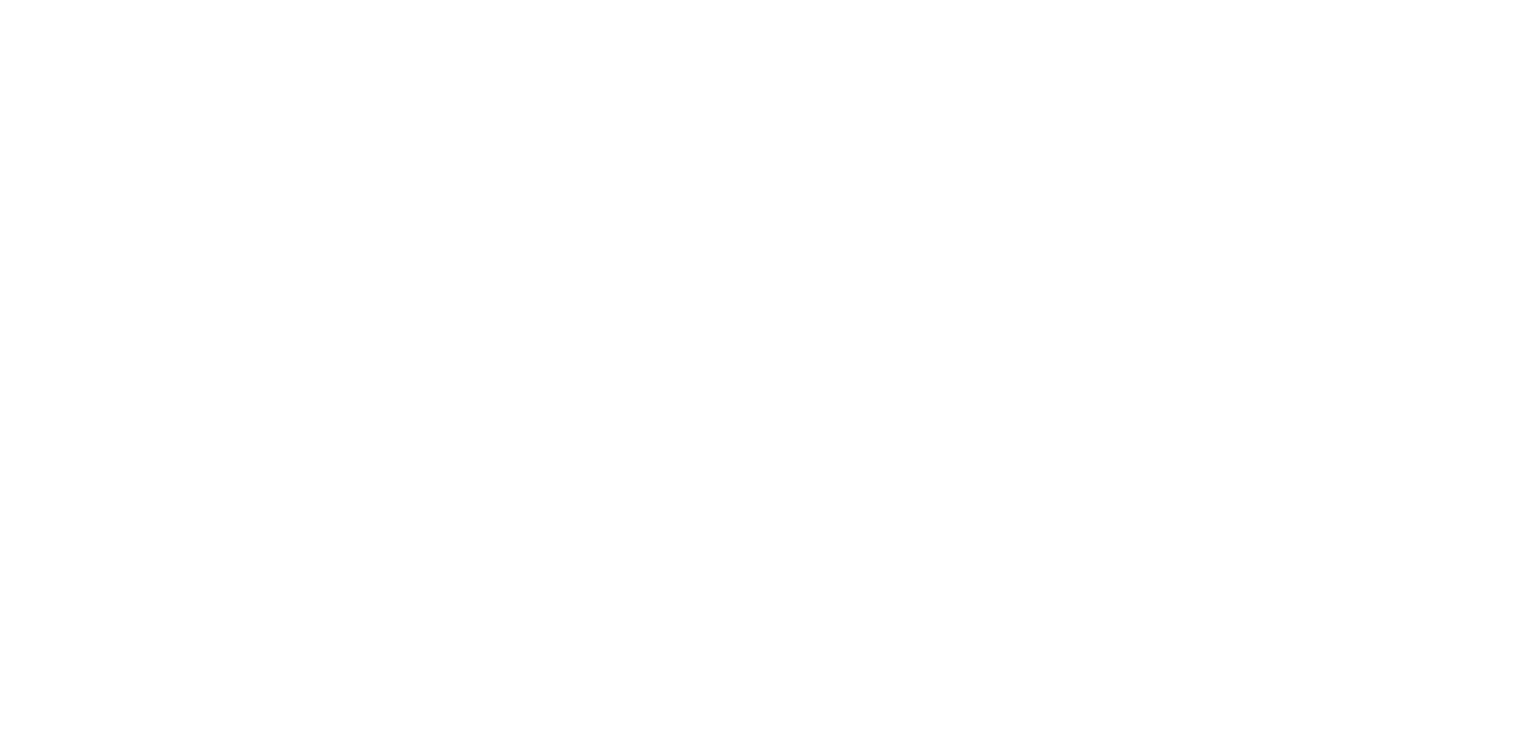 scroll, scrollTop: 0, scrollLeft: 0, axis: both 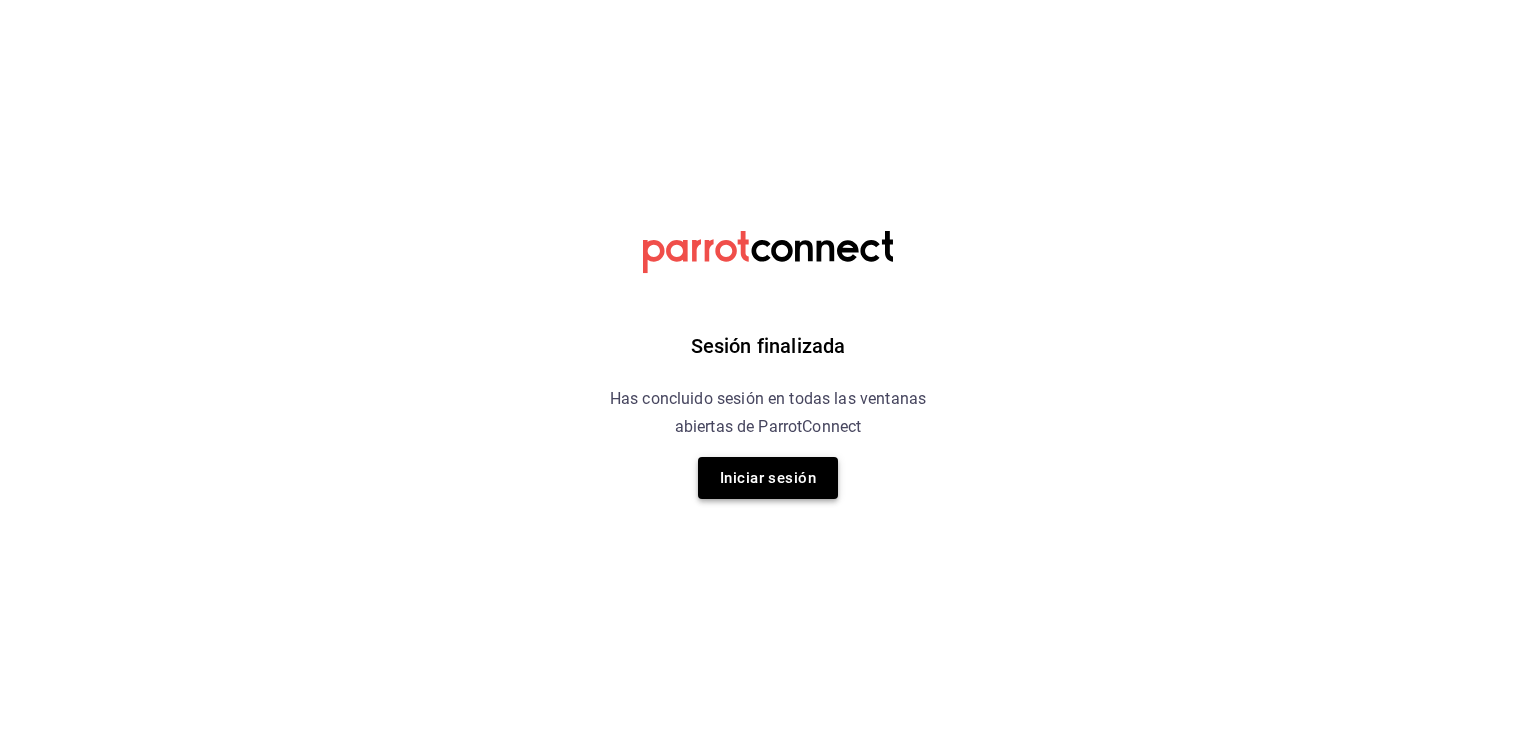 click on "Iniciar sesión" at bounding box center (768, 478) 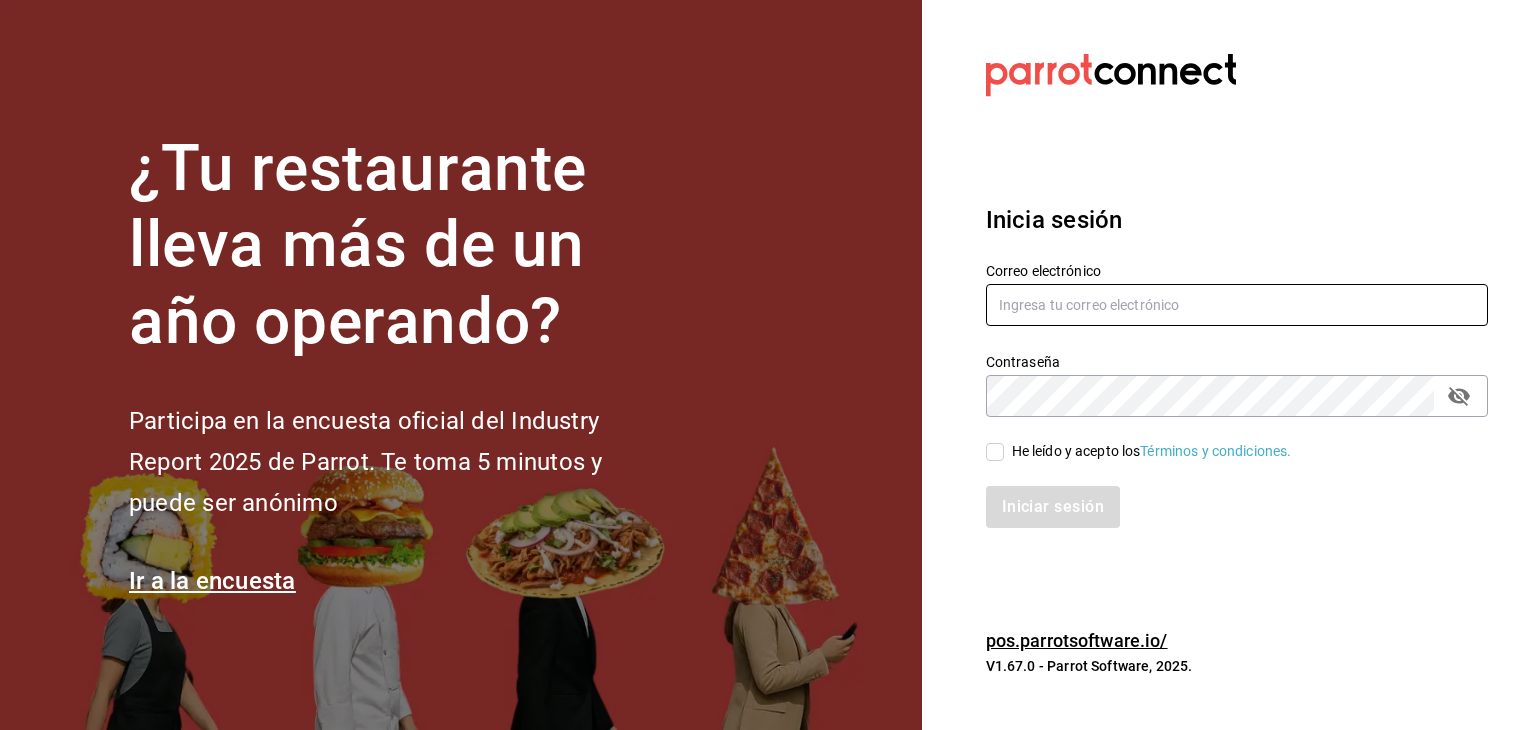 click at bounding box center (1237, 305) 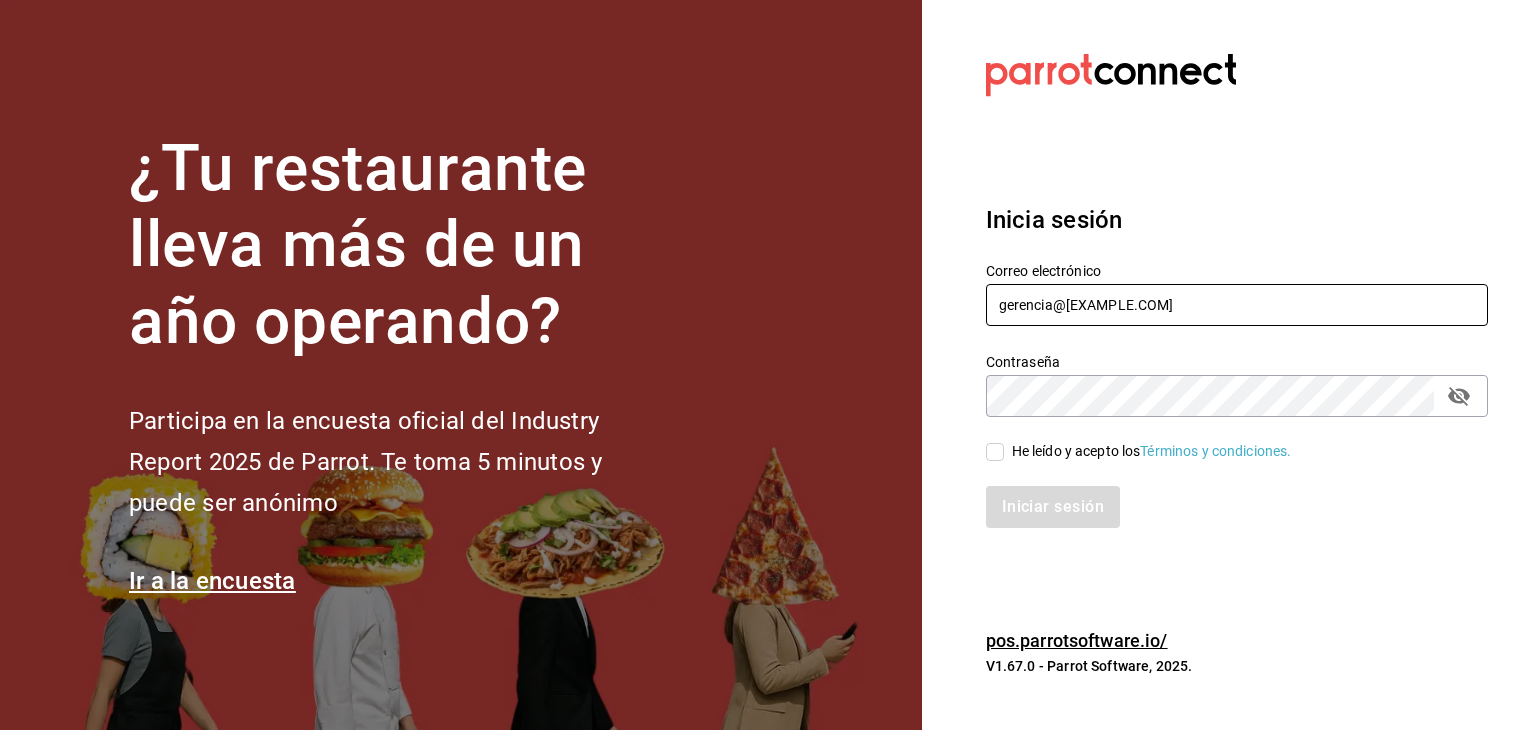 type on "gerencia@[EXAMPLE.COM]" 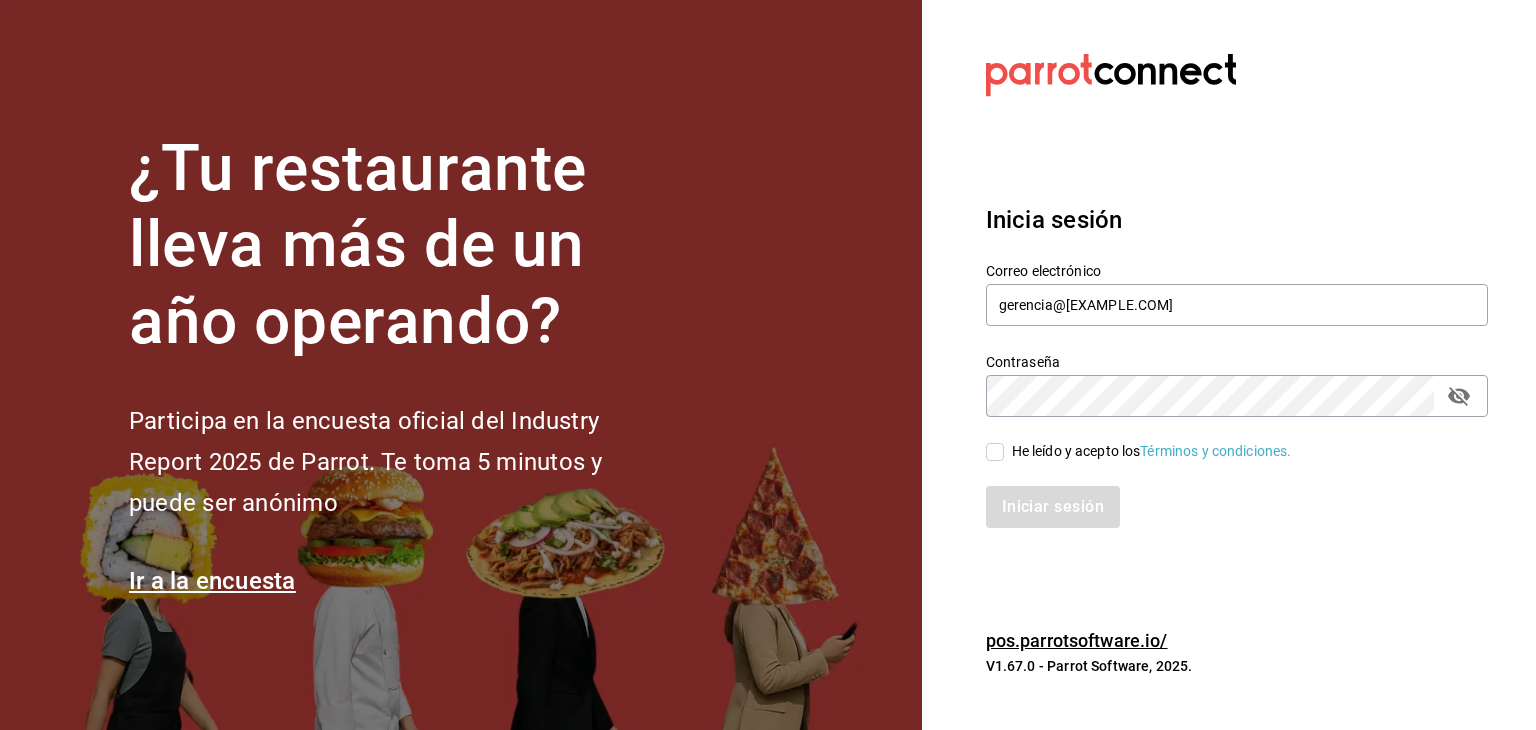 click 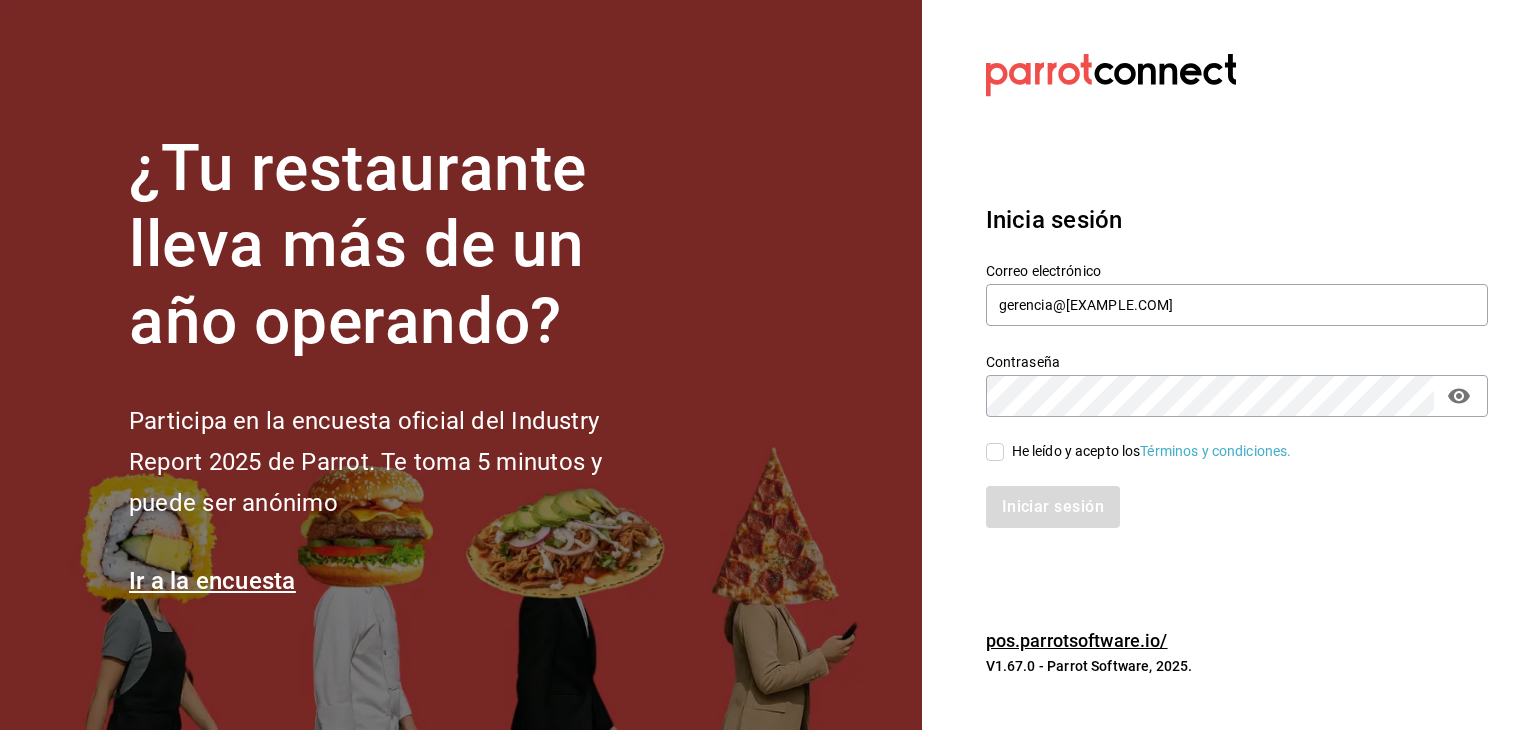 click on "He leído y acepto los  Términos y condiciones." at bounding box center [995, 452] 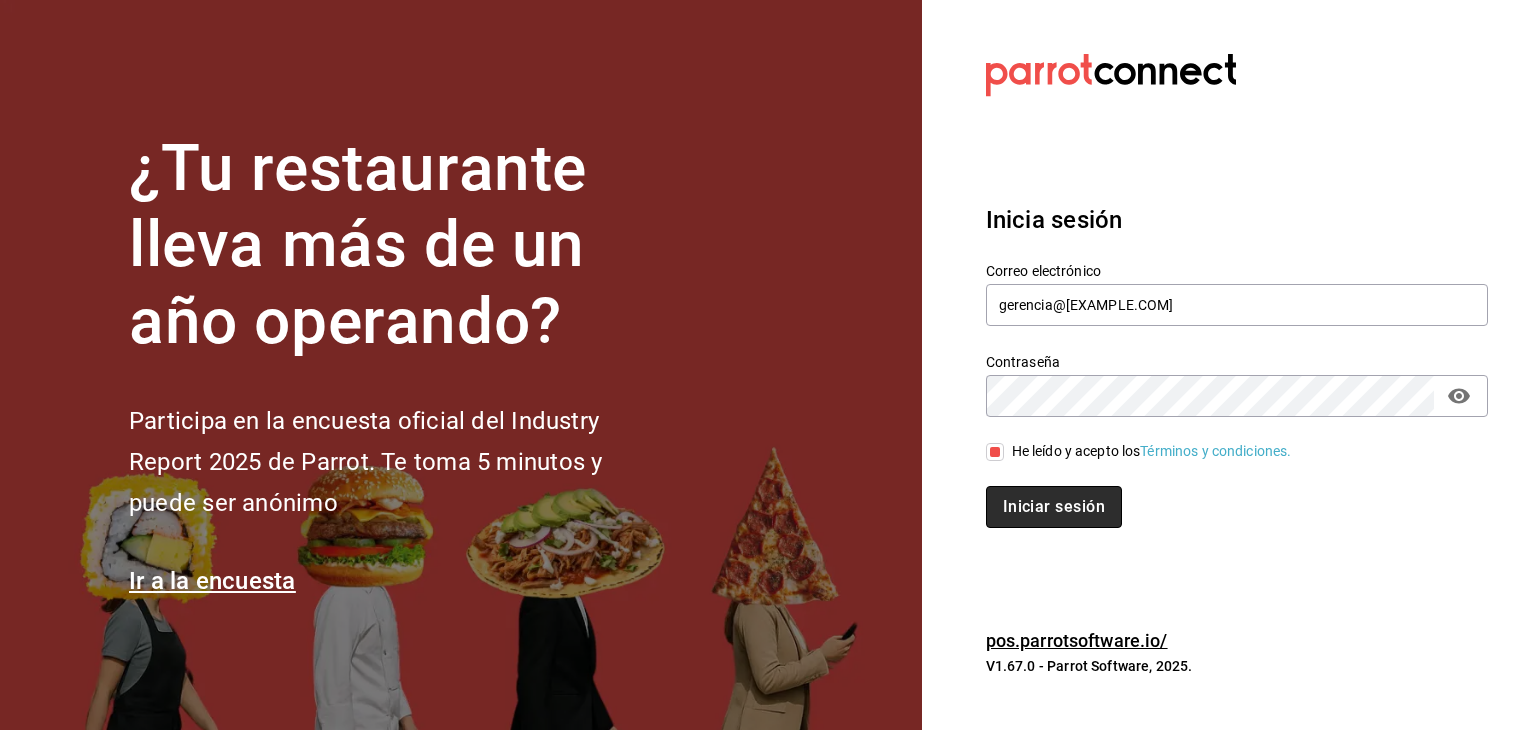 click on "Iniciar sesión" at bounding box center [1054, 507] 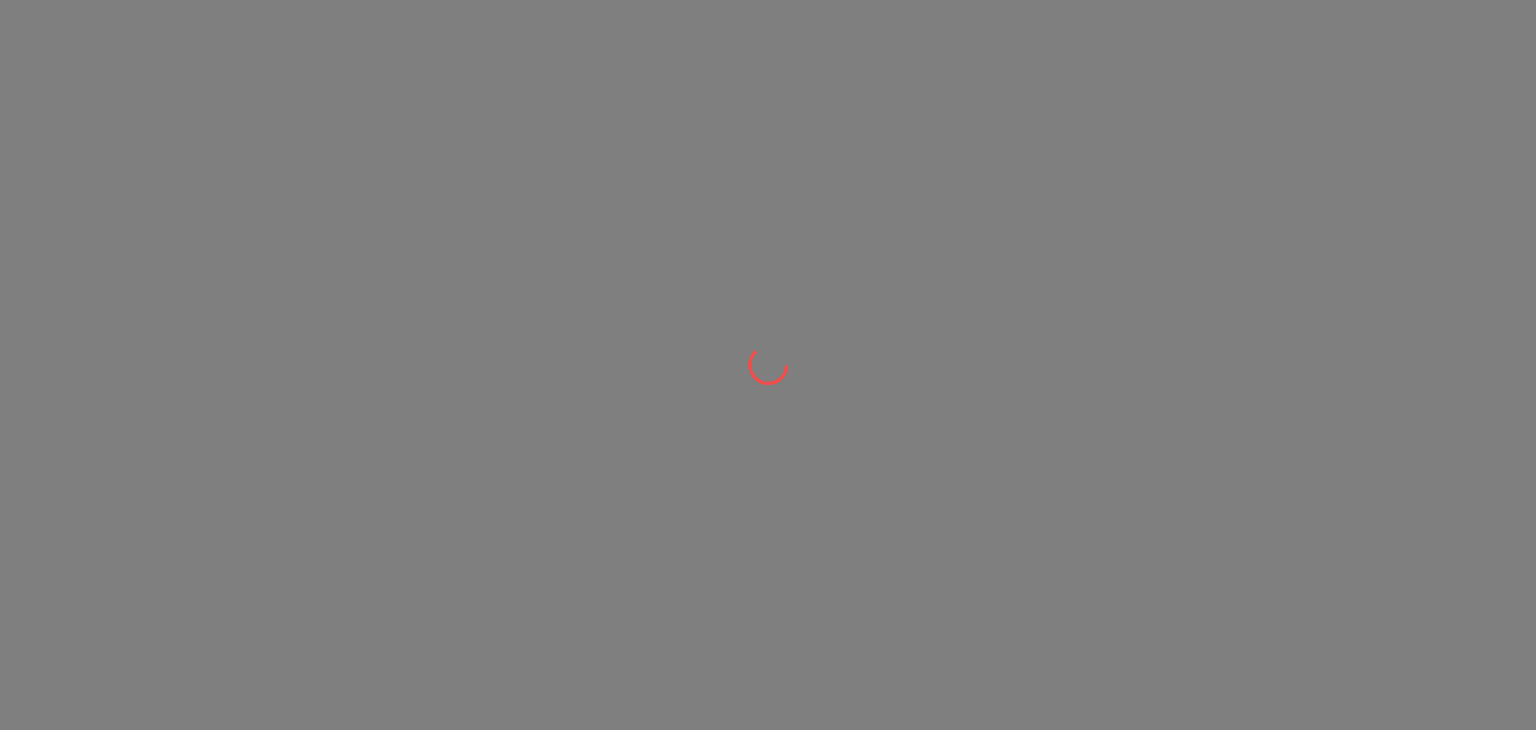scroll, scrollTop: 0, scrollLeft: 0, axis: both 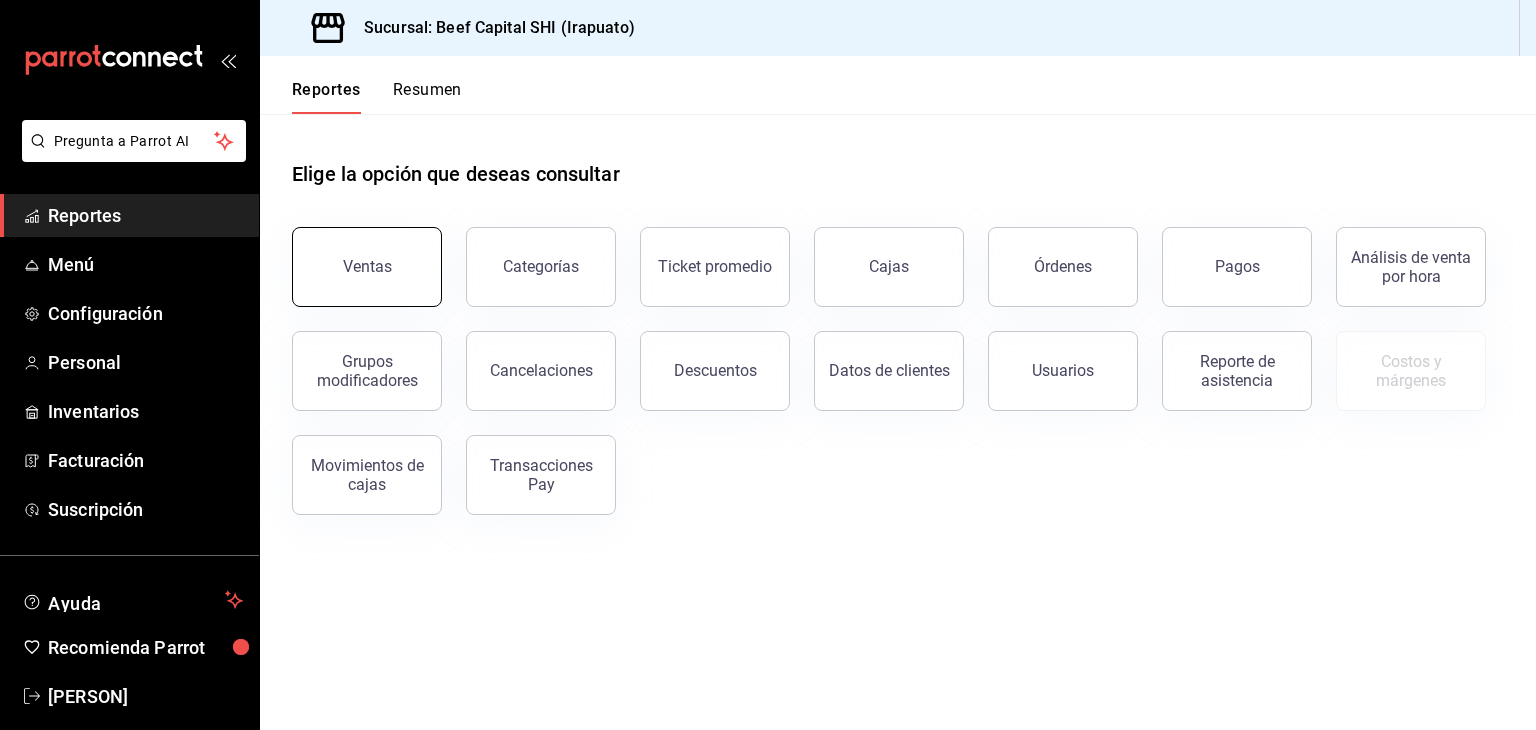 click on "Ventas" at bounding box center [367, 266] 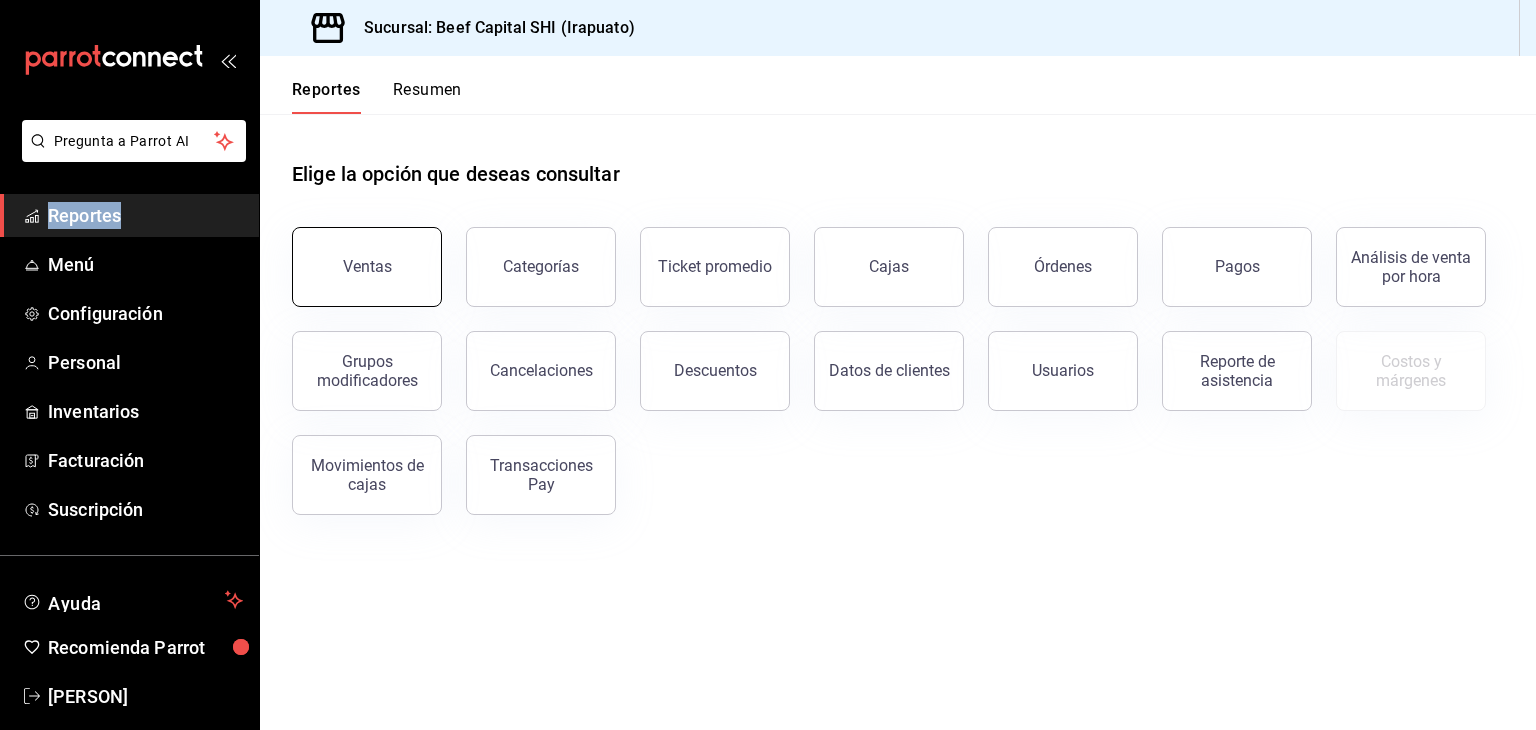 click on "Pregunta a Parrot AI Reportes   Menú   Configuración   Personal   Inventarios   Facturación   Suscripción   Ayuda Recomienda Parrot   [PERSON]   Sugerir nueva función   Sucursal: Beef Capital SHI (Irapuato) Reportes Resumen Elige la opción que deseas consultar Ventas Categorías Ticket promedio Cajas Órdenes Pagos Análisis de venta por hora Grupos modificadores Cancelaciones Descuentos Datos de clientes Usuarios Reporte de asistencia Costos y márgenes Movimientos de cajas Transacciones Pay Pregunta a Parrot AI Reportes   Menú   Configuración   Personal   Inventarios   Facturación   Suscripción   Ayuda Recomienda Parrot   [PERSON]   Sugerir nueva función   GANA 1 MES GRATIS EN TU SUSCRIPCIÓN AQUÍ ¿Recuerdas cómo empezó tu restaurante?
Hoy puedes ayudar a un colega a tener el mismo cambio que tú viviste.
Recomienda Parrot directamente desde tu Portal Administrador.
Es fácil y rápido.
🎁 Por cada restaurante que se una, ganas 1 mes gratis. Visitar centro de ayuda" at bounding box center (768, 365) 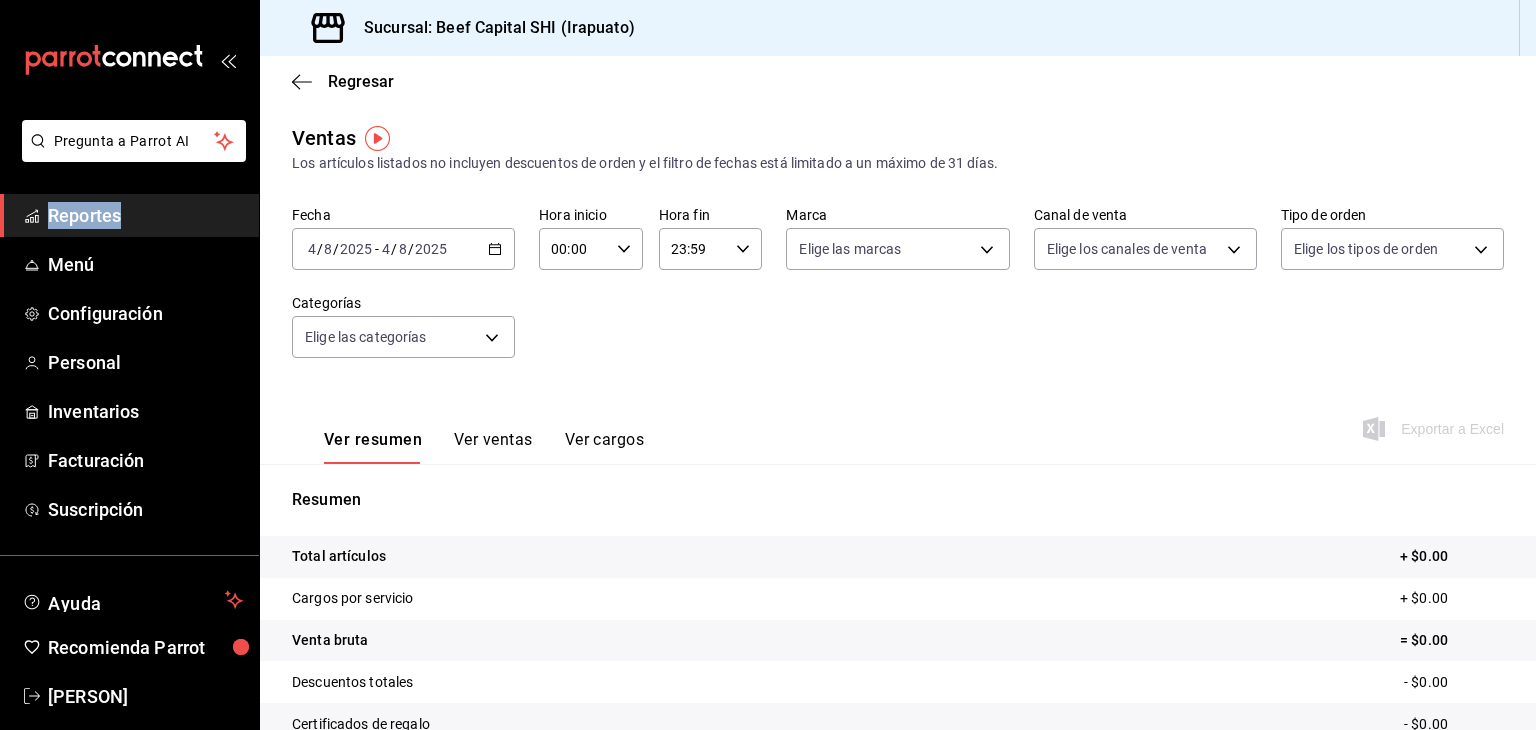 click 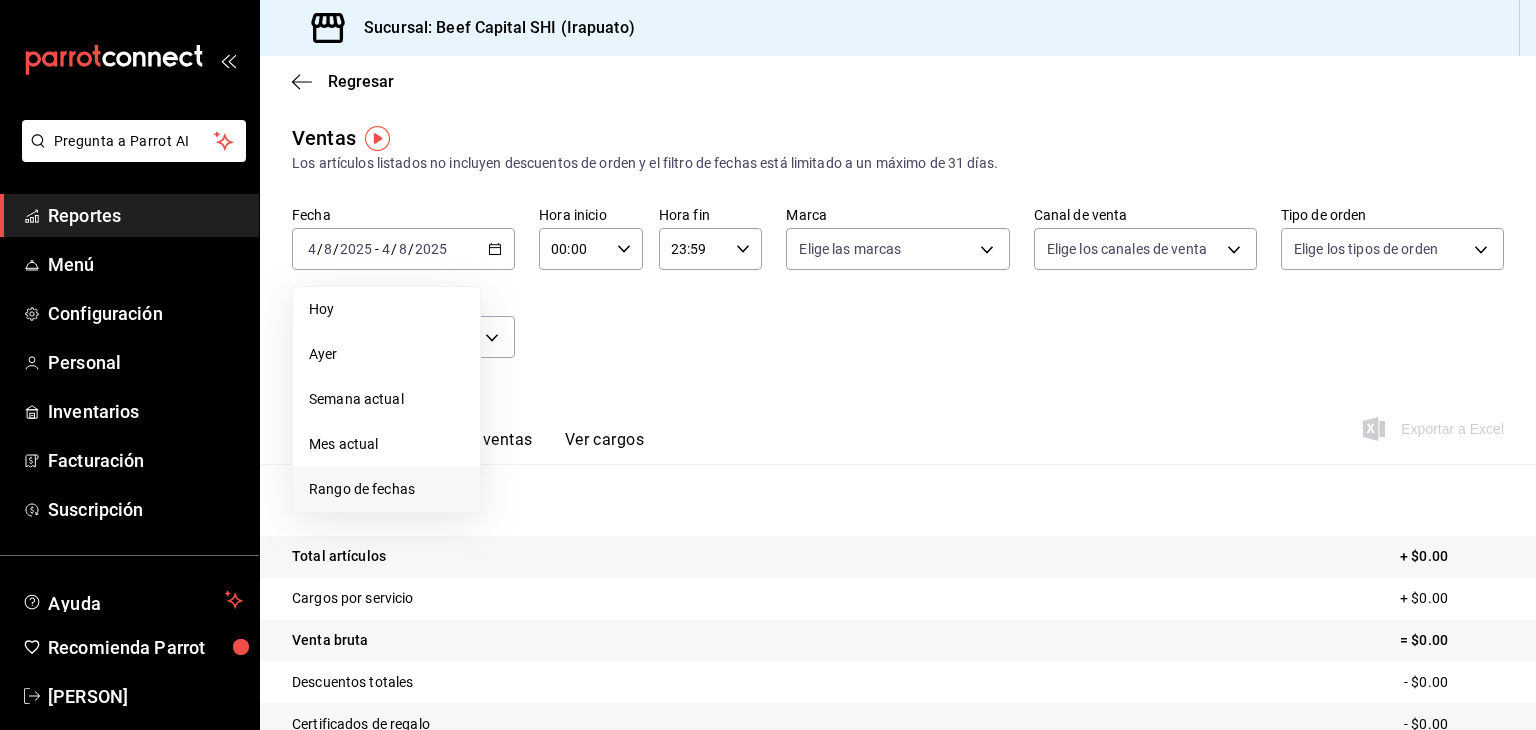 click on "Rango de fechas" at bounding box center (386, 489) 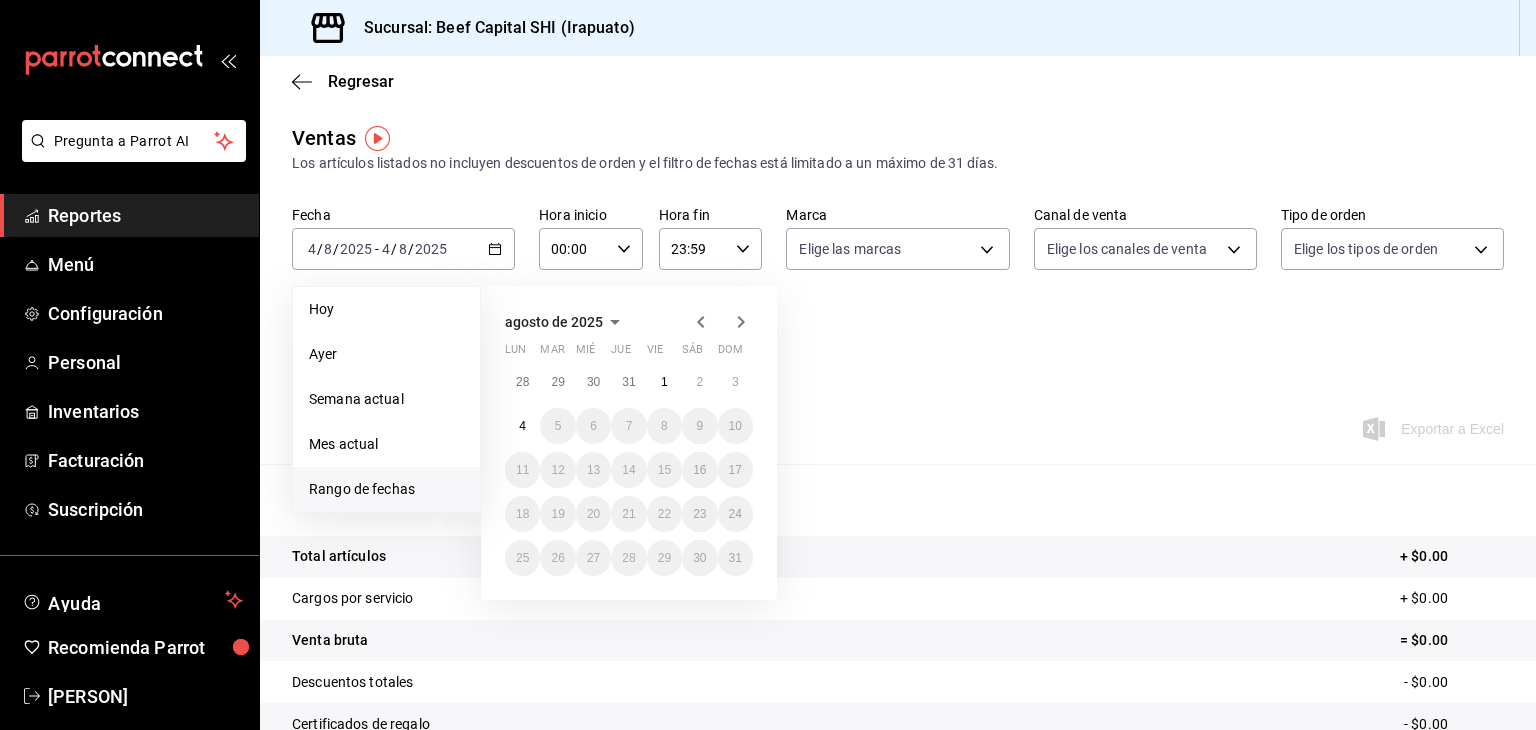 click 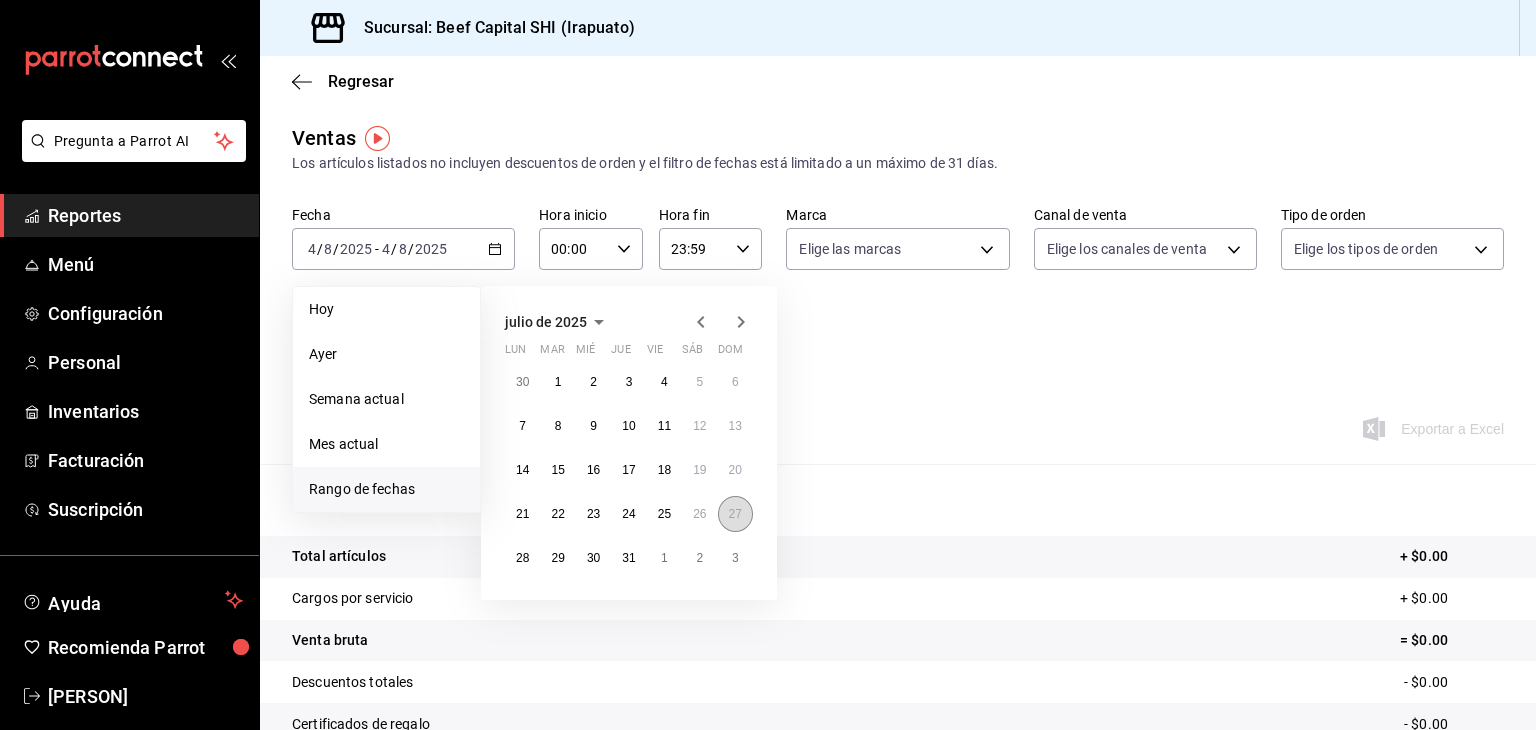 click on "27" at bounding box center [735, 514] 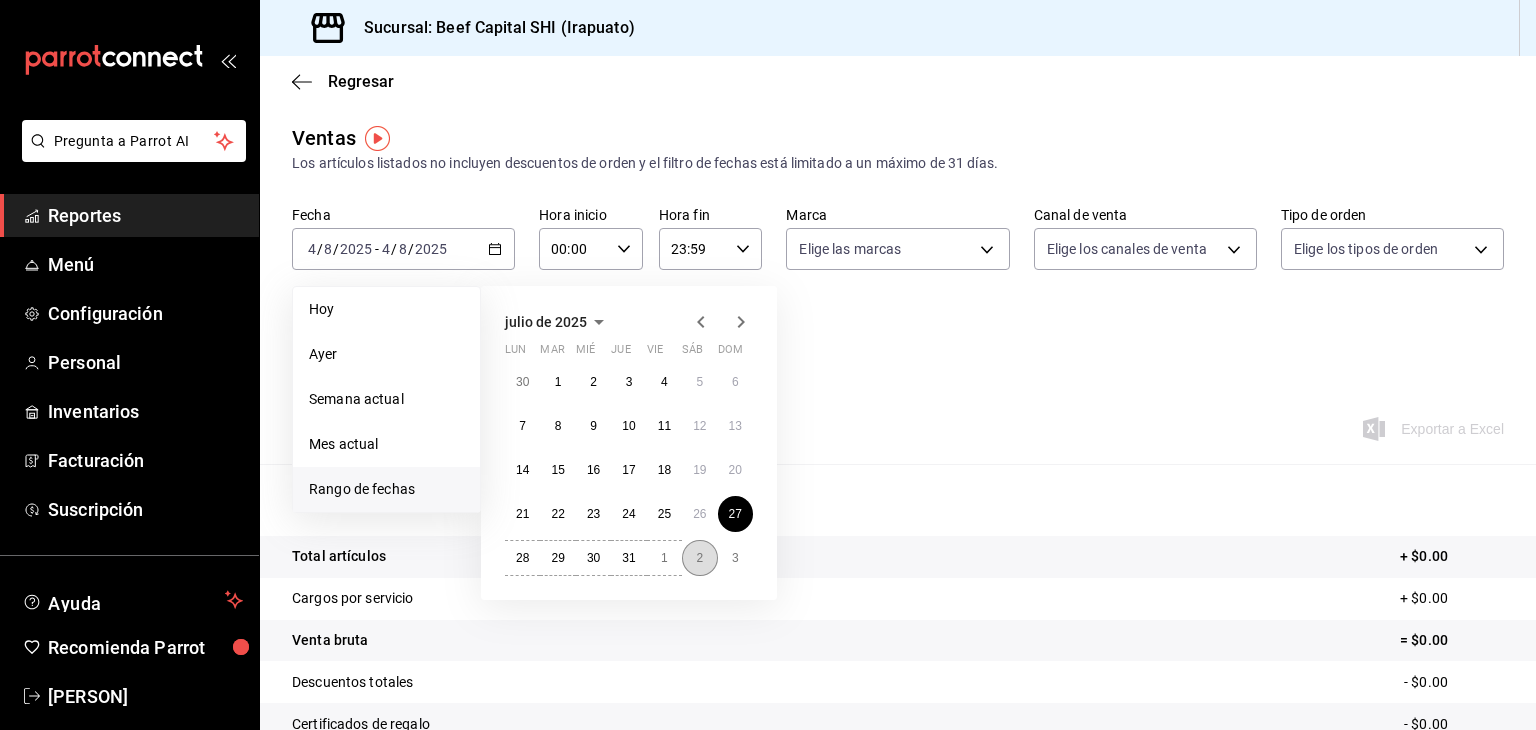click on "2" at bounding box center [699, 558] 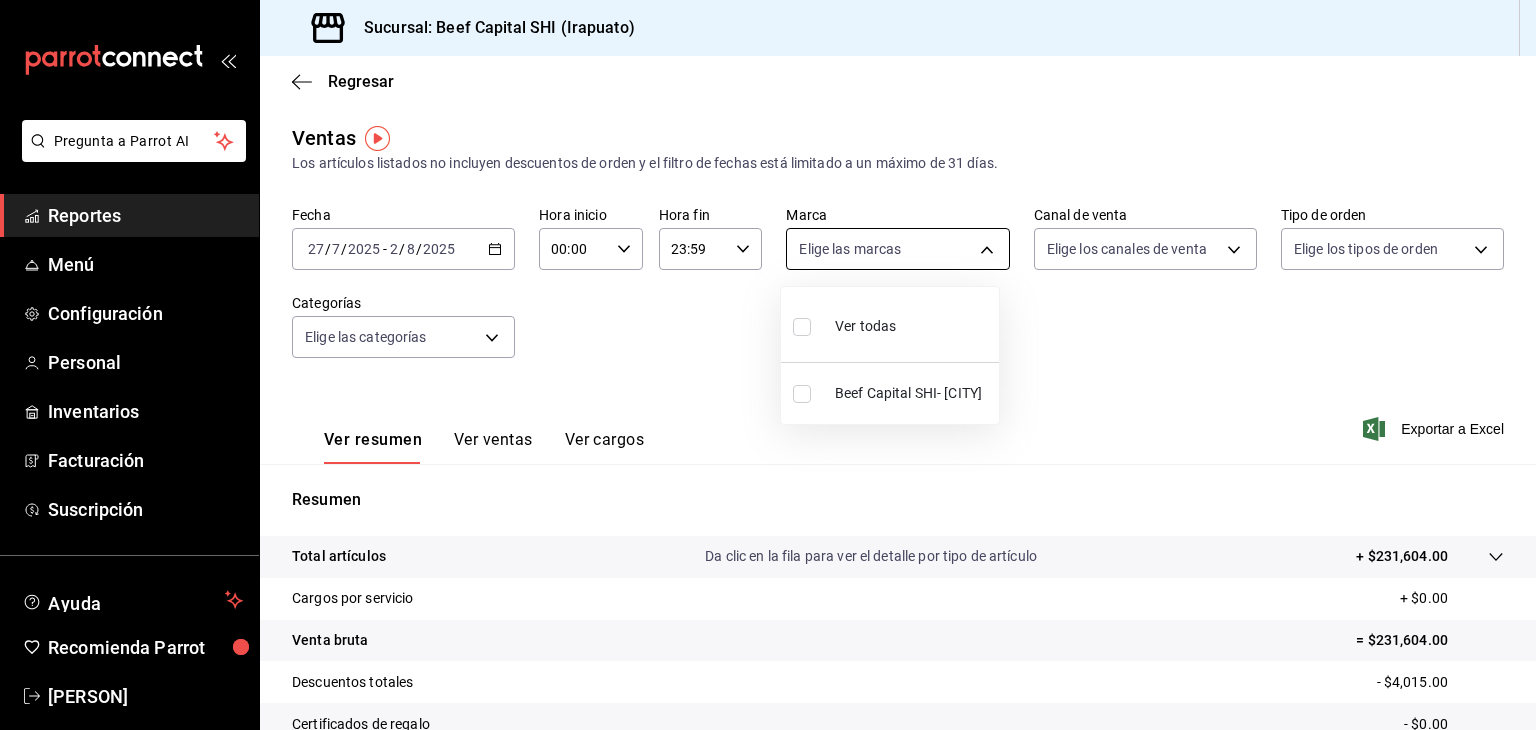 click on "Pregunta a Parrot AI Reportes   Menú   Configuración   Personal   Inventarios   Facturación   Suscripción   Ayuda Recomienda Parrot   Georgina Manrique   Sugerir nueva función   Sucursal: Beef Capital SHI ([CITY]) Regresar Ventas Los artículos listados no incluyen descuentos de orden y el filtro de fechas está limitado a un máximo de 31 días. Fecha [DATE] [DATE] - [DATE] [DATE] Hora inicio 00:00 Hora inicio Hora fin 23:59 Hora fin Marca Elige las marcas Canal de venta Elige los canales de venta Tipo de orden Elige los tipos de orden Categorías Elige las categorías Ver resumen Ver ventas Ver cargos Exportar a Excel Resumen Total artículos Da clic en la fila para ver el detalle por tipo de artículo + $231,604.00 Cargos por servicio + $0.00 Venta bruta = $231,604.00 Descuentos totales - $4,015.00 Certificados de regalo - $0.00 Venta total = $227,589.00 Impuestos - $31,391.59 Venta neta = $196,197.41 Pregunta a Parrot AI Reportes   Menú   Configuración   Personal" at bounding box center (768, 365) 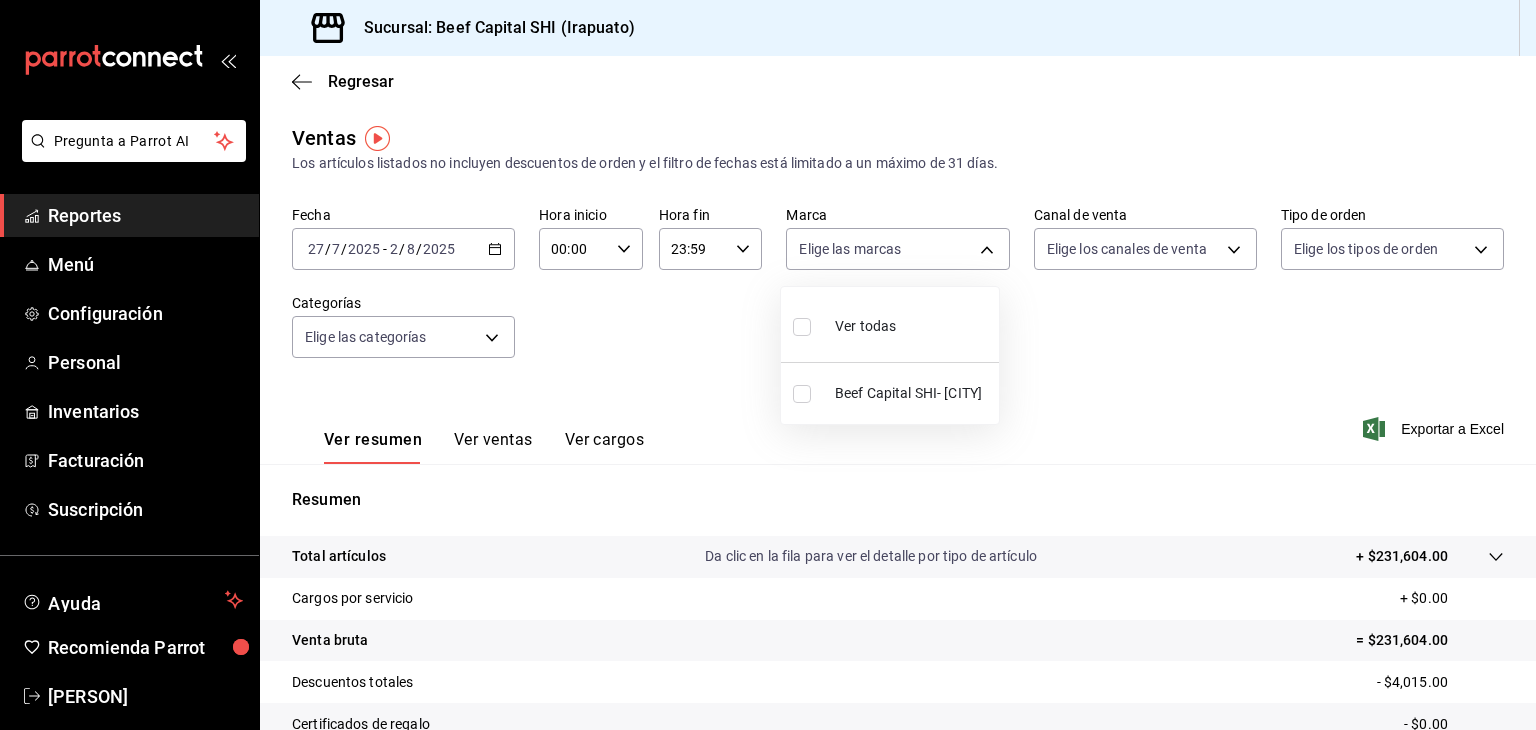 click at bounding box center (802, 327) 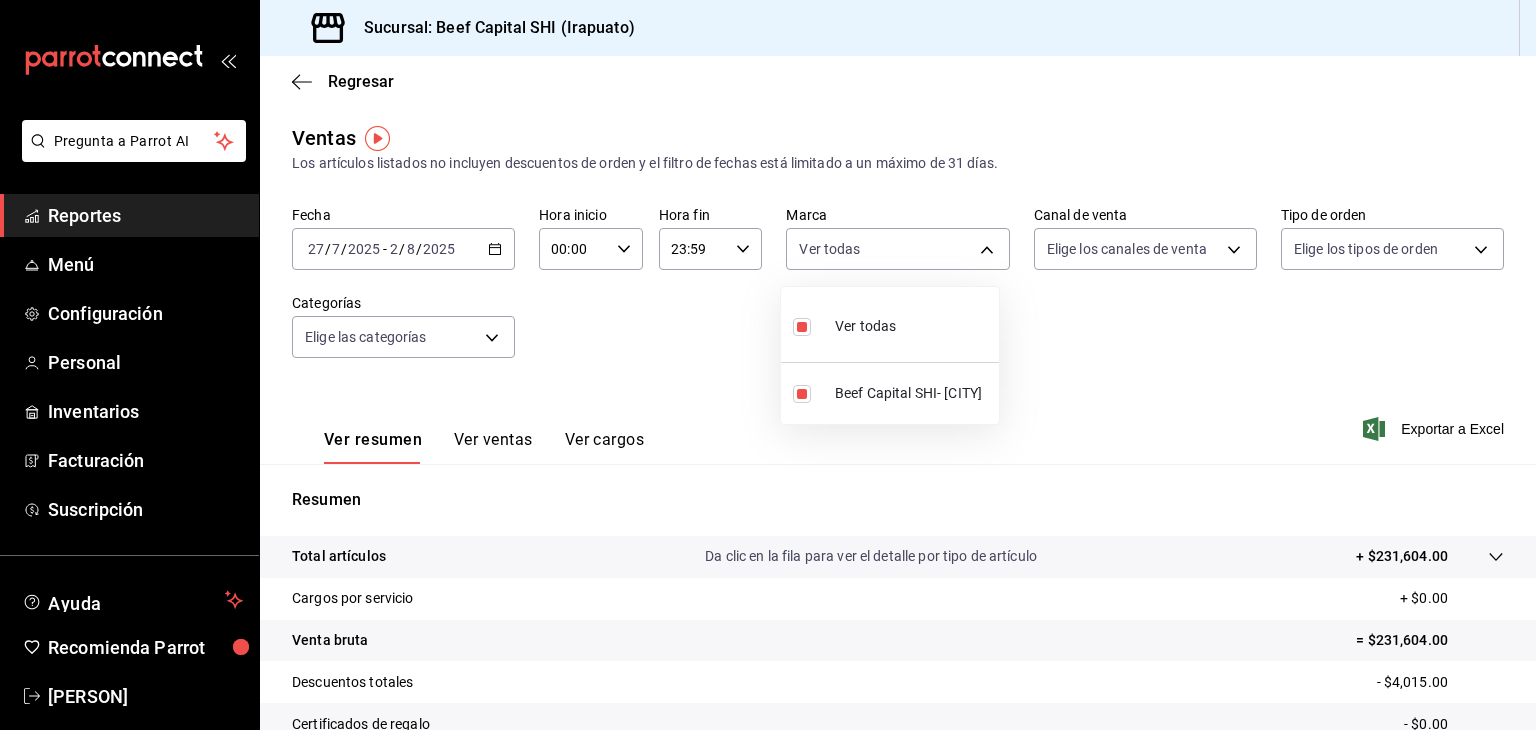 click at bounding box center (768, 365) 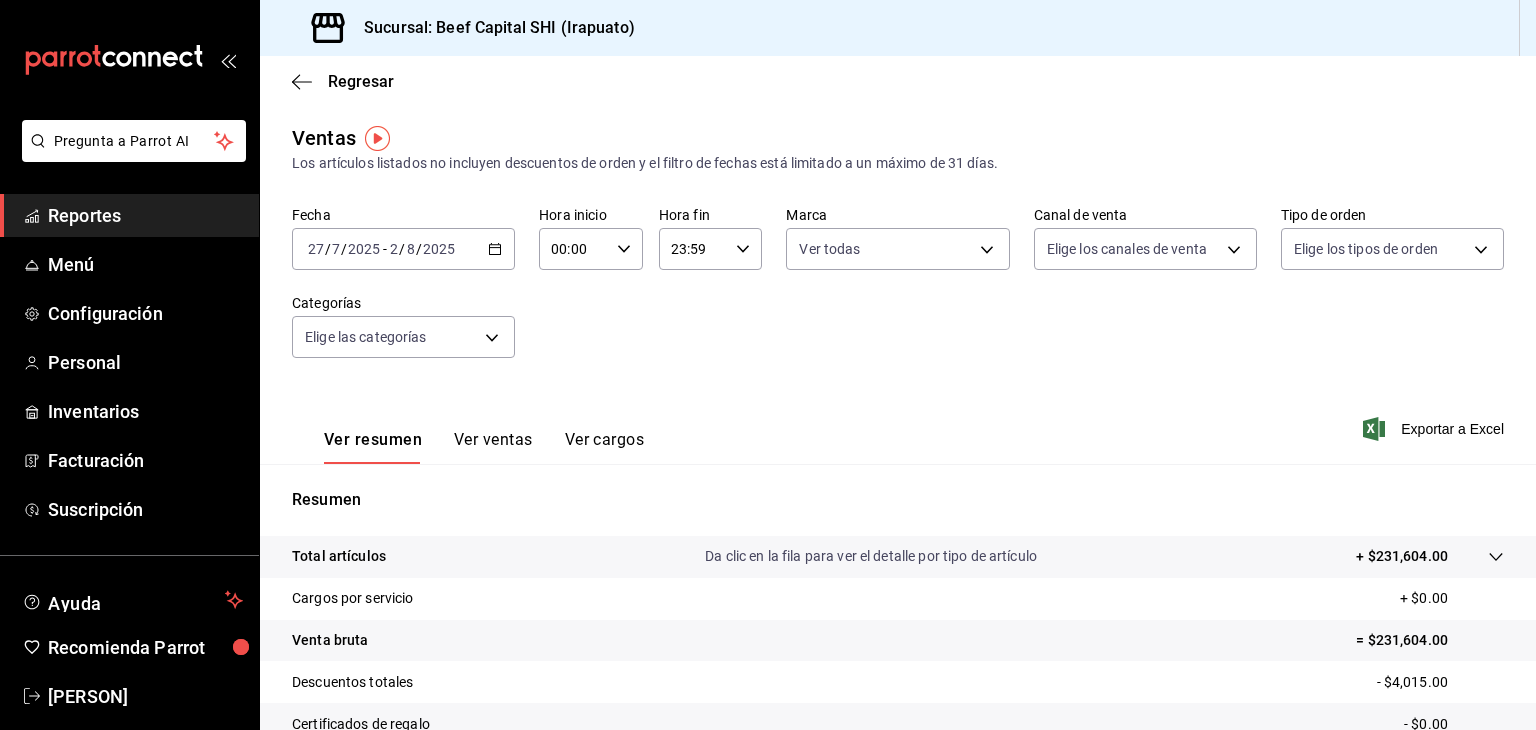 click on "Pregunta a Parrot AI Reportes   Menú   Configuración   Personal   Inventarios   Facturación   Suscripción   Ayuda Recomienda Parrot   [PERSON]   Sugerir nueva función   Sucursal: Beef Capital SHI ([CITY]) Regresar Ventas Los artículos listados no incluyen descuentos de orden y el filtro de fechas está limitado a un máximo de 31 días. Fecha [DATE] [DATE] - [DATE] [DATE] Hora inicio 00:00 Hora inicio Hora fin 23:59 Hora fin Marca Ver todas [UUID] Canal de venta Elige los canales de venta Tipo de orden Elige los tipos de orden Categorías Elige las categorías Ver resumen Ver ventas Ver cargos Exportar a Excel Resumen Total artículos Da clic en la fila para ver el detalle por tipo de artículo + $231,604.00 Cargos por servicio + $0.00 Venta bruta = $231,604.00 Descuentos totales - $4,015.00 Certificados de regalo - $0.00 Venta total = $227,589.00 Impuestos - $31,391.59 Venta neta = $196,197.41 Pregunta a Parrot AI Reportes   Menú" at bounding box center (768, 365) 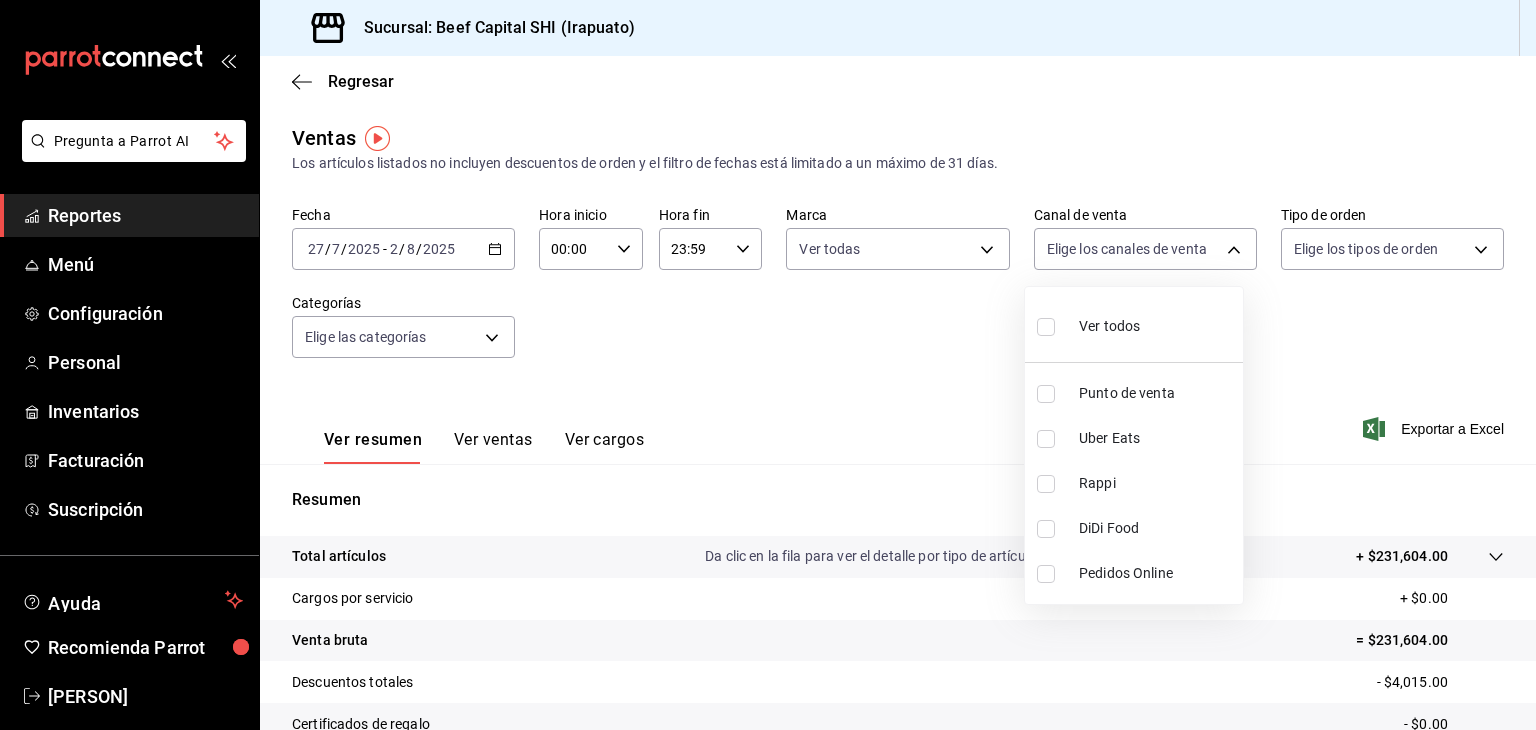 click at bounding box center [1046, 327] 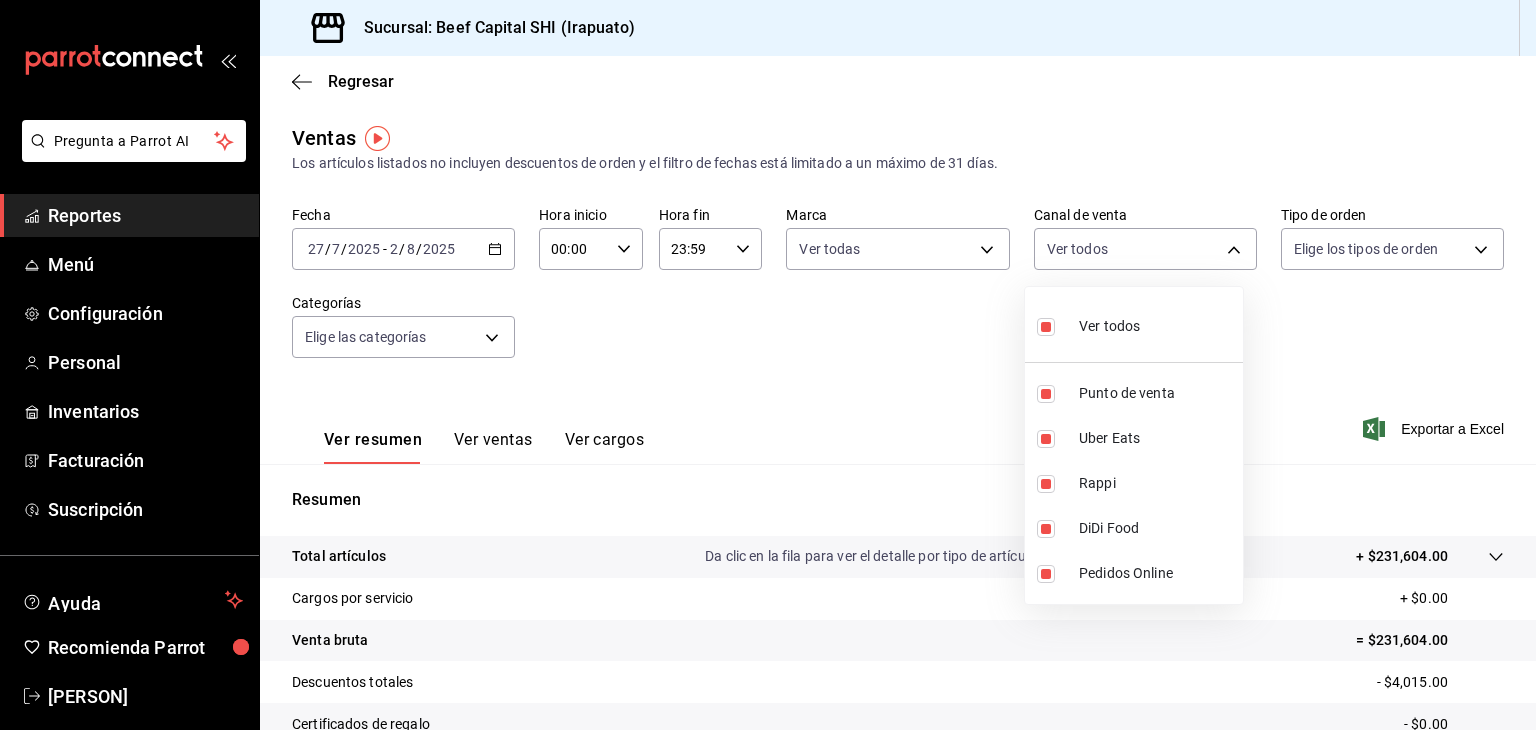 click at bounding box center (768, 365) 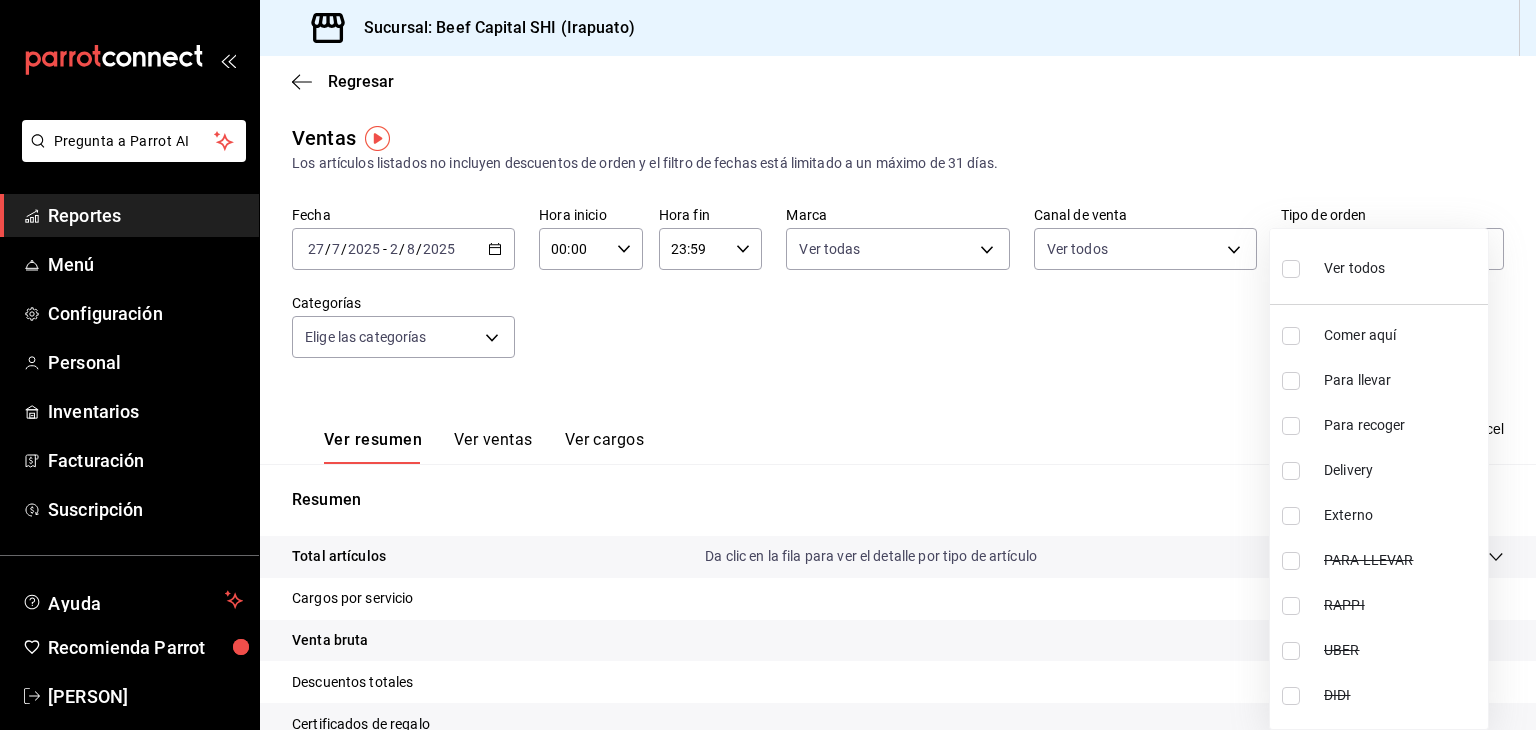 click on "Pregunta a Parrot AI Reportes   Menú   Configuración   Personal   Inventarios   Facturación   Suscripción   Ayuda Recomienda Parrot   [PERSON]   Sugerir nueva función   Sucursal: Beef Capital SHI (Irapuato) Regresar Ventas Los artículos listados no incluyen descuentos de orden y el filtro de fechas está limitado a un máximo de 31 días. Fecha [DATE] [DATE] - [DATE] [DATE] Hora inicio 00:00 Hora inicio Hora fin 23:59 Hora fin Marca Ver todas [UUID] Canal de venta Ver todos PARROT,UBER_EATS,RAPPI,DIDI_FOOD,ONLINE Tipo de orden Elige los tipos de orden Categorías Elige las categorías Ver resumen Ver ventas Ver cargos Exportar a Excel Resumen Total artículos Da clic en la fila para ver el detalle por tipo de artículo + $231,604.00 Cargos por servicio + $0.00 Venta bruta = $231,604.00 Descuentos totales - $4,015.00 Certificados de regalo - $0.00 Venta total = $227,589.00 Impuestos - $31,391.59 Venta neta = $196,197.41 Pregunta a Parrot AI" at bounding box center (768, 365) 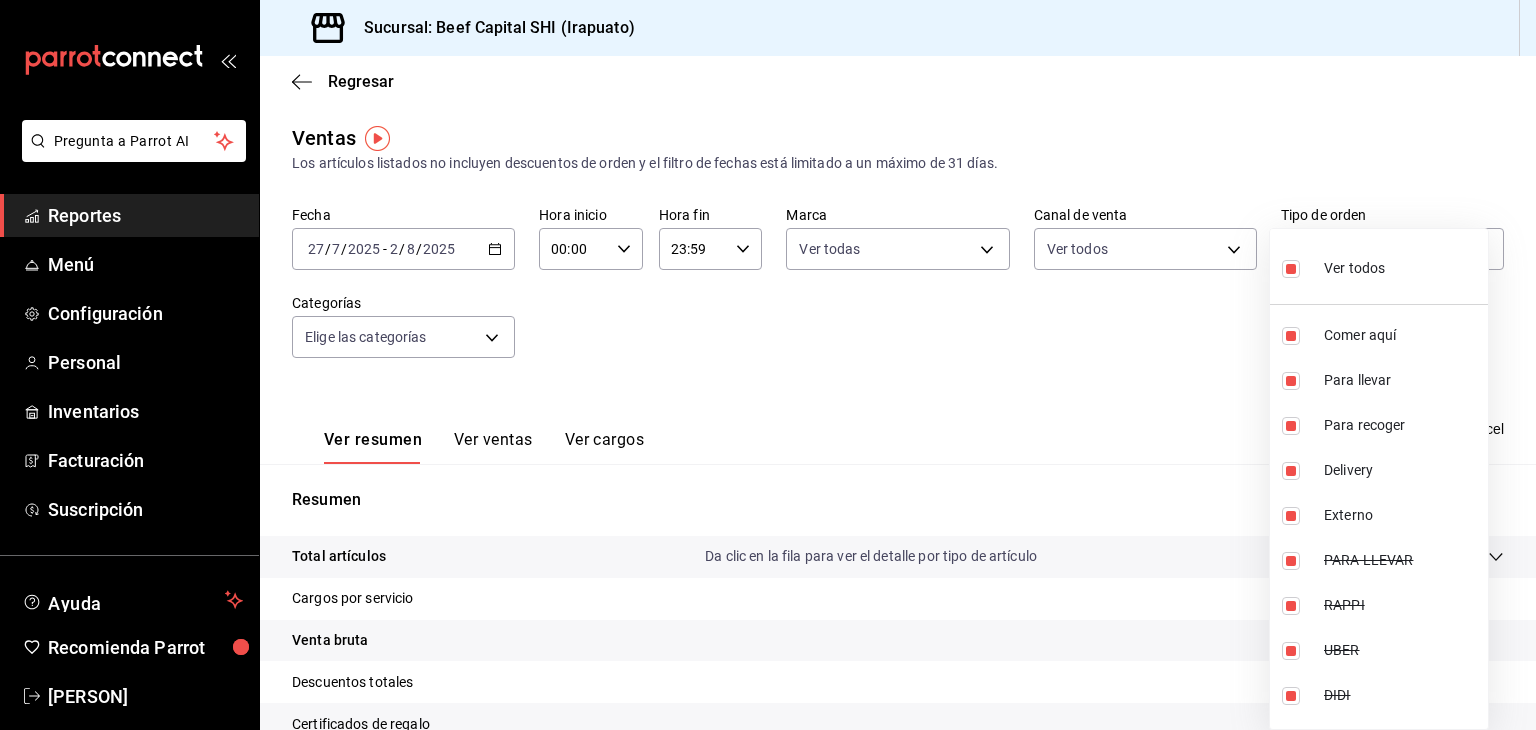 click at bounding box center (768, 365) 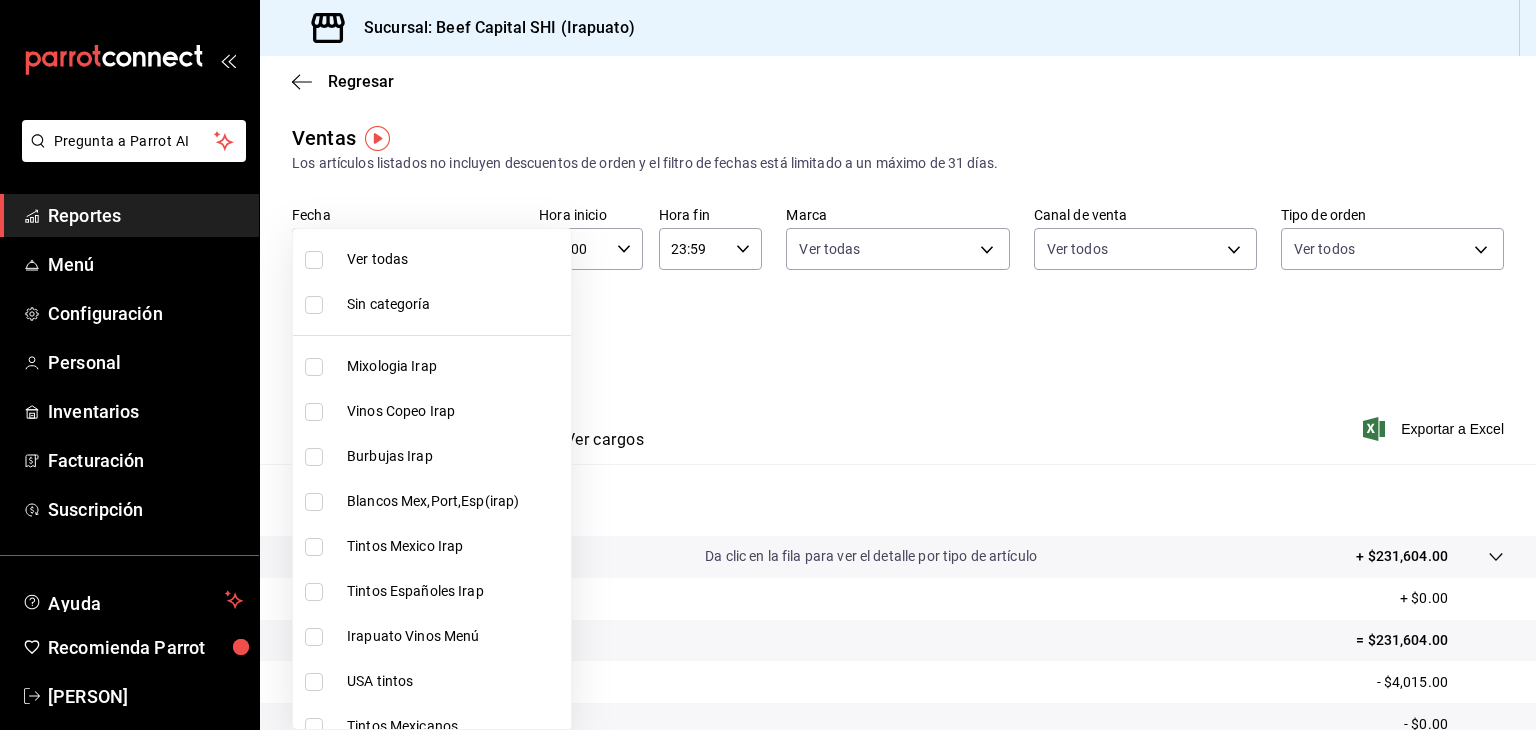 click on "Pregunta a Parrot AI Reportes   Menú   Configuración   Personal   Inventarios   Facturación   Suscripción   Ayuda Recomienda Parrot   [PERSON]   Sugerir nueva función   Sucursal: Beef Capital SHI (Irapuato) Regresar Ventas Los artículos listados no incluyen descuentos de orden y el filtro de fechas está limitado a un máximo de 31 días. Fecha [DATE] [DATE] - [DATE] [DATE] Hora inicio 00:00 Hora inicio Hora fin 23:59 Hora fin Marca Ver todas [UUID] Canal de venta Ver todos PARROT,UBER_EATS,RAPPI,DIDI_FOOD,ONLINE Tipo de orden Ver todos [UUID],[UUID],[UUID],[UUID],EXTERNAL,[UUID],[UUID],[UUID],[UUID],[UUID] Categorías Elige las categorías Ver resumen Ver ventas Ver cargos" at bounding box center (768, 365) 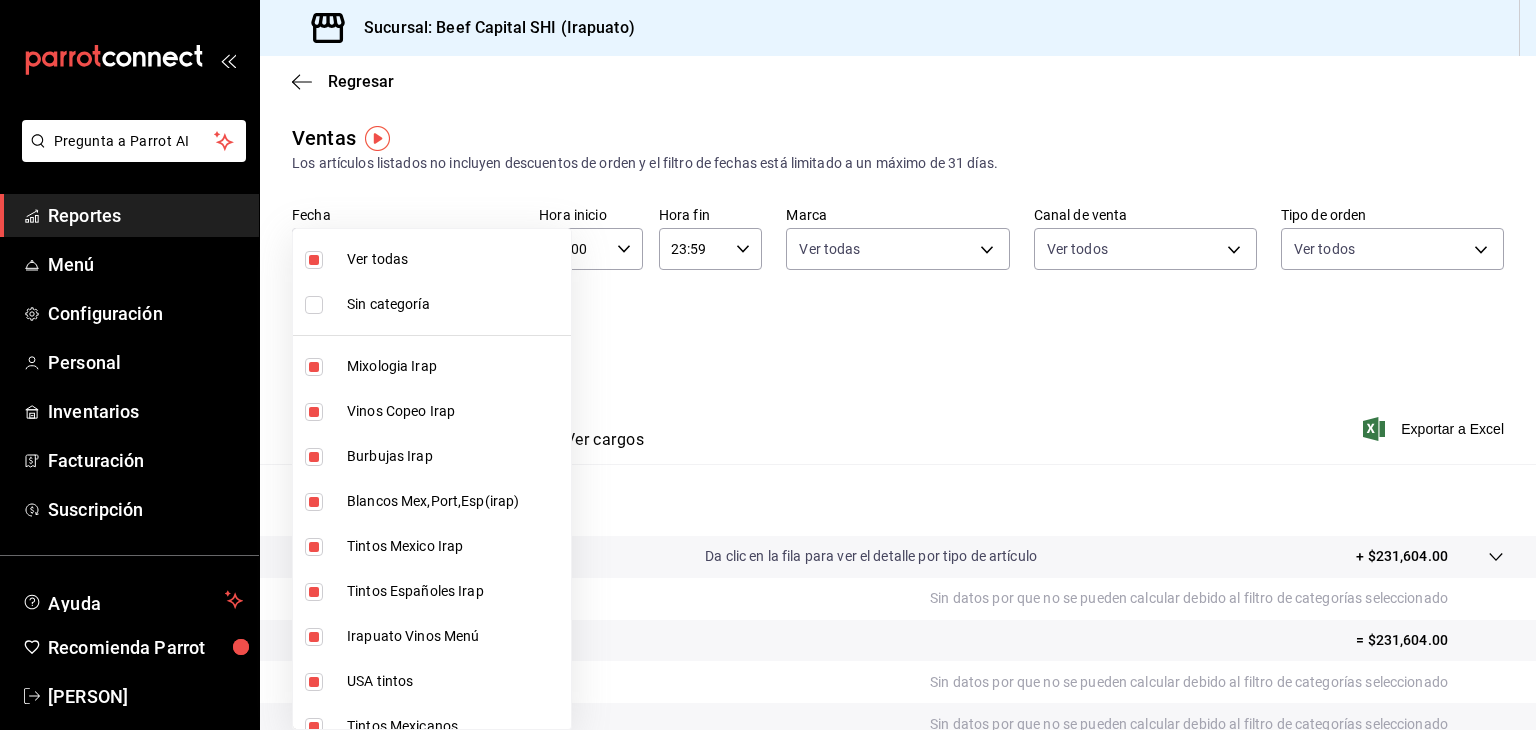 click at bounding box center [768, 365] 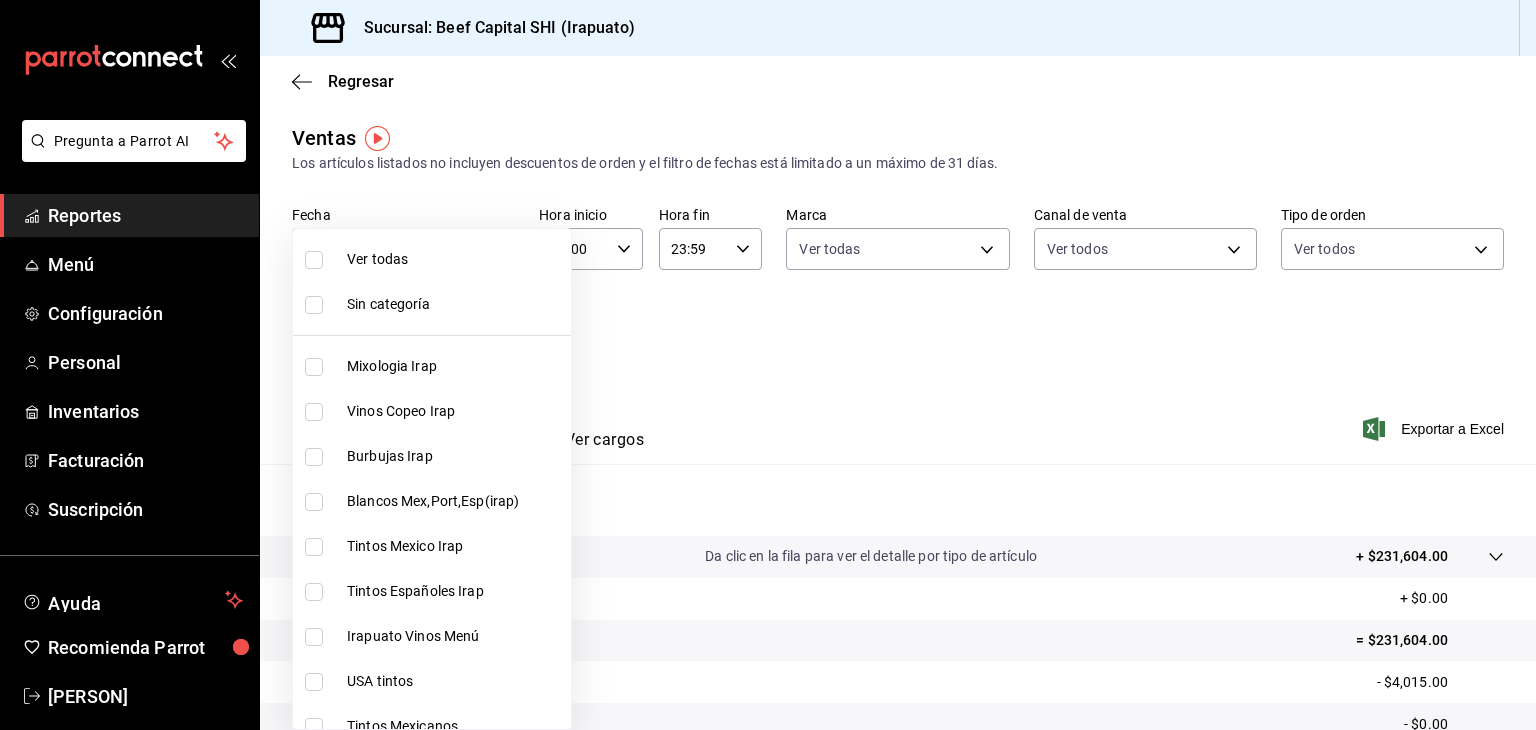 drag, startPoint x: 316, startPoint y: 365, endPoint x: 306, endPoint y: 369, distance: 10.770329 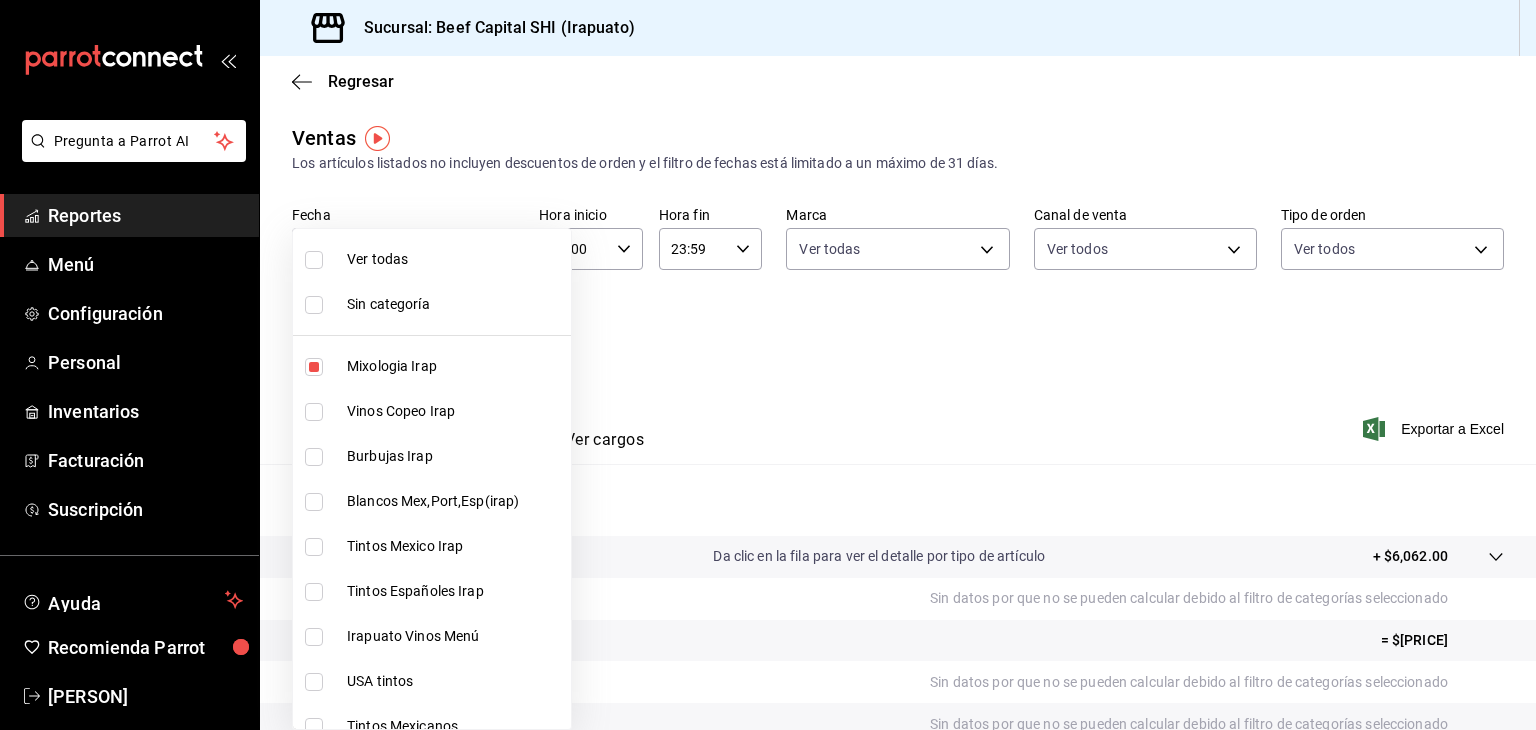 click at bounding box center (314, 412) 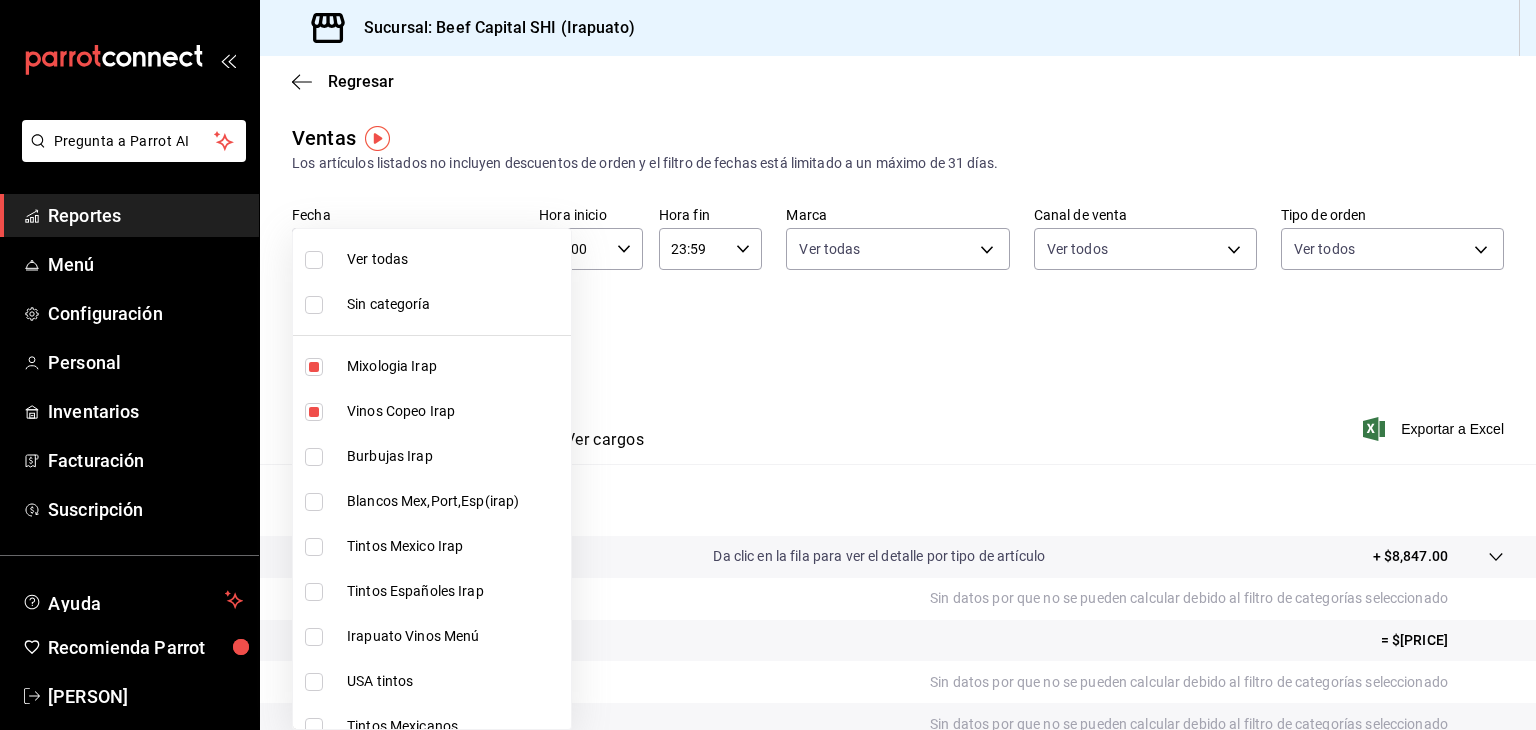 click at bounding box center (314, 457) 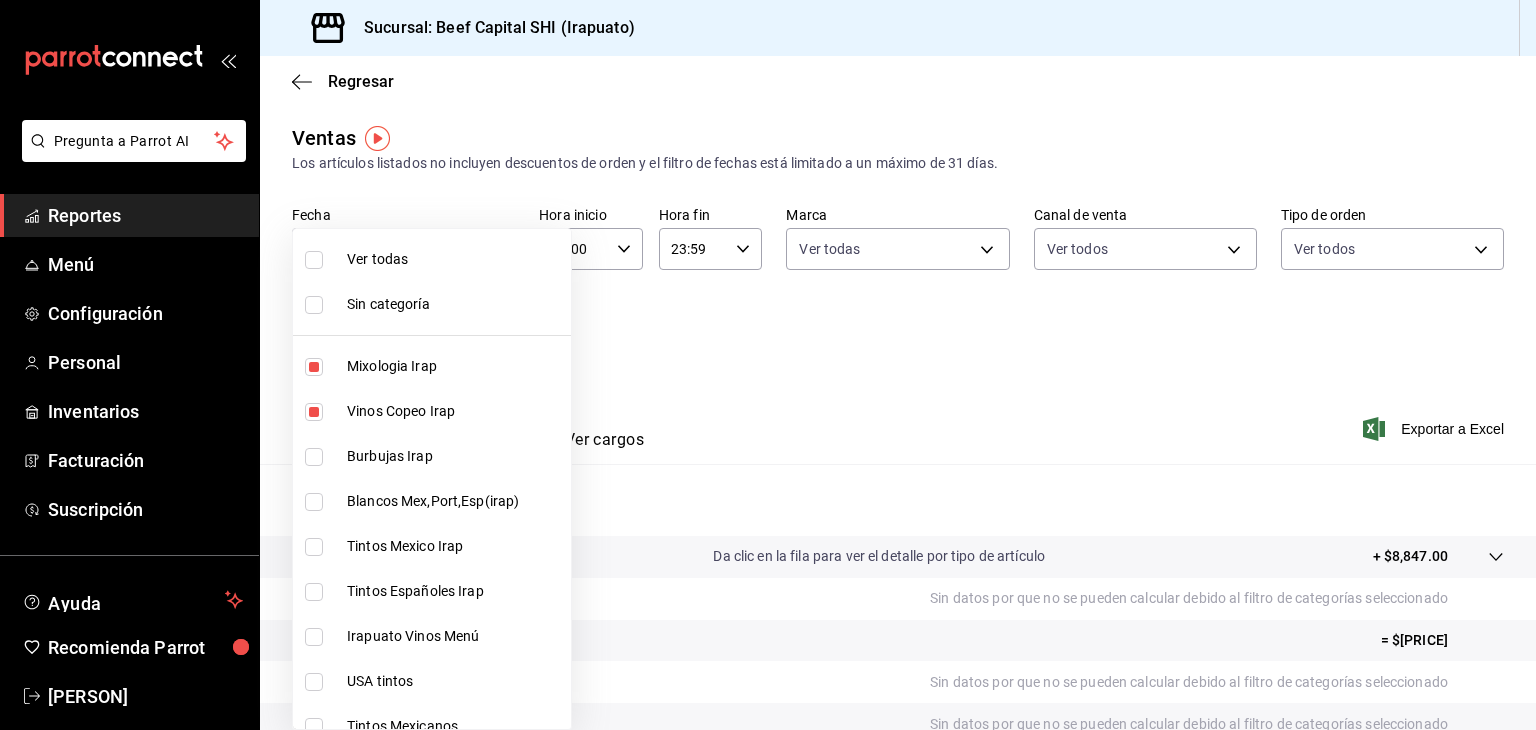checkbox on "true" 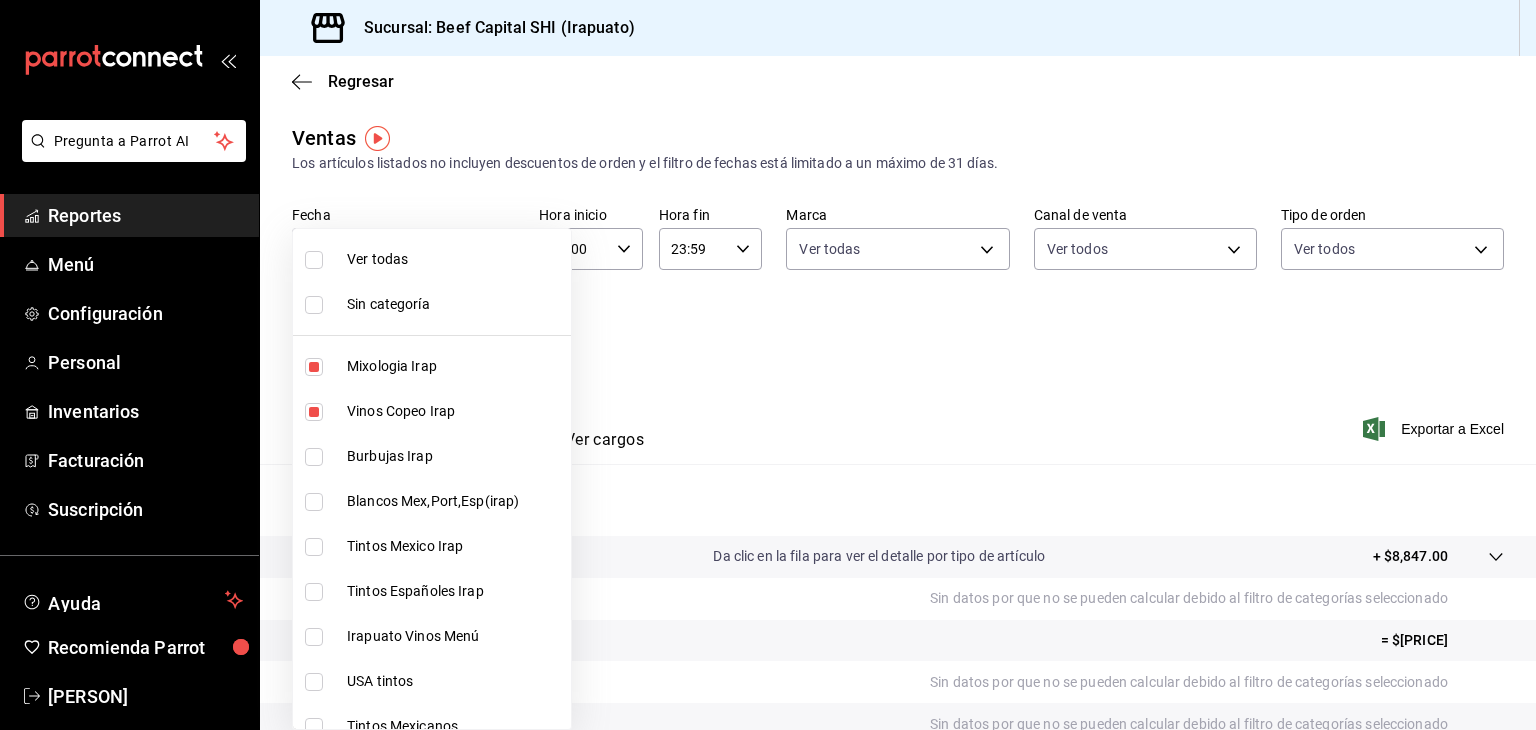 type on "5aaa2e03-870a-4139-a5ee-c0adf652e721,b9d03865-b415-493f-a2ea-e4353c441588,3c7d2ad2-1d43-4c0a-865e-ca5f70957830" 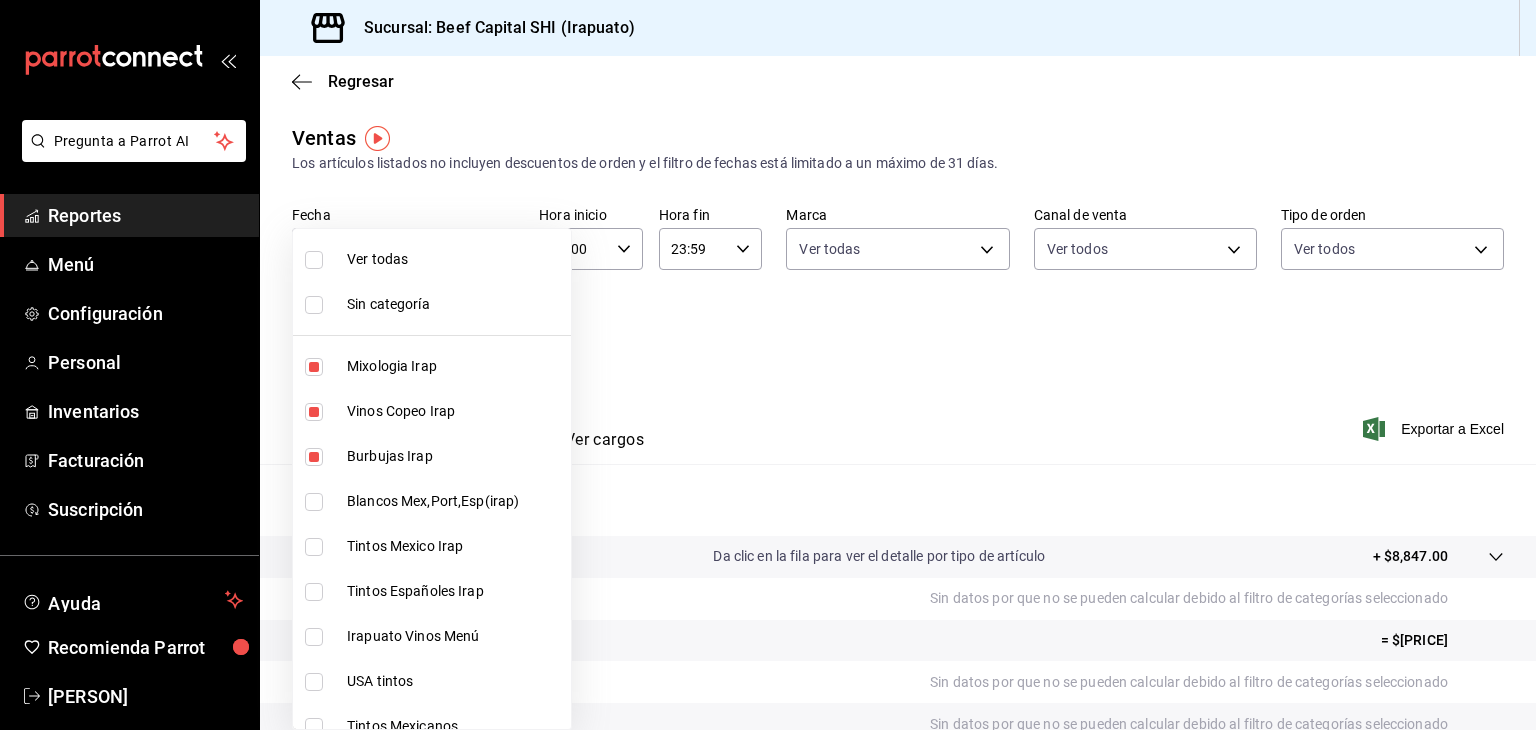 click at bounding box center (314, 502) 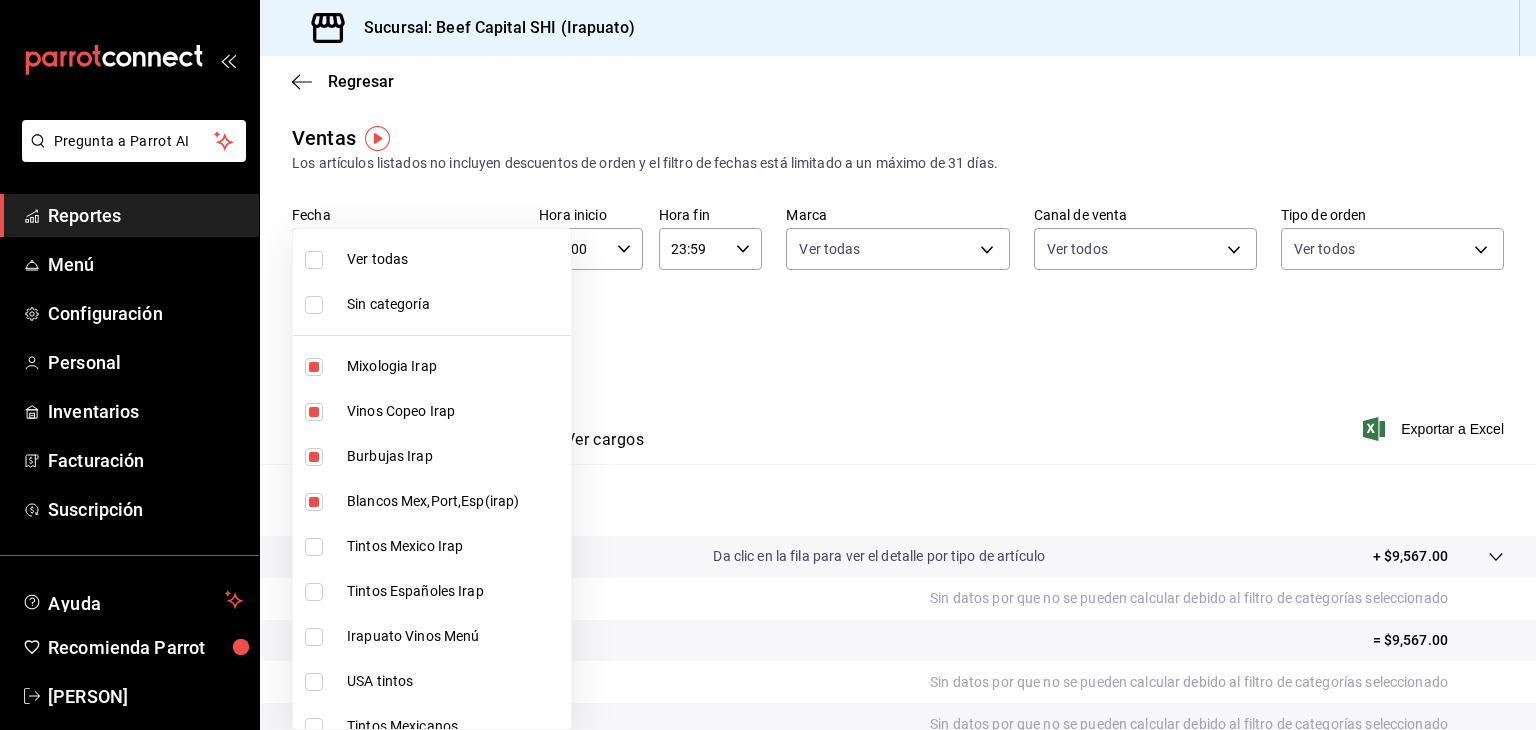 click at bounding box center [314, 547] 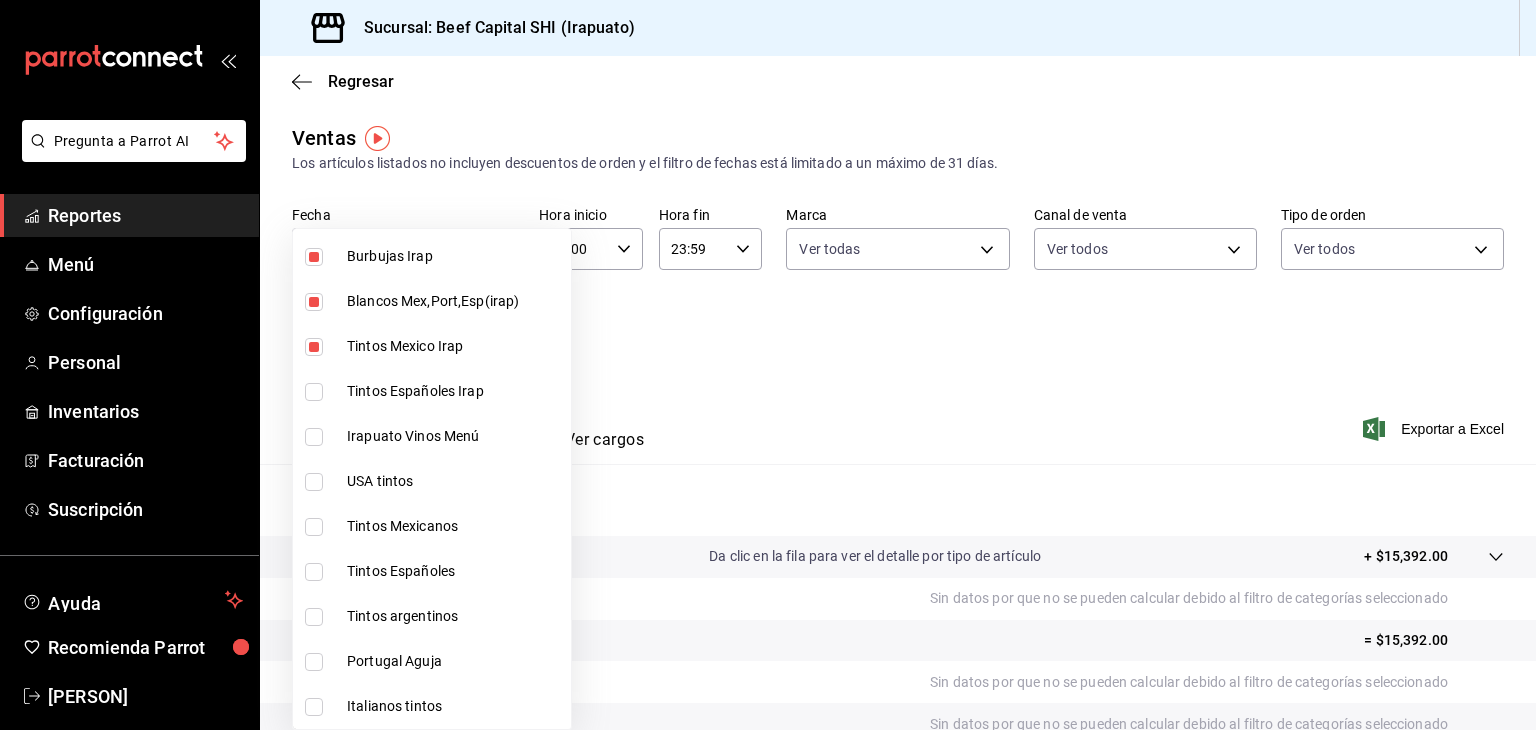 scroll, scrollTop: 300, scrollLeft: 0, axis: vertical 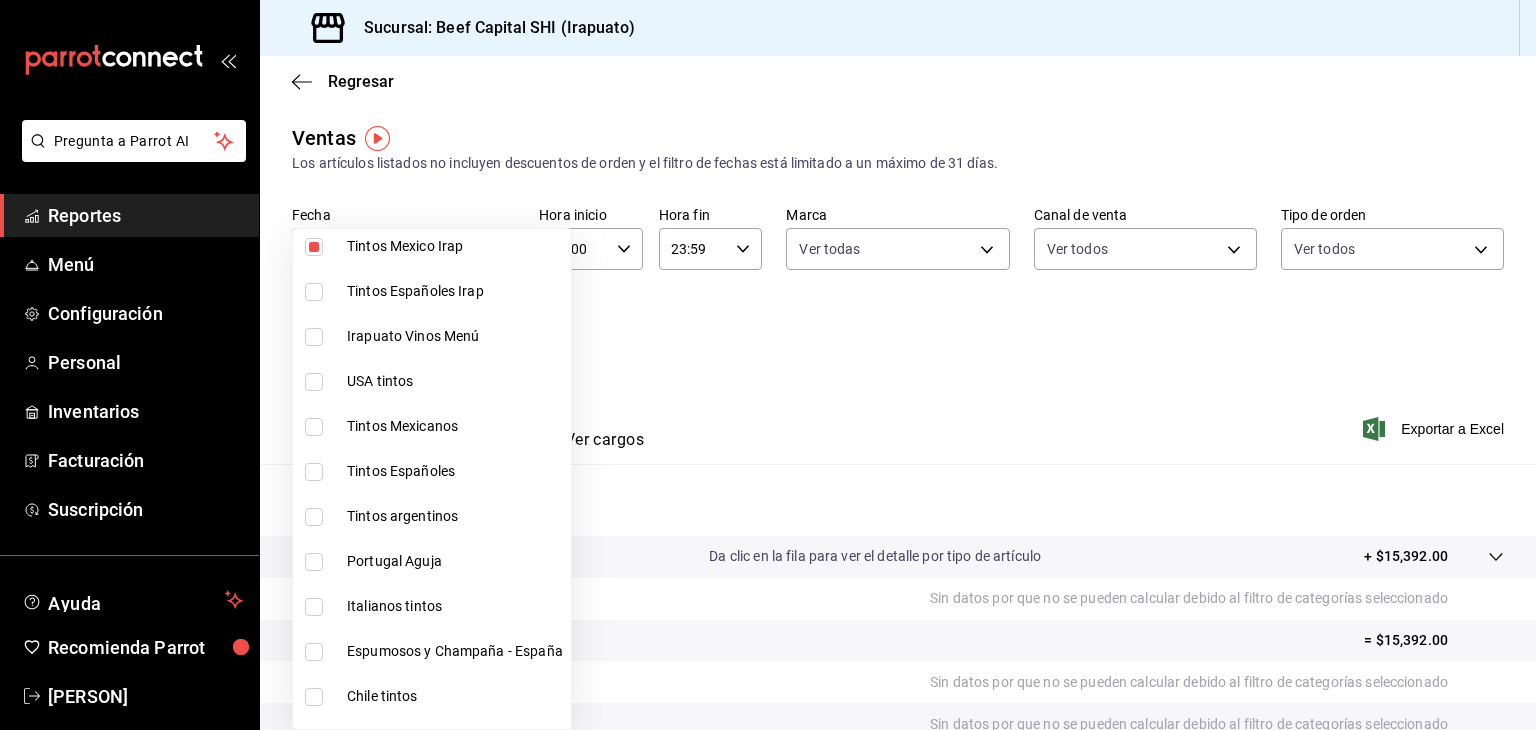 click at bounding box center [314, 292] 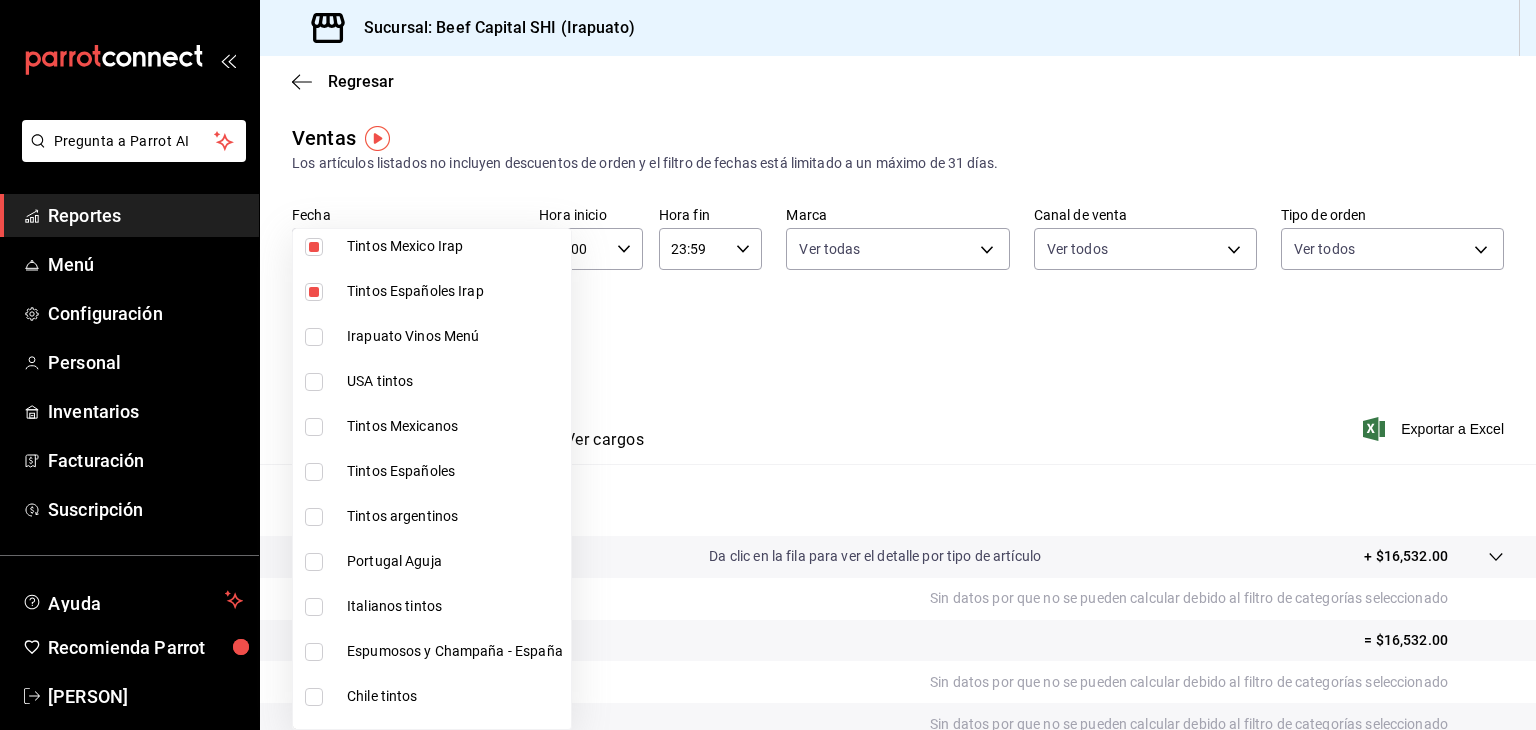 click at bounding box center [314, 337] 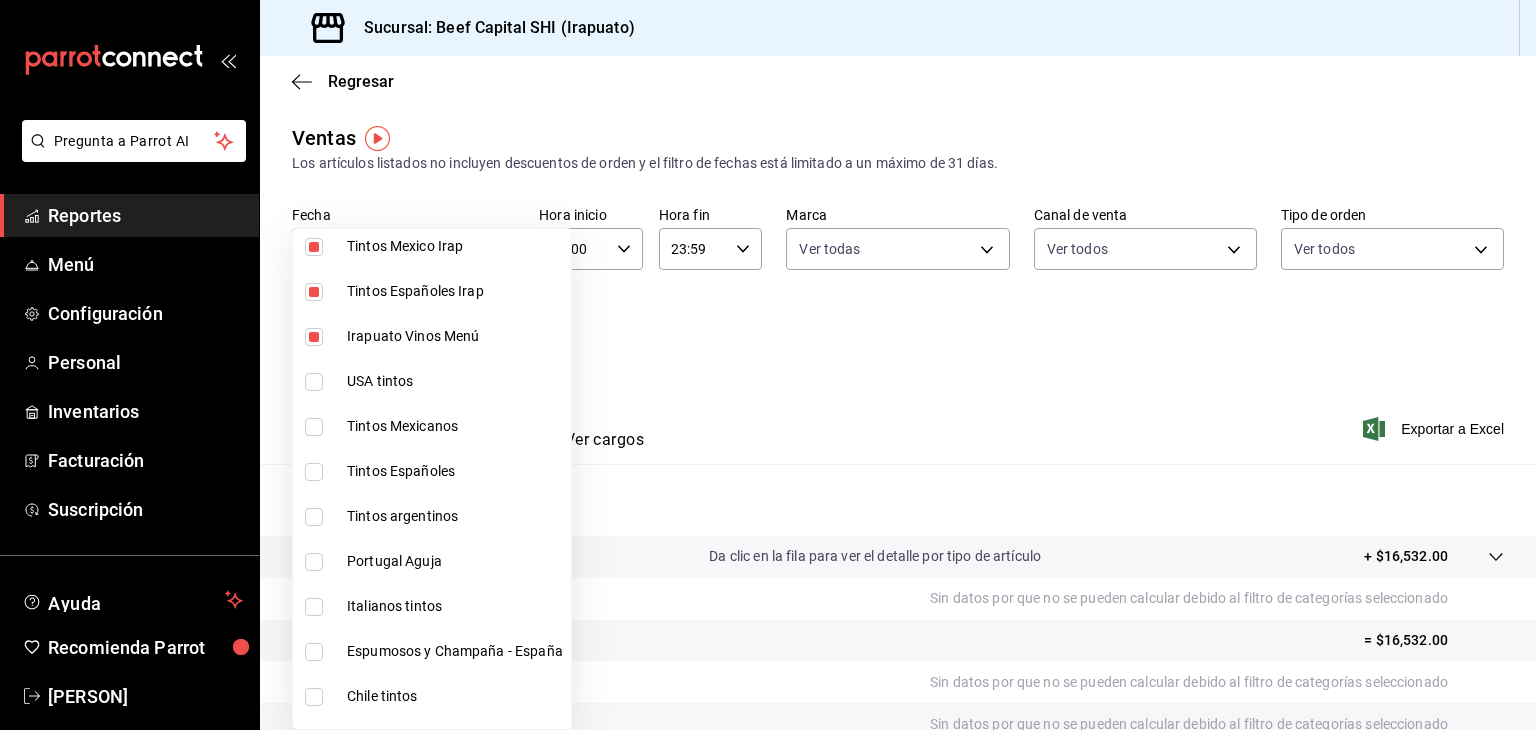 click at bounding box center (314, 382) 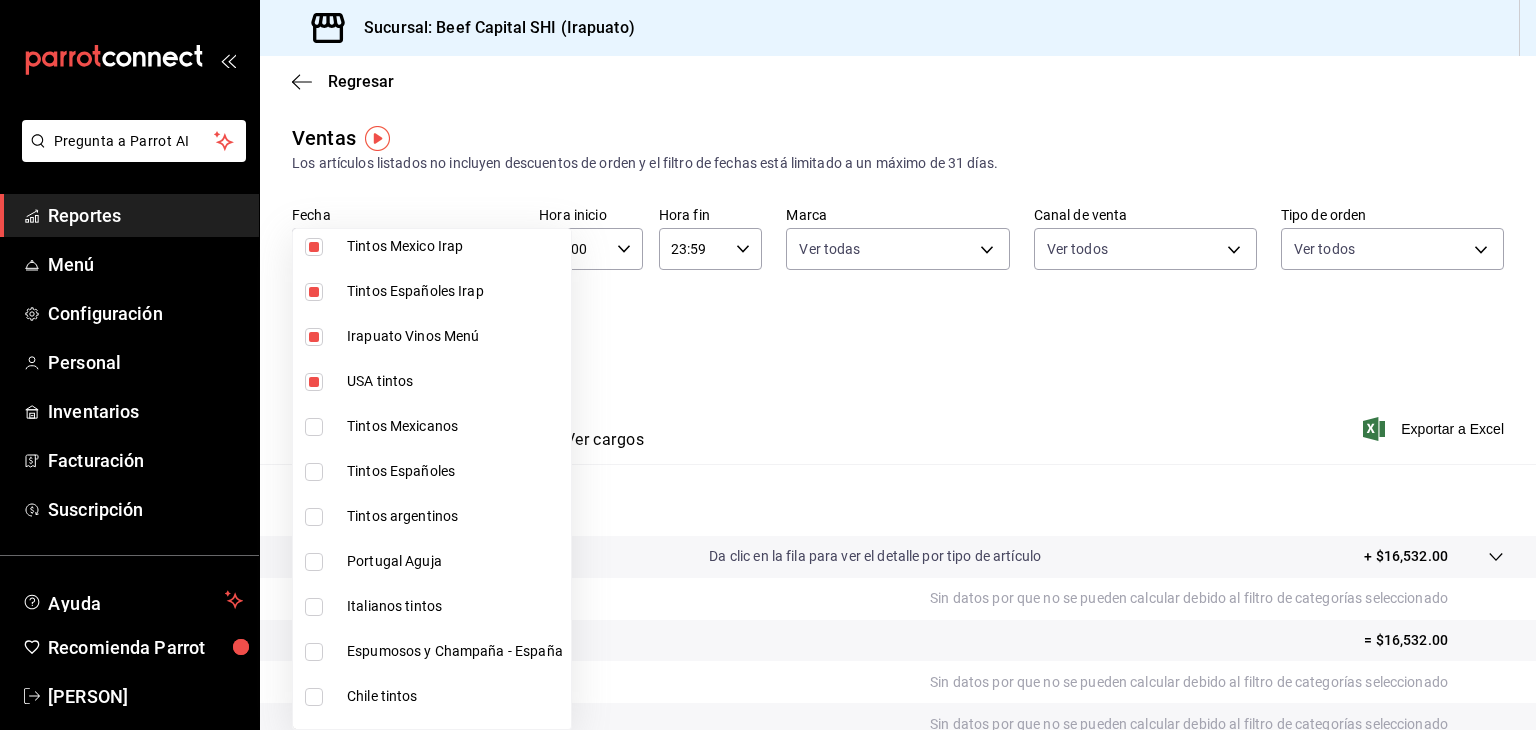 click at bounding box center [314, 427] 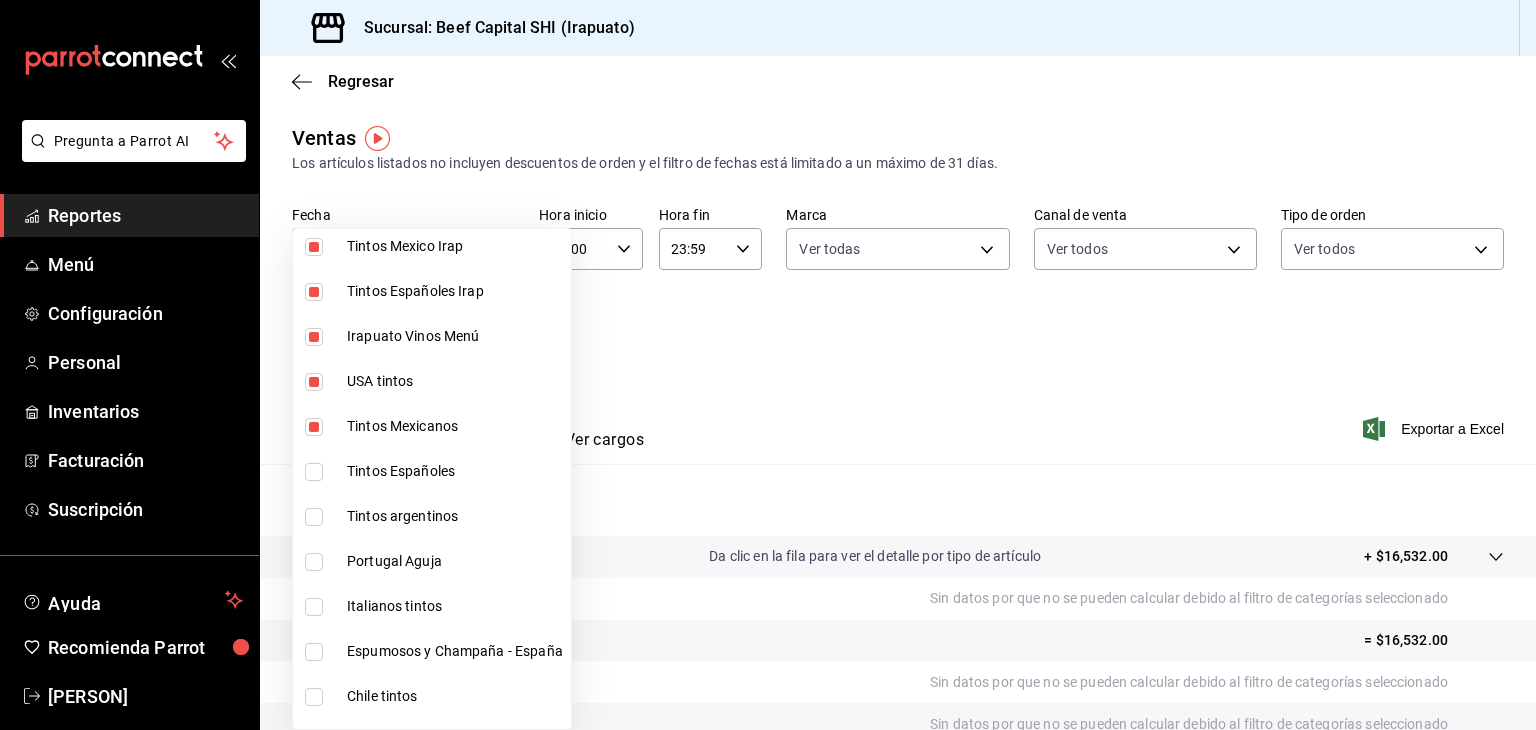 click at bounding box center [314, 472] 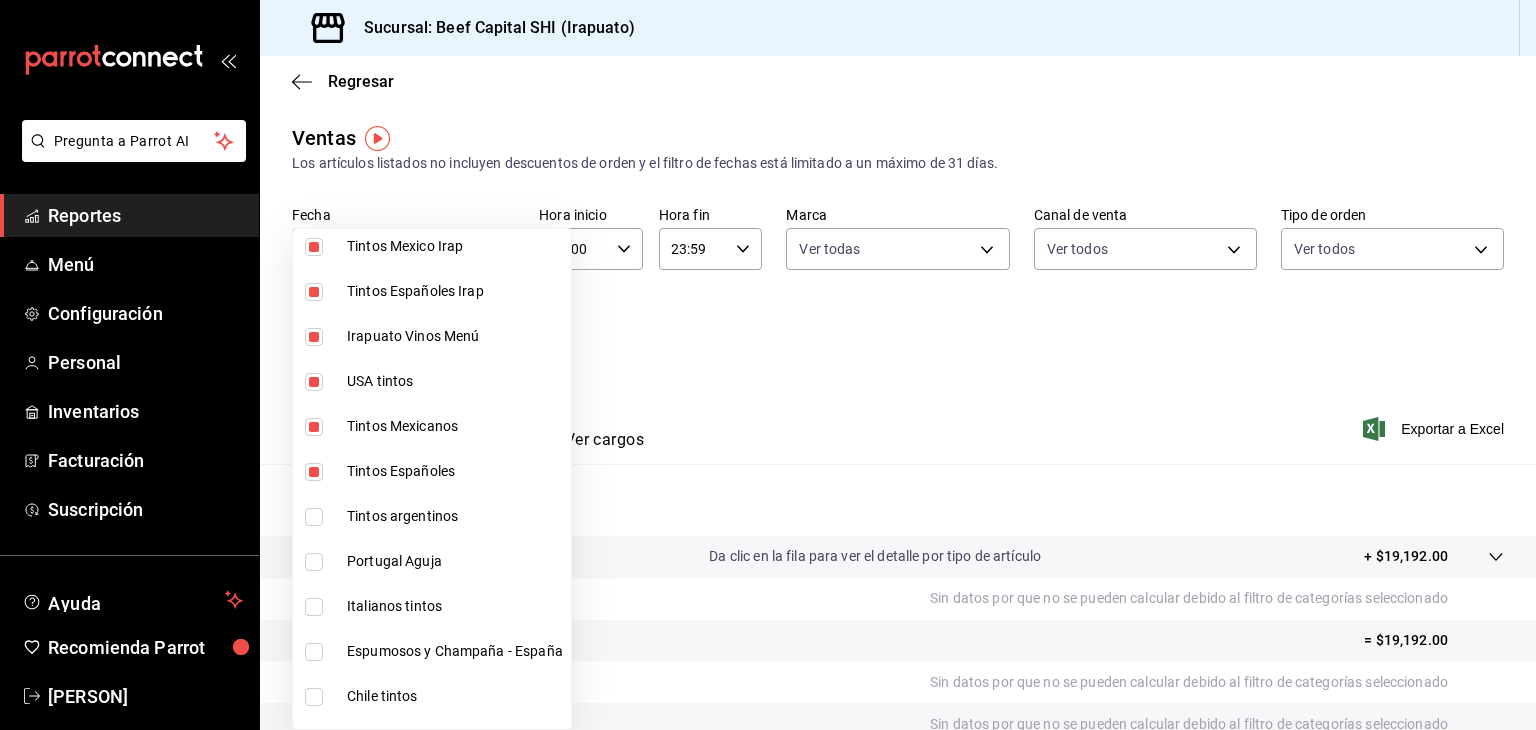 click at bounding box center (314, 517) 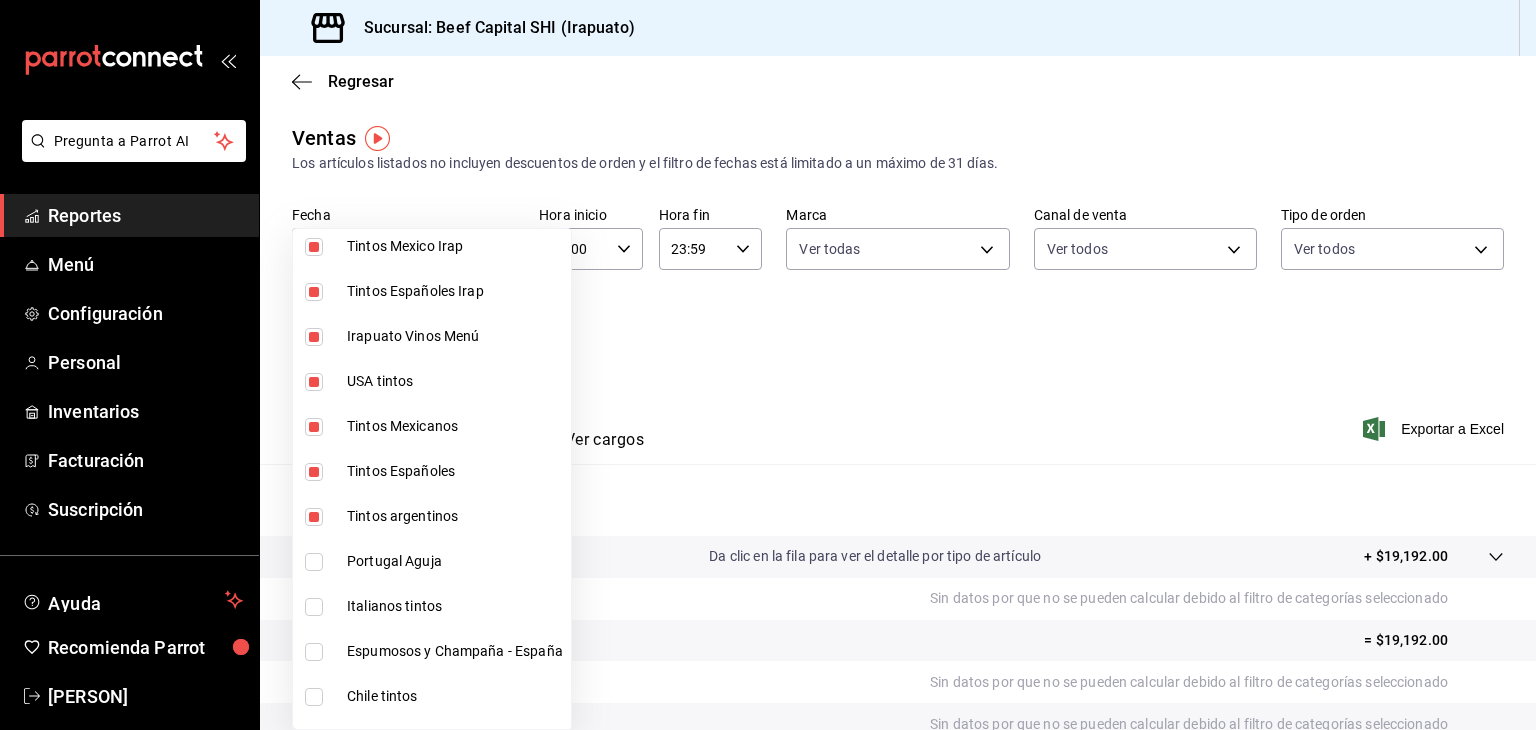 click at bounding box center (314, 562) 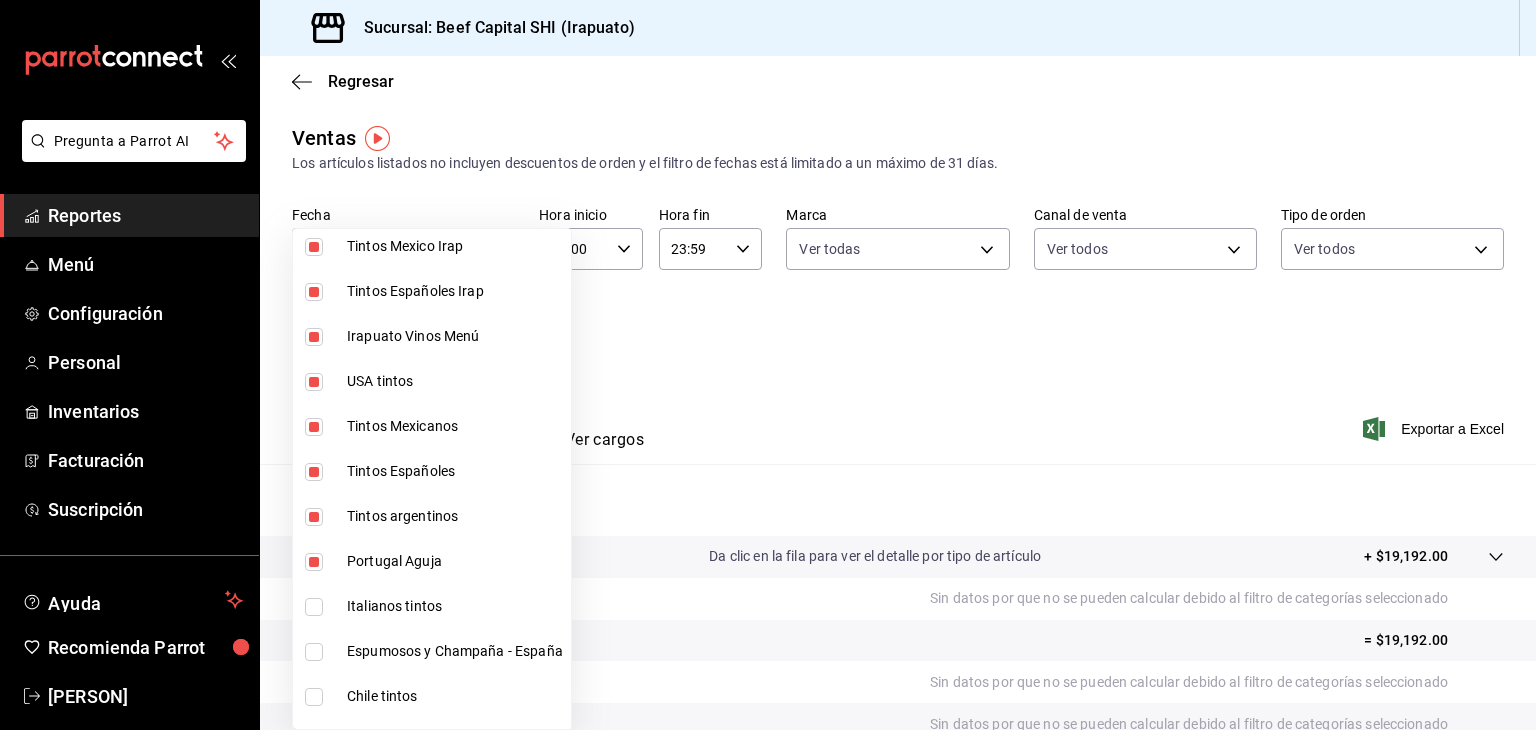scroll, scrollTop: 400, scrollLeft: 0, axis: vertical 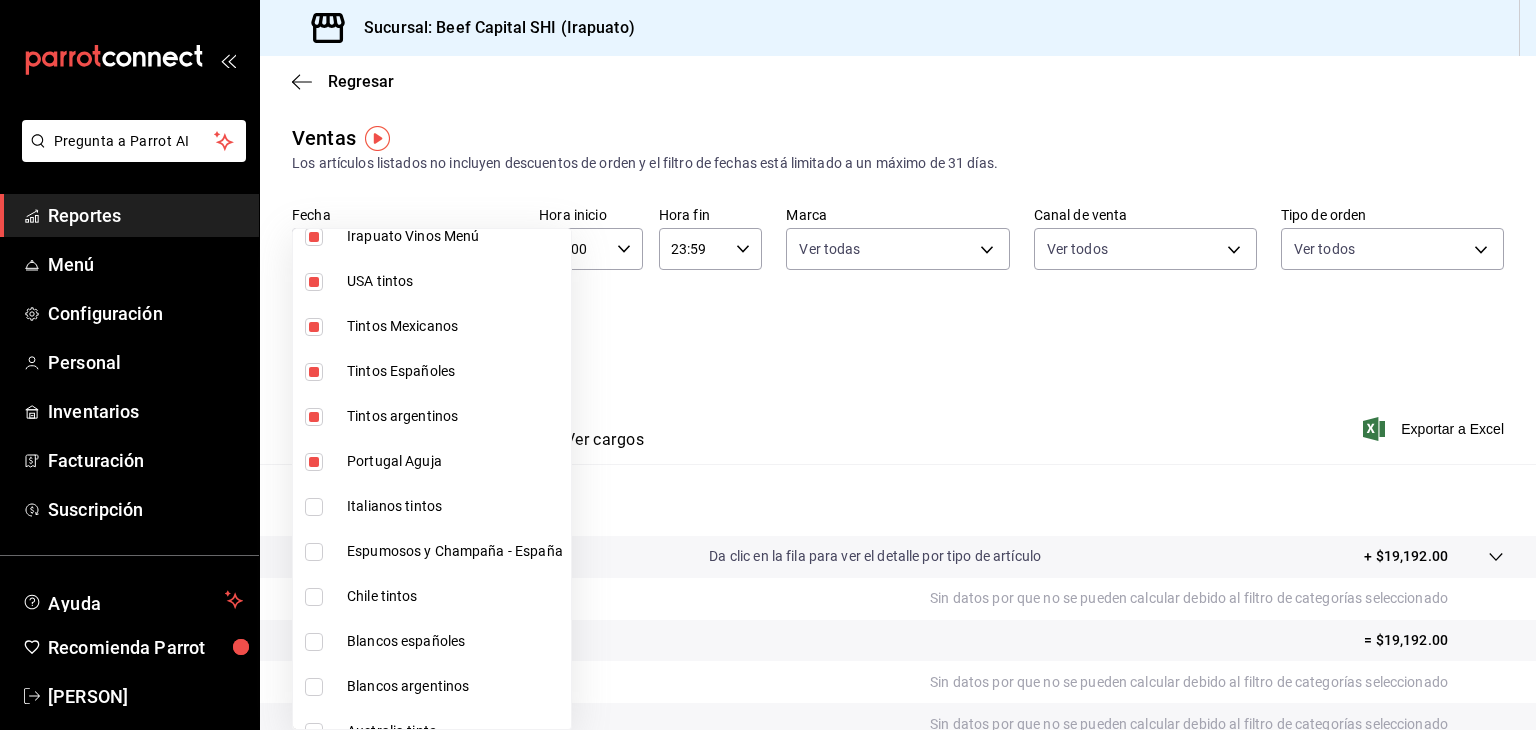 click at bounding box center (314, 507) 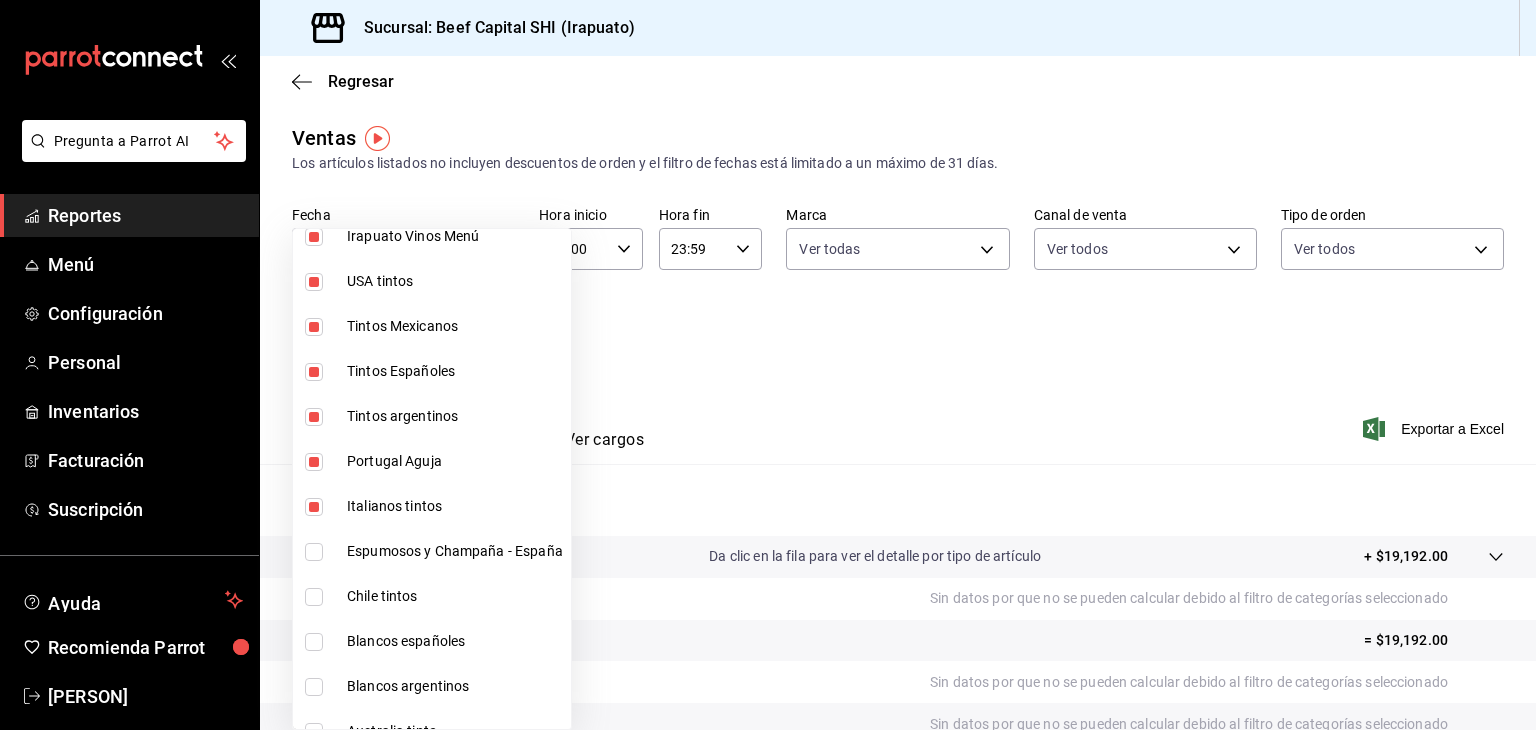 click at bounding box center (314, 552) 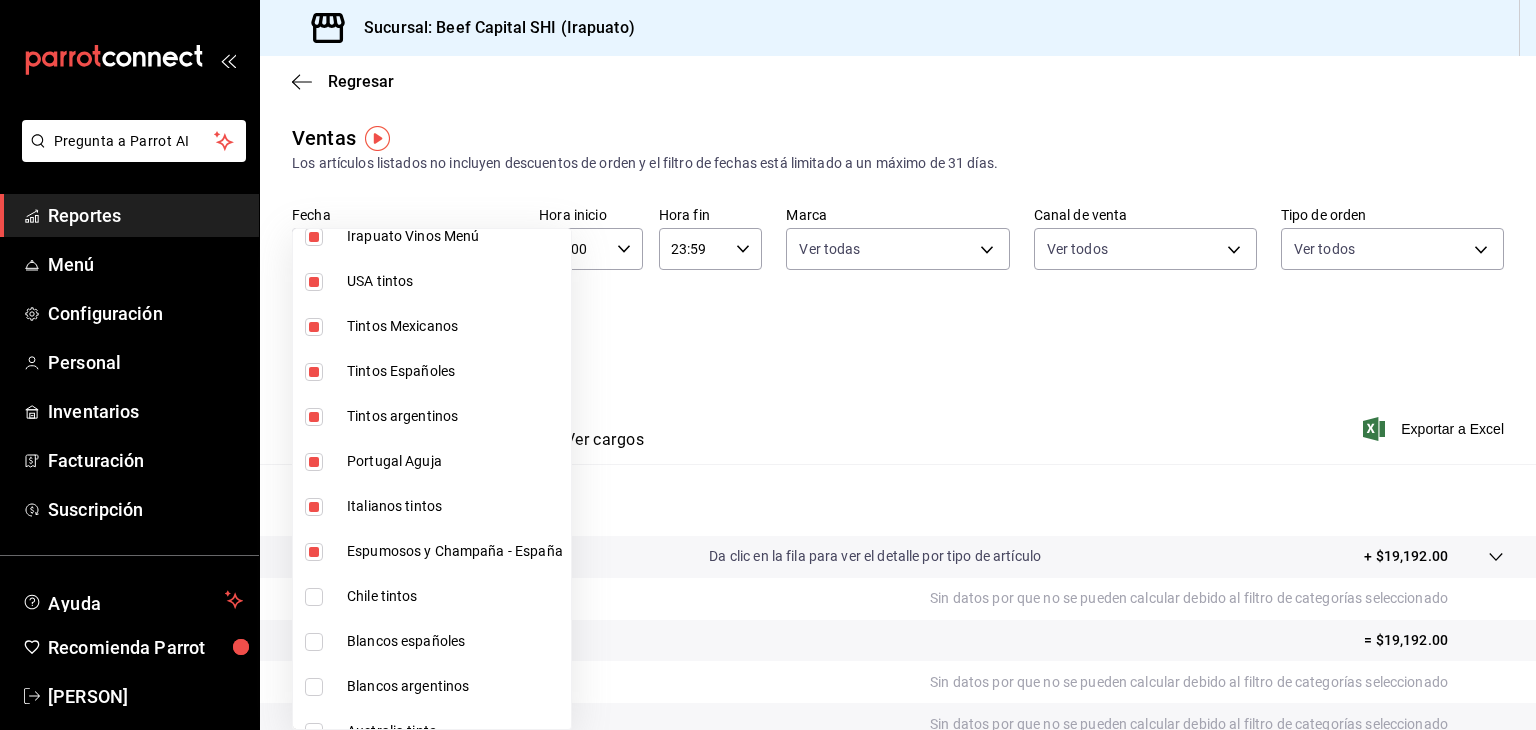 click at bounding box center (314, 597) 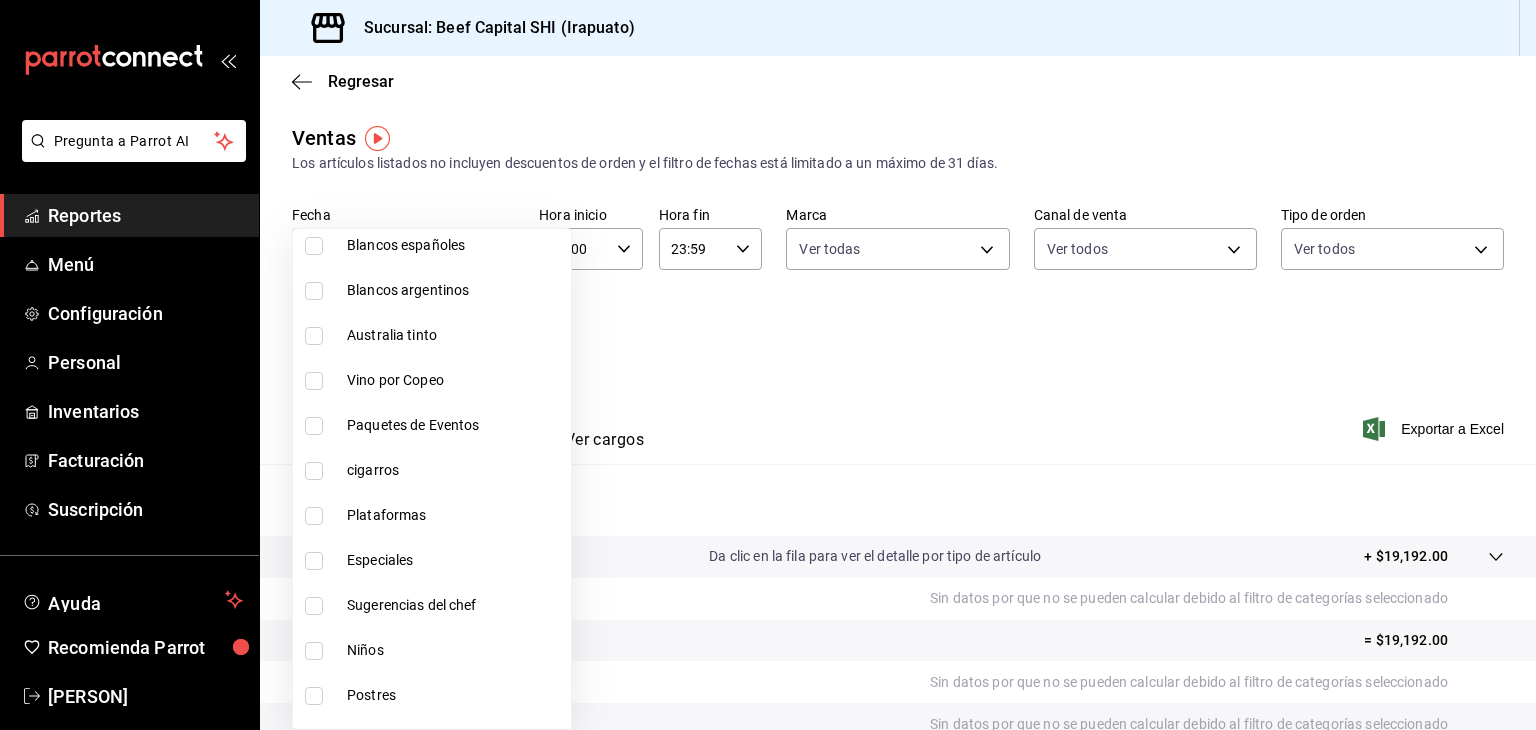 scroll, scrollTop: 800, scrollLeft: 0, axis: vertical 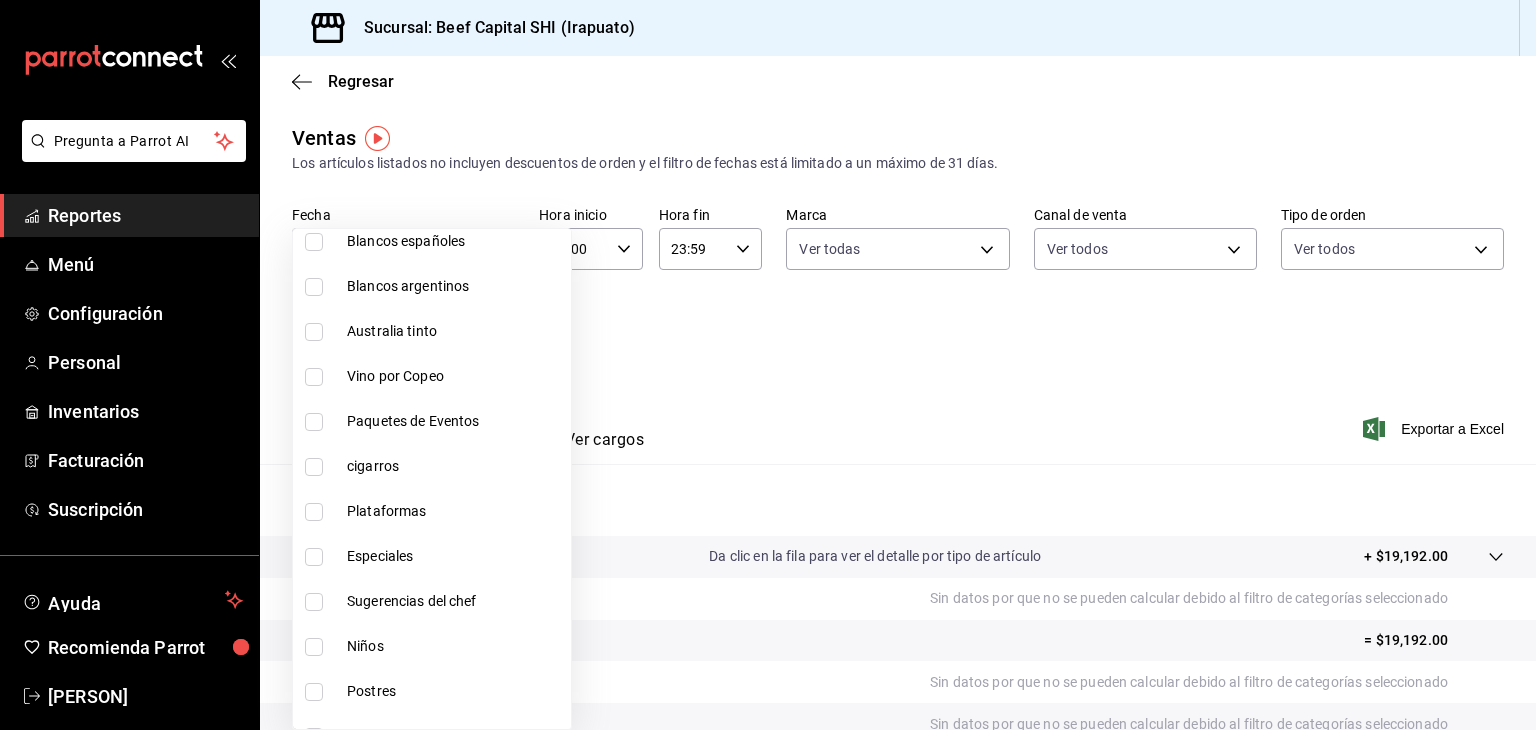 click at bounding box center (314, 242) 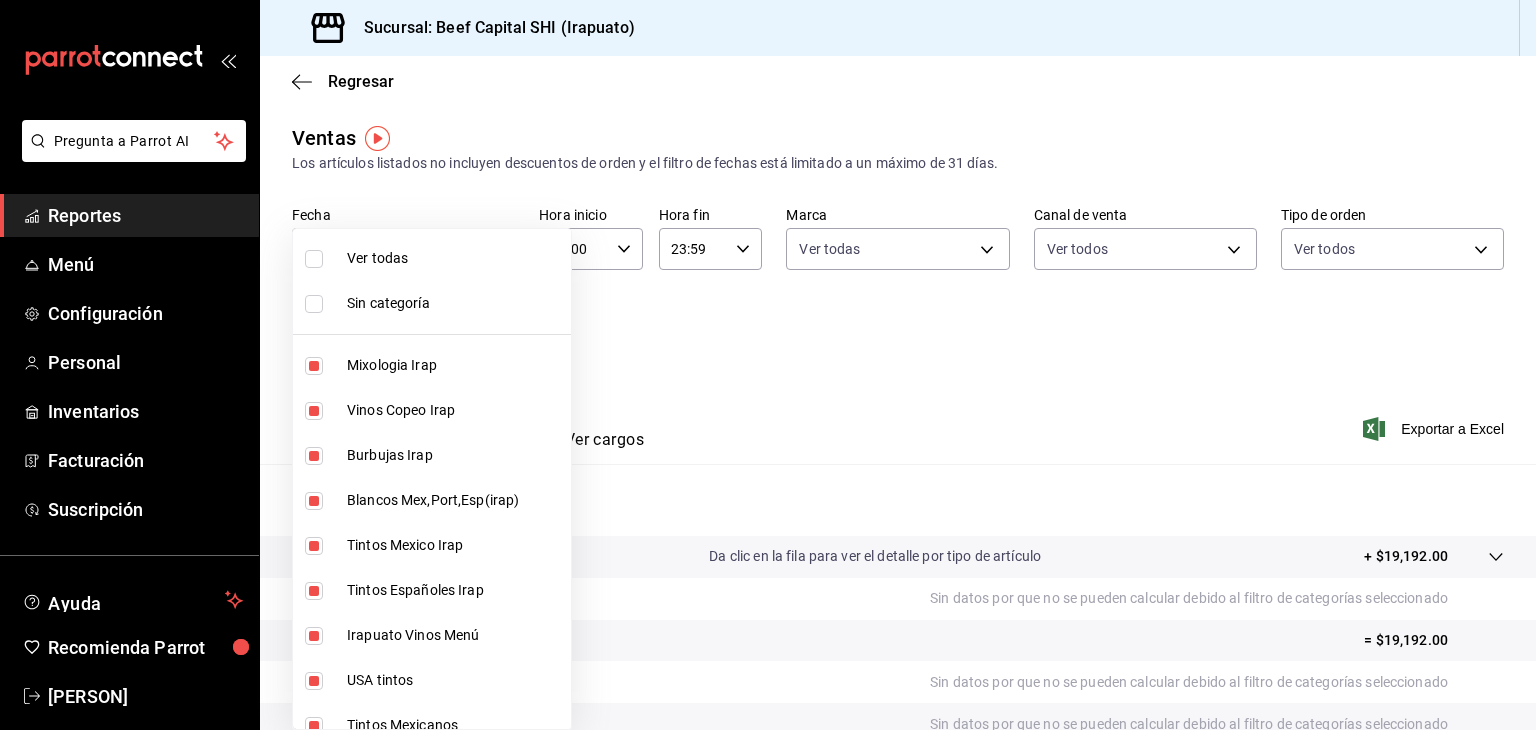 scroll, scrollTop: 0, scrollLeft: 0, axis: both 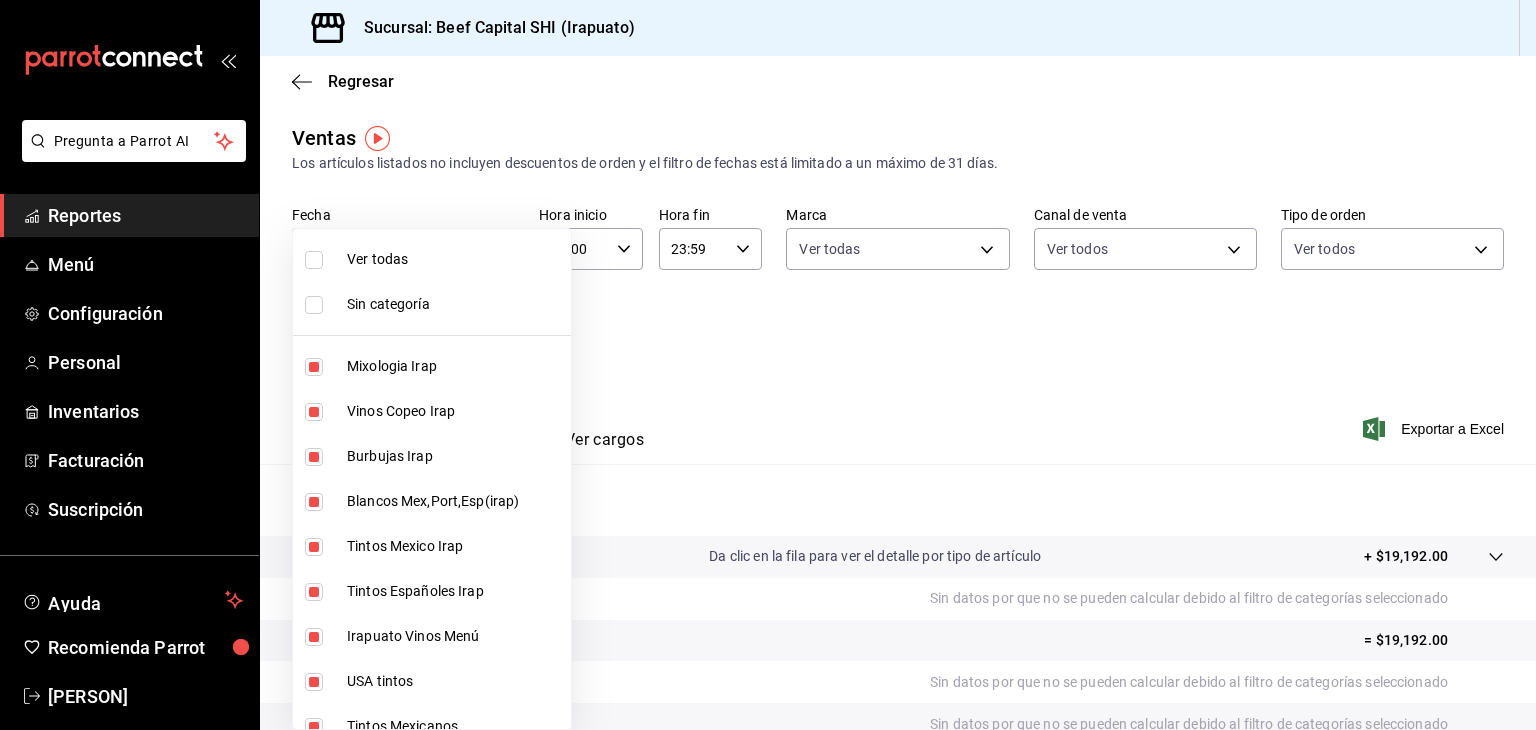 click at bounding box center (314, 367) 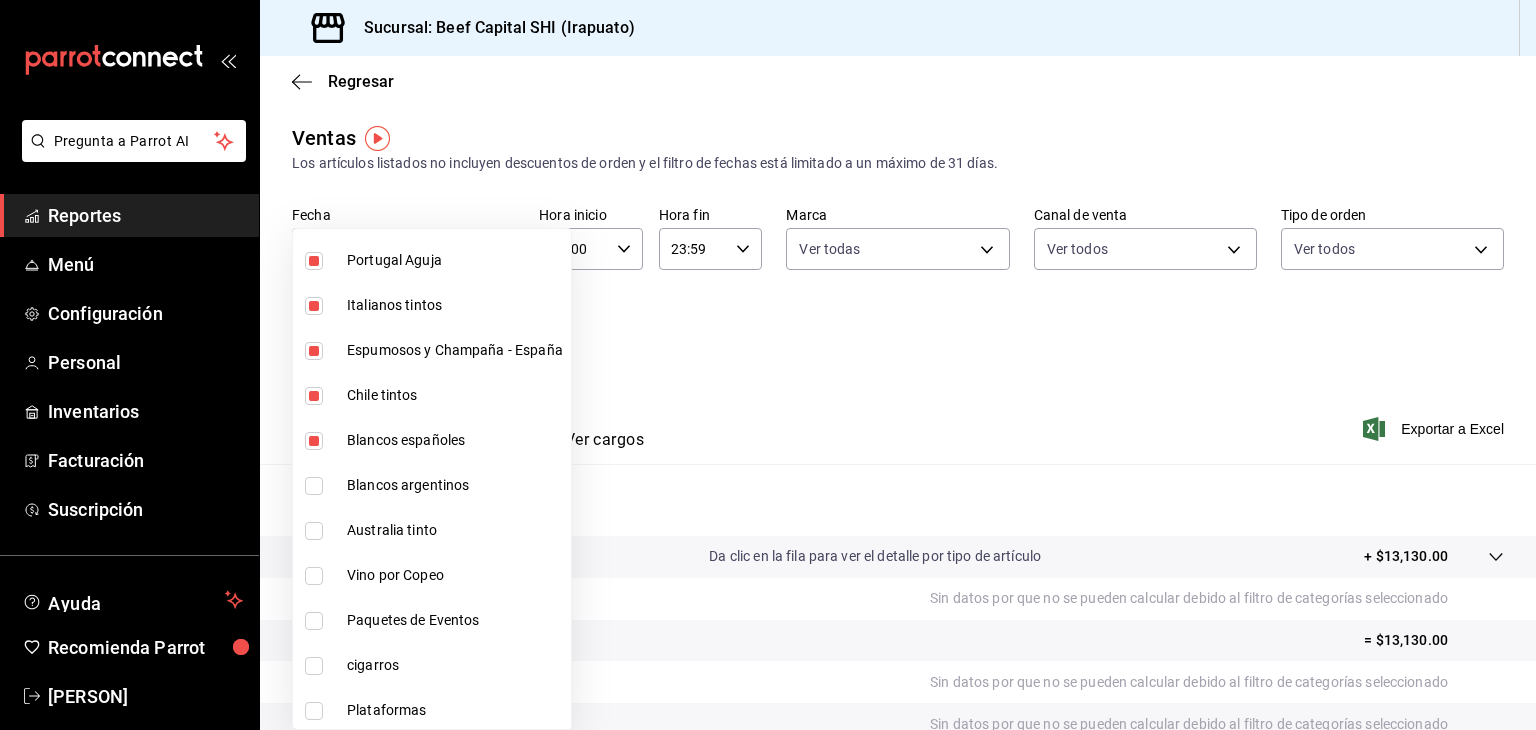 scroll, scrollTop: 700, scrollLeft: 0, axis: vertical 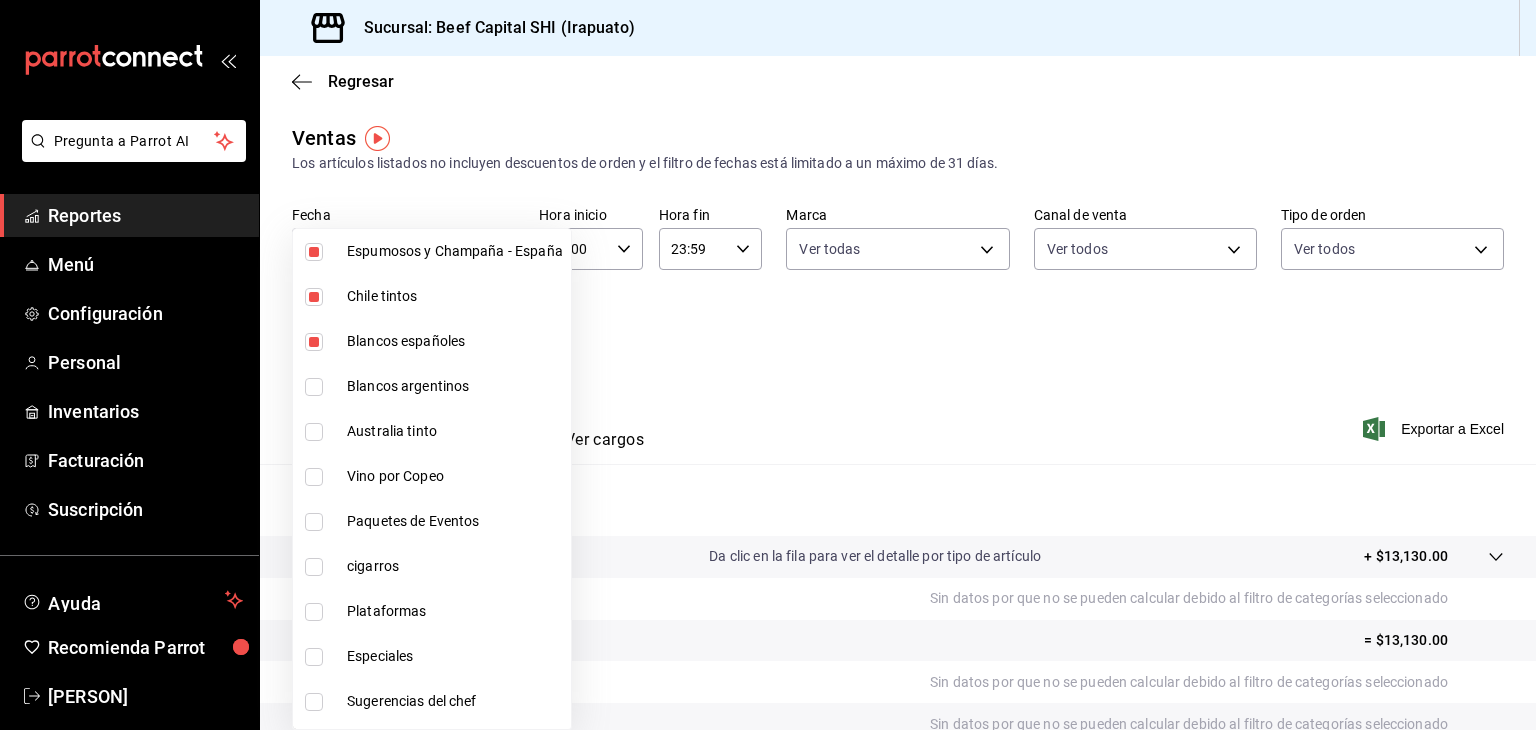 click at bounding box center [314, 387] 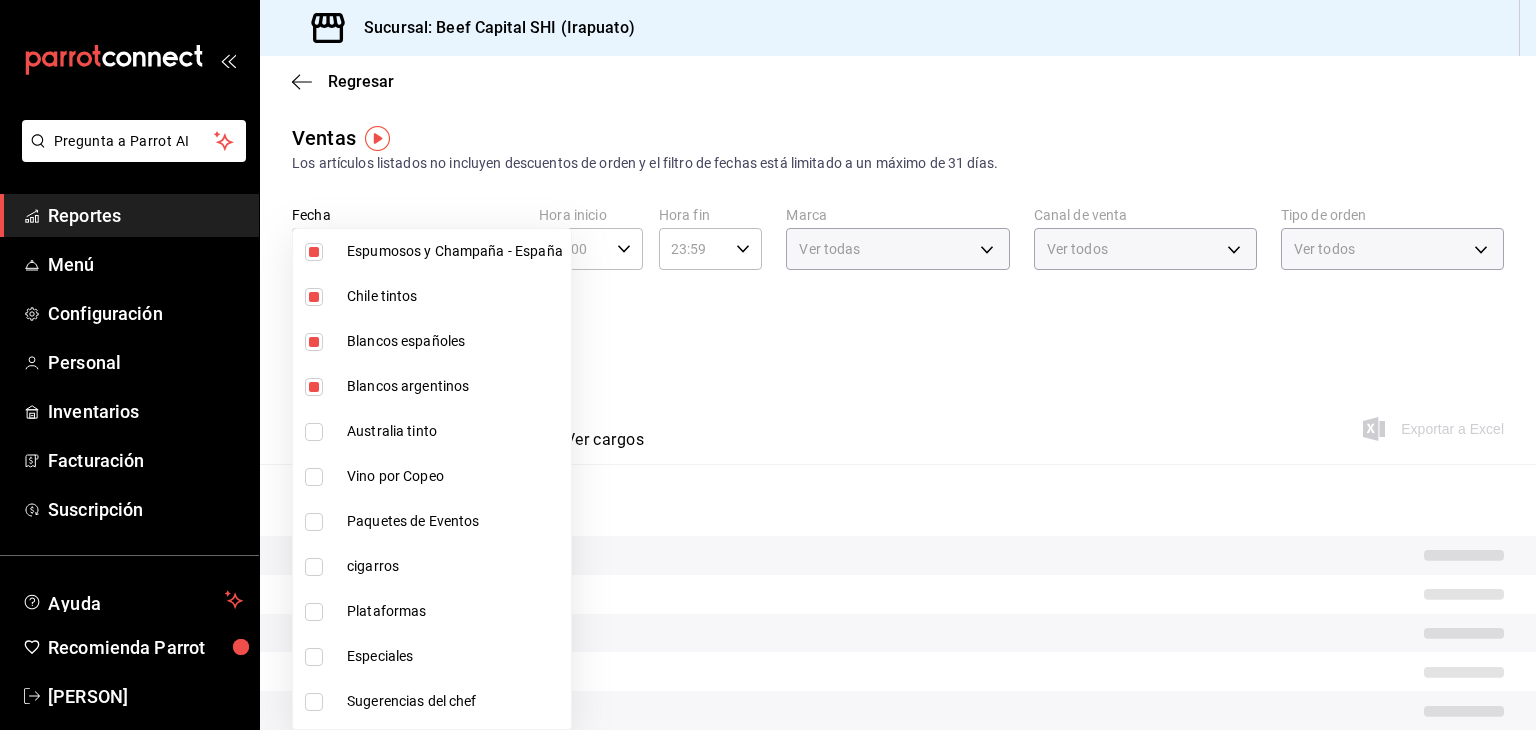 click at bounding box center [314, 432] 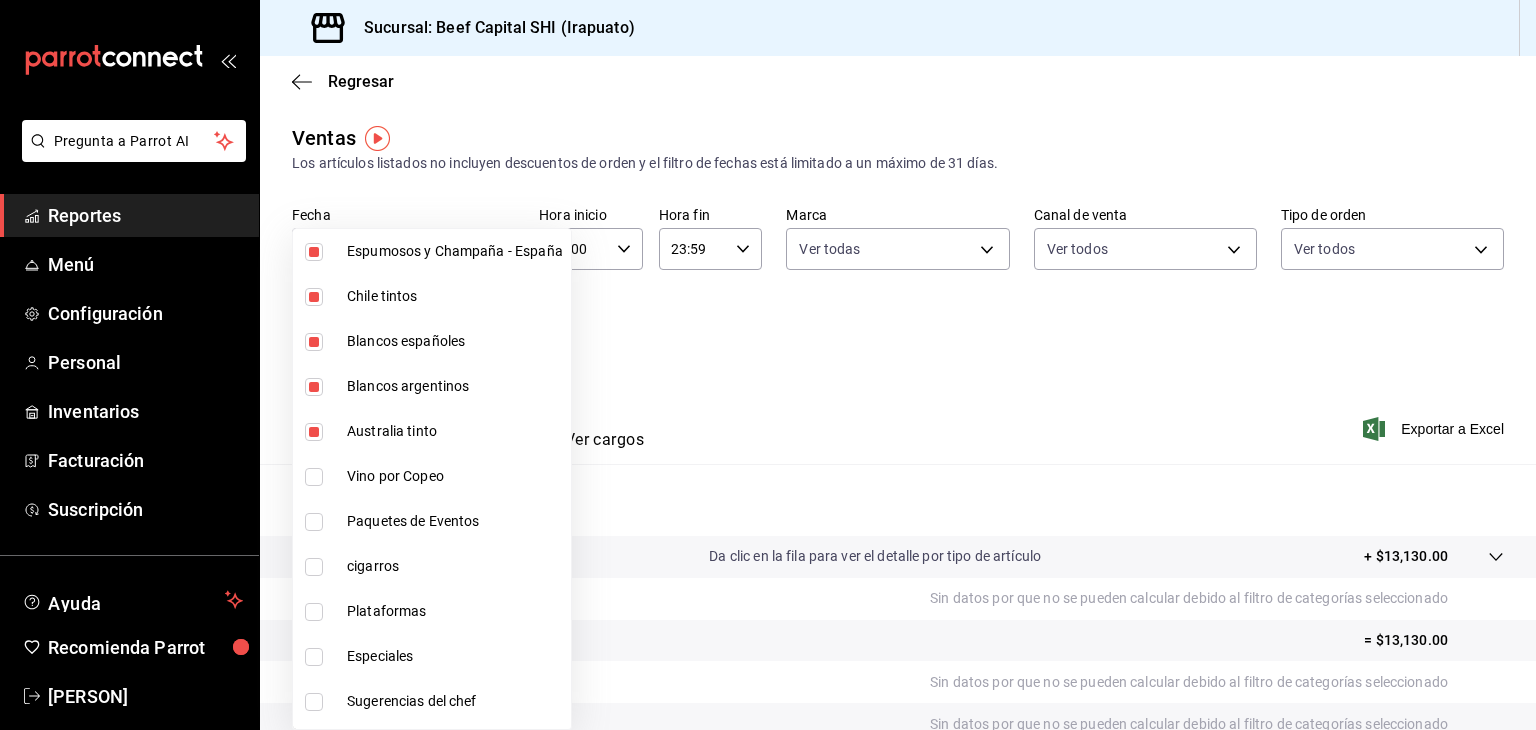 type on "b9d03865-b415-493f-a2ea-e4353c441588,3c7d2ad2-1d43-4c0a-865e-ca5f70957830,f23f0945-c331-47c3-a78d-c8adfdb22f29,70fc7f8b-7193-4205-9978-c70e370b88ec,15fc0098-a8a6-4625-ad8b-91a15c1bbf05,a2cfab74-379c-4389-8d06-b32e88edb388,c5d70b27-e86d-4c7d-a5f3-dfc541fd6873,f88518ab-b853-4dd6-aa6c-53ca66c6ccf4,8828723a-0015-47f9-bab0-107c99beb256,8ec04016-420a-44a2-b3e3-785083b6f673,318d6cbe-7b2b-4a39-a82d-239c927cd86f,48f7fb61-45c2-42d0-b0ba-021fa4206c9a,c0e257bc-c66b-4af4-bb53-edede752b9d2,13358f1b-fc32-4a6c-b044-12be6e04d9e6,03cf777b-250c-4d50-8c5f-234c926fe296,0d09ec44-93f8-4950-a2ba-8b5bbde65602,160f20af-4788-4aa6-9e10-564924ebade7" 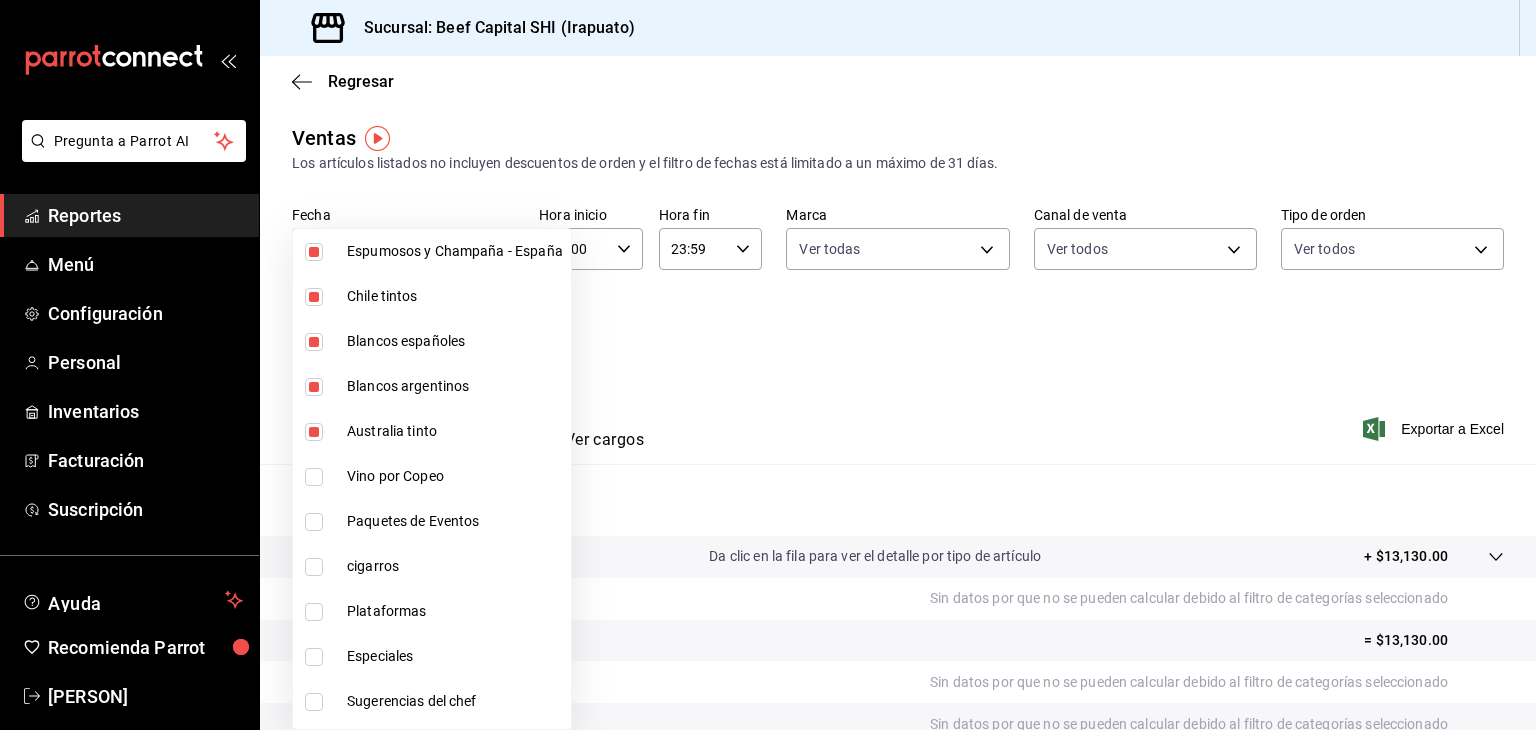click at bounding box center (314, 477) 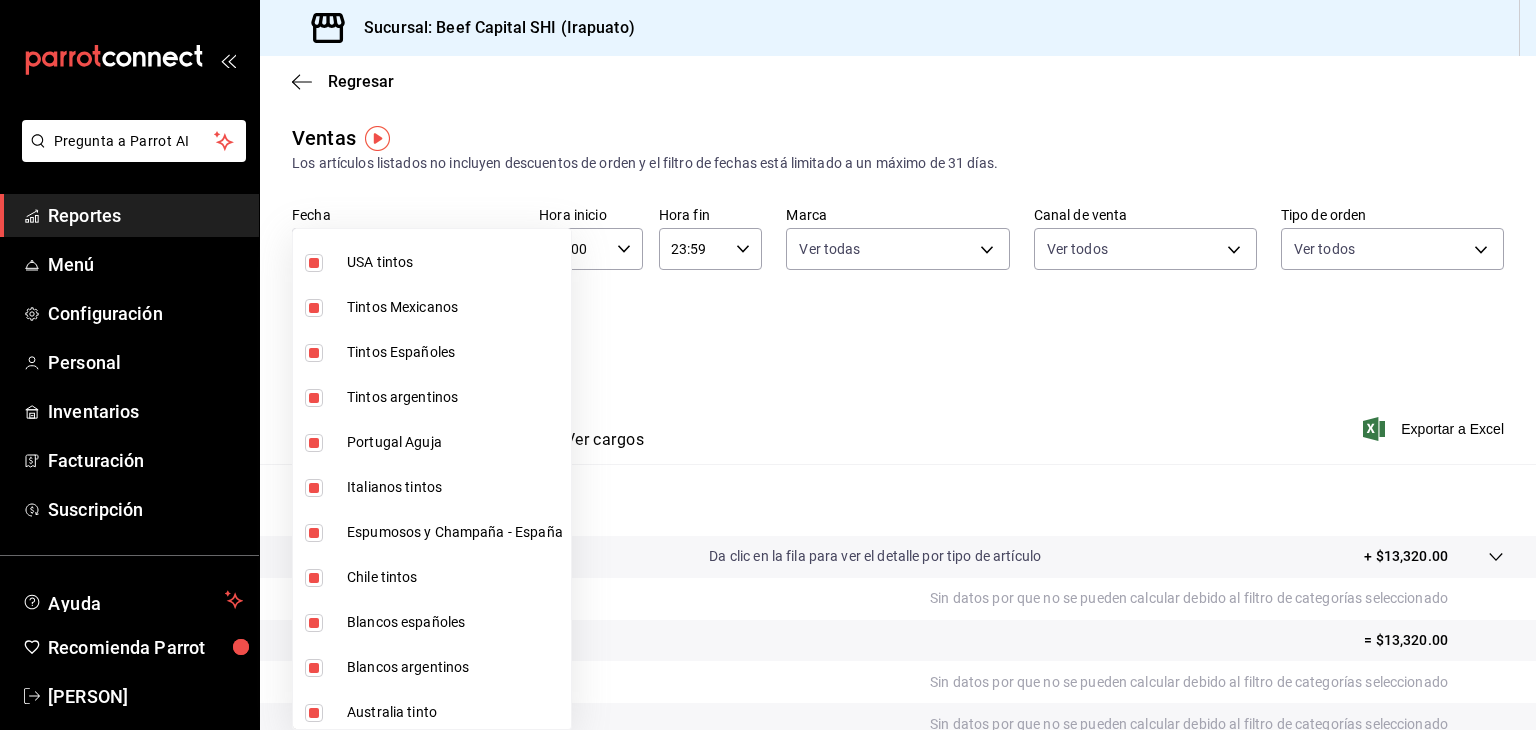 scroll, scrollTop: 0, scrollLeft: 0, axis: both 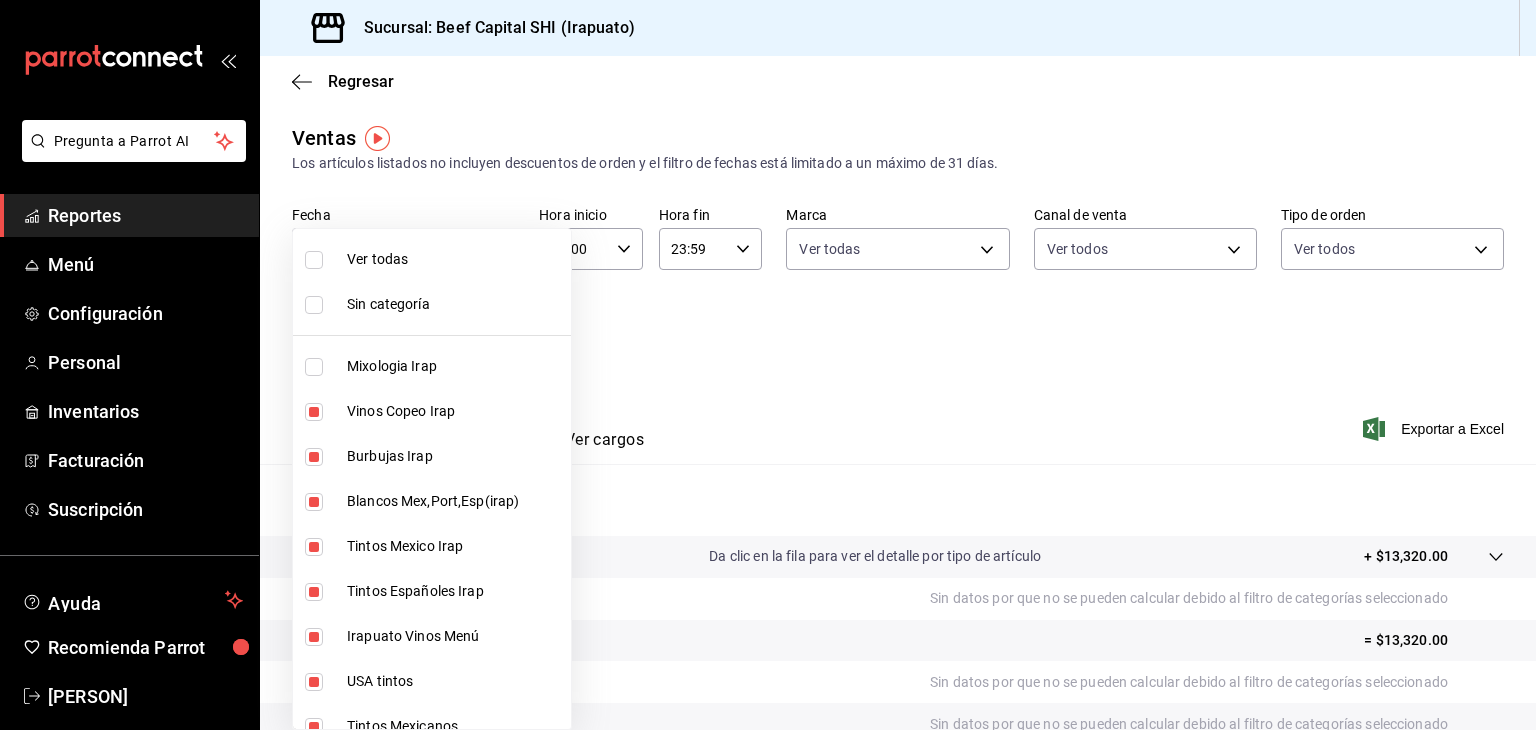 click at bounding box center [768, 365] 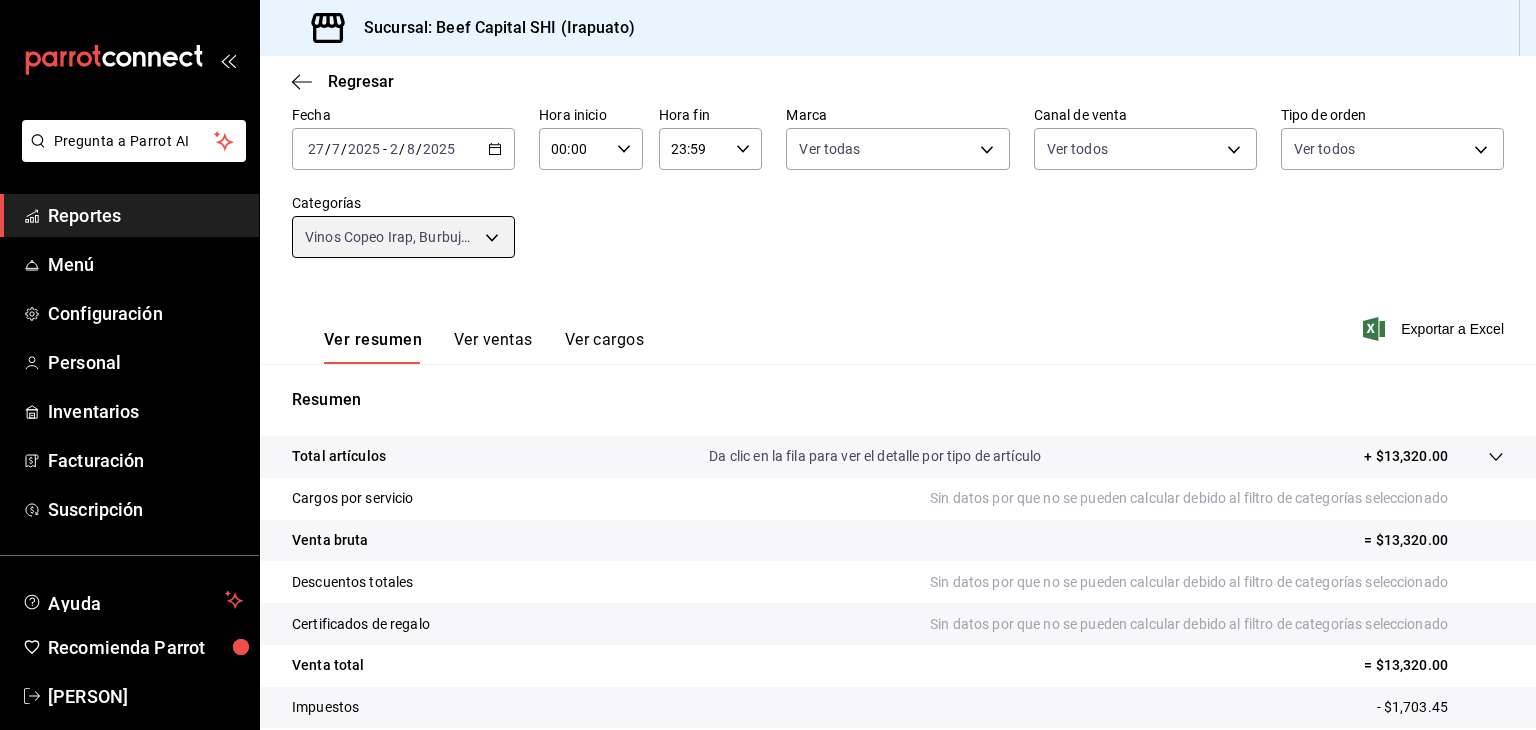 scroll, scrollTop: 200, scrollLeft: 0, axis: vertical 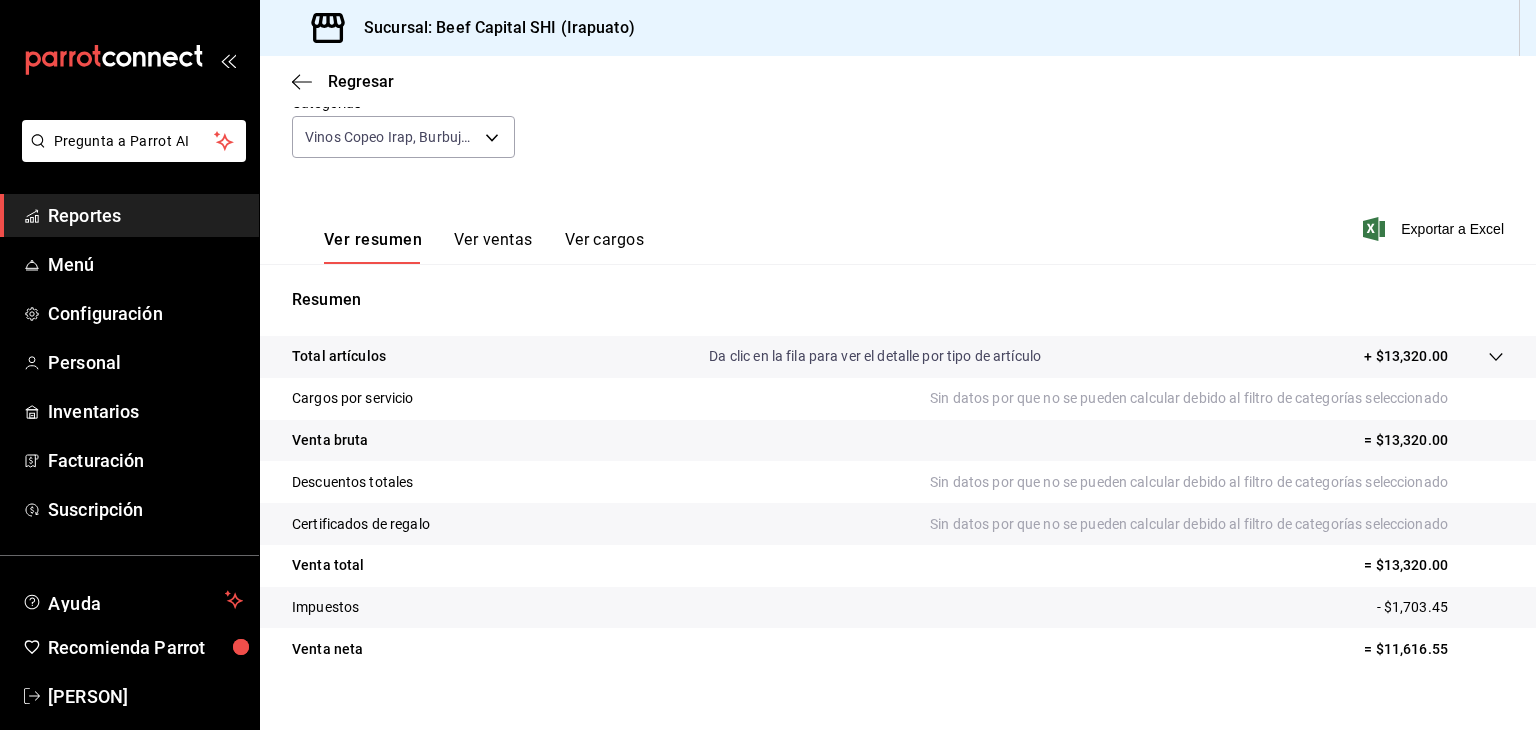 click on "+ $13,320.00" at bounding box center (1406, 356) 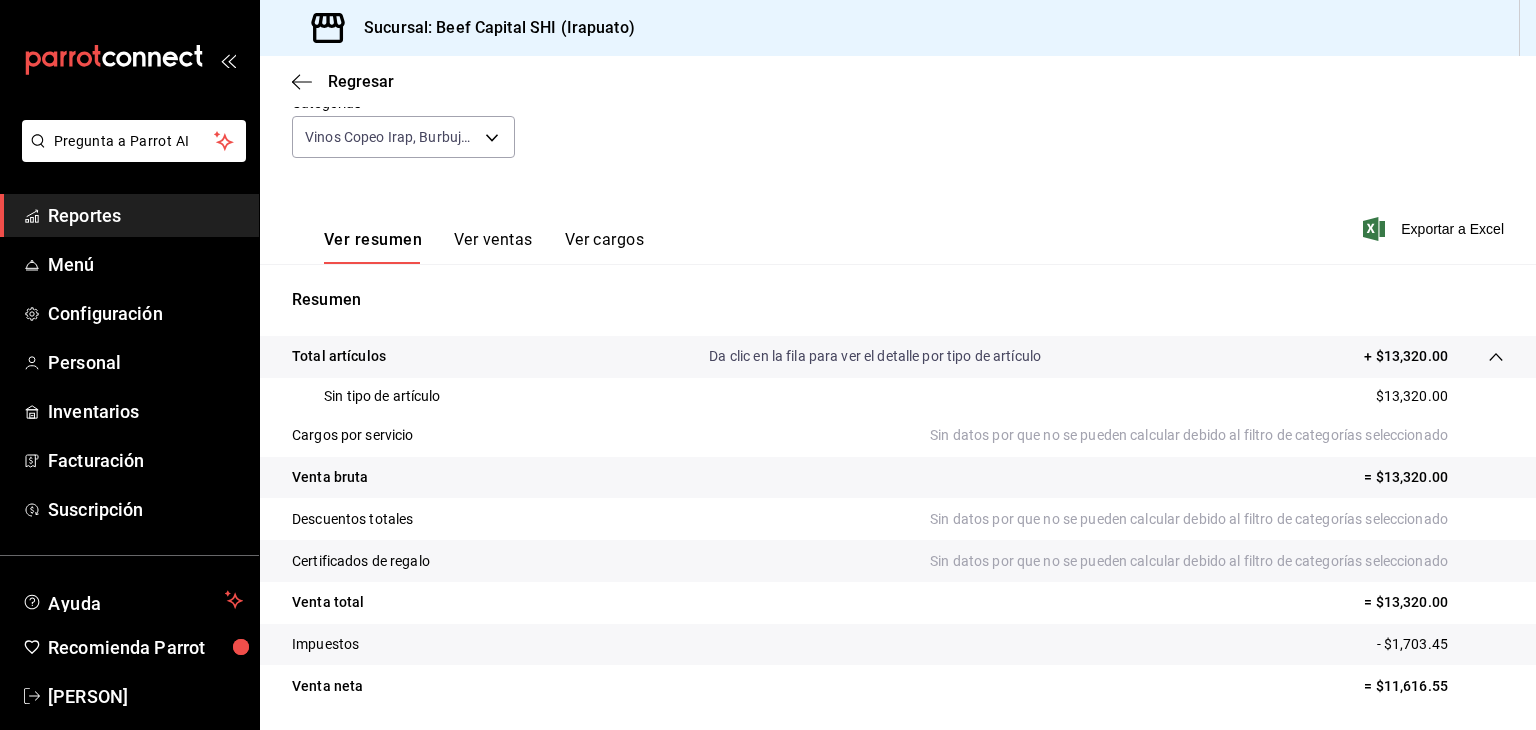 click on "Sin tipo de artículo $13,320.00" at bounding box center [898, 396] 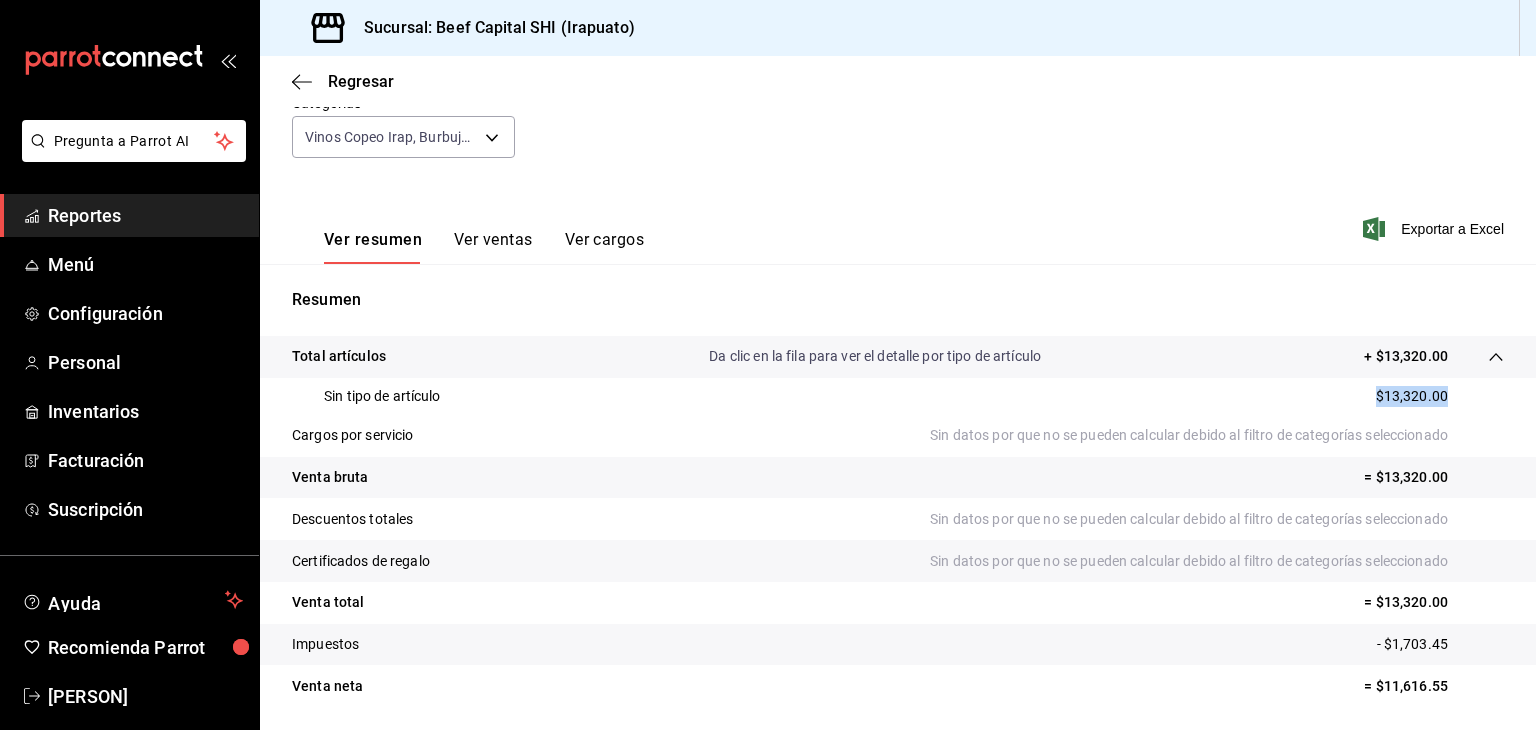 drag, startPoint x: 1431, startPoint y: 397, endPoint x: 1388, endPoint y: 404, distance: 43.56604 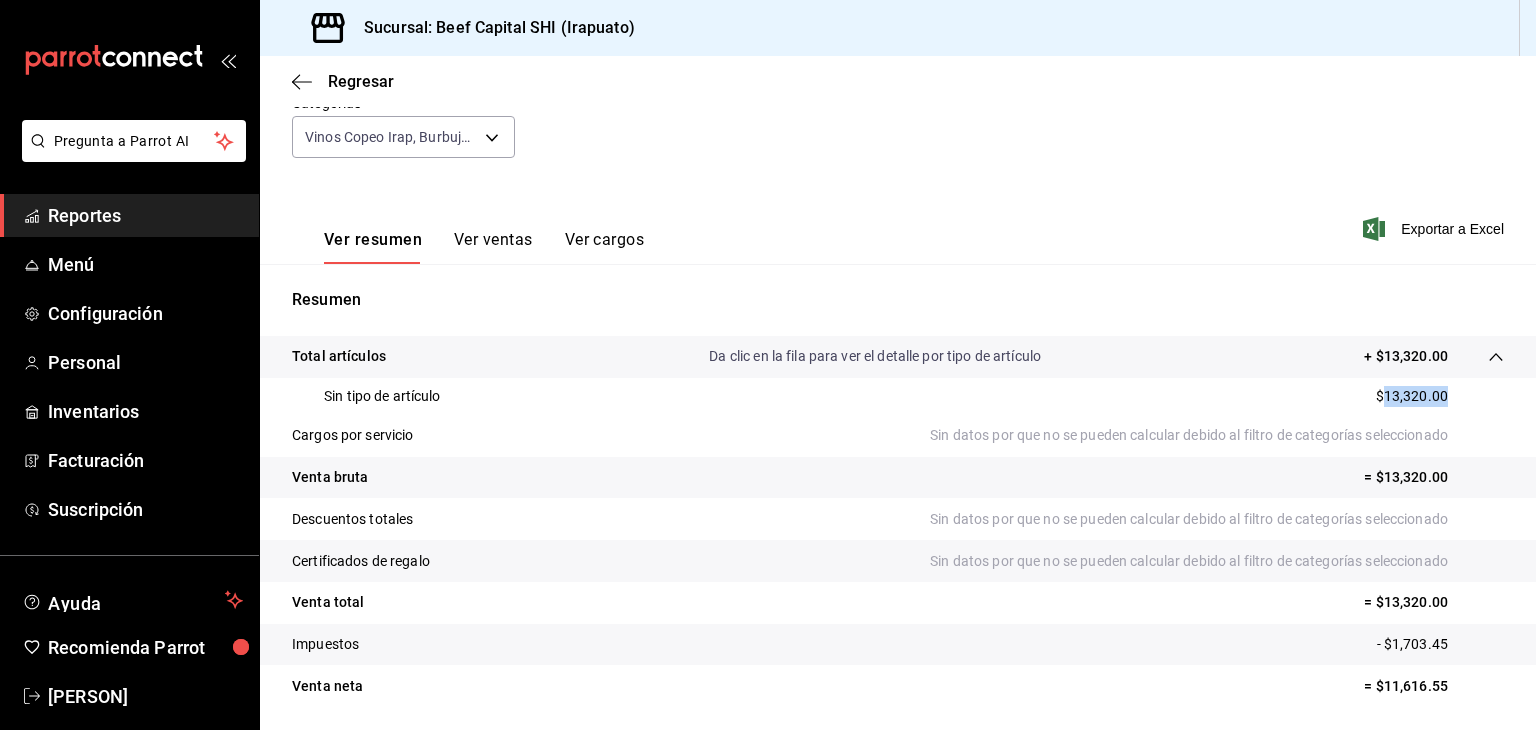 copy on "13,320.00" 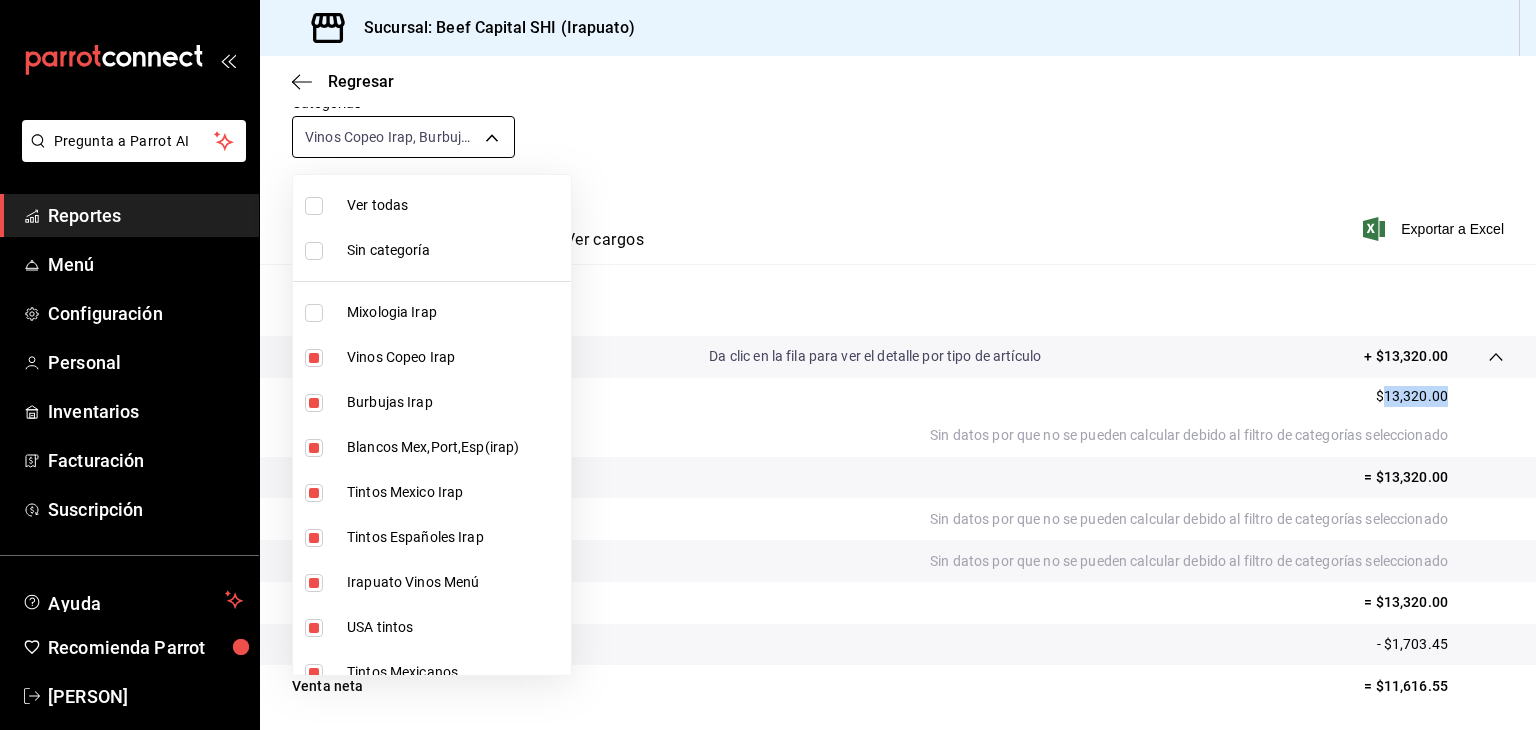 click on "Pregunta a Parrot AI Reportes   Menú   Configuración   Personal   Inventarios   Facturación   Suscripción   Ayuda Recomienda Parrot   [PERSON]   Sugerir nueva función   Sucursal: Beef Capital SHI (Irapuato) Regresar Ventas Los artículos listados no incluyen descuentos de orden y el filtro de fechas está limitado a un máximo de 31 días. Fecha [DATE] [DATE] - [DATE] [DATE] Hora inicio 00:00 Hora inicio Hora fin 23:59 Hora fin Marca Ver todas [UUID] Canal de venta Ver todos PARROT,UBER_EATS,RAPPI,DIDI_FOOD,ONLINE Tipo de orden Ver todos [UUID],[UUID],[UUID],[UUID],EXTERNAL,[UUID],[UUID],[UUID],[UUID],[UUID] Categorías Ver resumen Ver ventas Ver cargos Exportar a Excel Resumen" at bounding box center [768, 365] 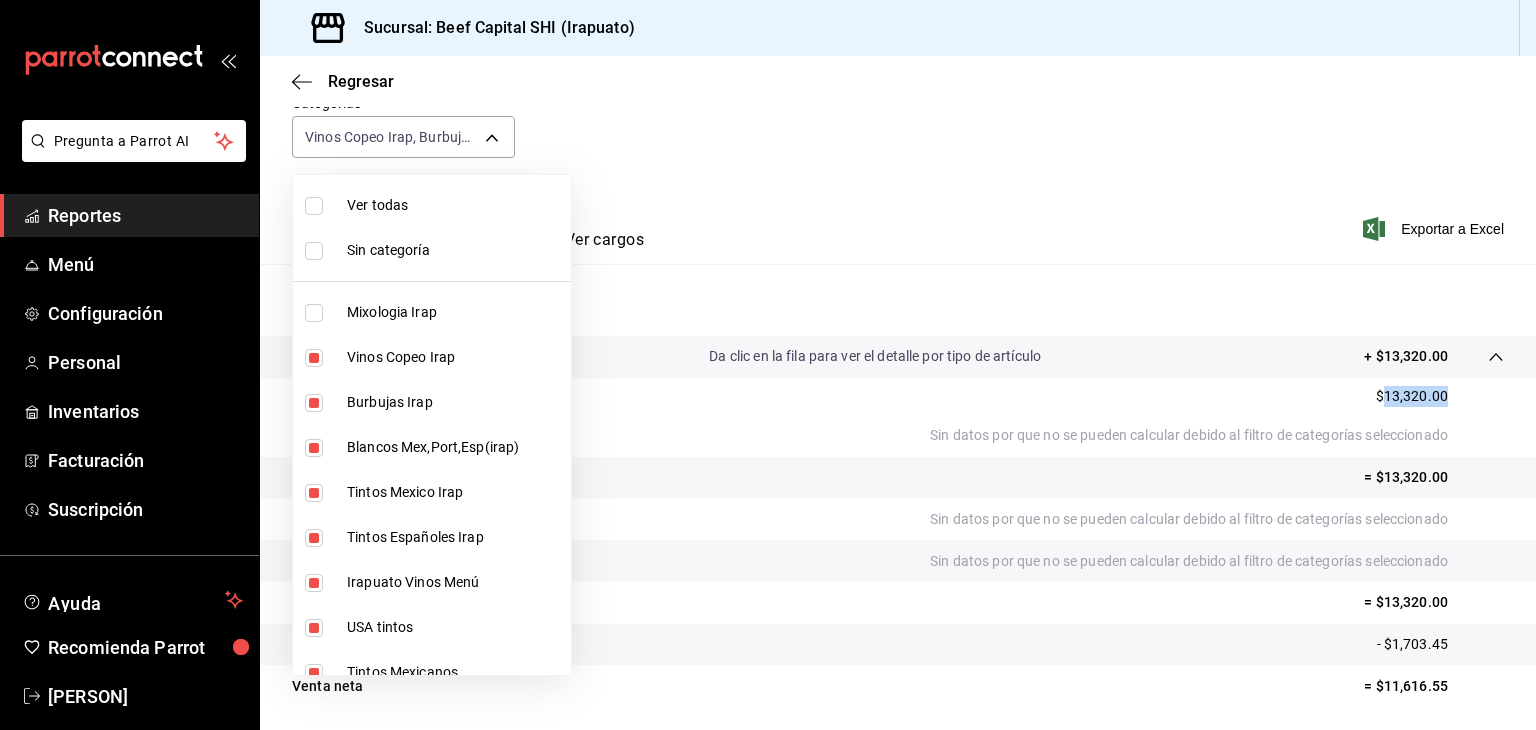 click at bounding box center (314, 206) 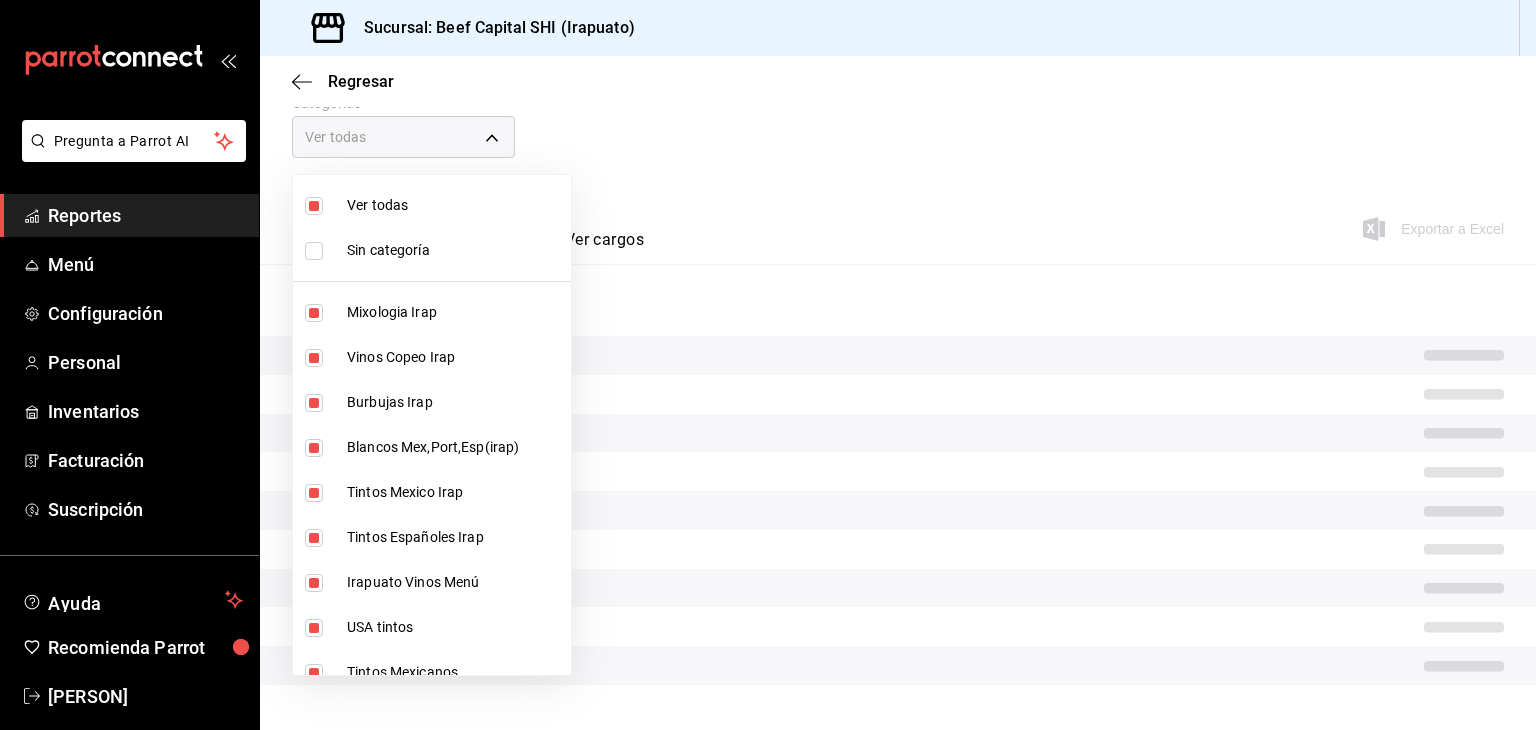 click at bounding box center [314, 206] 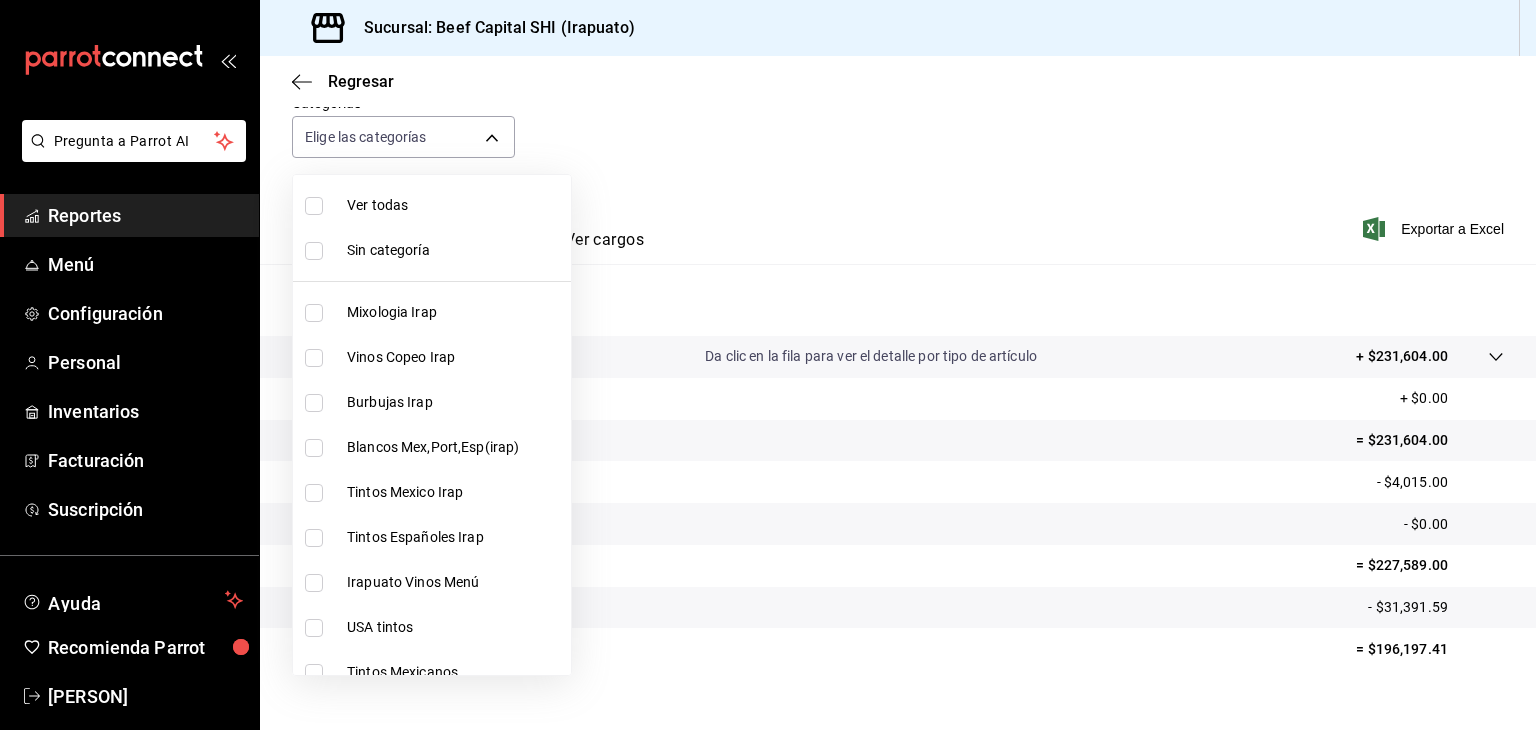 click at bounding box center (314, 313) 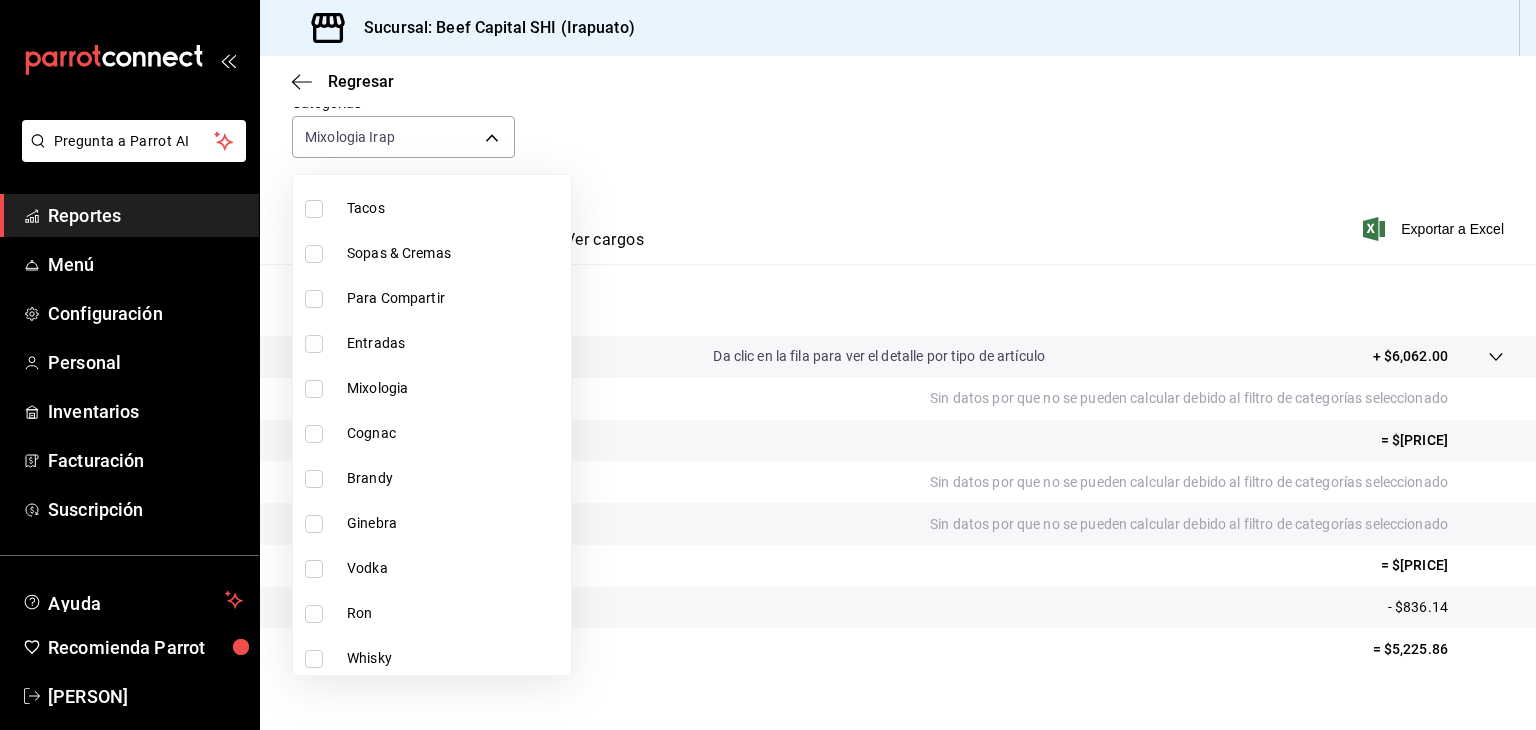 scroll, scrollTop: 1600, scrollLeft: 0, axis: vertical 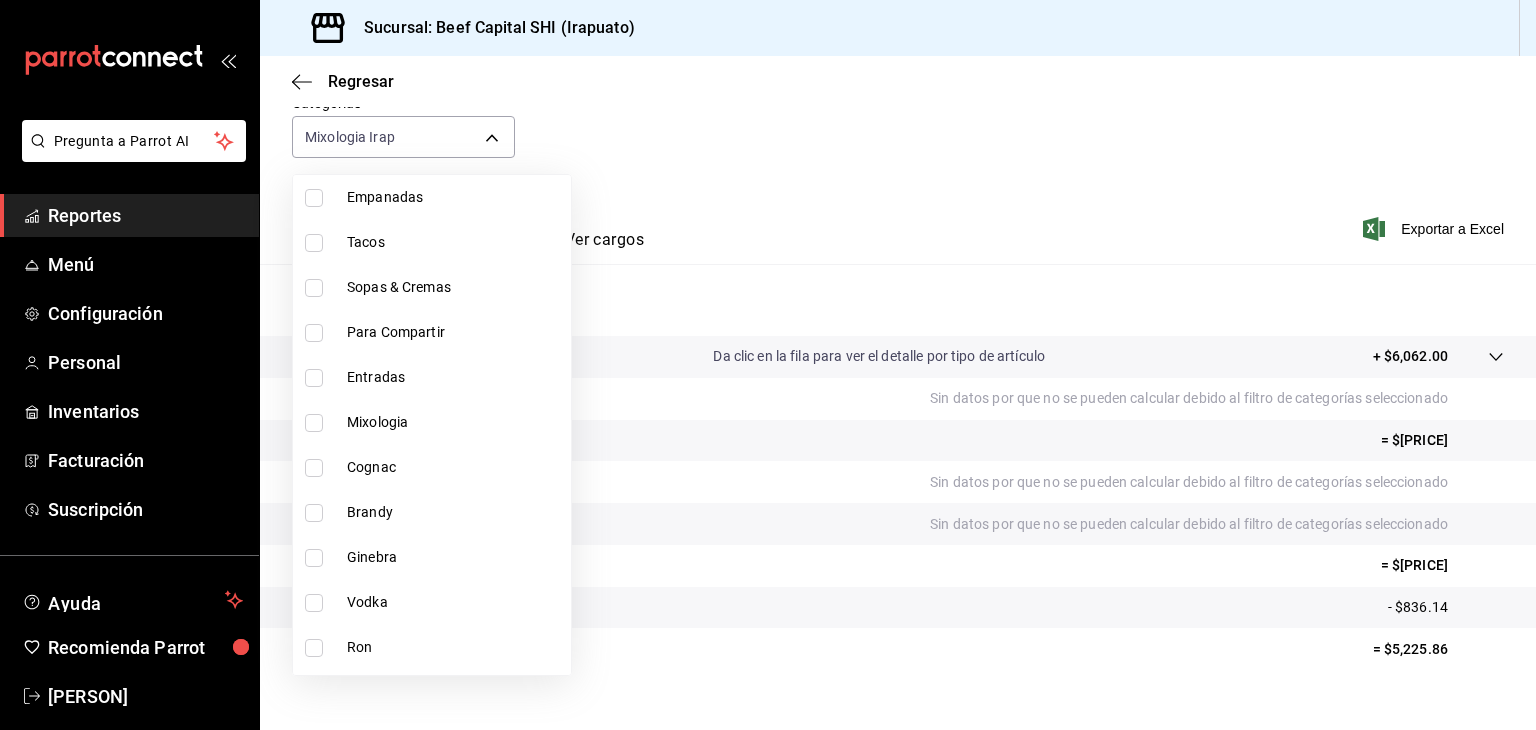 click at bounding box center [314, 423] 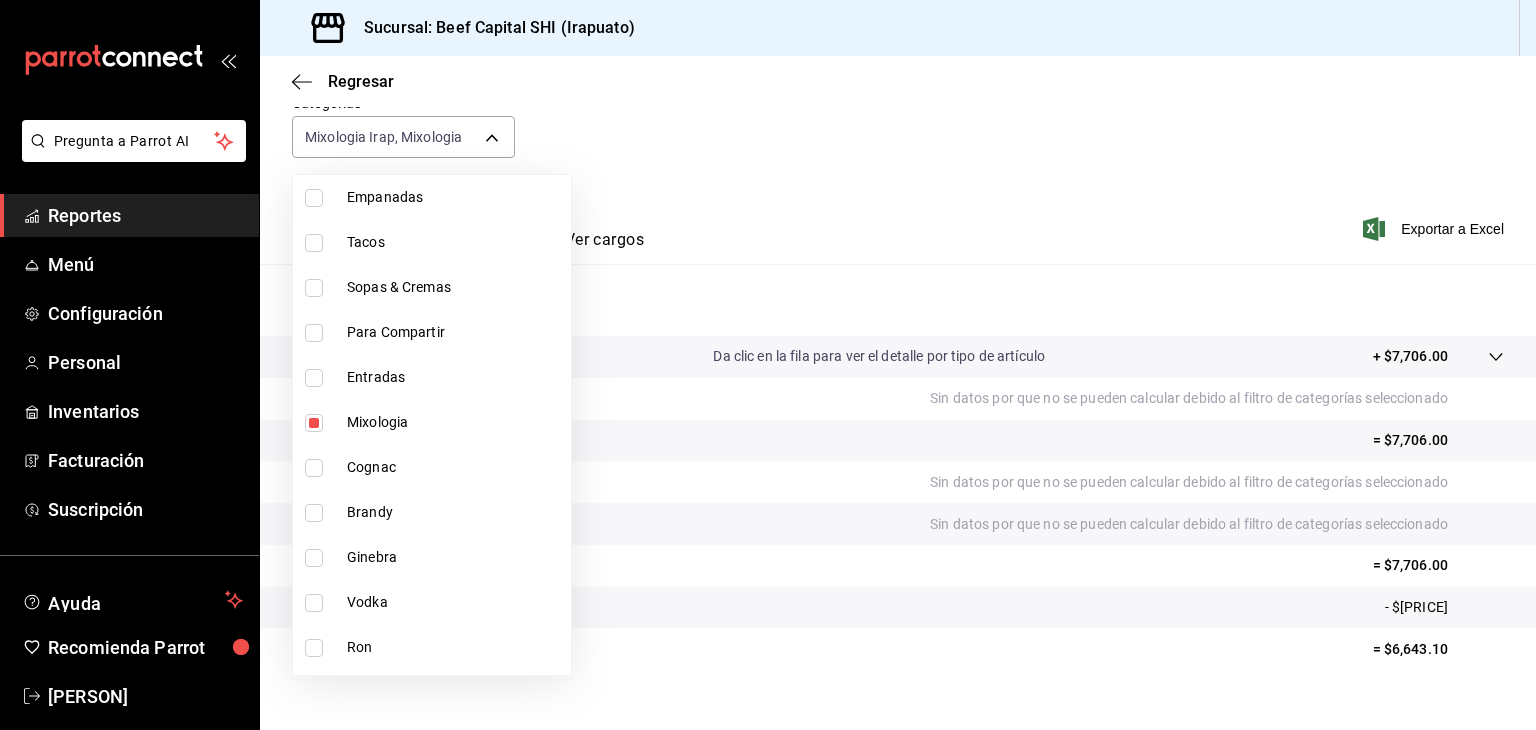 drag, startPoint x: 319, startPoint y: 467, endPoint x: 315, endPoint y: 496, distance: 29.274563 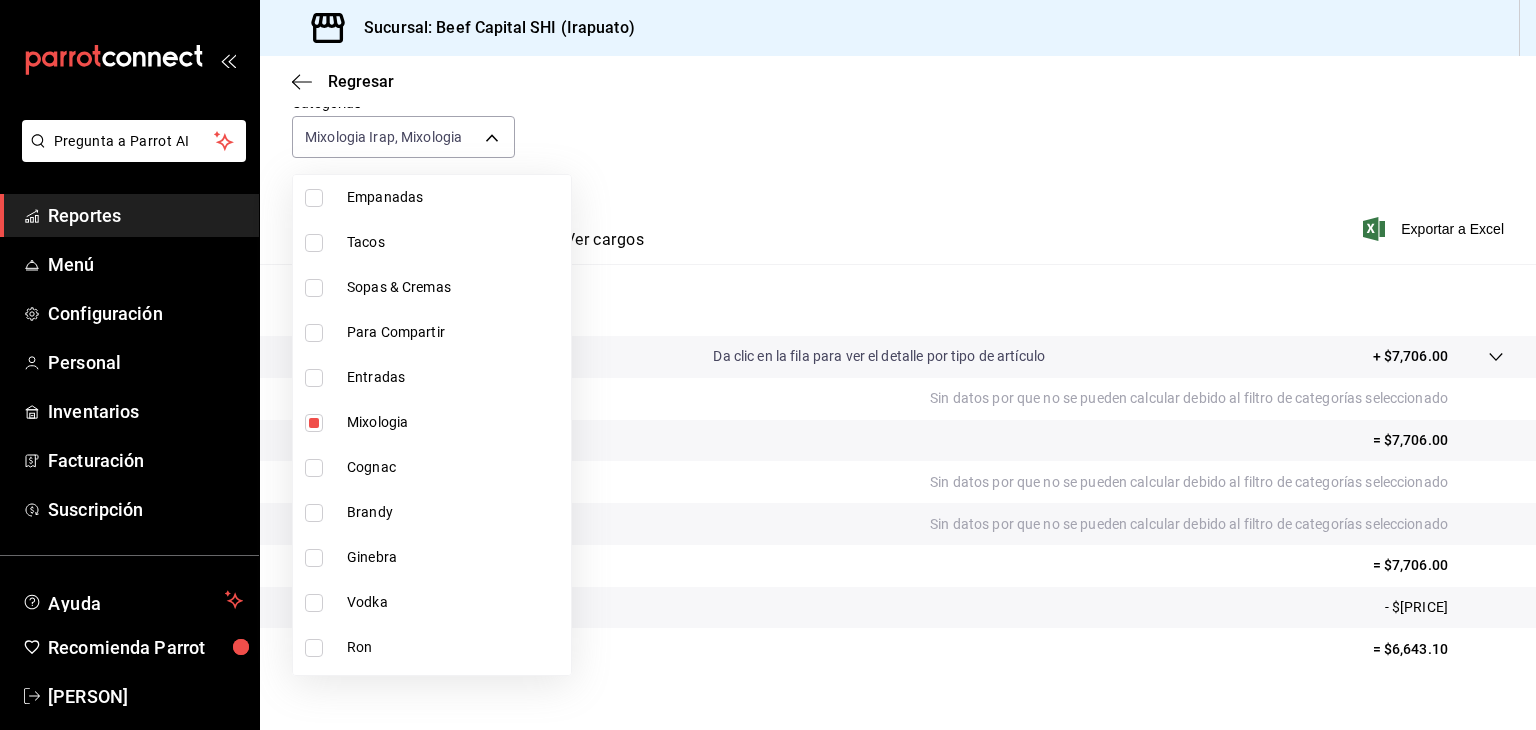 click at bounding box center (314, 468) 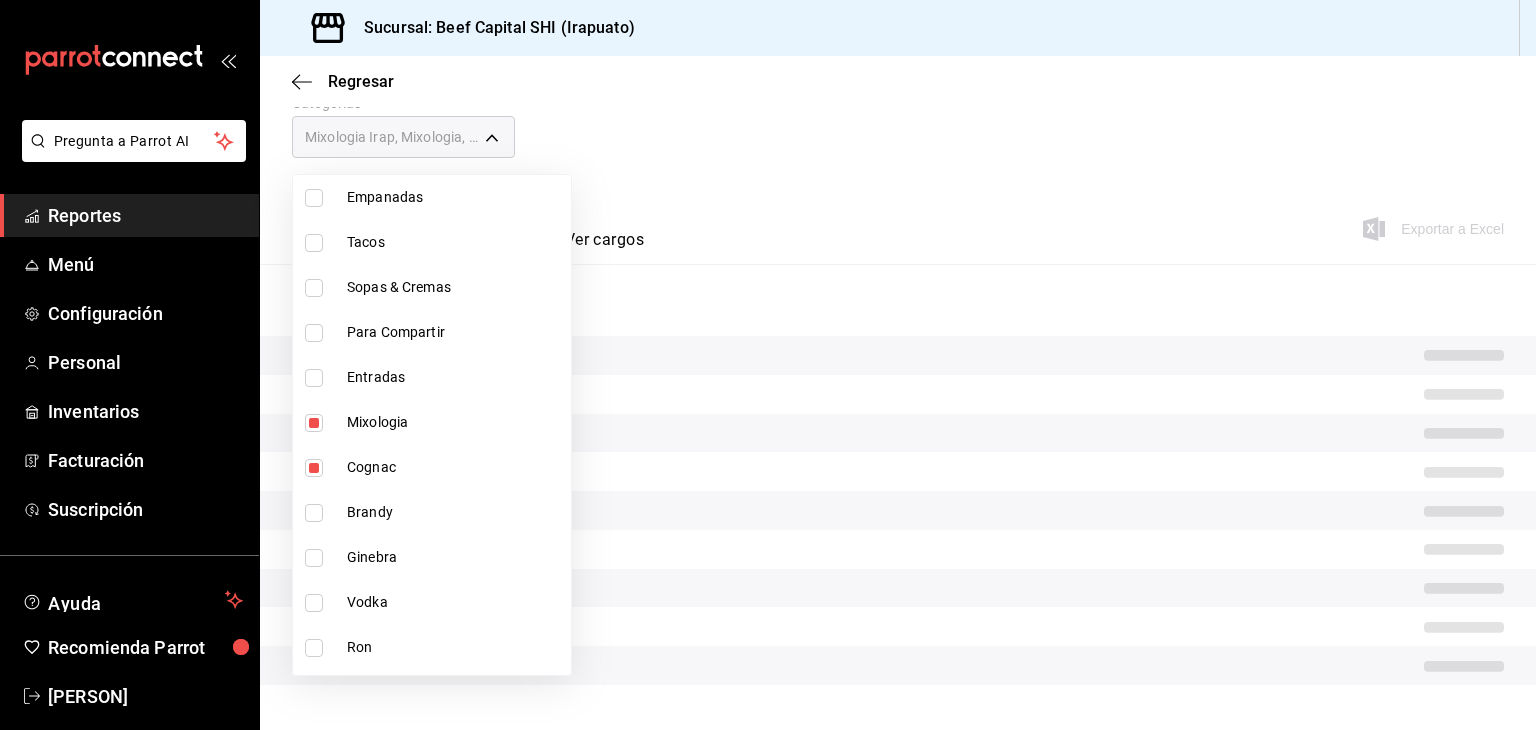 click at bounding box center [314, 513] 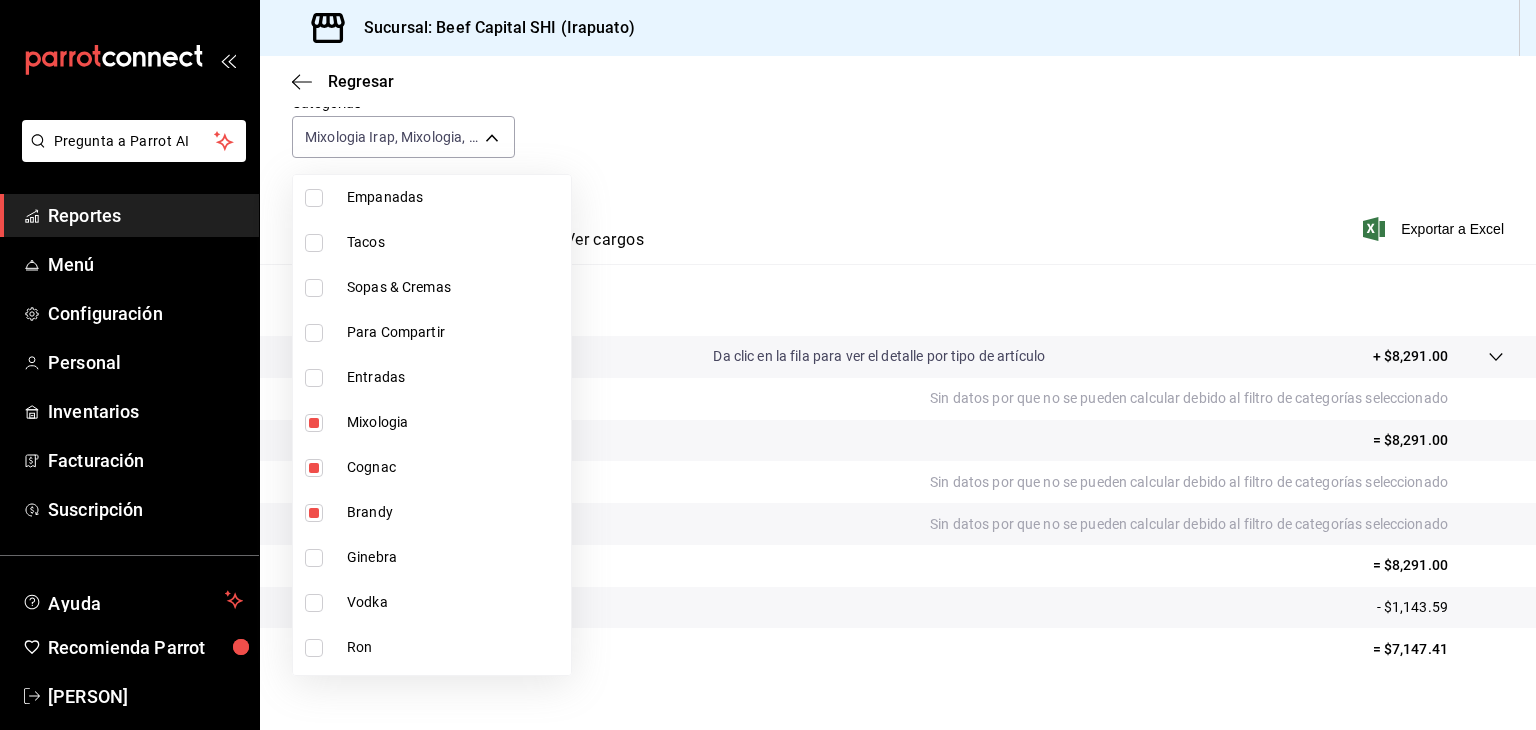 click at bounding box center (314, 558) 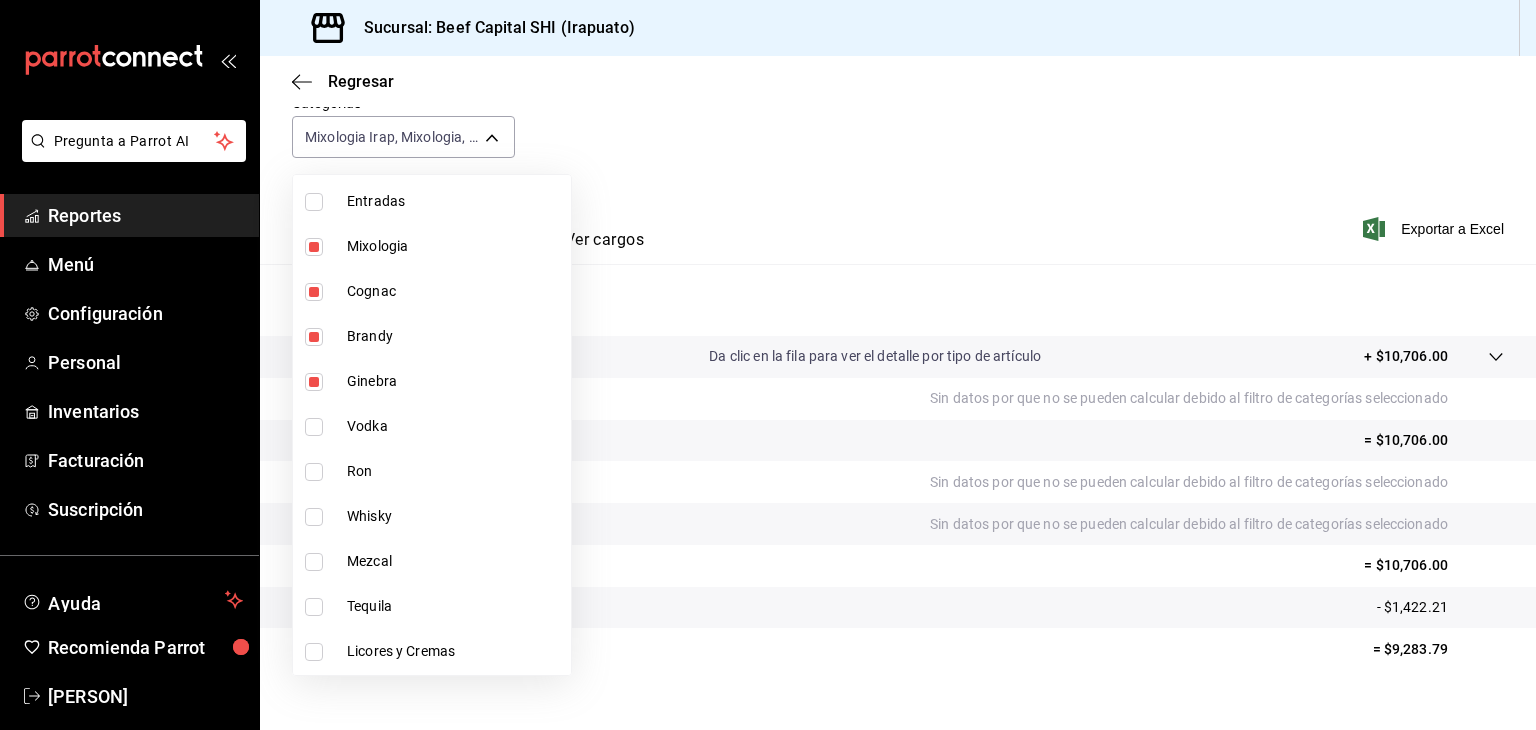 scroll, scrollTop: 1800, scrollLeft: 0, axis: vertical 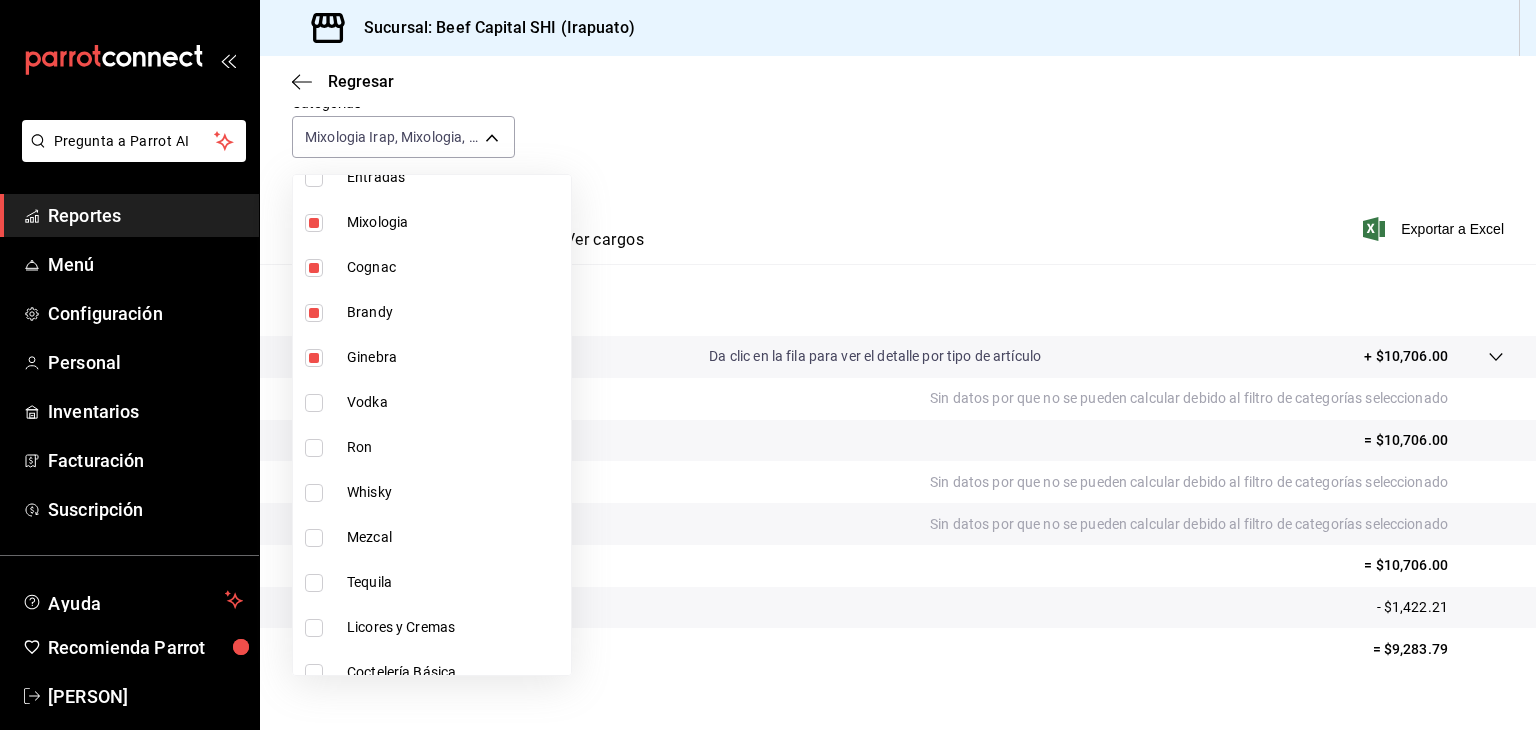 click at bounding box center [314, 403] 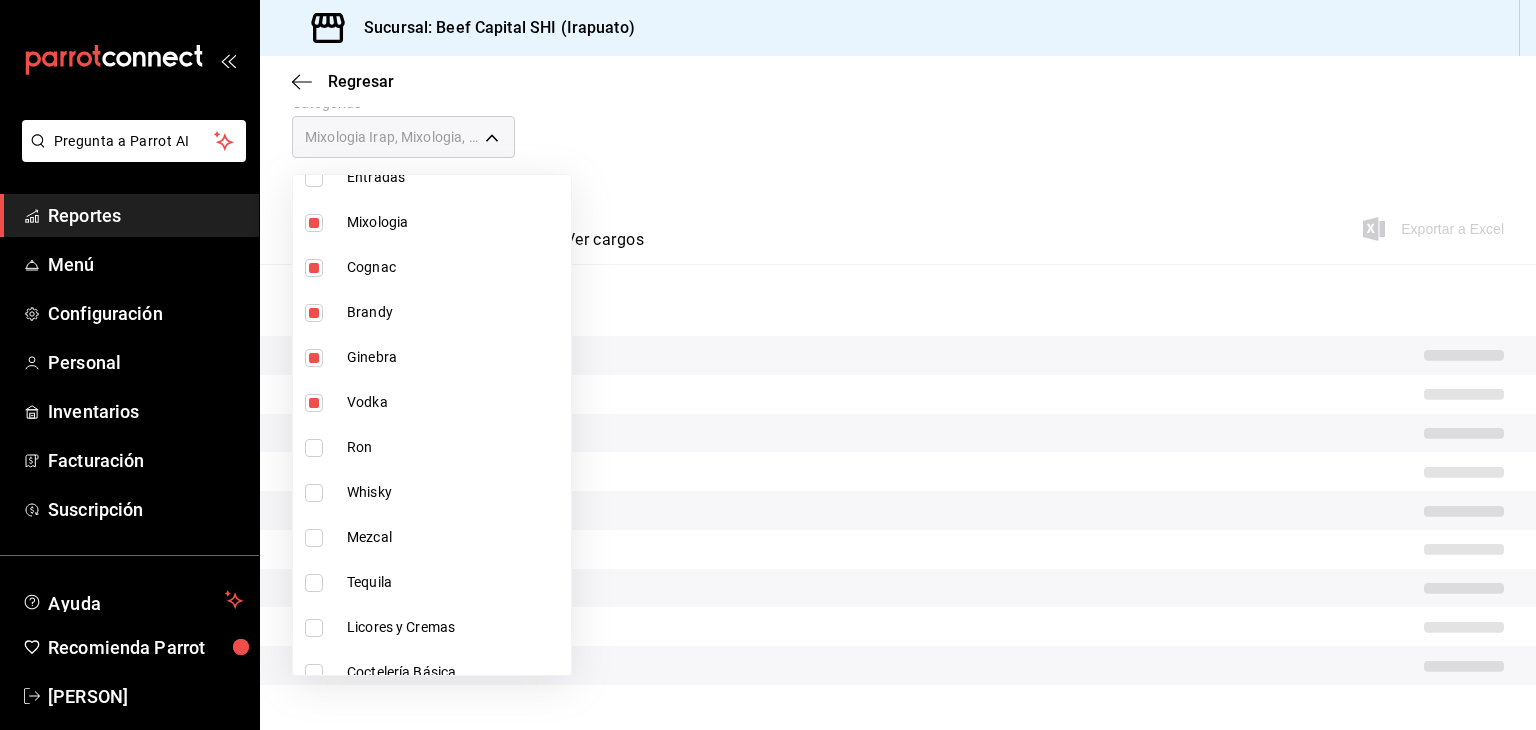 click at bounding box center (314, 448) 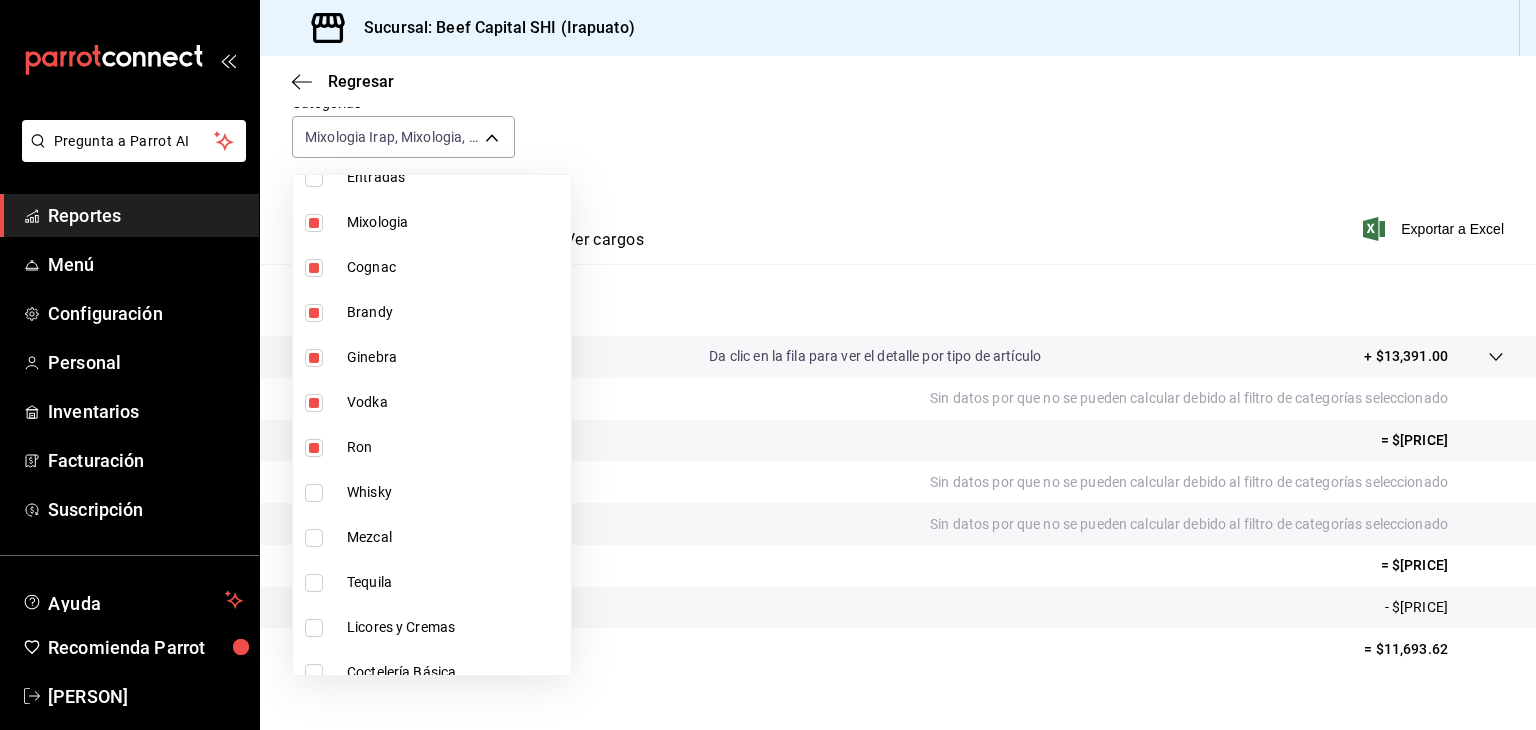 click at bounding box center (314, 493) 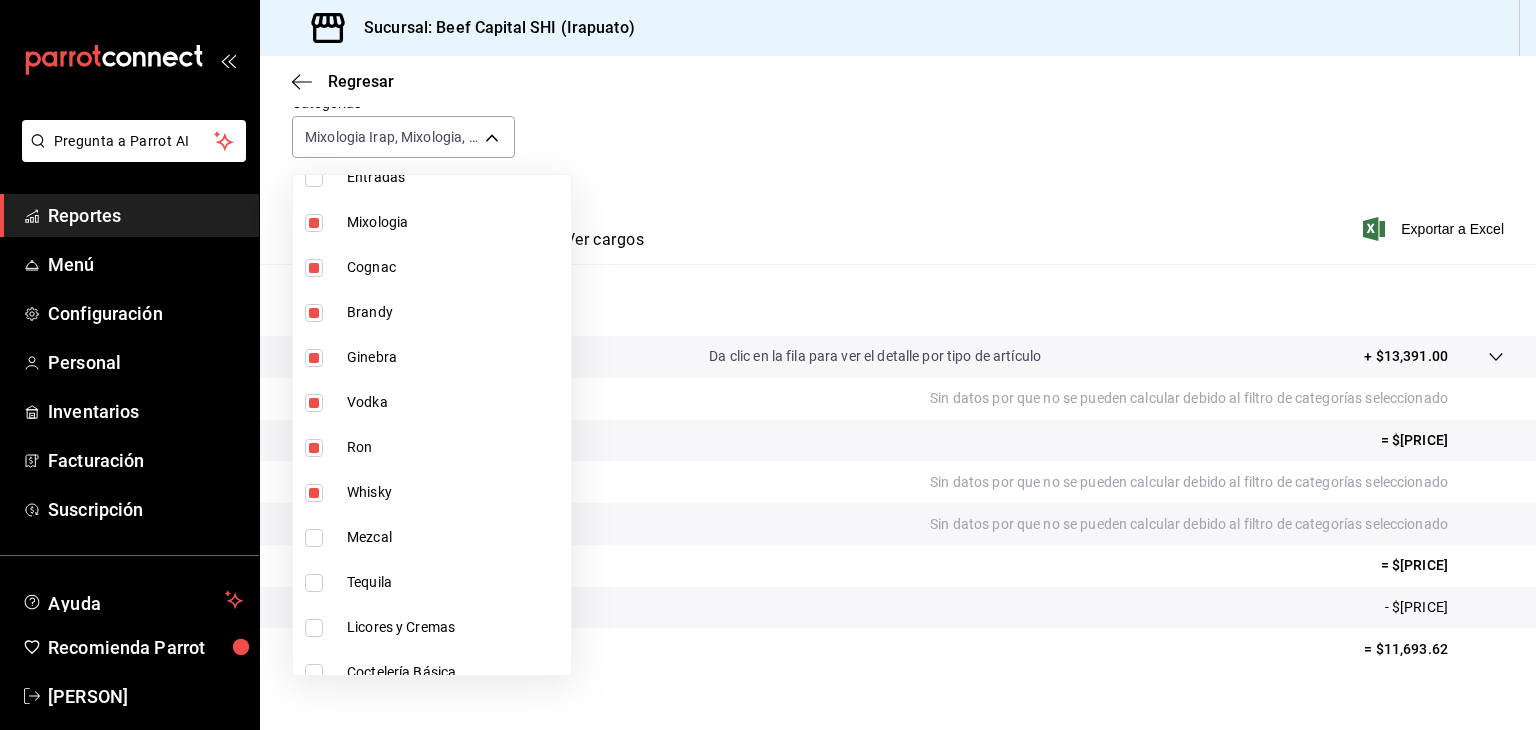 drag, startPoint x: 308, startPoint y: 535, endPoint x: 306, endPoint y: 561, distance: 26.076809 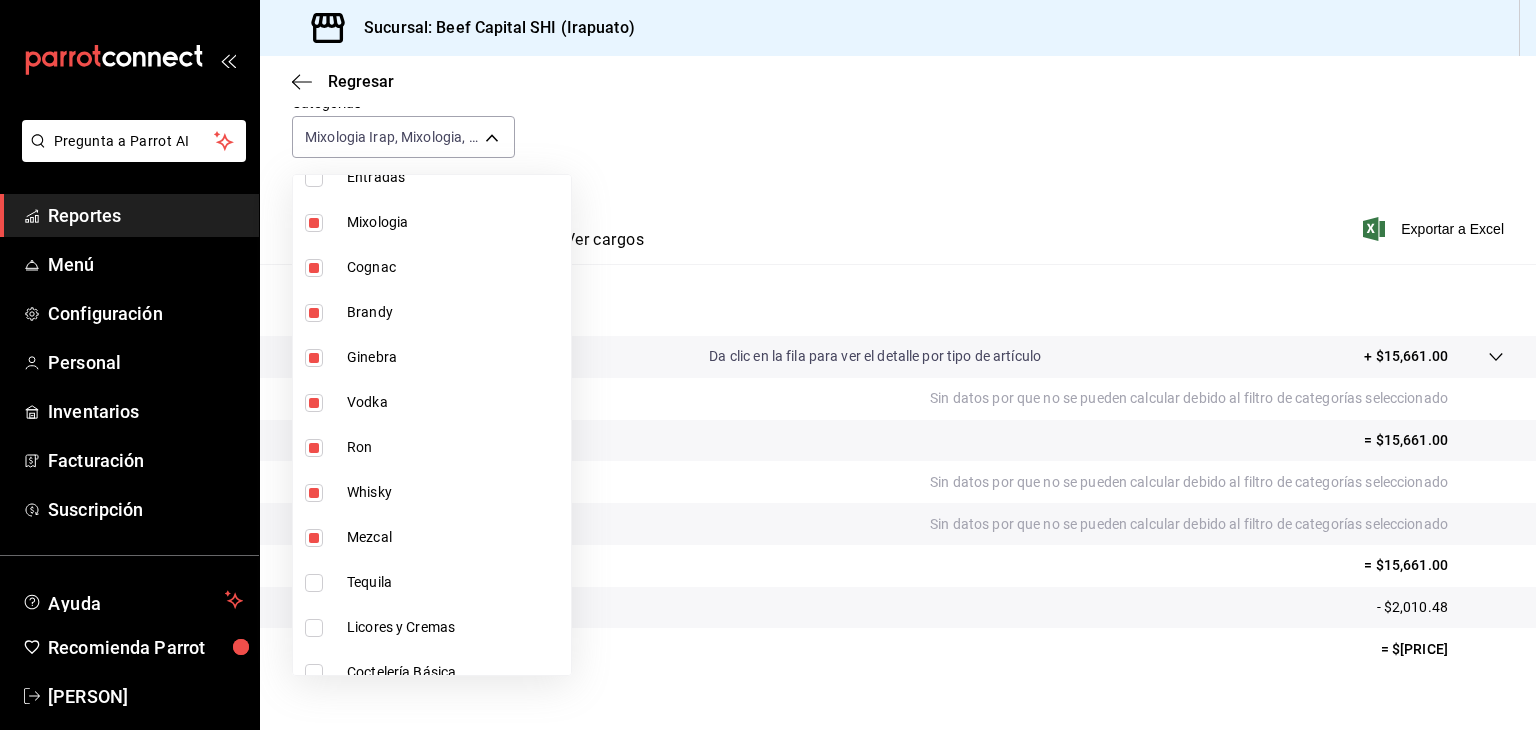 click at bounding box center [314, 583] 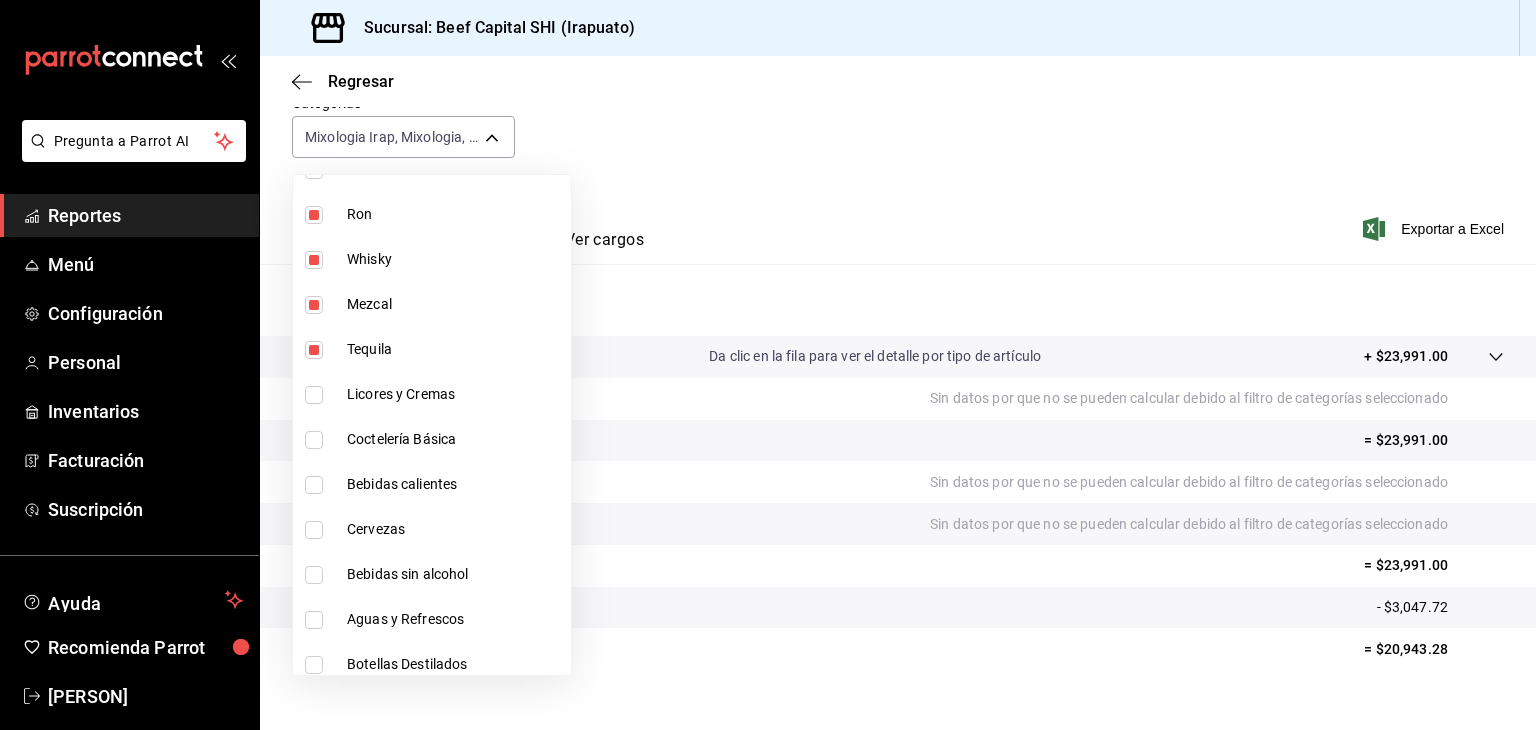 scroll, scrollTop: 2044, scrollLeft: 0, axis: vertical 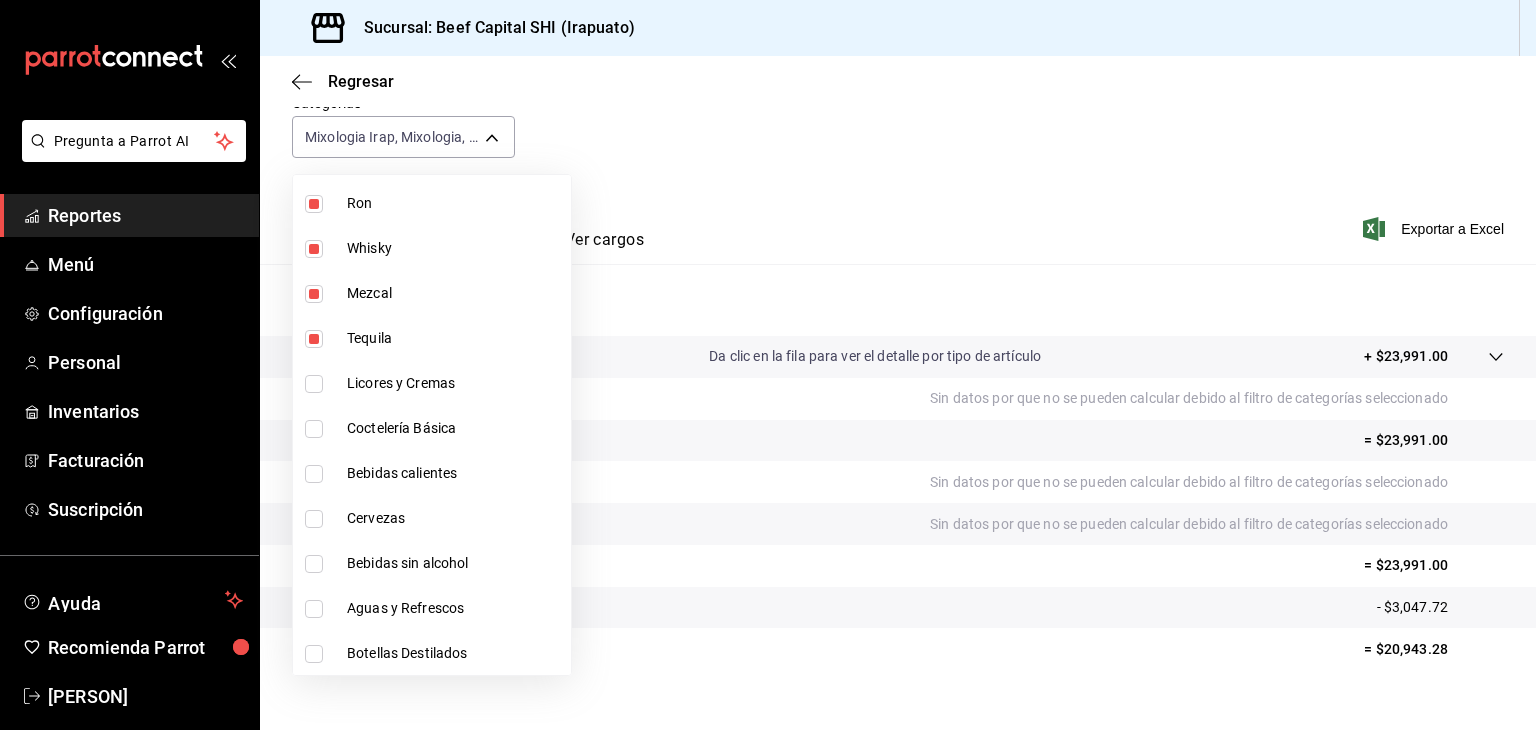 click at bounding box center (314, 384) 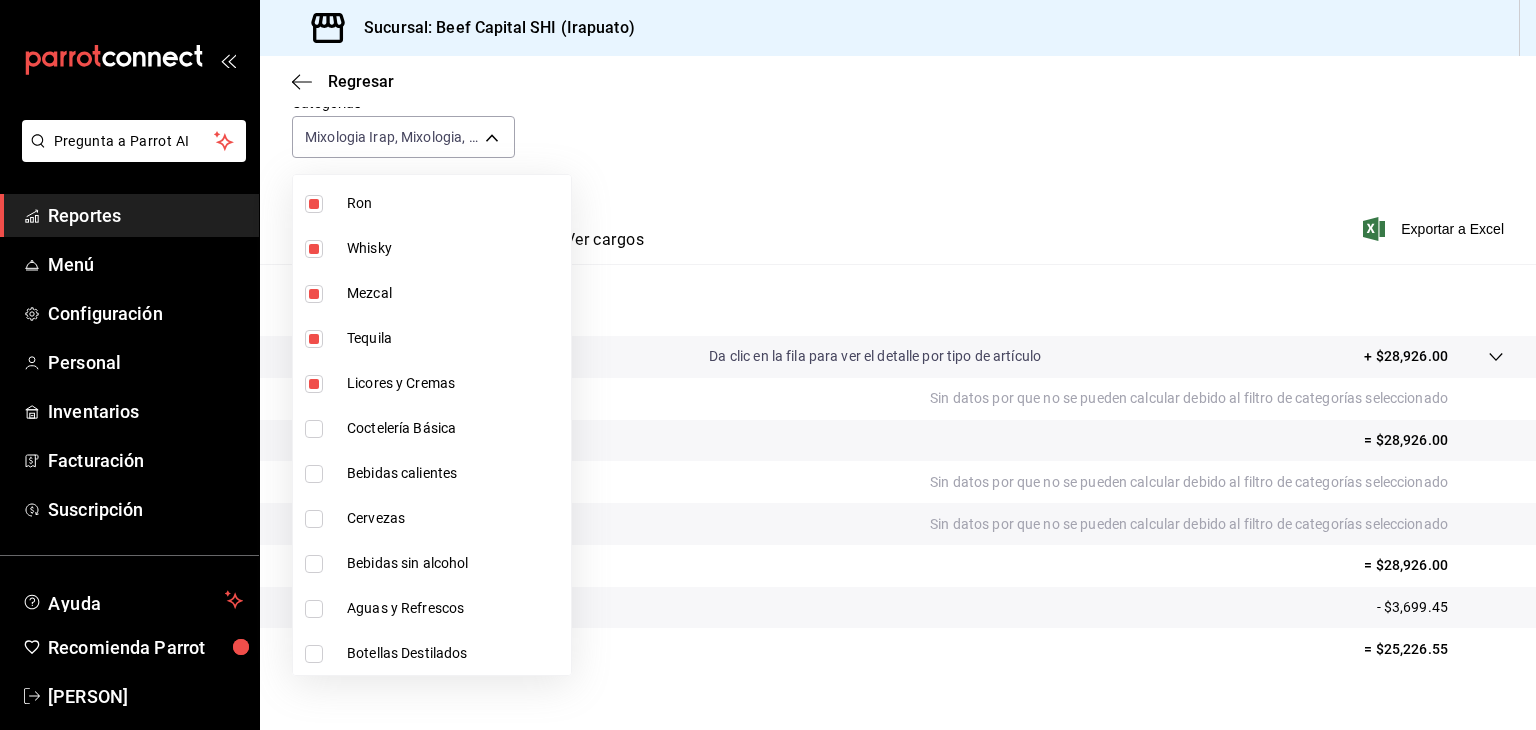 click at bounding box center (314, 429) 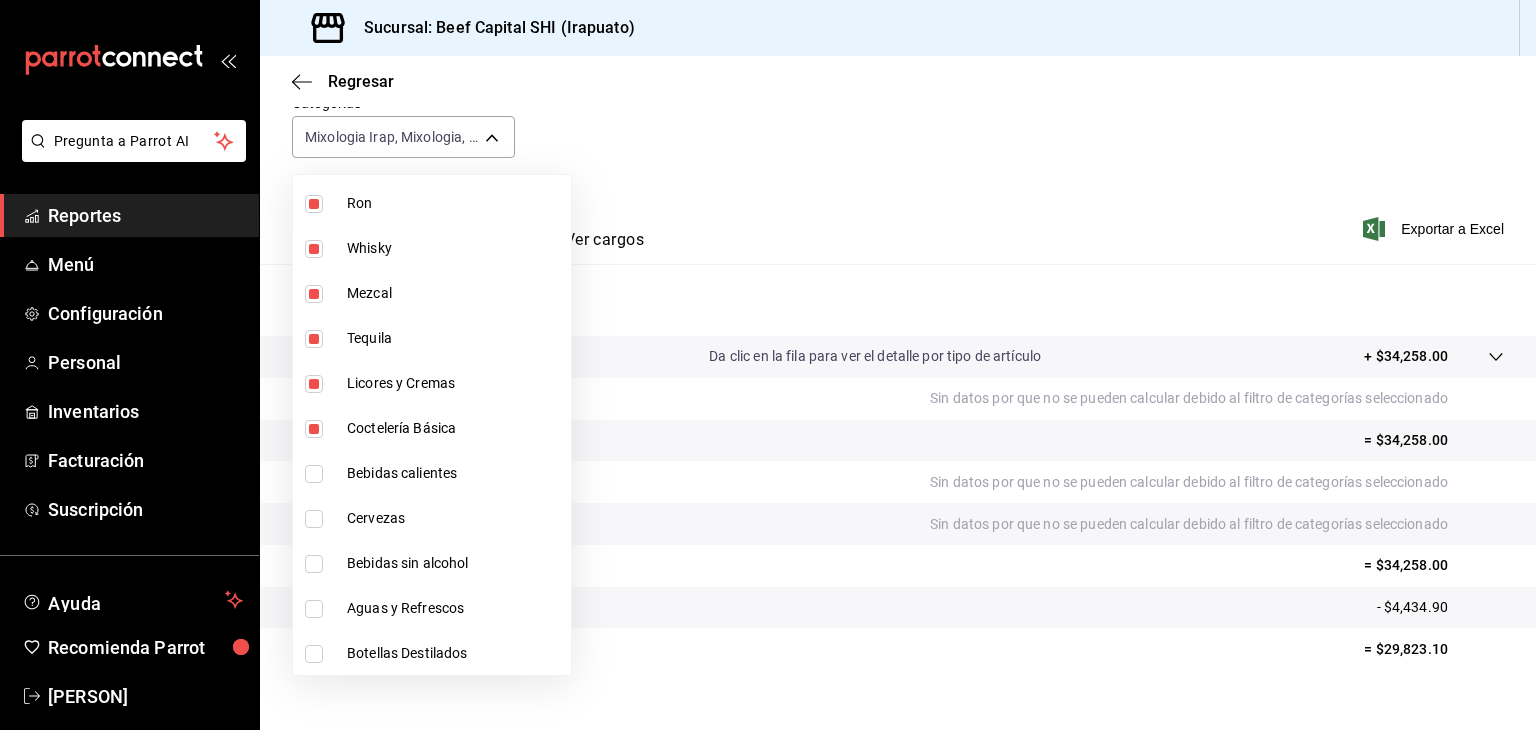 click at bounding box center (314, 474) 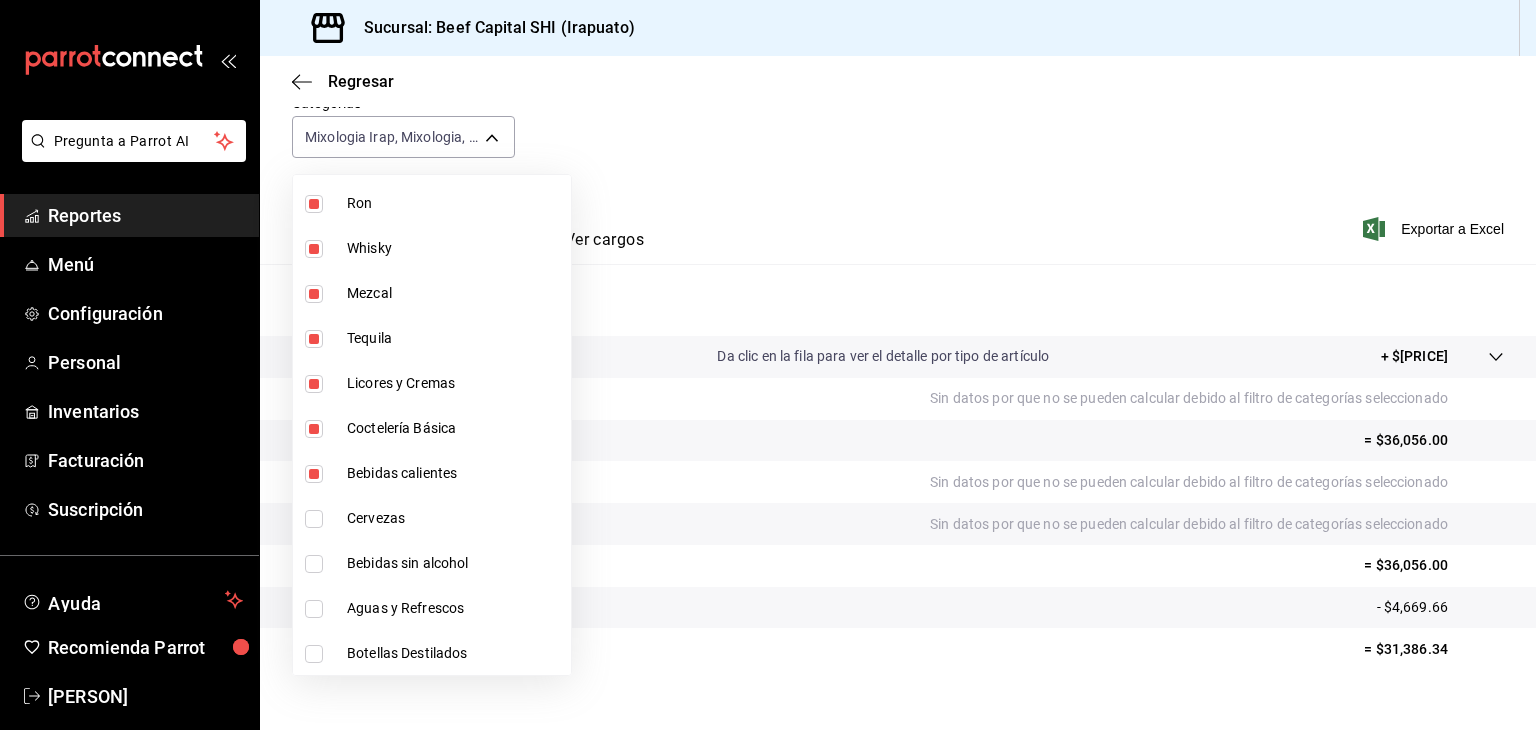 click at bounding box center [314, 519] 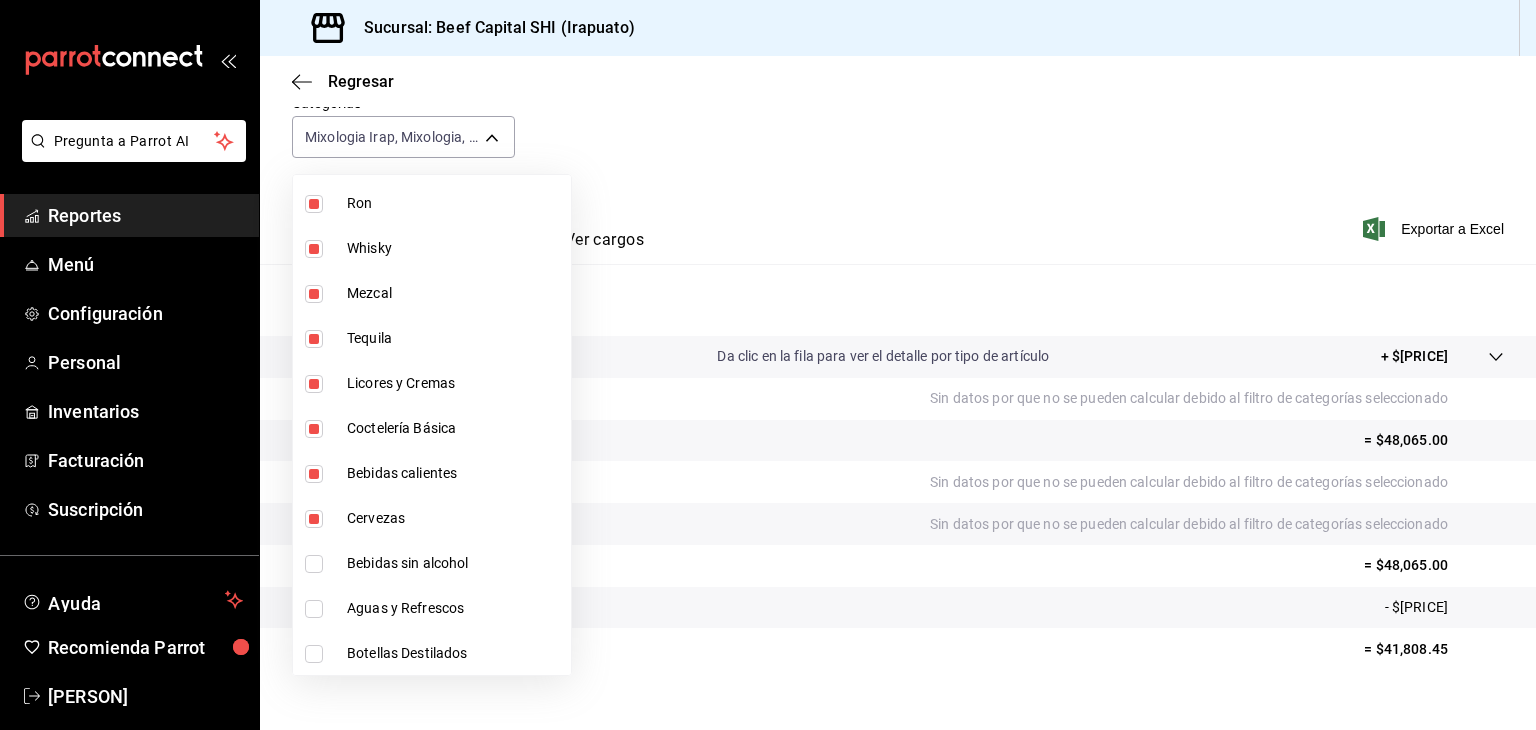 click at bounding box center (314, 564) 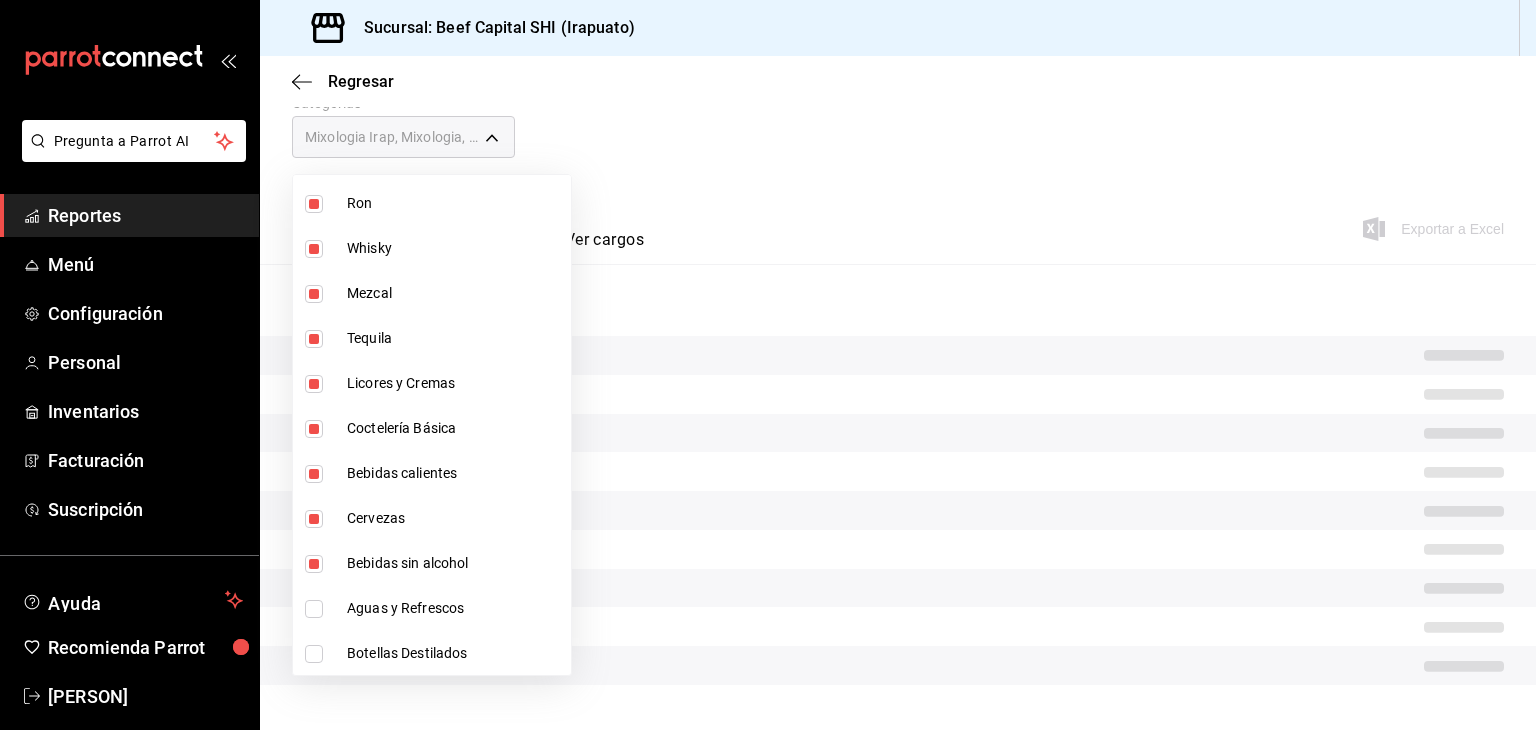 click at bounding box center [314, 609] 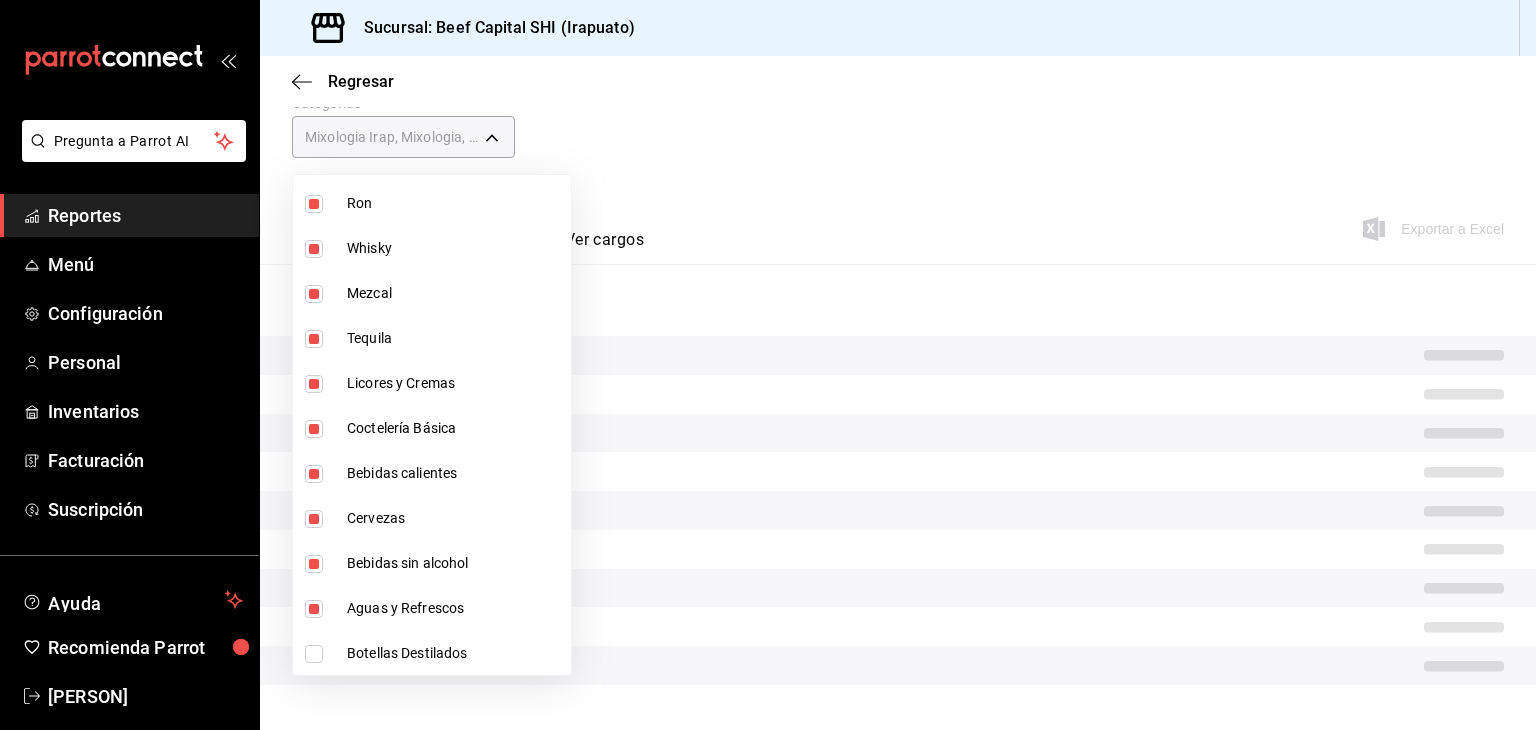 drag, startPoint x: 315, startPoint y: 653, endPoint x: 336, endPoint y: 577, distance: 78.84795 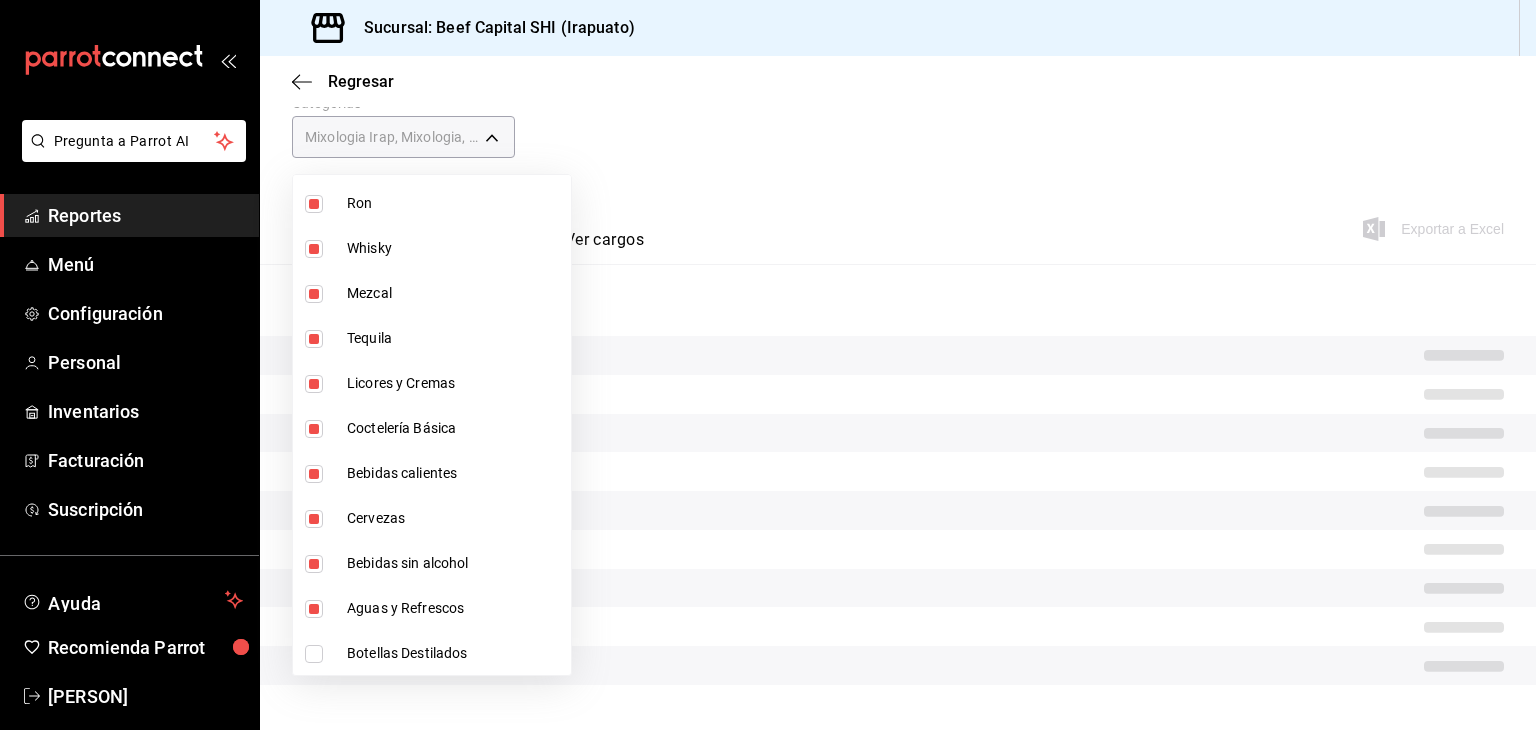 click at bounding box center [314, 654] 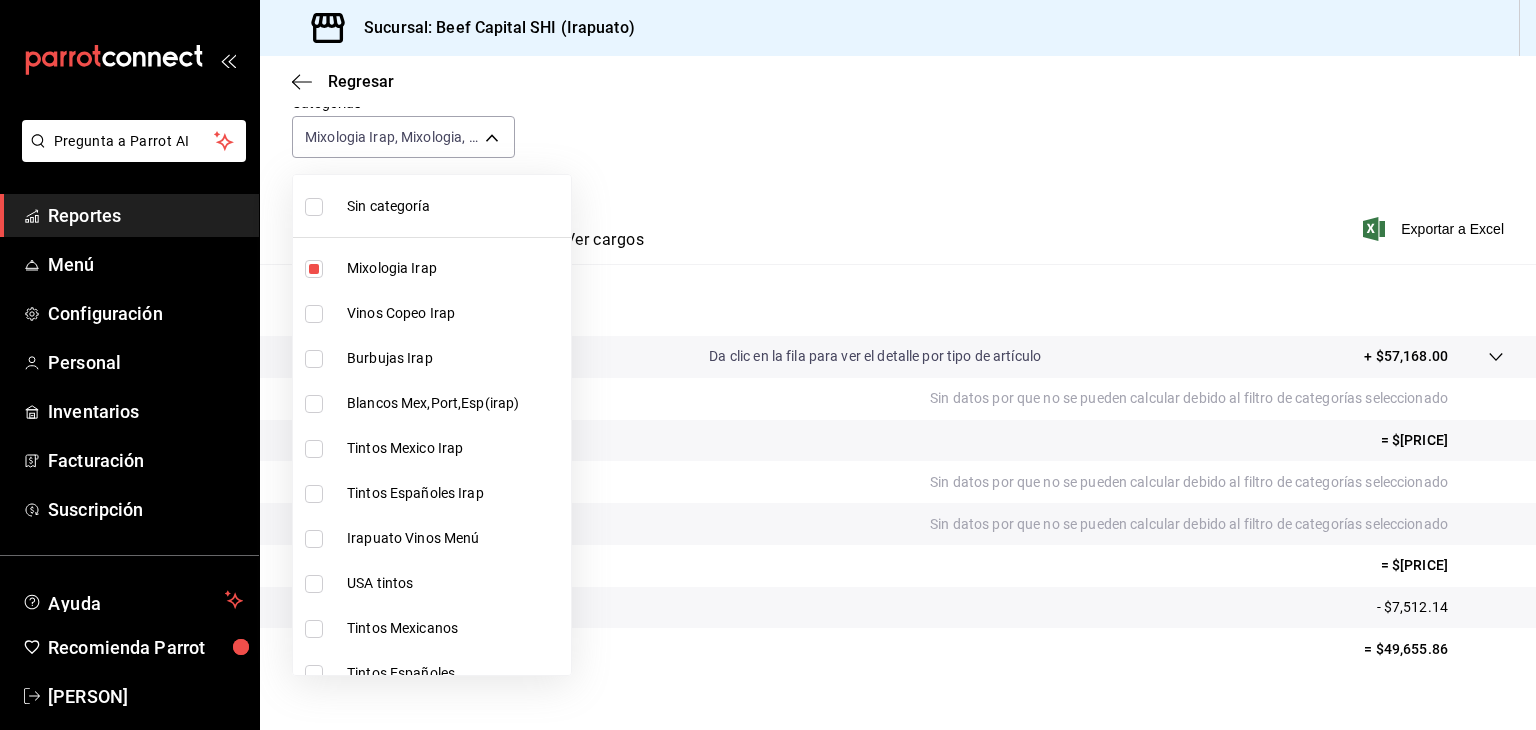 scroll, scrollTop: 0, scrollLeft: 0, axis: both 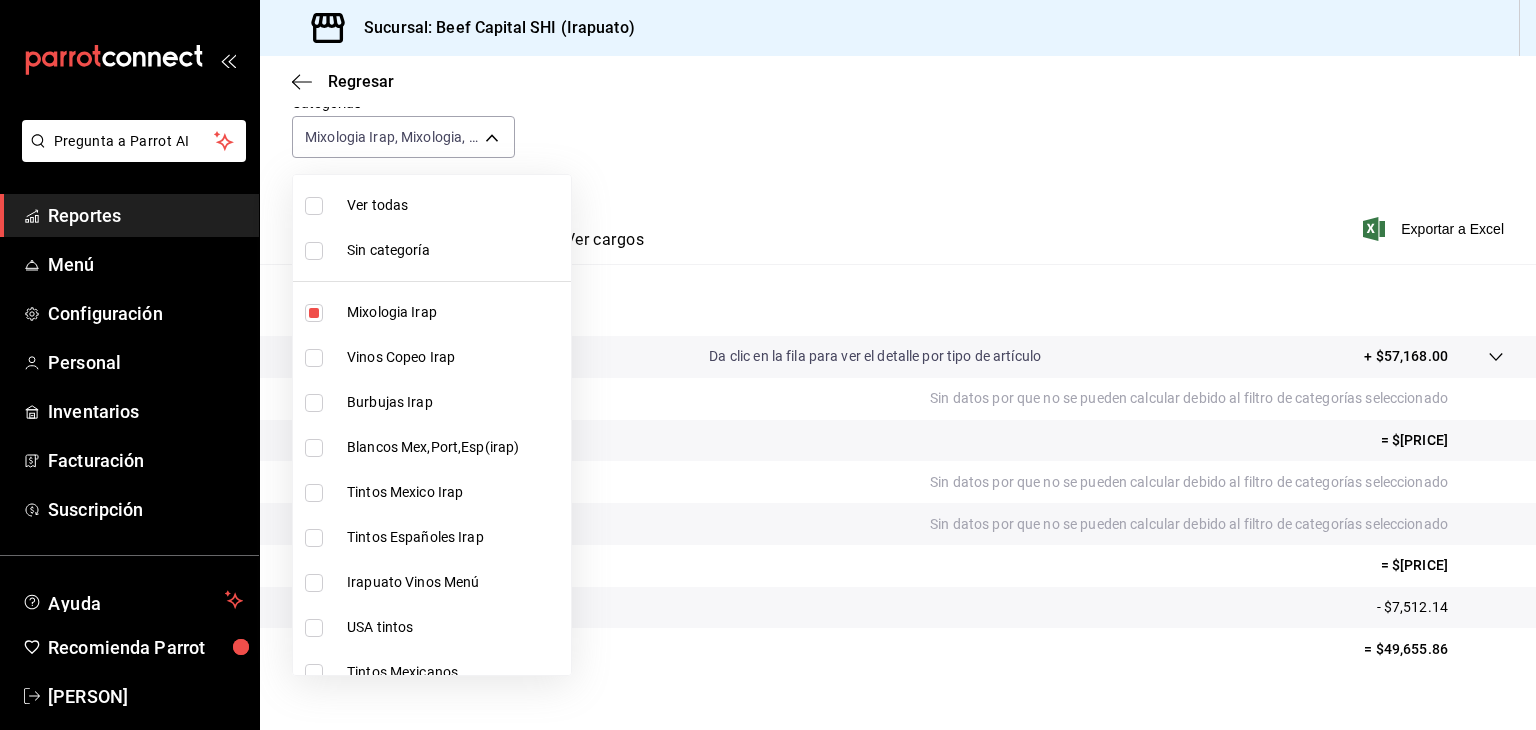 click at bounding box center (768, 365) 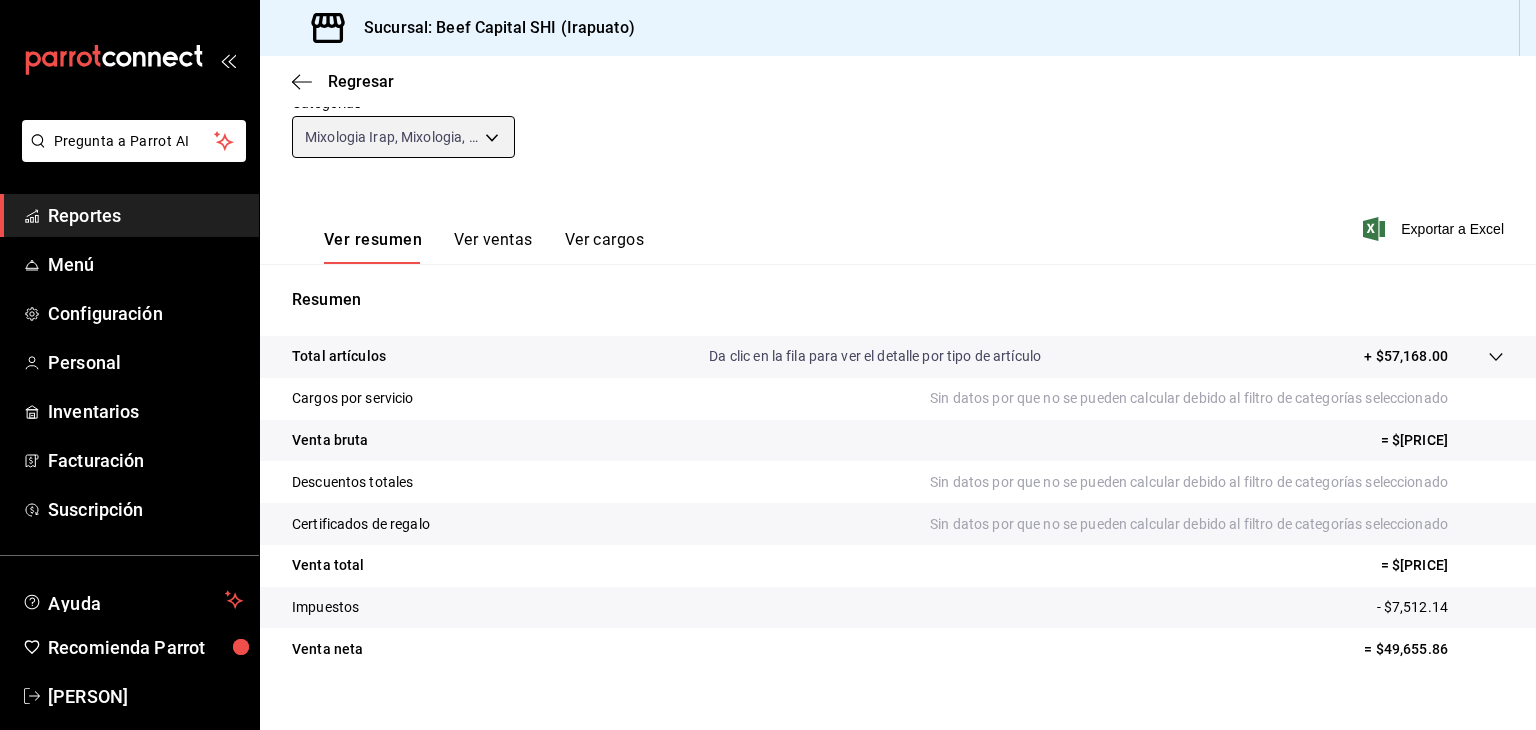 scroll, scrollTop: 0, scrollLeft: 0, axis: both 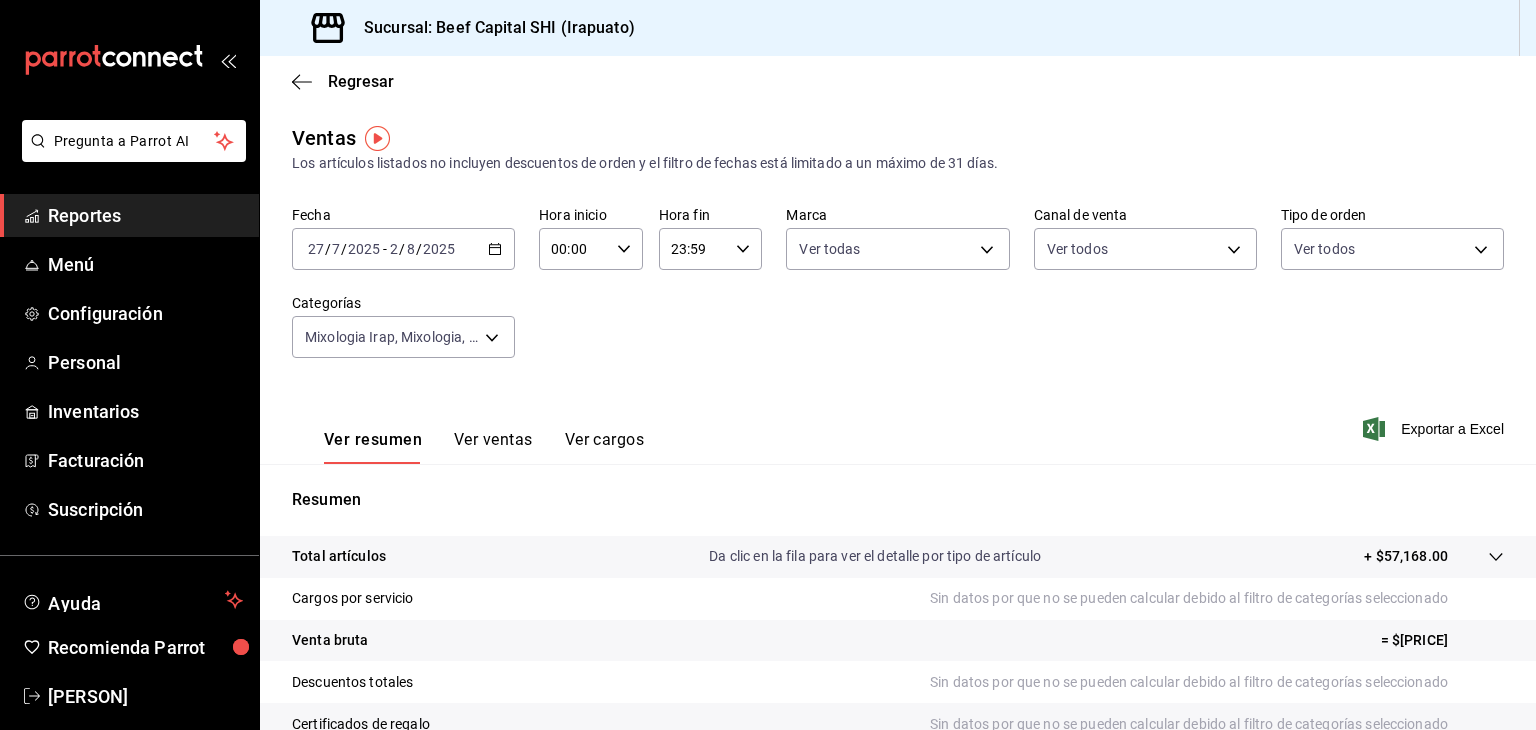 click 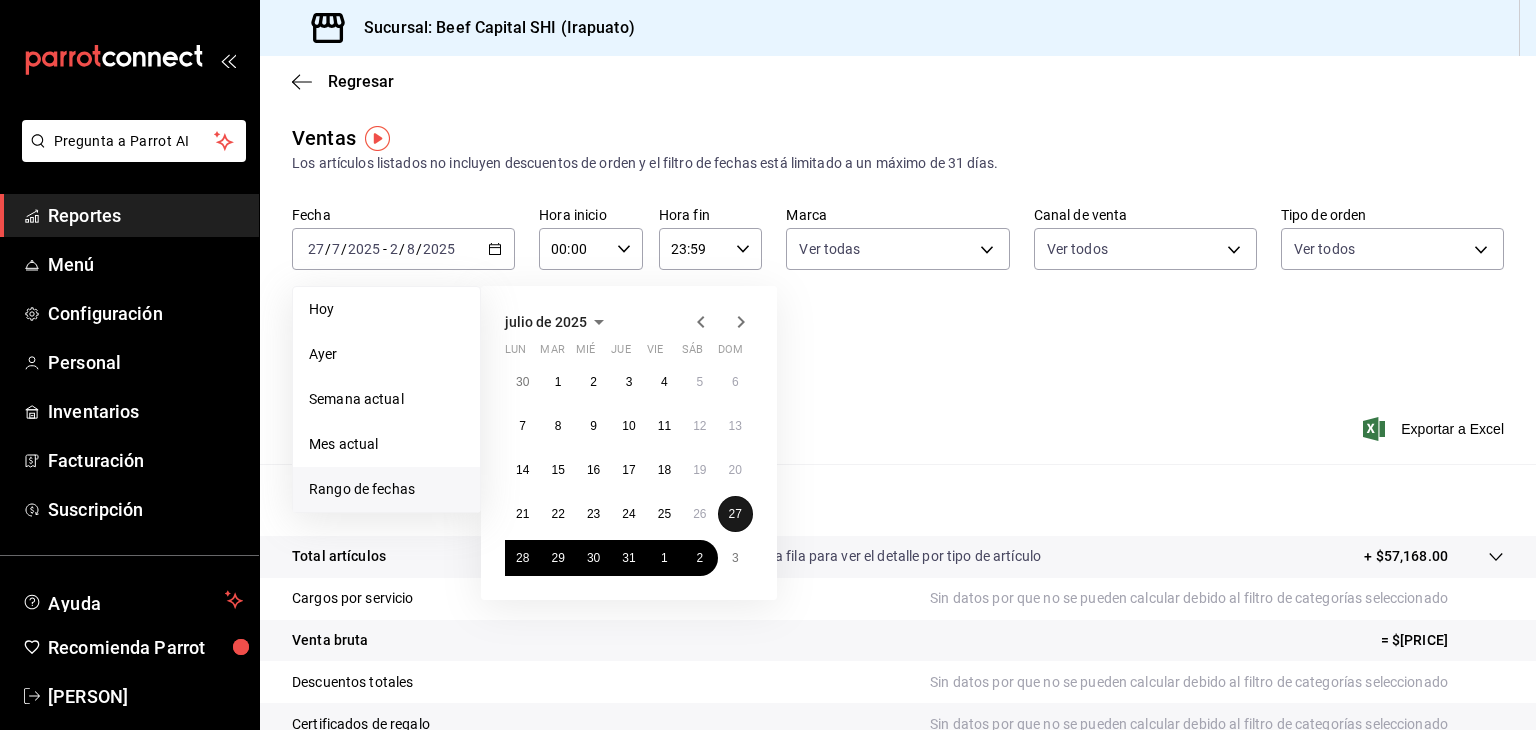 click on "27" at bounding box center [735, 514] 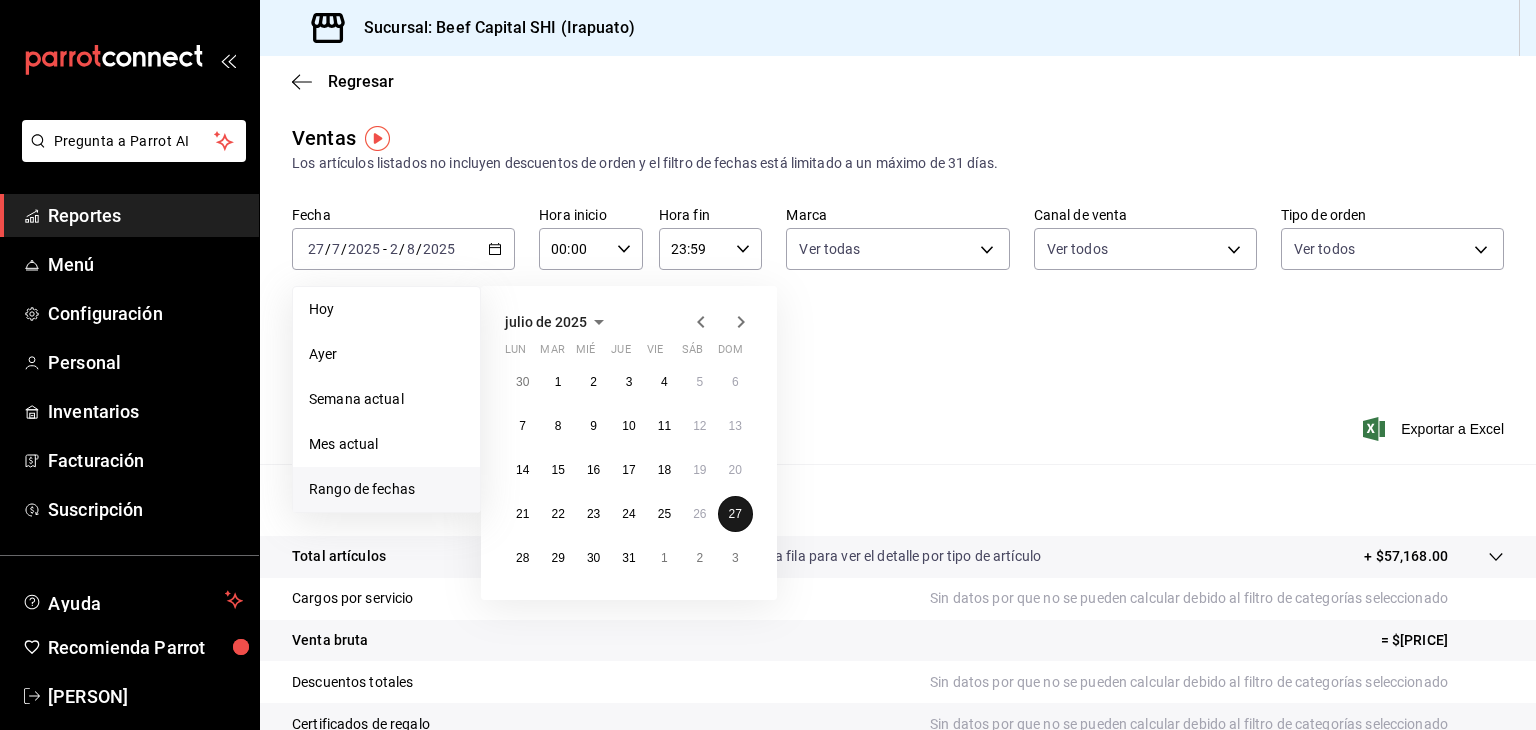 click on "27" at bounding box center (735, 514) 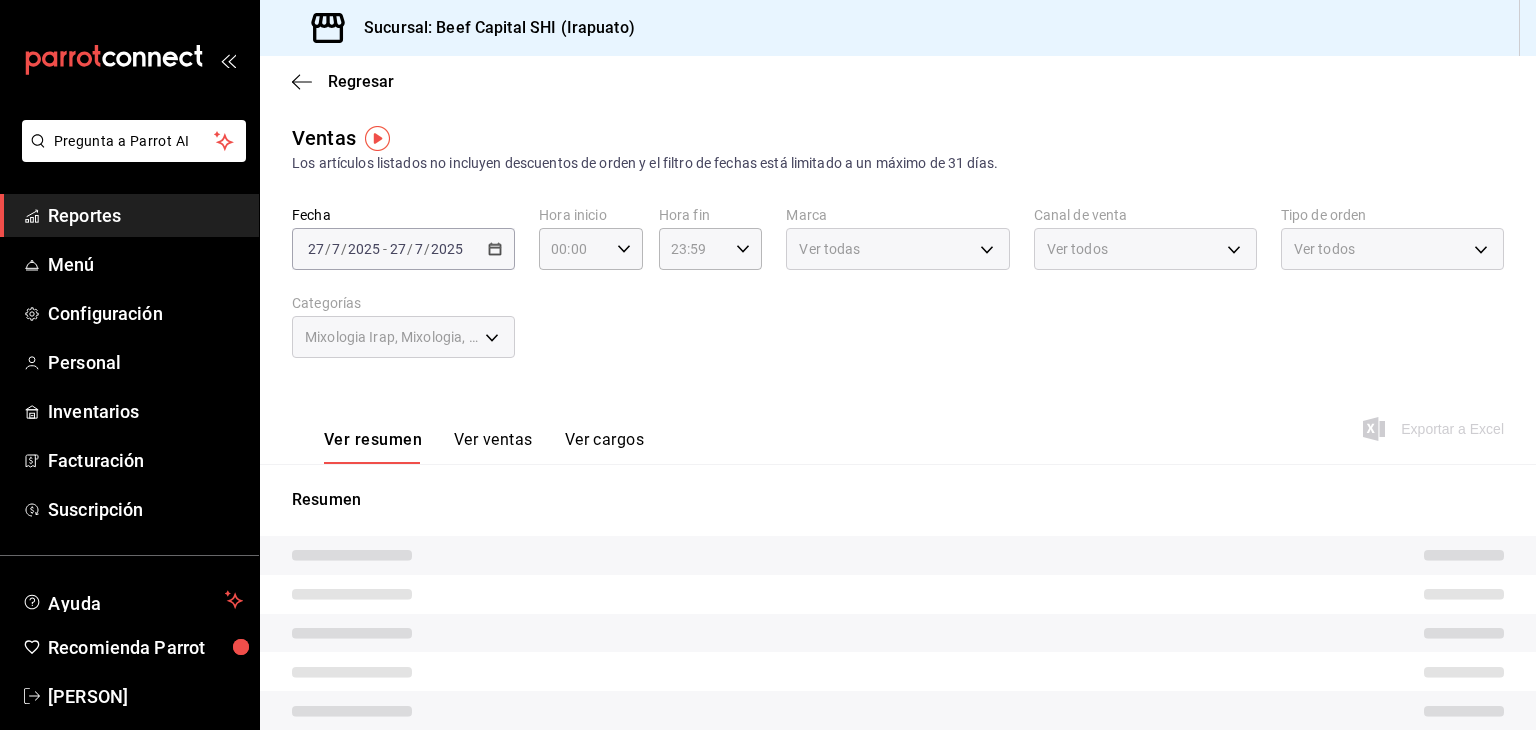 click on "Resumen" at bounding box center (898, 500) 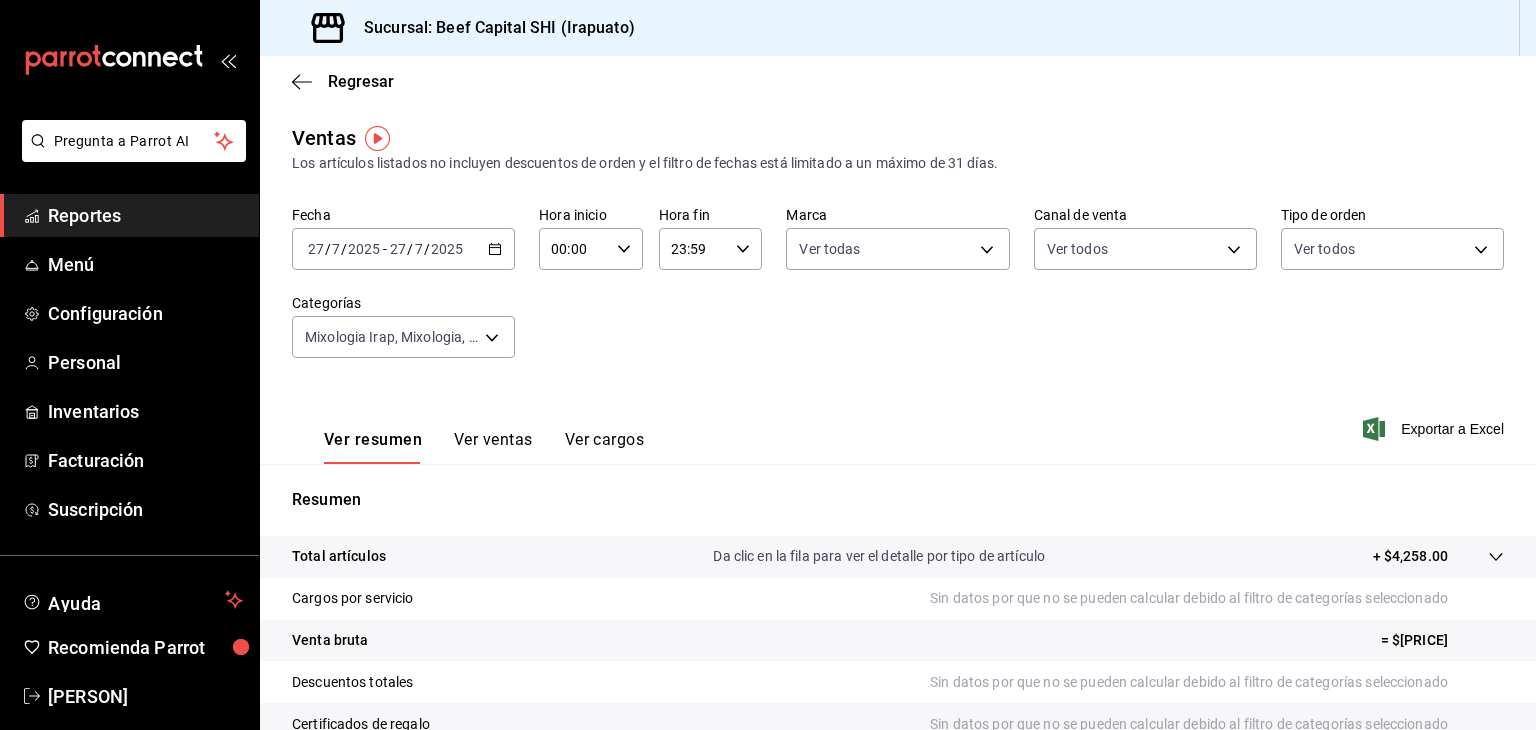click on "+ $4,258.00" at bounding box center [1410, 556] 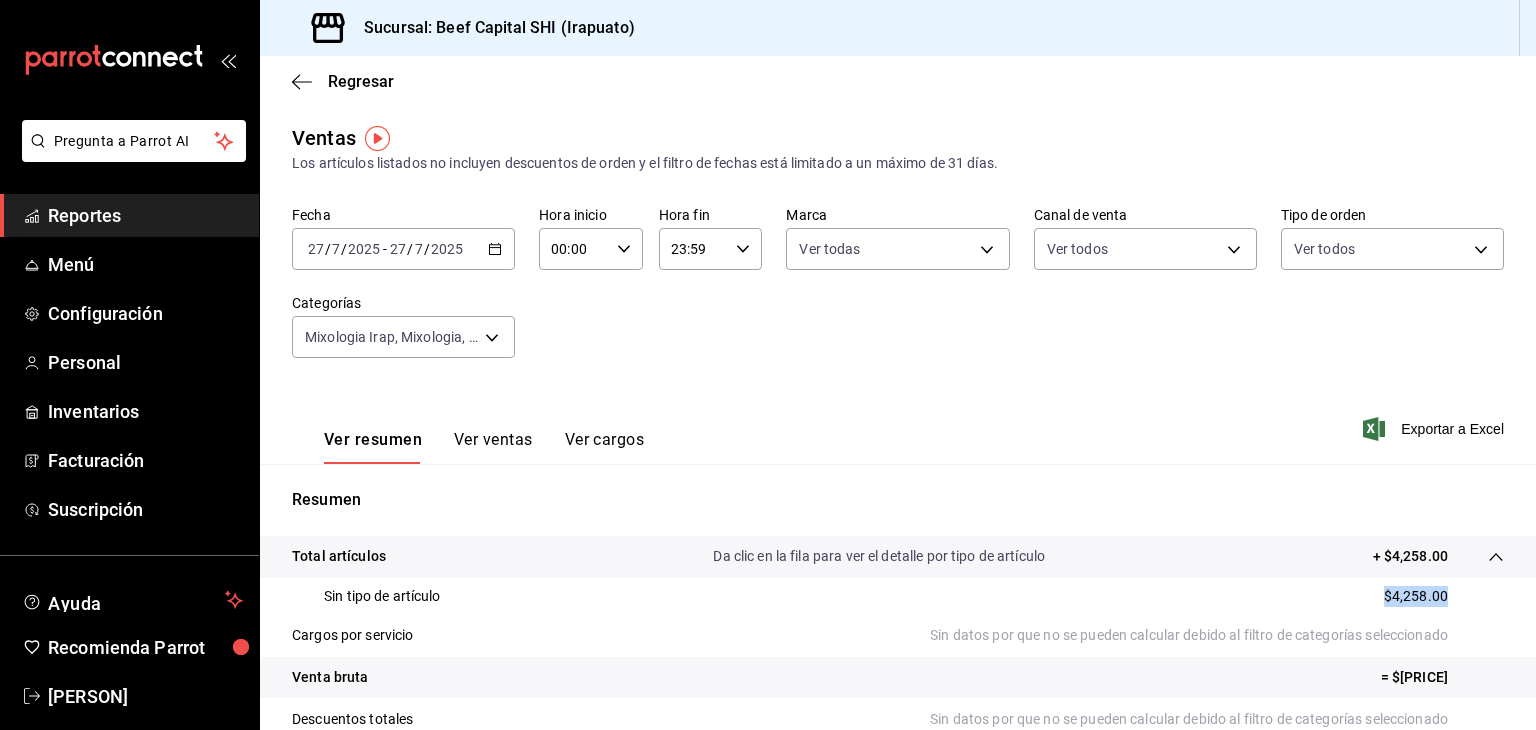 drag, startPoint x: 1430, startPoint y: 593, endPoint x: 1394, endPoint y: 605, distance: 37.94733 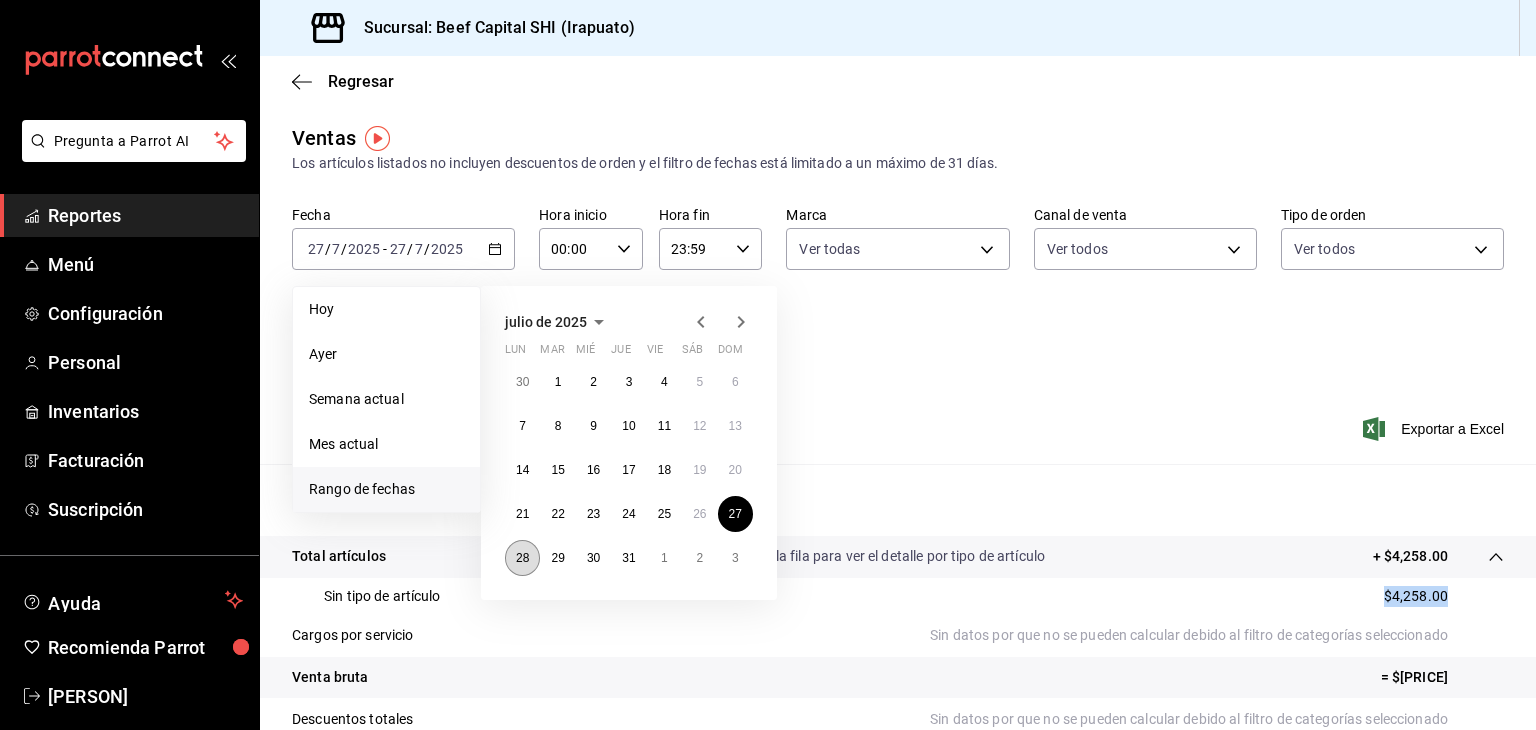 click on "28" at bounding box center (522, 558) 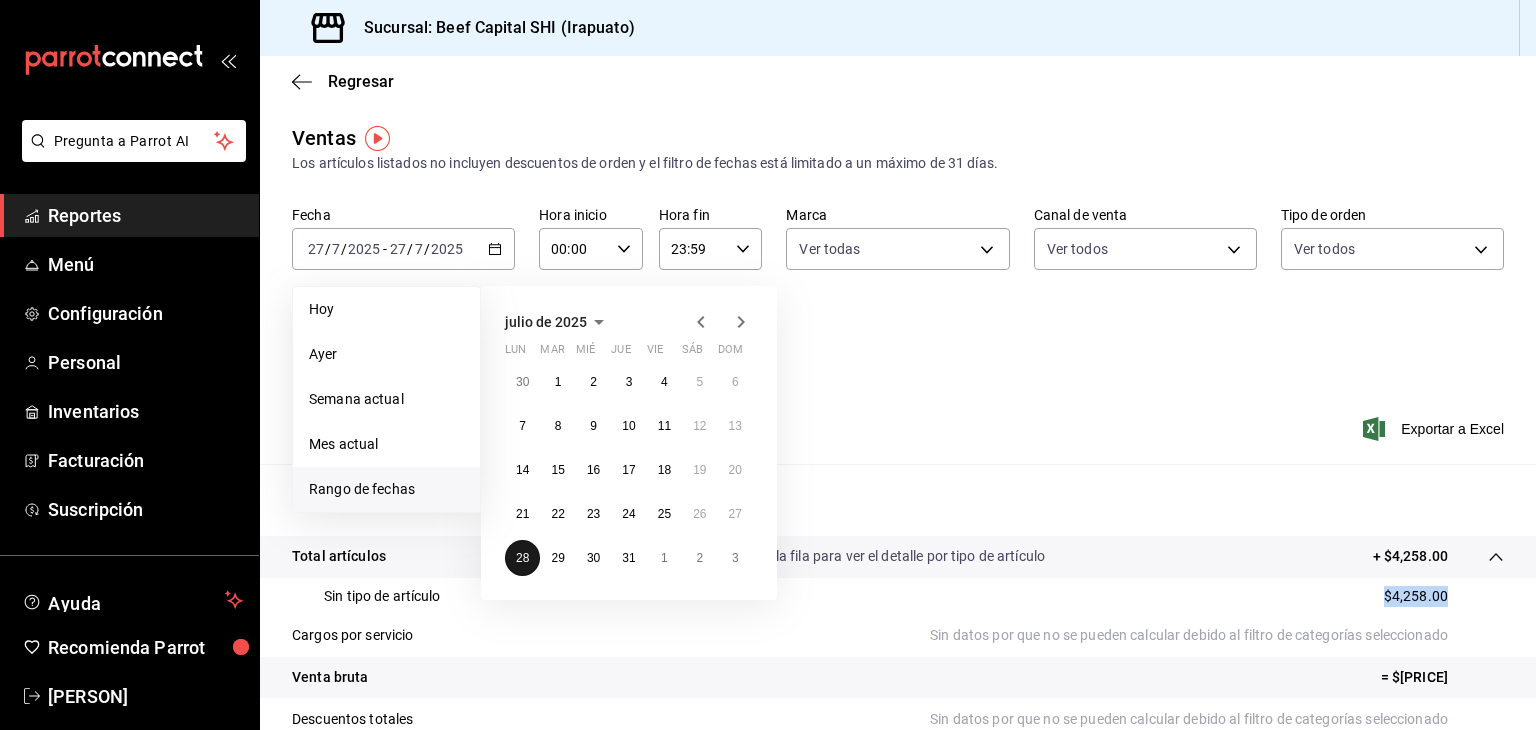 click on "28" at bounding box center [522, 558] 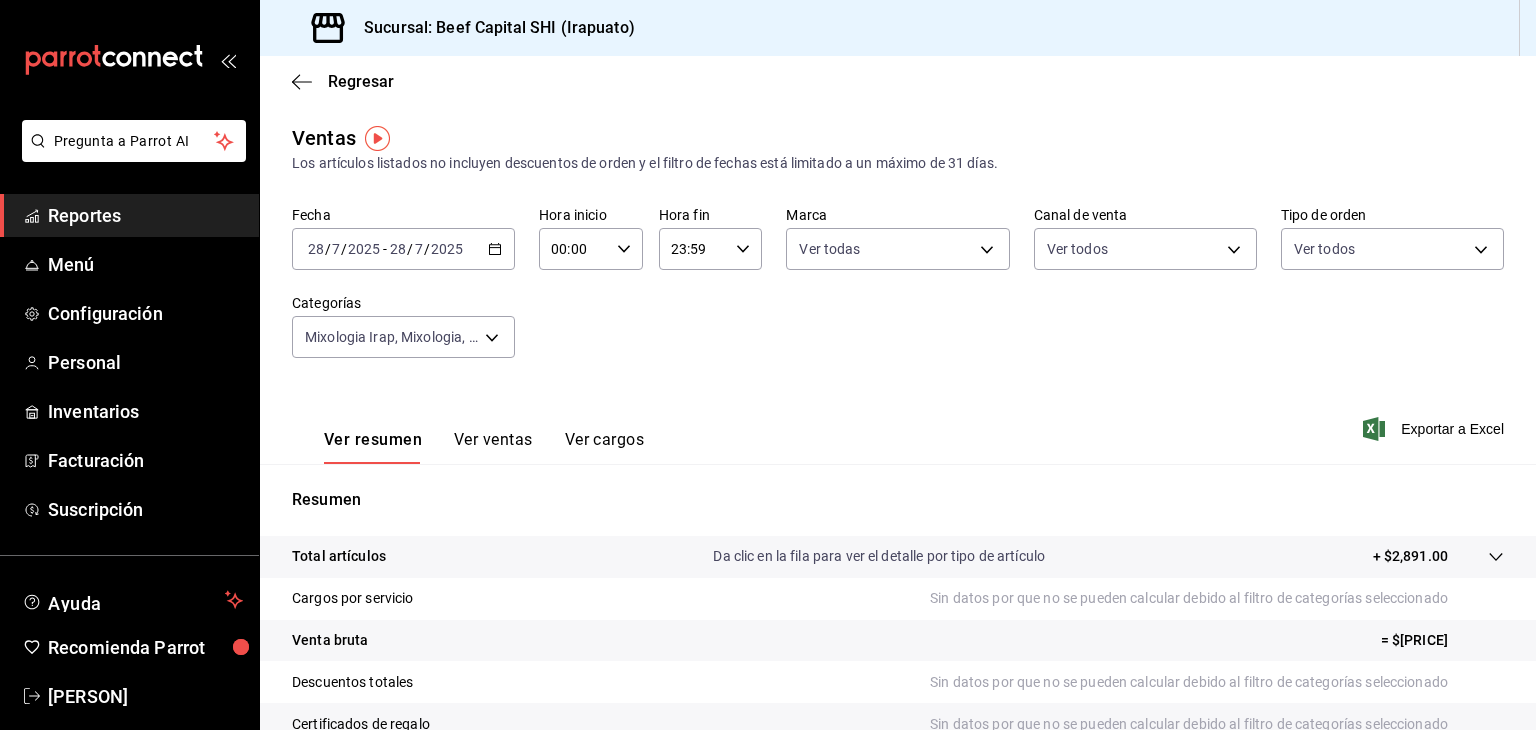 click on "+ $2,891.00" at bounding box center (1410, 556) 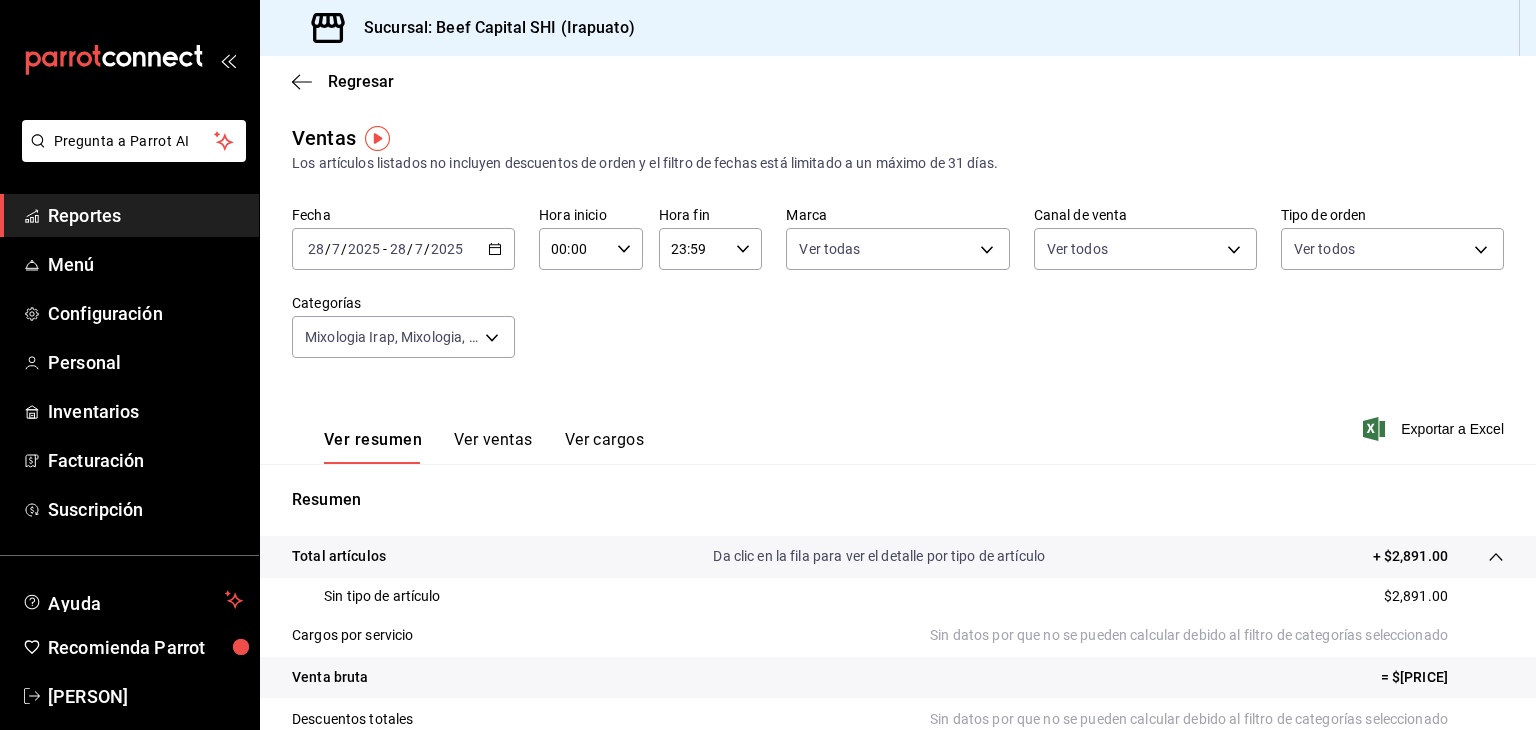 click on "$2,891.00" at bounding box center [1416, 596] 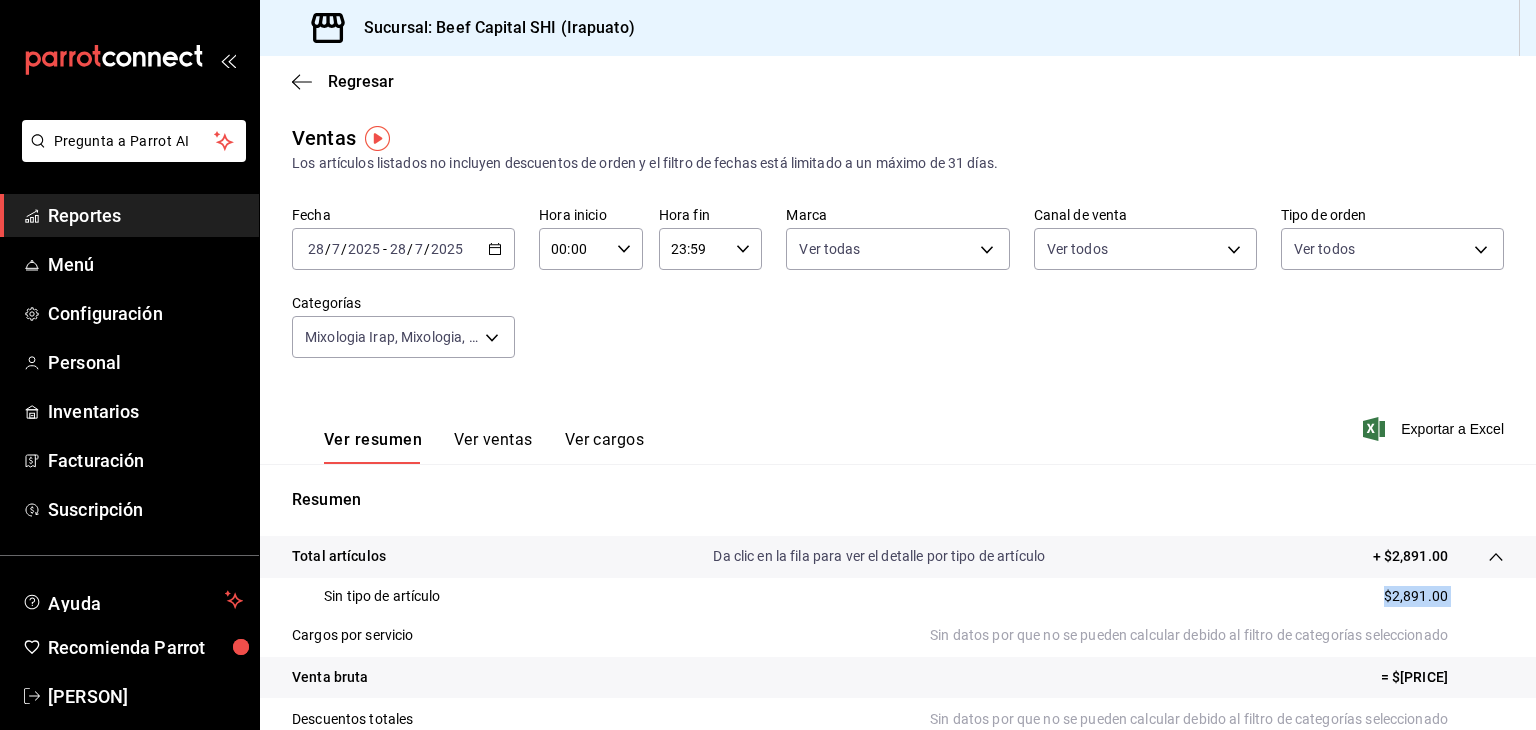 drag, startPoint x: 1430, startPoint y: 593, endPoint x: 1346, endPoint y: 601, distance: 84.38009 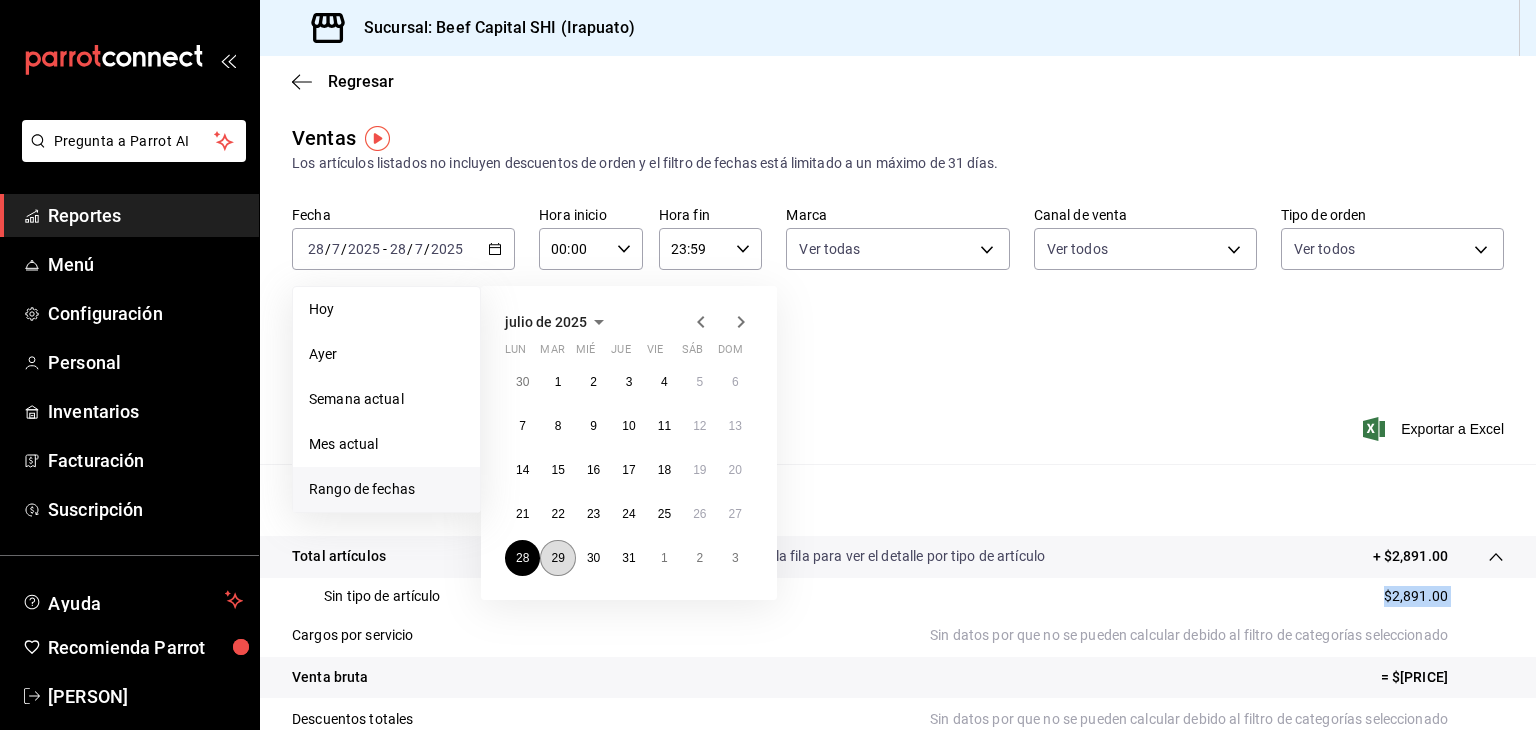 click on "29" at bounding box center [557, 558] 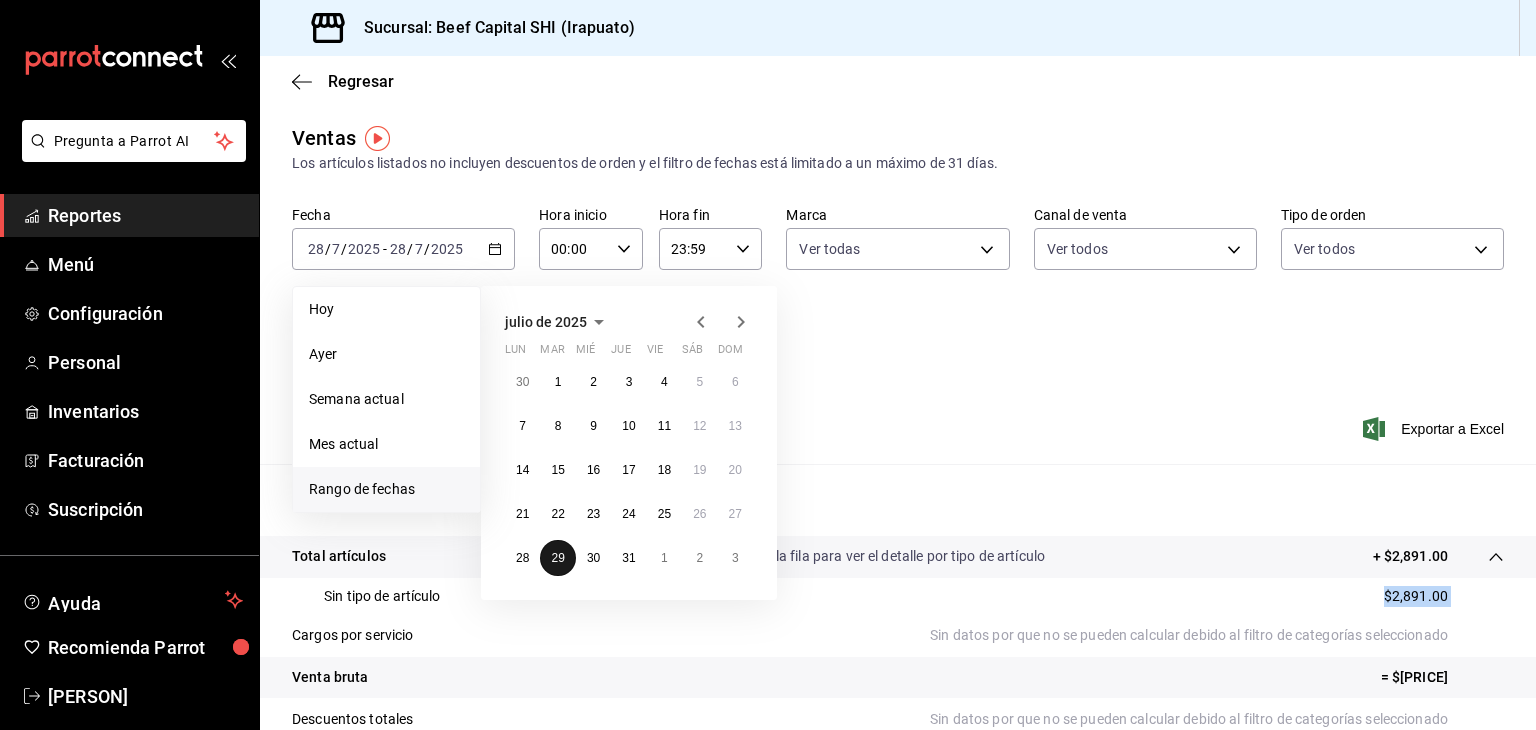 click on "29" at bounding box center (557, 558) 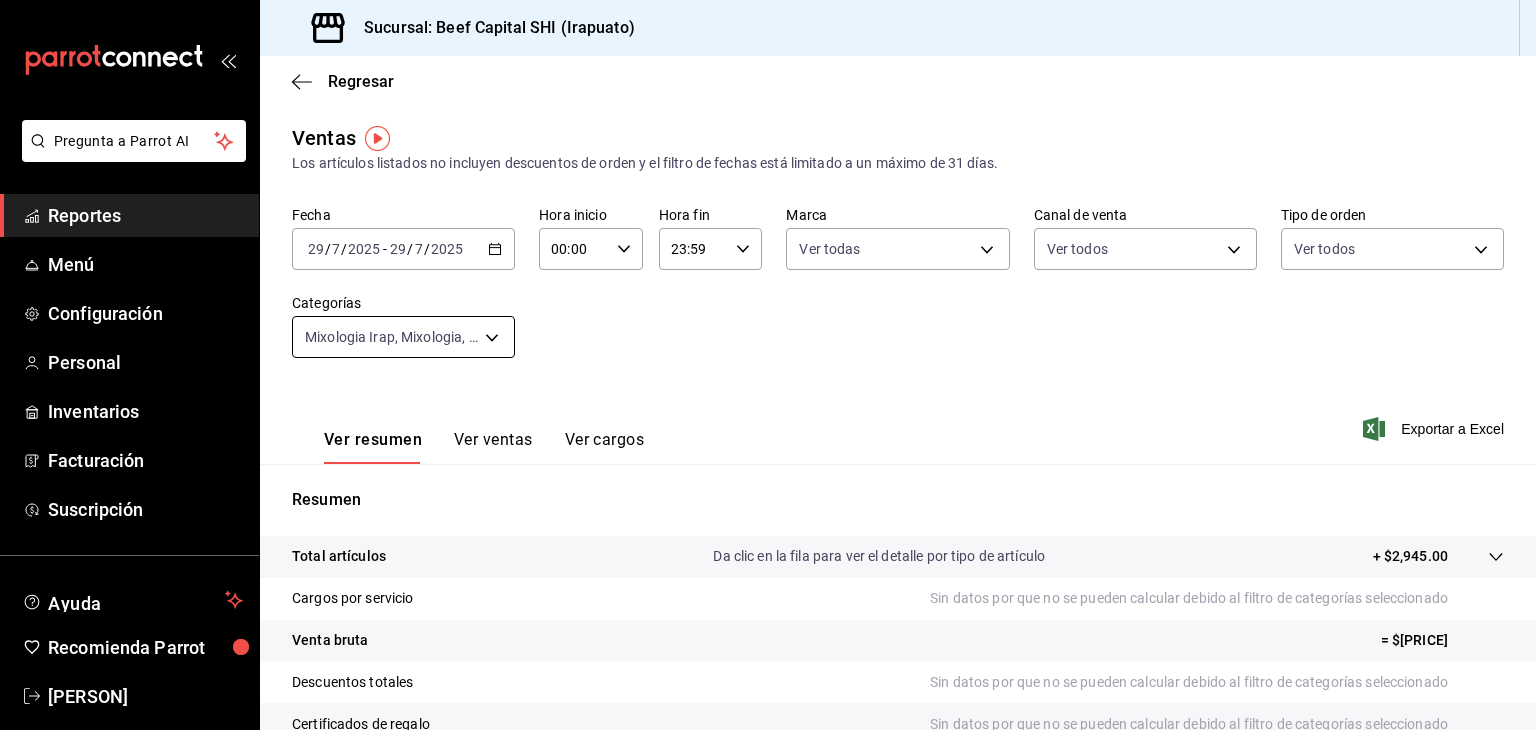 click on "Pregunta a Parrot AI Reportes   Menú   Configuración   Personal   Inventarios   Facturación   Suscripción   Ayuda Recomienda Parrot   [PERSON]   Sugerir nueva función   Sucursal: Beef Capital SHI ([CITY]) Regresar Ventas Los artículos listados no incluyen descuentos de orden y el filtro de fechas está limitado a un máximo de 31 días. Fecha [DATE] [DATE] - [DATE] [DATE] Hora inicio 00:00 Hora inicio Hora fin 23:59 Hora fin Marca Ver todas [UUID] Canal de venta Ver todos PARROT,UBER_EATS,RAPPI,DIDI_FOOD,ONLINE Tipo de orden Ver todos [UUID],[UUID],[UUID],[UUID],EXTERNAL,[UUID],[UUID],[UUID],[UUID],[UUID],[UUID],[UUID],[UUID],[UUID],[UUID],[UUID] Categorías Ver resumen Ver ventas Ver cargos Exportar a Excel Resumen" at bounding box center [768, 365] 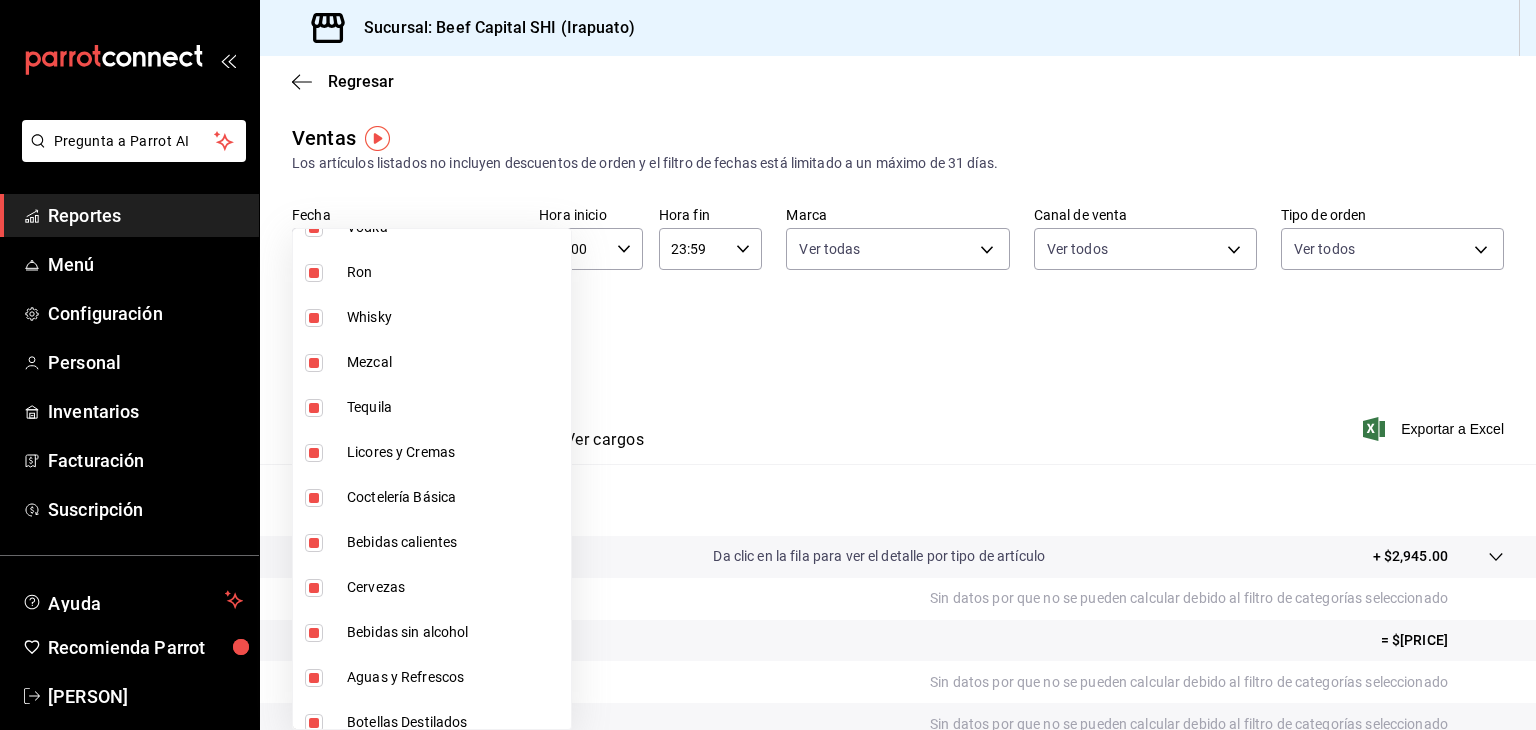 scroll, scrollTop: 2044, scrollLeft: 0, axis: vertical 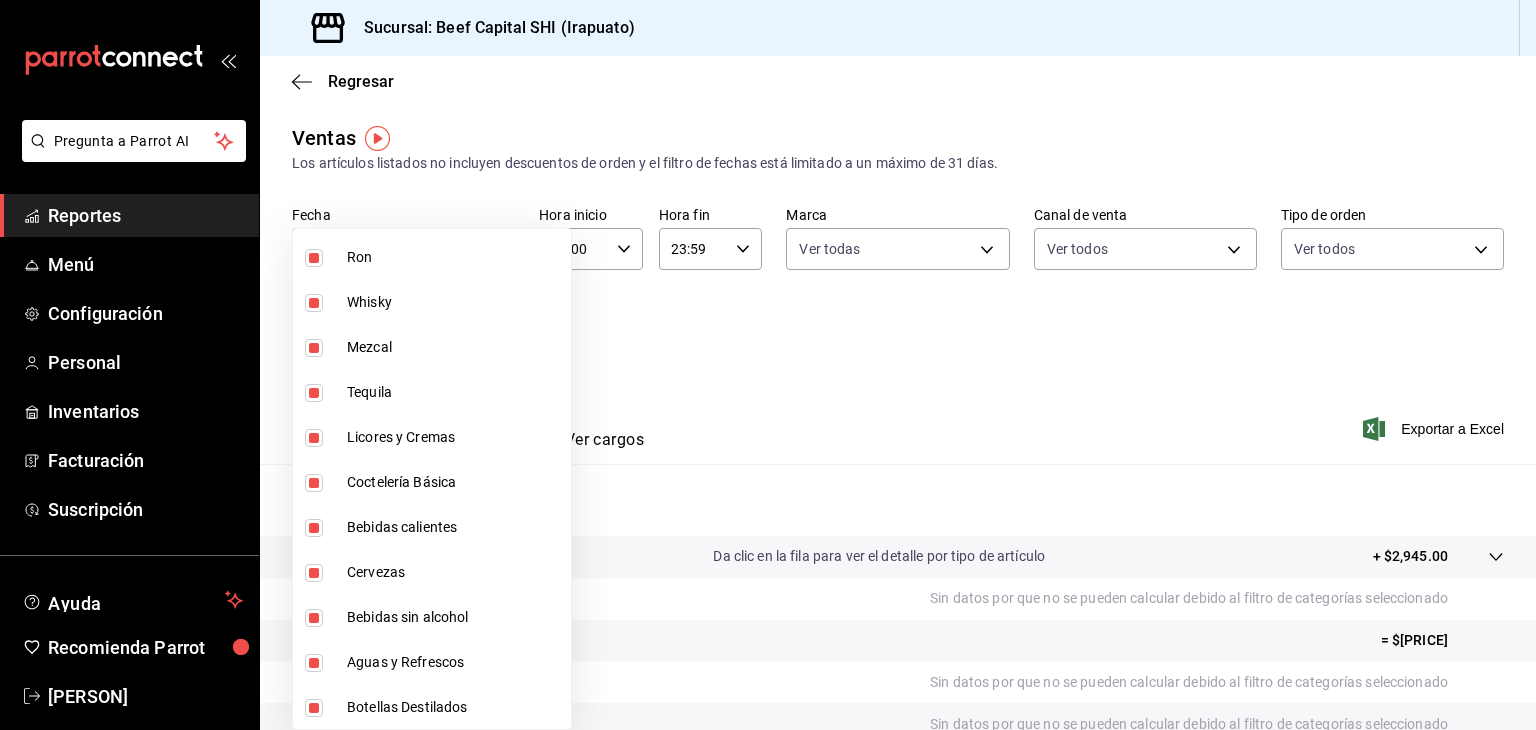 click at bounding box center [768, 365] 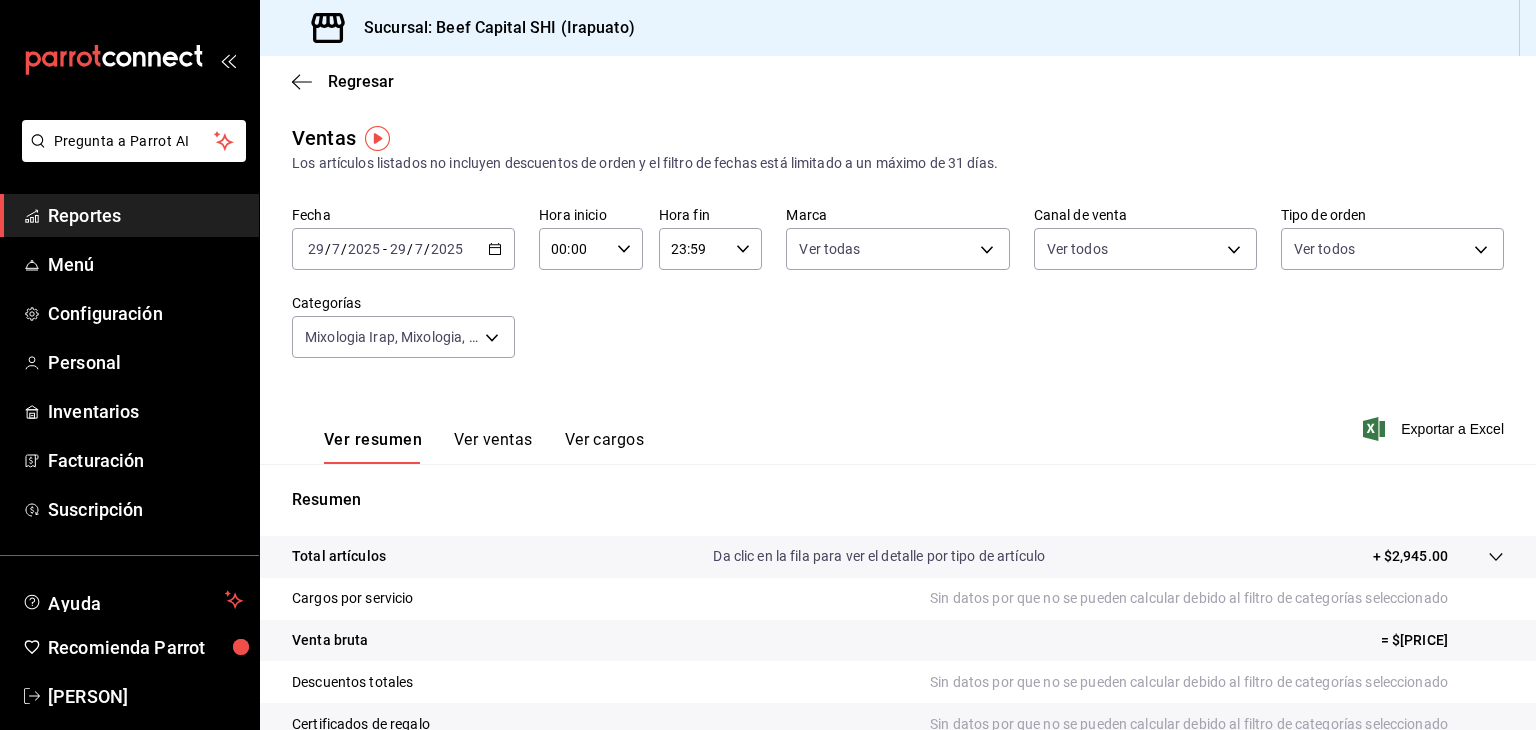 click on "+ $2,945.00" at bounding box center [1410, 556] 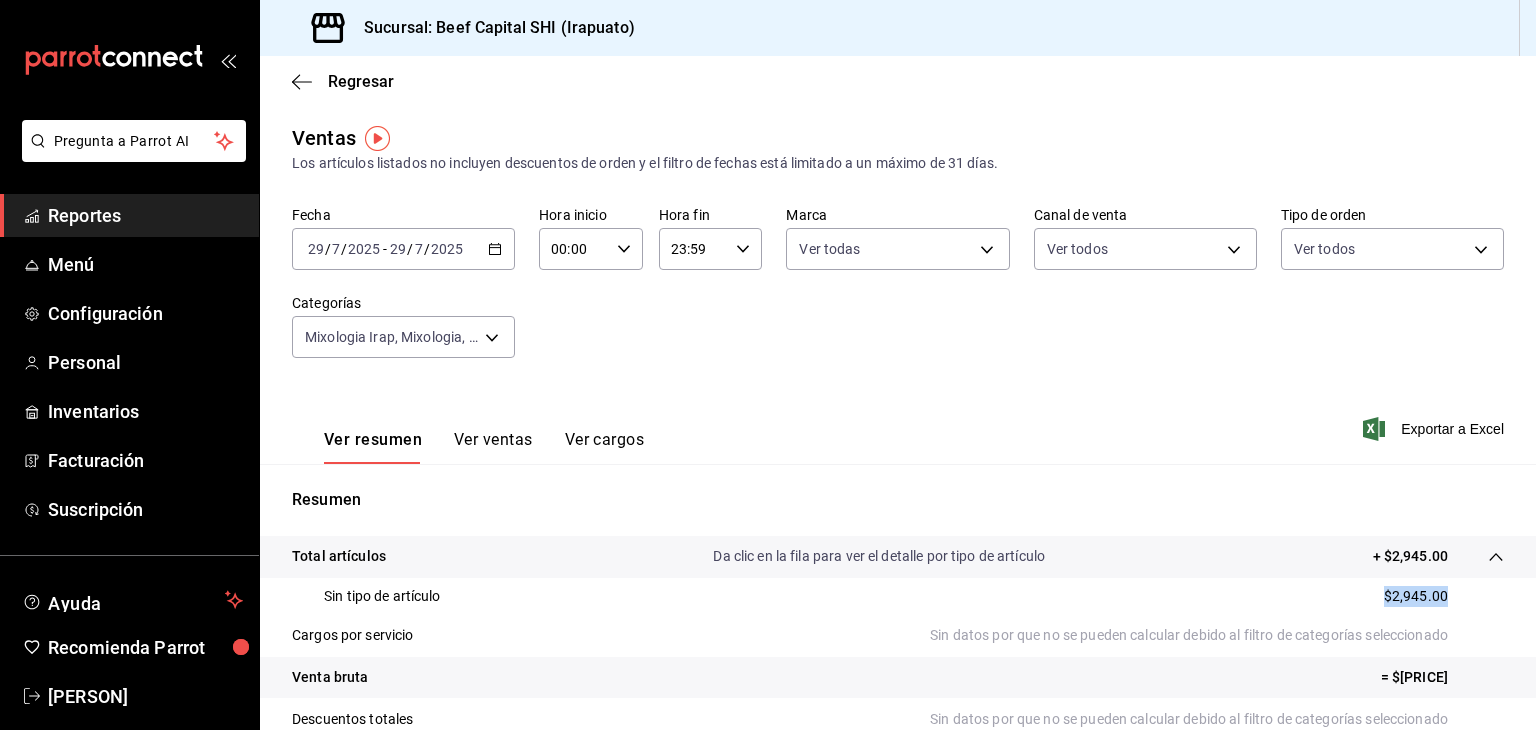 drag, startPoint x: 1430, startPoint y: 601, endPoint x: 1351, endPoint y: 613, distance: 79.9062 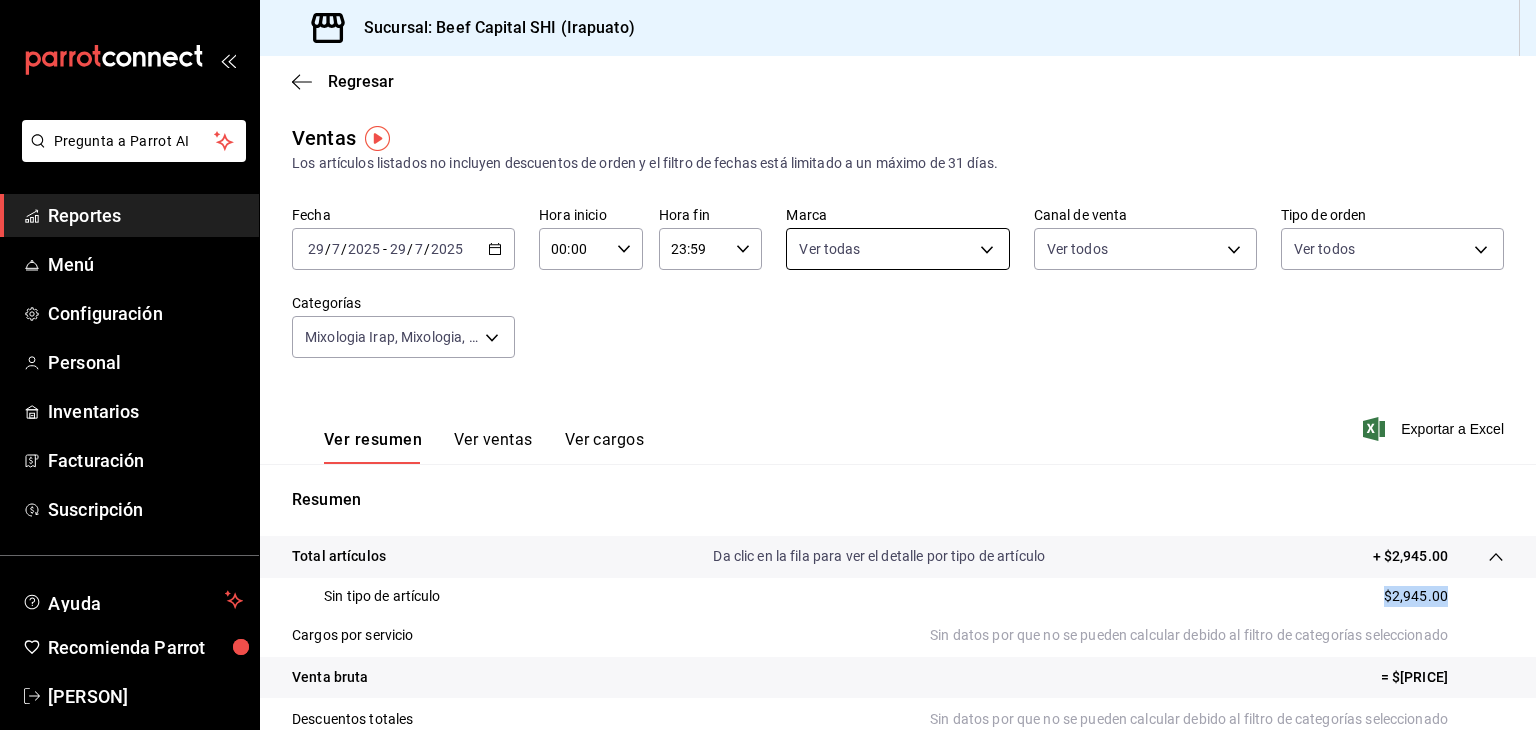 click on "Pregunta a Parrot AI Reportes   Menú   Configuración   Personal   Inventarios   Facturación   Suscripción   Ayuda Recomienda Parrot   [PERSON]   Sugerir nueva función   Sucursal: Beef Capital SHI ([CITY]) Regresar Ventas Los artículos listados no incluyen descuentos de orden y el filtro de fechas está limitado a un máximo de 31 días. Fecha [DATE] [DATE] - [DATE] [DATE] Hora inicio 00:00 Hora inicio Hora fin 23:59 Hora fin Marca Ver todas [UUID] Canal de venta Ver todos PARROT,UBER_EATS,RAPPI,DIDI_FOOD,ONLINE Tipo de orden Ver todos [UUID],[UUID],[UUID],[UUID],EXTERNAL,[UUID],[UUID],[UUID],[UUID],[UUID],[UUID],[UUID],[UUID],[UUID],[UUID],[UUID] Categorías Ver resumen Ver ventas Ver cargos Exportar a Excel Resumen" at bounding box center [768, 365] 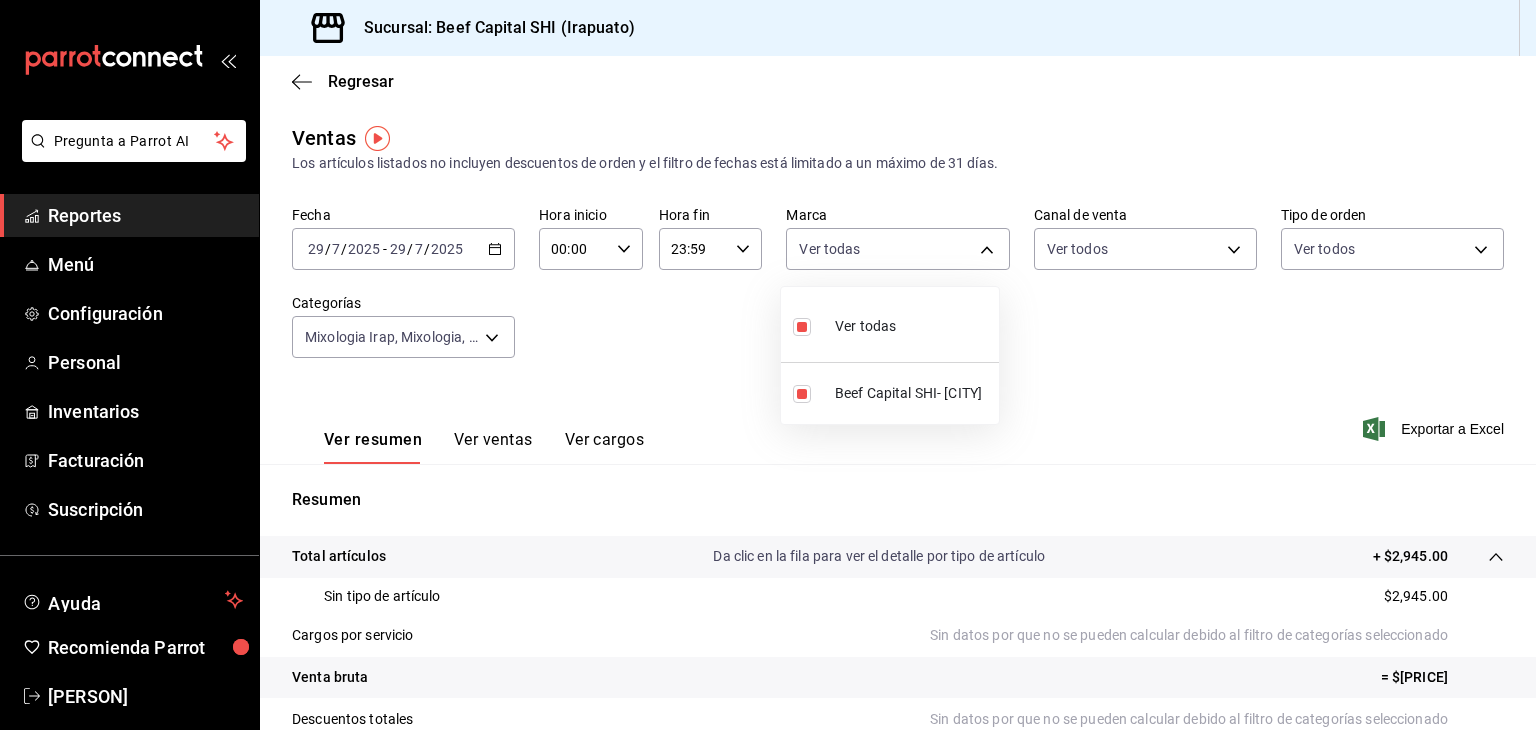 click at bounding box center (768, 365) 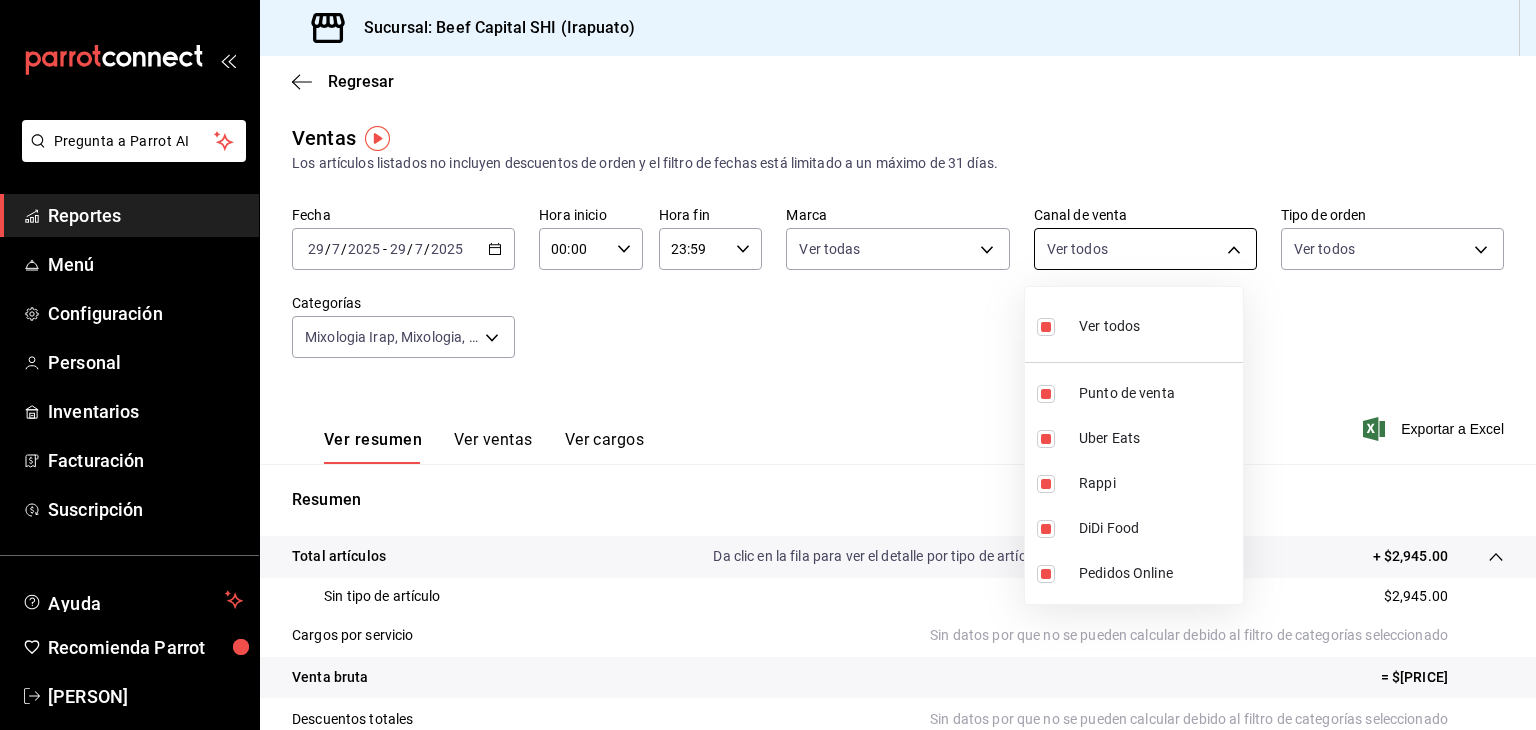 click on "Pregunta a Parrot AI Reportes   Menú   Configuración   Personal   Inventarios   Facturación   Suscripción   Ayuda Recomienda Parrot   [PERSON]   Sugerir nueva función   Sucursal: Beef Capital SHI ([CITY]) Regresar Ventas Los artículos listados no incluyen descuentos de orden y el filtro de fechas está limitado a un máximo de 31 días. Fecha [DATE] [DATE] - [DATE] [DATE] Hora inicio 00:00 Hora inicio Hora fin 23:59 Hora fin Marca Ver todas [UUID] Canal de venta Ver todos PARROT,UBER_EATS,RAPPI,DIDI_FOOD,ONLINE Tipo de orden Ver todos [UUID],[UUID],[UUID],[UUID],EXTERNAL,[UUID],[UUID],[UUID],[UUID],[UUID],[UUID],[UUID],[UUID],[UUID],[UUID],[UUID] Categorías Ver resumen Ver ventas Ver cargos Exportar a Excel Resumen" at bounding box center [768, 365] 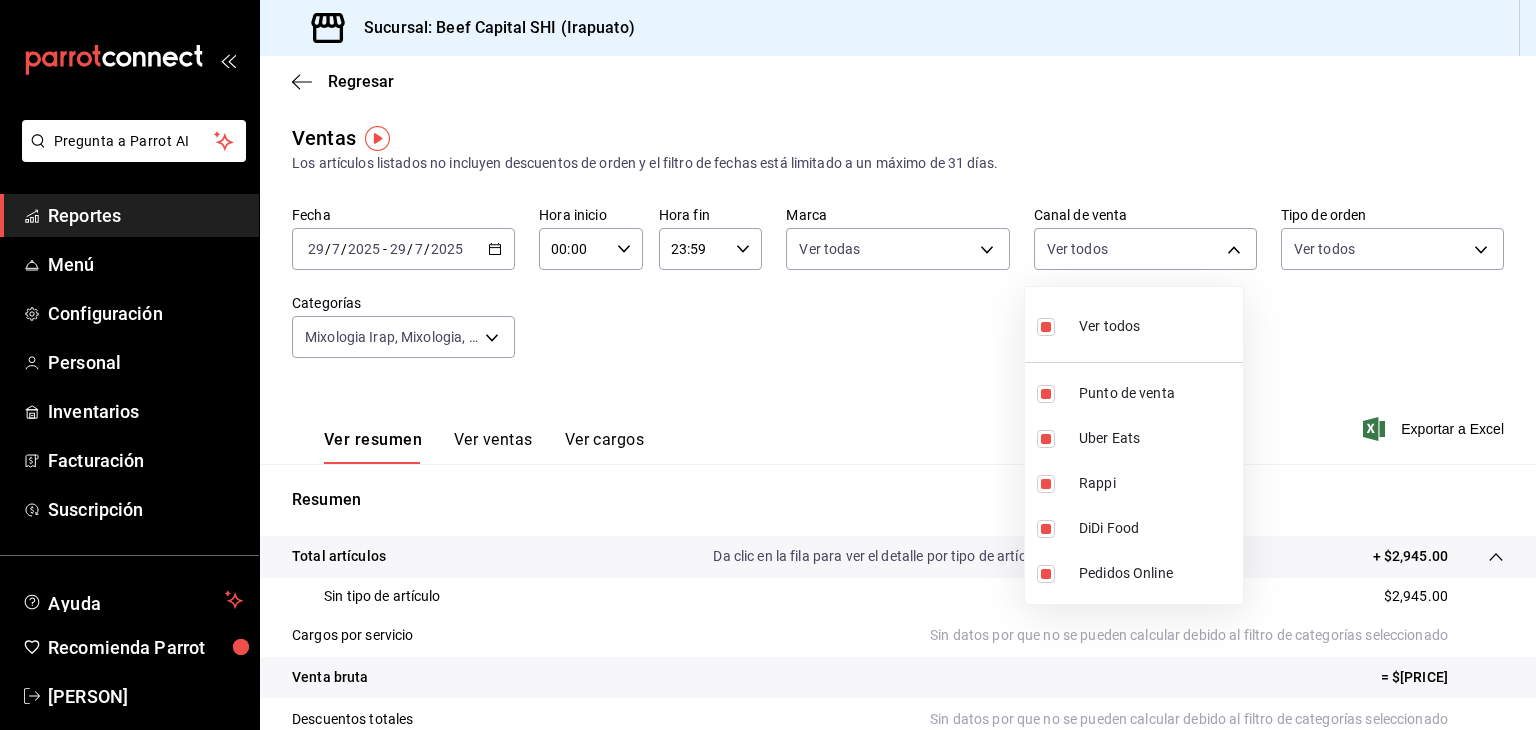click at bounding box center (768, 365) 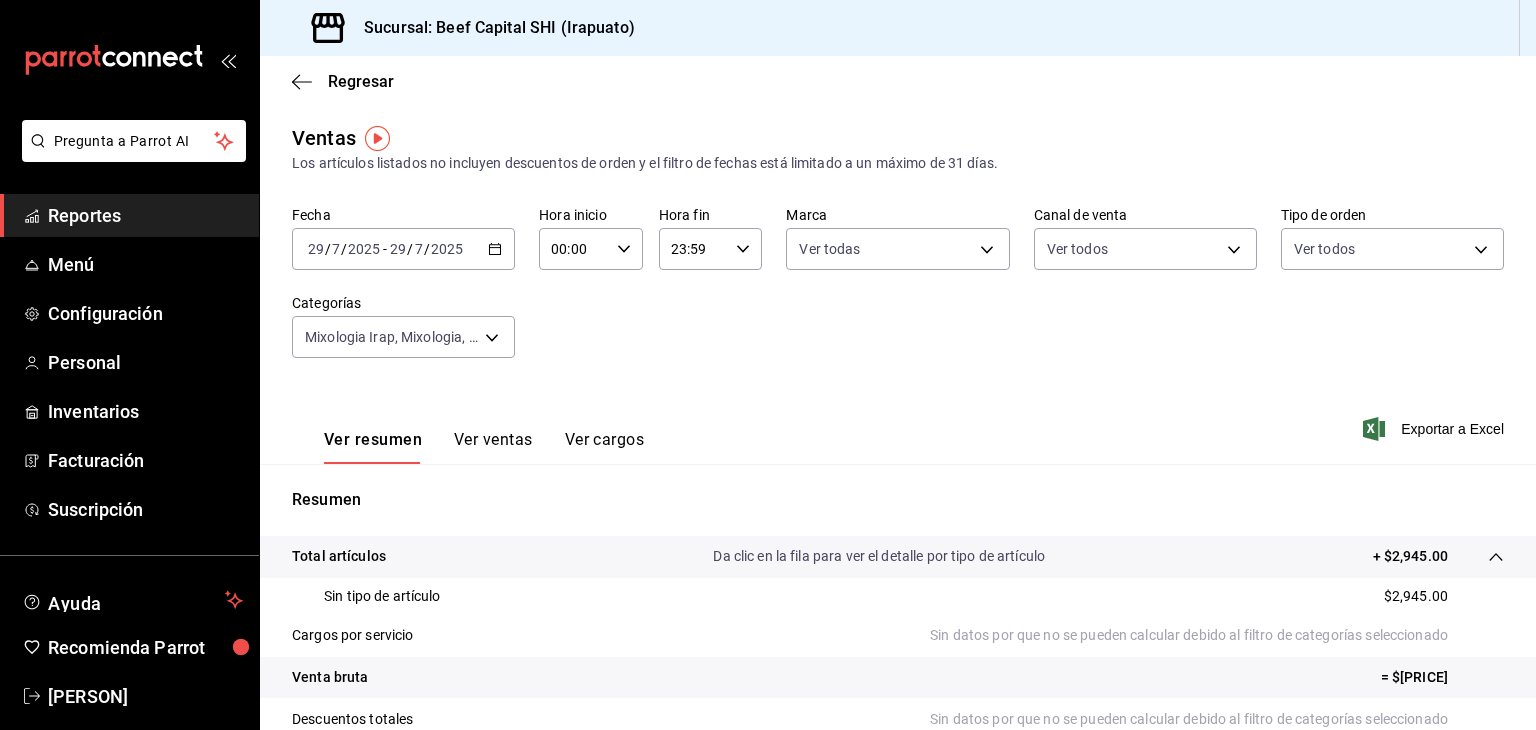 click on "Pregunta a Parrot AI Reportes   Menú   Configuración   Personal   Inventarios   Facturación   Suscripción   Ayuda Recomienda Parrot   [PERSON]   Sugerir nueva función   Sucursal: Beef Capital SHI ([CITY]) Regresar Ventas Los artículos listados no incluyen descuentos de orden y el filtro de fechas está limitado a un máximo de 31 días. Fecha [DATE] [DATE] - [DATE] [DATE] Hora inicio 00:00 Hora inicio Hora fin 23:59 Hora fin Marca Ver todas [UUID] Canal de venta Ver todos PARROT,UBER_EATS,RAPPI,DIDI_FOOD,ONLINE Tipo de orden Ver todos [UUID],[UUID],[UUID],[UUID],EXTERNAL,[UUID],[UUID],[UUID],[UUID],[UUID],[UUID],[UUID],[UUID],[UUID],[UUID],[UUID] Categorías Ver resumen Ver ventas Ver cargos Exportar a Excel Resumen" at bounding box center [768, 365] 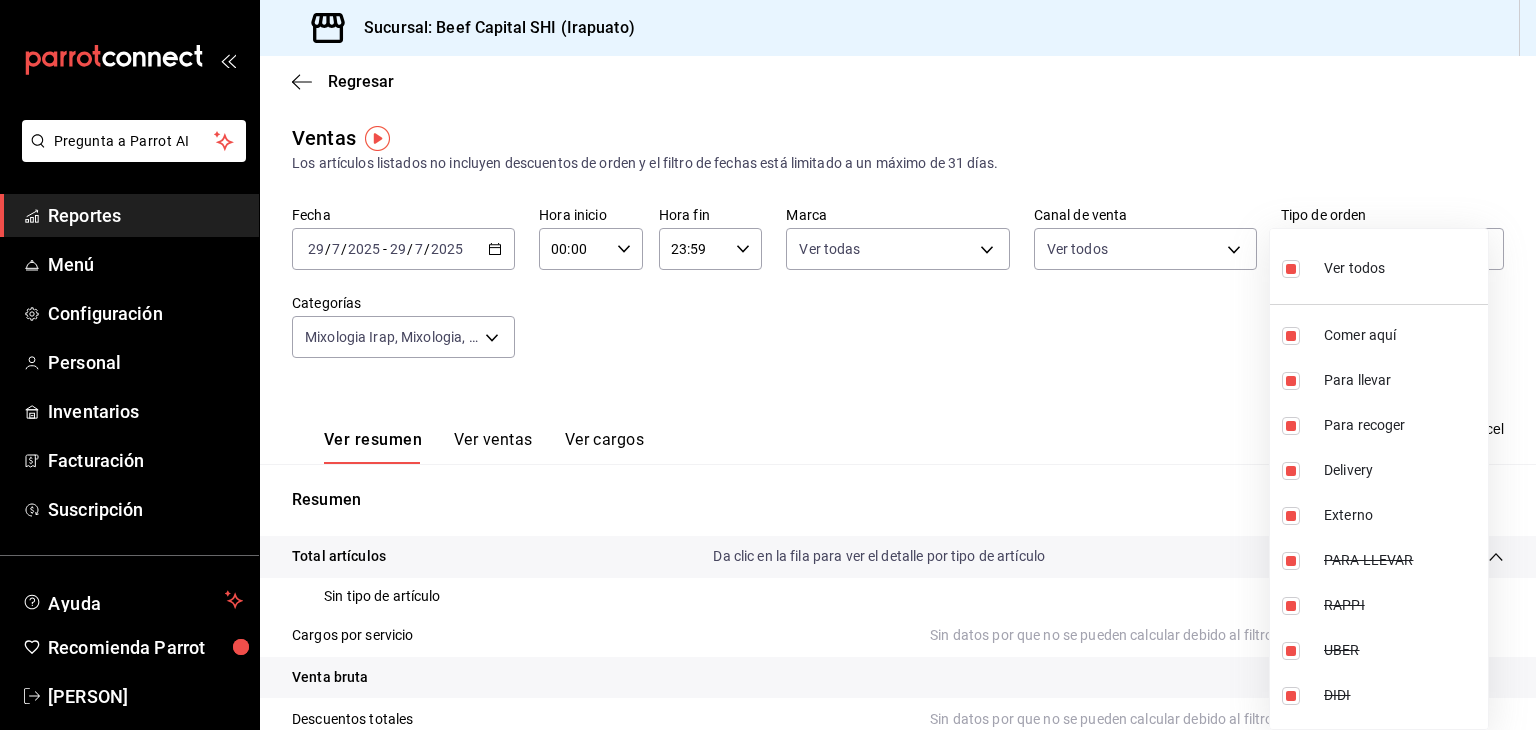 click at bounding box center (768, 365) 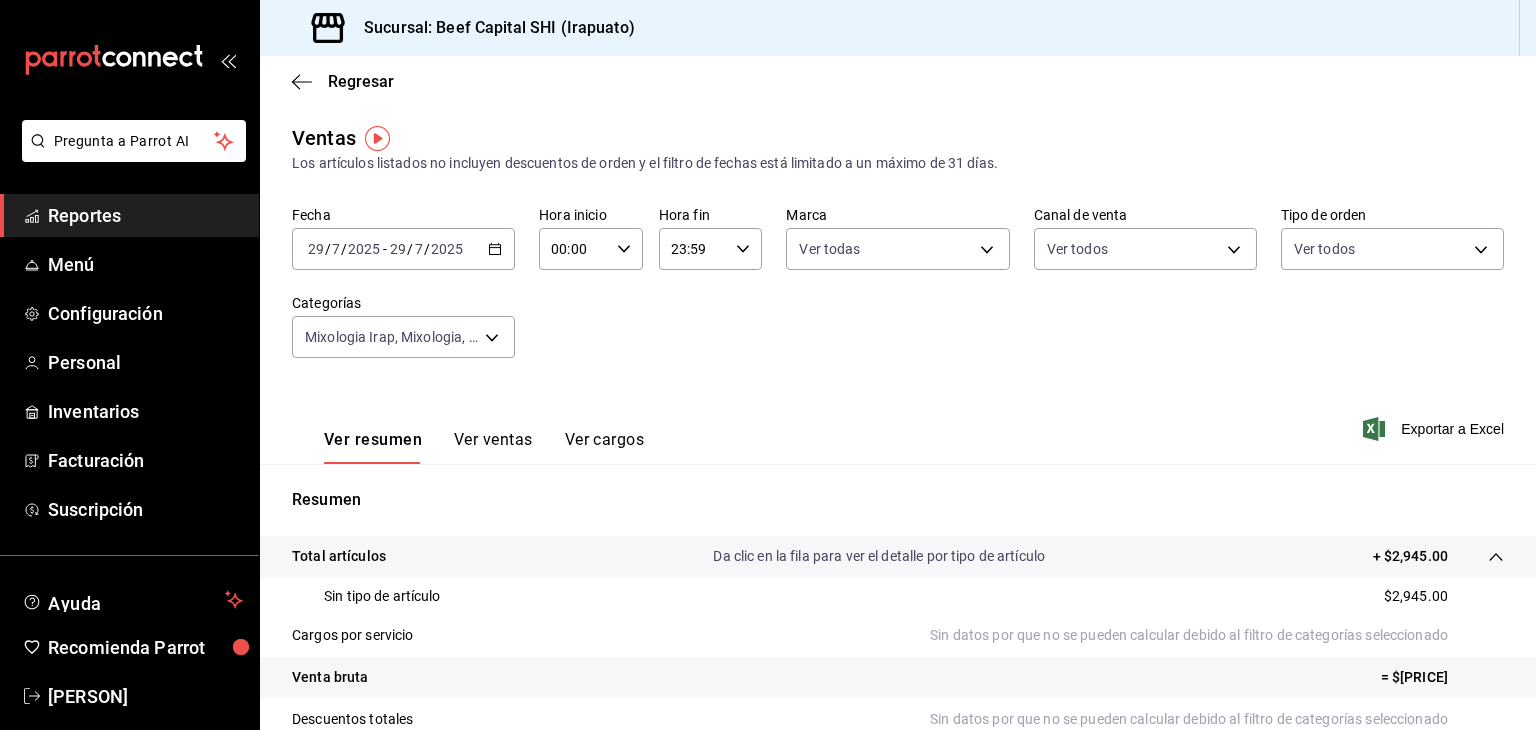 click 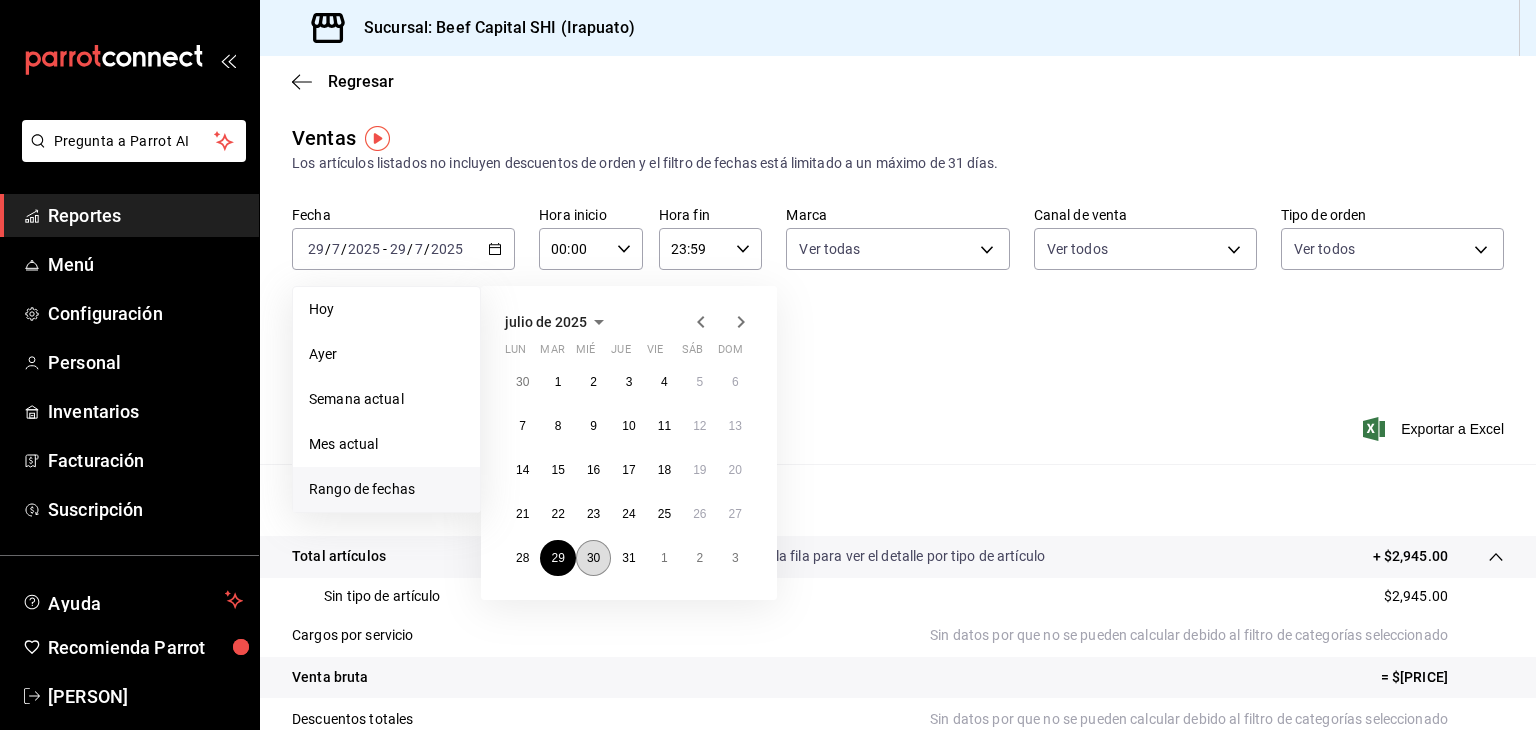 click on "30" at bounding box center (593, 558) 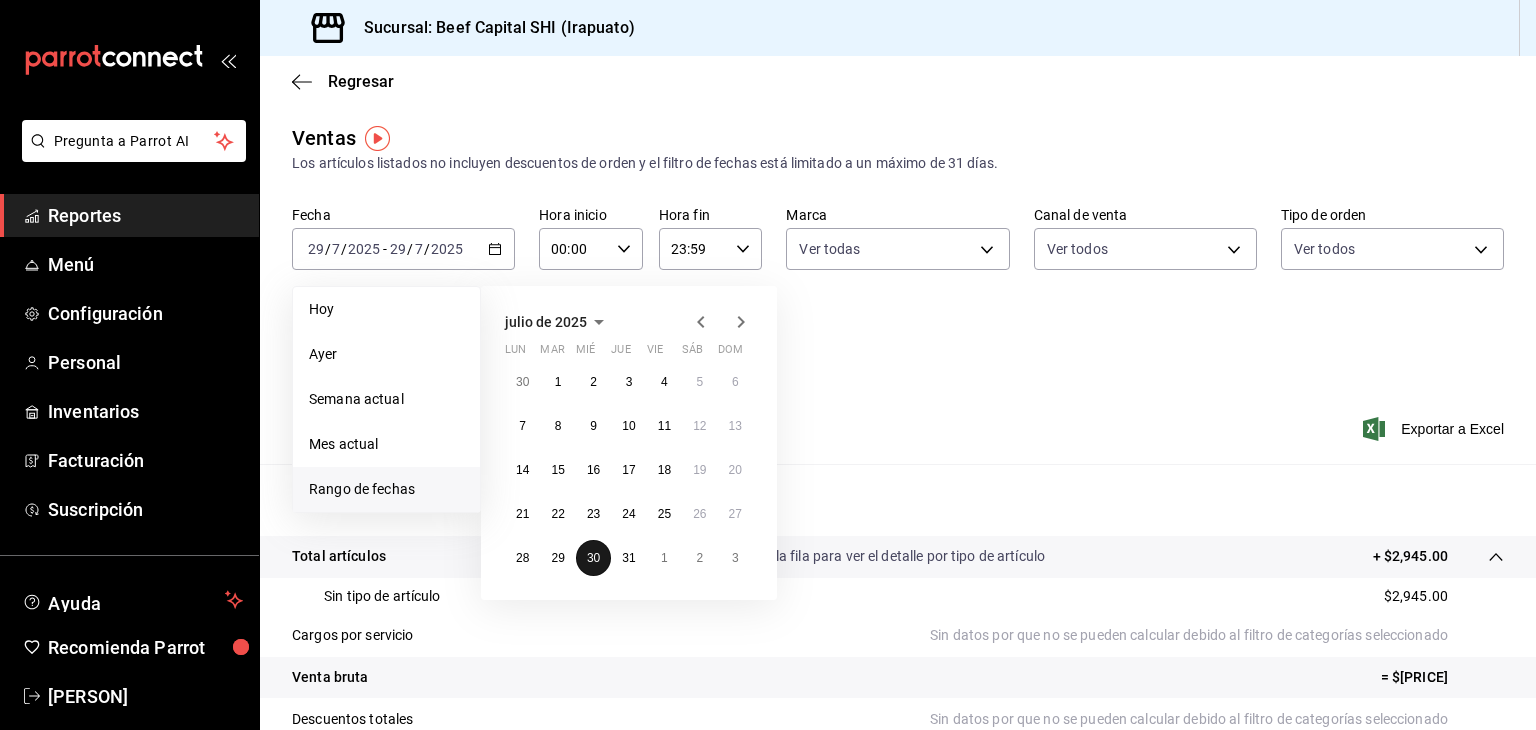 click on "30" at bounding box center (593, 558) 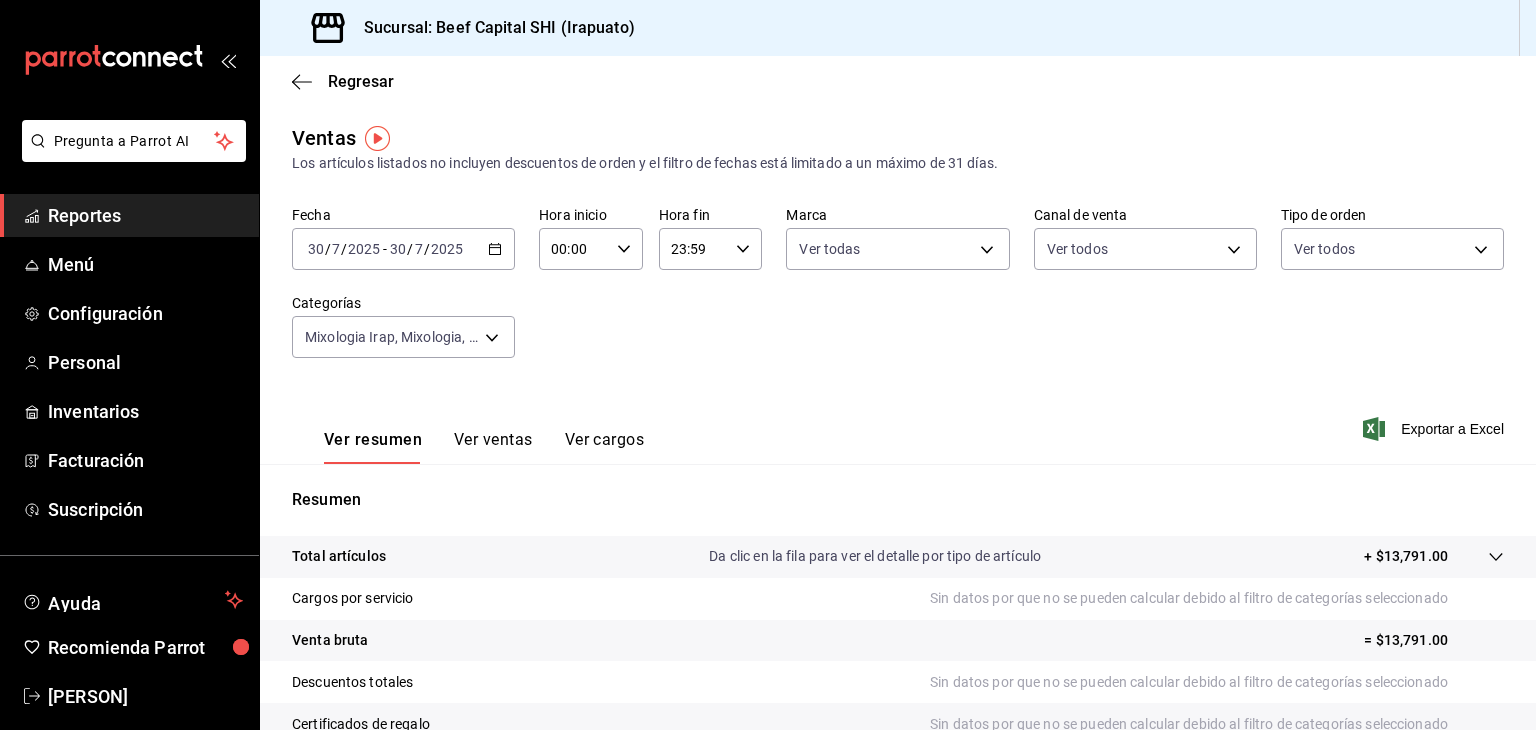 click on "+ $13,791.00" at bounding box center (1406, 556) 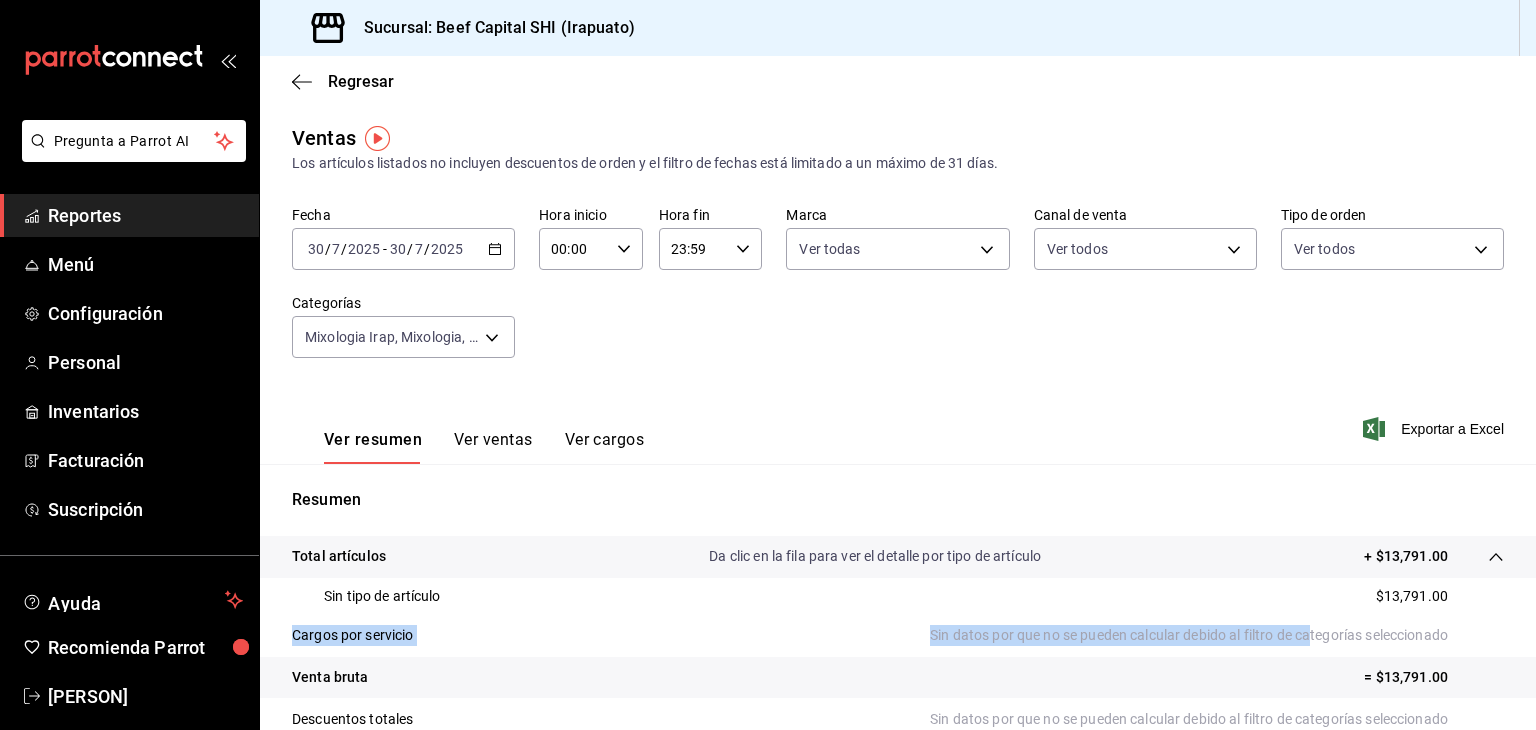 drag, startPoint x: 1432, startPoint y: 595, endPoint x: 1328, endPoint y: 623, distance: 107.70329 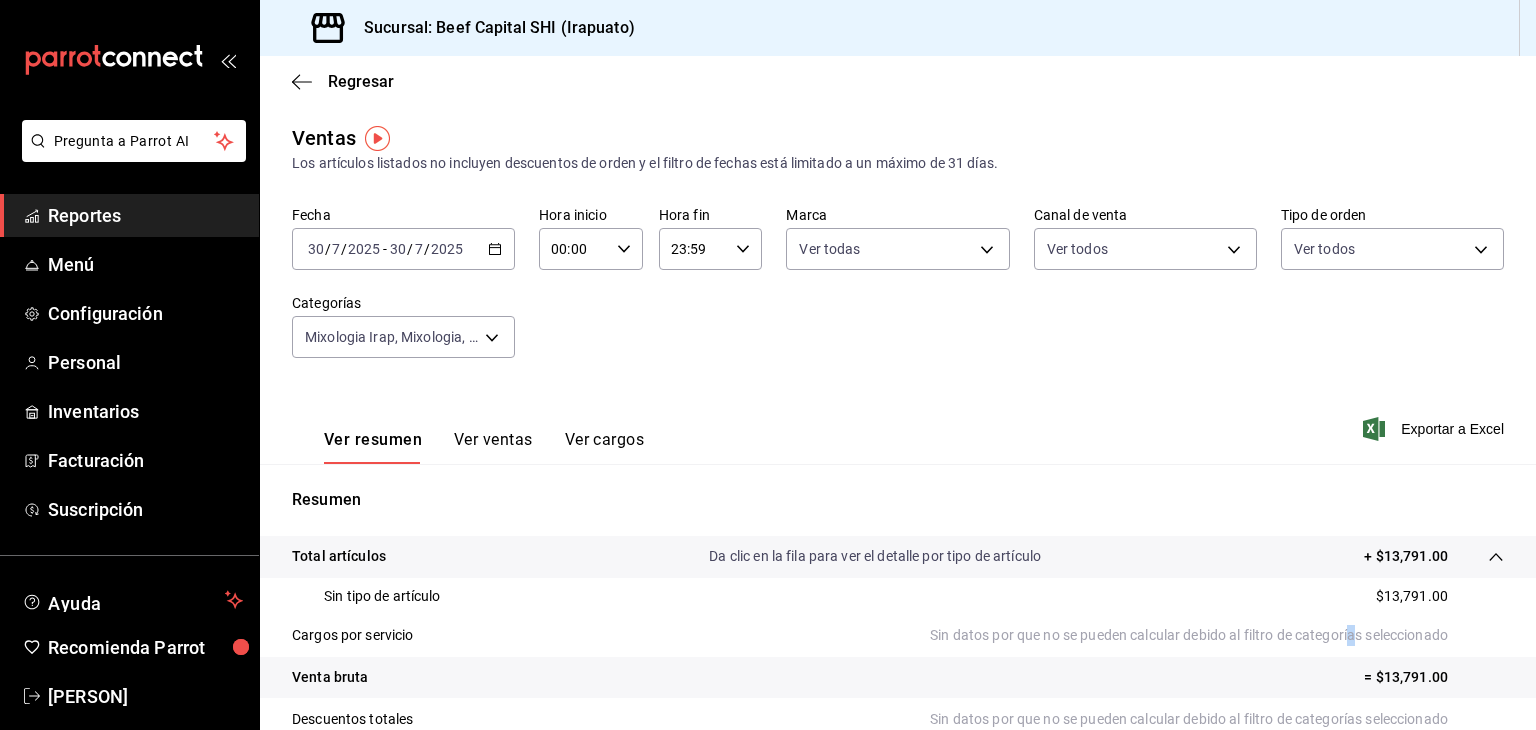 click on "Cargos por servicio  Sin datos por que no se pueden calcular debido al filtro de categorías seleccionado" at bounding box center (898, 636) 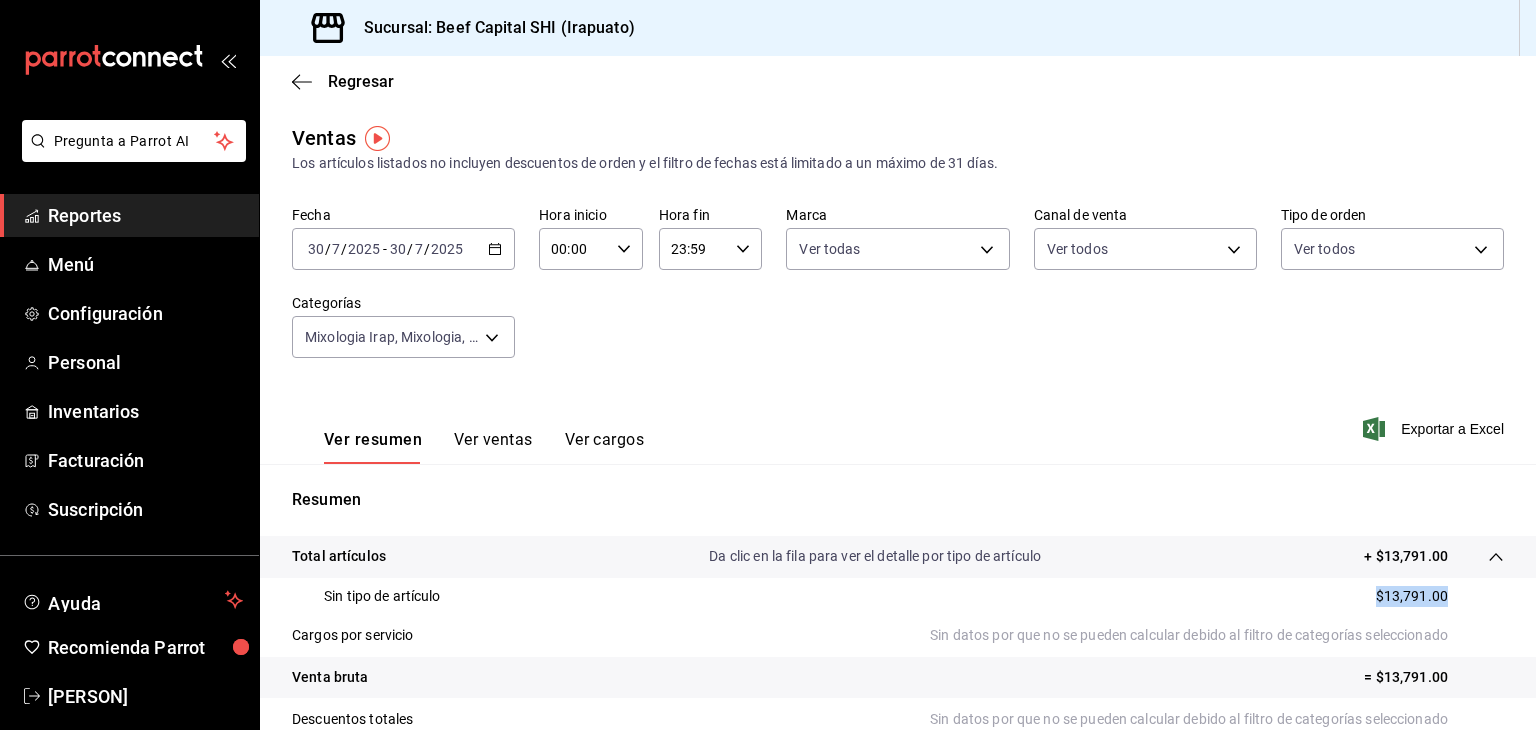 drag, startPoint x: 1433, startPoint y: 594, endPoint x: 1352, endPoint y: 588, distance: 81.22192 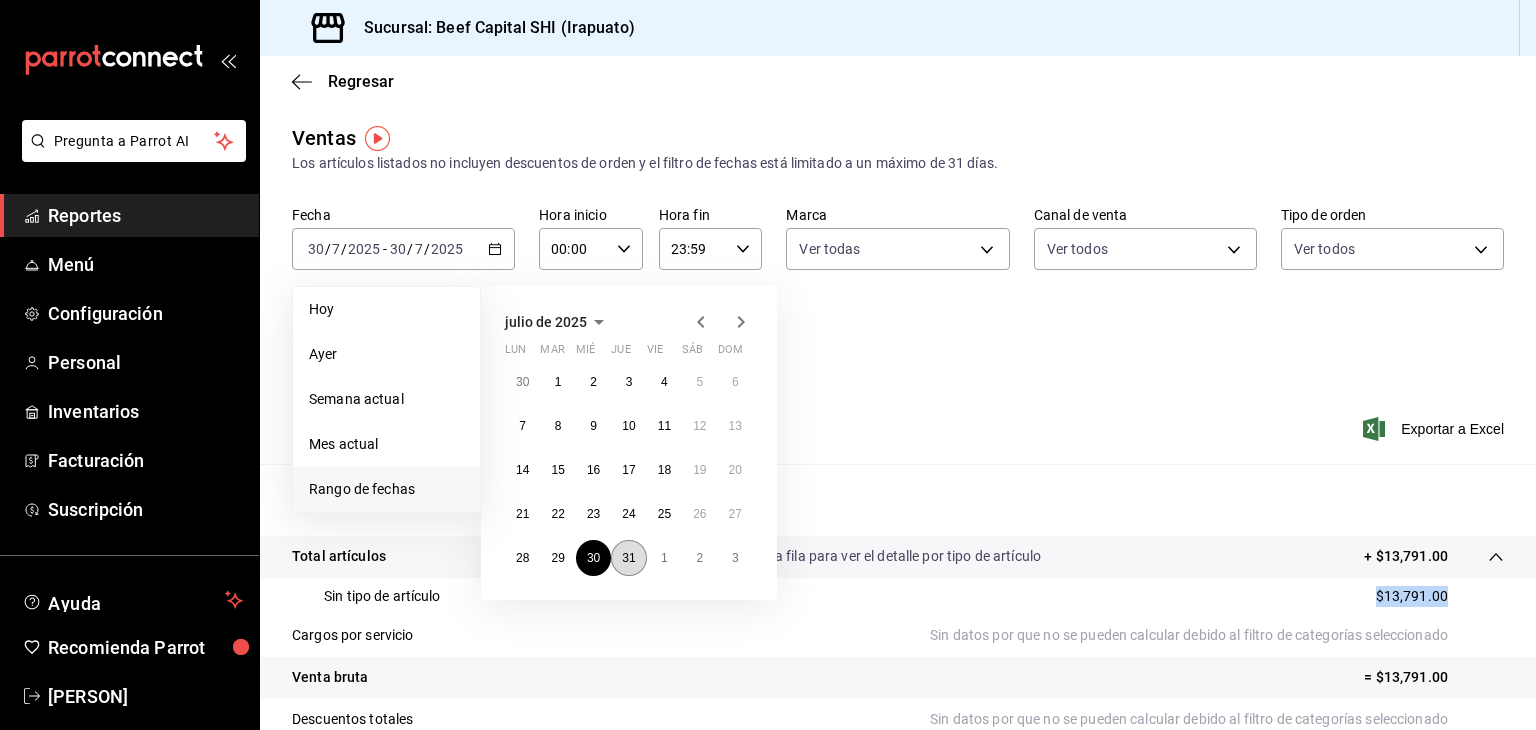 click on "31" at bounding box center (628, 558) 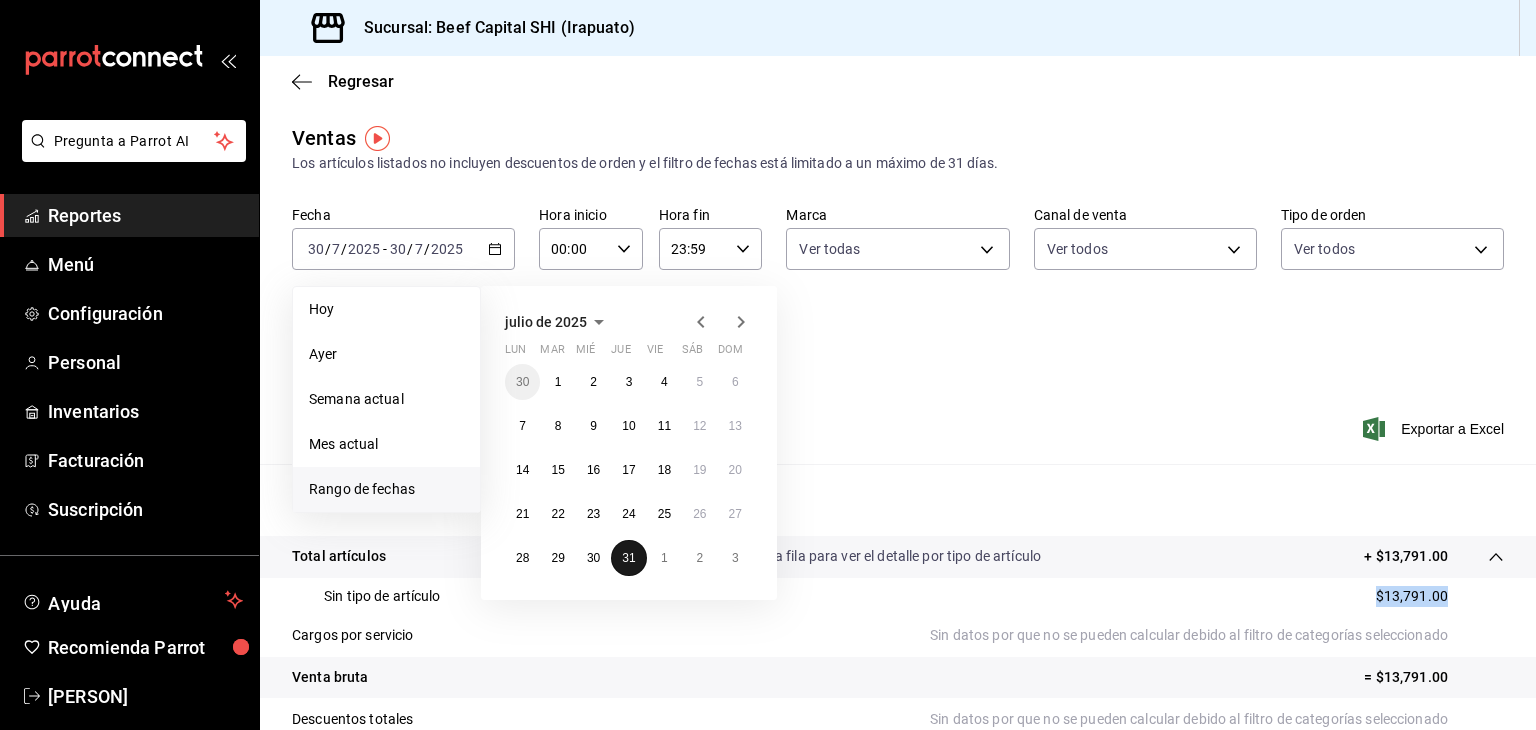click on "31" at bounding box center [628, 558] 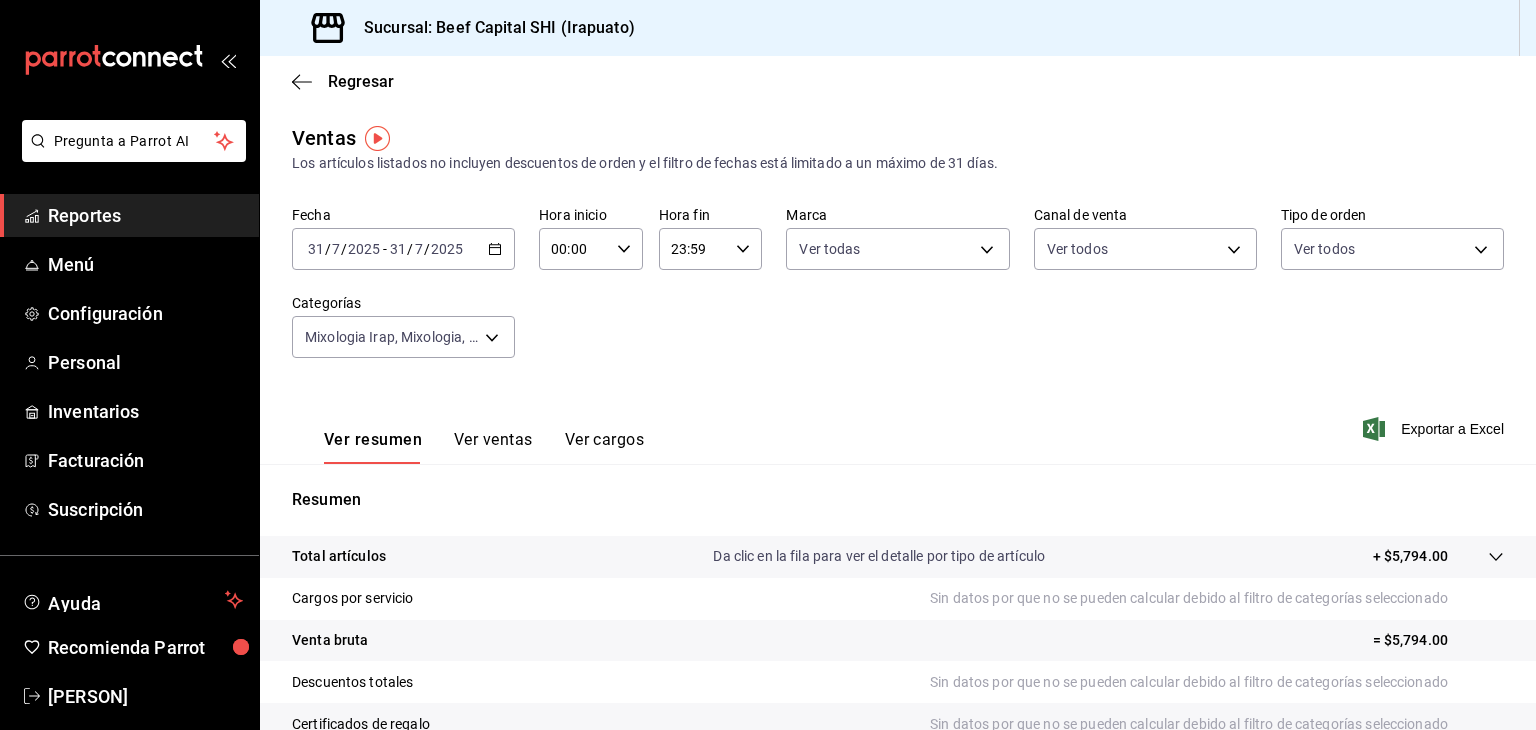 click on "+ $5,794.00" at bounding box center (1410, 556) 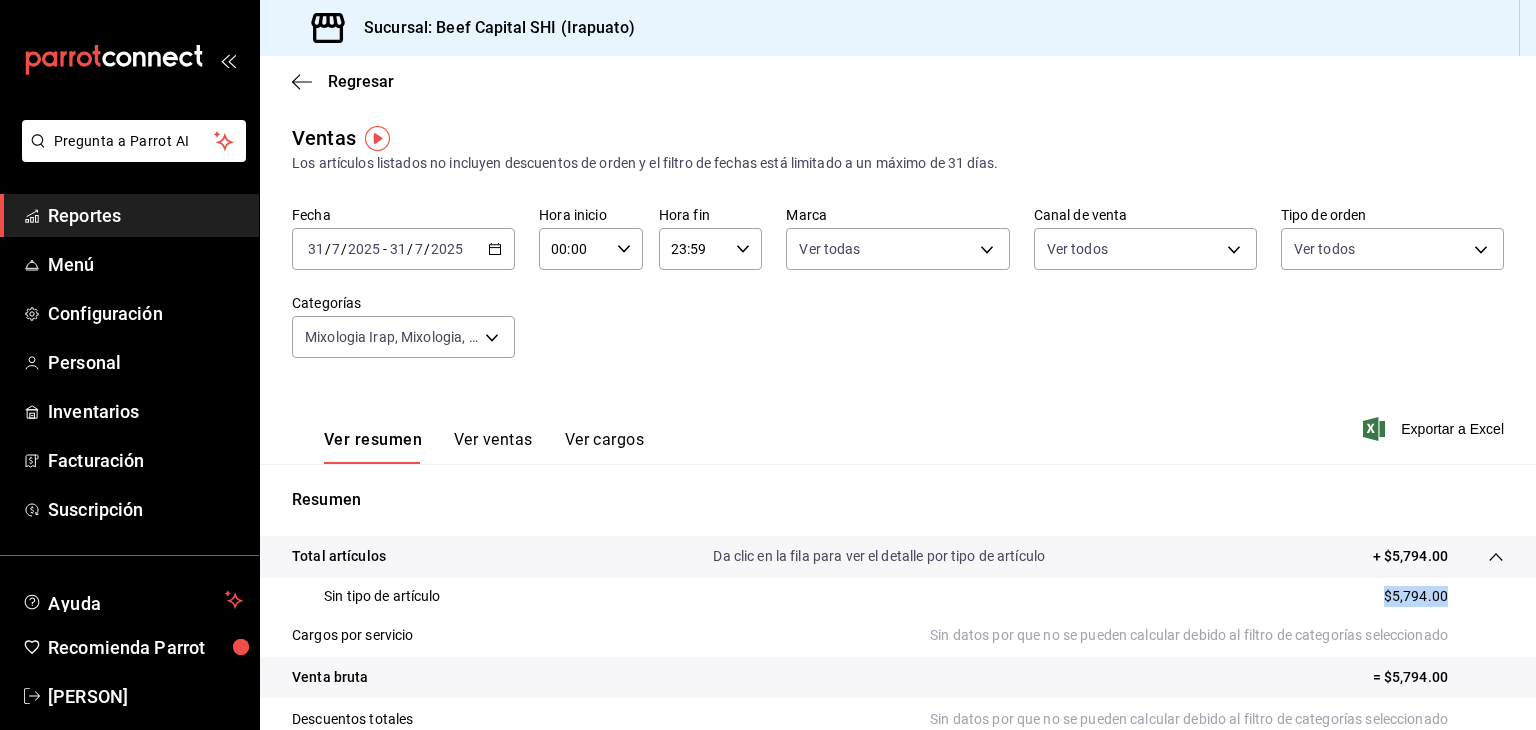 drag, startPoint x: 1429, startPoint y: 593, endPoint x: 1388, endPoint y: 590, distance: 41.109608 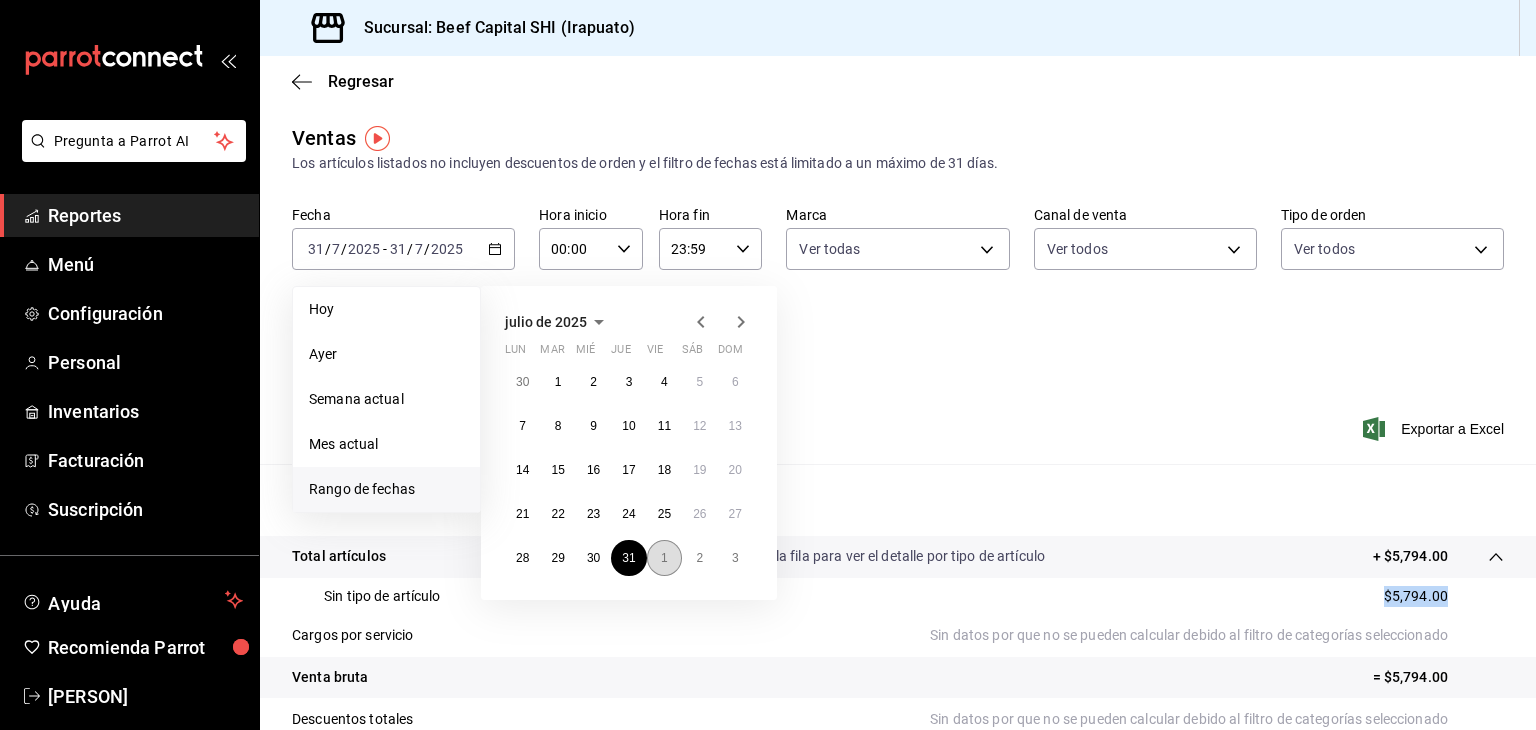 click on "1" at bounding box center (664, 558) 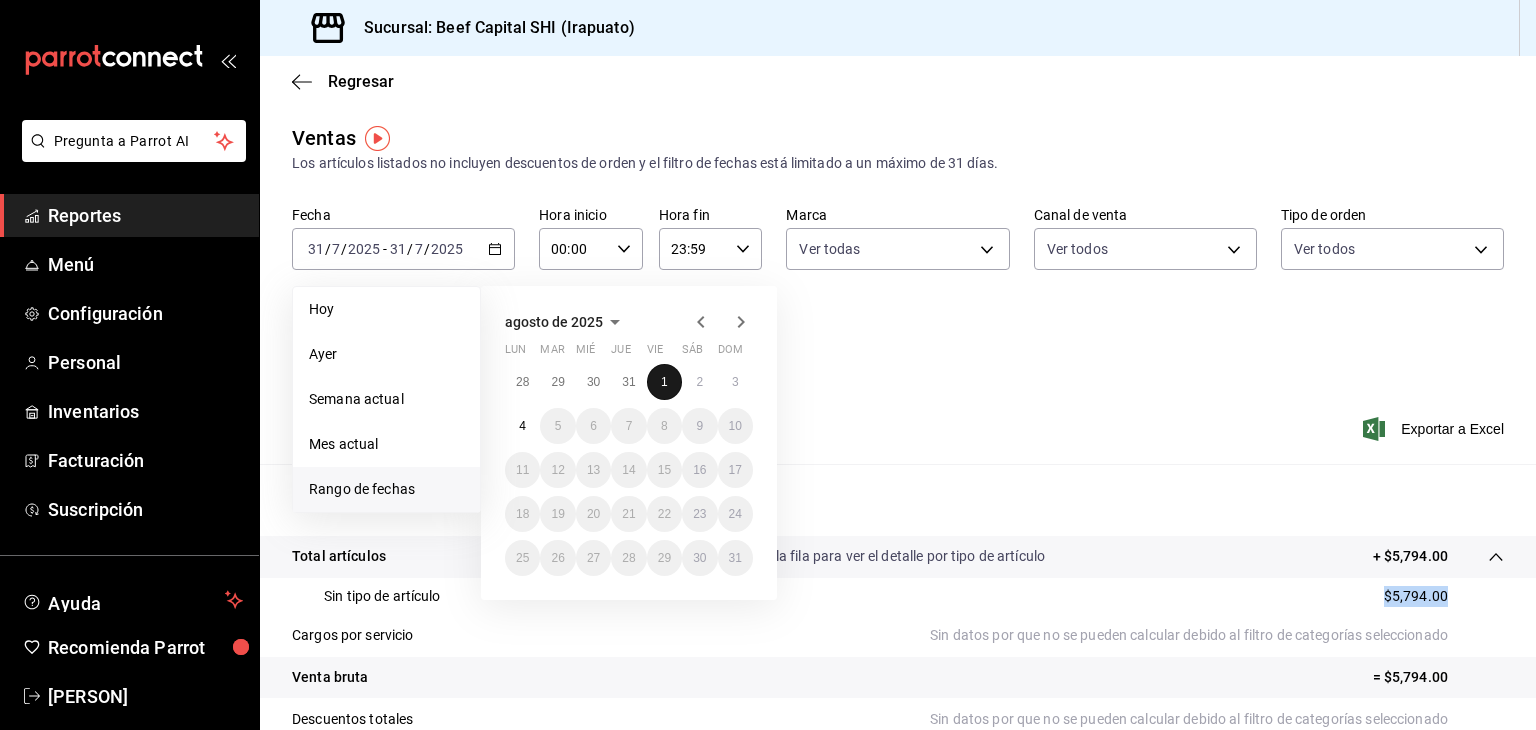 click on "1" at bounding box center [664, 382] 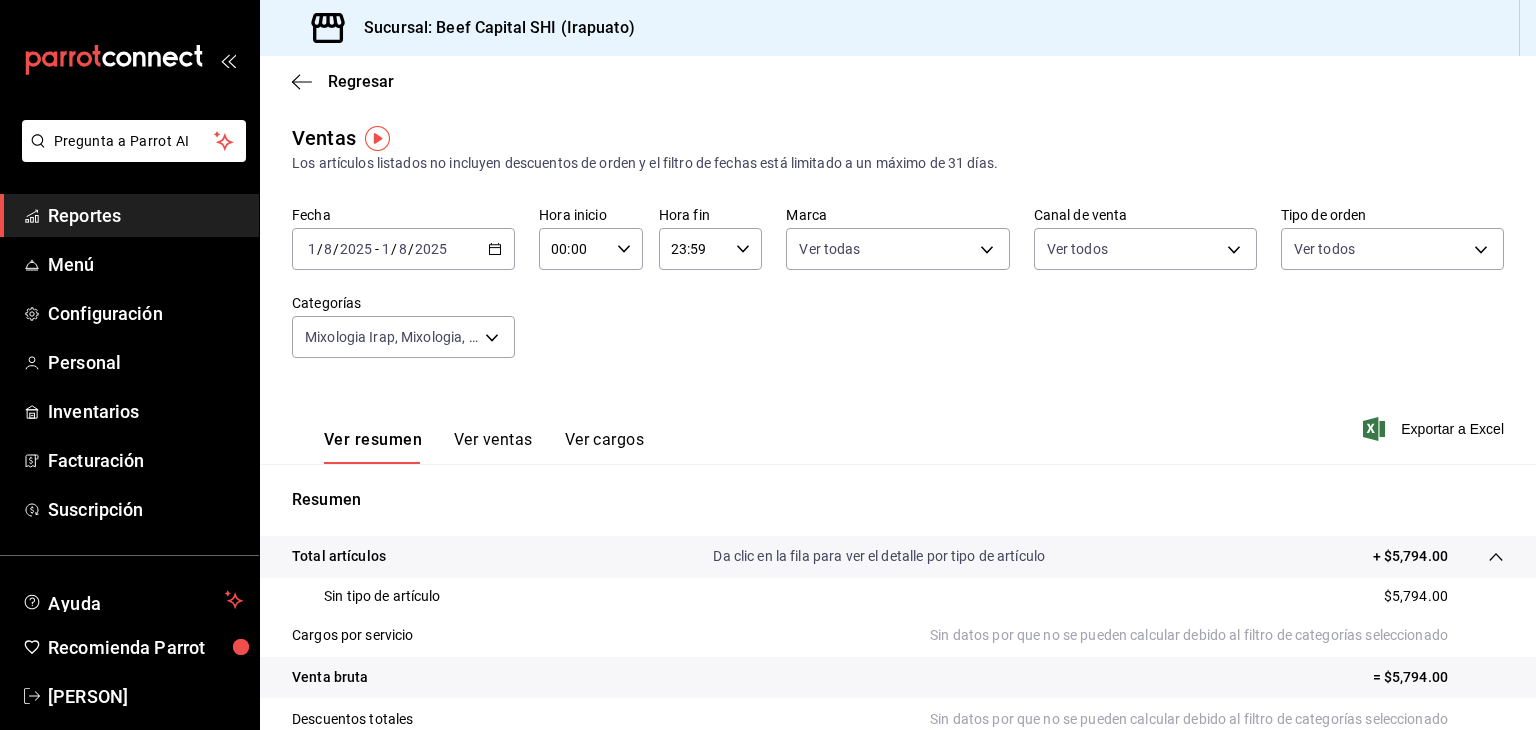 click on "Fecha [DATE] [DATE] - [DATE] [DATE] Hora inicio 00:00 Hora inicio Hora fin 23:59 Hora fin Marca Ver todas [UUID] Canal de venta Ver todos PARROT,UBER_EATS,RAPPI,DIDI_FOOD,ONLINE Tipo de orden Ver todos [UUID],[UUID],[UUID],[UUID],EXTERNAL,[UUID],[UUID],[UUID],[UUID],[UUID],[UUID],[UUID],[UUID],[UUID],[UUID],[UUID] Categorías Mixologia Irap, Mixologia, Cognac, Brandy, Ginebra, Vodka, Ron, Whisky, Mezcal, Tequila, Licores y Cremas, Coctelería Básica, Bebidas calientes, Cervezas, Bebidas sin alcohol, Aguas y Refrescos, Botellas Destilados" at bounding box center [898, 294] 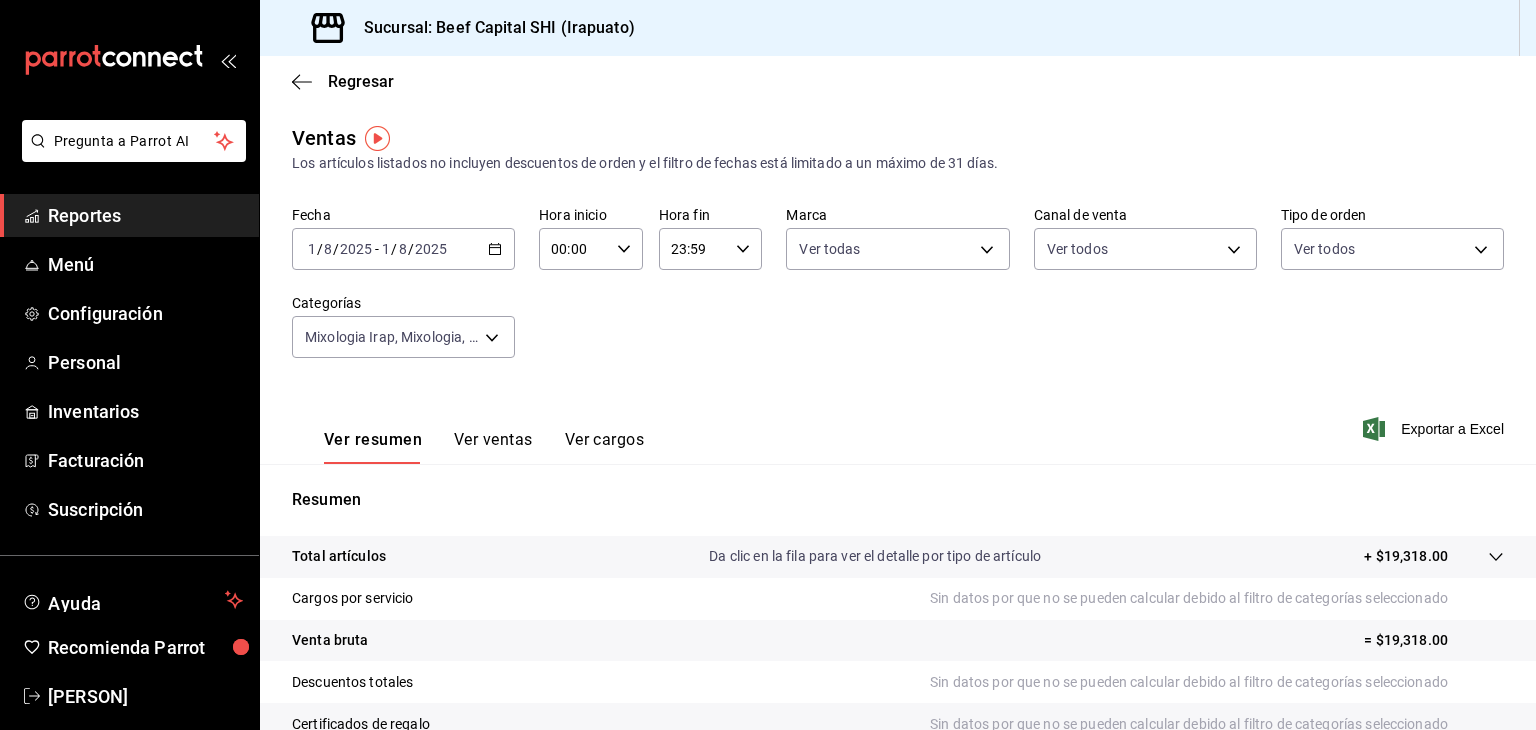 click on "+ $19,318.00" at bounding box center [1406, 556] 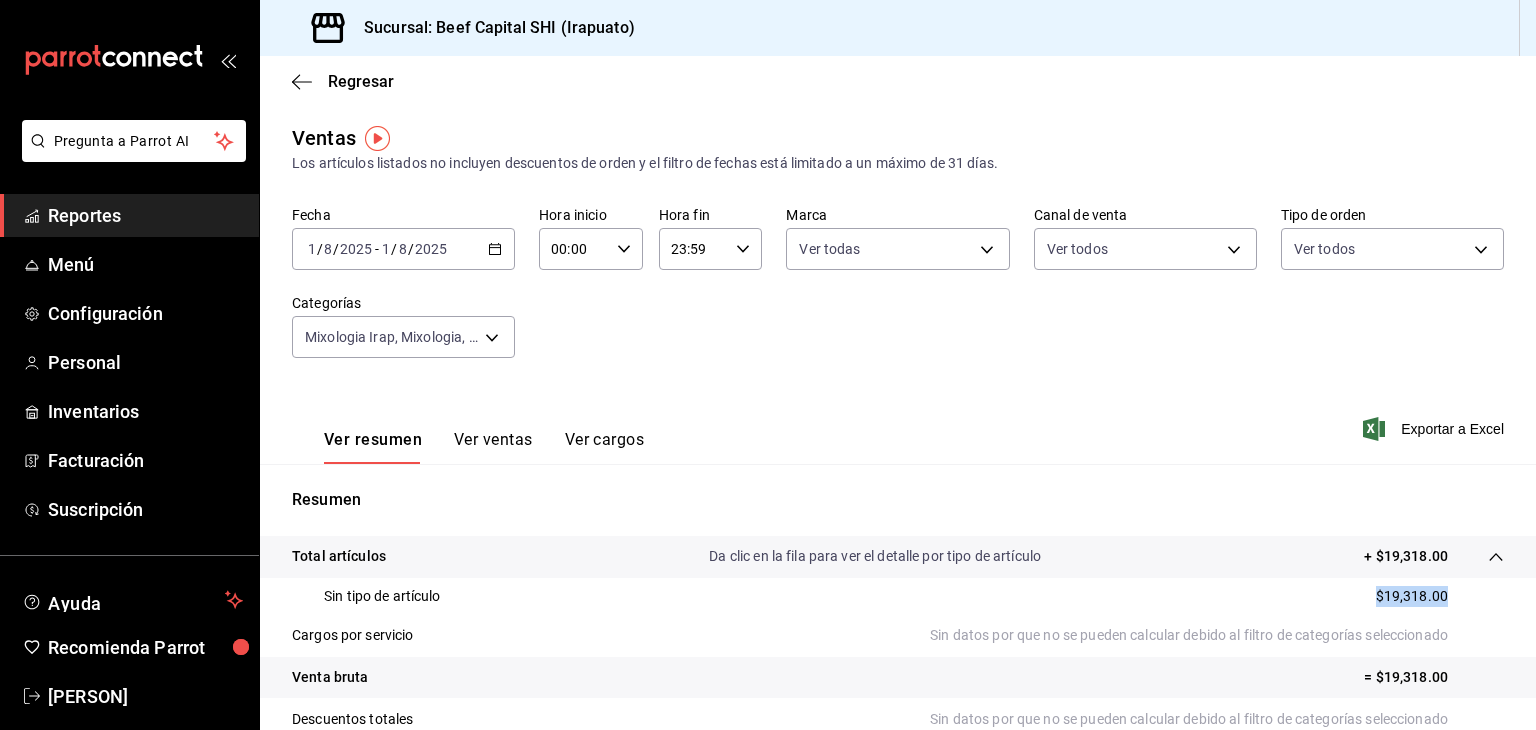 drag, startPoint x: 1429, startPoint y: 597, endPoint x: 1310, endPoint y: 602, distance: 119.104996 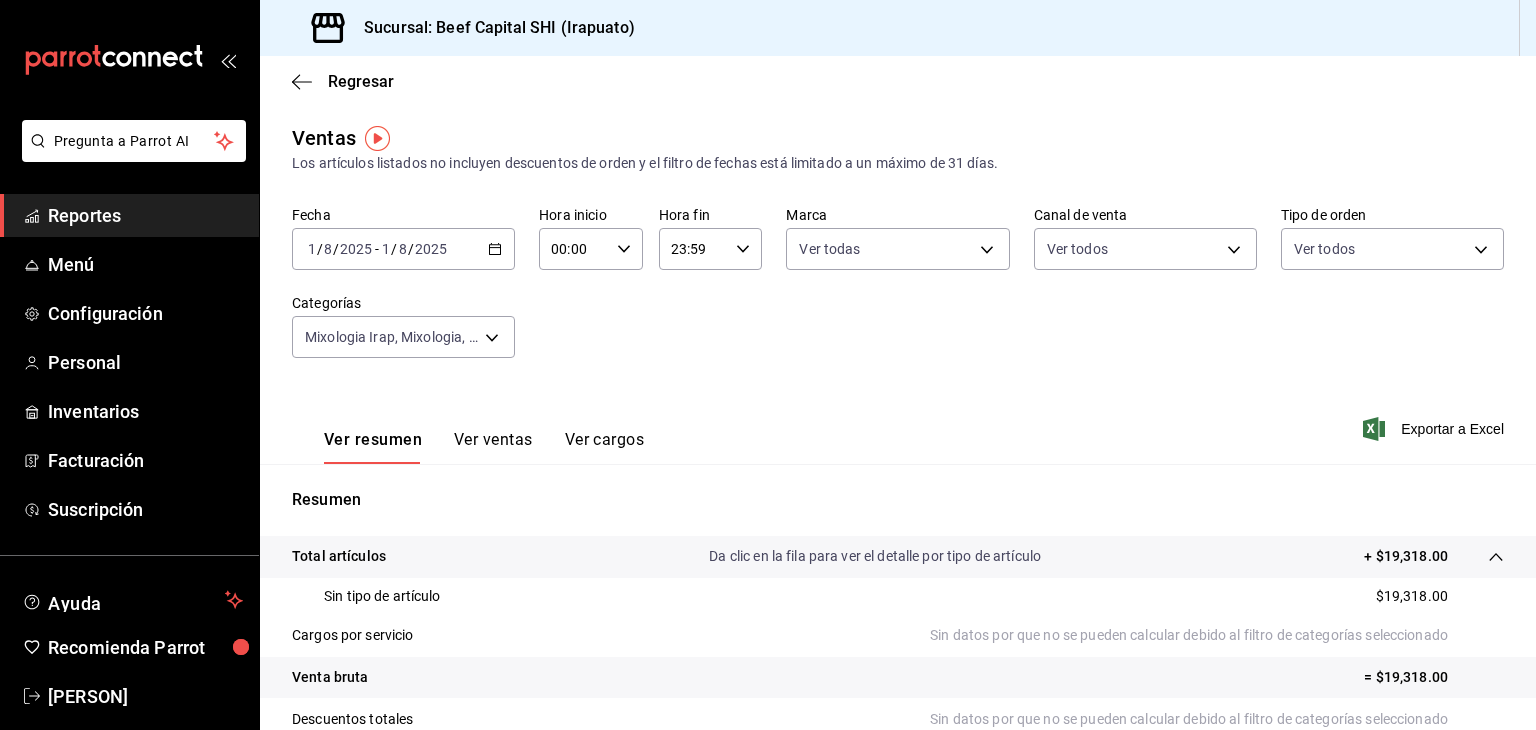 click on "2025-08-01 1 / 8 / 2025 - 2025-08-01 1 / 8 / 2025" at bounding box center [403, 249] 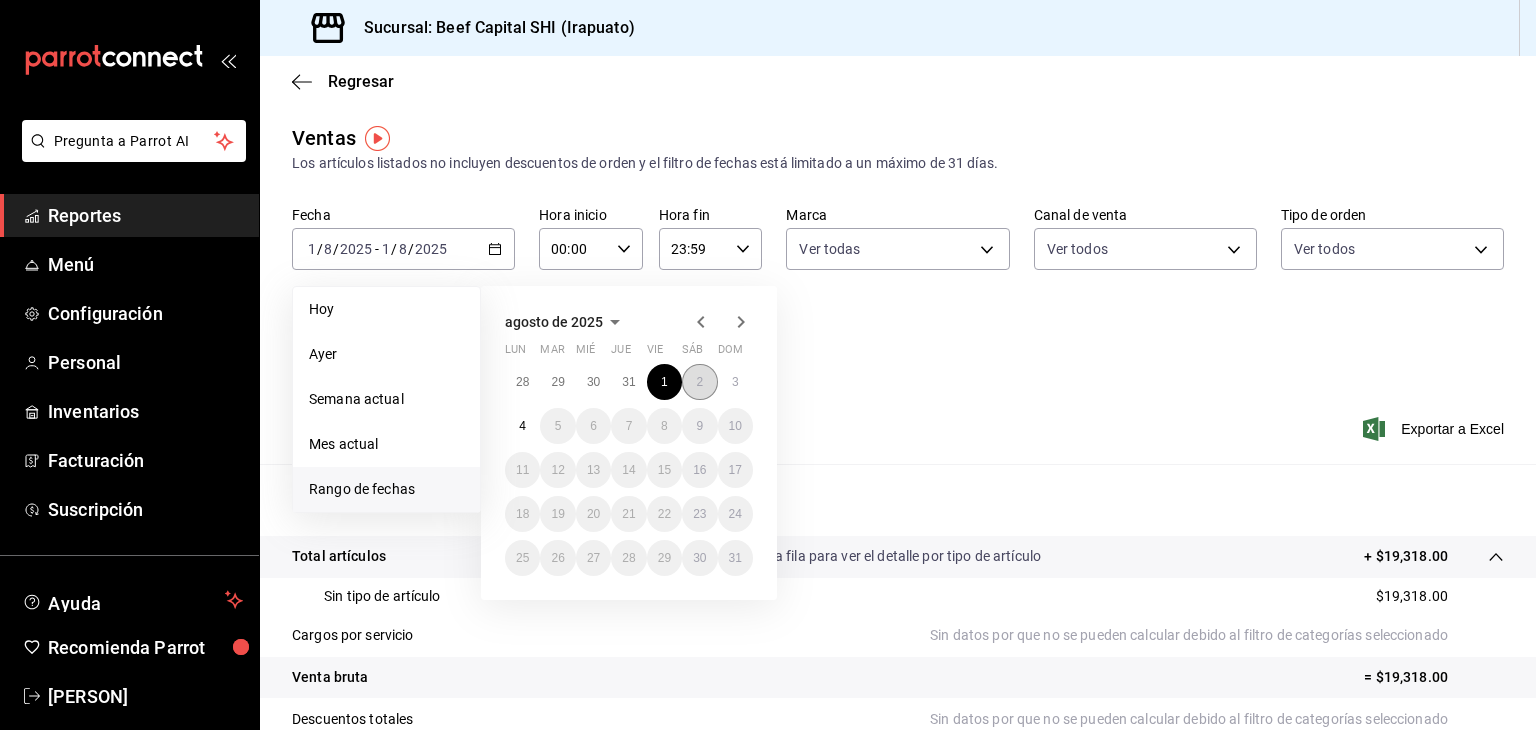 click on "2" at bounding box center [699, 382] 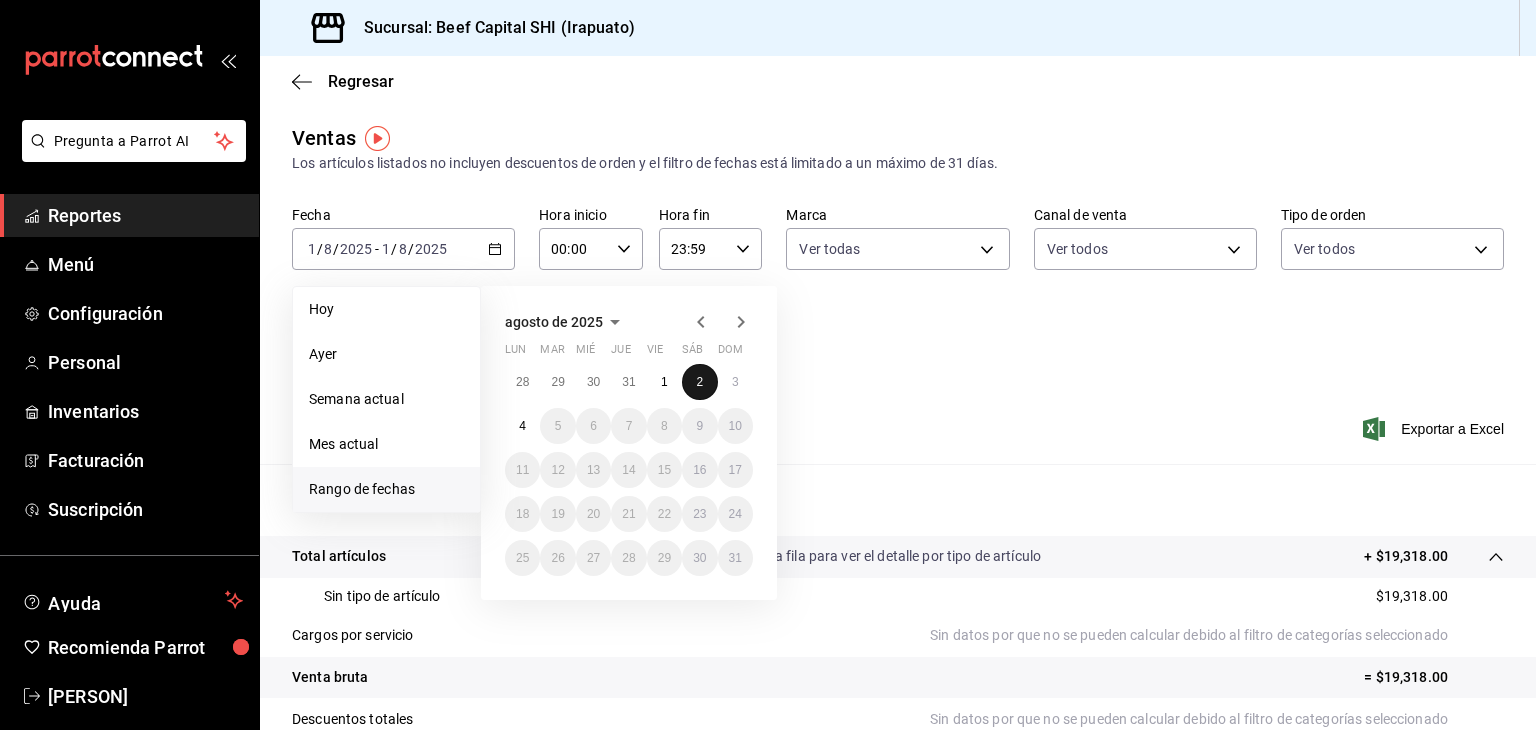 click on "2" at bounding box center (699, 382) 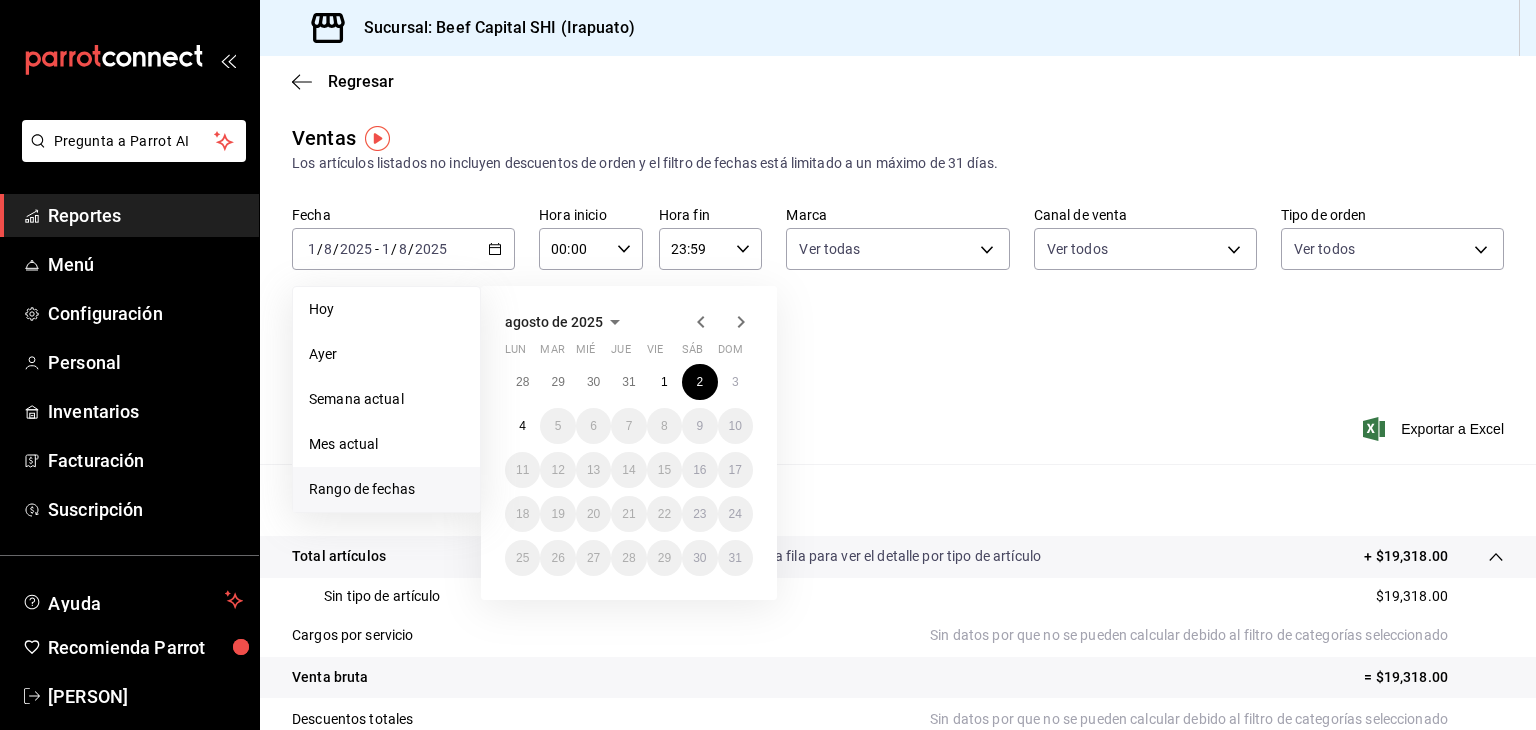 click on "Fecha [DATE] [DATE] - [DATE] [DATE] Hoy Ayer Semana actual Mes actual Rango de fechas [MONTH] [YEAR] lun mar mié jue vie sáb dom 28 29 30 31 1 2 3 4 5 6 7 8 9 10 11 12 13 14 15 16 17 18 19 20 21 22 23 24 25 26 27 28 29 30 31 Hora inicio 00:00 Hora inicio Hora fin 23:59 Hora fin Marca Ver todas [UUID] Canal de venta Ver todos PARROT,UBER_EATS,RAPPI,DIDI_FOOD,ONLINE Tipo de orden Ver todos [UUID],[UUID],[UUID],[UUID],EXTERNAL,[UUID],[UUID],[UUID],[UUID],[UUID] Categorías Mixologia Irap, Mixologia, Cognac, Brandy, Ginebra, Vodka, Ron, Whisky, Mezcal, Tequila, Licores y Cremas, Coctelería Básica, Bebidas calientes, Cervezas, Bebidas sin alcohol, Aguas y Refrescos, Botellas Destilados" at bounding box center [898, 294] 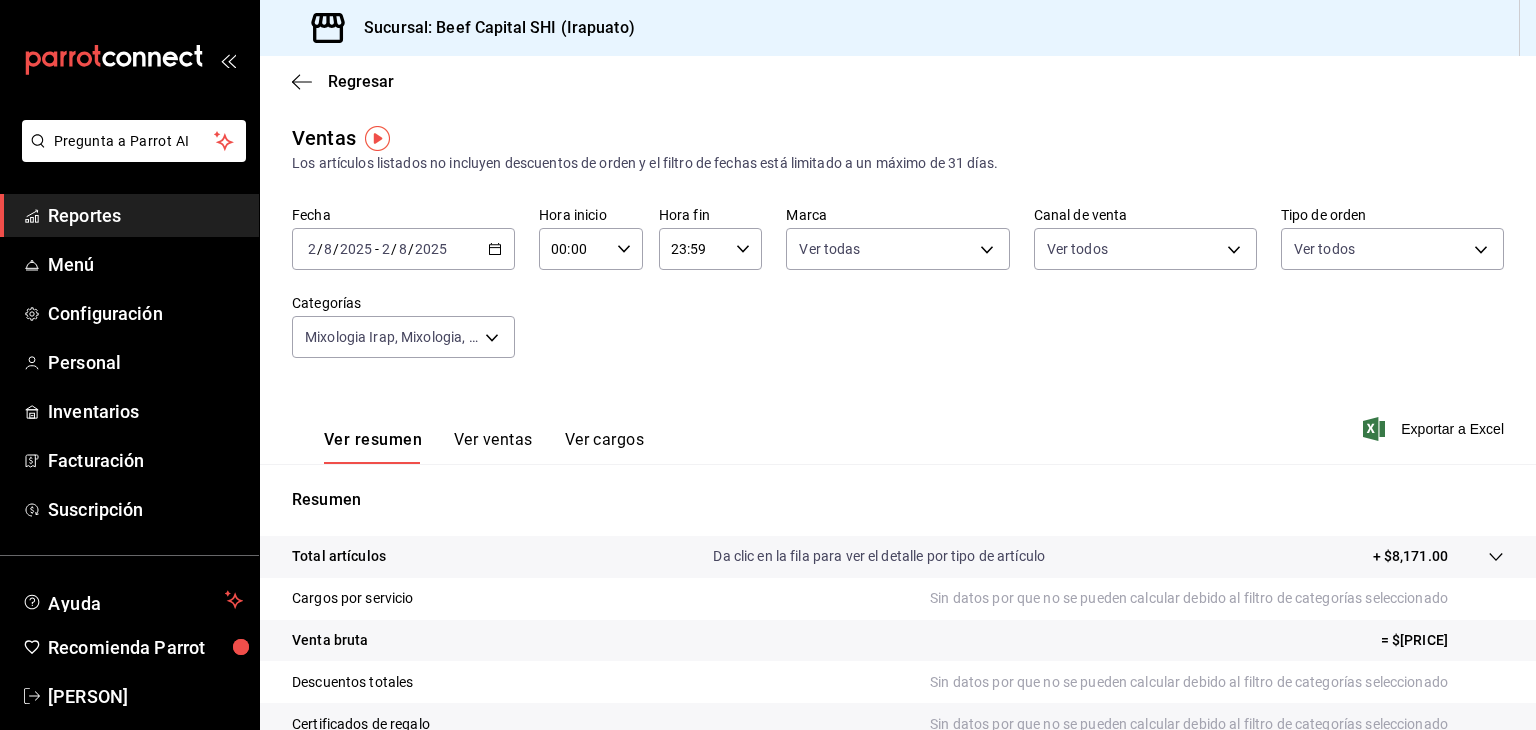 click on "+ $8,171.00" at bounding box center (1410, 556) 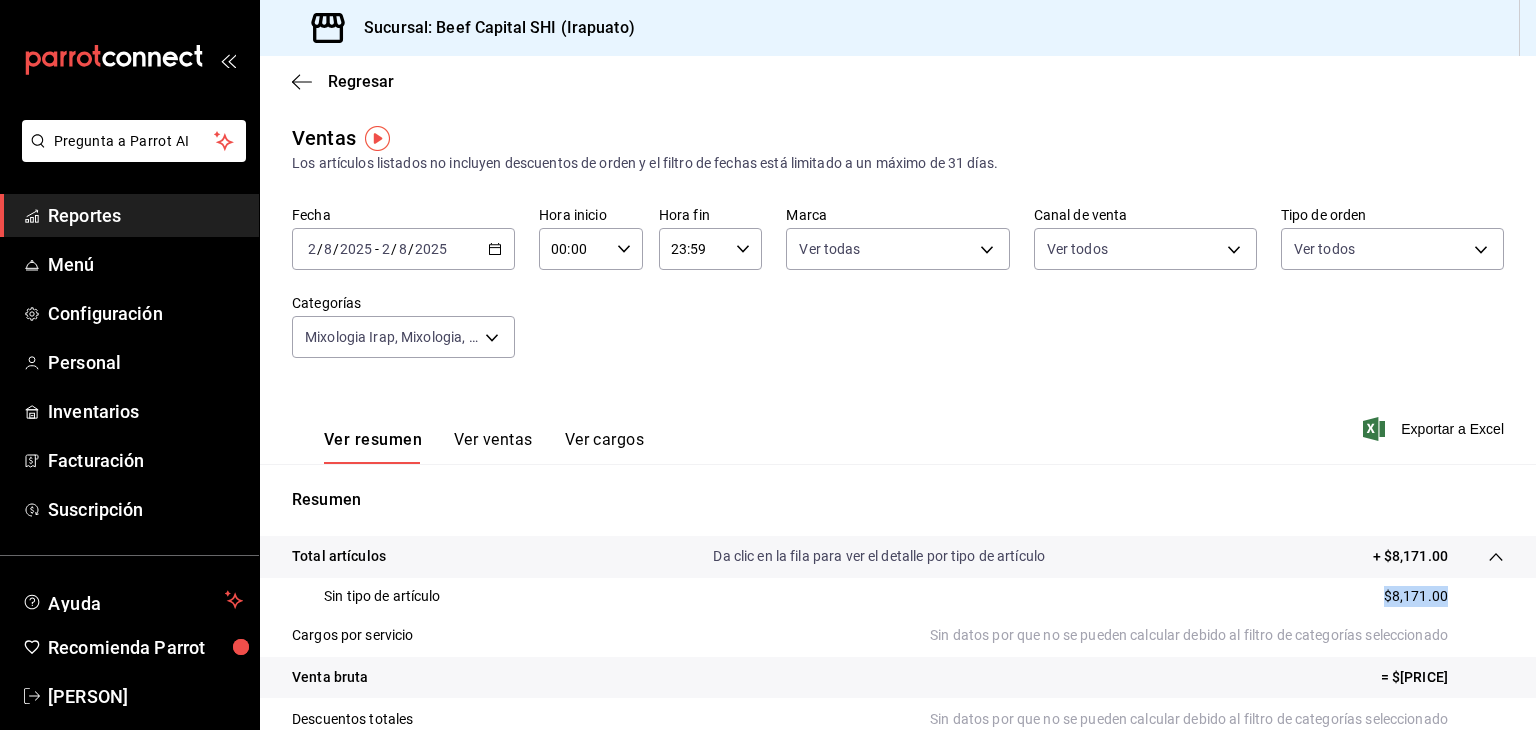 drag, startPoint x: 1436, startPoint y: 592, endPoint x: 1269, endPoint y: 610, distance: 167.96725 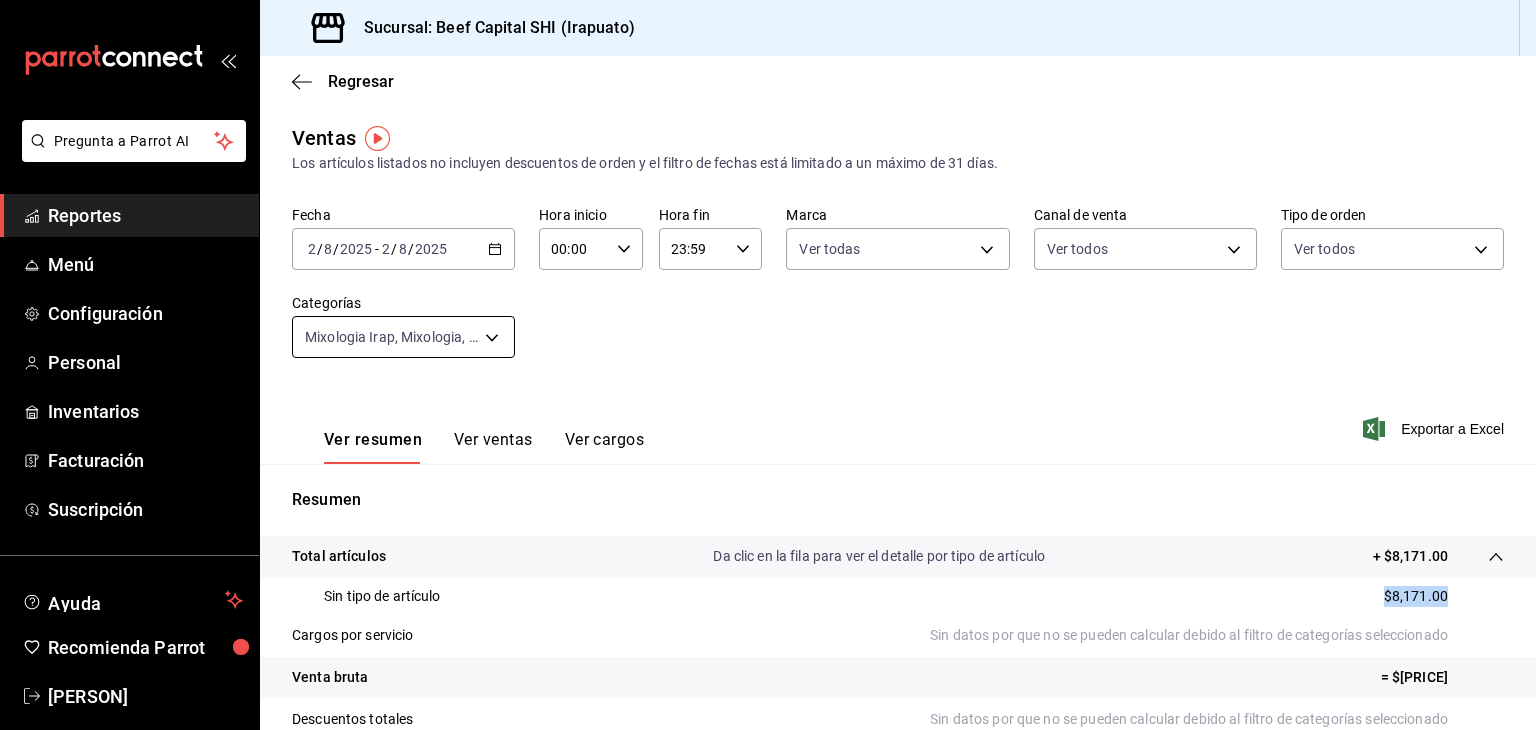 click on "Pregunta a Parrot AI Reportes   Menú   Configuración   Personal   Inventarios   Facturación   Suscripción   Ayuda Recomienda Parrot   Georgina Manrique   Sugerir nueva función   Sucursal: Beef Capital SHI ([CITY]) Regresar Ventas Los artículos listados no incluyen descuentos de orden y el filtro de fechas está limitado a un máximo de 31 días. Fecha [DATE] [DATE] - [DATE] [DATE] Hora inicio 00:00 Hora inicio Hora fin 23:59 Hora fin Marca Ver todas [UUID] Canal de venta Ver todos PARROT,UBER_EATS,RAPPI,DIDI_FOOD,ONLINE Tipo de orden Ver todos [UUID],[UUID],[UUID],[UUID],EXTERNAL,[UUID],[UUID],[UUID],[UUID],[UUID] Categorías Ver resumen Ver ventas Ver cargos Exportar a Excel Resumen" at bounding box center [768, 365] 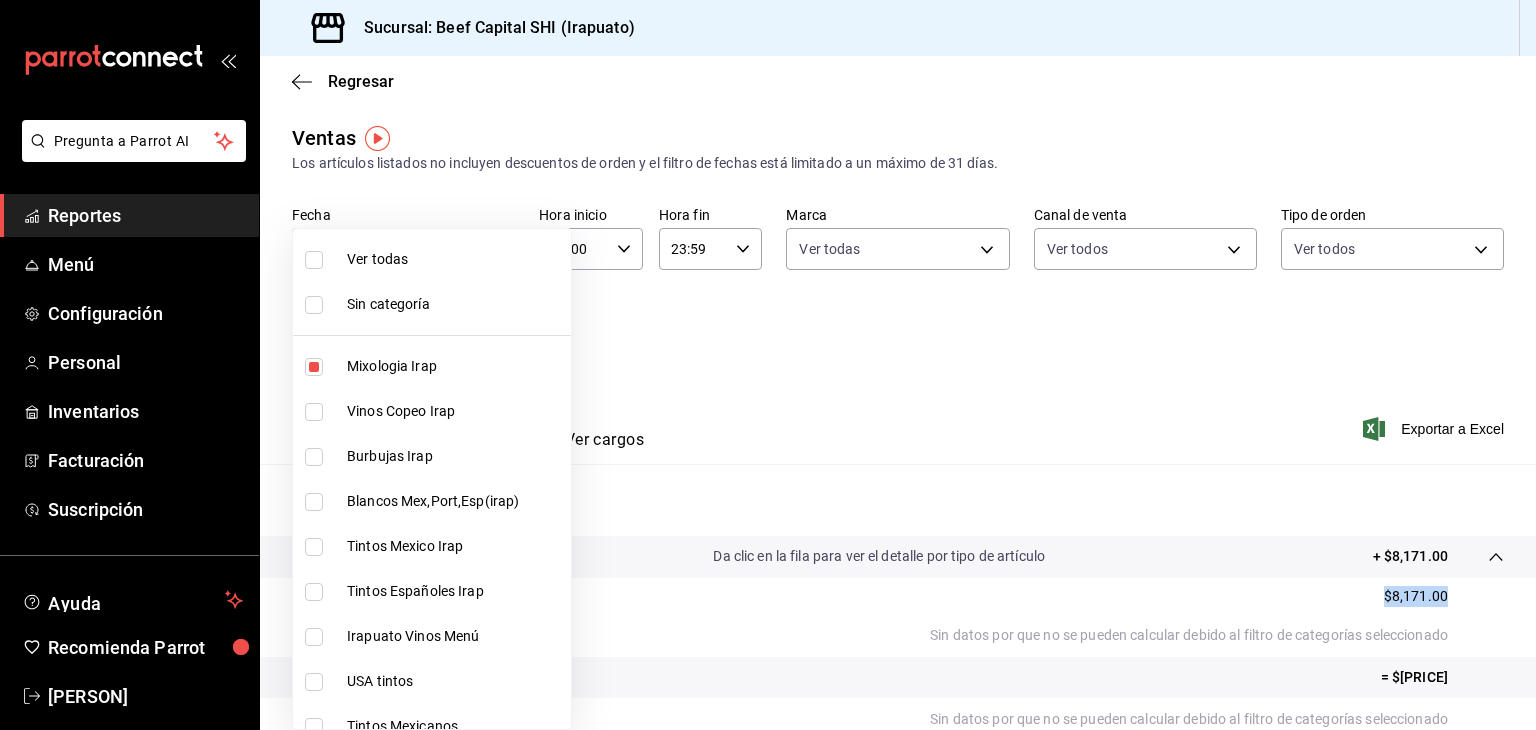 click at bounding box center [314, 260] 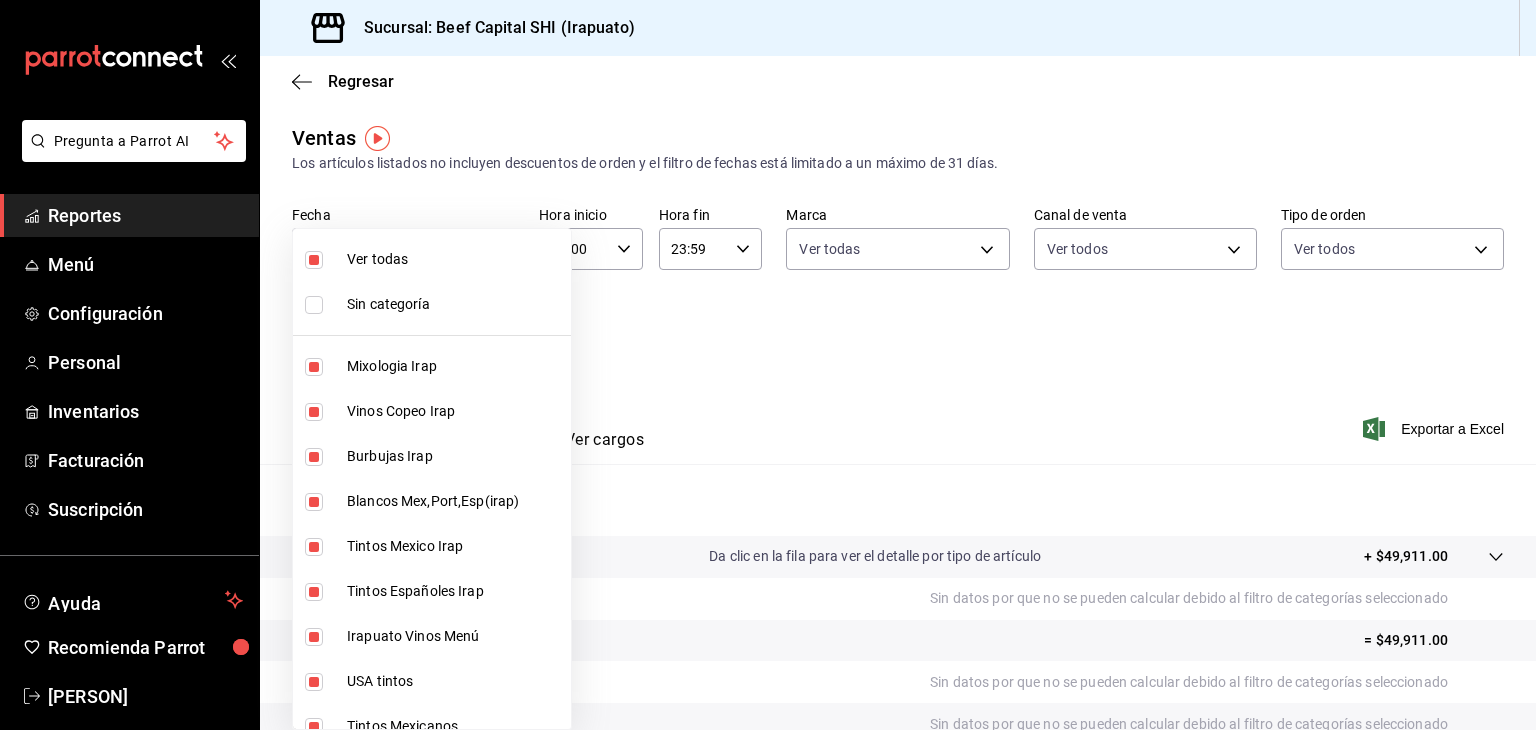click at bounding box center (314, 260) 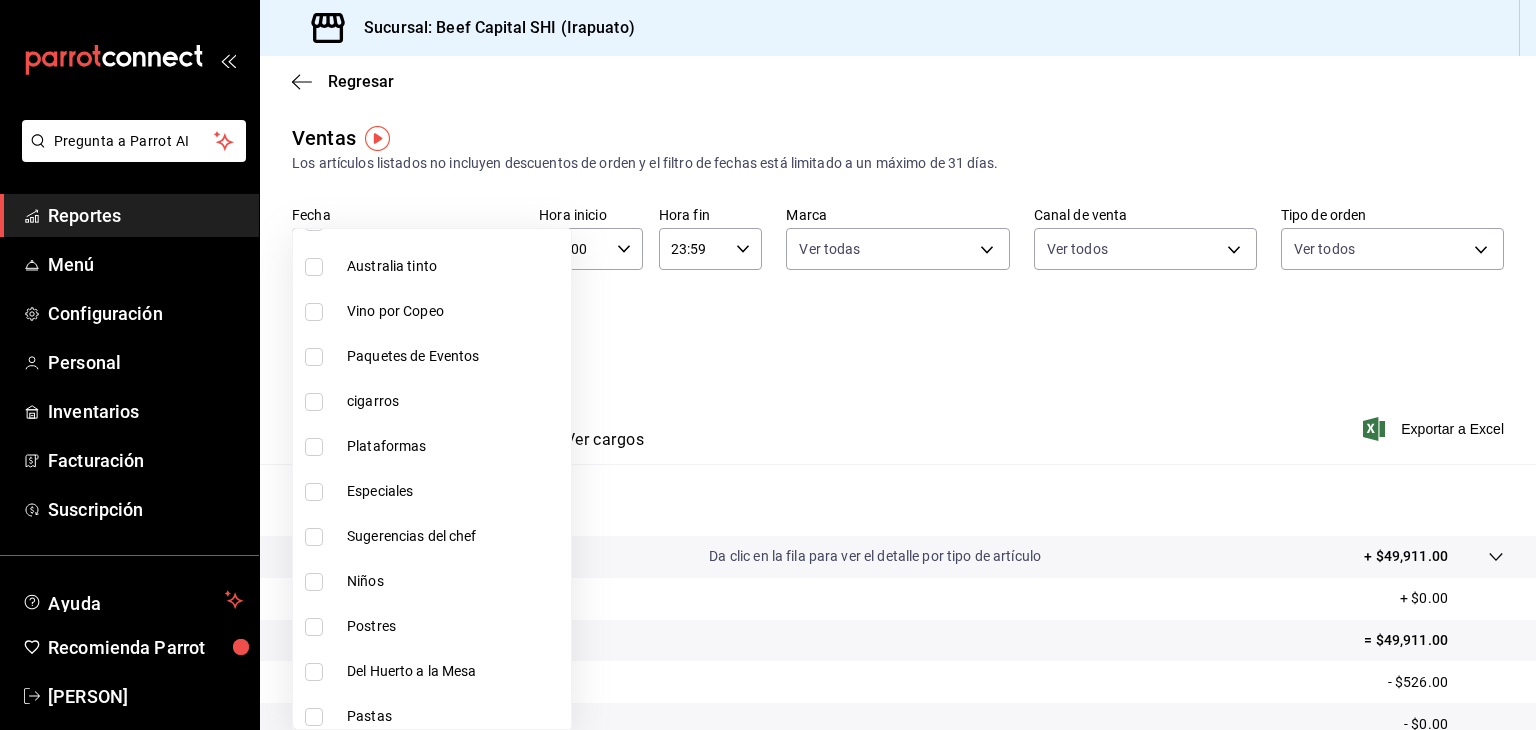 scroll, scrollTop: 900, scrollLeft: 0, axis: vertical 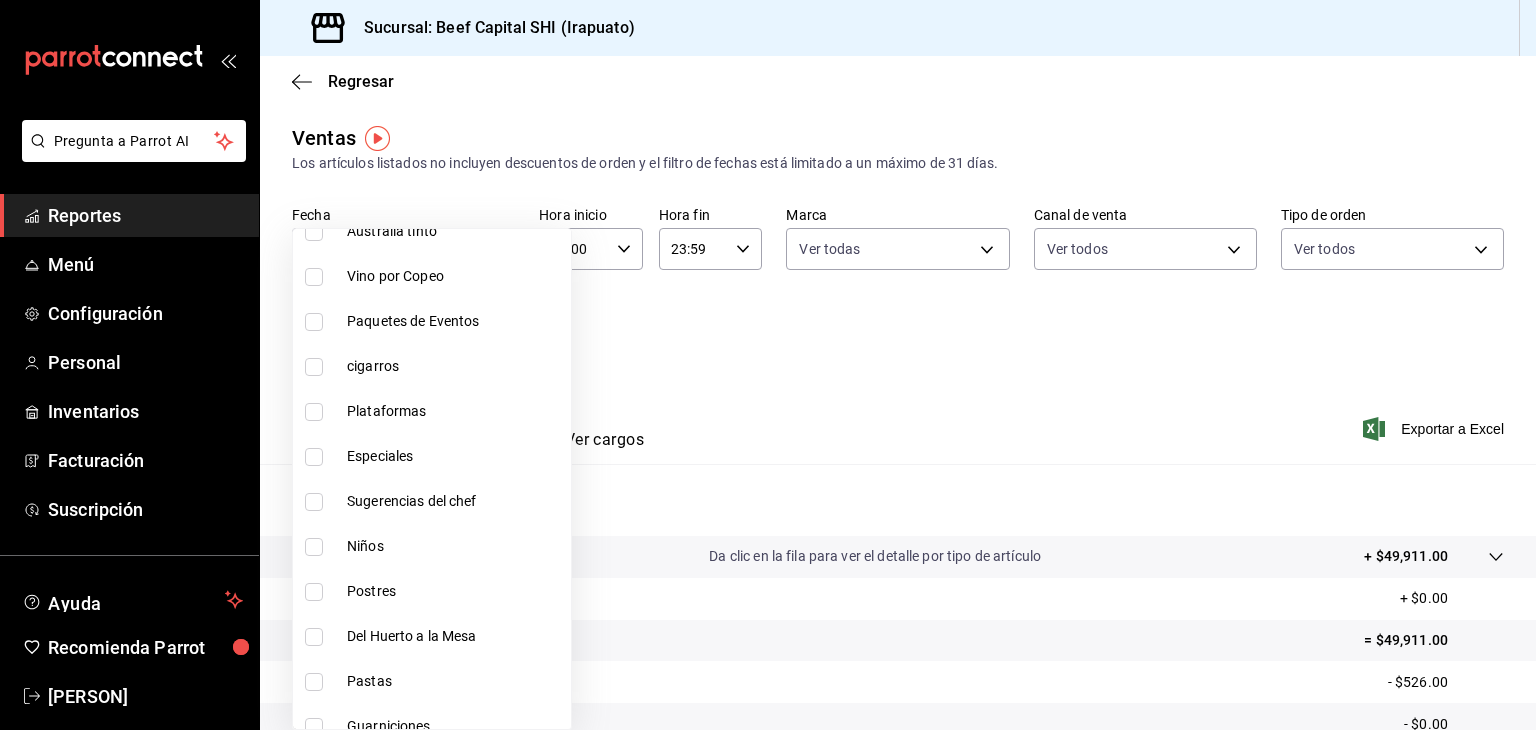 click at bounding box center [314, 322] 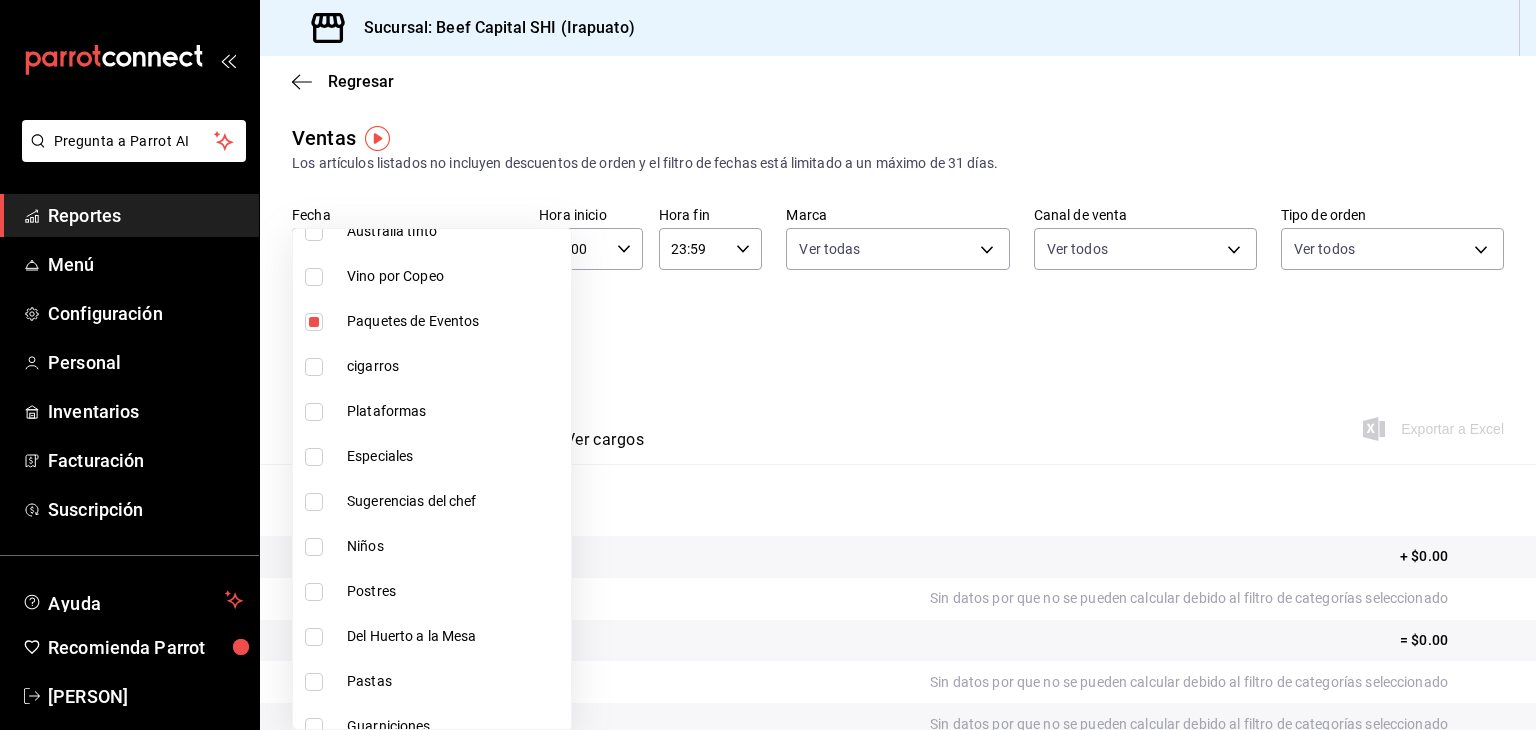 click at bounding box center (314, 412) 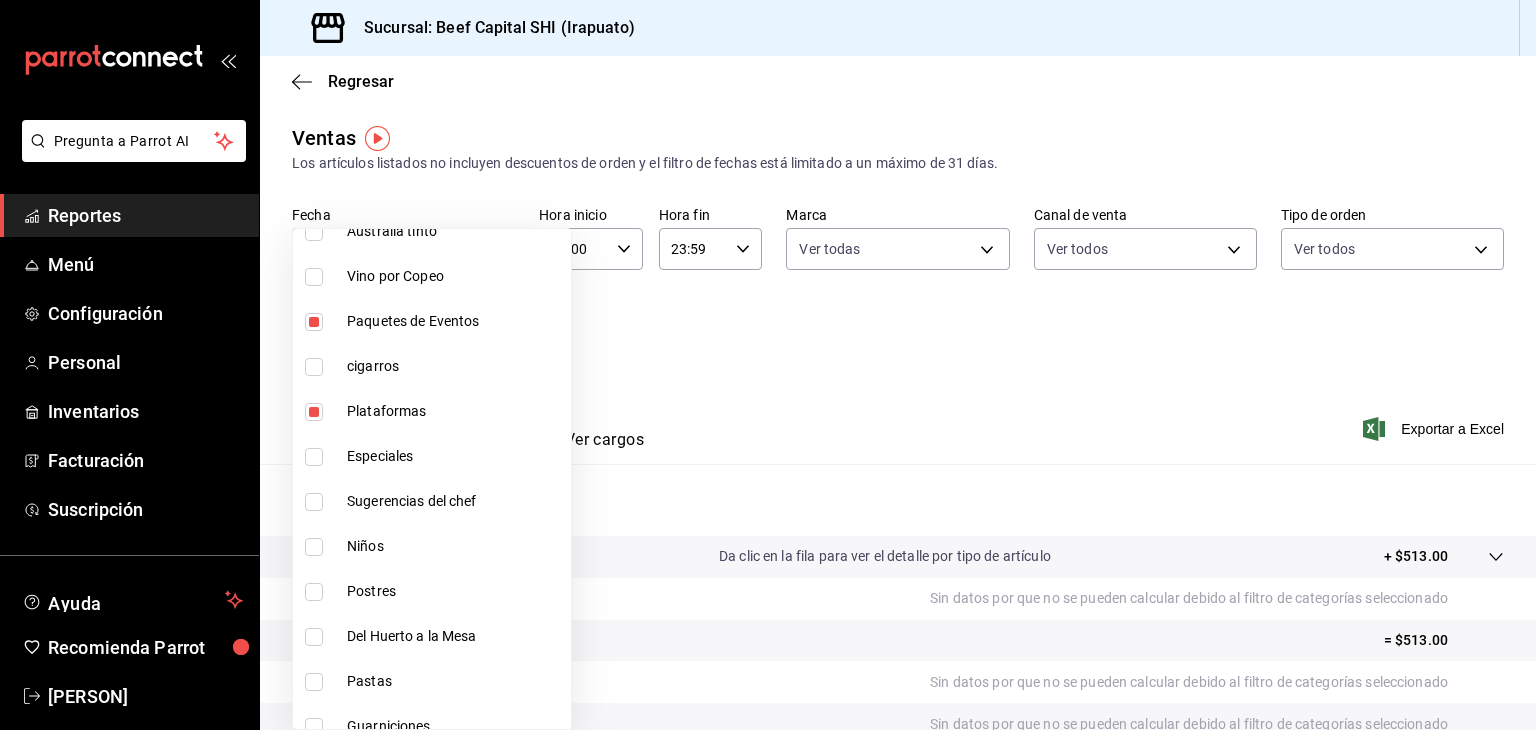 click at bounding box center (314, 457) 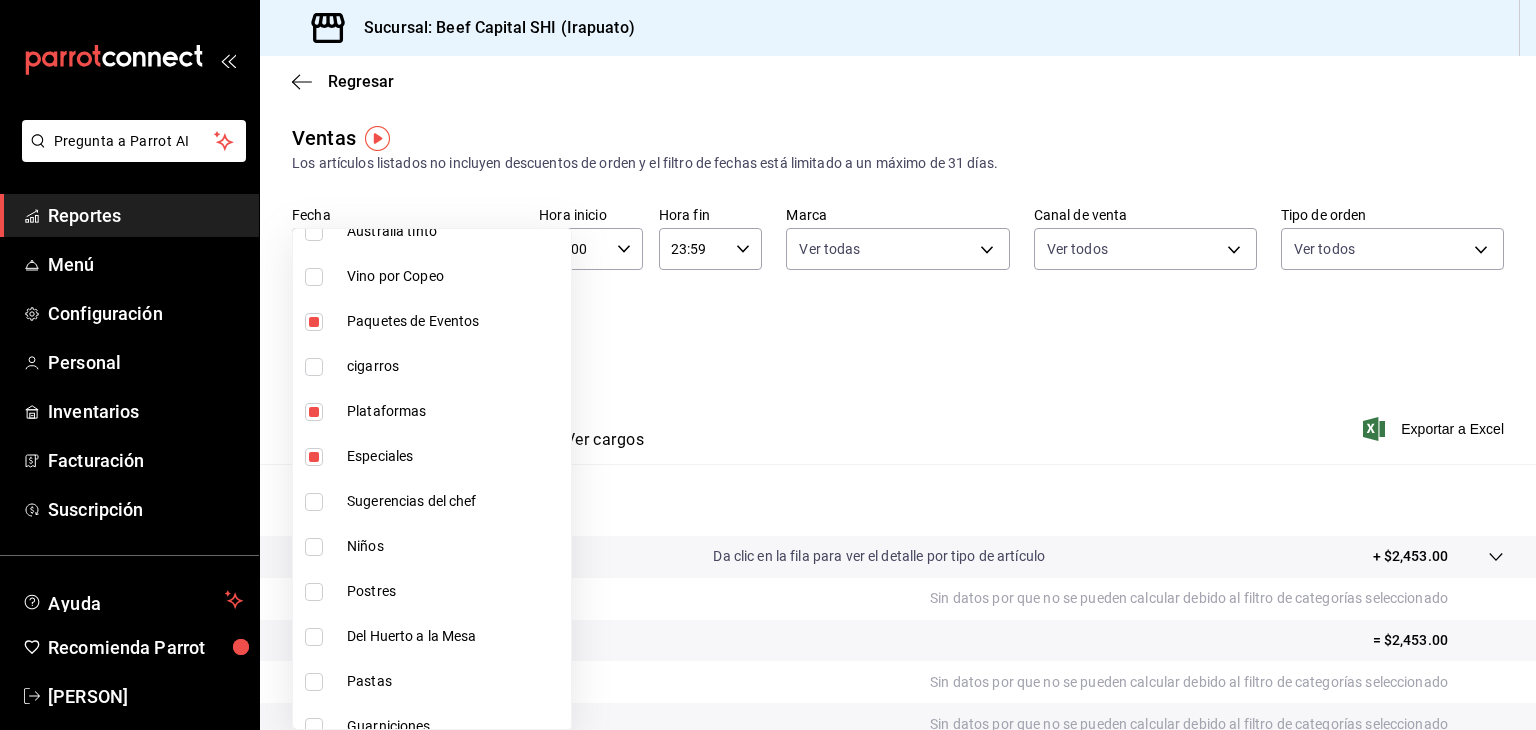 click at bounding box center (314, 502) 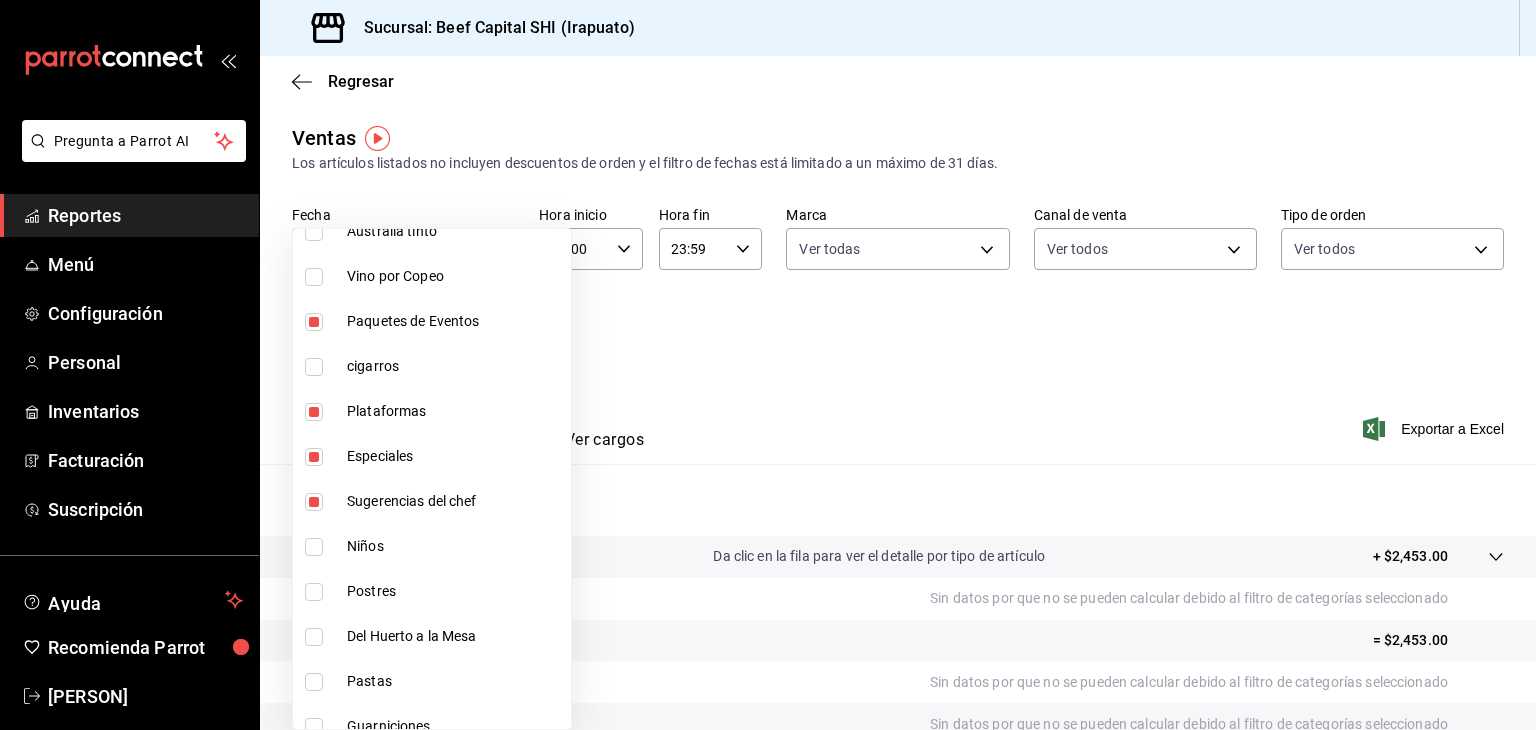 click at bounding box center (314, 547) 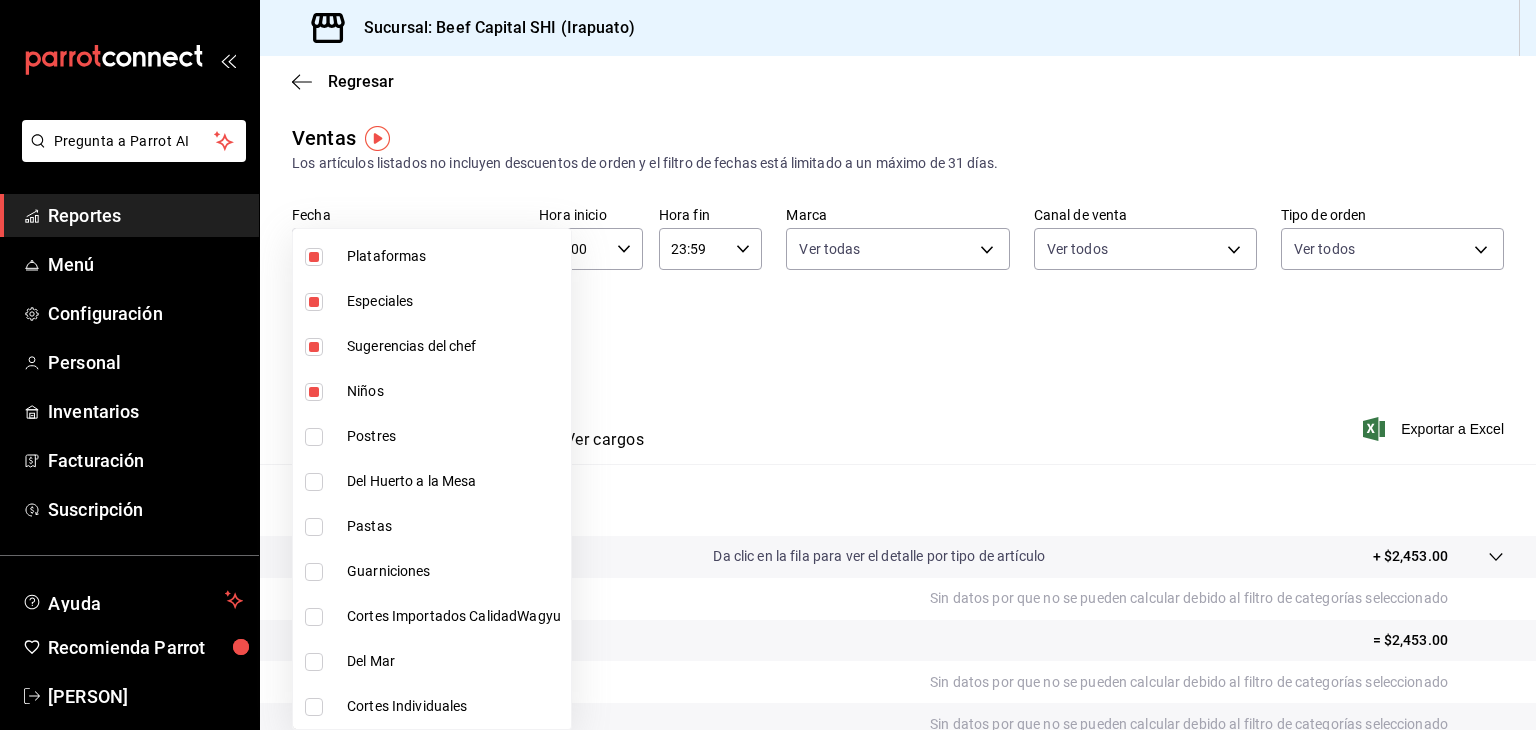 scroll, scrollTop: 1100, scrollLeft: 0, axis: vertical 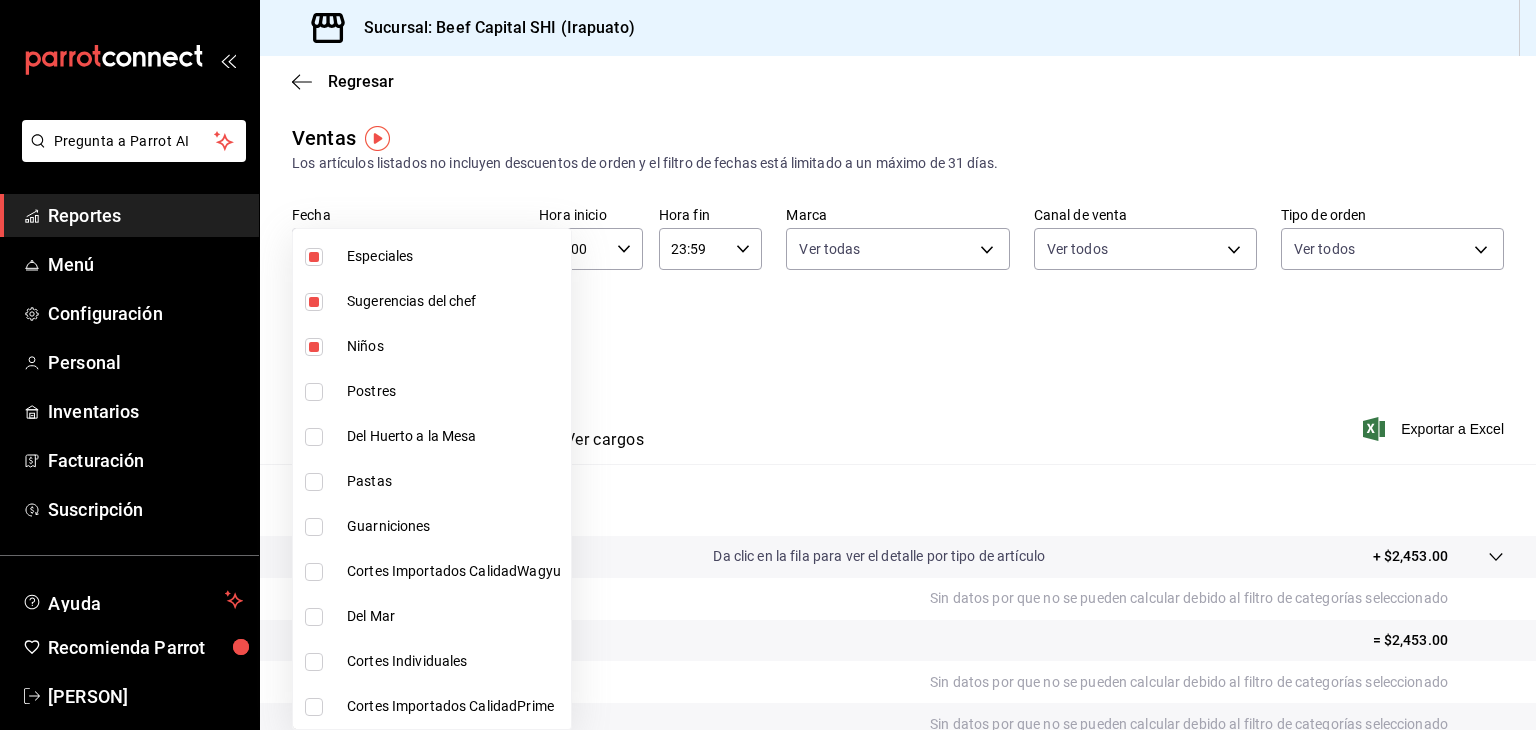 click at bounding box center [314, 392] 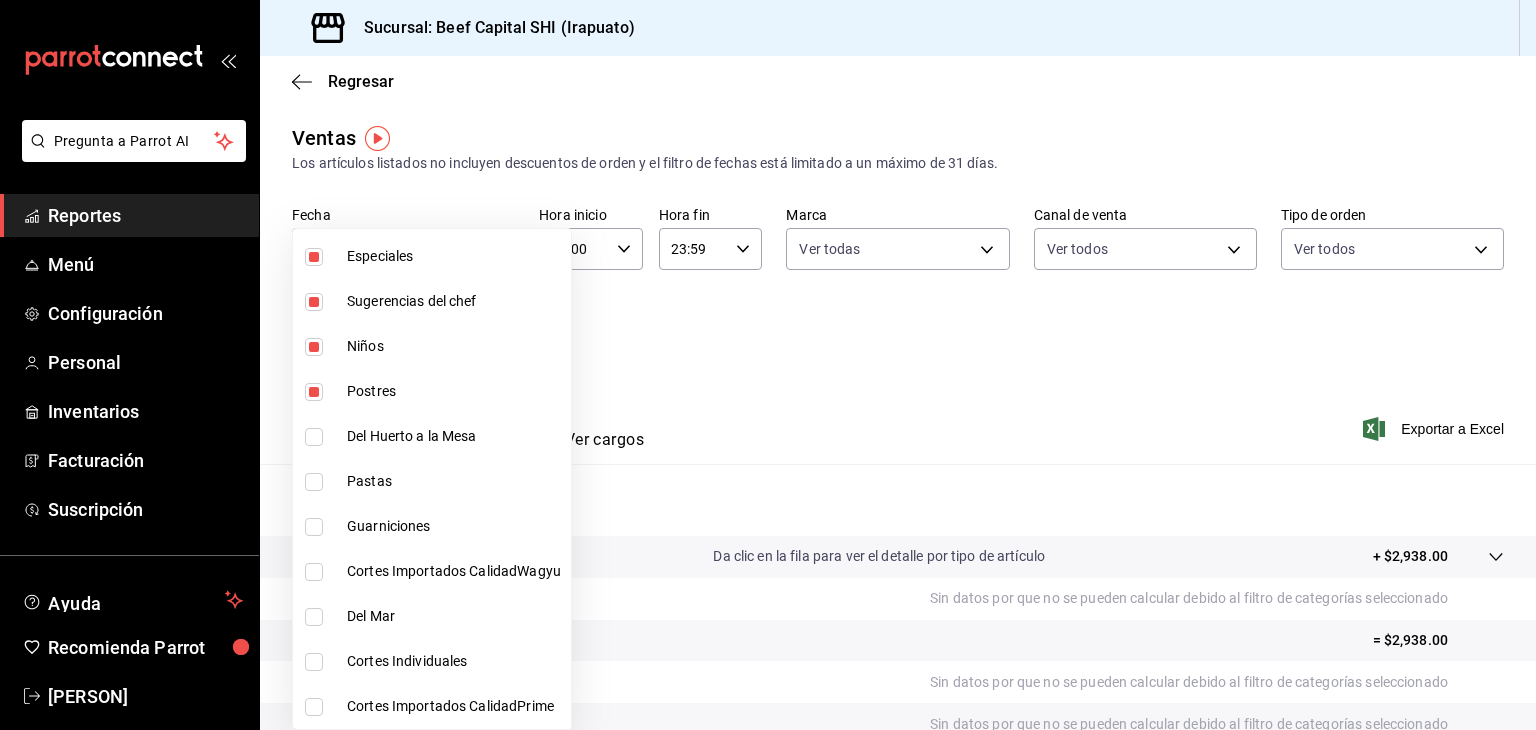 click at bounding box center (314, 437) 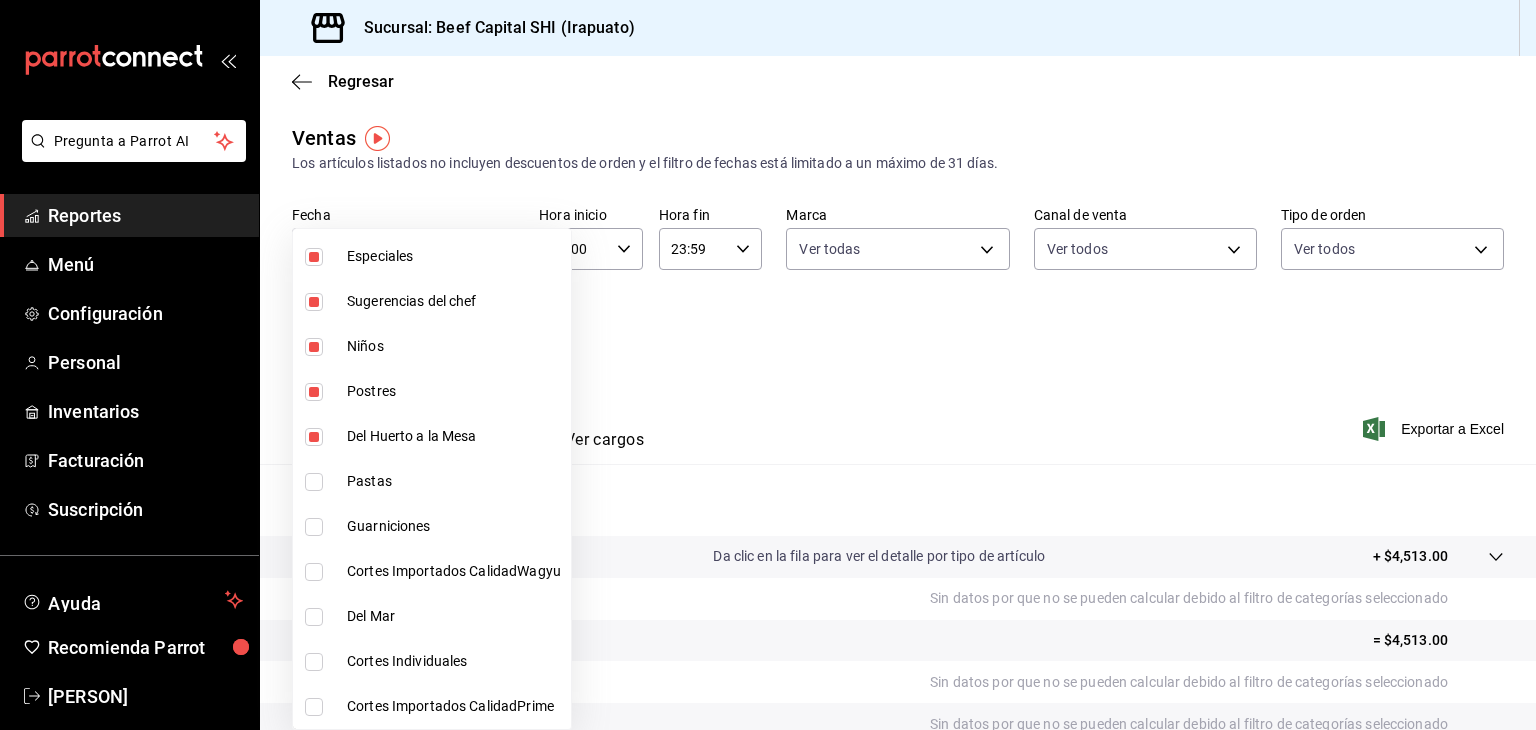 click at bounding box center [314, 482] 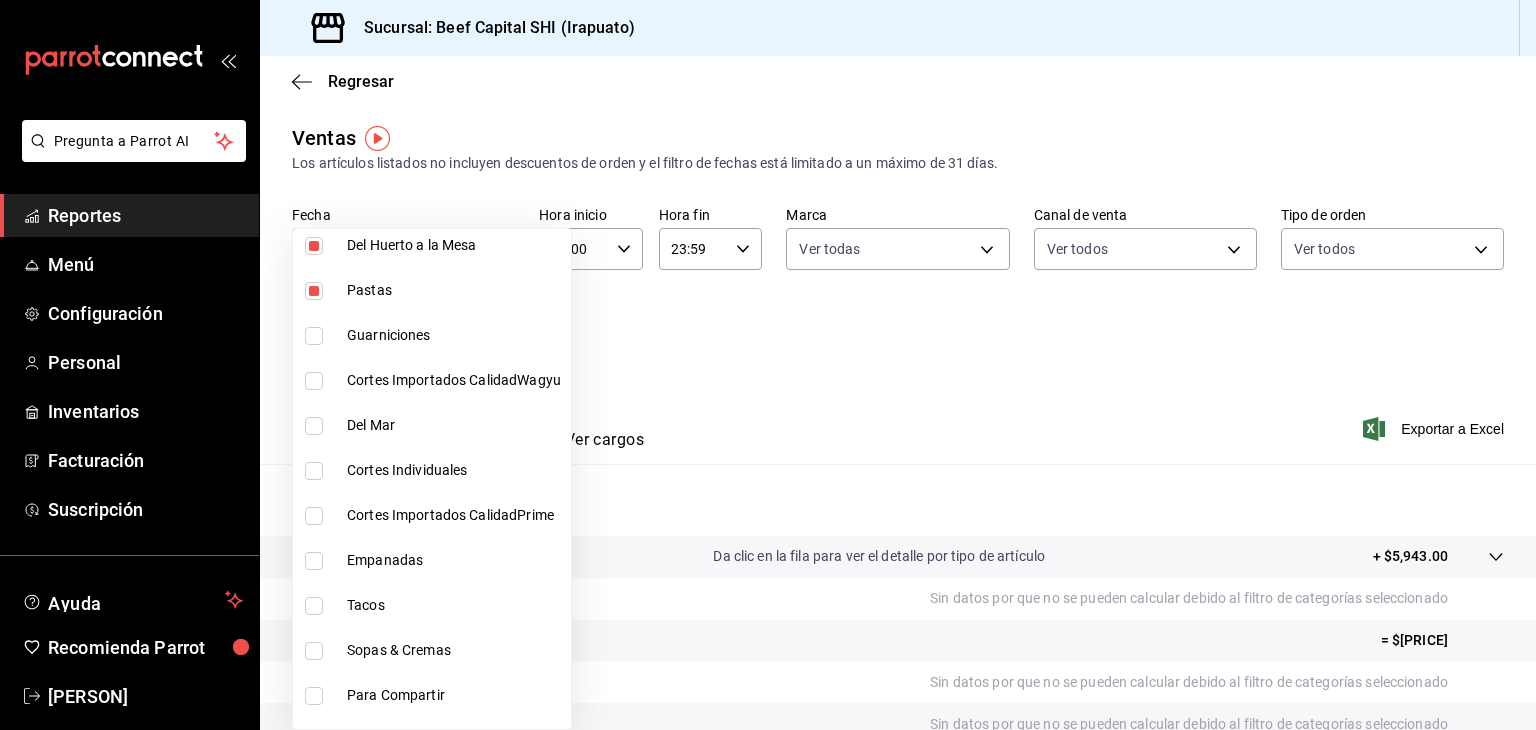 scroll, scrollTop: 1300, scrollLeft: 0, axis: vertical 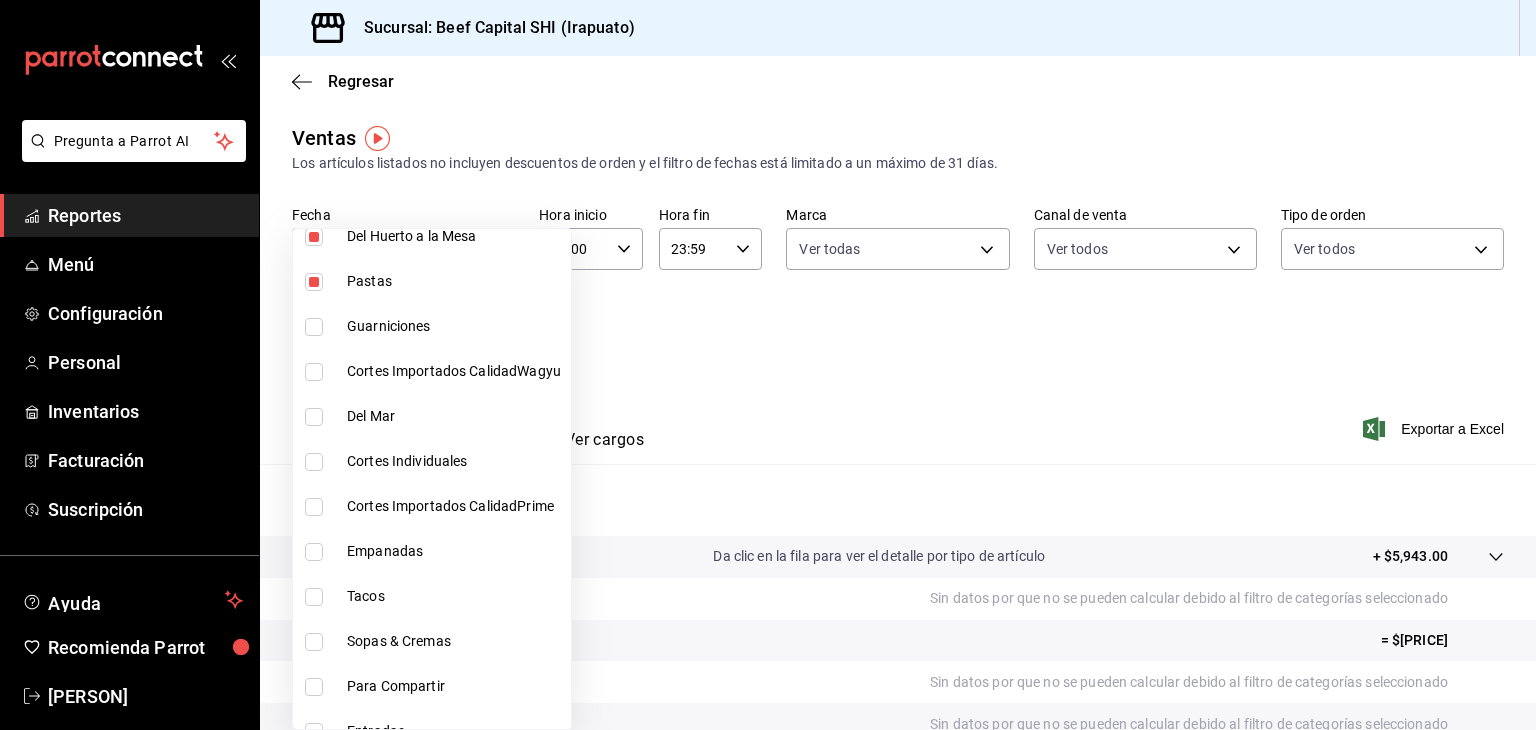 click at bounding box center (314, 327) 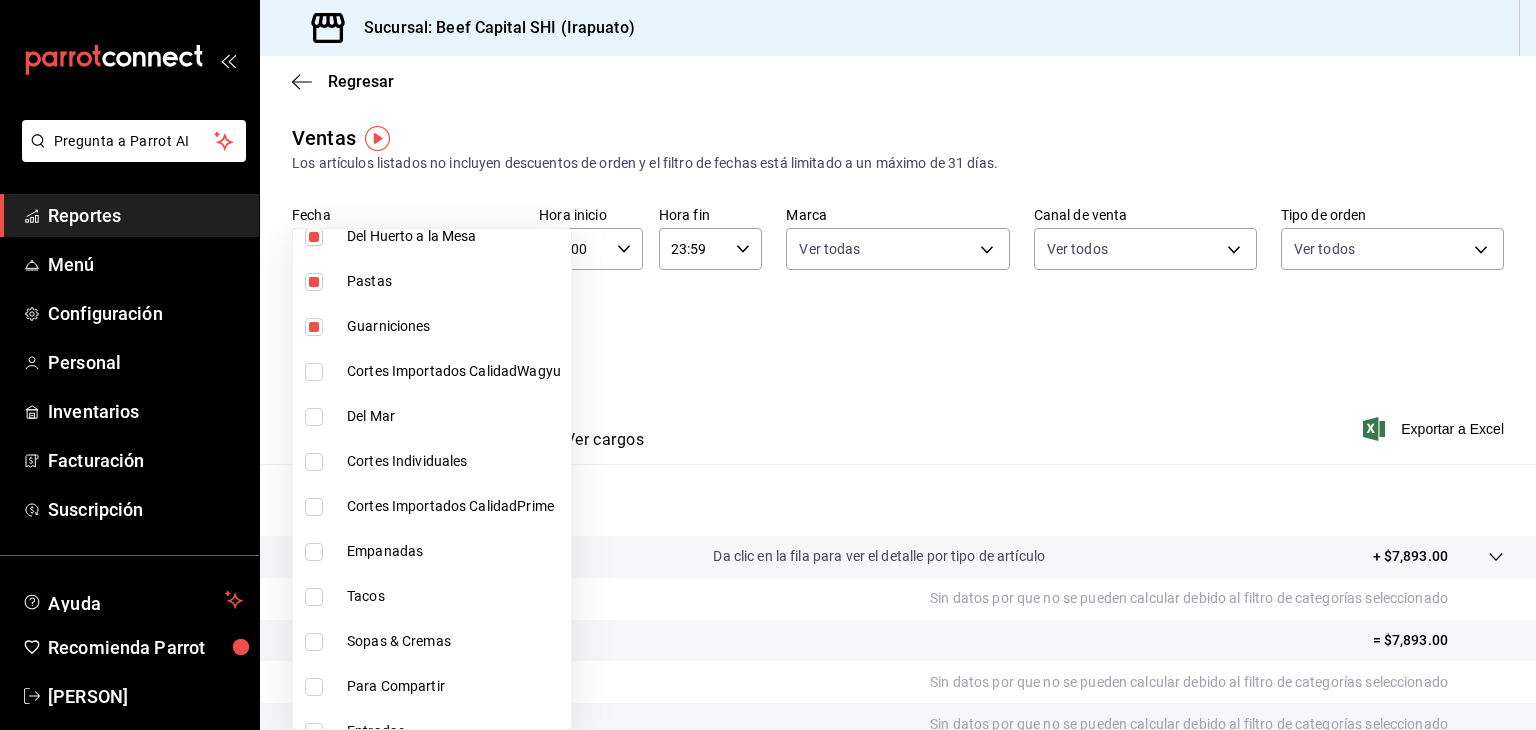 click at bounding box center (314, 372) 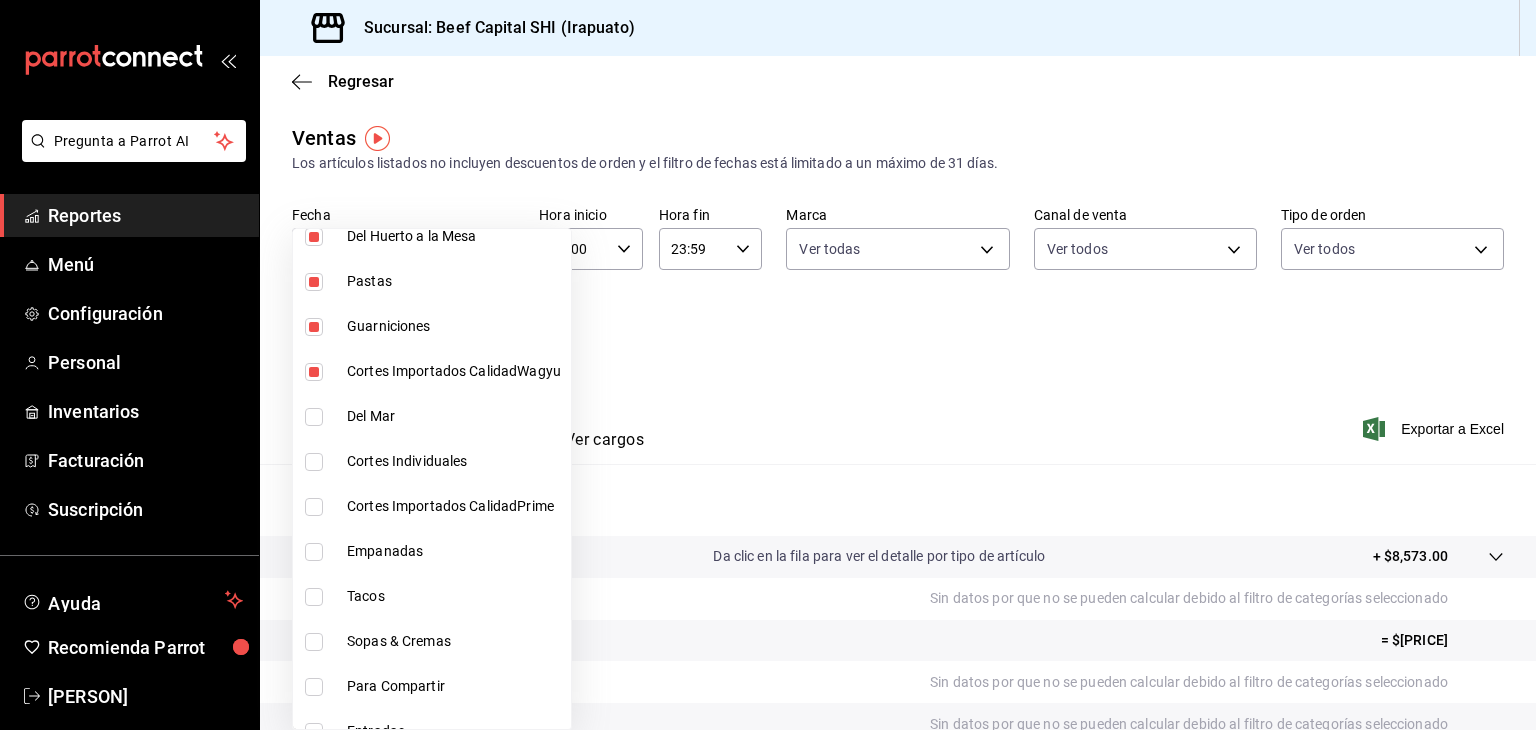 click at bounding box center [314, 417] 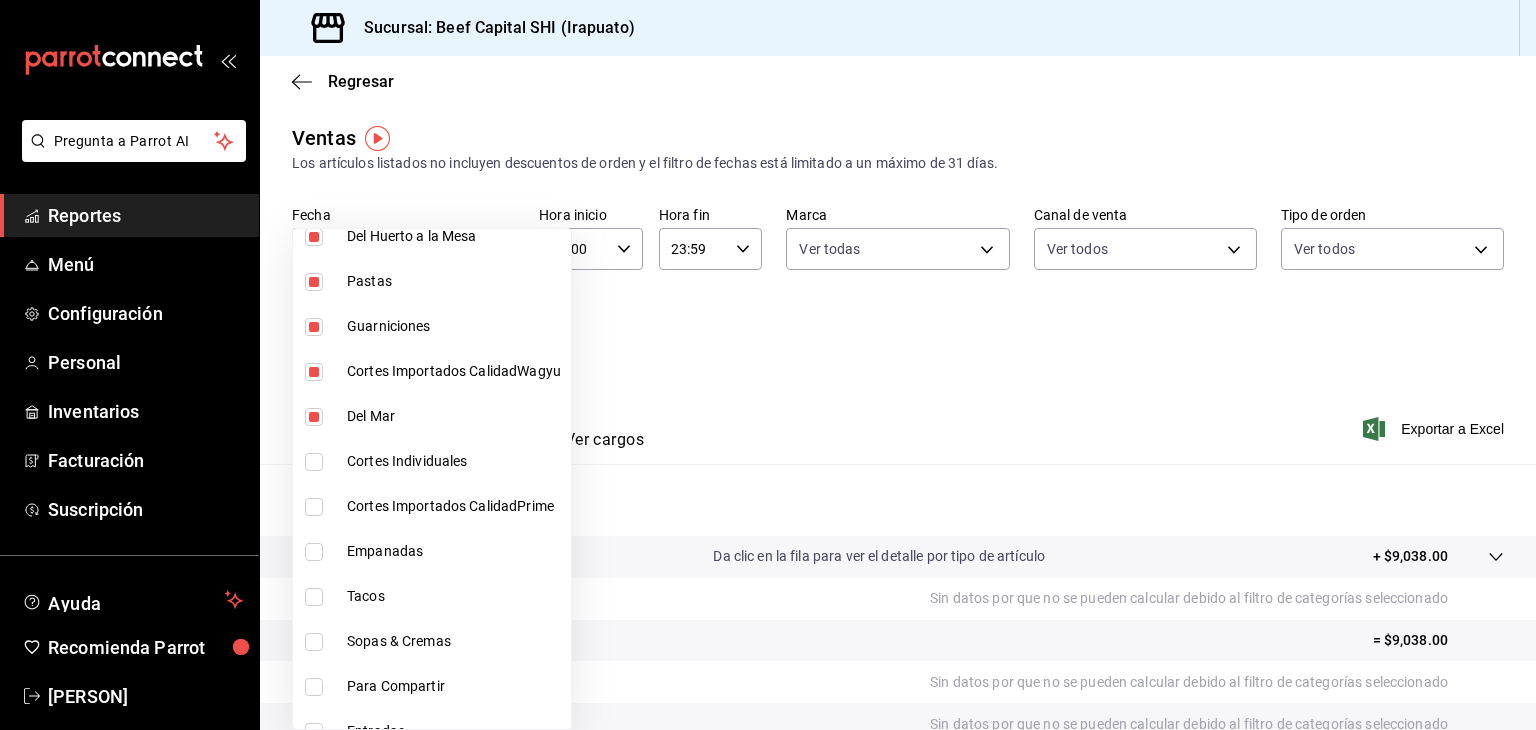 click at bounding box center (314, 462) 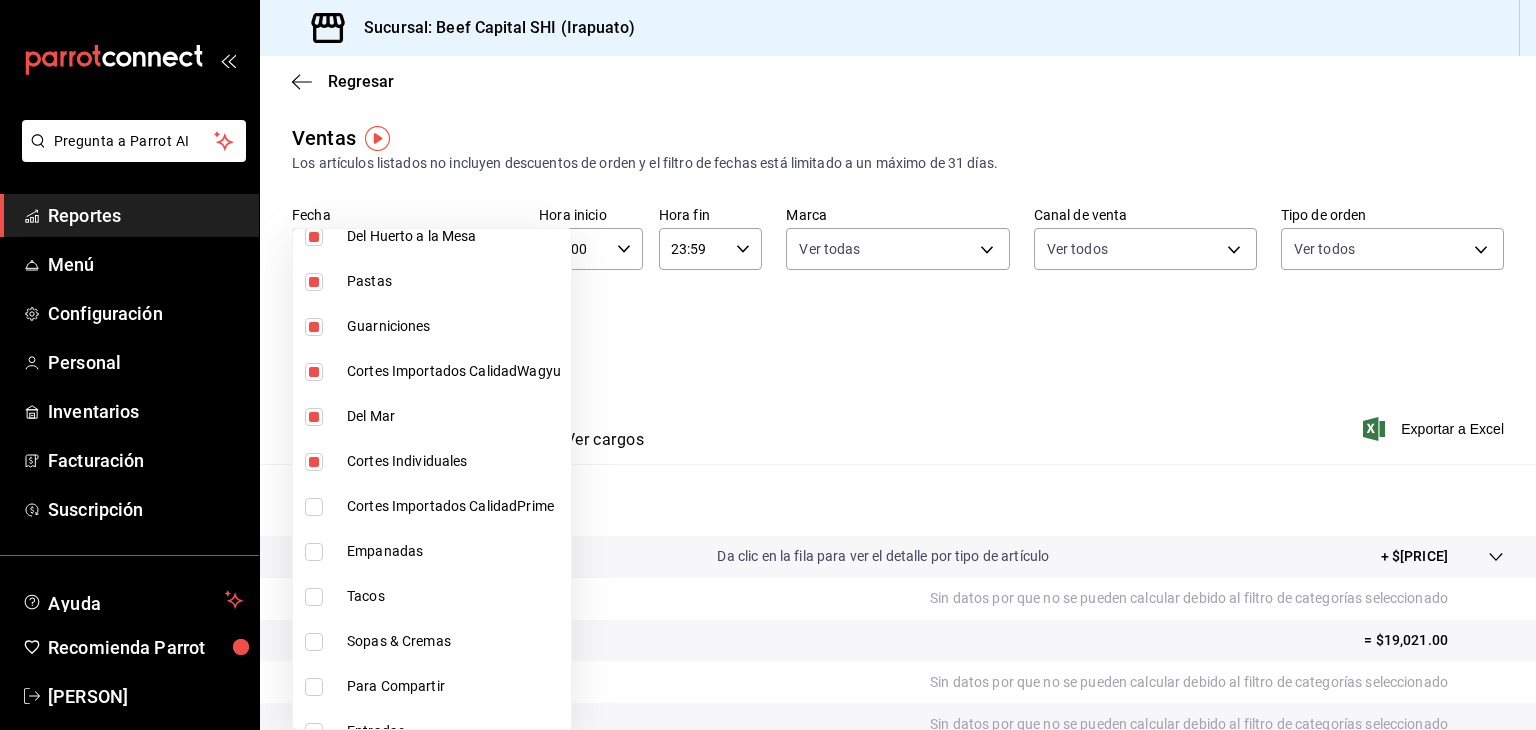 click at bounding box center [314, 507] 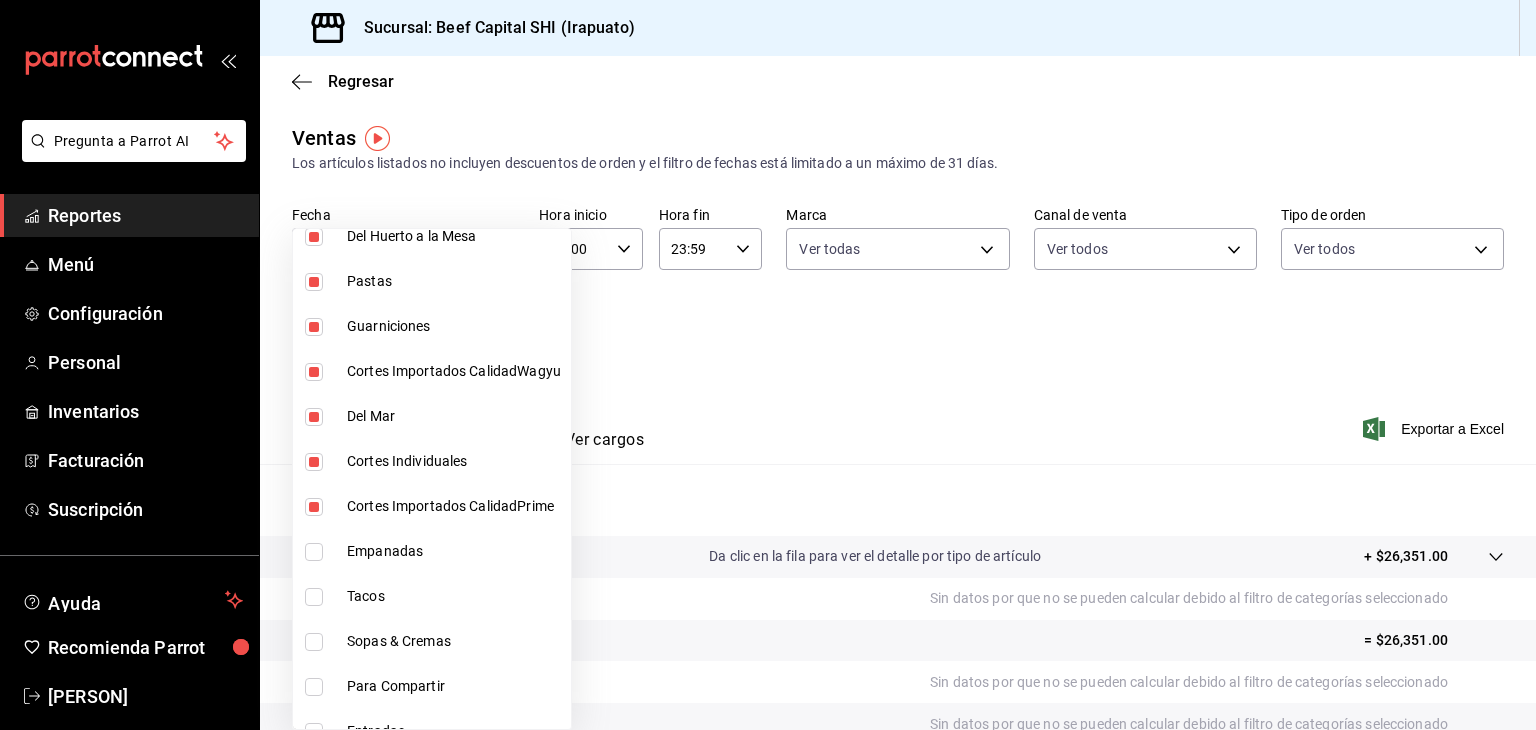 click at bounding box center [314, 552] 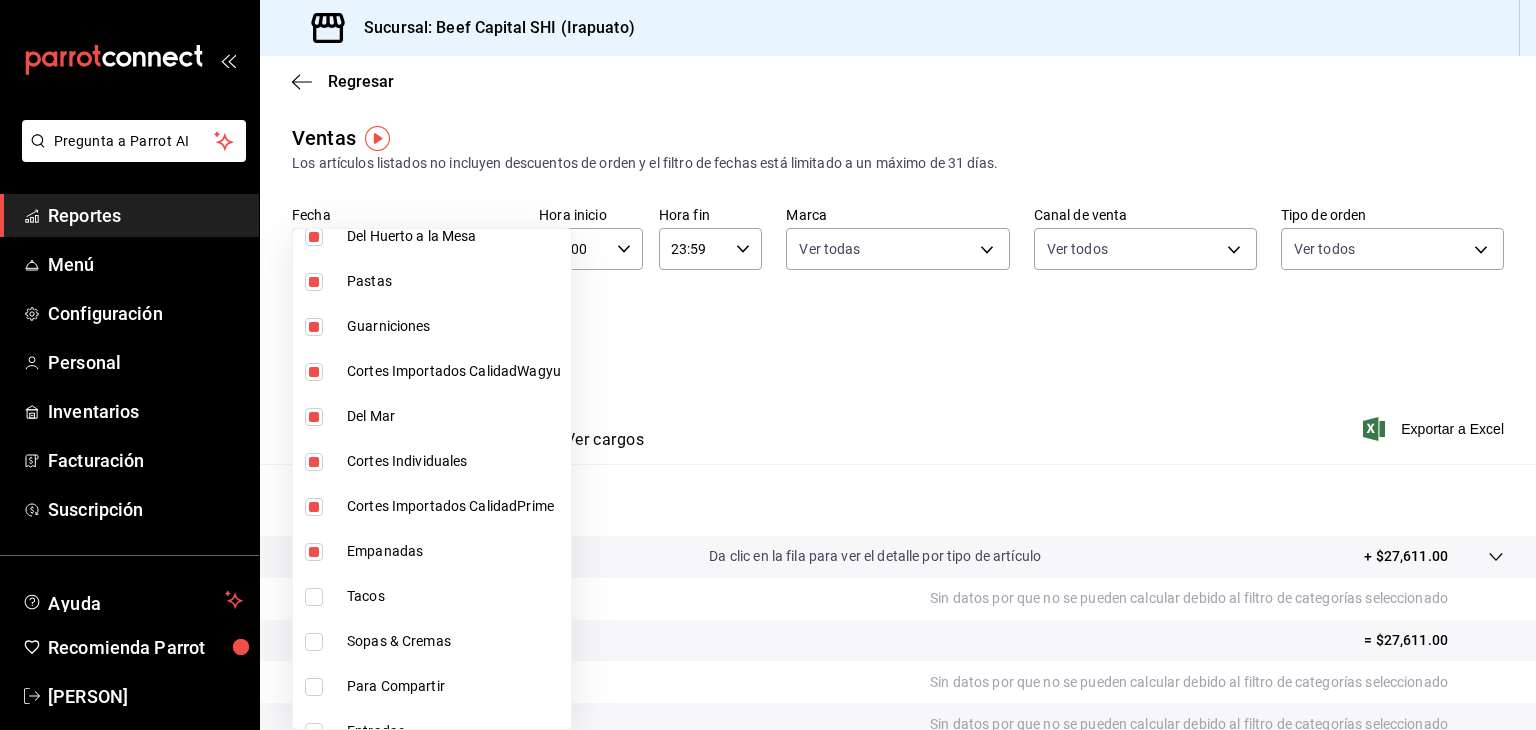 click at bounding box center (314, 597) 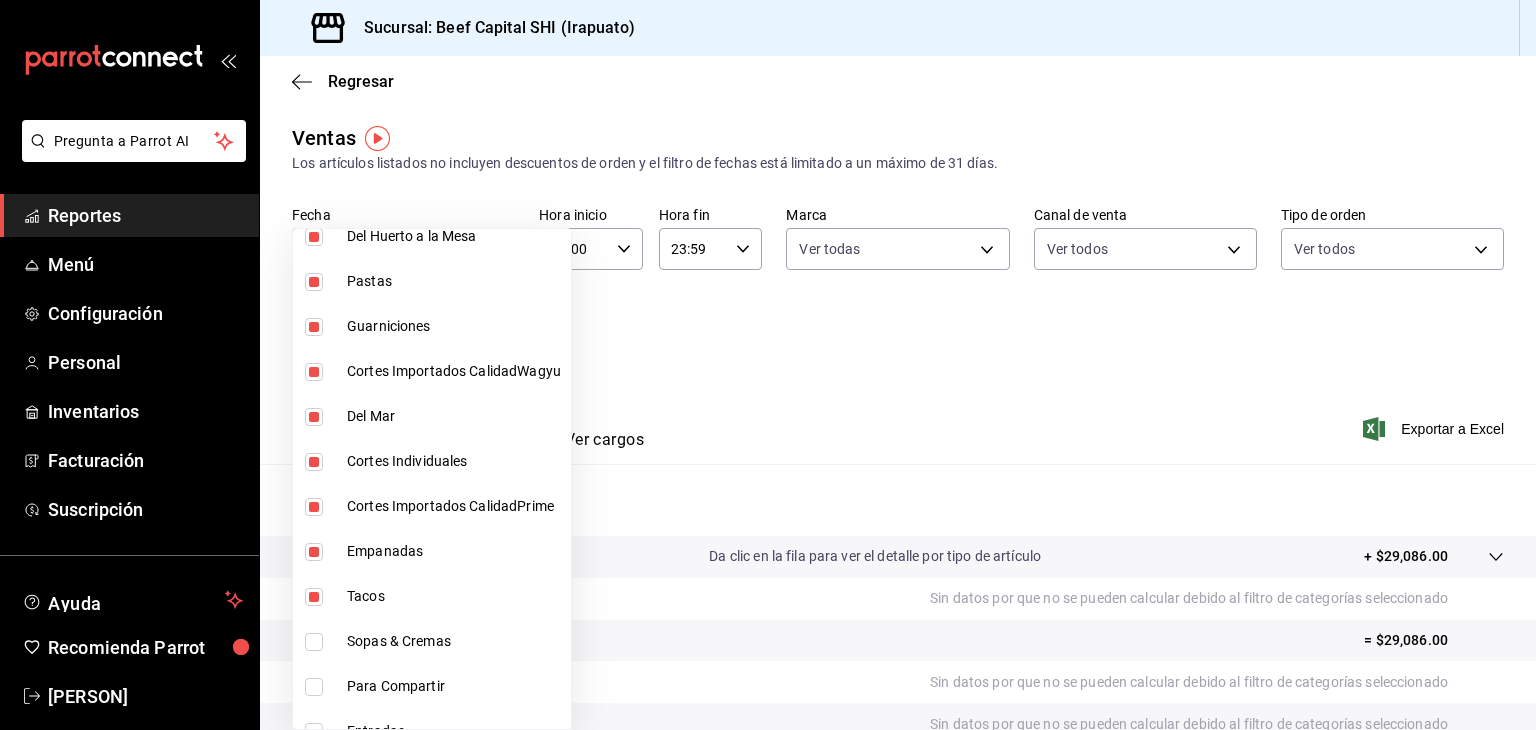click at bounding box center [314, 642] 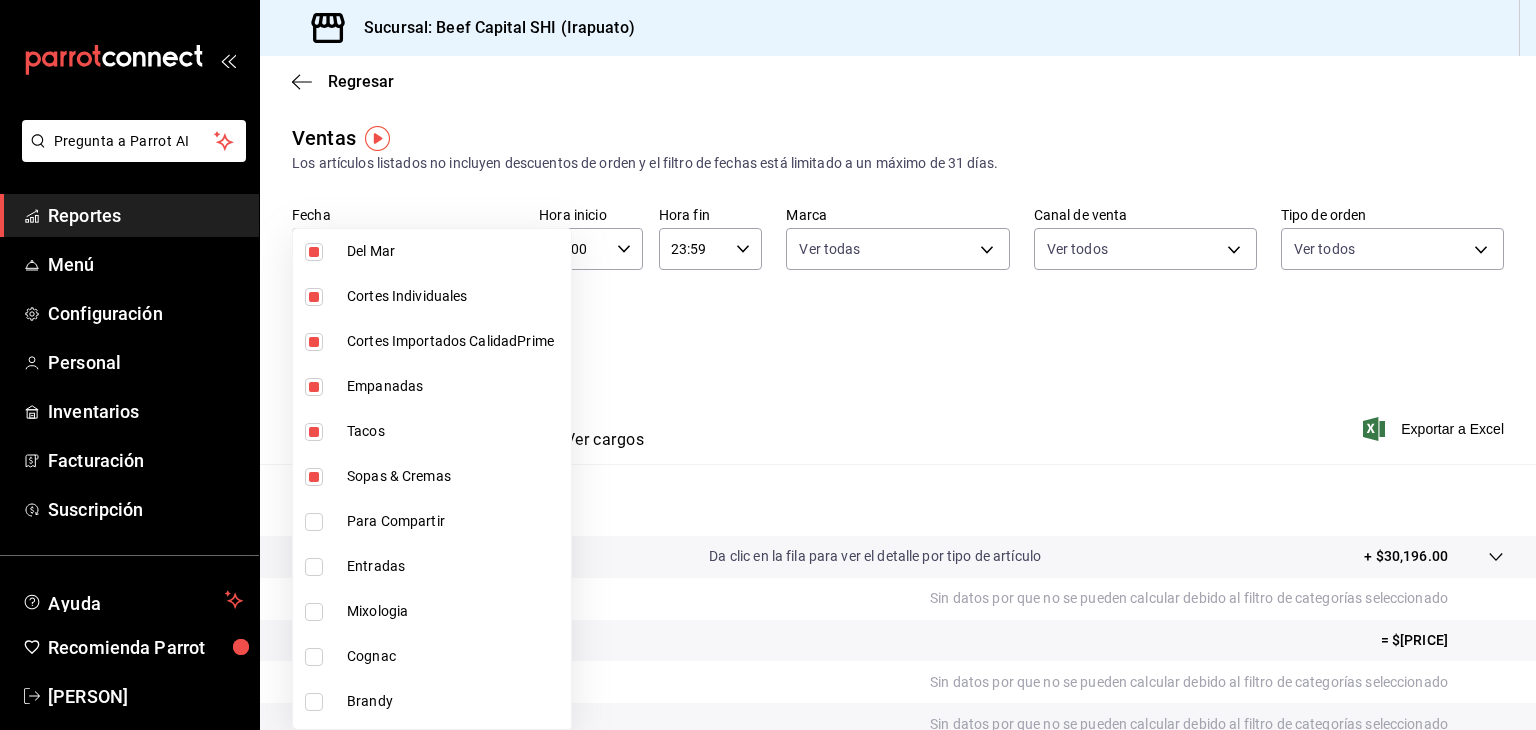 scroll, scrollTop: 1500, scrollLeft: 0, axis: vertical 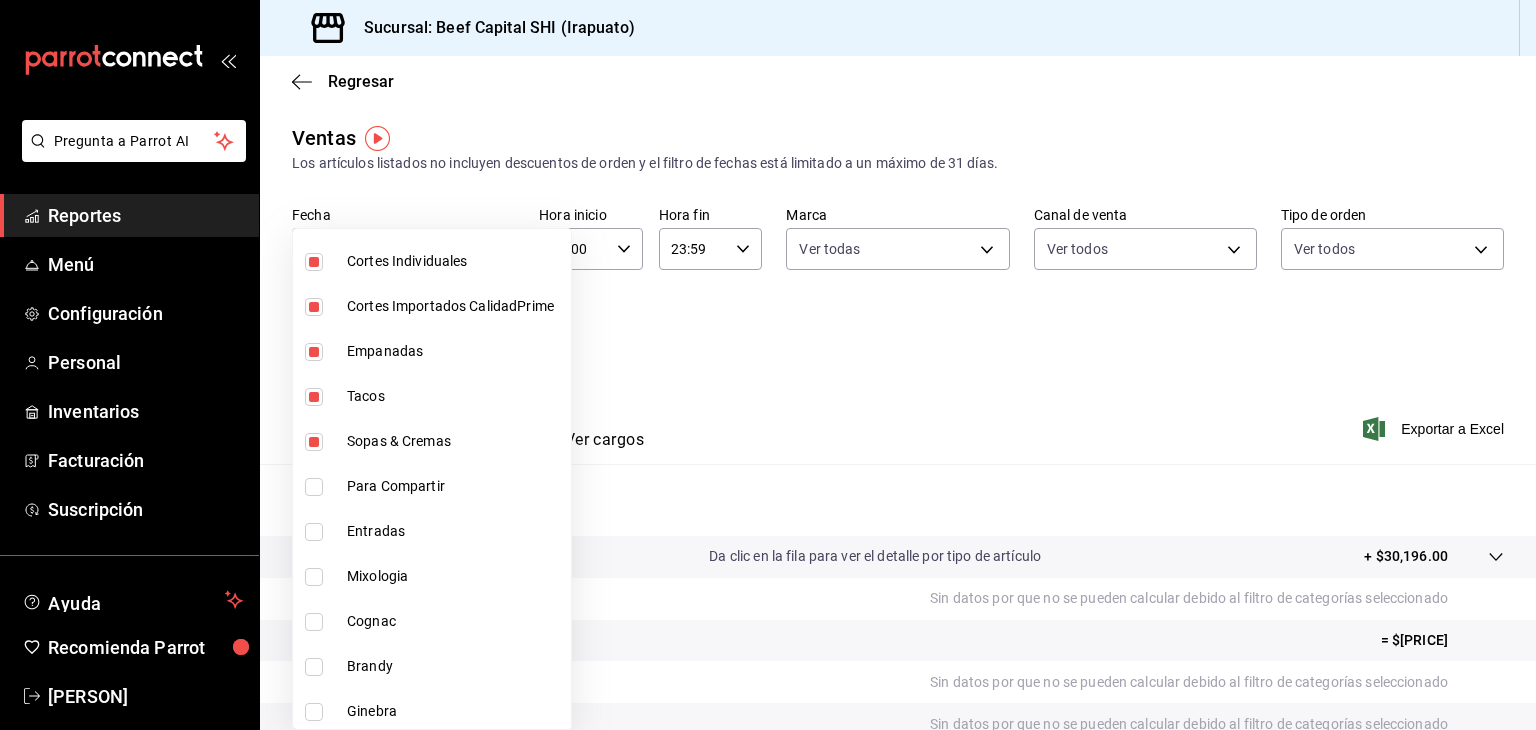 click at bounding box center [314, 487] 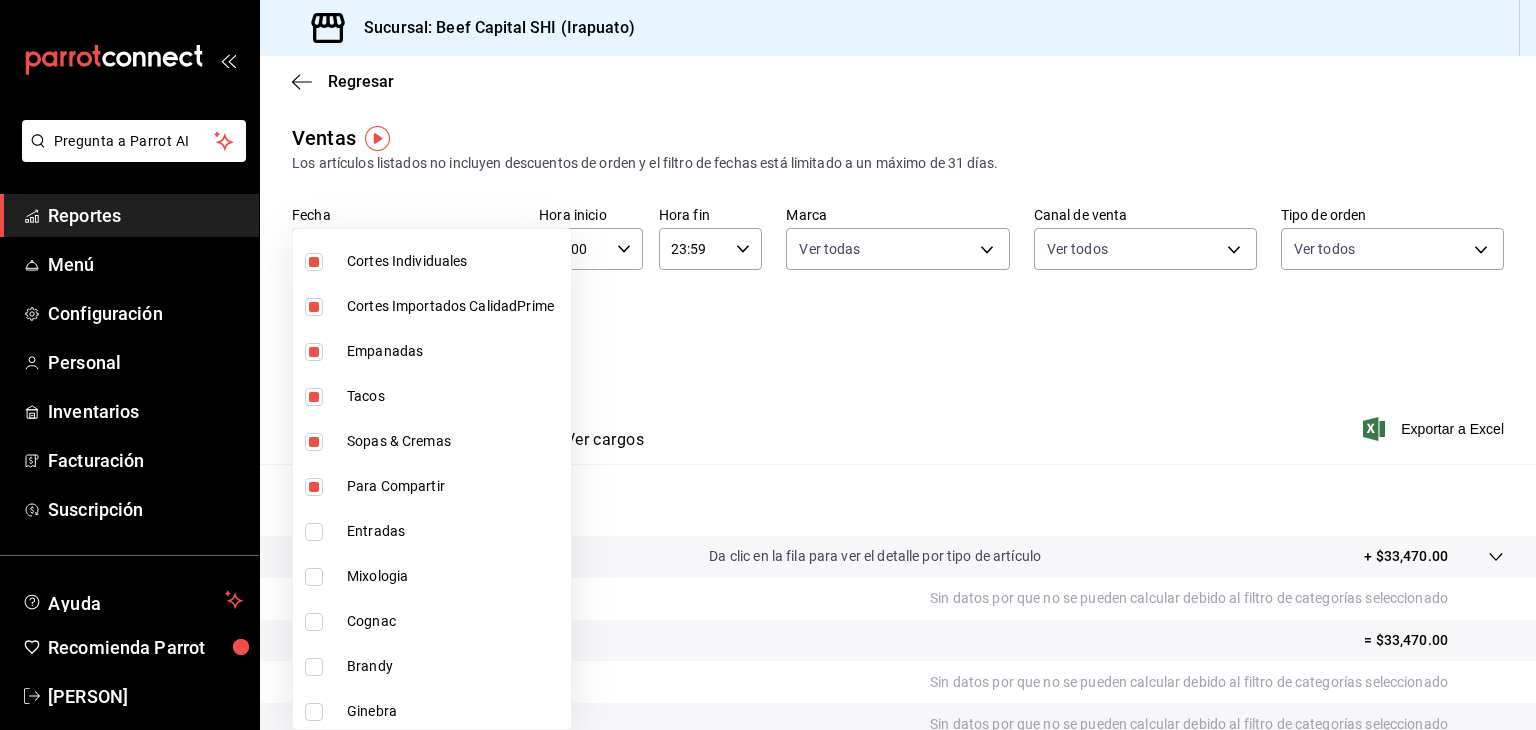 click at bounding box center [314, 532] 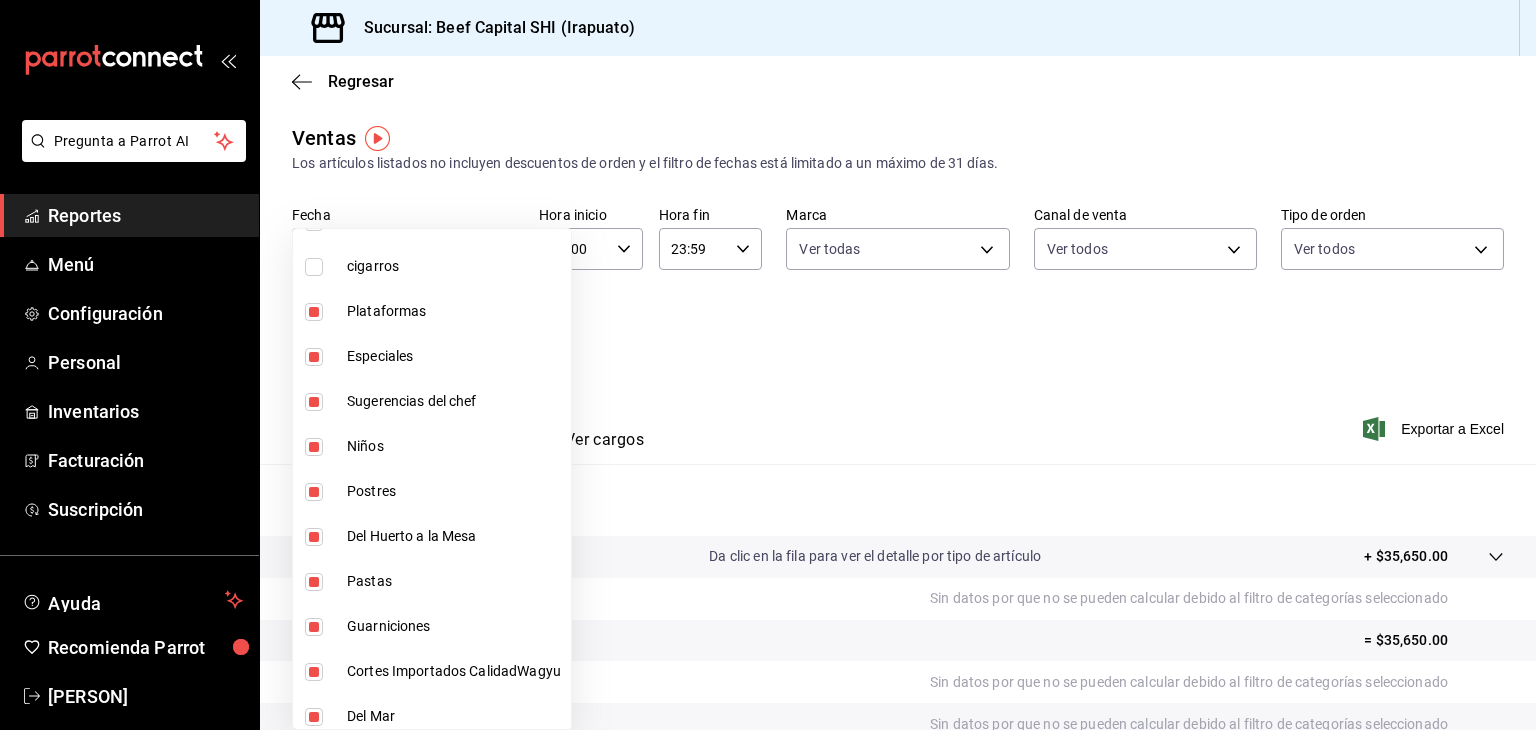 scroll, scrollTop: 900, scrollLeft: 0, axis: vertical 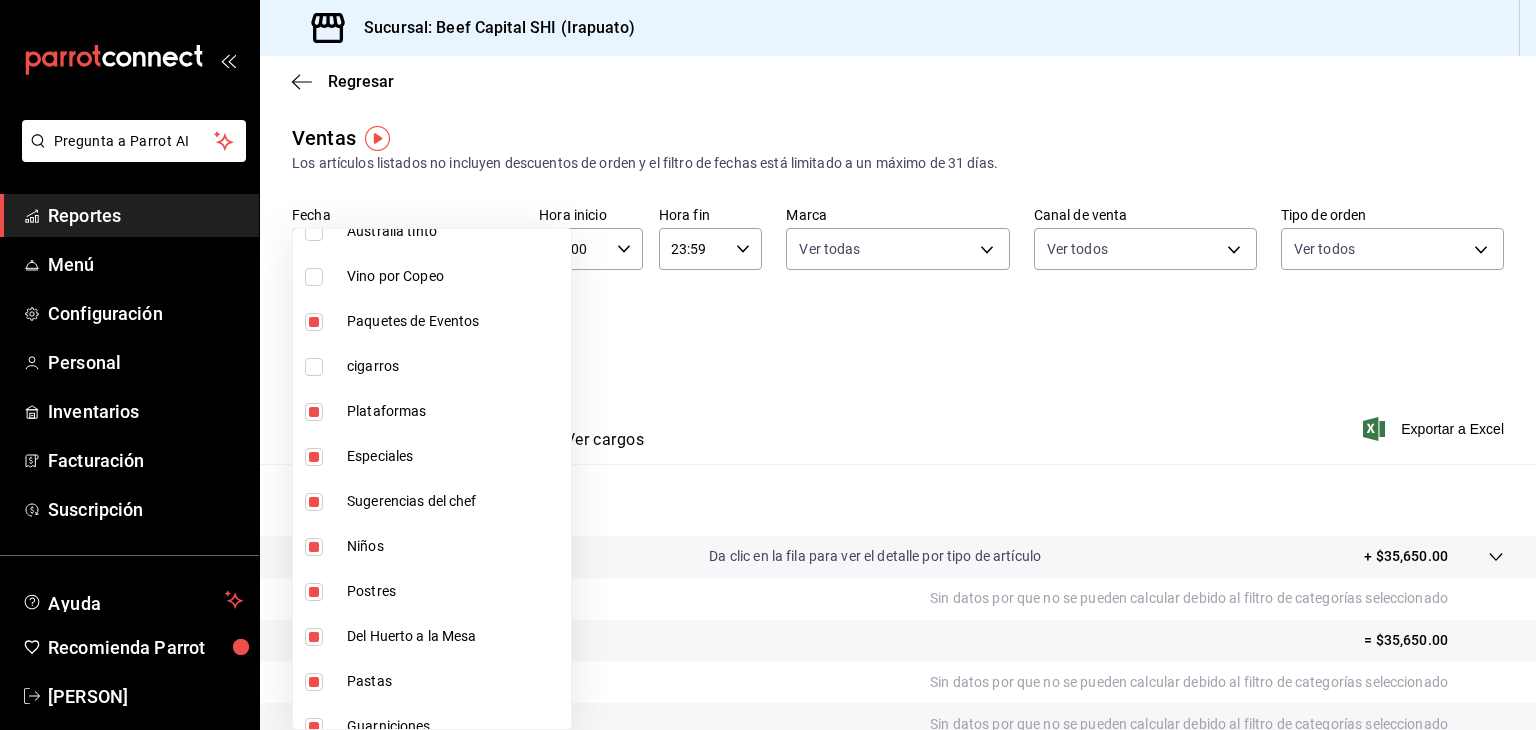 click at bounding box center [768, 365] 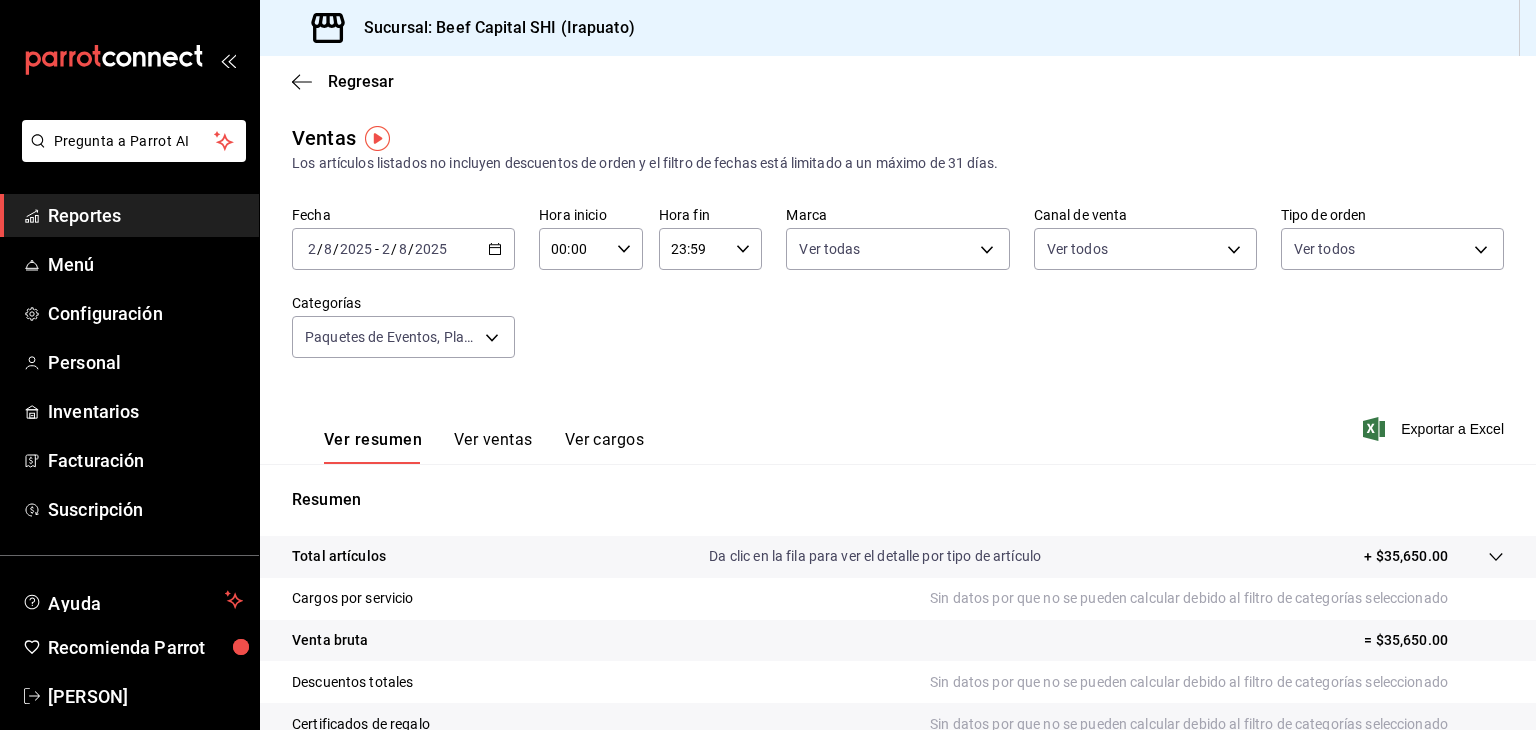 click 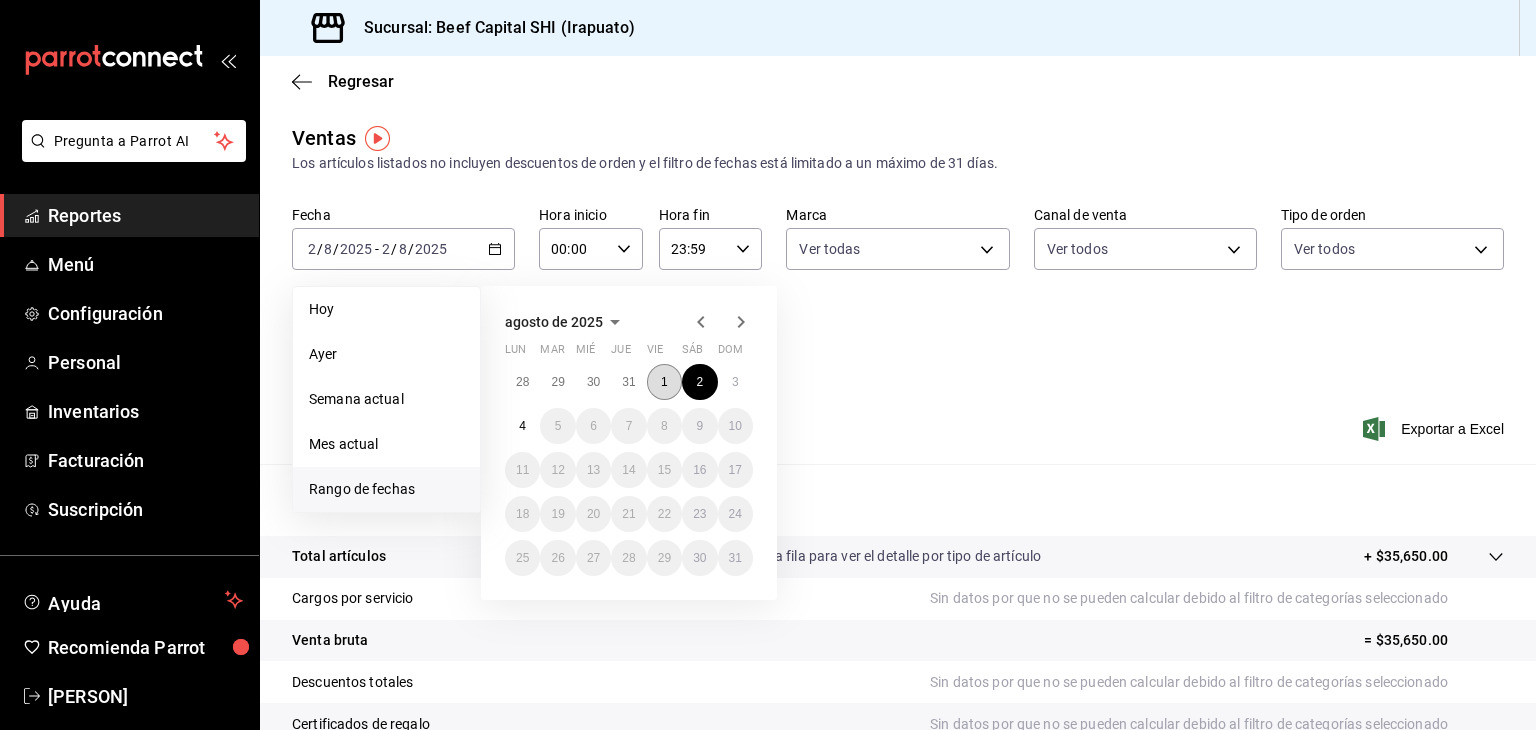 click on "1" at bounding box center (664, 382) 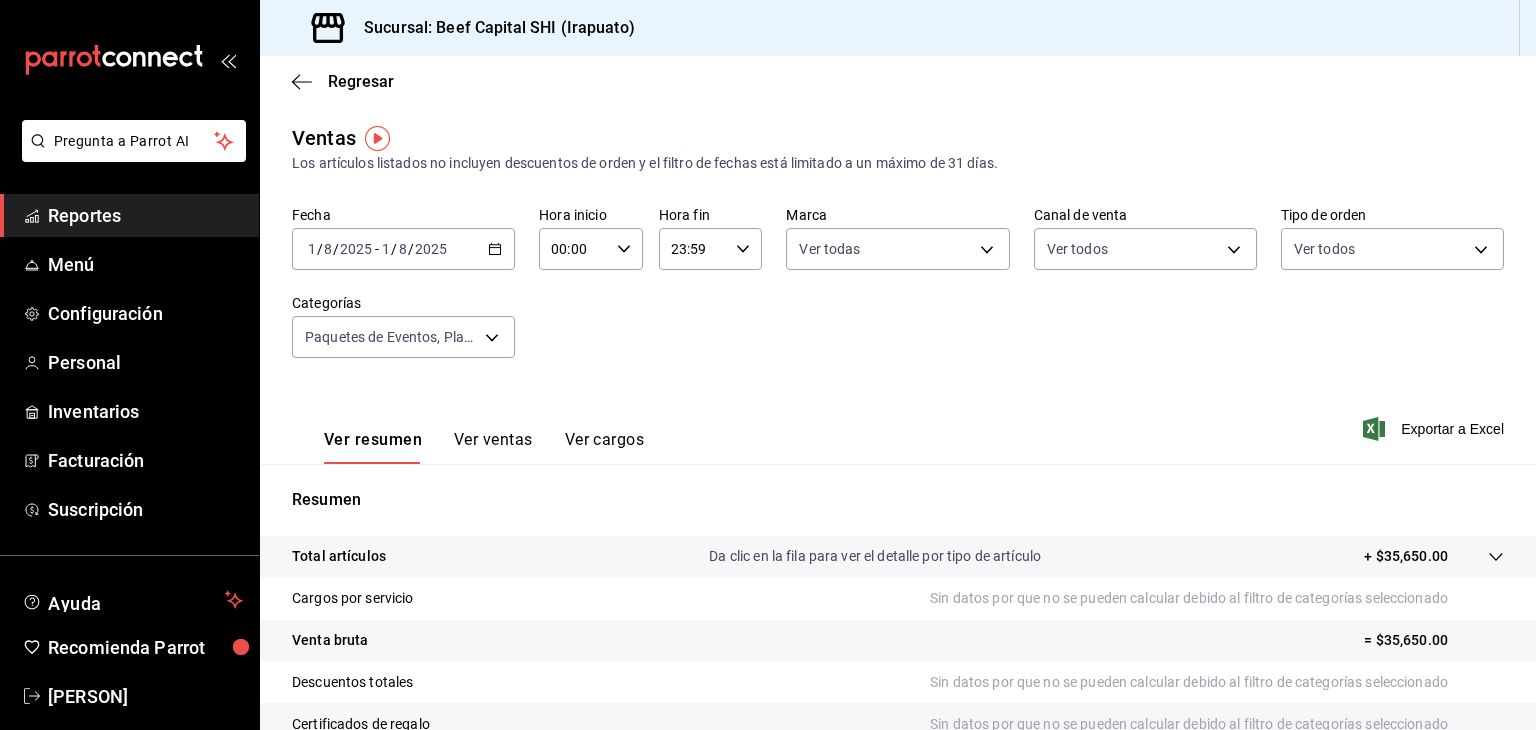 click on "Ver resumen Ver ventas Ver cargos Exportar a Excel" at bounding box center (898, 423) 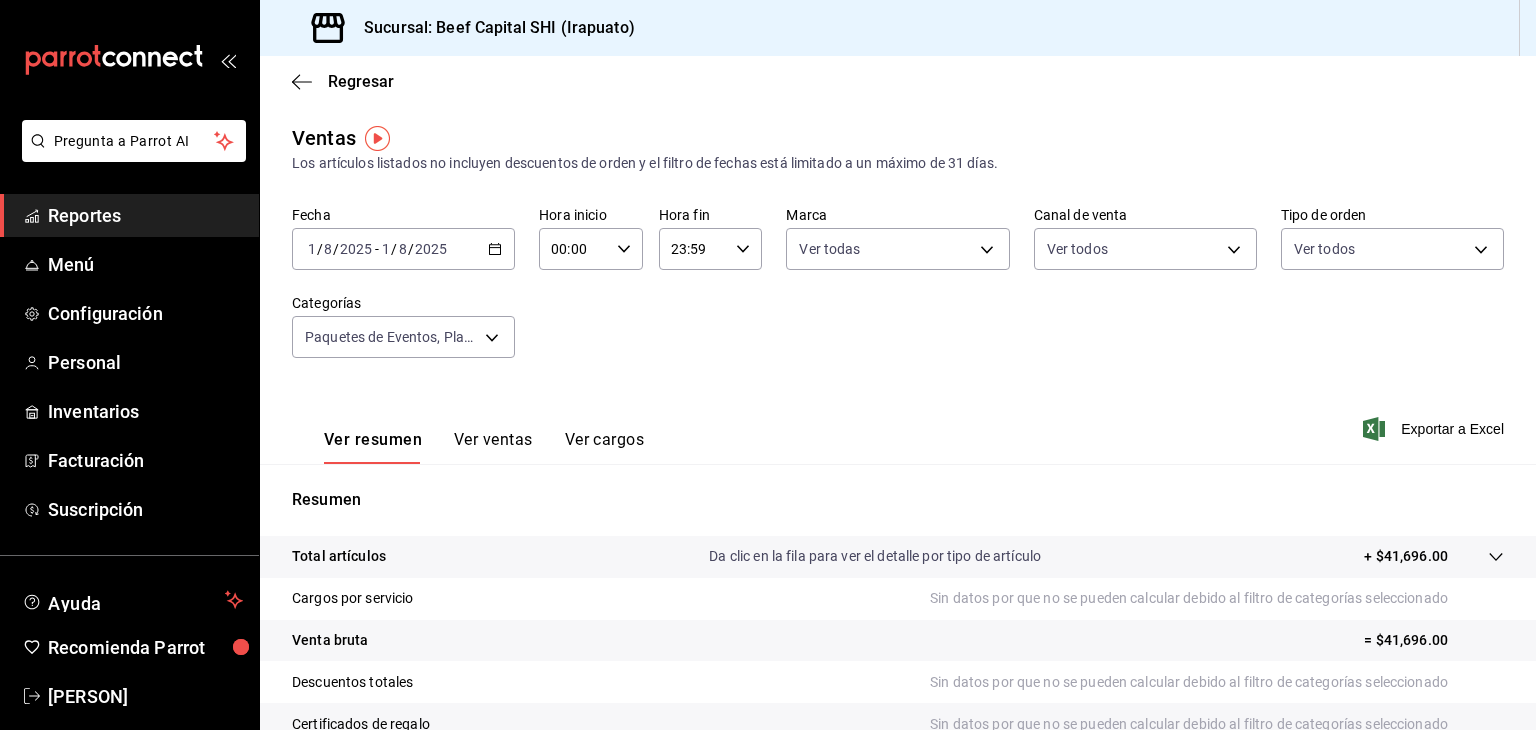 click on "+ $41,696.00" at bounding box center (1406, 556) 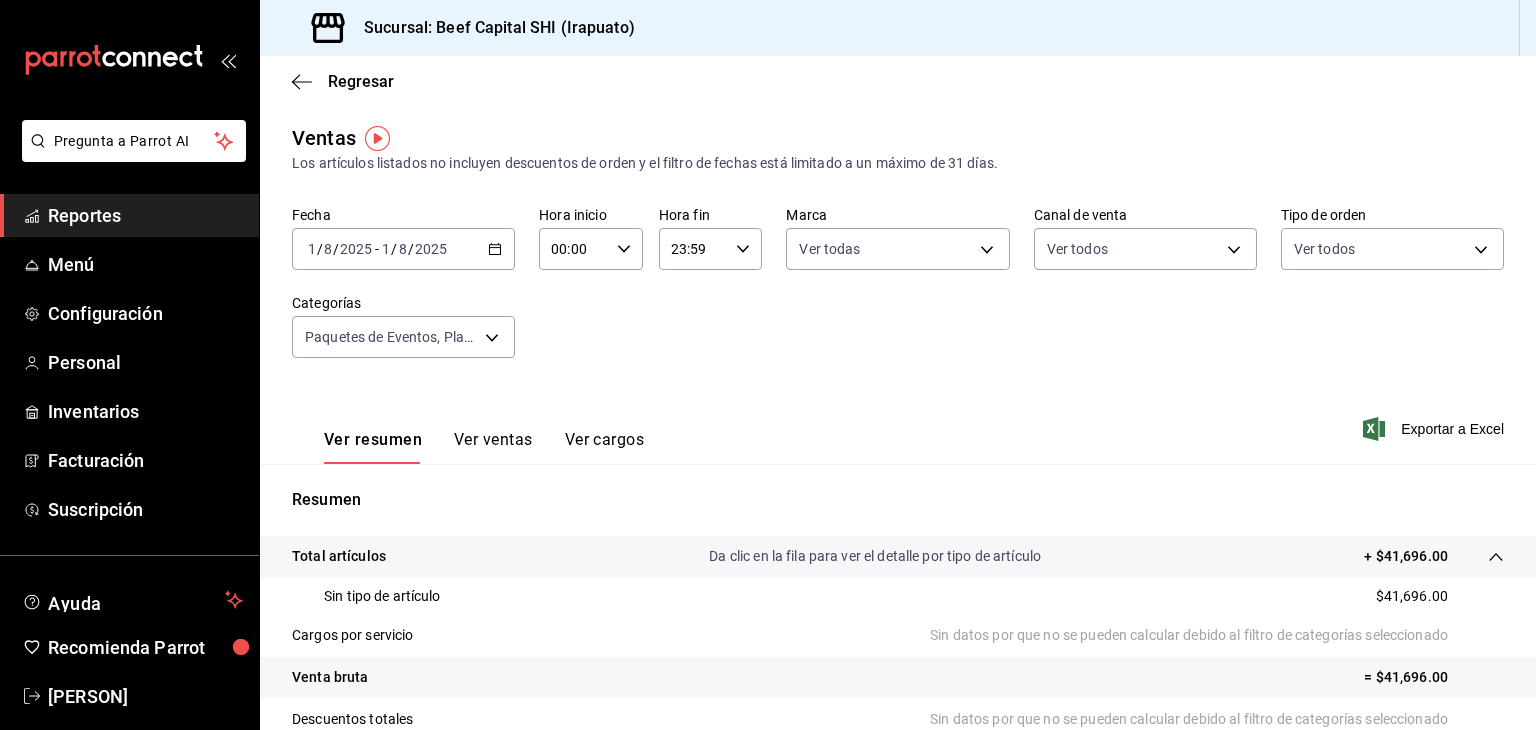click on "Resumen Total artículos Da clic en la fila para ver el detalle por tipo de artículo + $41,696.00 Sin tipo de artículo $41,696.00 Cargos por servicio  Sin datos por que no se pueden calcular debido al filtro de categorías seleccionado Venta bruta = $41,696.00 Descuentos totales  Sin datos por que no se pueden calcular debido al filtro de categorías seleccionado Certificados de regalo  Sin datos por que no se pueden calcular debido al filtro de categorías seleccionado Venta total = $41,696.00 Impuestos - $5,704.28 Venta neta = $35,991.72" at bounding box center (898, 709) 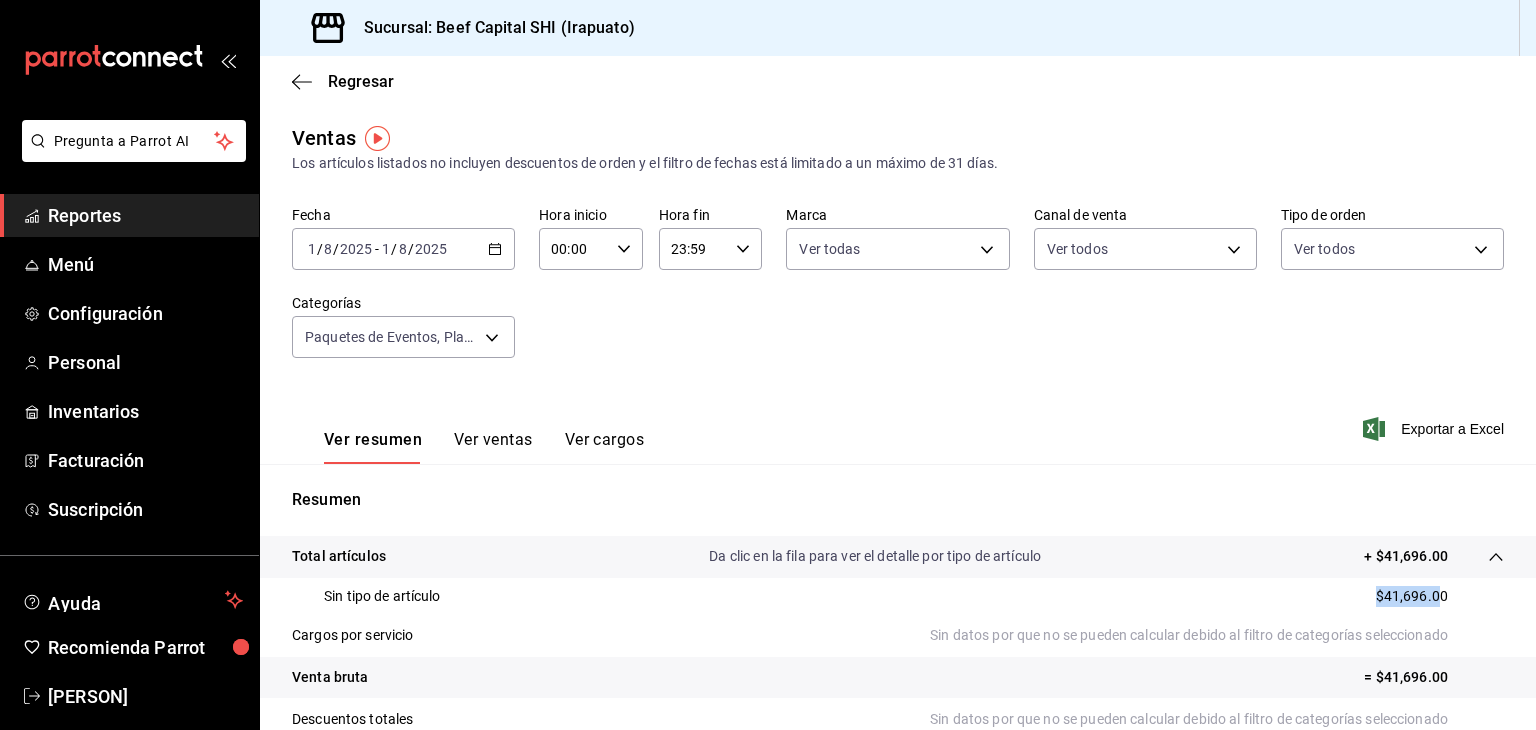 drag, startPoint x: 1428, startPoint y: 591, endPoint x: 1211, endPoint y: 625, distance: 219.64745 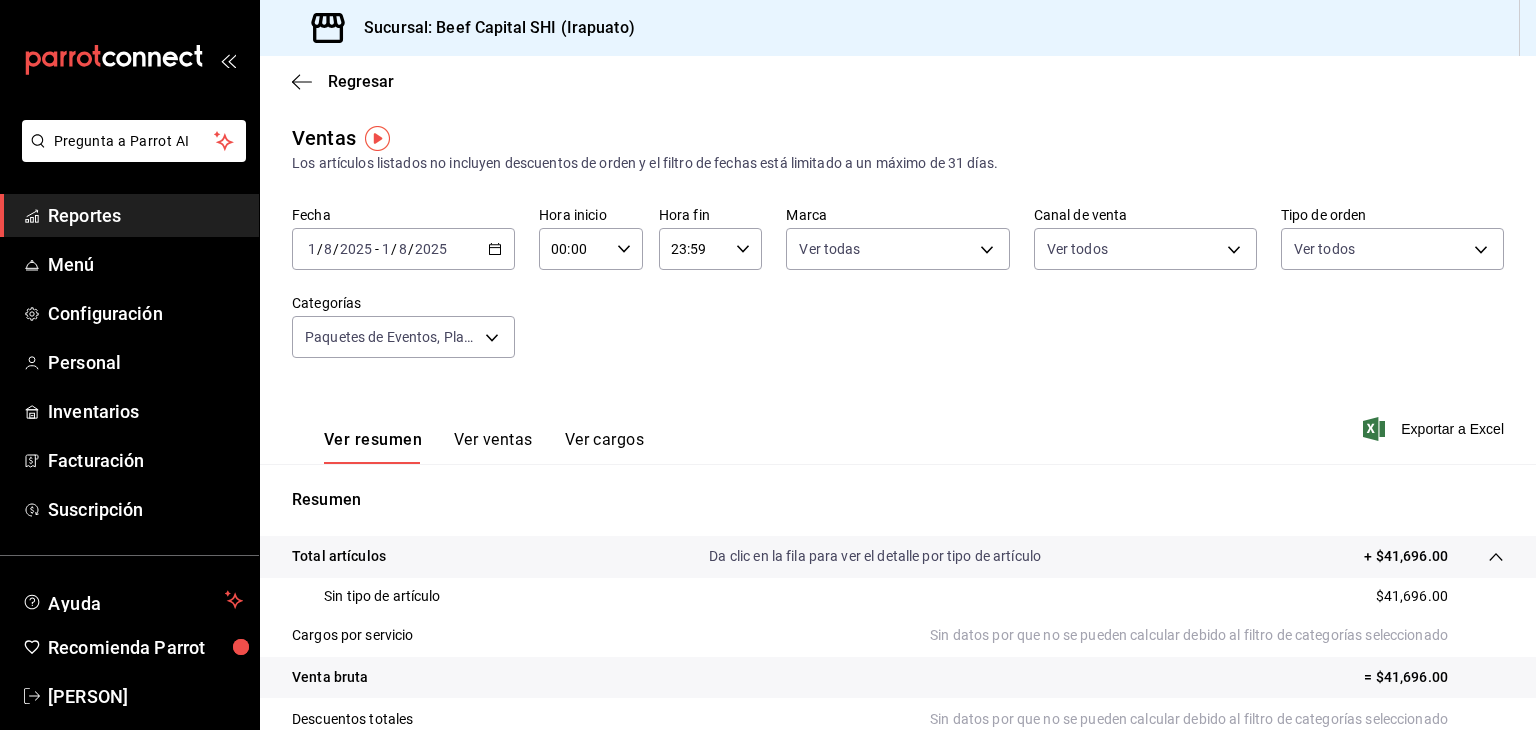 click on "Fecha [DATE] [DATE] - [DATE] [DATE] Hora inicio 00:00 Hora inicio Hora fin 23:59 Hora fin Marca Ver todas [UUID] Canal de venta Ver todos PARROT,UBER_EATS,RAPPI,DIDI_FOOD,ONLINE Tipo de orden Ver todos [UUID],[UUID],[UUID],[UUID],EXTERNAL,[UUID],[UUID],[UUID],[UUID],[UUID],[UUID],[UUID],[UUID],[UUID],[UUID],[UUID] Categorías Paquetes de Eventos, Plataformas, Especiales, Sugerencias del chef, Niños, Postres, Del Huerto a la Mesa, Pastas, Guarniciones, Cortes Importados CalidadWagyu, Del Mar, Cortes Individuales, Cortes Importados CalidadPrime, Empanadas, Tacos, Sopas & Cremas, Para Compartir, Entradas" at bounding box center [898, 294] 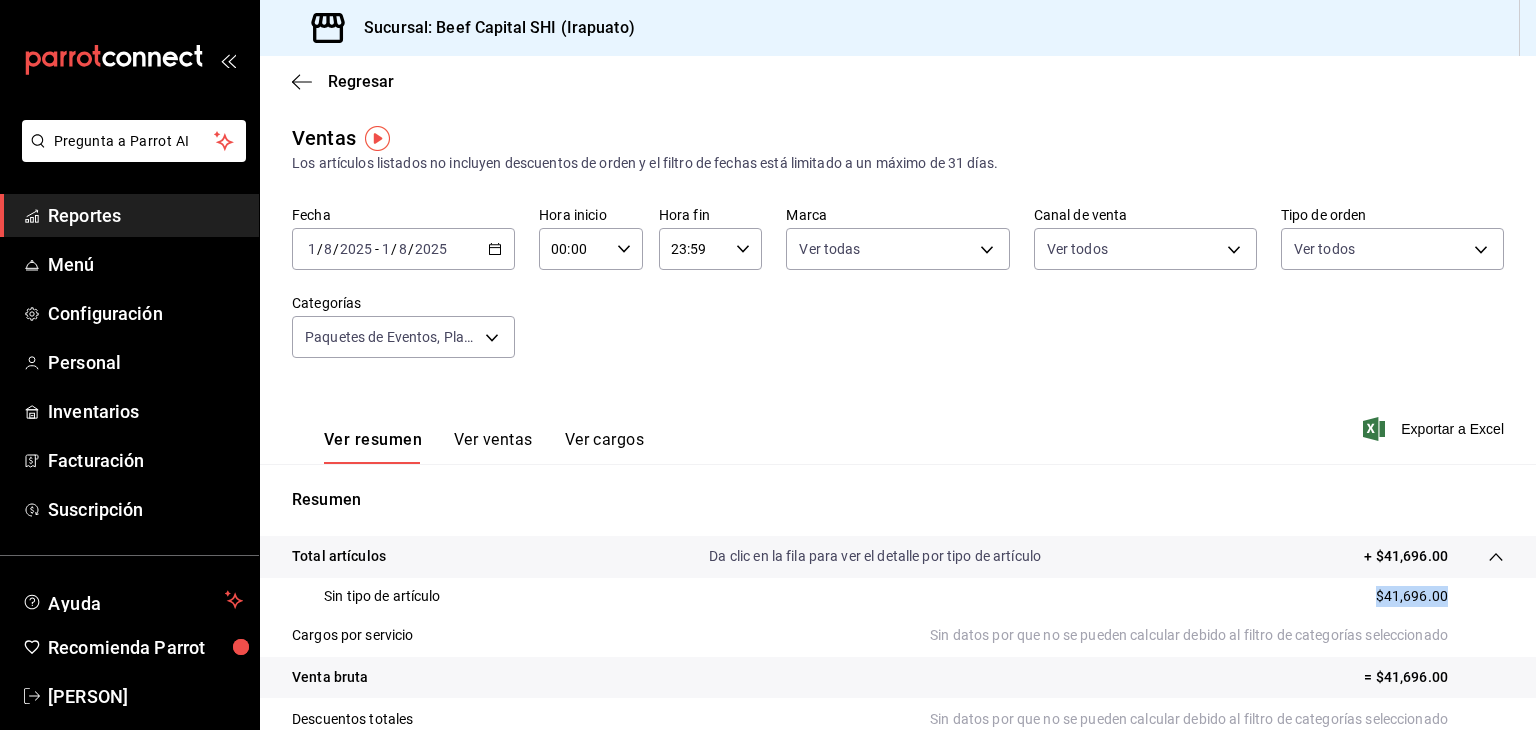 drag, startPoint x: 1431, startPoint y: 592, endPoint x: 1371, endPoint y: 613, distance: 63.56886 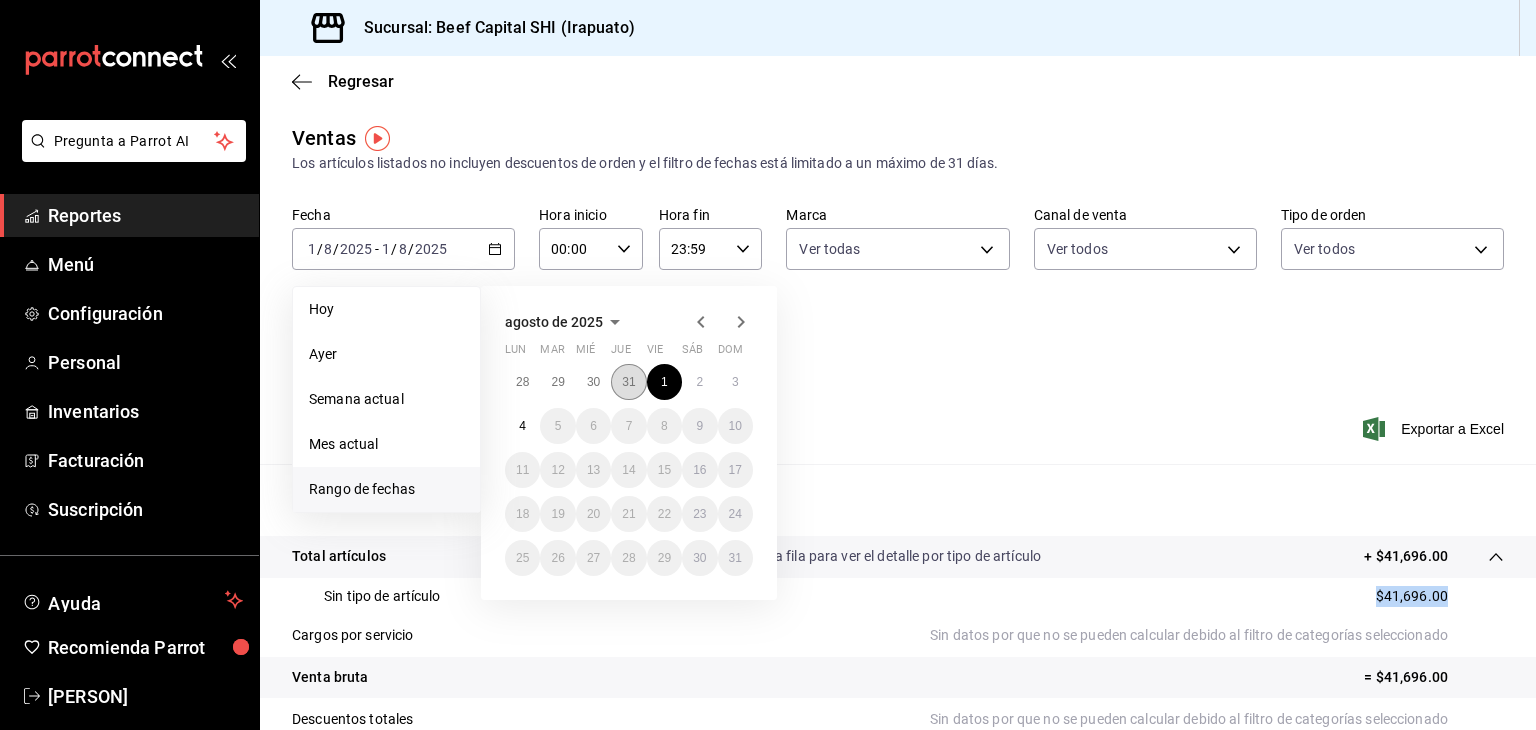 click on "31" at bounding box center (628, 382) 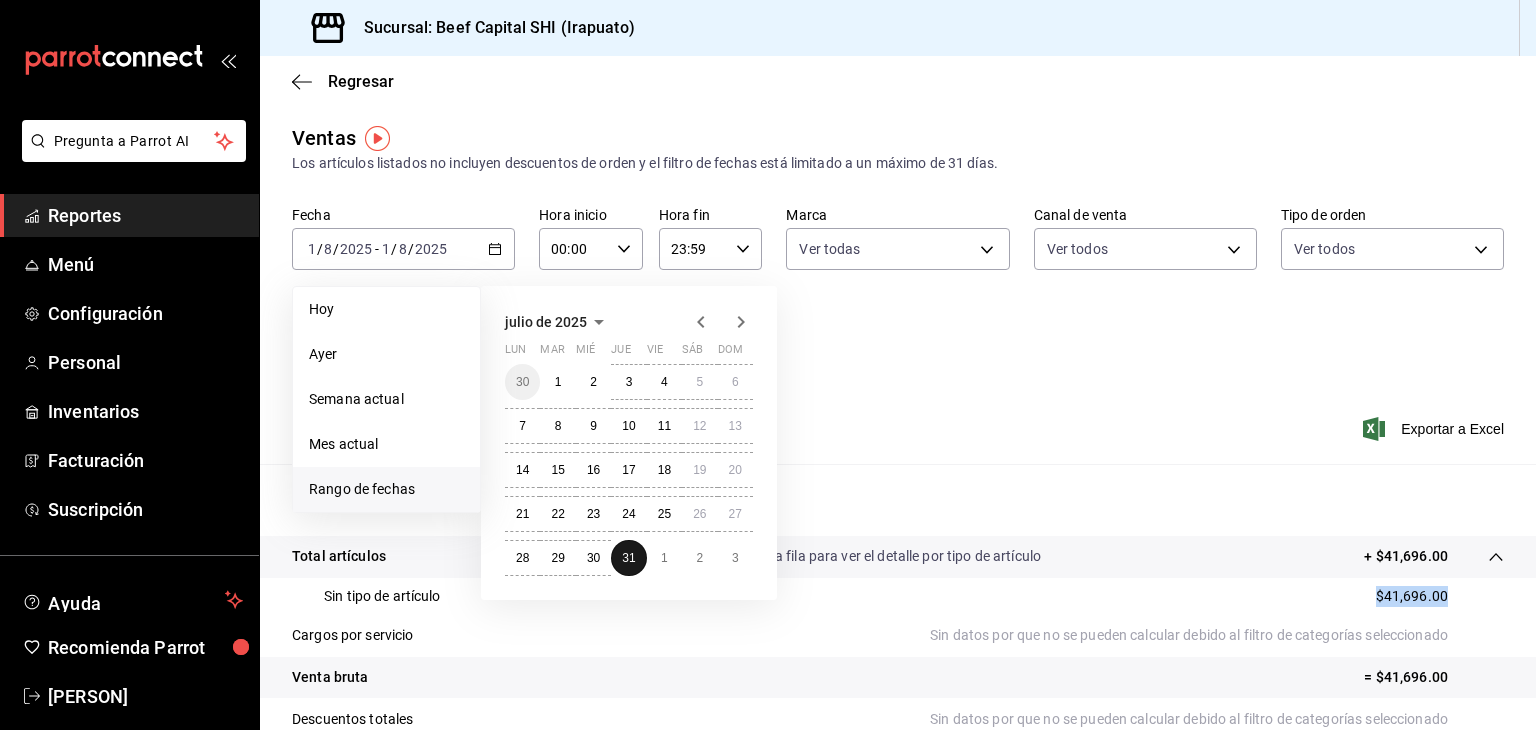 click on "3" at bounding box center (628, 382) 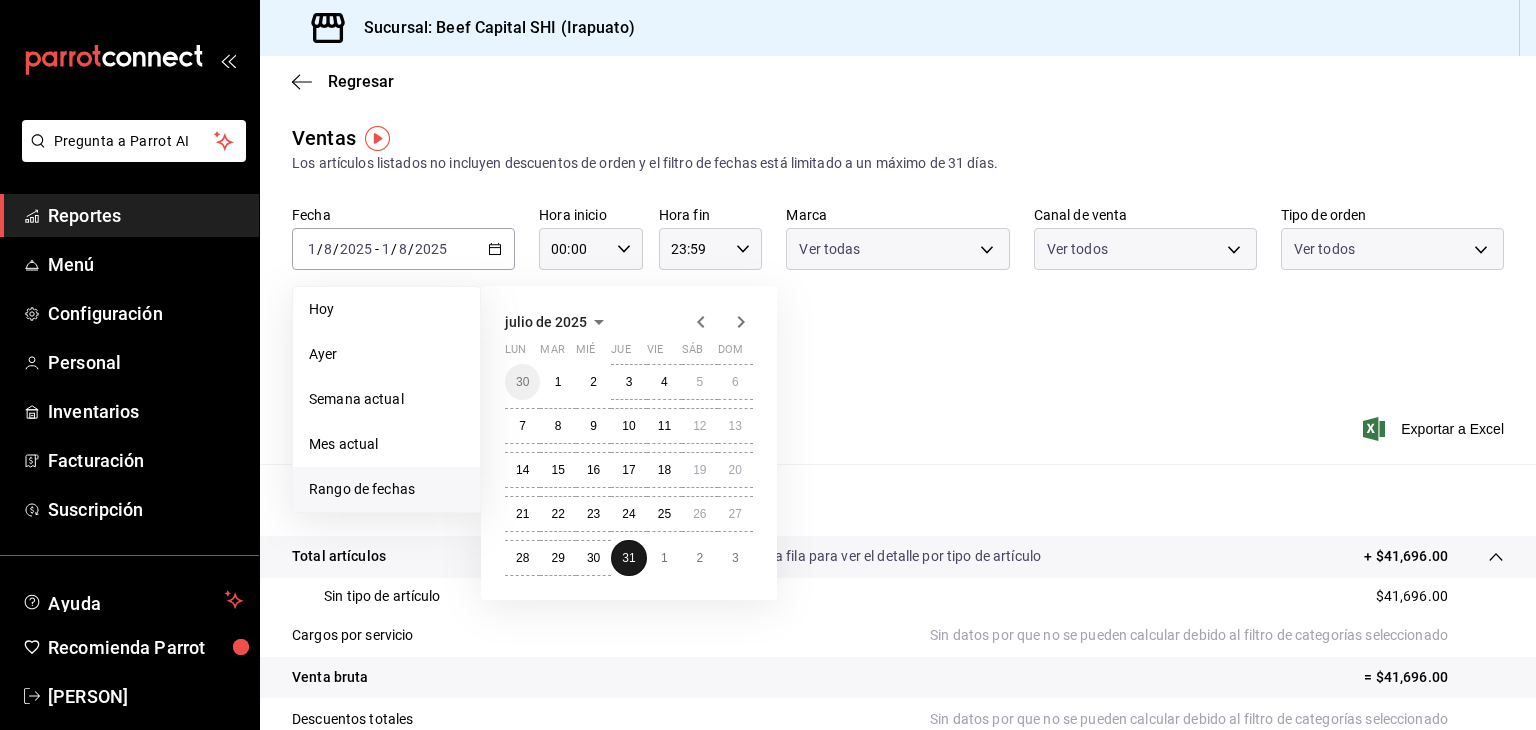click on "Fecha [DATE] [DATE] - [DATE] [DATE] Hoy Ayer Semana actual Mes actual Rango de fechas [MONTH] [YEAR] lun mar mié jue vie sáb dom 30 1 2 3 4 5 6 7 8 9 10 11 12 13 14 15 16 17 18 19 20 21 22 23 24 25 26 27 28 29 30 31 1 2 3 Hora inicio 00:00 Hora inicio Hora fin 23:59 Hora fin Marca Ver todas [UUID] Canal de venta Ver todos PARROT,UBER_EATS,RAPPI,DIDI_FOOD,ONLINE Tipo de orden Ver todos [UUID],[UUID],[UUID],[UUID],EXTERNAL,[UUID],[UUID],[UUID],[UUID],[UUID] Categorías" at bounding box center (898, 294) 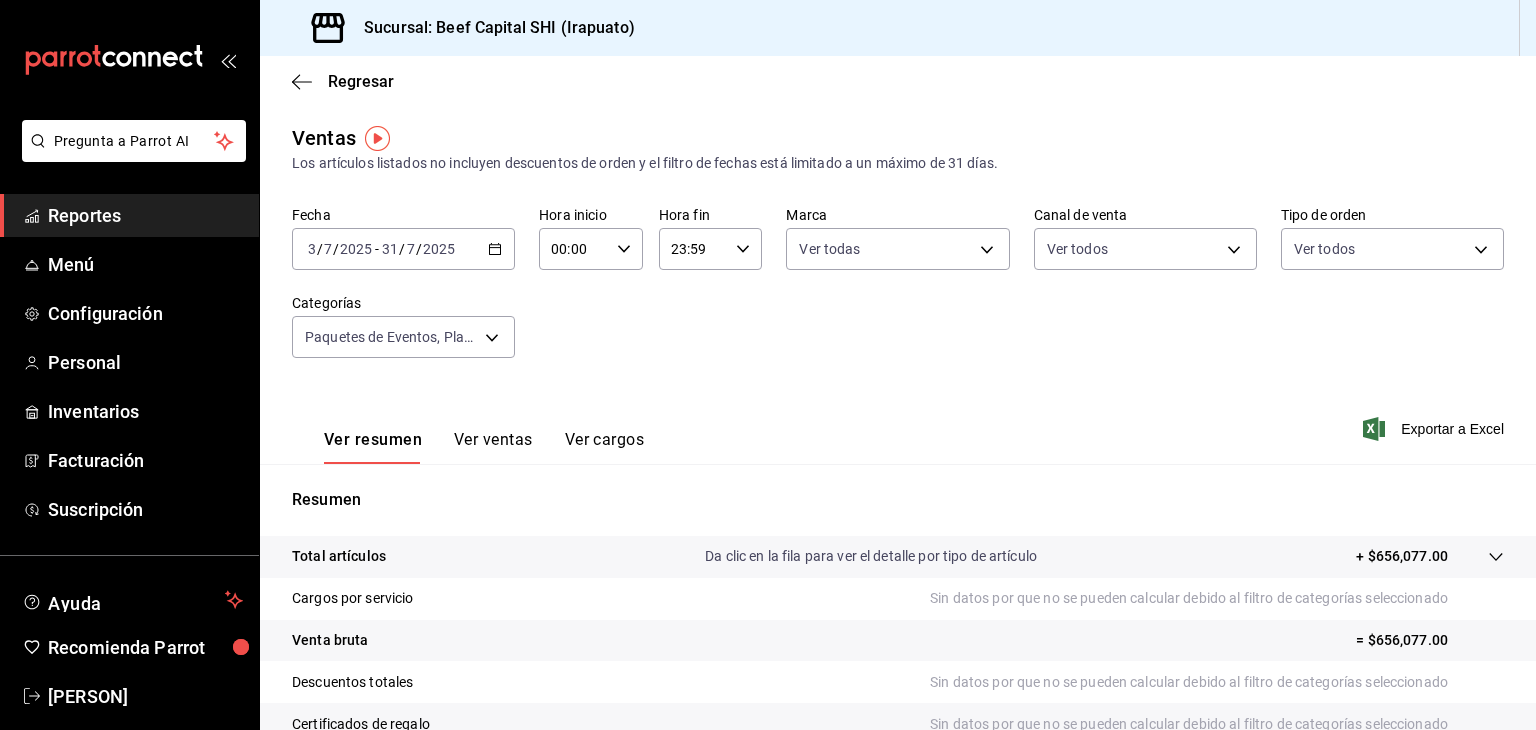 click 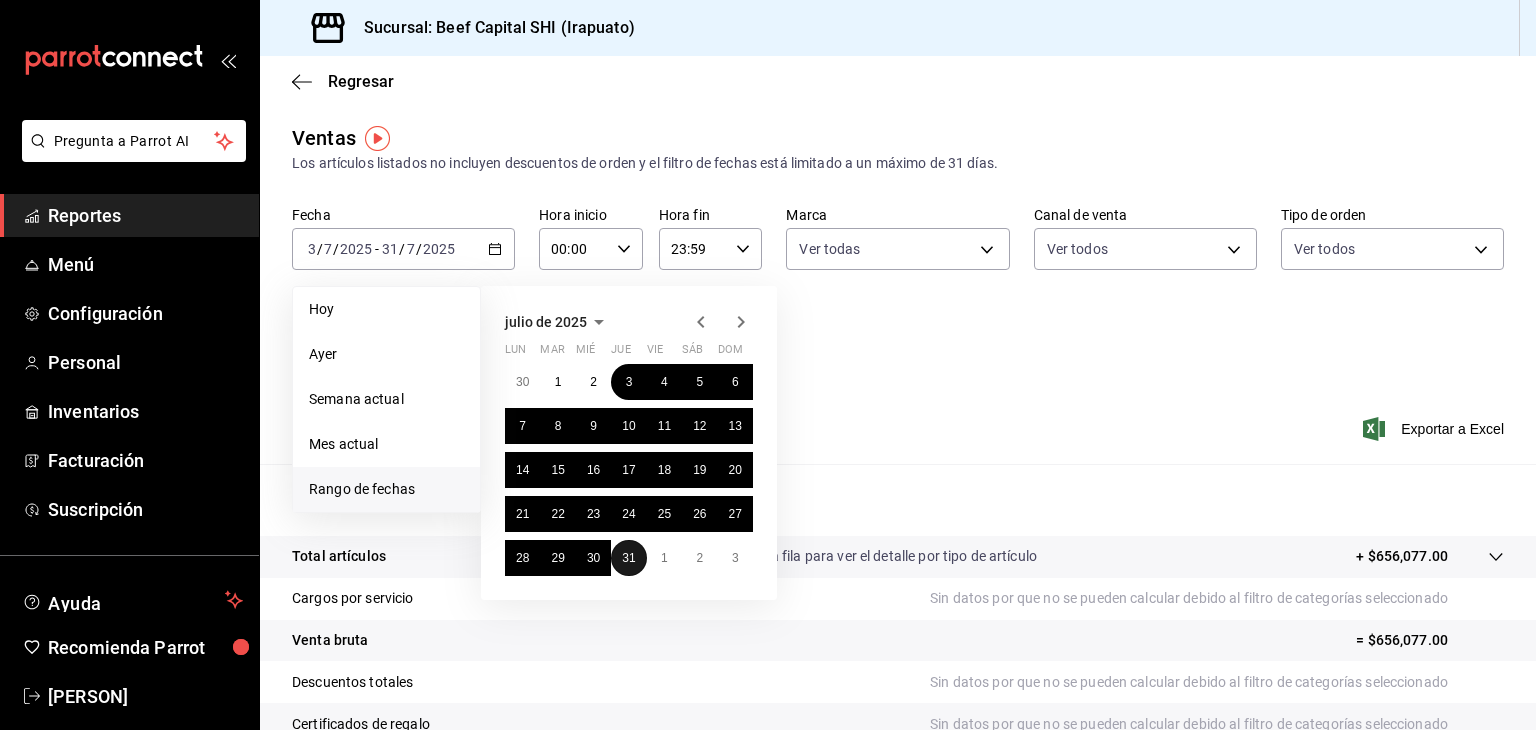 click on "31" at bounding box center (628, 558) 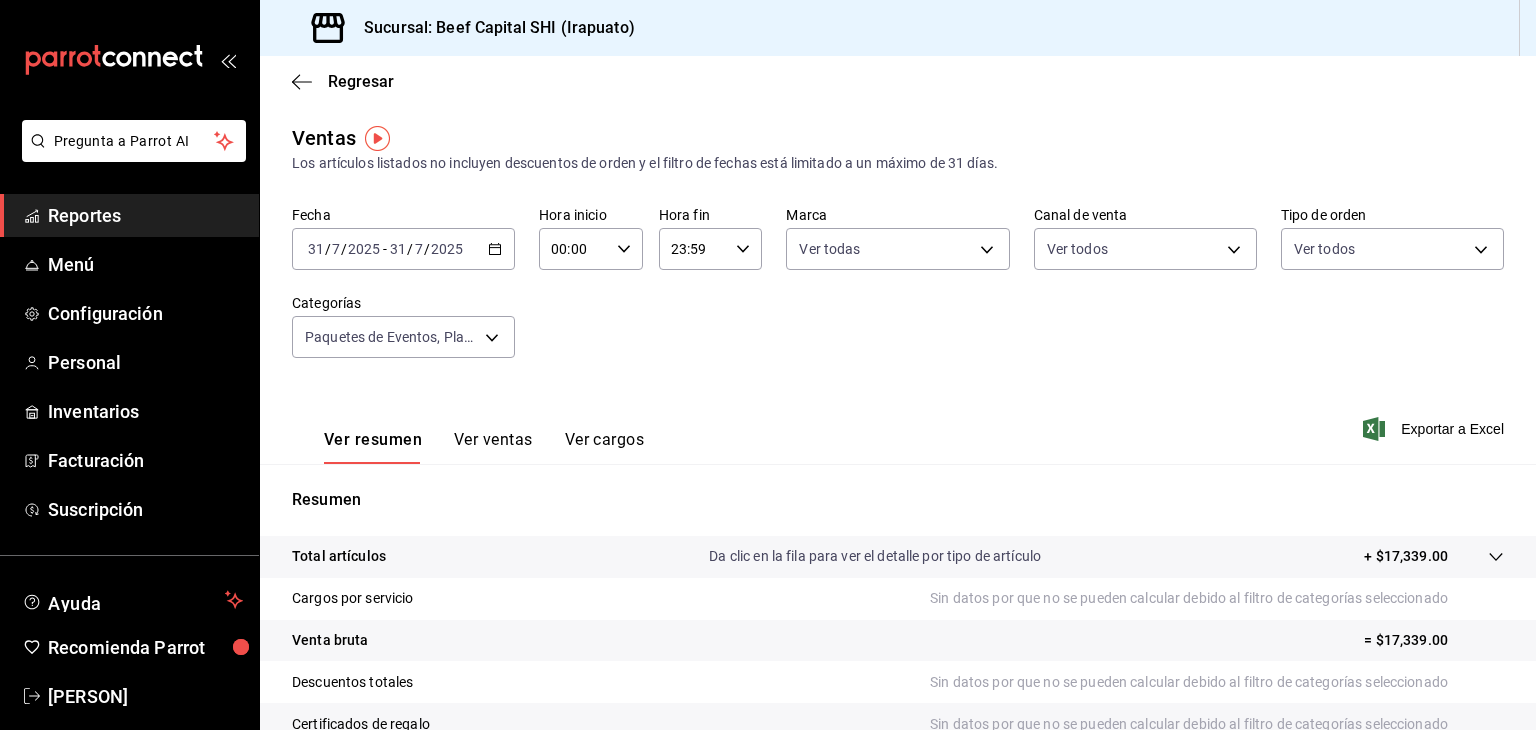 click on "+ $17,339.00" at bounding box center (1406, 556) 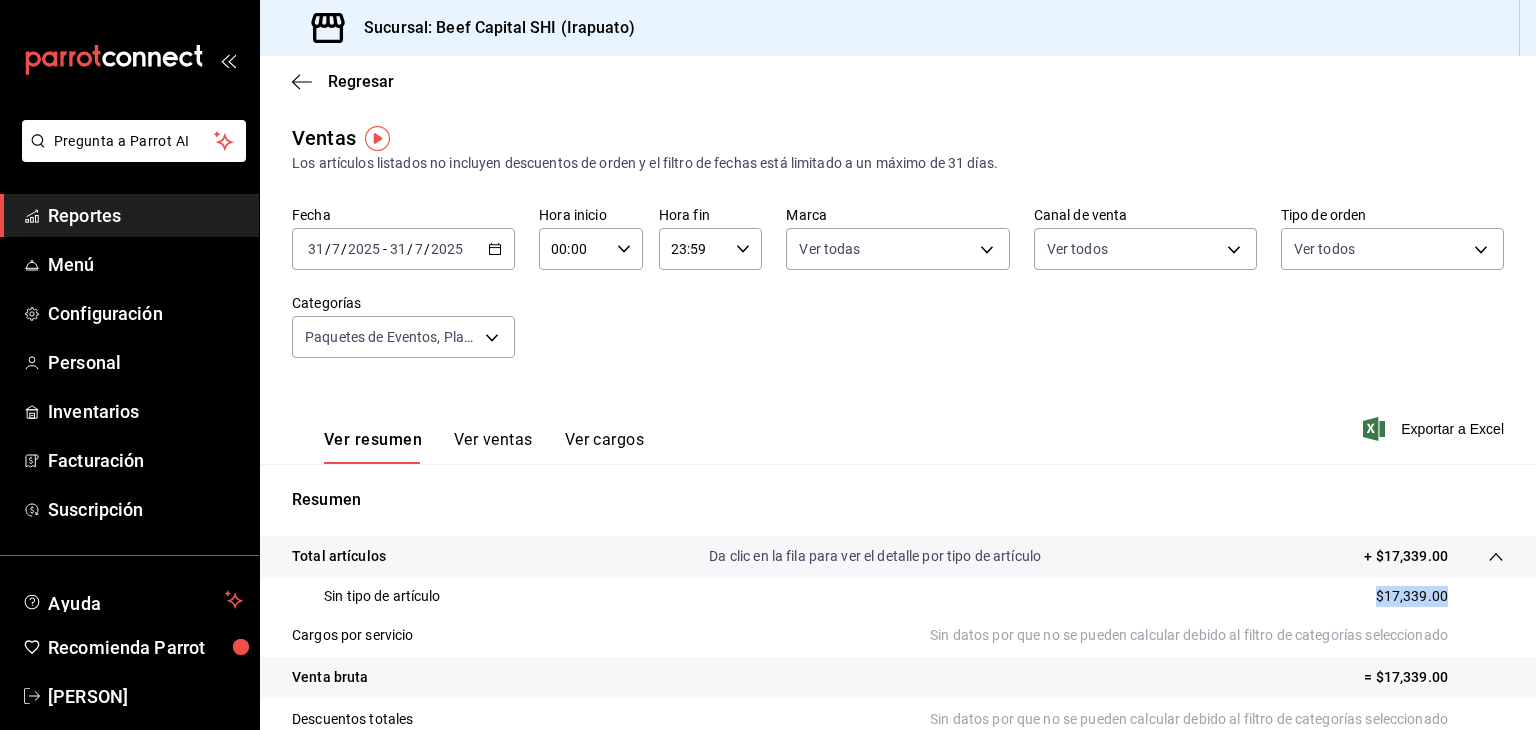 drag, startPoint x: 1432, startPoint y: 589, endPoint x: 1360, endPoint y: 602, distance: 73.1642 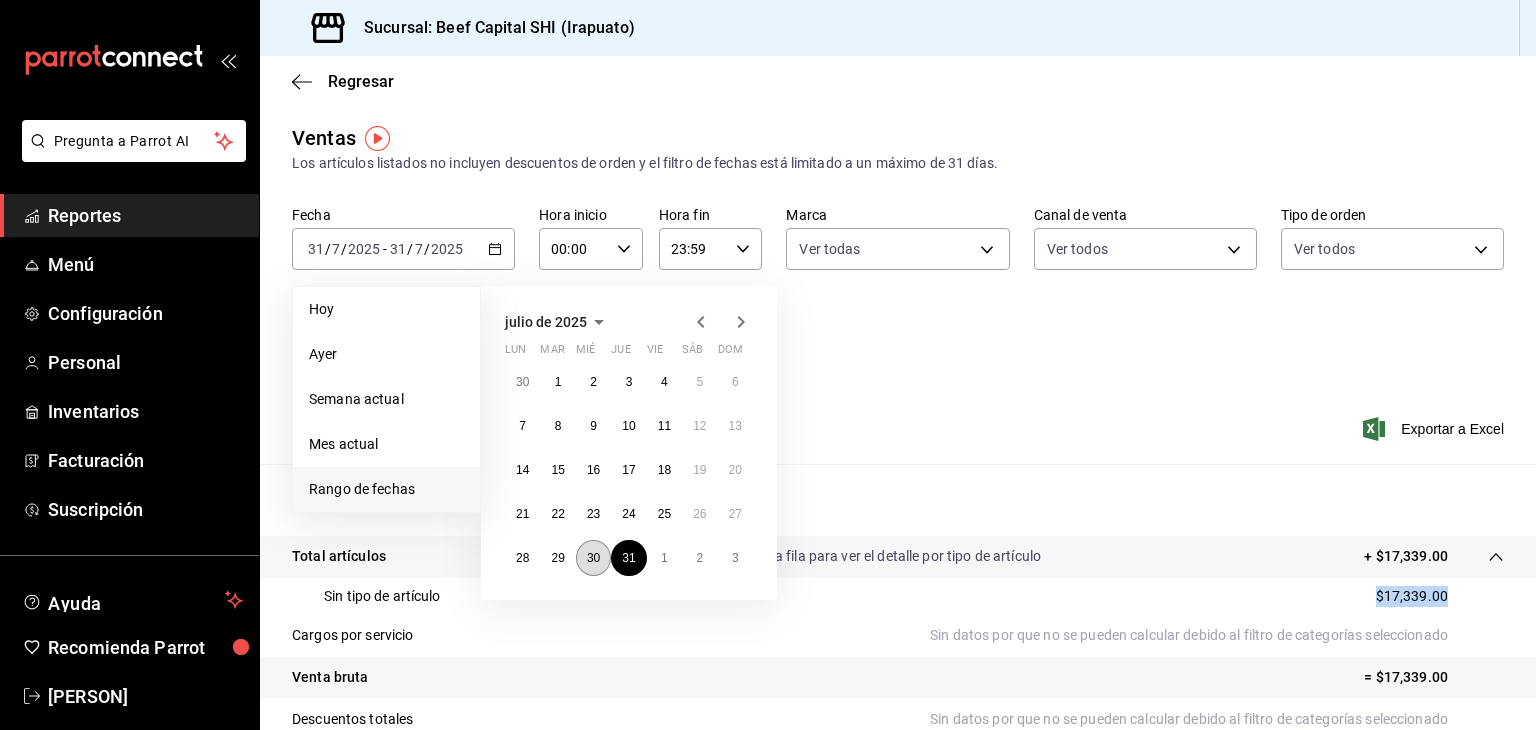 click on "30" at bounding box center [593, 558] 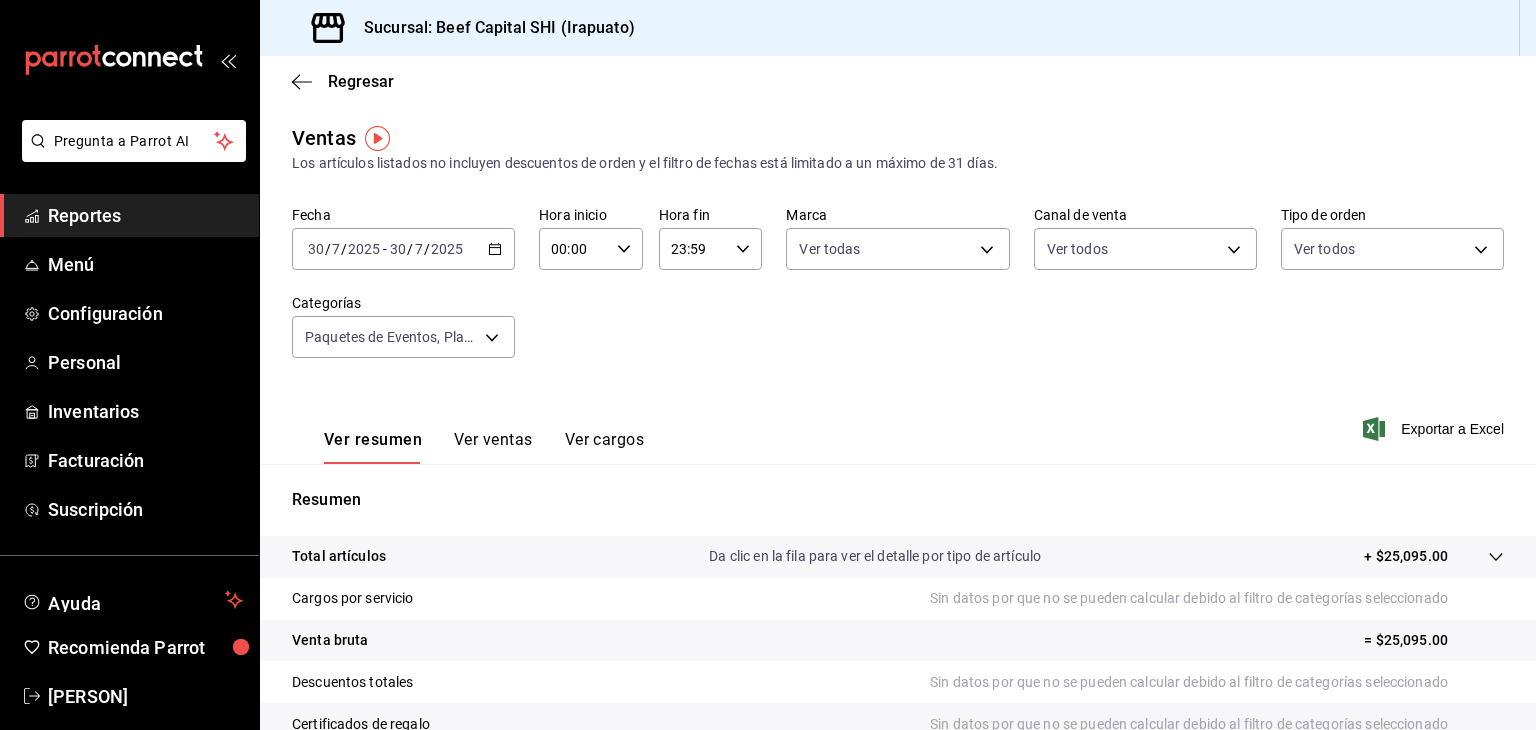 click on "+ $25,095.00" at bounding box center [1406, 556] 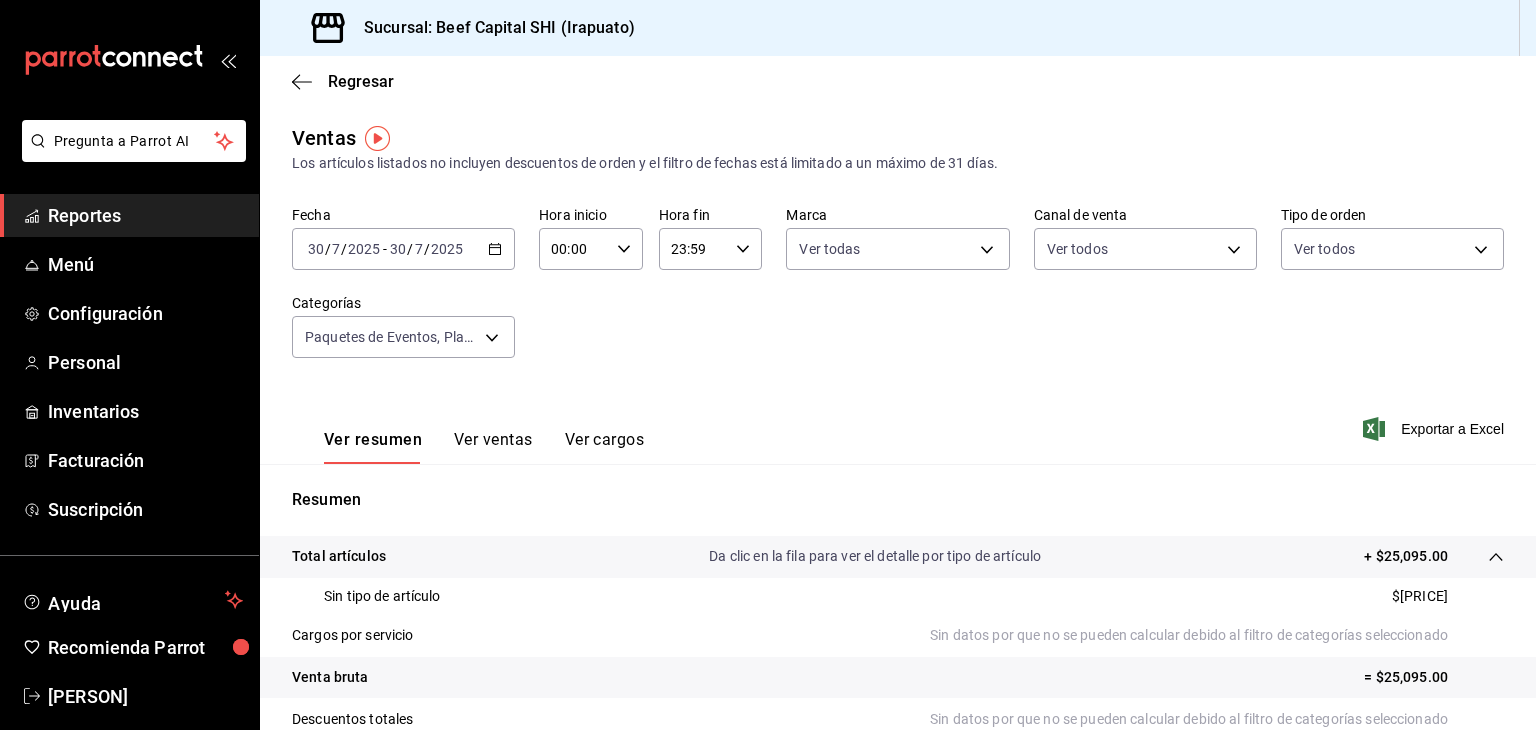drag, startPoint x: 1429, startPoint y: 593, endPoint x: 1256, endPoint y: 627, distance: 176.30939 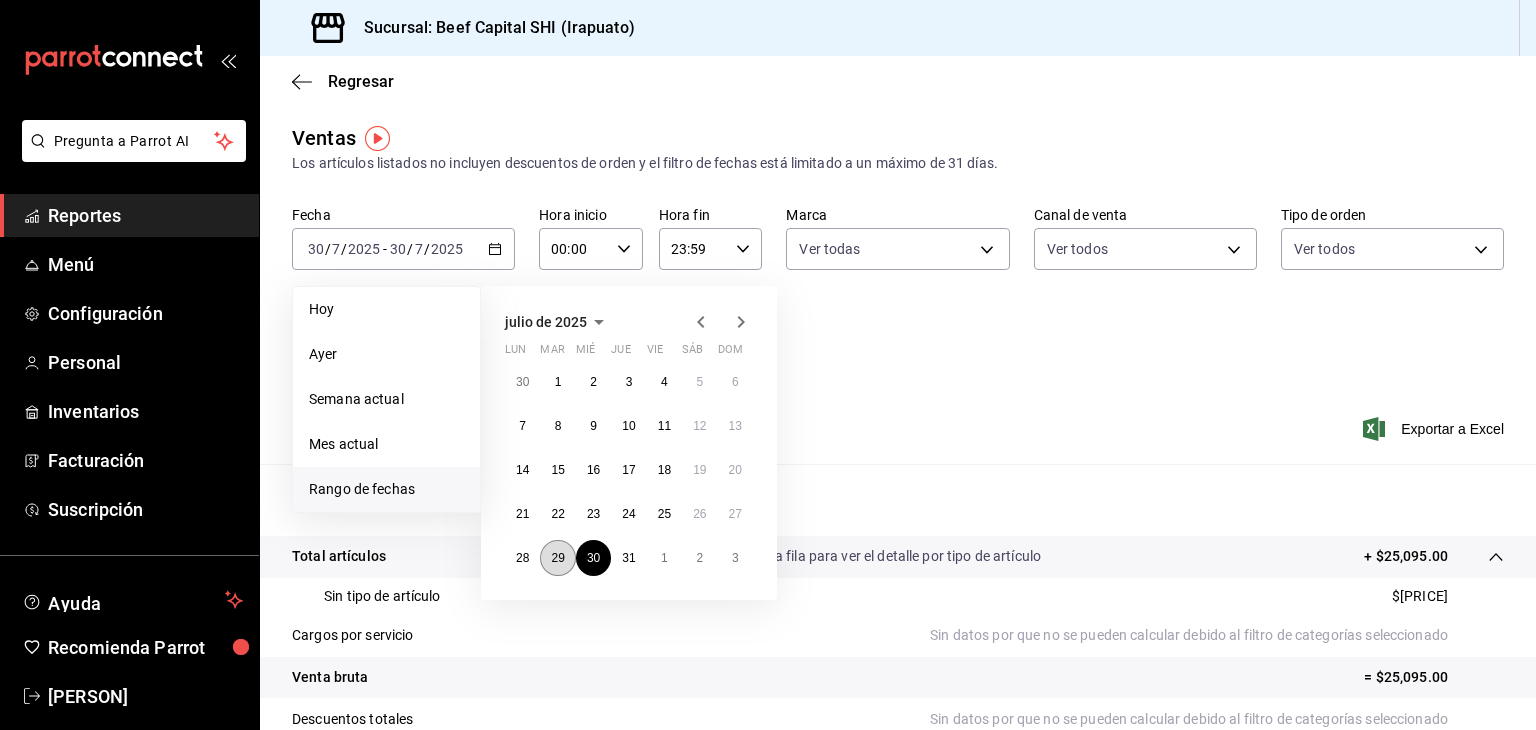 click on "29" at bounding box center [557, 558] 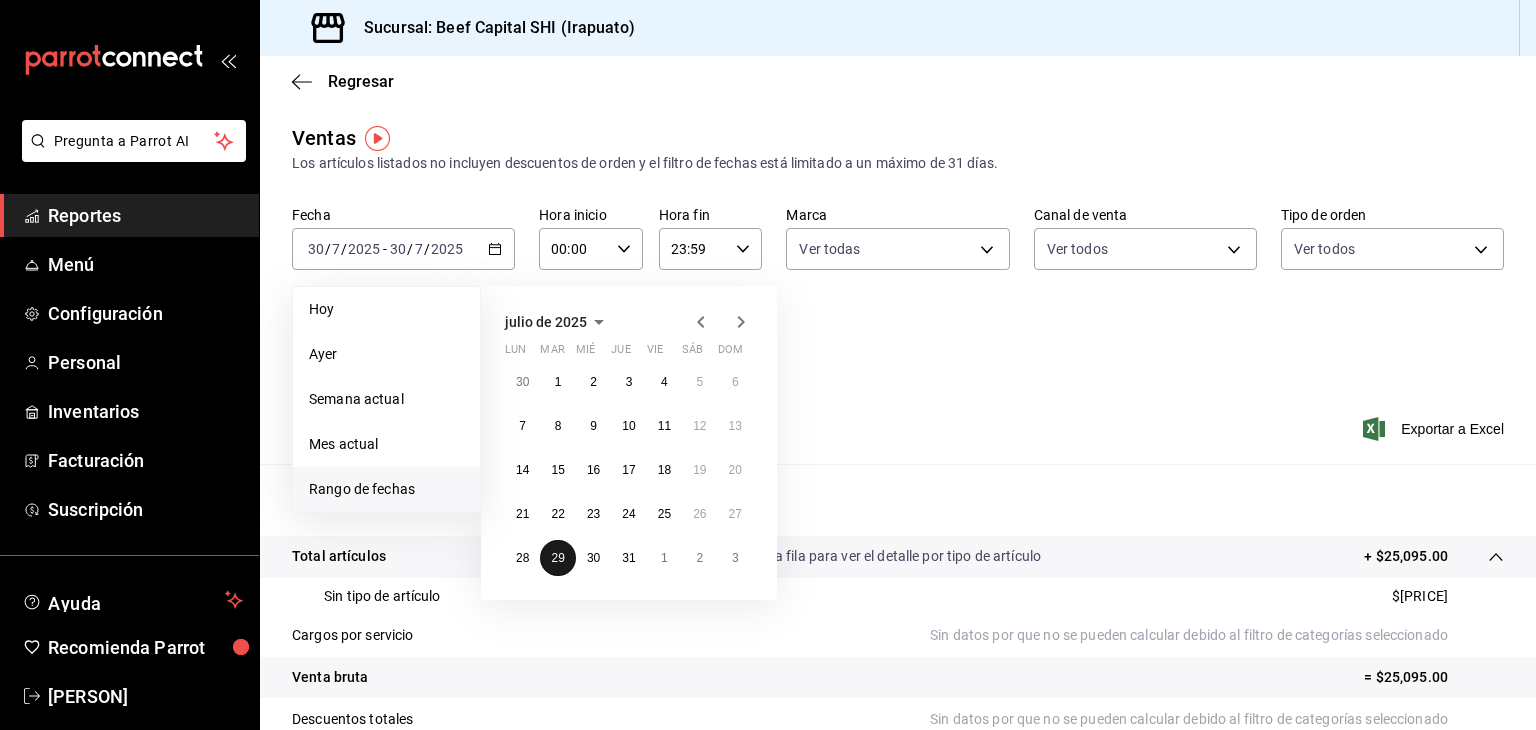 click on "29" at bounding box center [557, 558] 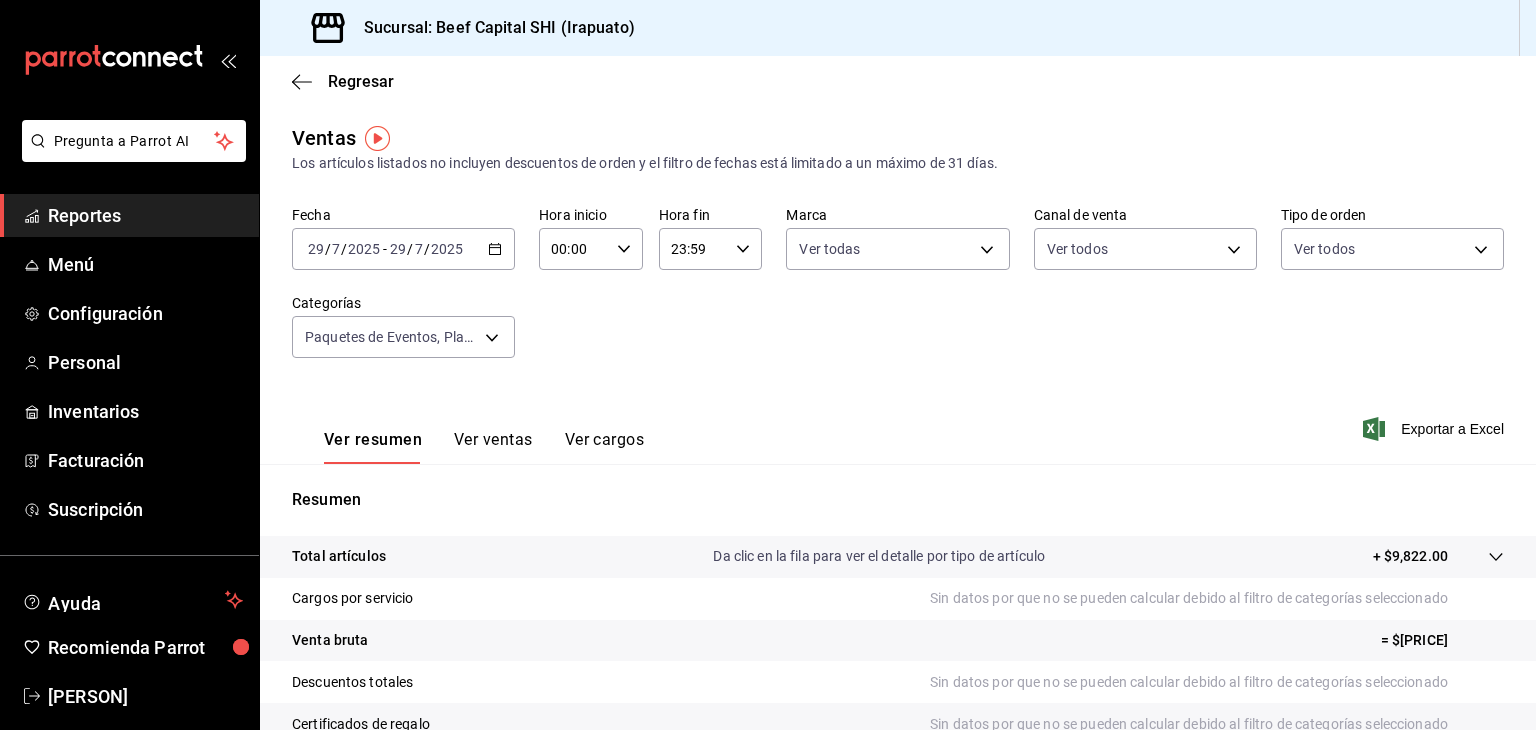 click on "+ $9,822.00" at bounding box center (1410, 556) 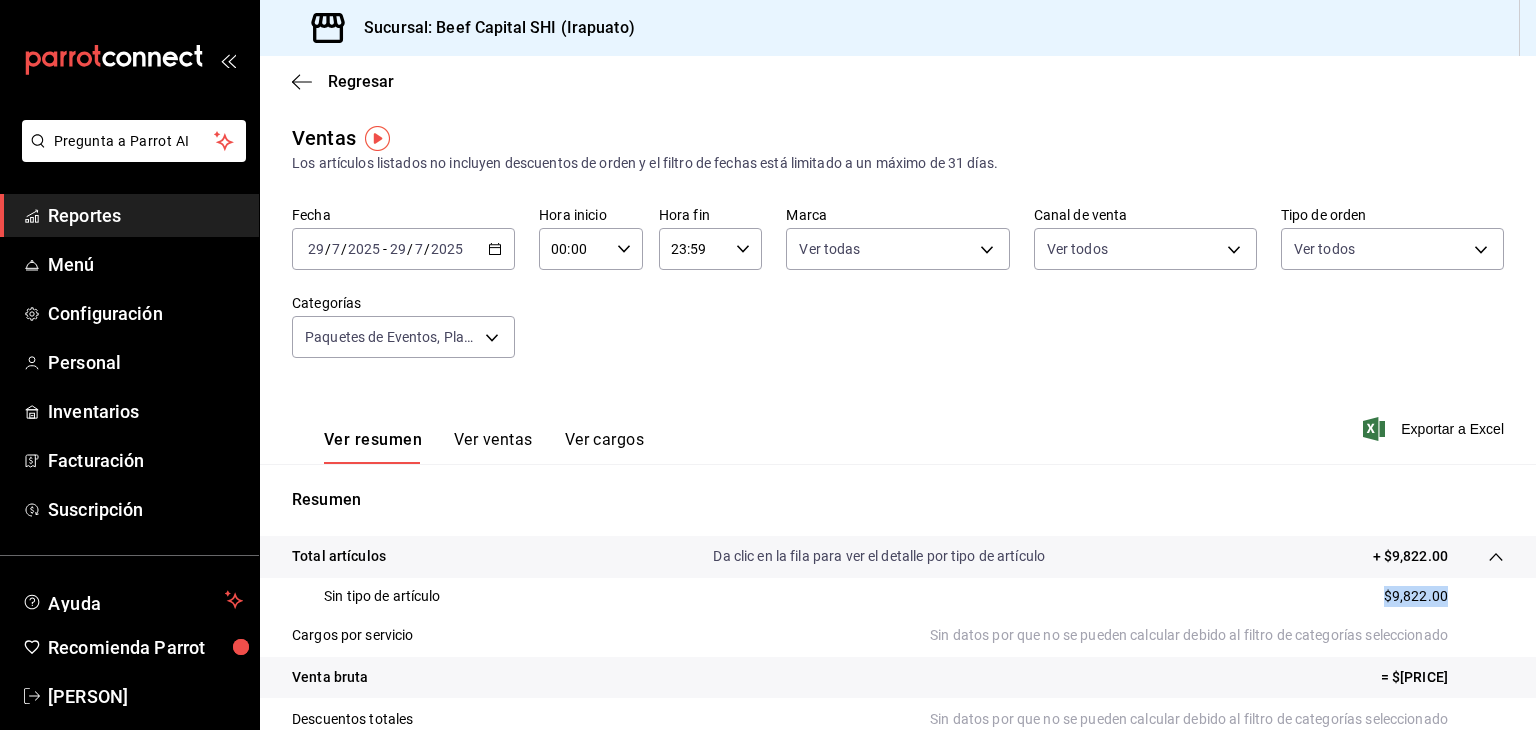 drag, startPoint x: 1428, startPoint y: 591, endPoint x: 1320, endPoint y: 603, distance: 108.66462 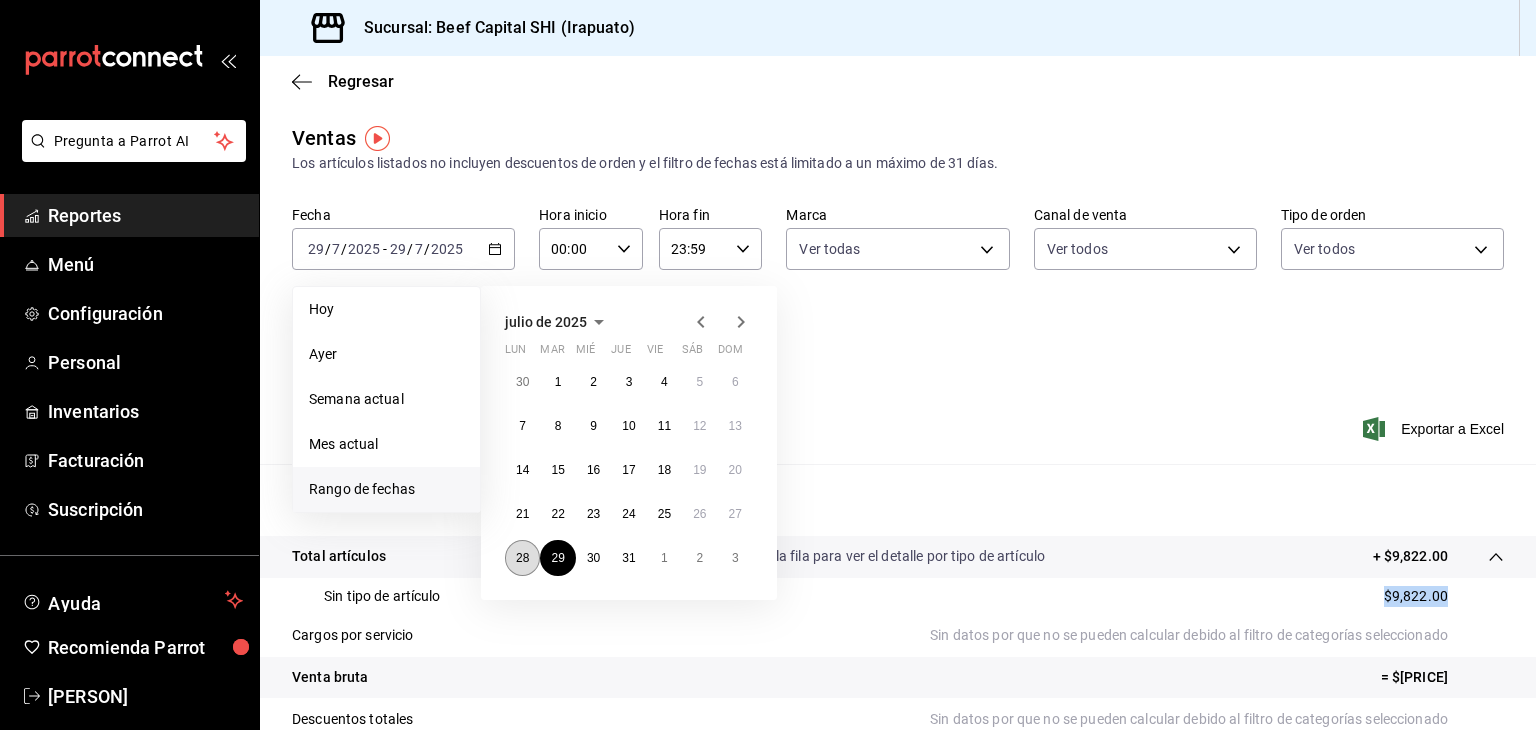 click on "28" at bounding box center [522, 558] 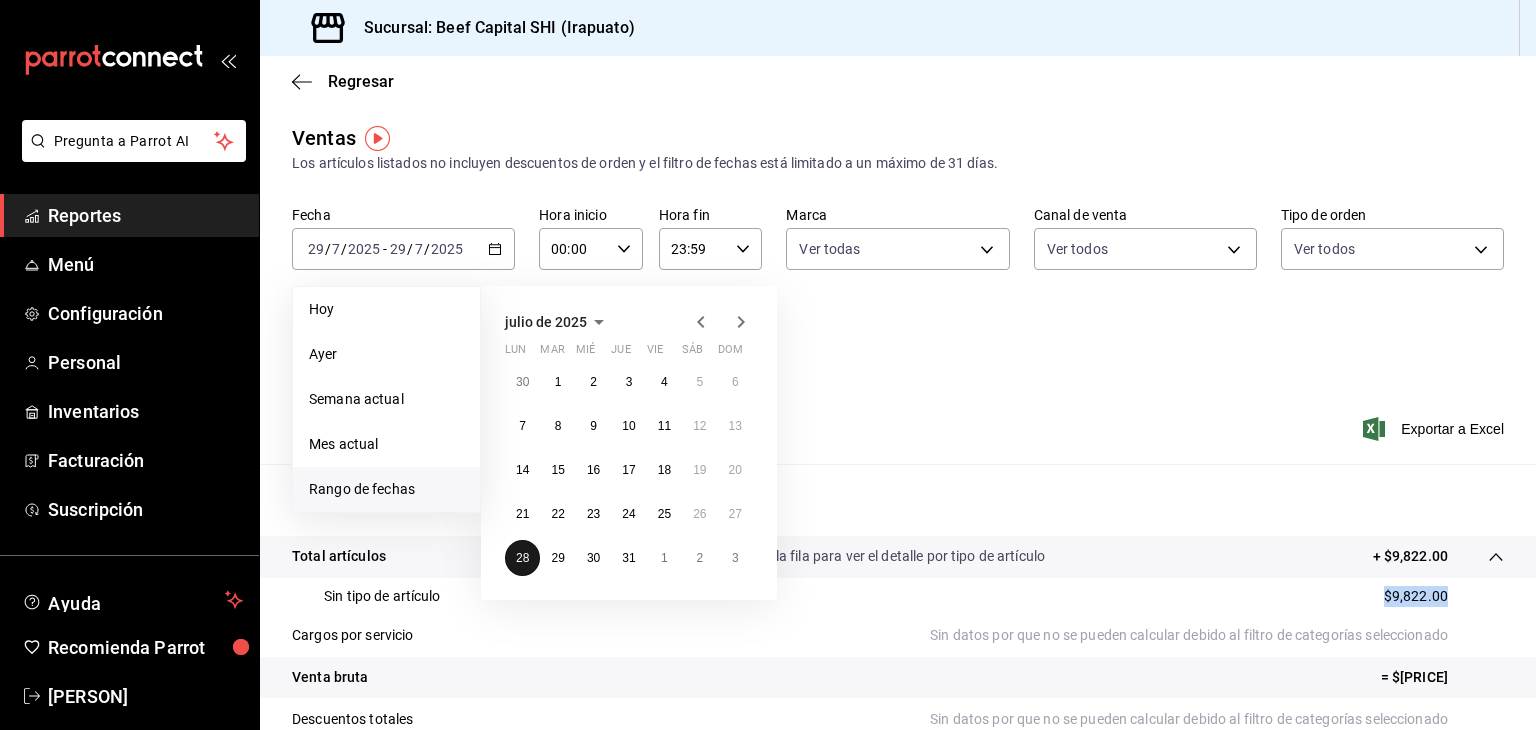 click on "28" at bounding box center (522, 558) 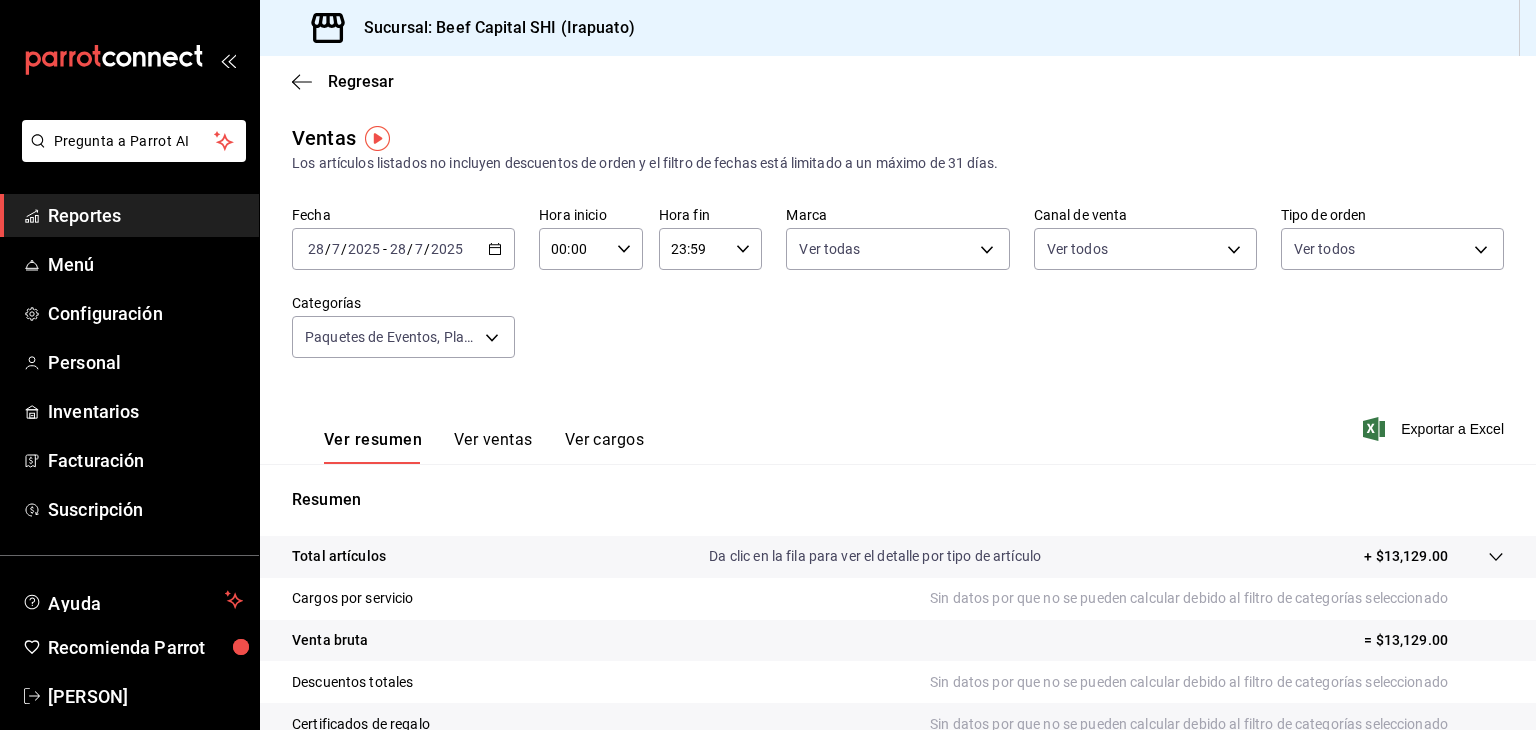 click on "+ $13,129.00" at bounding box center [1406, 556] 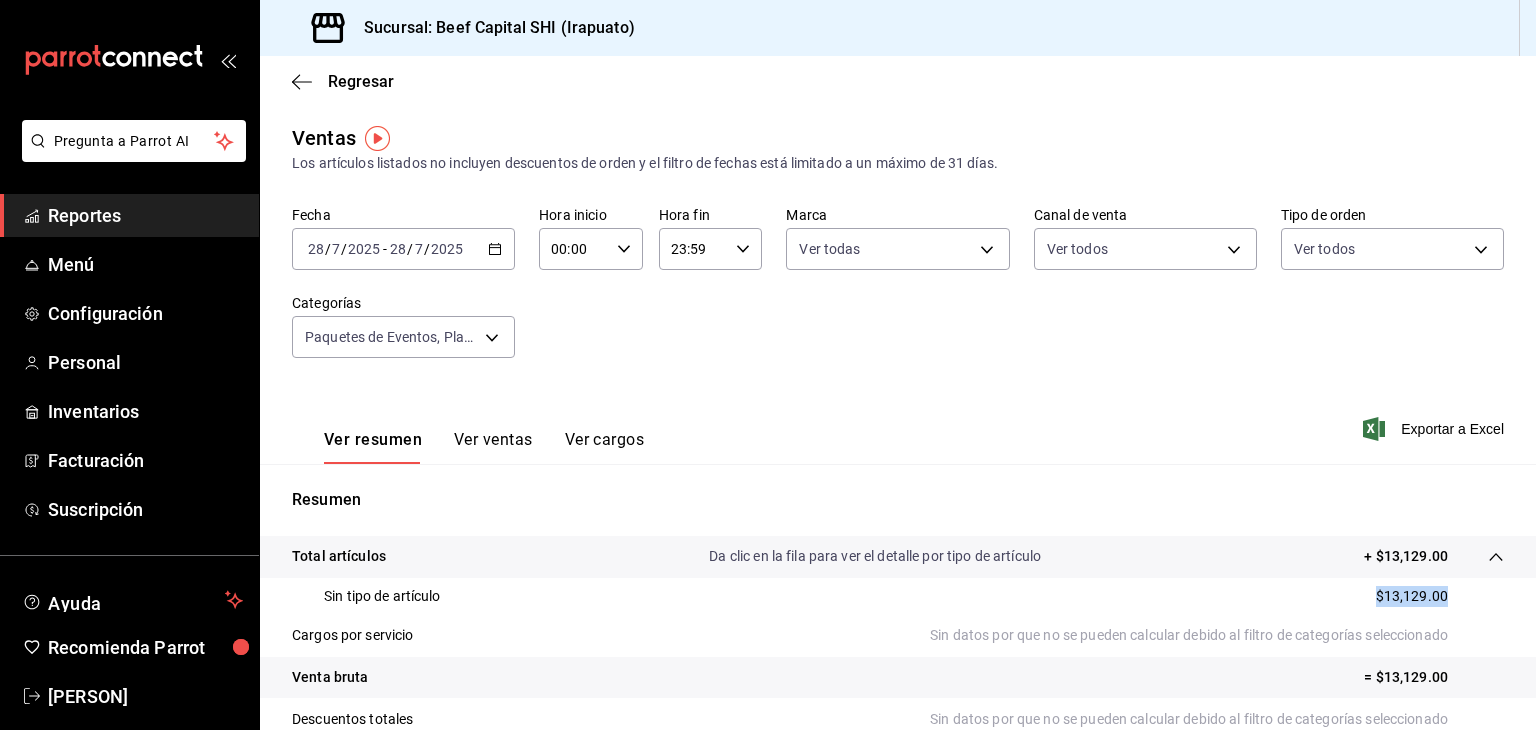 drag, startPoint x: 1432, startPoint y: 596, endPoint x: 1352, endPoint y: 603, distance: 80.305664 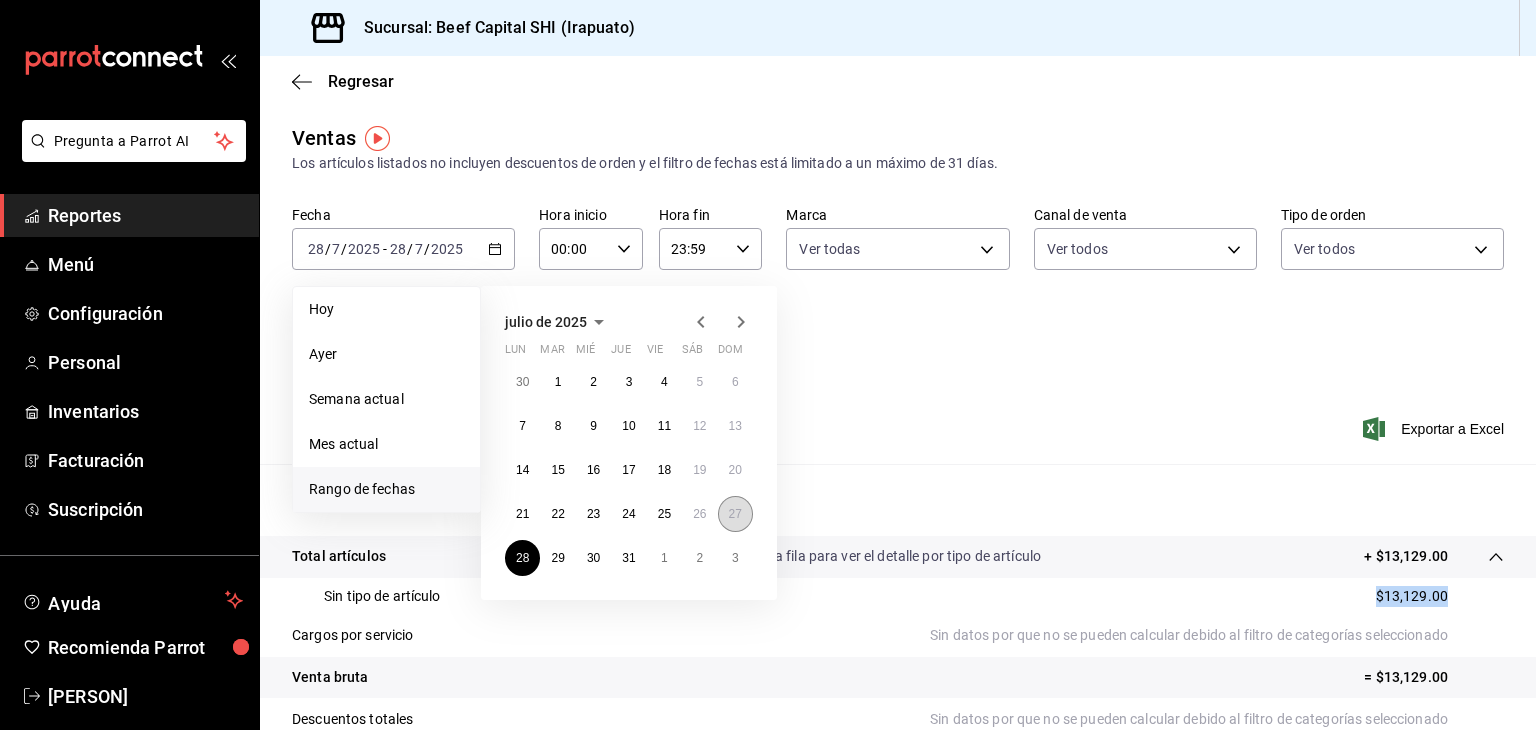 click on "27" at bounding box center [735, 514] 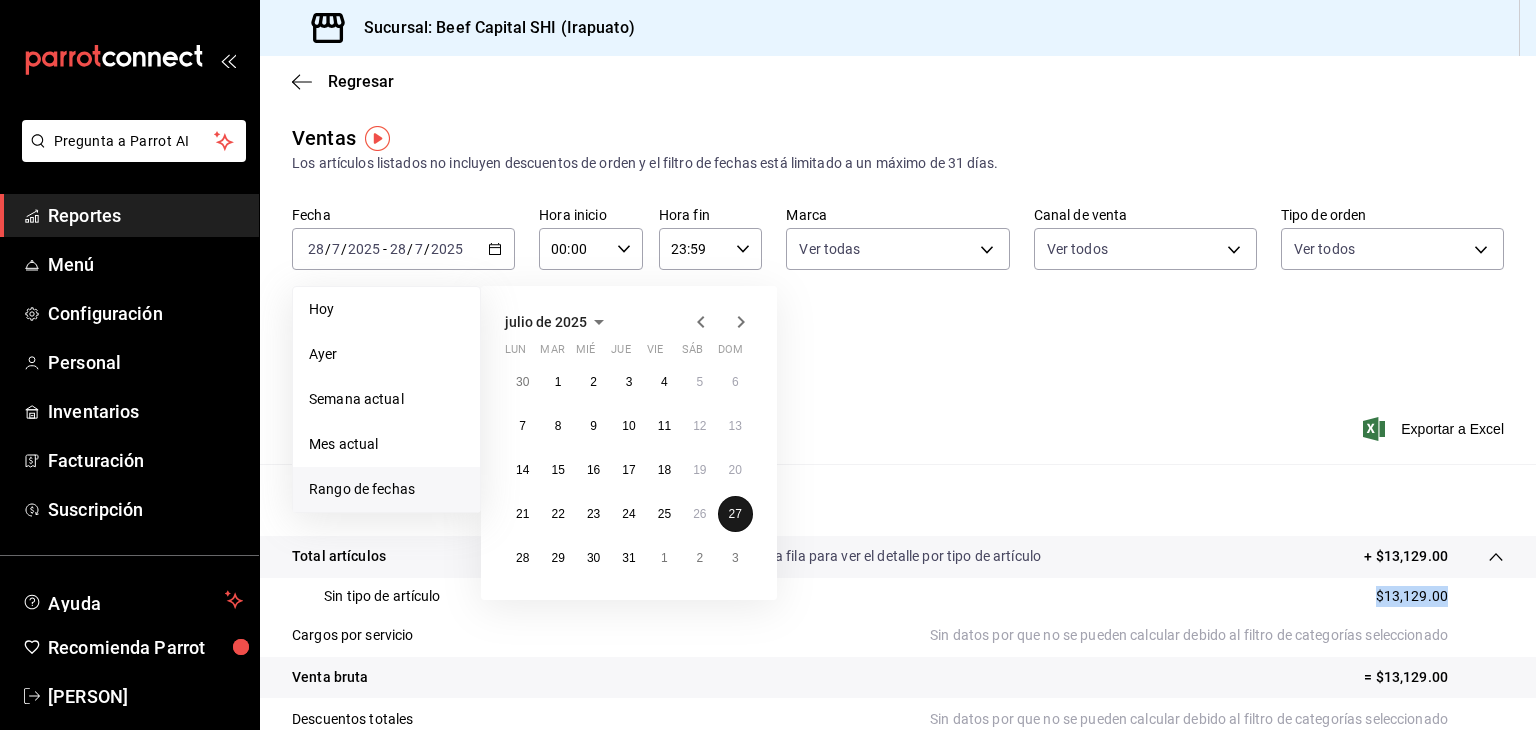 click on "27" at bounding box center [735, 514] 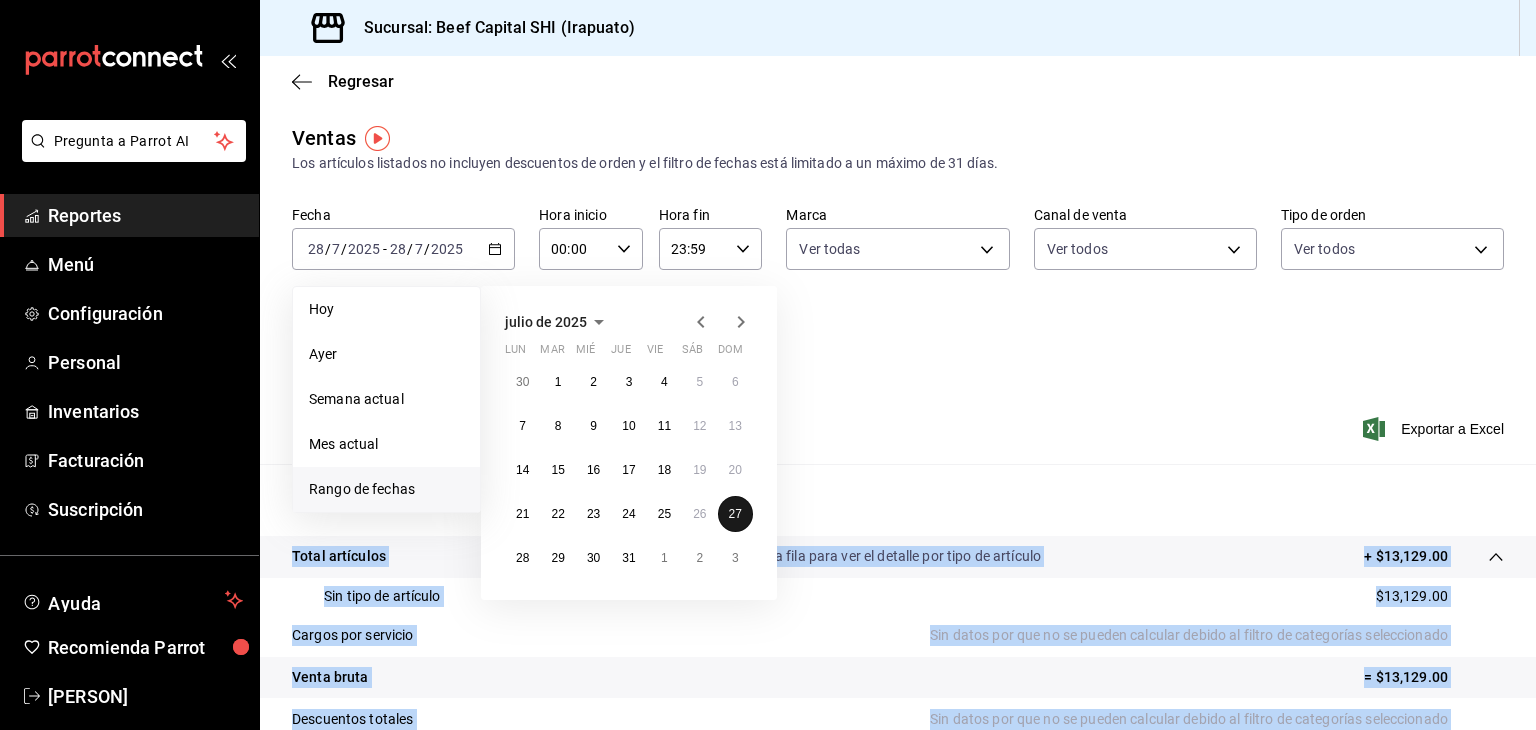 click on "Resumen Total artículos Da clic en la fila para ver el detalle por tipo de artículo + $13,129.00 Sin tipo de artículo $13,129.00 Cargos por servicio  Sin datos por que no se pueden calcular debido al filtro de categorías seleccionado Venta bruta = $13,129.00 Descuentos totales  Sin datos por que no se pueden calcular debido al filtro de categorías seleccionado Certificados de regalo  Sin datos por que no se pueden calcular debido al filtro de categorías seleccionado Venta total = $13,129.00 Impuestos - $1,810.90 Venta neta = $11,318.10" at bounding box center (898, 709) 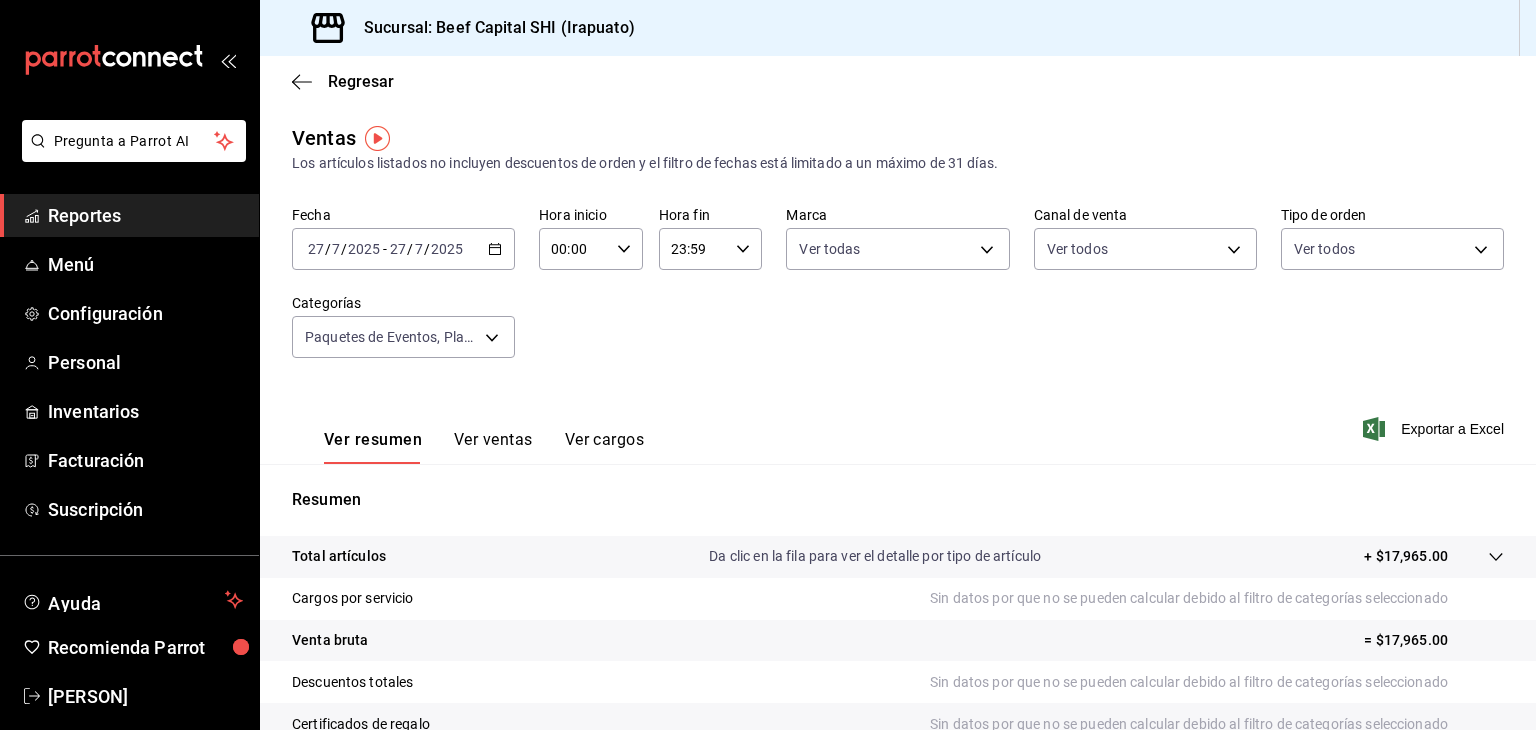 click on "Resumen Total artículos Da clic en la fila para ver el detalle por tipo de artículo + $17,965.00 Cargos por servicio  Sin datos por que no se pueden calcular debido al filtro de categorías seleccionado Venta bruta = $17,965.00 Descuentos totales  Sin datos por que no se pueden calcular debido al filtro de categorías seleccionado Certificados de regalo  Sin datos por que no se pueden calcular debido al filtro de categorías seleccionado Venta total = $17,965.00 Impuestos - $2,477.93 Venta neta = $15,487.07" at bounding box center [898, 679] 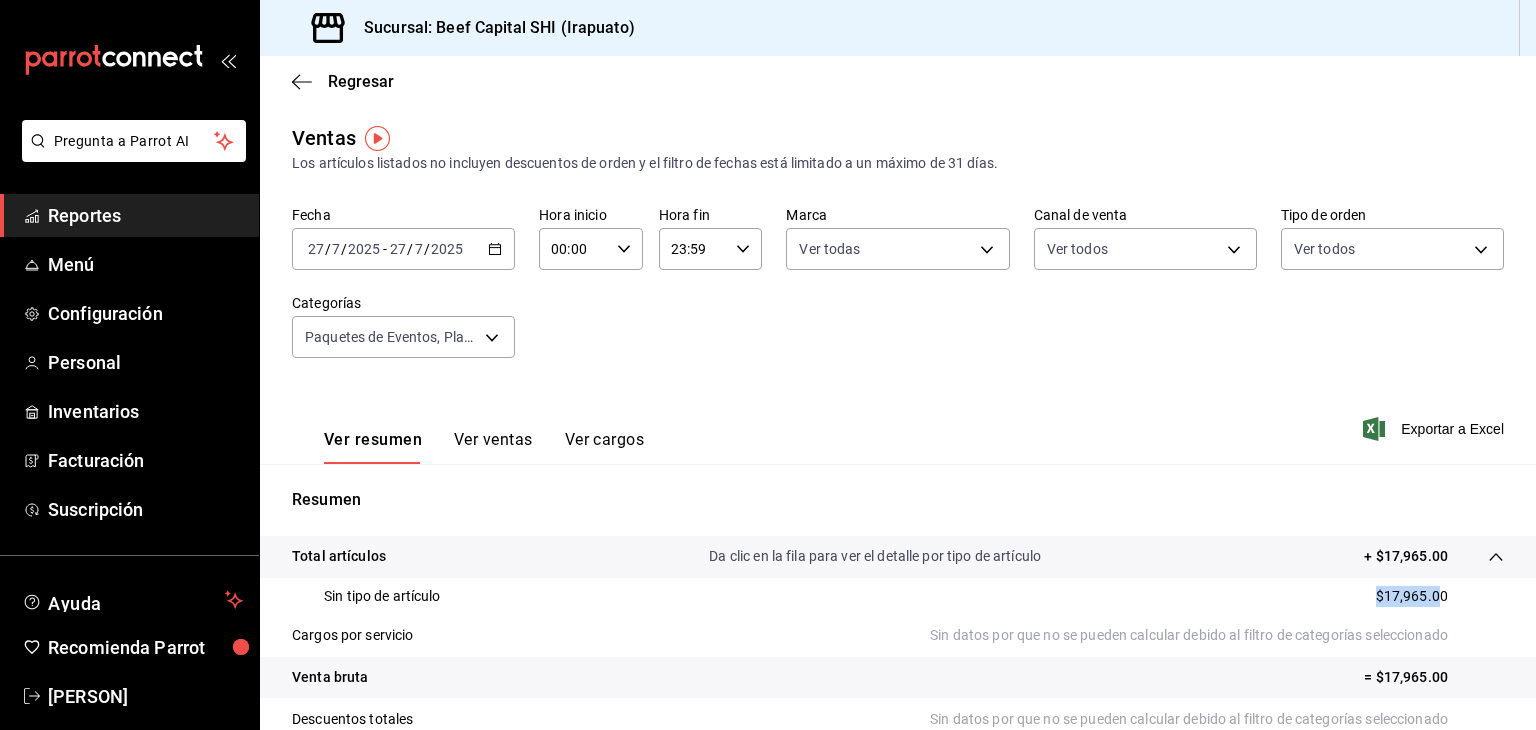 drag, startPoint x: 1427, startPoint y: 597, endPoint x: 1361, endPoint y: 608, distance: 66.910385 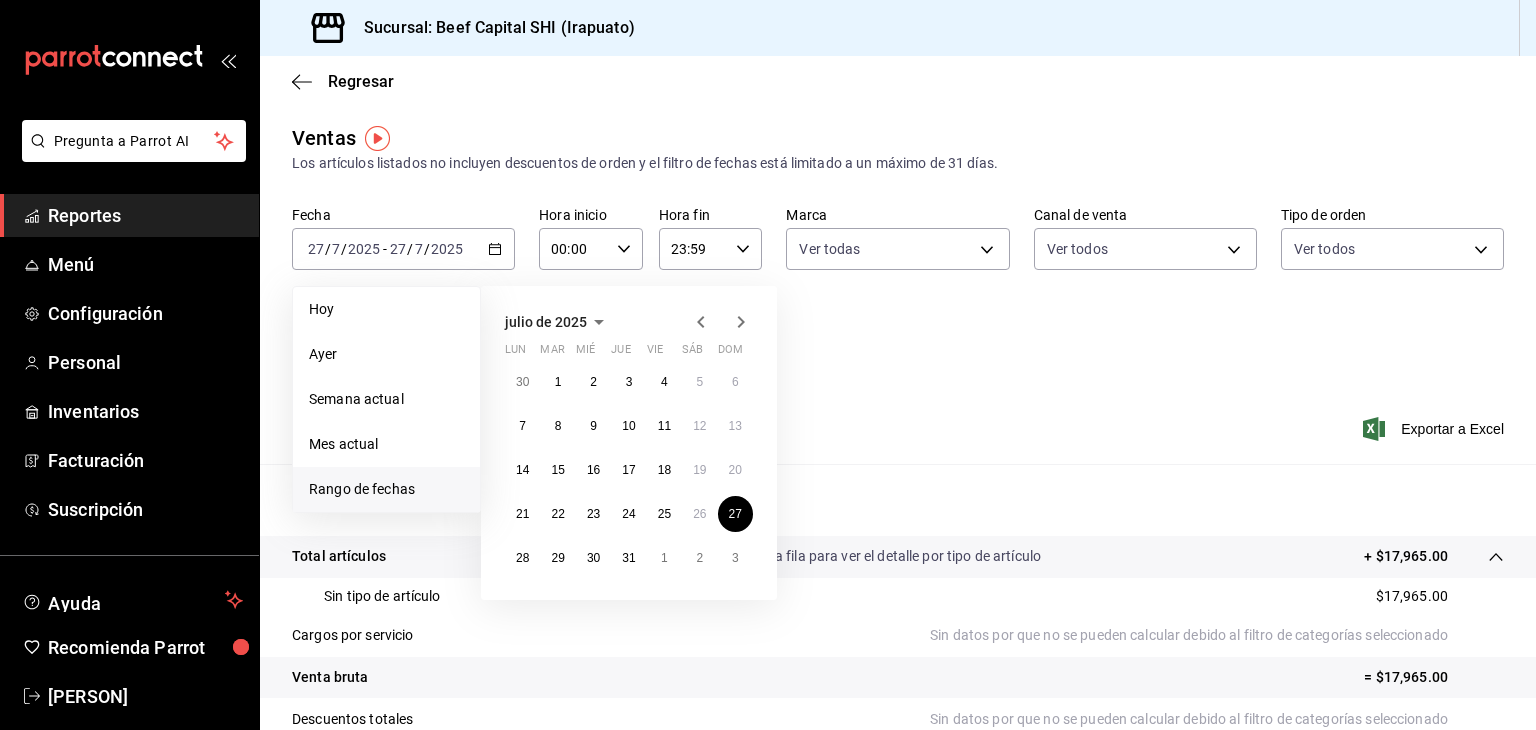 click on "Ventas Los artículos listados no incluyen descuentos de orden y el filtro de fechas está limitado a un máximo de 31 días. Fecha [DATE] [DATE] - [DATE] [DATE] Hoy Ayer Semana actual Mes actual Rango de fechas [MONTH] [YEAR] lun mar mié jue vie sáb dom 30 1 2 3 4 5 6 7 8 9 10 11 12 13 14 15 16 17 18 19 20 21 22 23 24 25 26 27 28 29 30 31 1 2 3 Hora inicio 00:00 Hora inicio Hora fin 23:59 Hora fin Marca Ver todas [UUID] Canal de venta Ver todos PARROT,UBER_EATS,RAPPI,DIDI_FOOD,ONLINE Tipo de orden Ver todos [UUID],[UUID],[UUID],[UUID],EXTERNAL,[UUID],[UUID],[UUID],[UUID],[UUID] Categorías Ver resumen Ver ventas Ver cargos Exportar a Excel Resumen Total artículos + $17,965.00 $17,965.00" at bounding box center (898, 543) 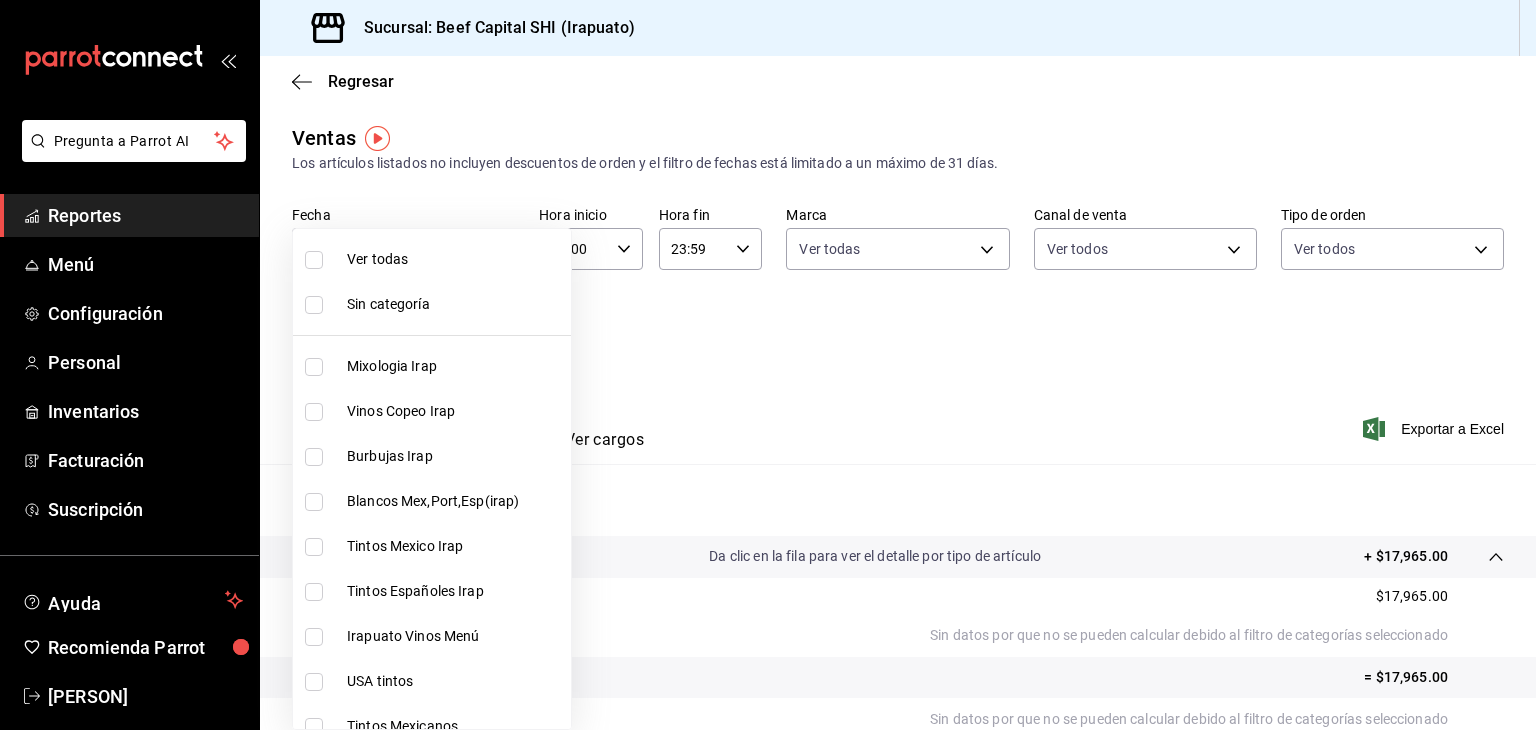 click on "Pregunta a Parrot AI Reportes   Menú   Configuración   Personal   Inventarios   Facturación   Suscripción   Ayuda Recomienda Parrot   [PERSON]   Sugerir nueva función   Sucursal: Beef Capital SHI (Irapuato) Regresar Ventas Los artículos listados no incluyen descuentos de orden y el filtro de fechas está limitado a un máximo de 31 días. Fecha [DATE] [DATE] - [DATE] [DATE] Hora inicio 00:00 Hora inicio Hora fin 23:59 Hora fin Marca Ver todas 605647f7-5ddc-403a-84da-aa3c8a25865f Canal de venta Ver todos PARROT,UBER_EATS,RAPPI,DIDI_FOOD,ONLINE Tipo de orden Ver todos f0dc0ac1-6073-4fdc-a840-2403026703dd,0f8ba289-97a1-4f04-8ca0-15d5a03158af,a05fda08-5405-49a0-86f2-e5b9a7b6f423,5d923bae-fe21-4894-85d6-7d0342c1d121,EXTERNAL,c71ec097-2248-488e-a32e-8de3f5a3b432,904d68f3-fd54-489f-bdb1-85ac294009fe,13f89c97-69b9-4d8b-907e-b006cb267a61,654ceeca-3ffc-43d3-bab0-ddce0218ccf5,b5913b80-8220-4dbe-9dc2-244c1fe3f3b9 Categorías Ver resumen Ver ventas Ver cargos Exportar a Excel Resumen" at bounding box center [768, 365] 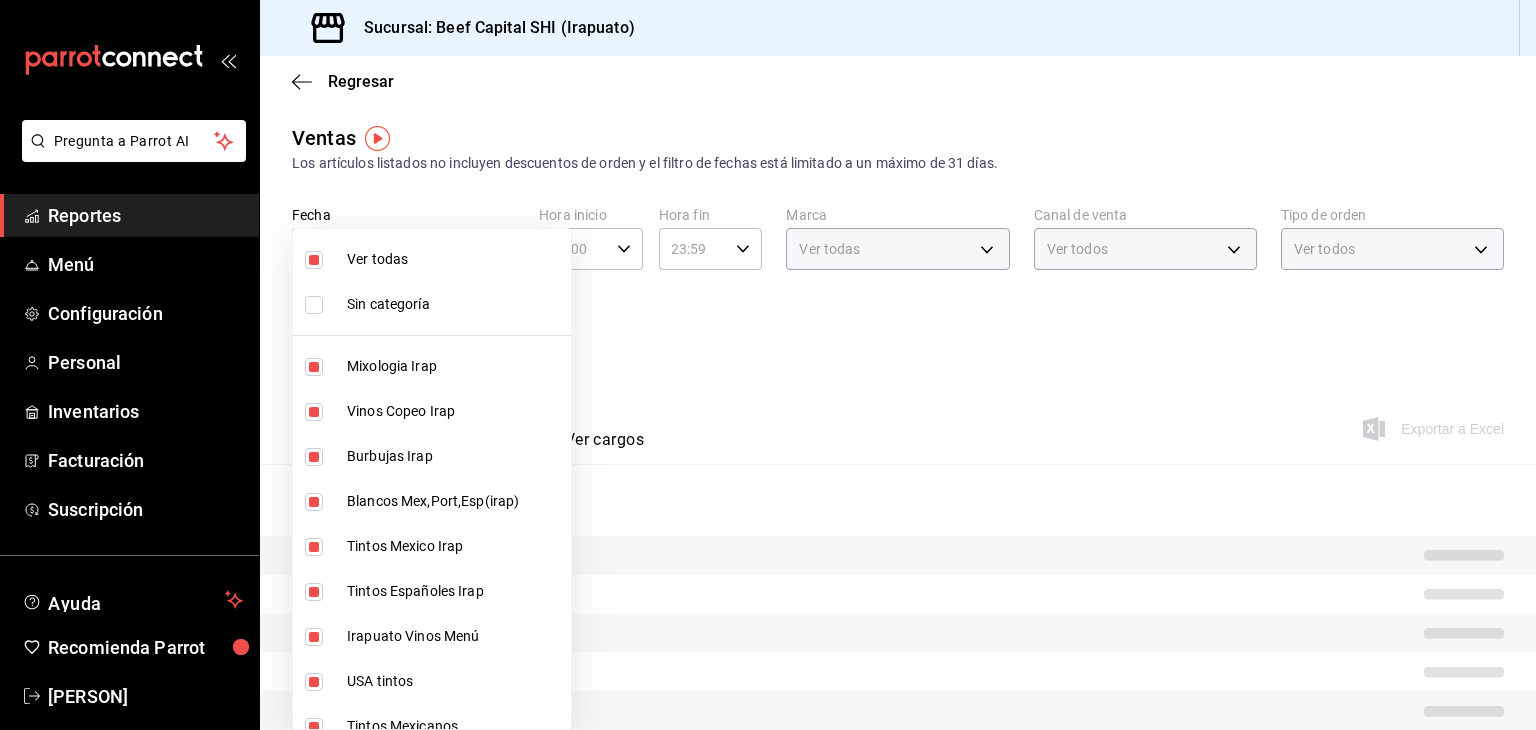 click at bounding box center (314, 260) 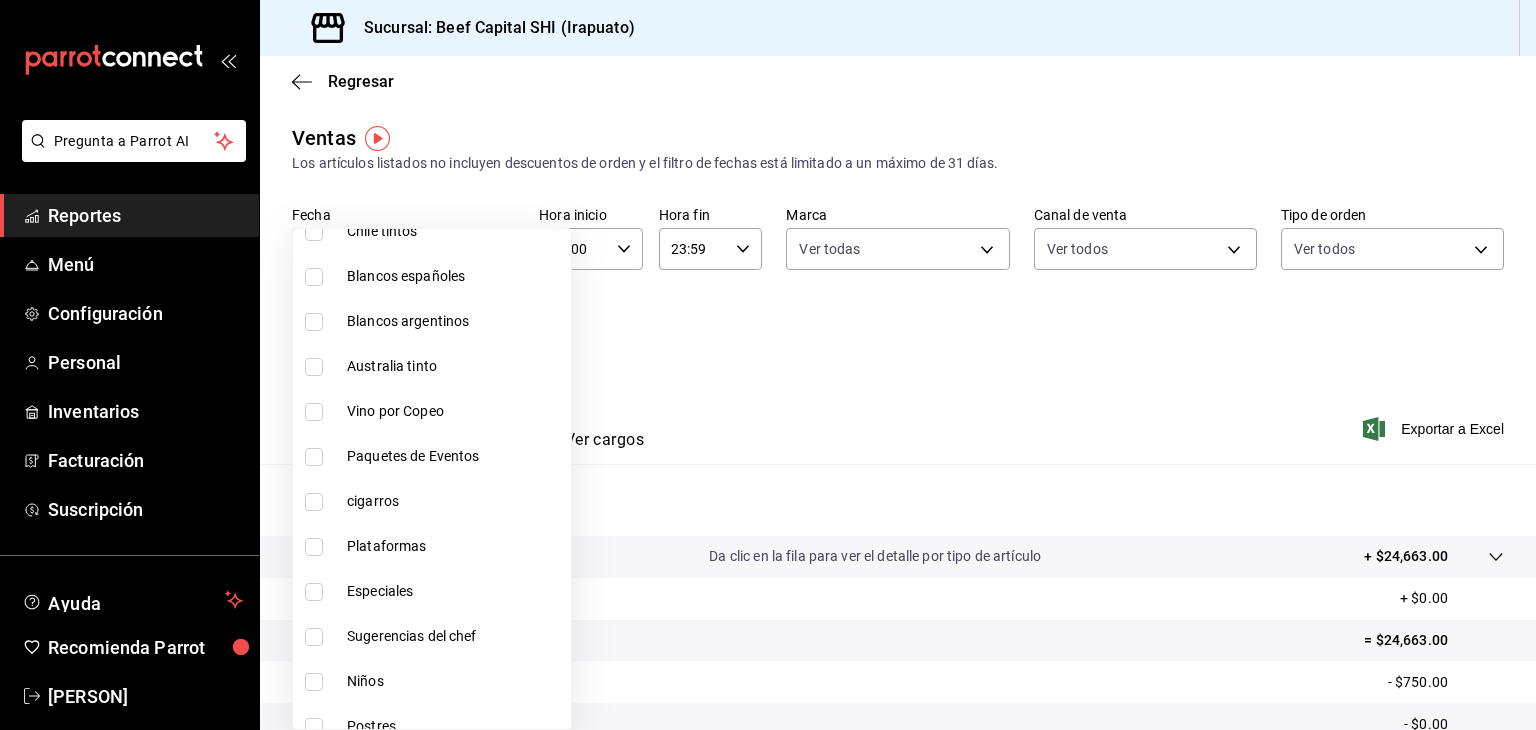 scroll, scrollTop: 800, scrollLeft: 0, axis: vertical 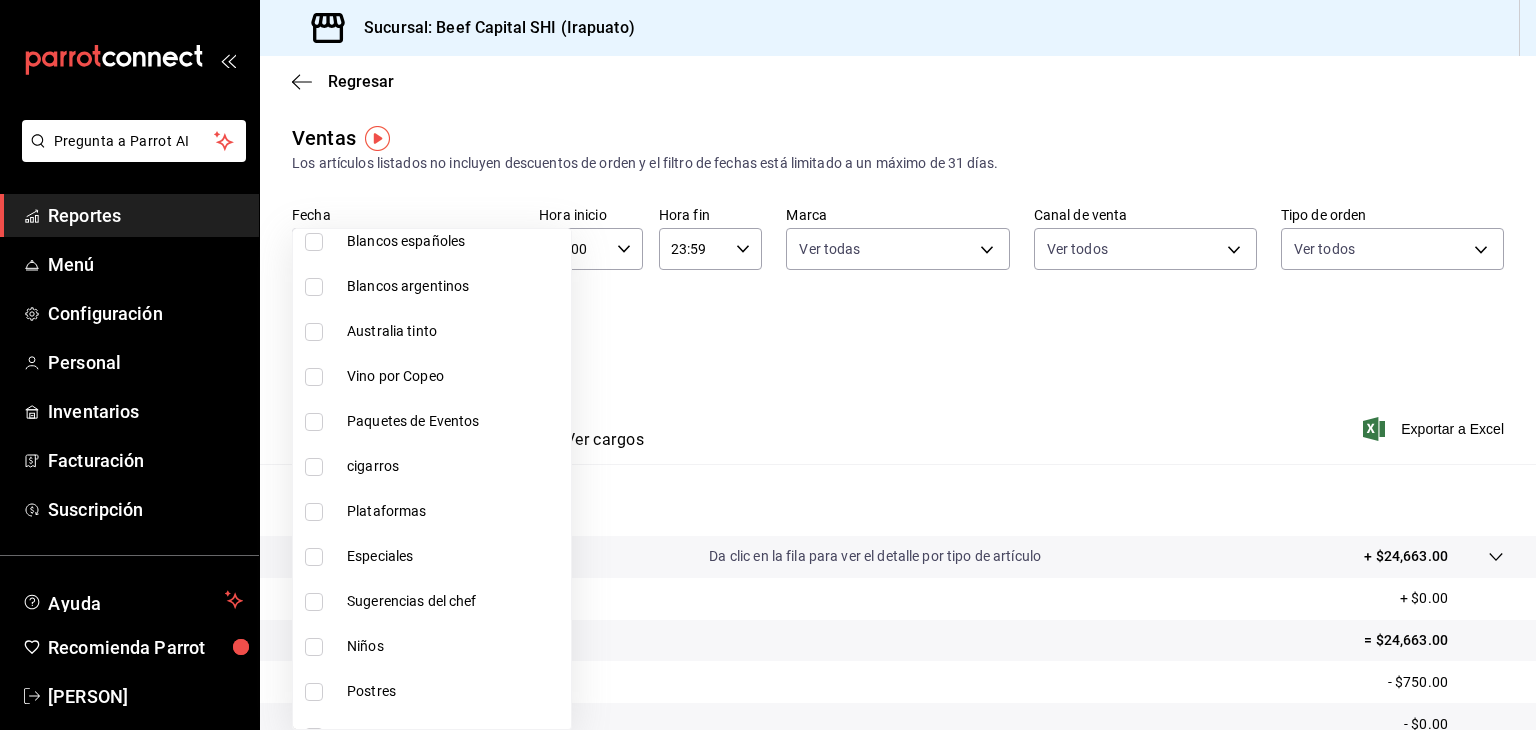 click at bounding box center (314, 467) 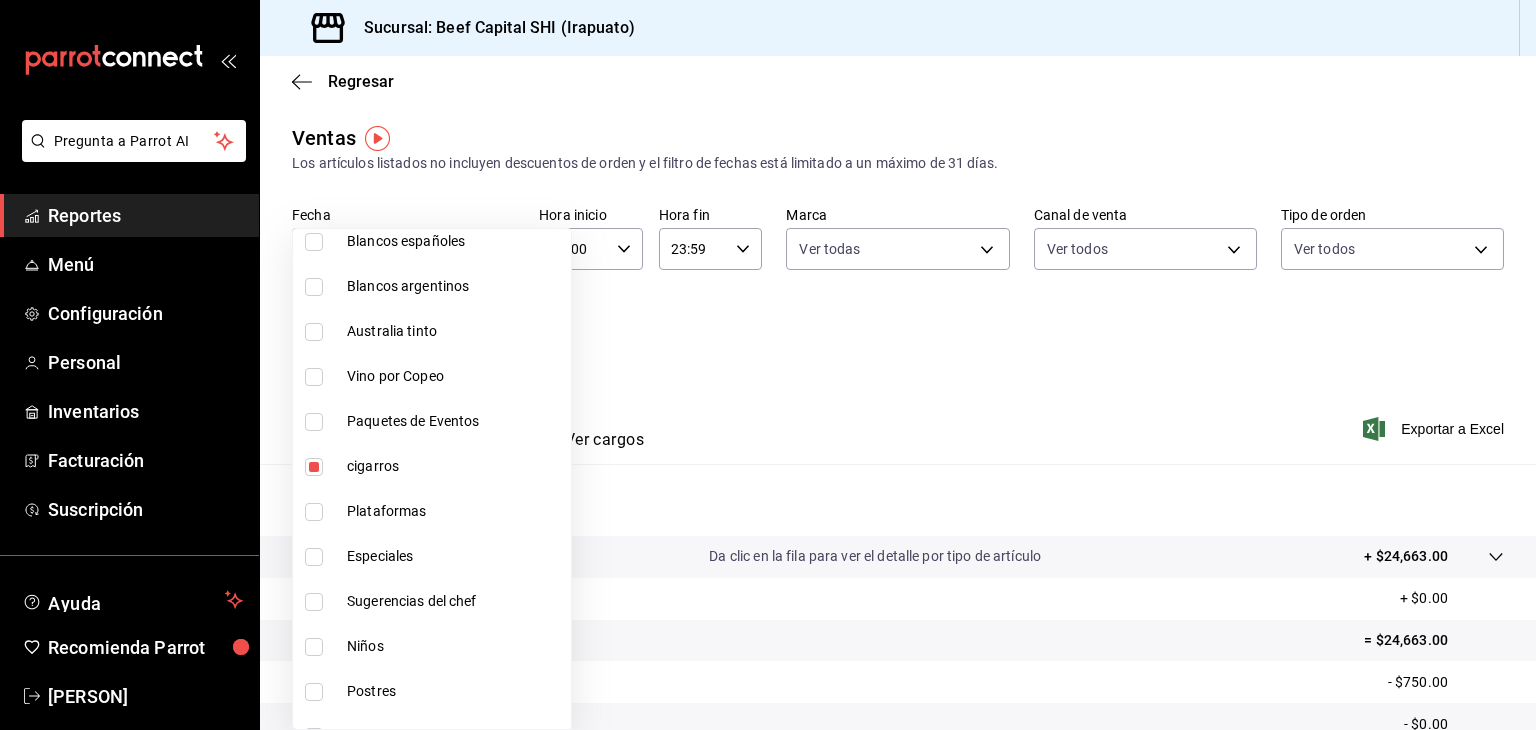 click at bounding box center (314, 467) 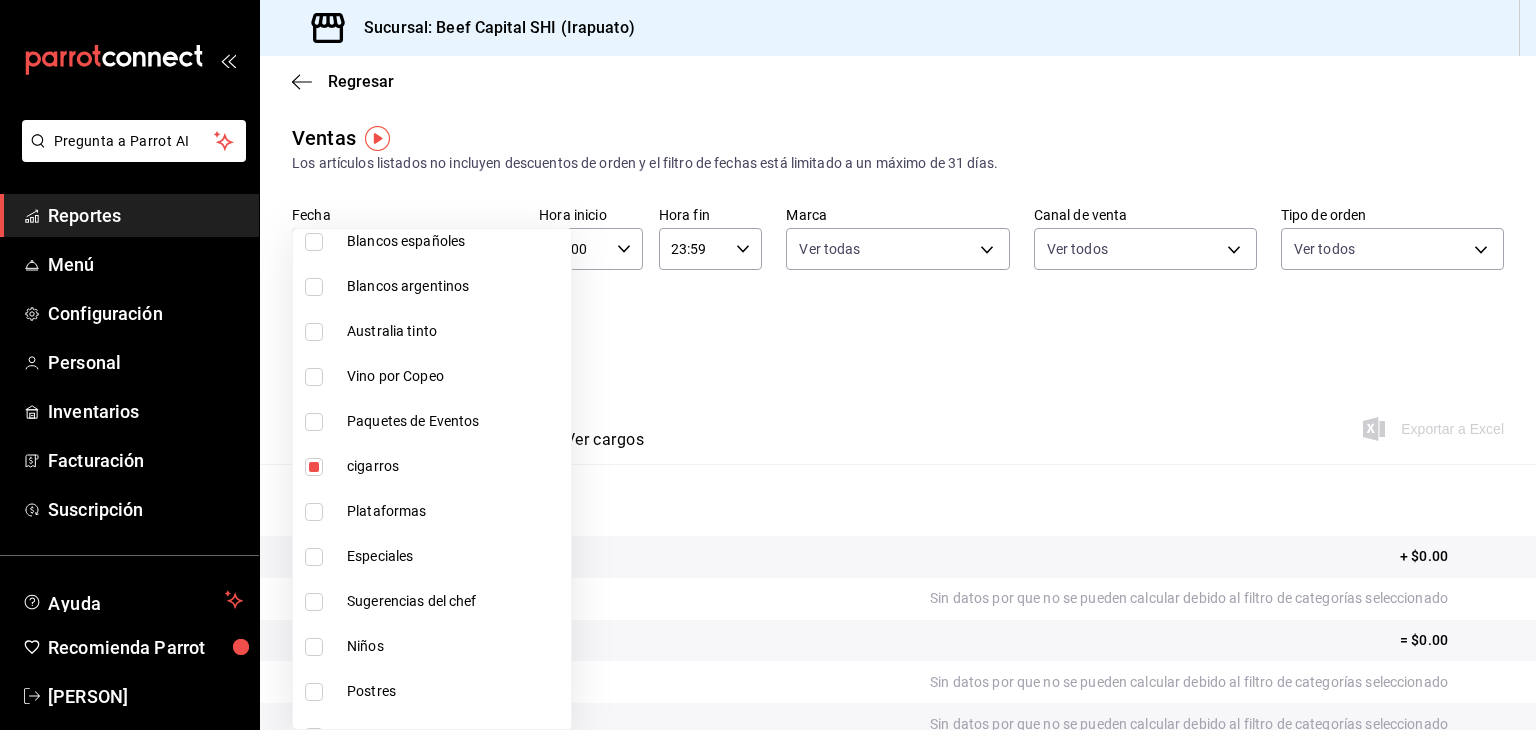 click at bounding box center (768, 365) 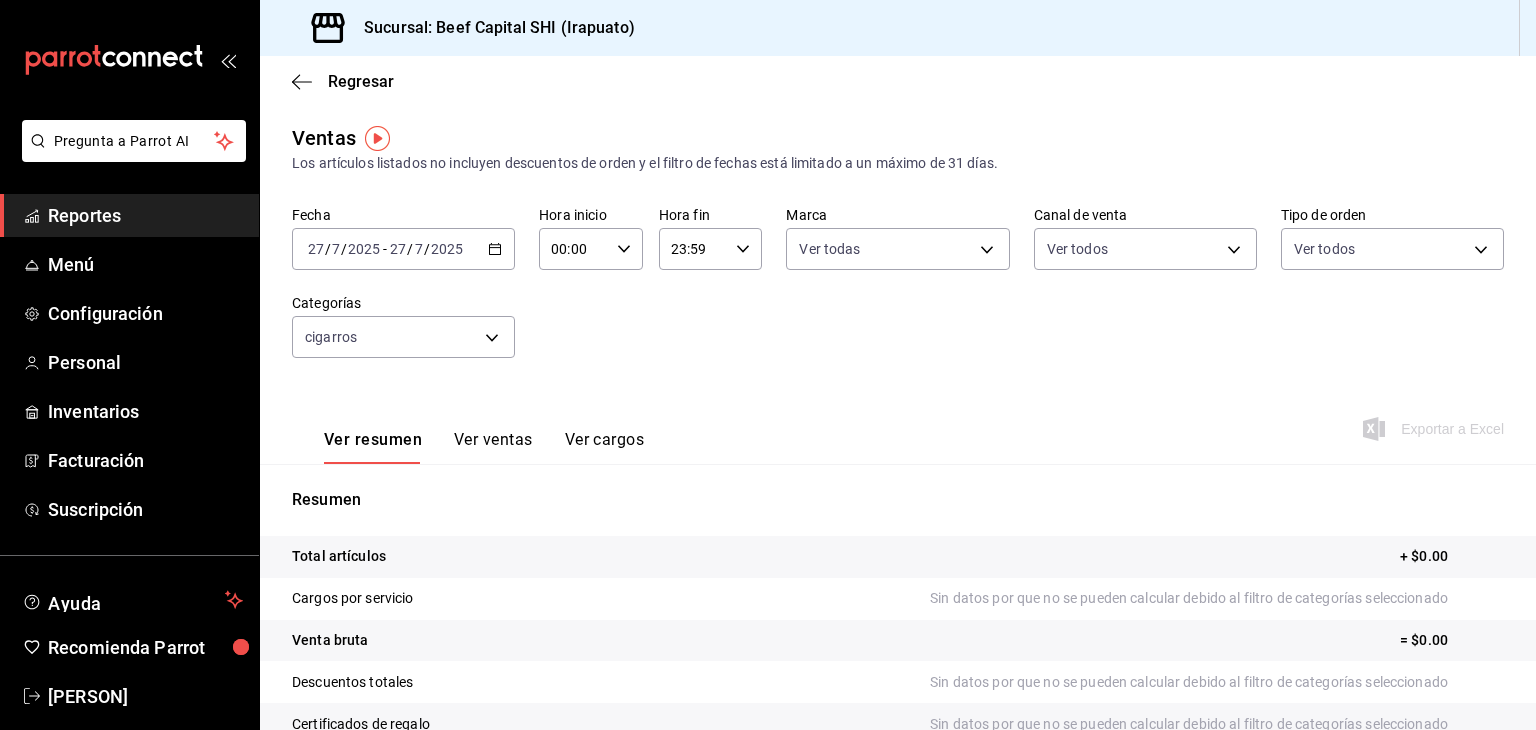 click 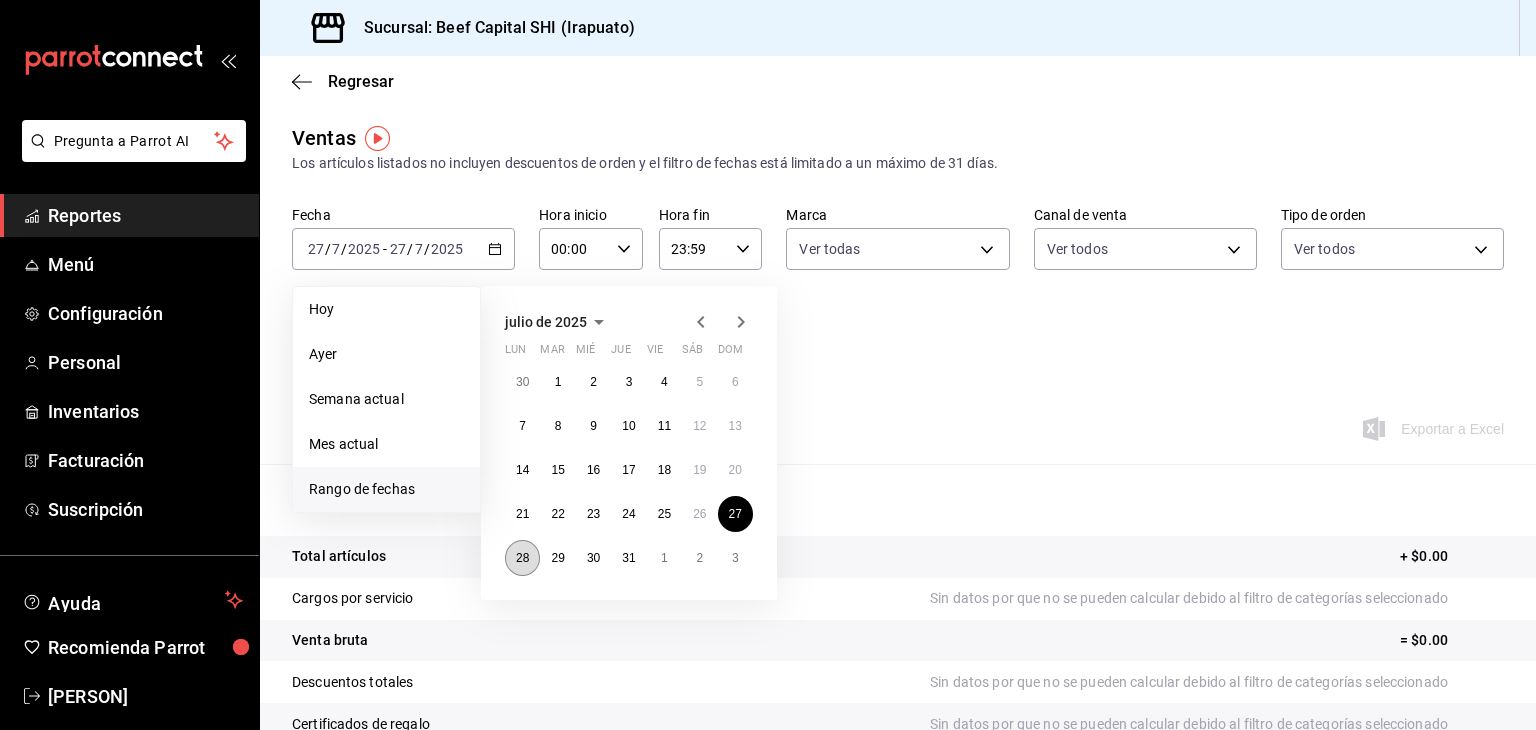 click on "28" at bounding box center (522, 558) 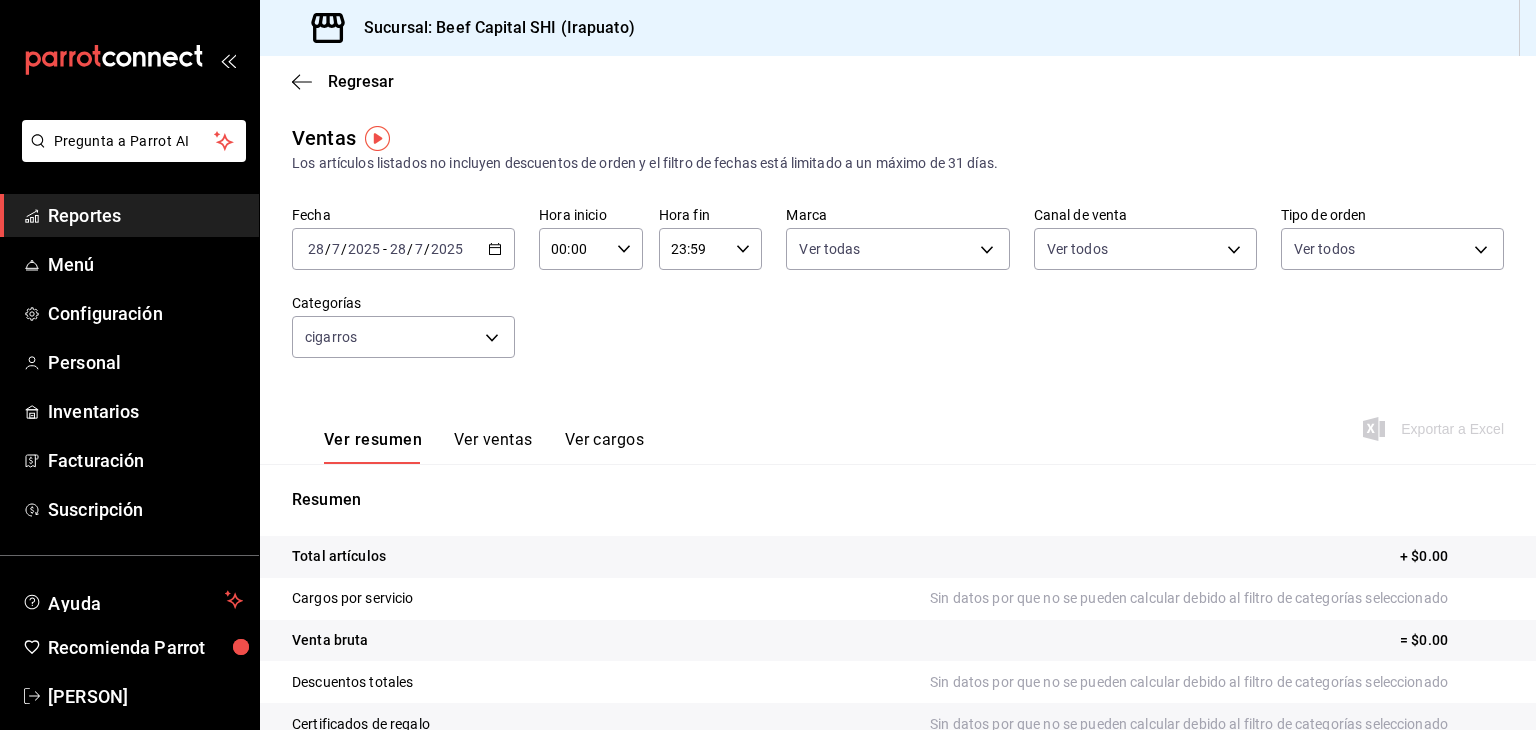 click 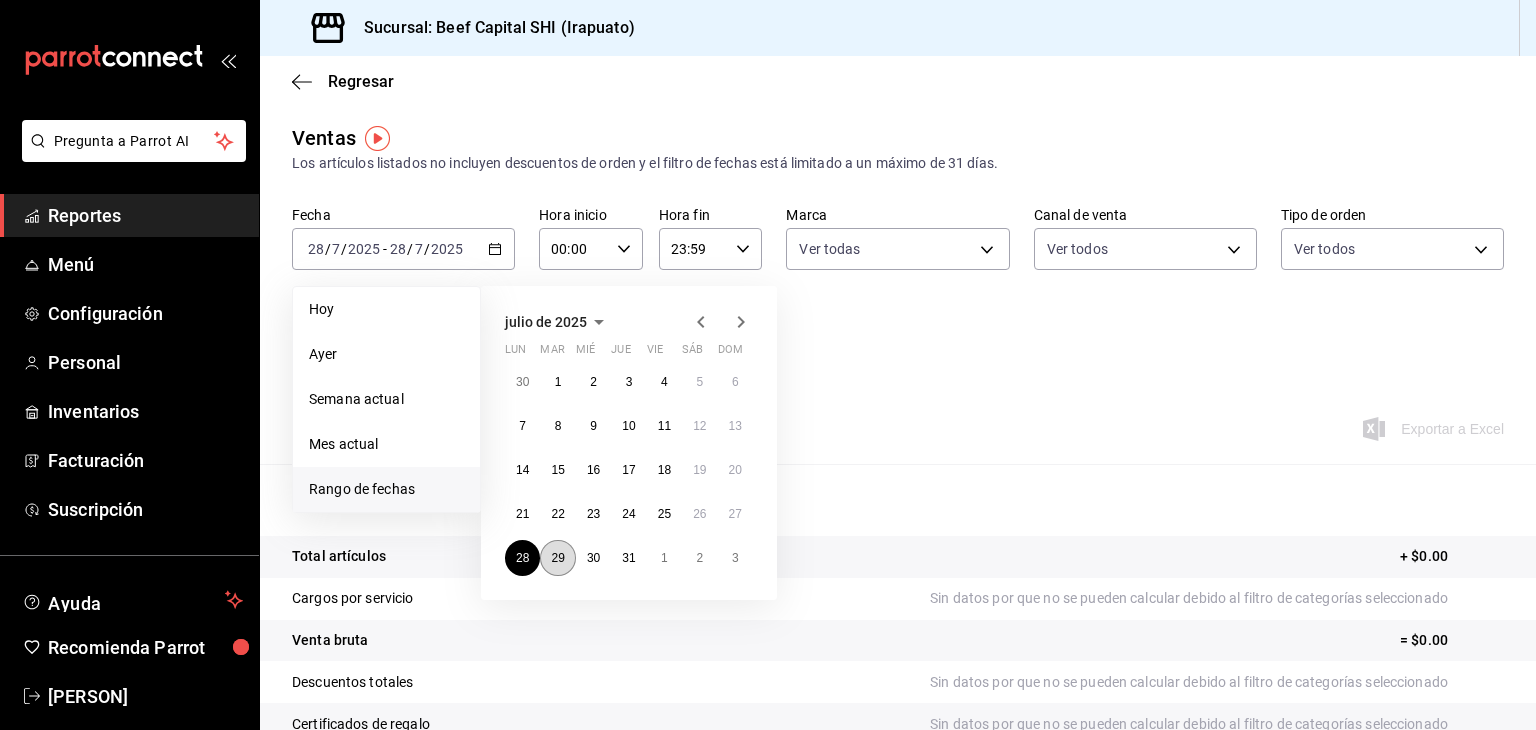 click on "29" at bounding box center [557, 558] 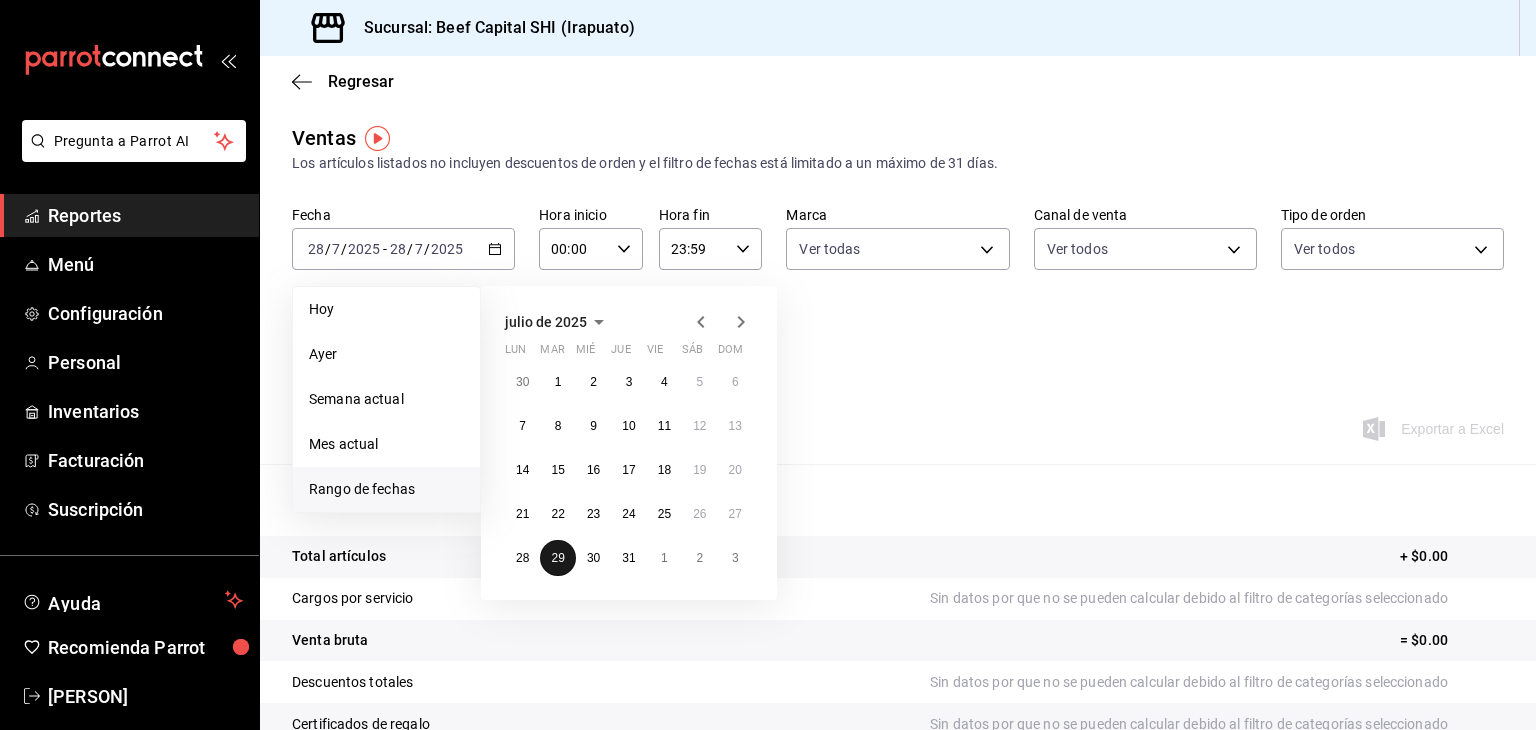 click on "29" at bounding box center [557, 558] 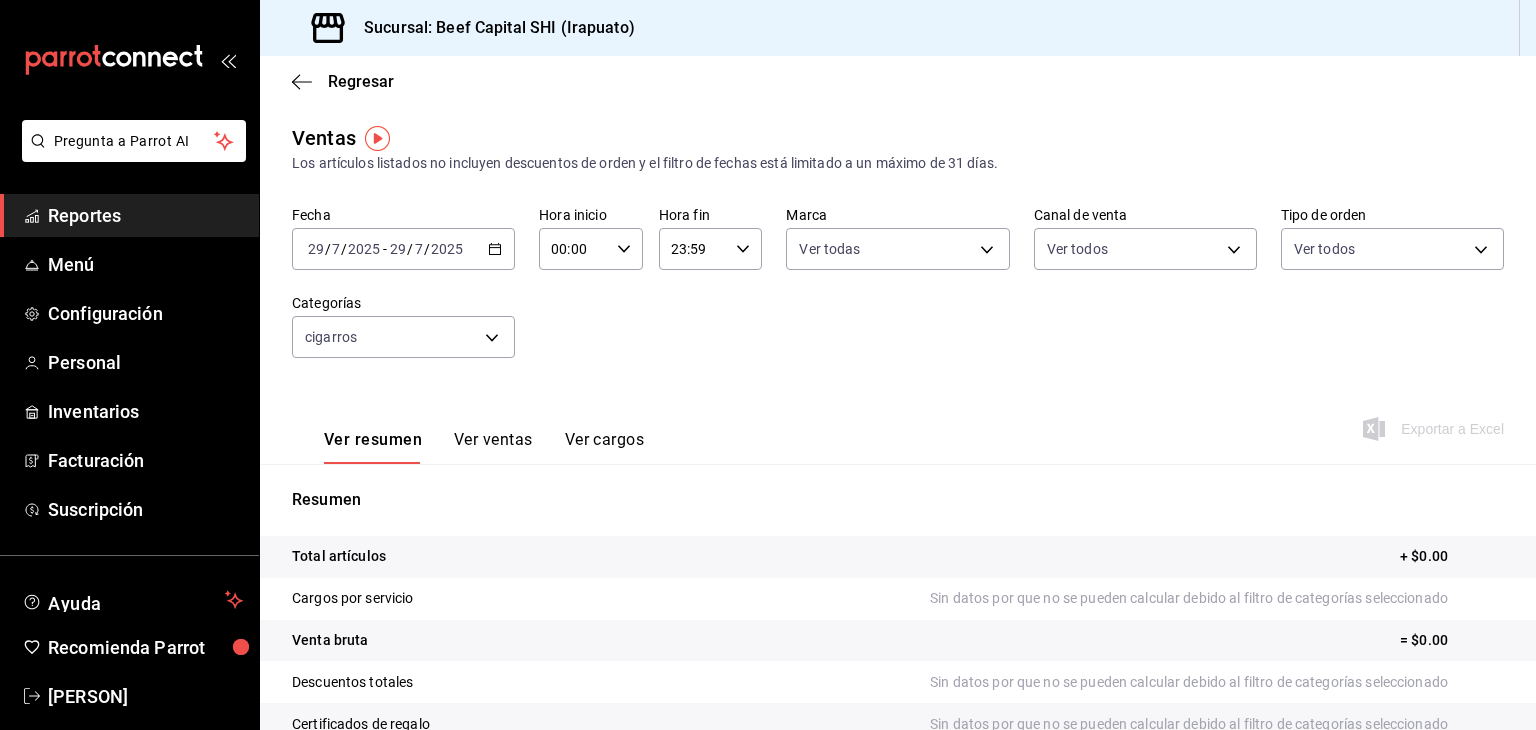 click 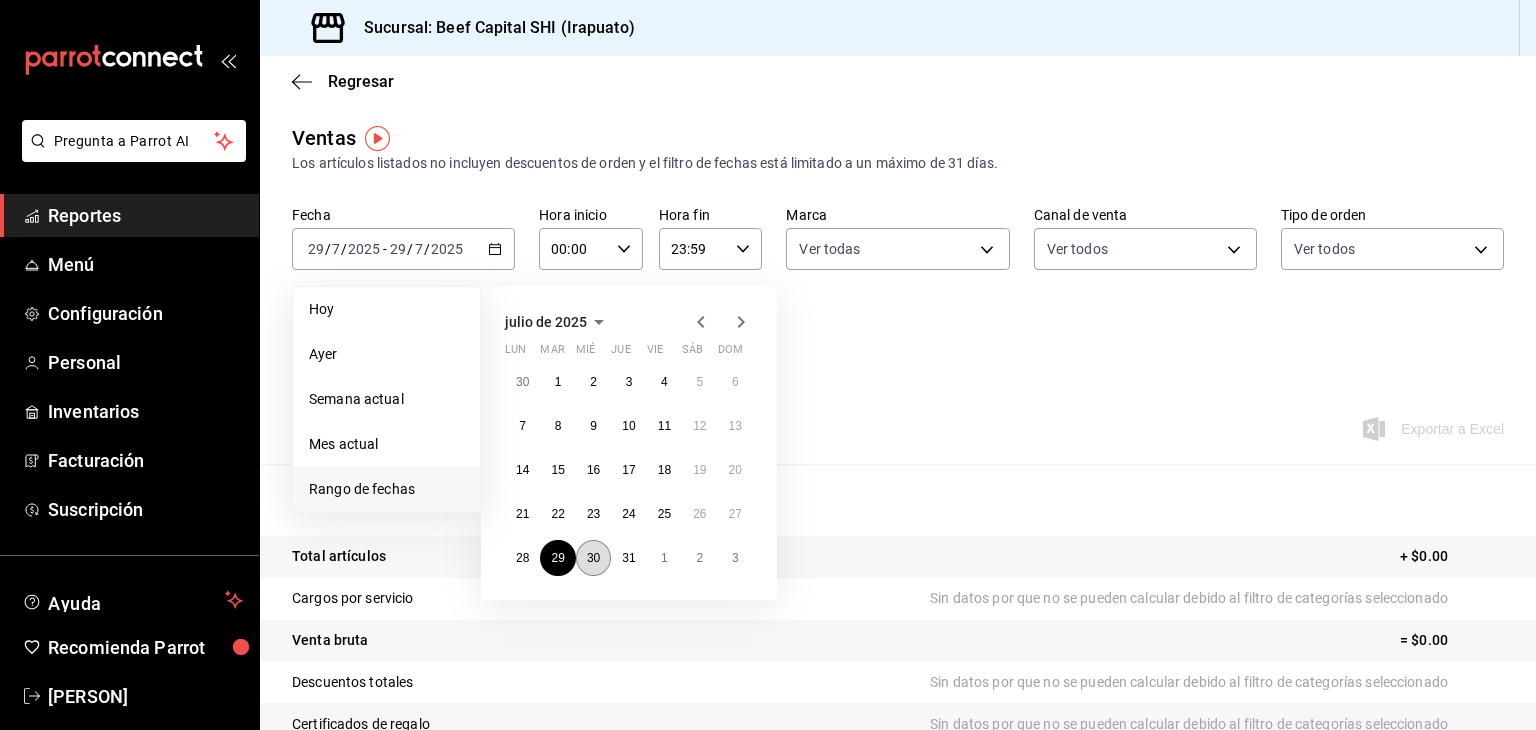 click on "30" at bounding box center [593, 558] 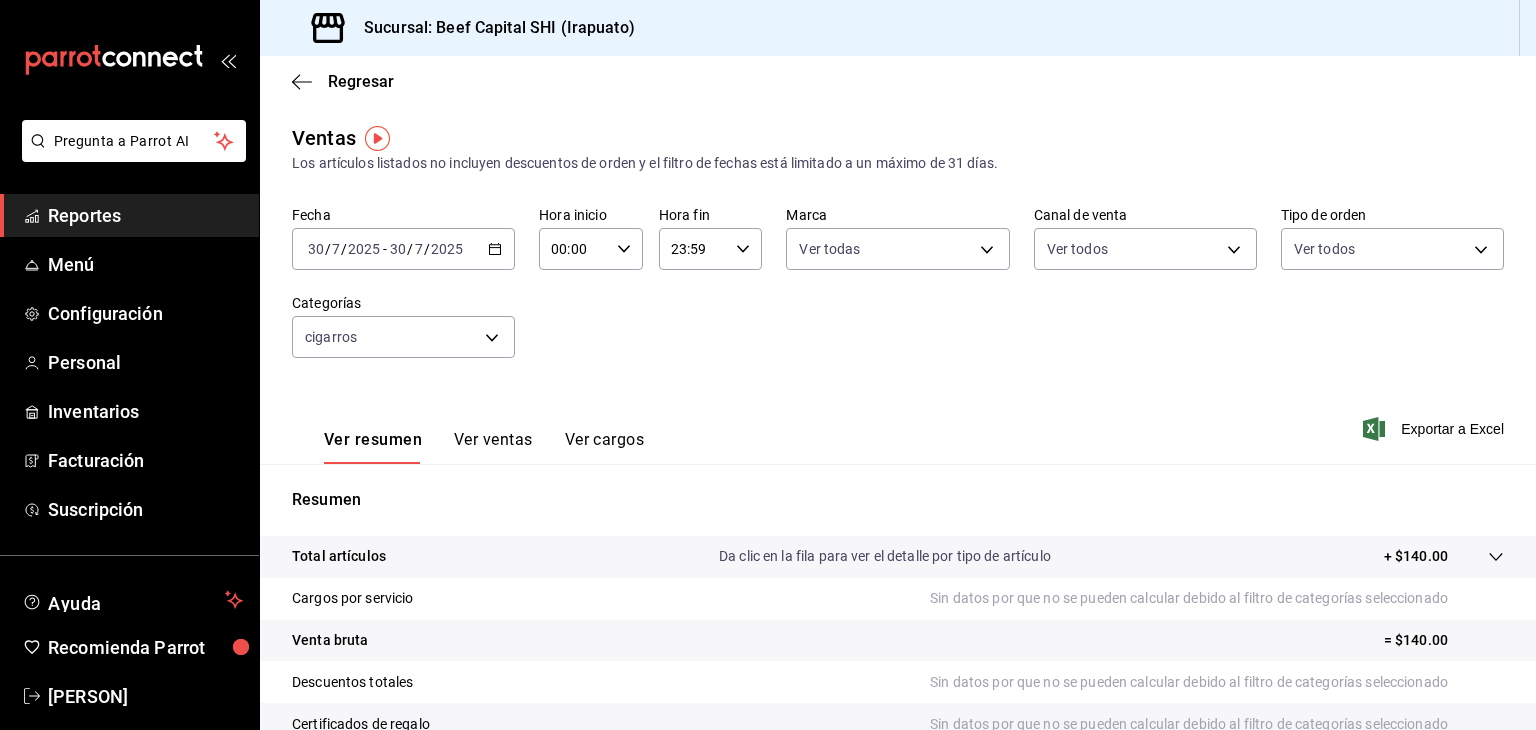 click 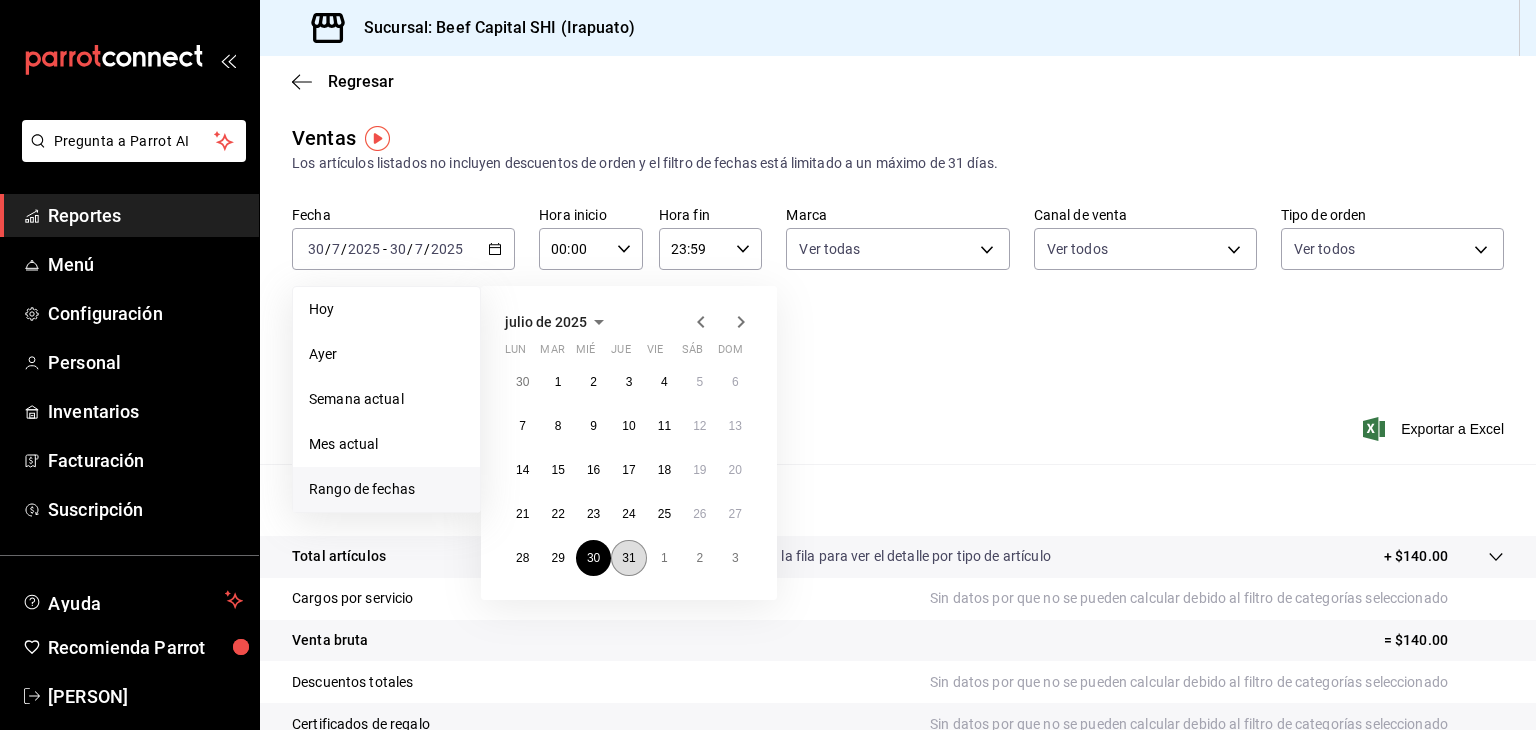click on "31" at bounding box center [628, 558] 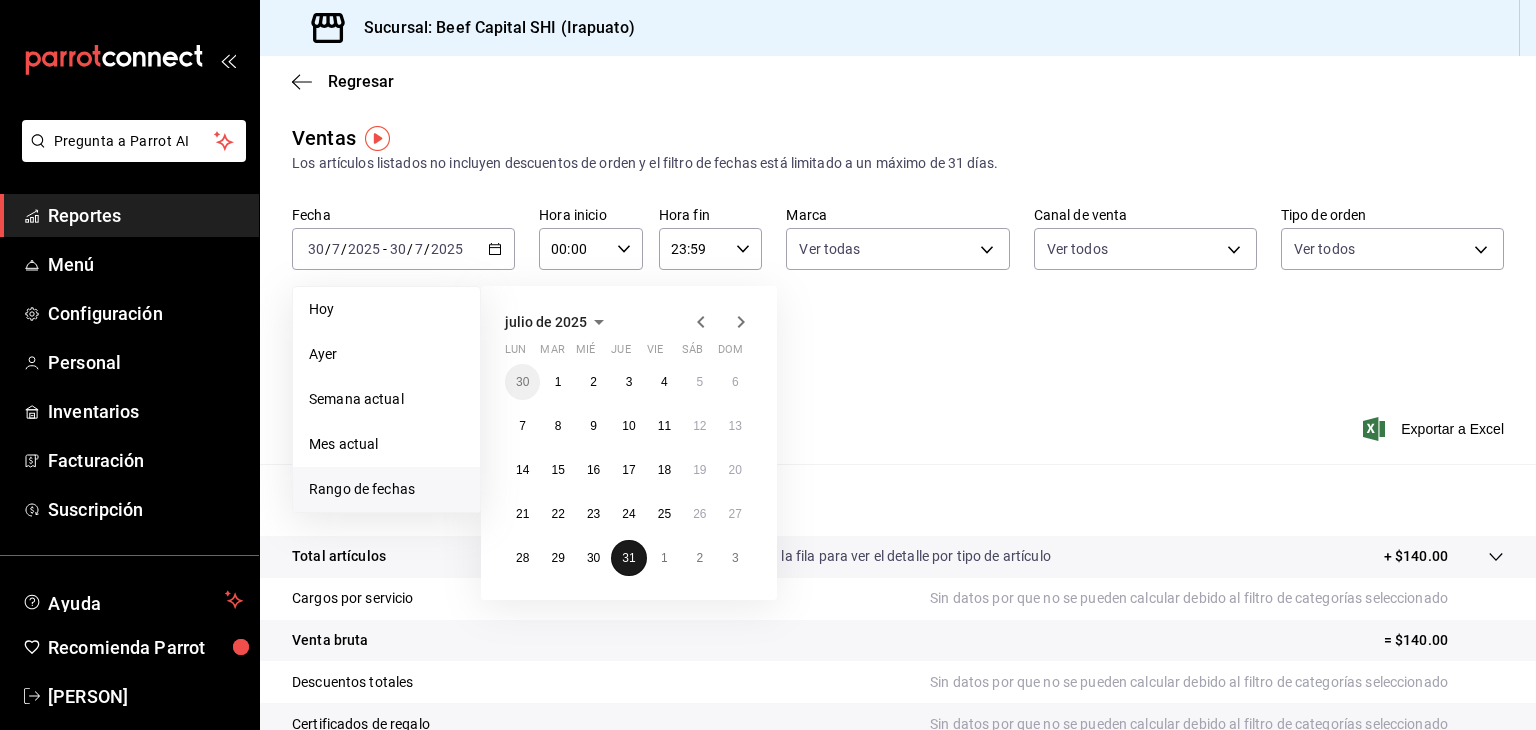 click on "31" at bounding box center (628, 558) 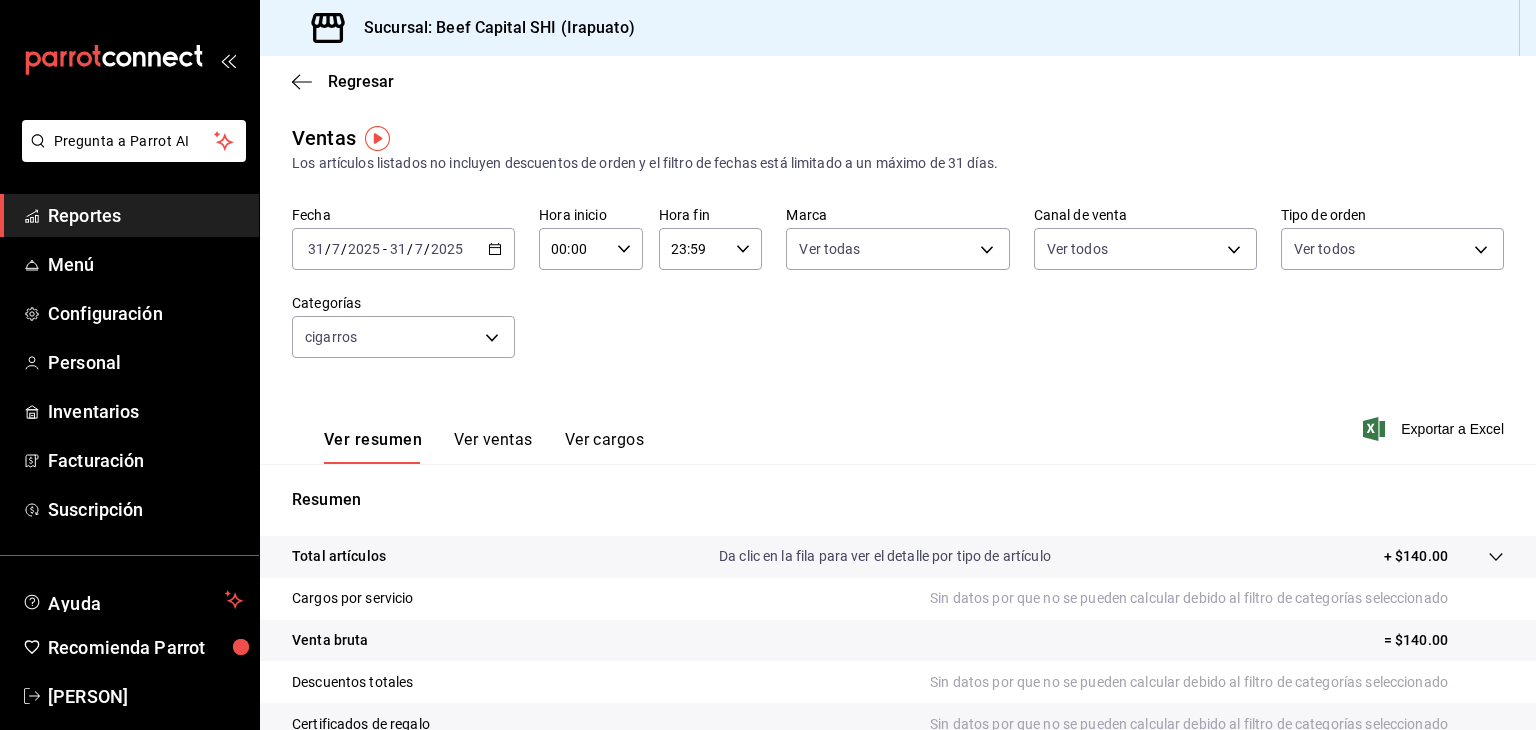 click 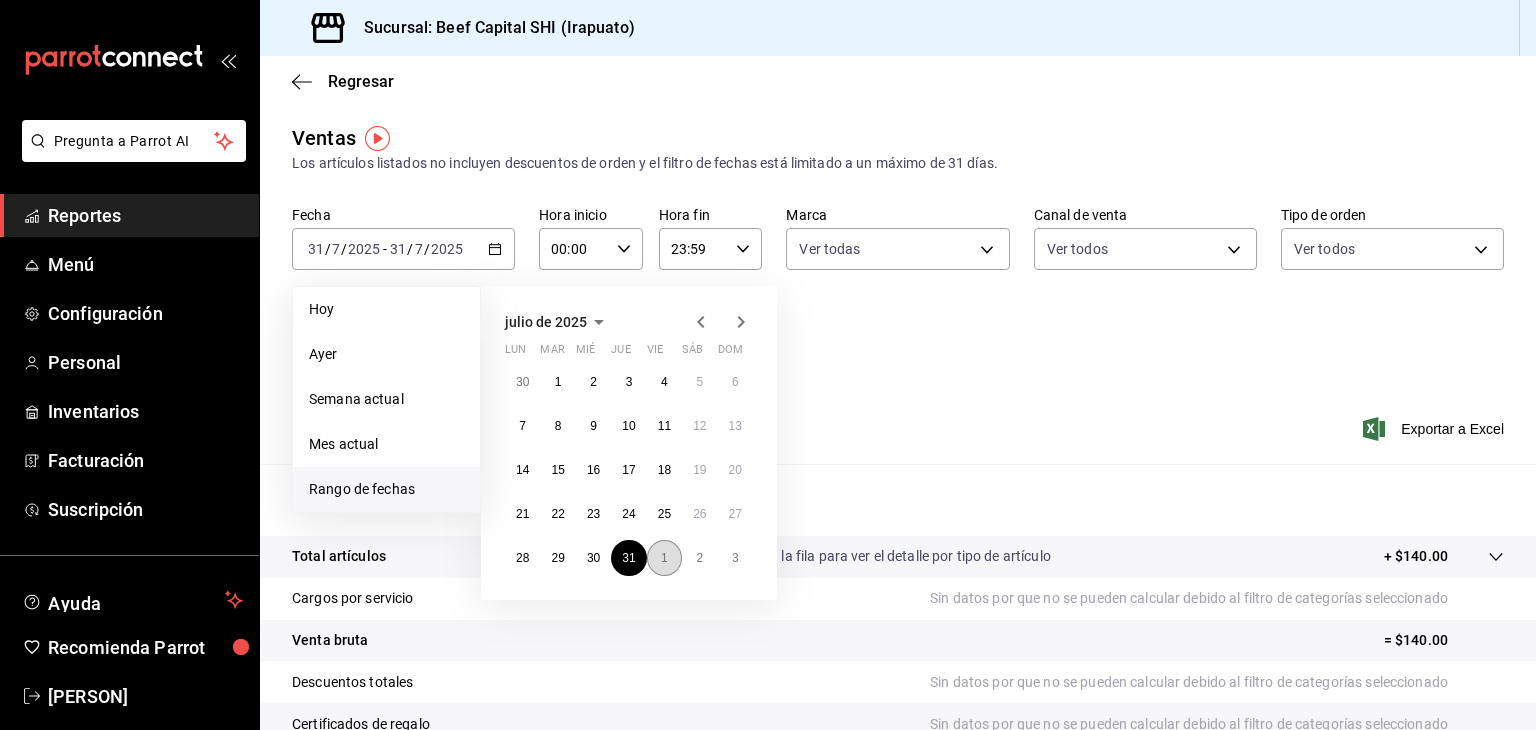 click on "1" at bounding box center (664, 558) 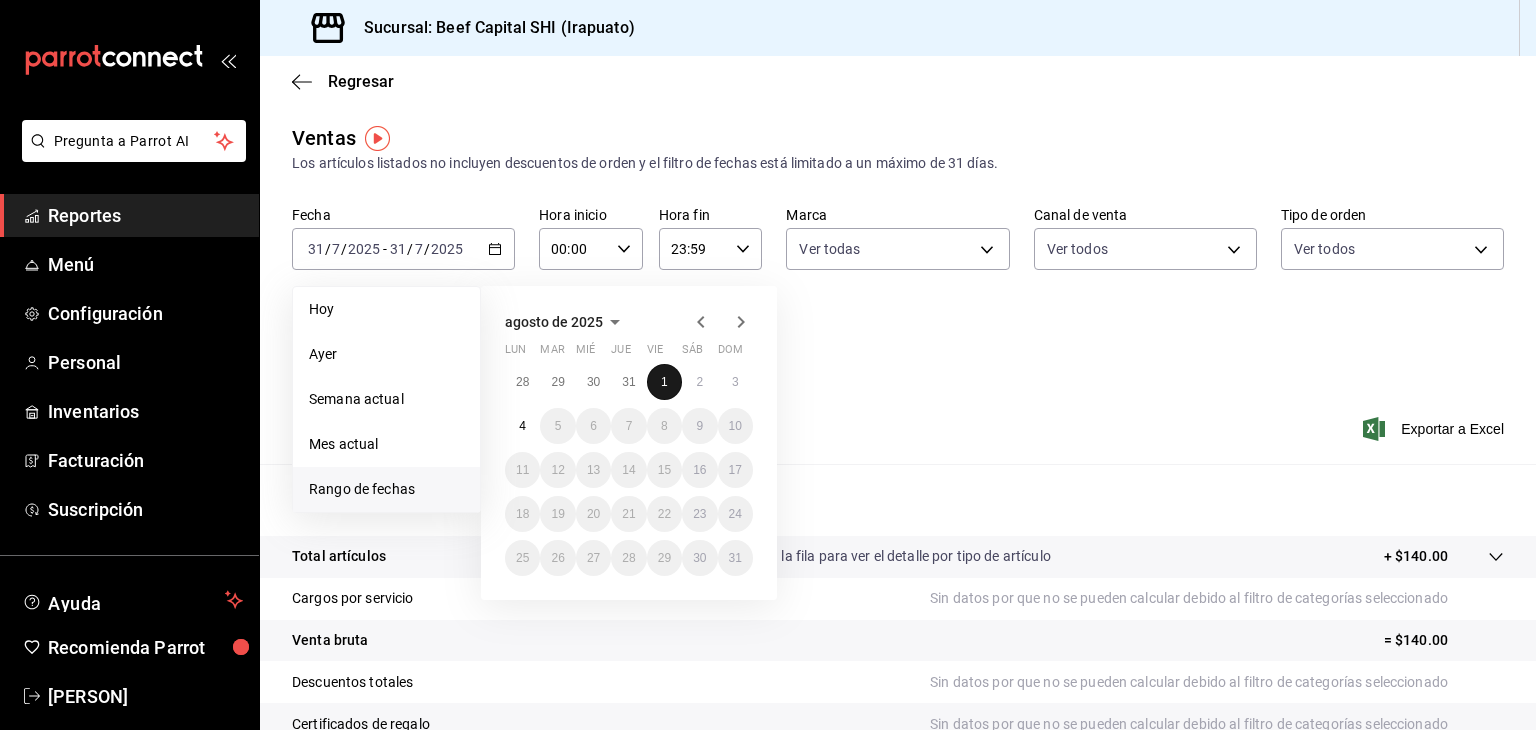 click on "1" at bounding box center (664, 382) 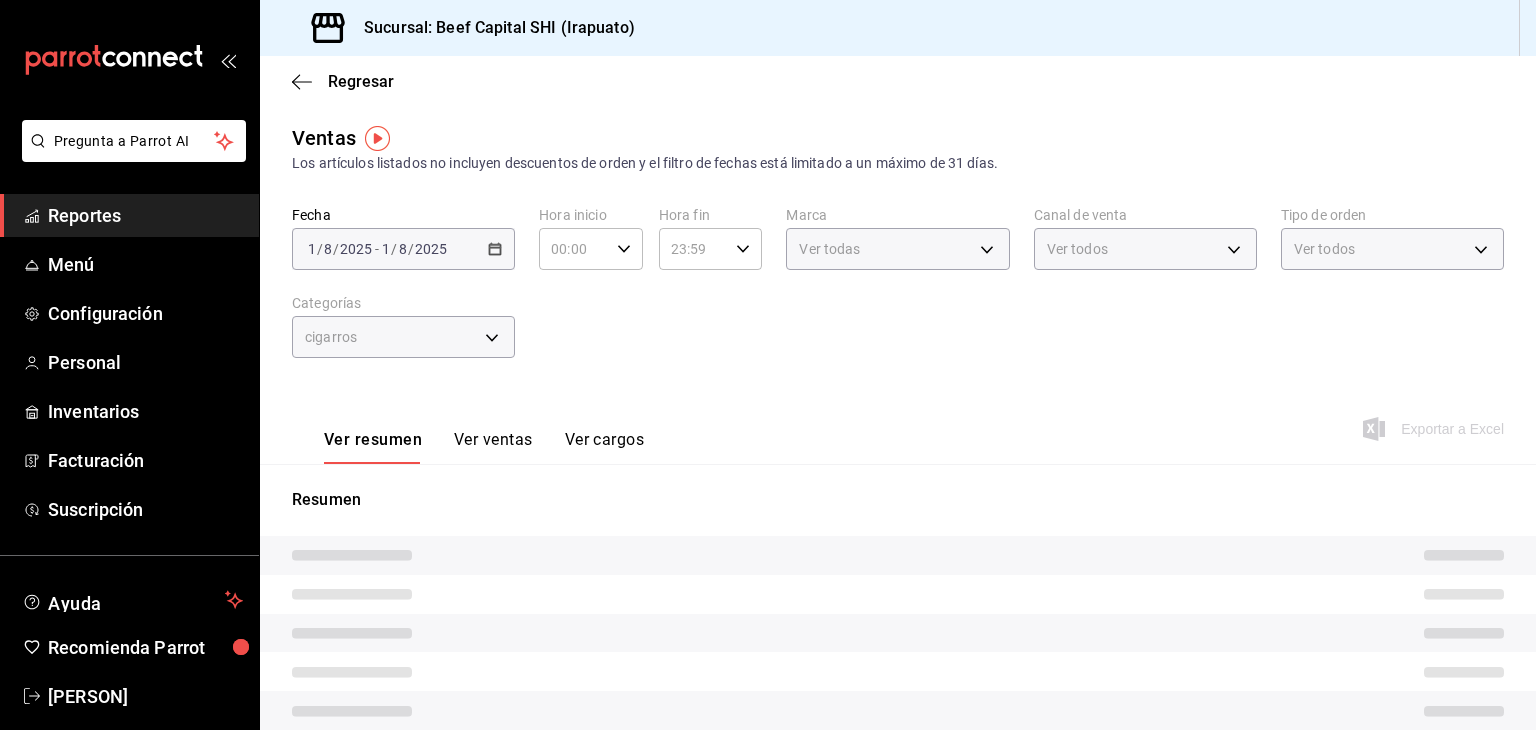 click on "Ver resumen Ver ventas Ver cargos Exportar a Excel" at bounding box center [898, 423] 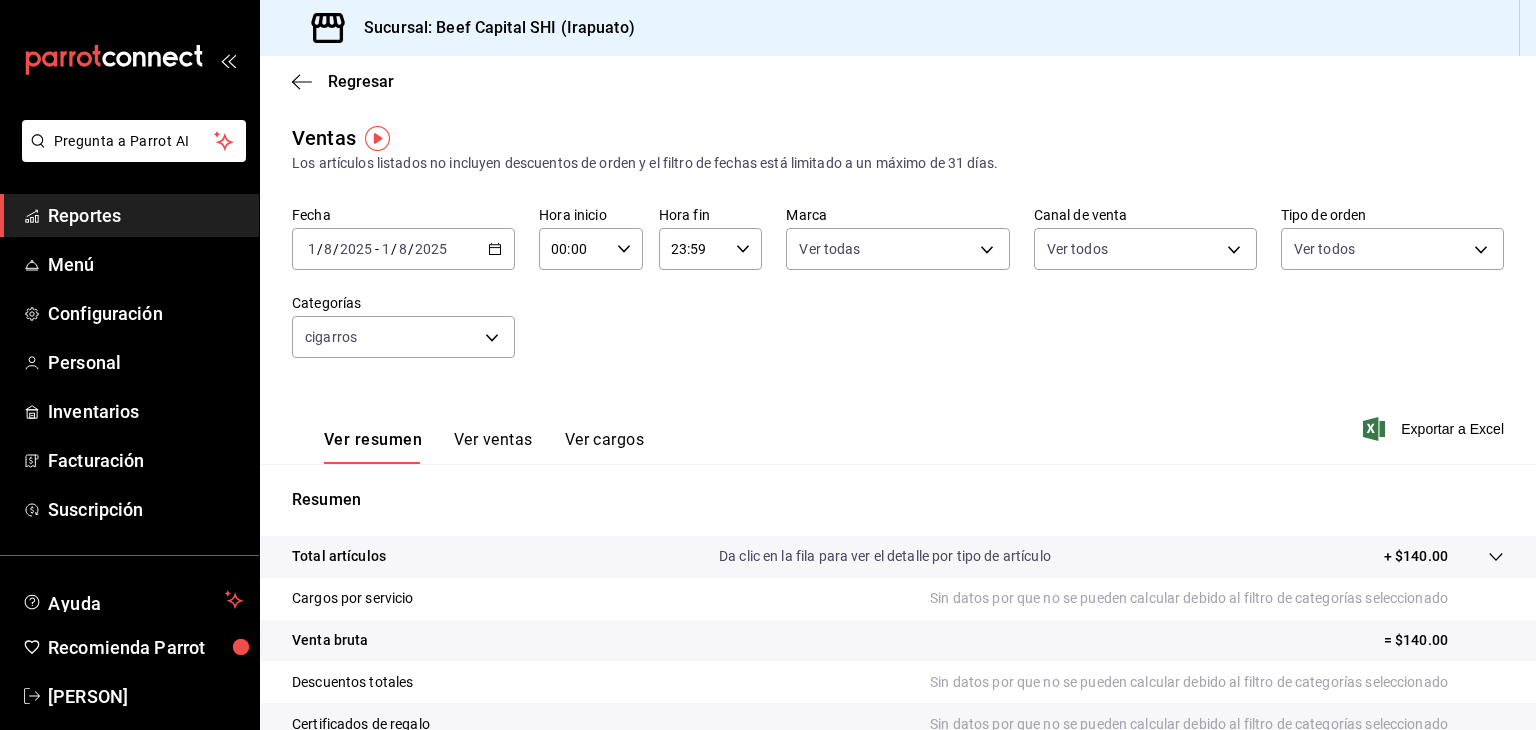 click 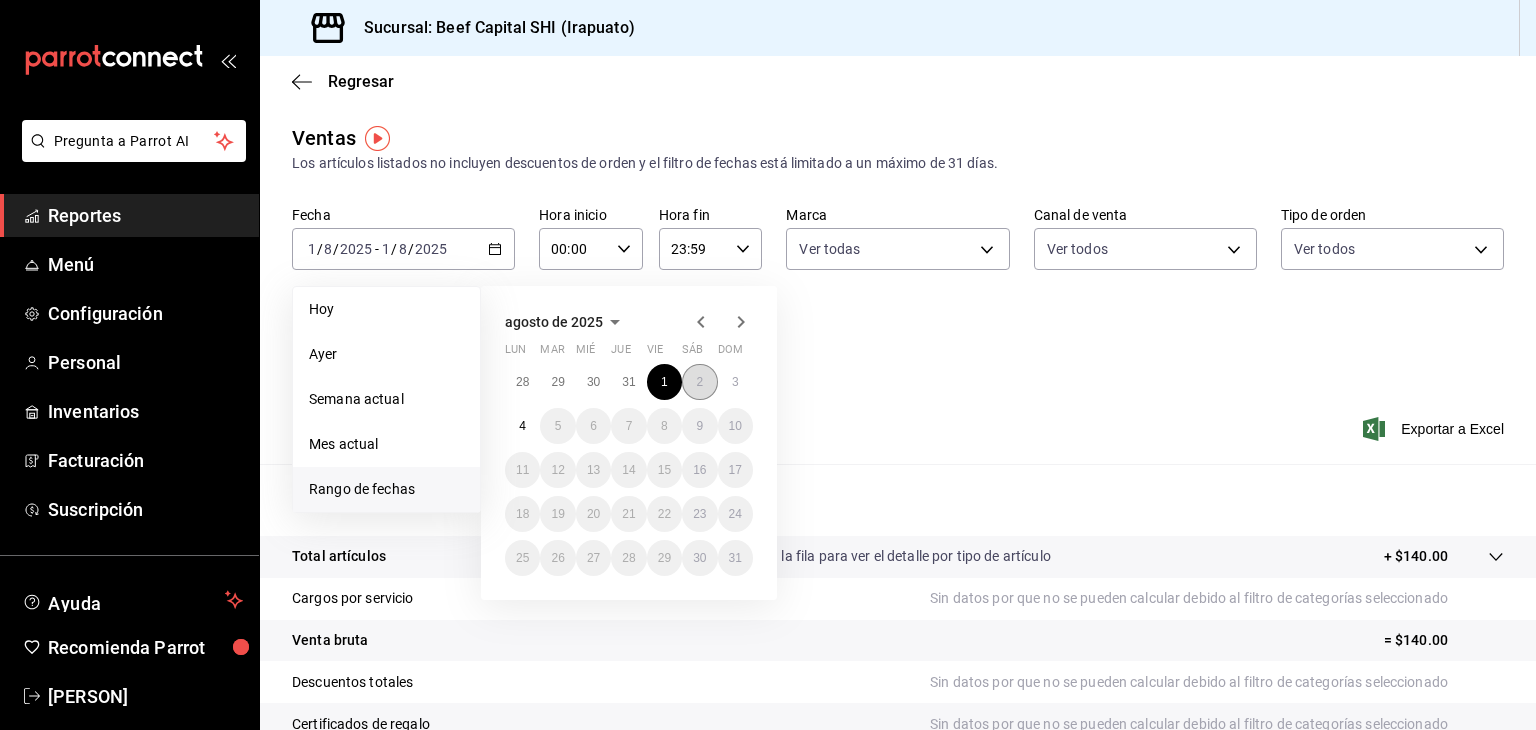 click on "2" at bounding box center (699, 382) 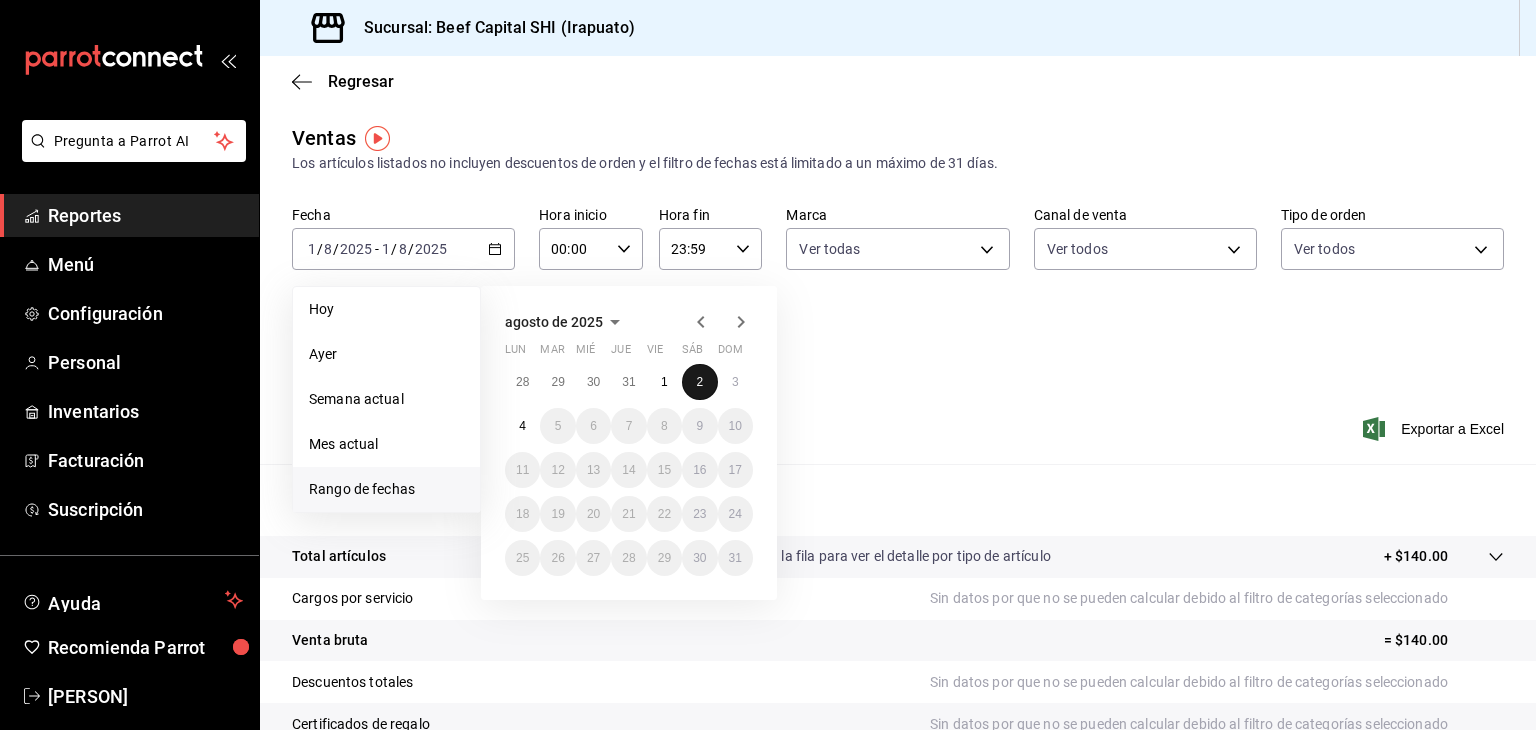 click on "2" at bounding box center (699, 382) 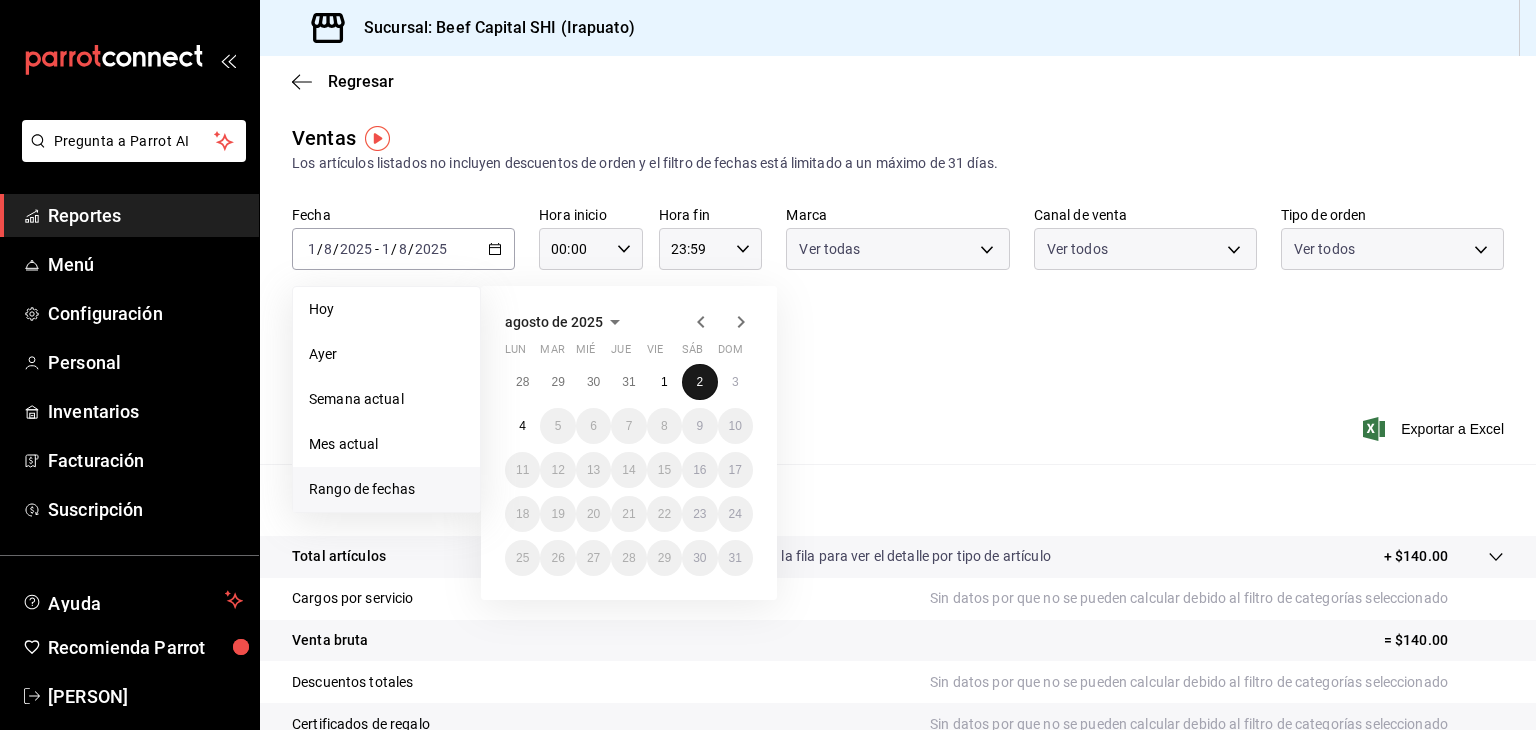 click on "Ver resumen Ver ventas Ver cargos Exportar a Excel" at bounding box center (898, 423) 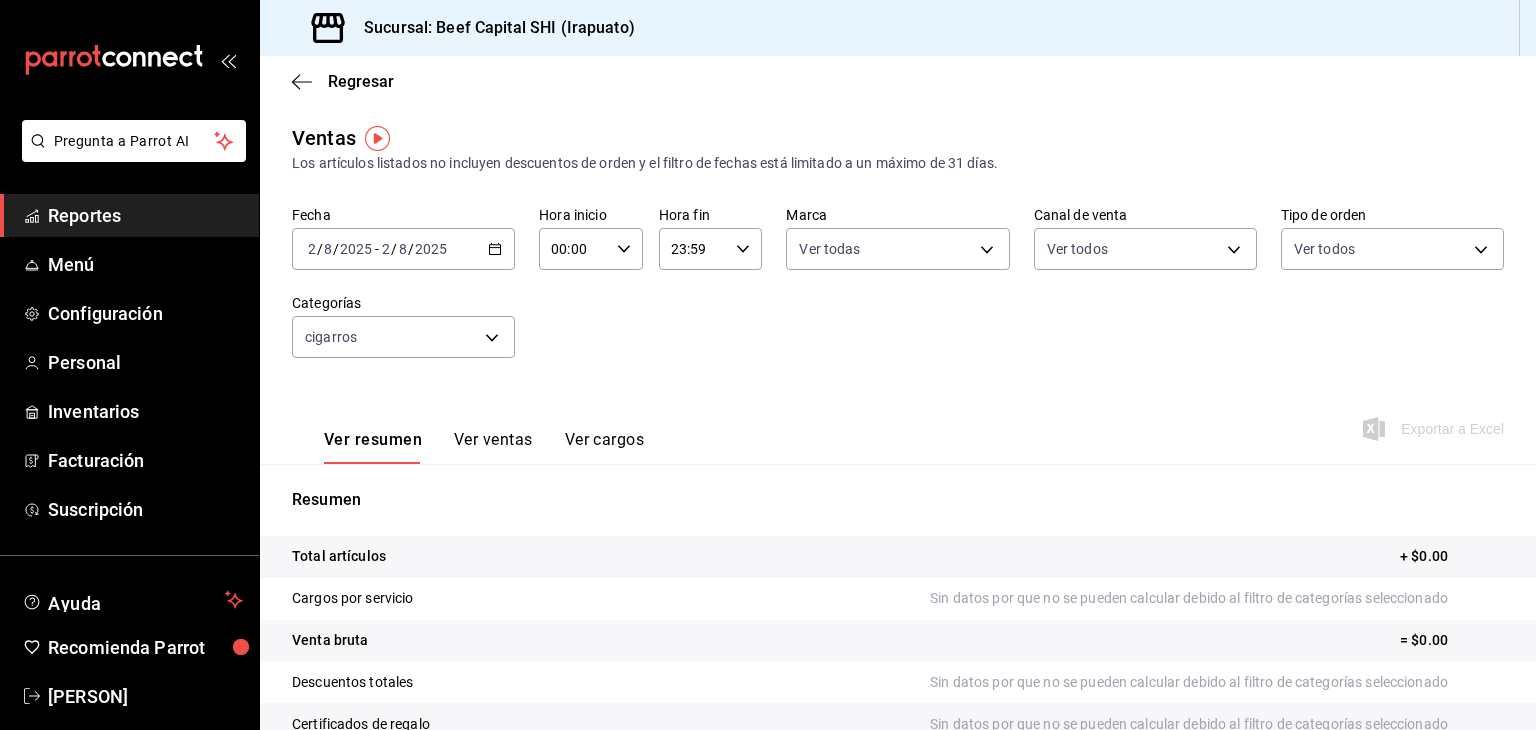 click on "Fecha [DATE] [DATE] - [DATE] [DATE] Hora inicio 00:00 Hora inicio Hora fin 23:59 Hora fin Marca Ver todas [UUID] Canal de venta Ver todos PARROT,UBER_EATS,RAPPI,DIDI_FOOD,ONLINE Tipo de orden Ver todos [UUID],[UUID],[UUID],[UUID],EXTERNAL,[UUID],[UUID],[UUID],[UUID],[UUID] Categorías cigarros [UUID]" at bounding box center [898, 294] 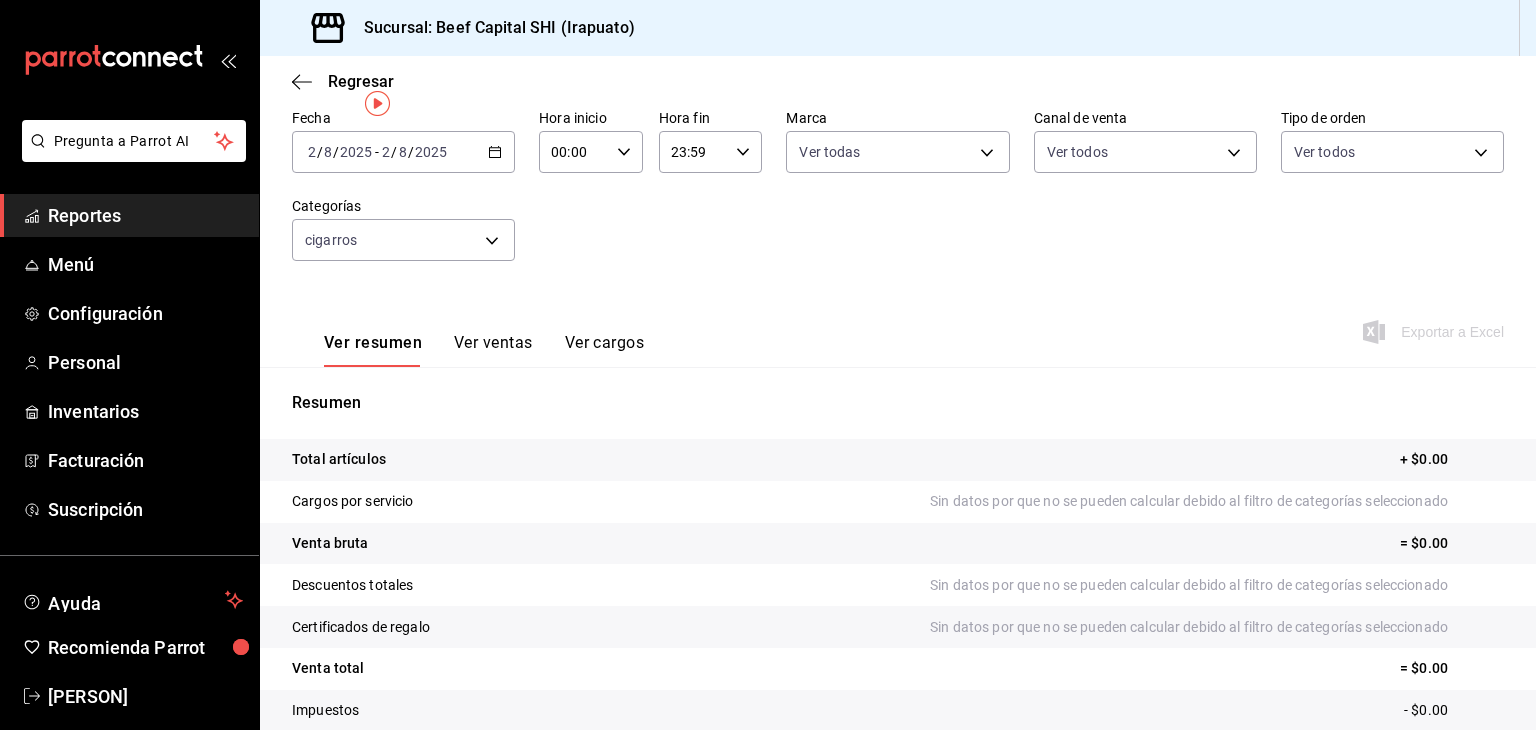 scroll, scrollTop: 0, scrollLeft: 0, axis: both 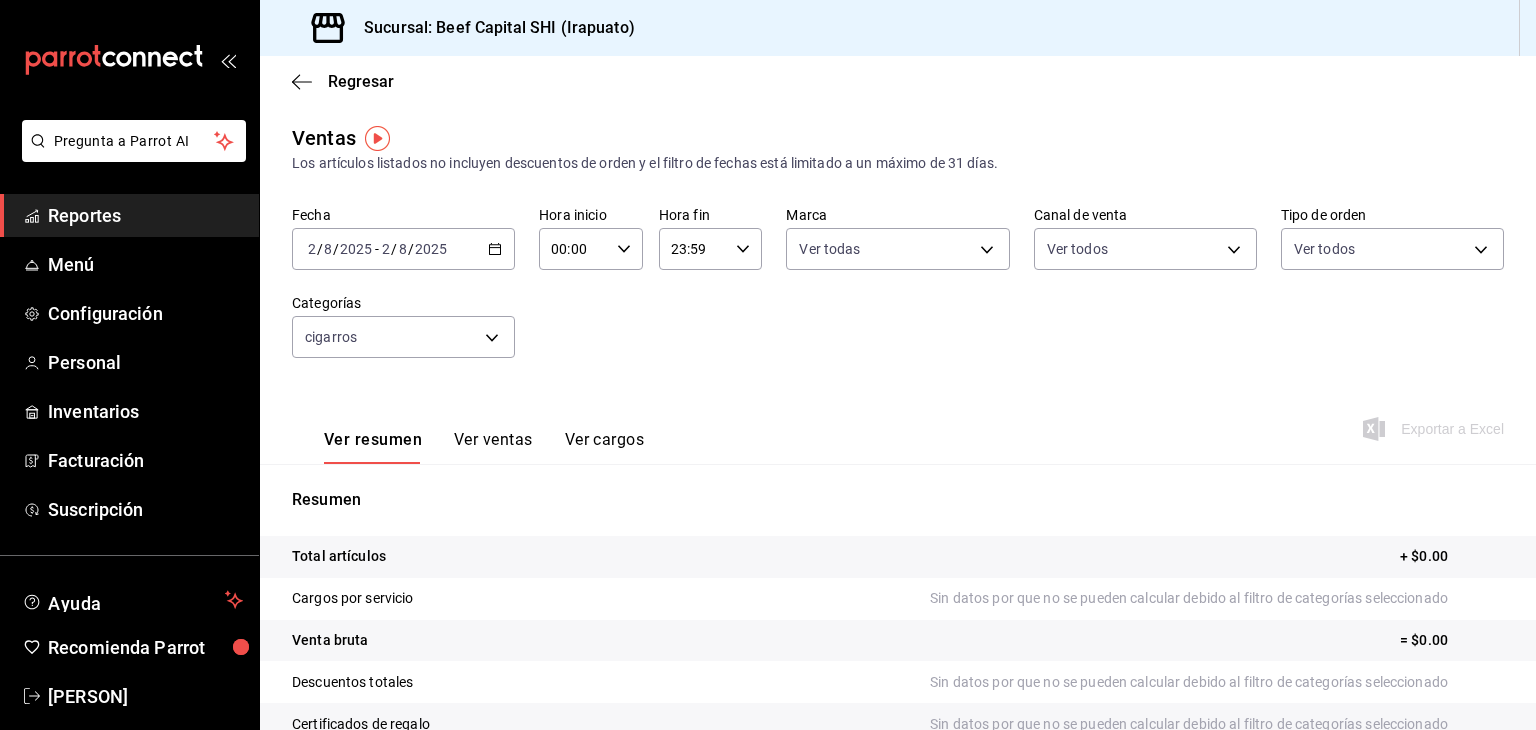 click 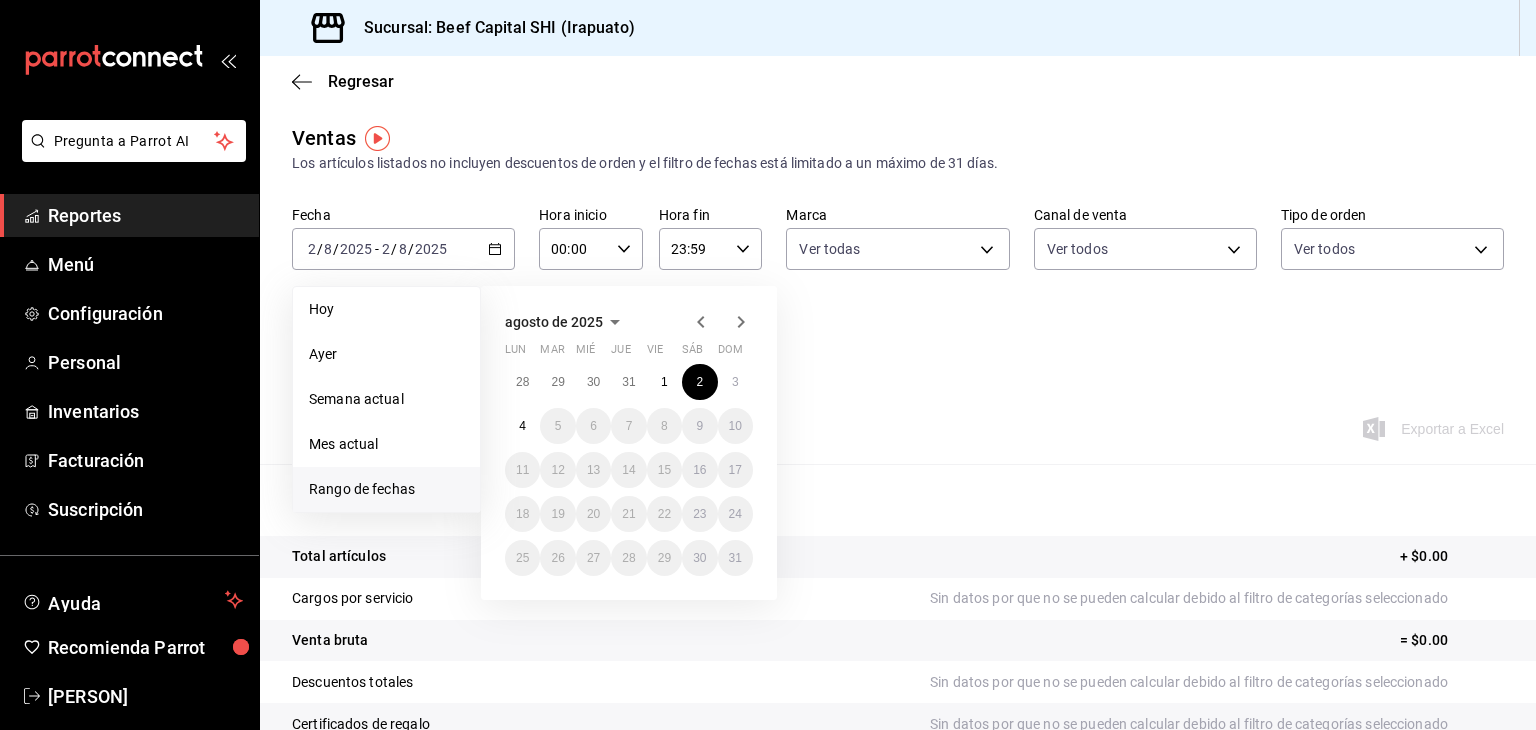 click 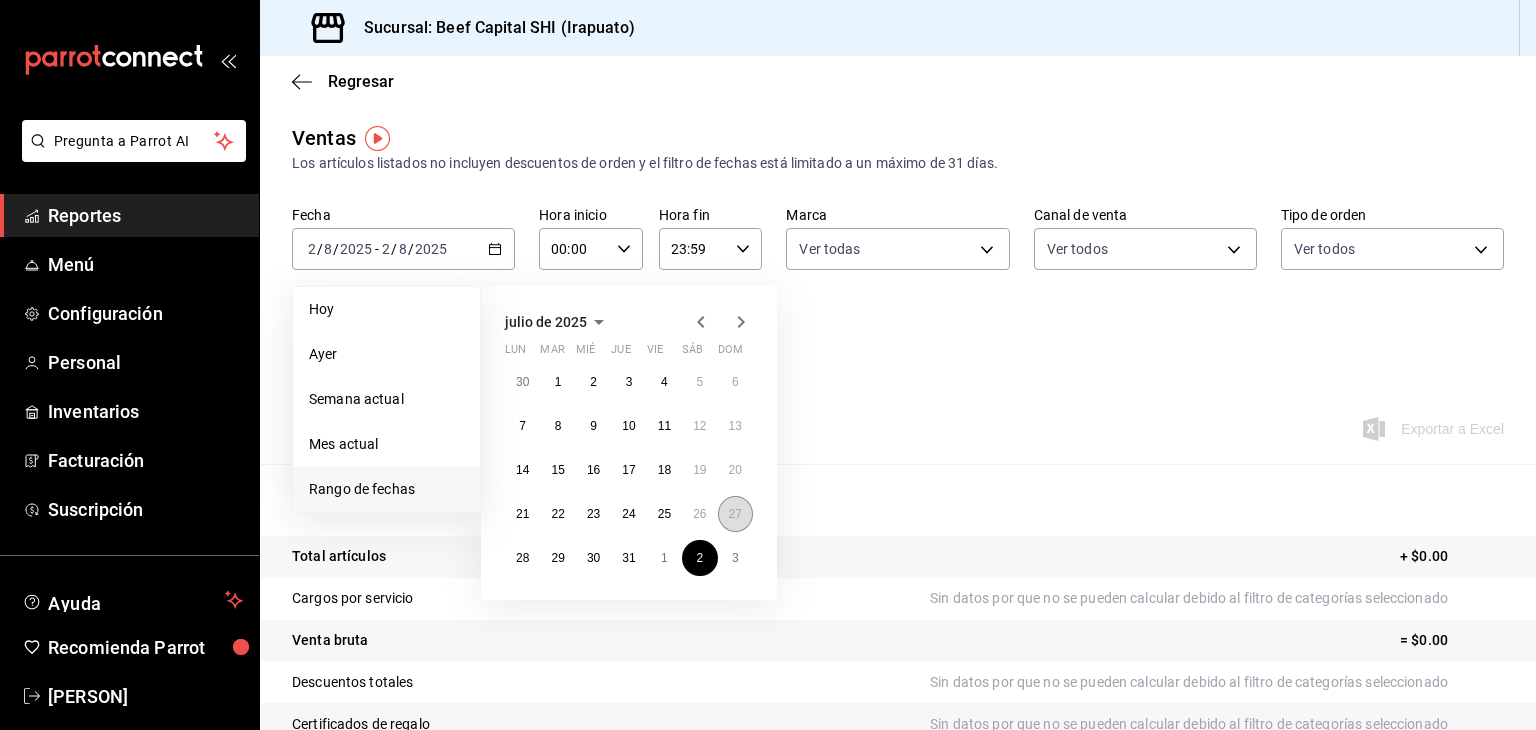 click on "27" at bounding box center [735, 514] 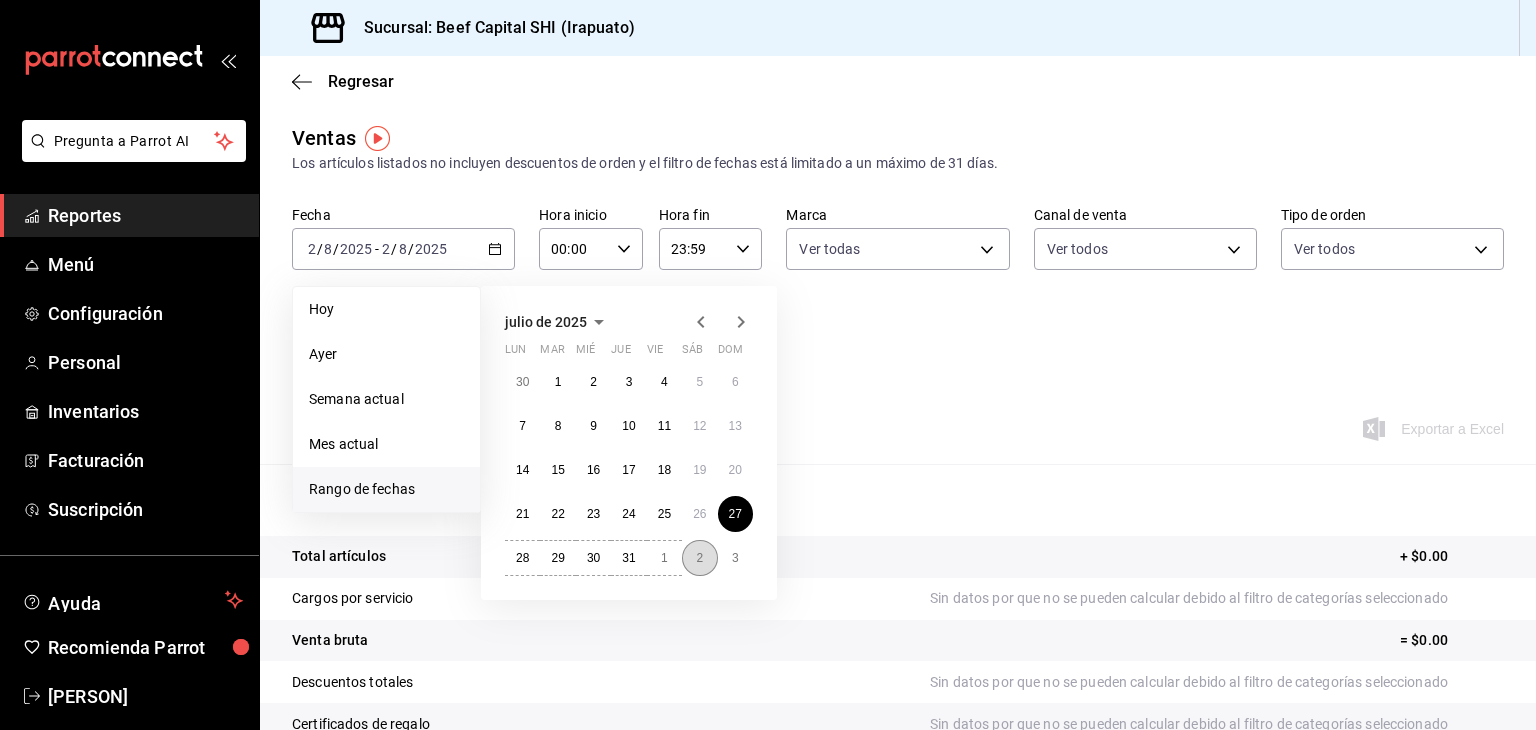 click on "2" at bounding box center (699, 558) 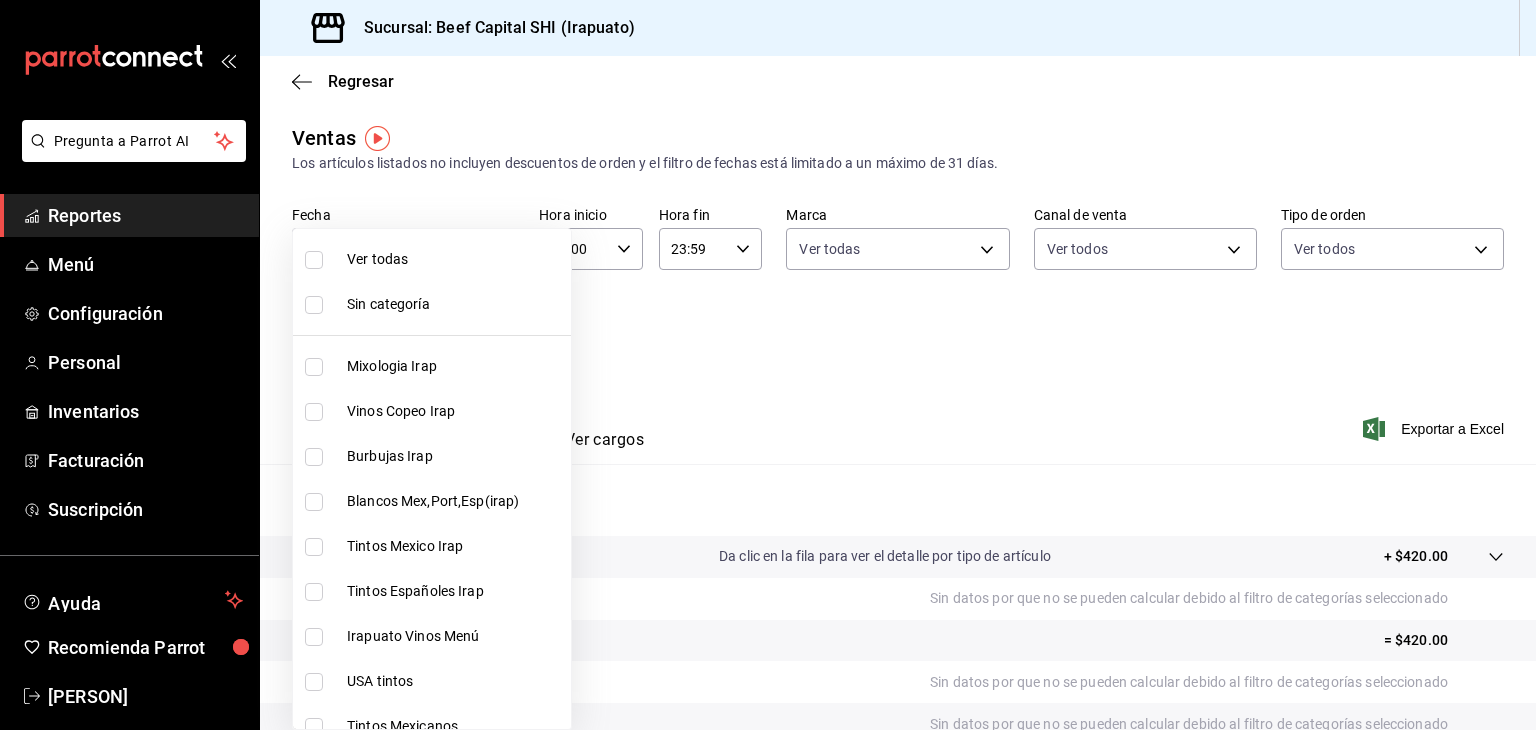 click on "Pregunta a Parrot AI Reportes   Menú   Configuración   Personal   Inventarios   Facturación   Suscripción   Ayuda Recomienda Parrot   [PERSON]   Sugerir nueva función   Sucursal: Beef Capital SHI ([CITY]) Regresar Ventas Los artículos listados no incluyen descuentos de orden y el filtro de fechas está limitado a un máximo de 31 días. Fecha [DATE] [DATE] - [DATE] [DATE] Hora inicio 00:00 Hora inicio Hora fin 23:59 Hora fin Marca Ver todas [UUID] Canal de venta Ver todos PARROT,UBER_EATS,RAPPI,DIDI_FOOD,ONLINE Tipo de orden Ver todos [UUID],[UUID],[UUID],[UUID],EXTERNAL,[UUID],[UUID],[UUID],[UUID],[UUID],[UUID],[UUID],[UUID],[UUID],[UUID],[UUID] Categorías cigarros [UUID] Ver resumen" at bounding box center [768, 365] 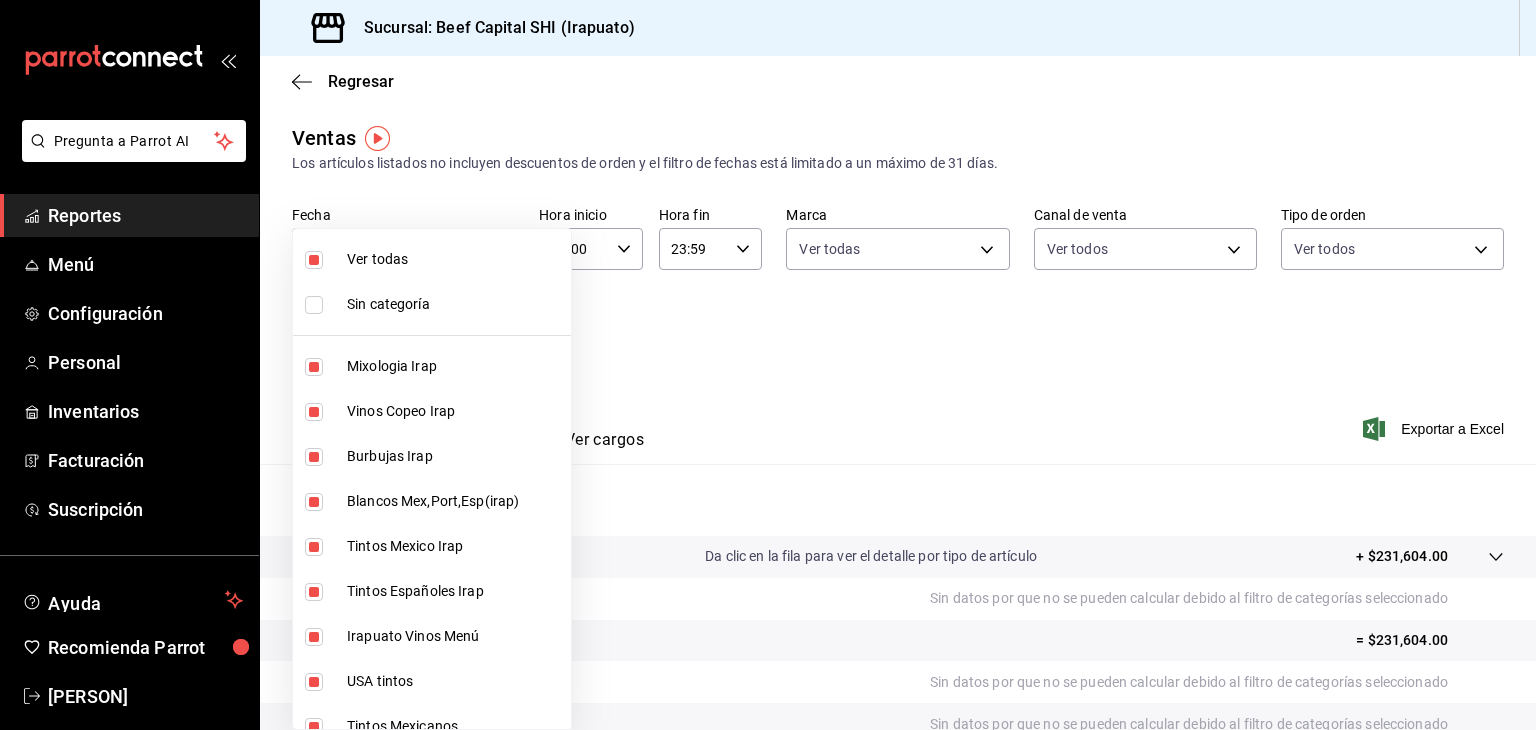 click at bounding box center [768, 365] 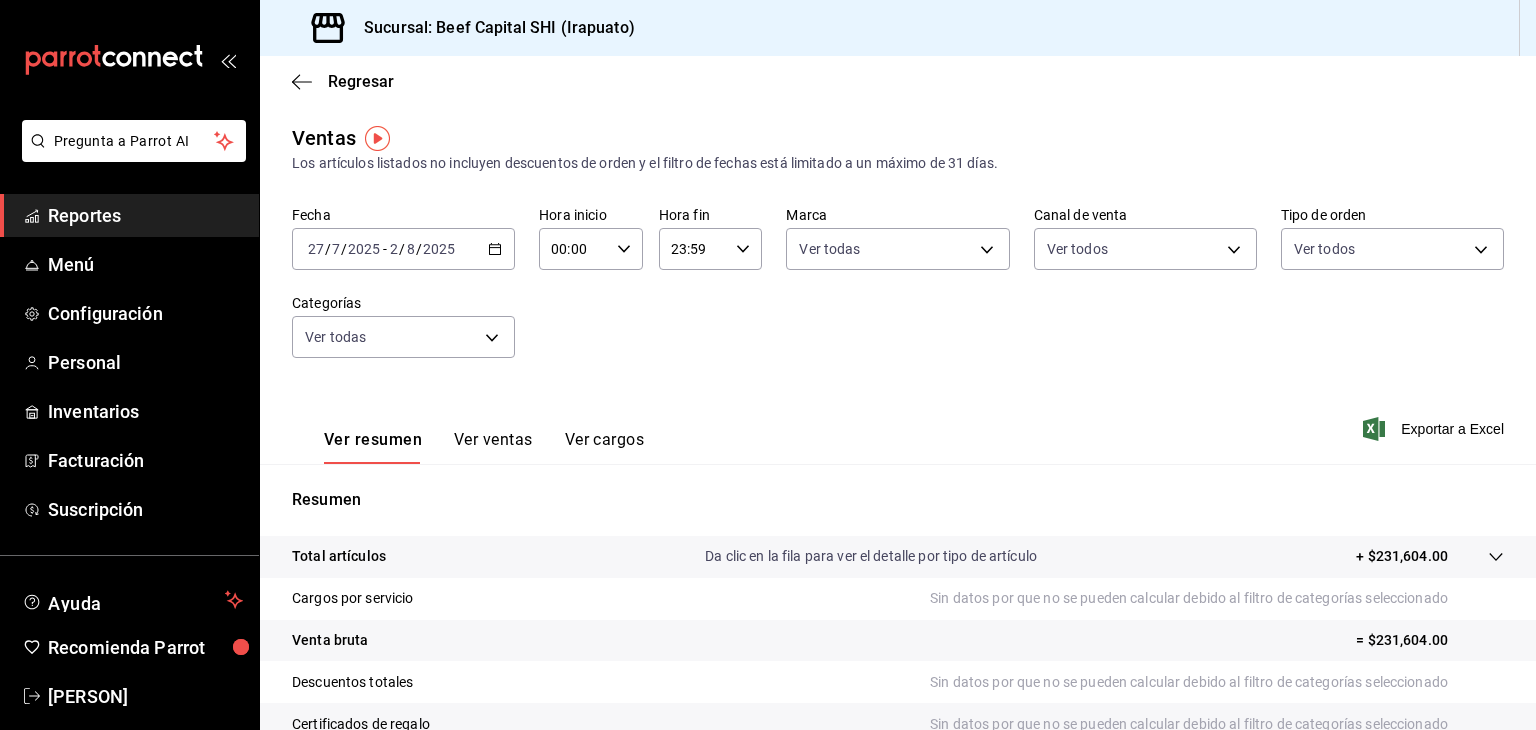 click on "Fecha [DATE] [DATE] - [DATE] [DATE] Hora inicio 00:00 Hora inicio Hora fin 23:59 Hora fin Marca Ver todas [UUID] Canal de venta Ver todos PARROT,UBER_EATS,RAPPI,DIDI_FOOD,ONLINE Tipo de orden Ver todos [UUID],[UUID],[UUID],[UUID],EXTERNAL,[UUID],[UUID],[UUID],[UUID],[UUID] Categorías Ver todas" at bounding box center [898, 294] 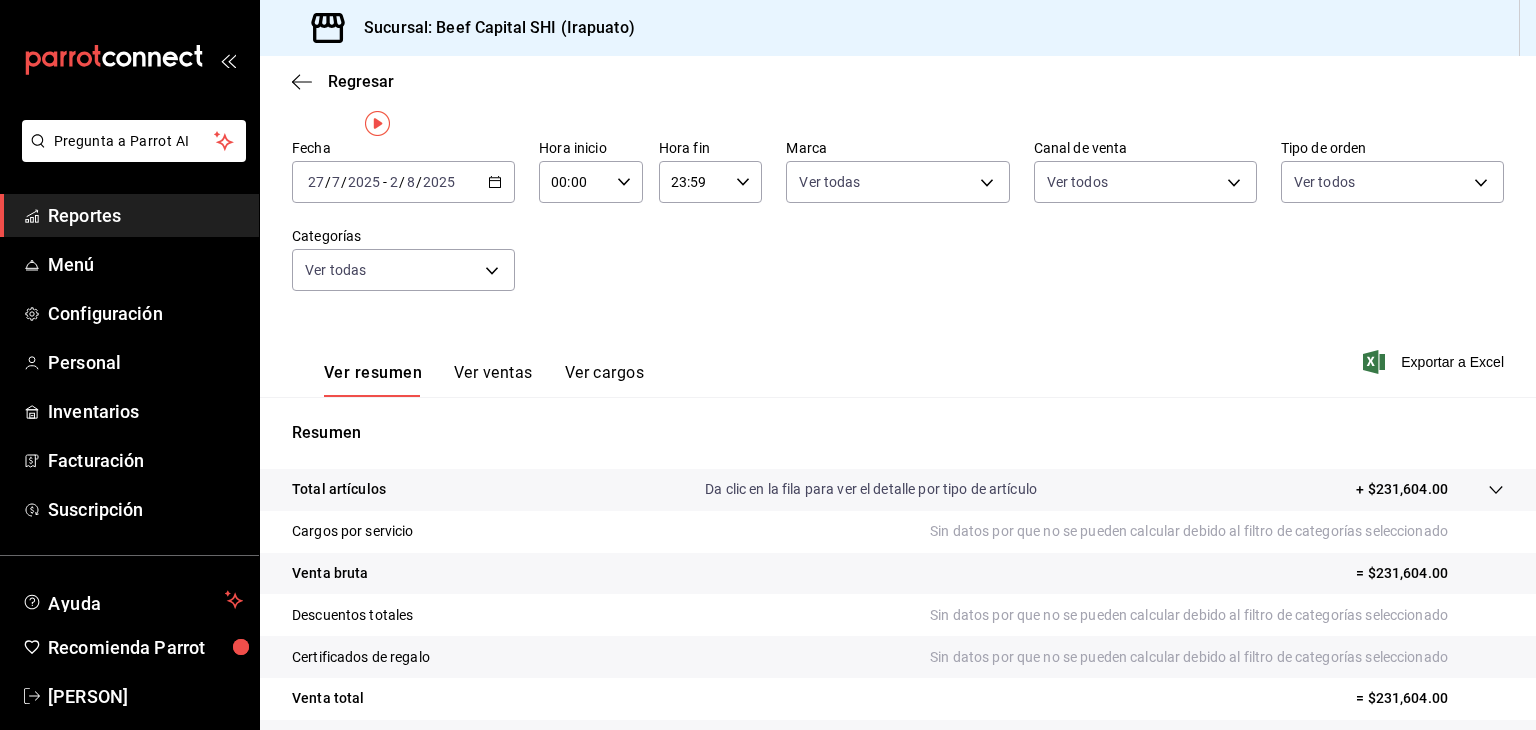 scroll, scrollTop: 0, scrollLeft: 0, axis: both 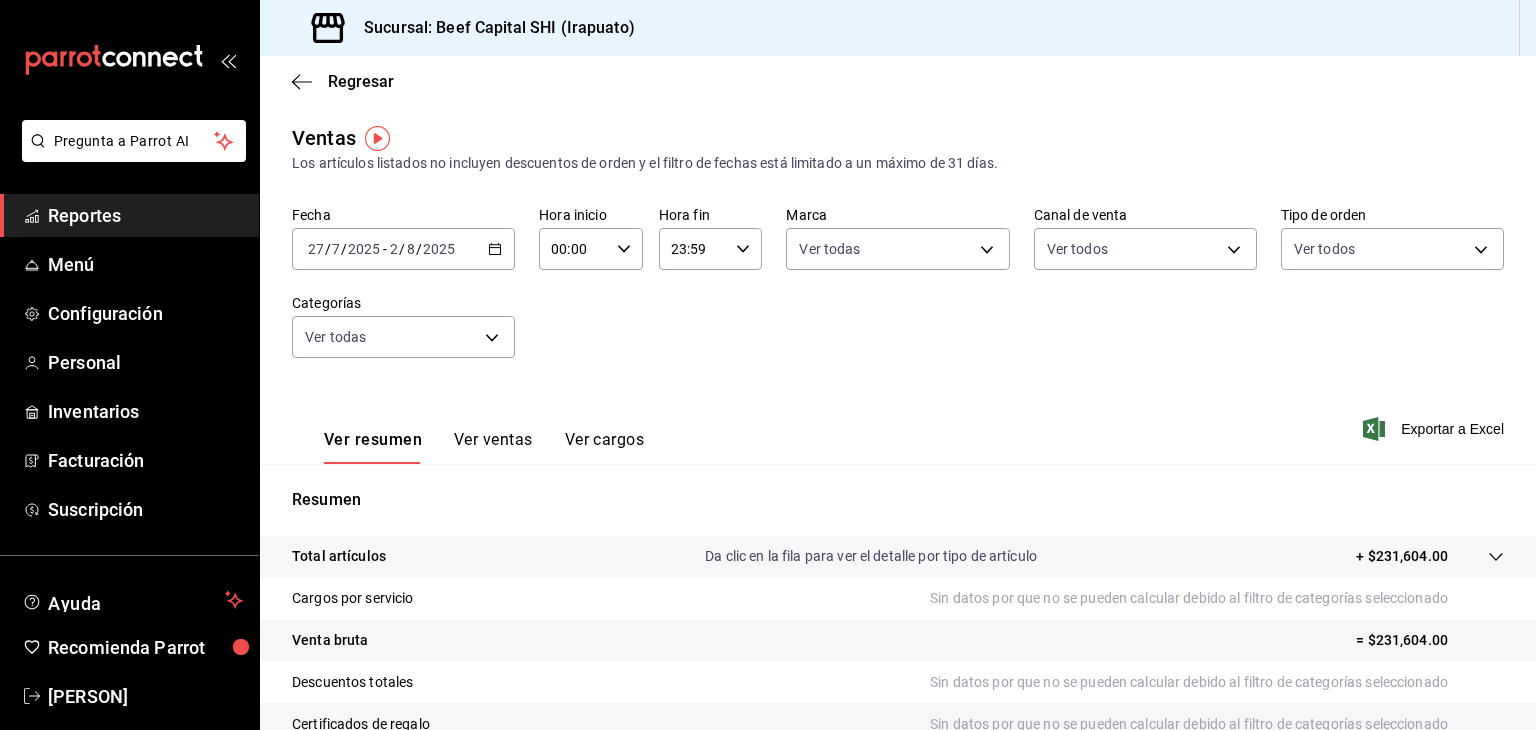 click 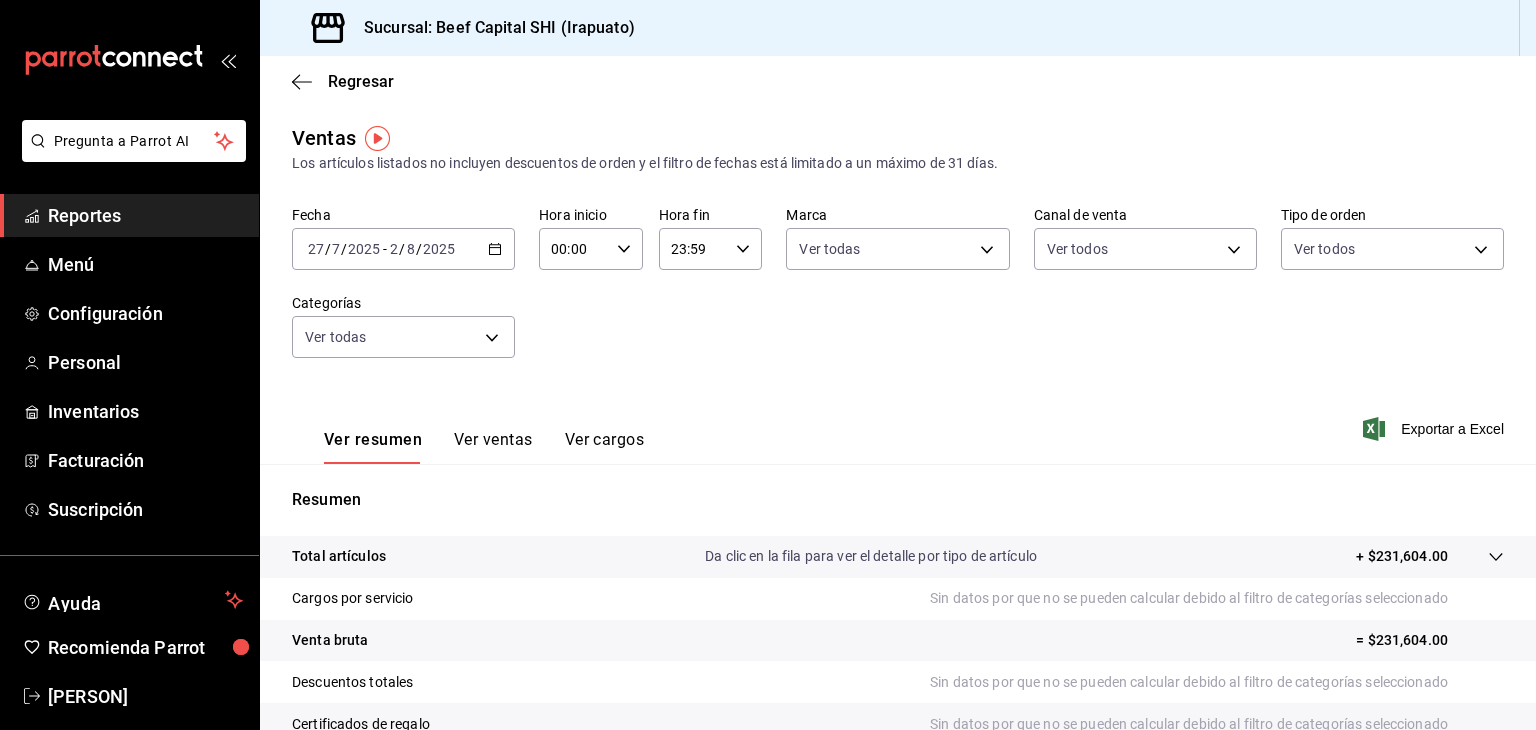 click on "Ver resumen Ver ventas Ver cargos Exportar a Excel" at bounding box center [898, 423] 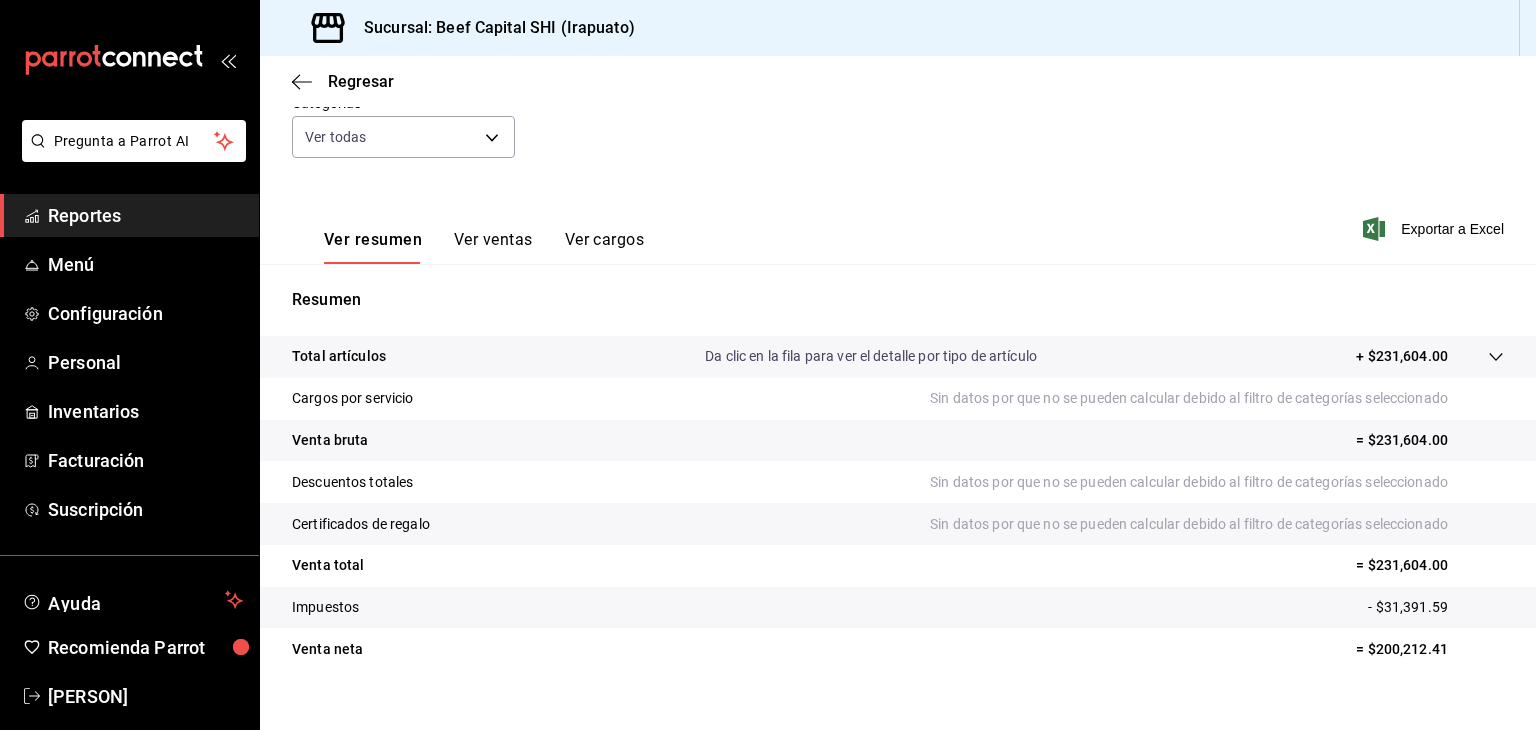 scroll, scrollTop: 0, scrollLeft: 0, axis: both 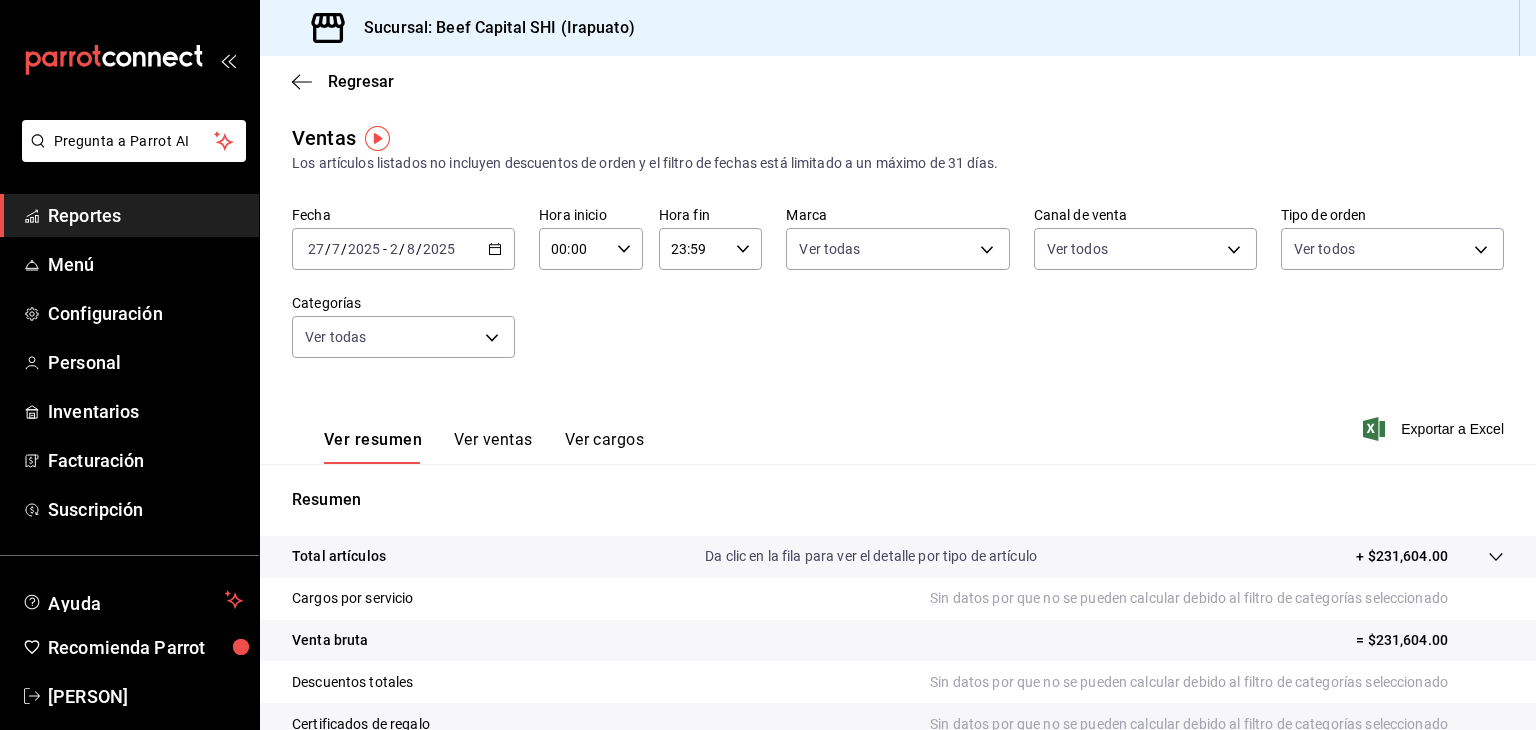 click 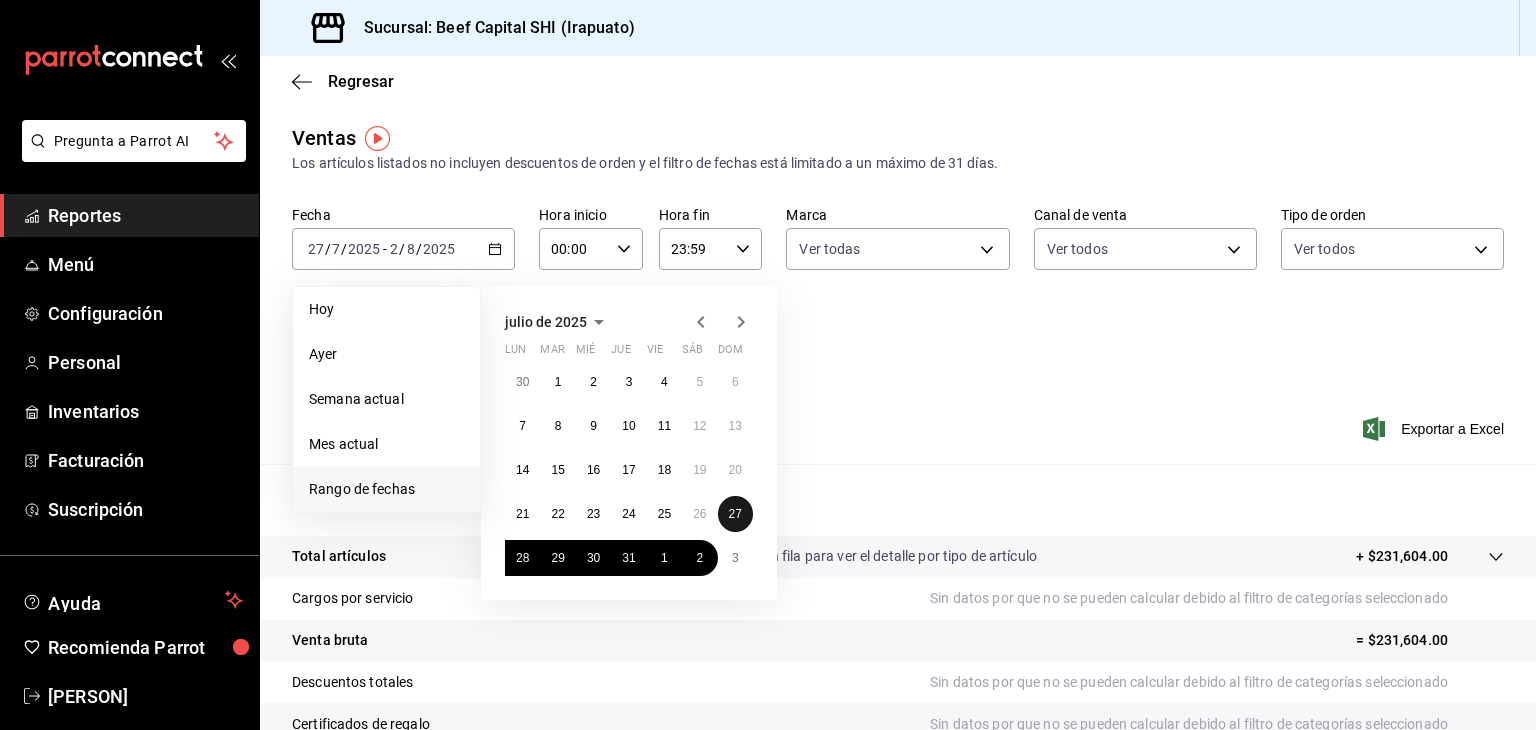 click on "27" at bounding box center [735, 514] 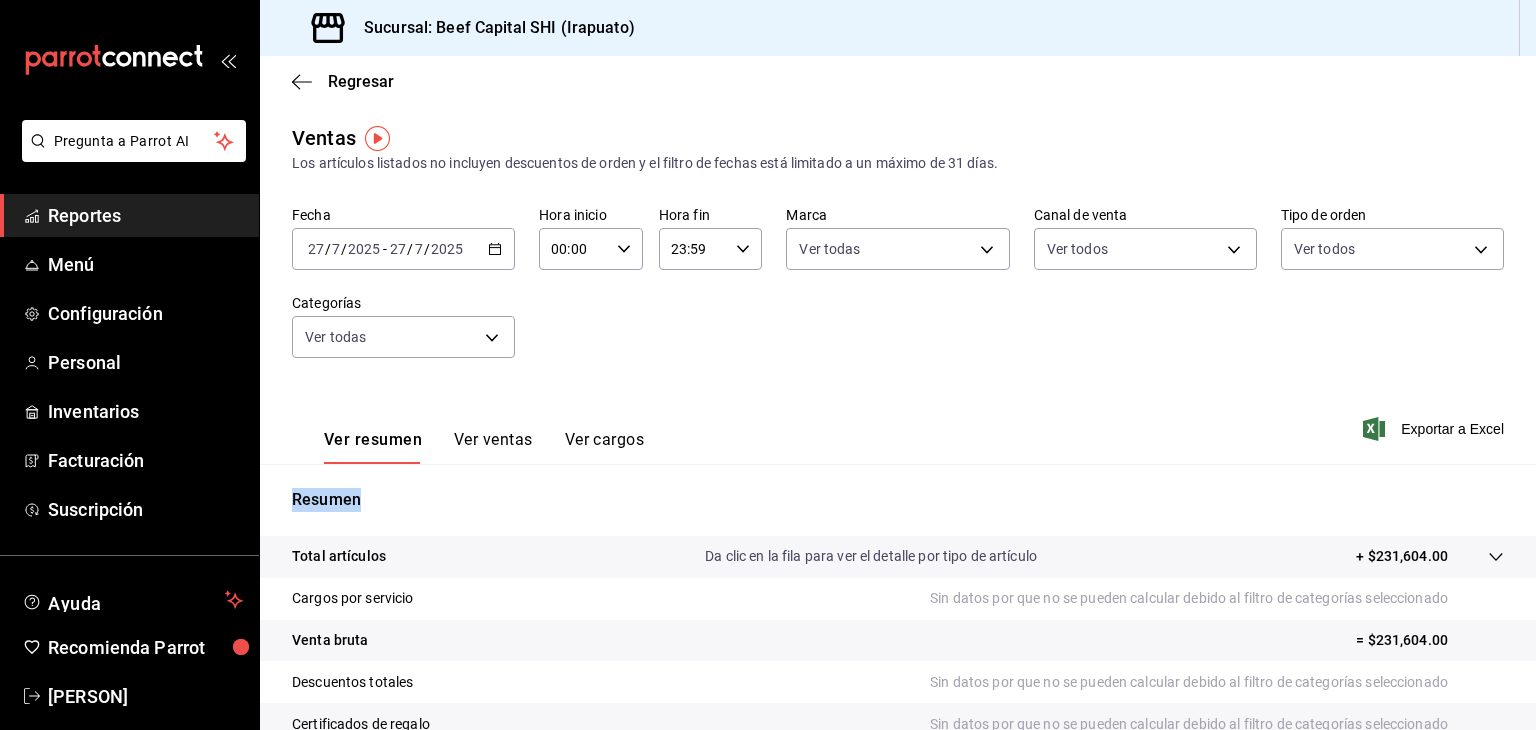 click on "Resumen" at bounding box center (898, 500) 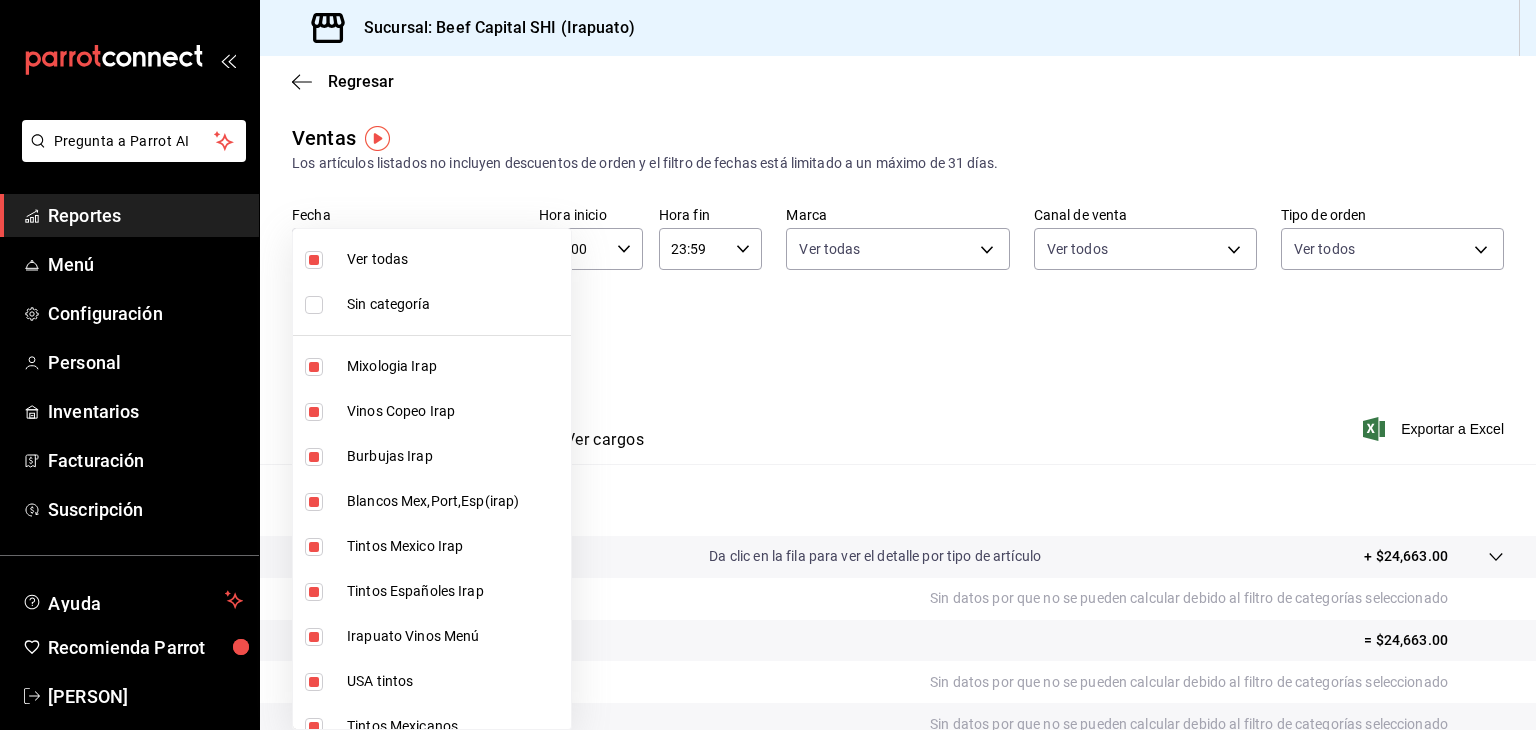 click on "Pregunta a Parrot AI Reportes   Menú   Configuración   Personal   Inventarios   Facturación   Suscripción   Ayuda Recomienda Parrot   [PERSON]   Sugerir nueva función   Sucursal: Beef Capital SHI ([CITY]) Regresar Ventas Los artículos listados no incluyen descuentos de orden y el filtro de fechas está limitado a un máximo de 31 días. Fecha [DATE] [DATE] - [DATE] [DATE] Hora inicio 00:00 Hora inicio Hora fin 23:59 Hora fin Marca Ver todas [UUID] Canal de venta Ver todos PARROT,UBER_EATS,RAPPI,DIDI_FOOD,ONLINE Tipo de orden Ver todos [UUID],[UUID],[UUID],[UUID],EXTERNAL,[UUID],[UUID],[UUID],[UUID],[UUID],[UUID],[UUID],[UUID],[UUID],[UUID],[UUID] Categorías Ver todas Ver resumen Ver ventas Ver cargos Exportar a Excel" at bounding box center (768, 365) 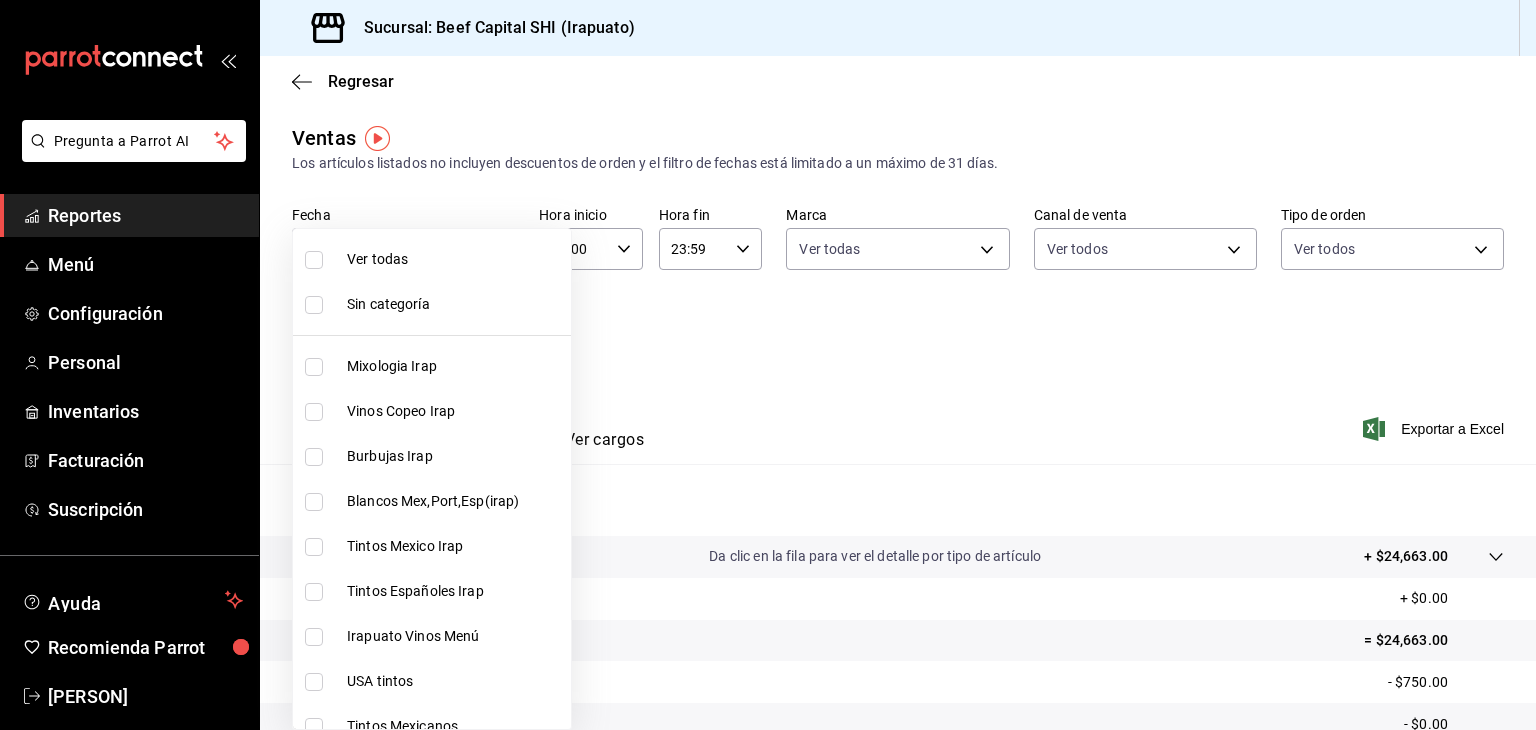 click on "Ver todas" at bounding box center (432, 259) 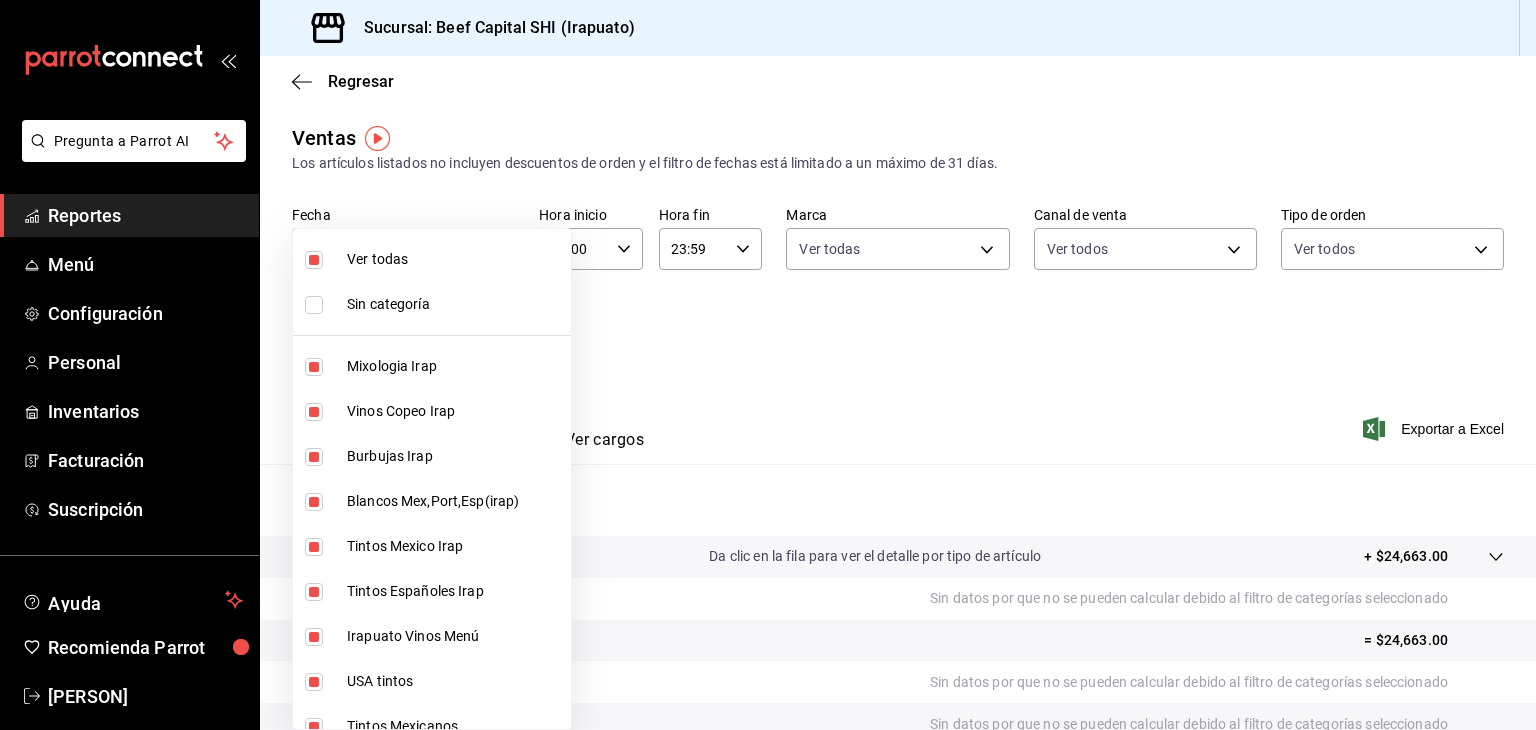 click at bounding box center [768, 365] 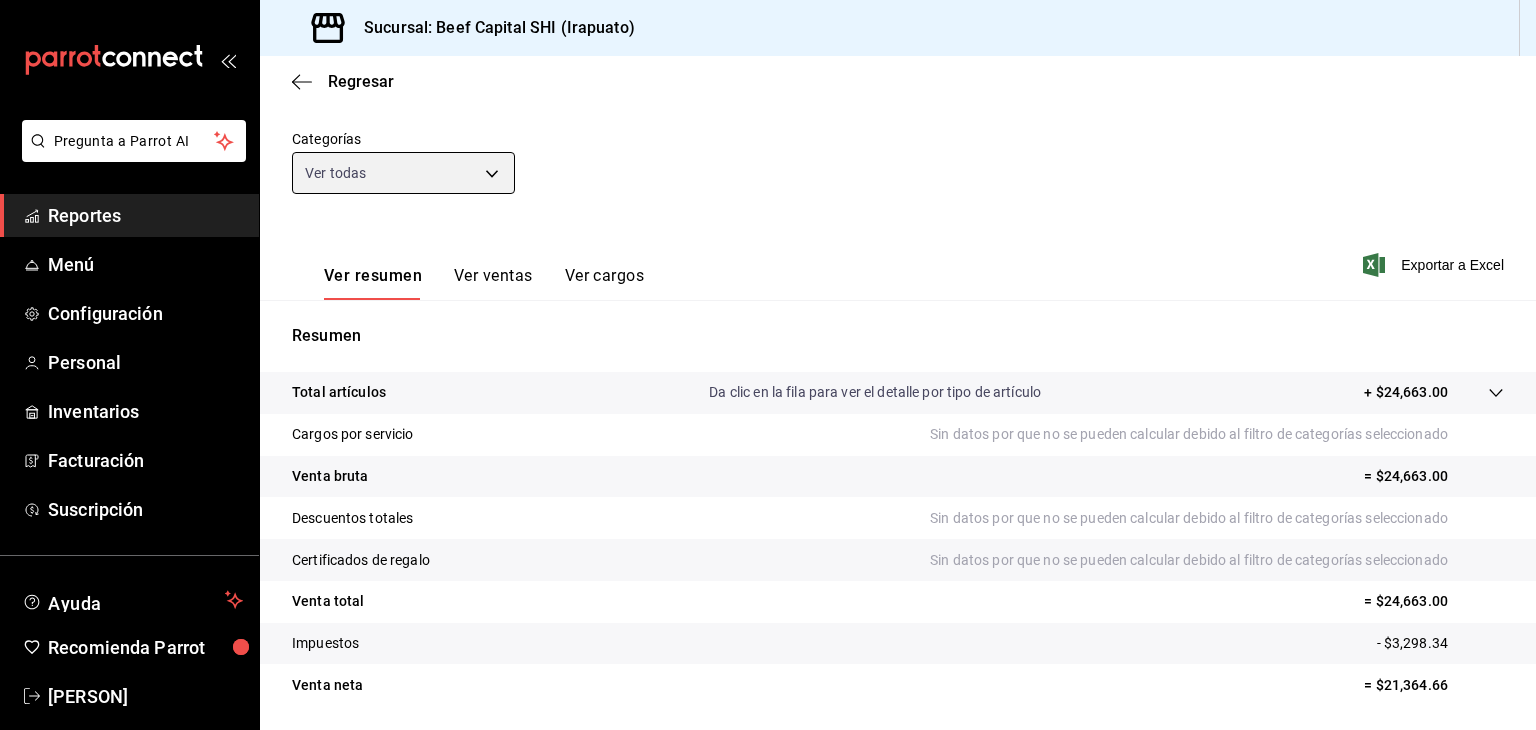 scroll, scrollTop: 200, scrollLeft: 0, axis: vertical 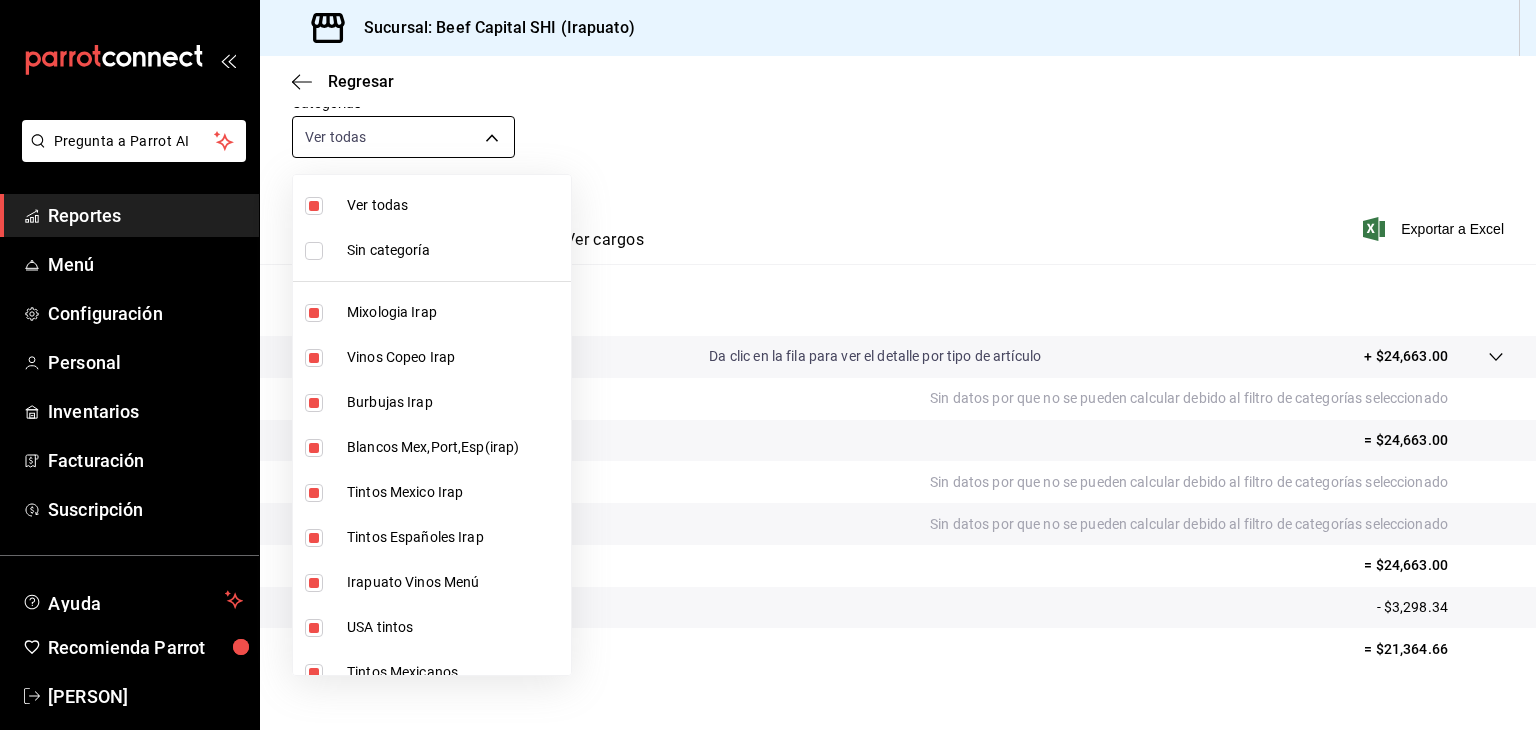 click on "Pregunta a Parrot AI Reportes   Menú   Configuración   Personal   Inventarios   Facturación   Suscripción   Ayuda Recomienda Parrot   [PERSON]   Sugerir nueva función   Sucursal: Beef Capital SHI ([CITY]) Regresar Ventas Los artículos listados no incluyen descuentos de orden y el filtro de fechas está limitado a un máximo de 31 días. Fecha [DATE] [DATE] - [DATE] [DATE] Hora inicio 00:00 Hora inicio Hora fin 23:59 Hora fin Marca Ver todas [UUID] Canal de venta Ver todos PARROT,UBER_EATS,RAPPI,DIDI_FOOD,ONLINE Tipo de orden Ver todos [UUID],[UUID],[UUID],[UUID],EXTERNAL,[UUID],[UUID],[UUID],[UUID],[UUID],[UUID],[UUID],[UUID],[UUID],[UUID],[UUID] Categorías Ver todas Ver resumen Ver ventas Ver cargos Exportar a Excel" at bounding box center [768, 365] 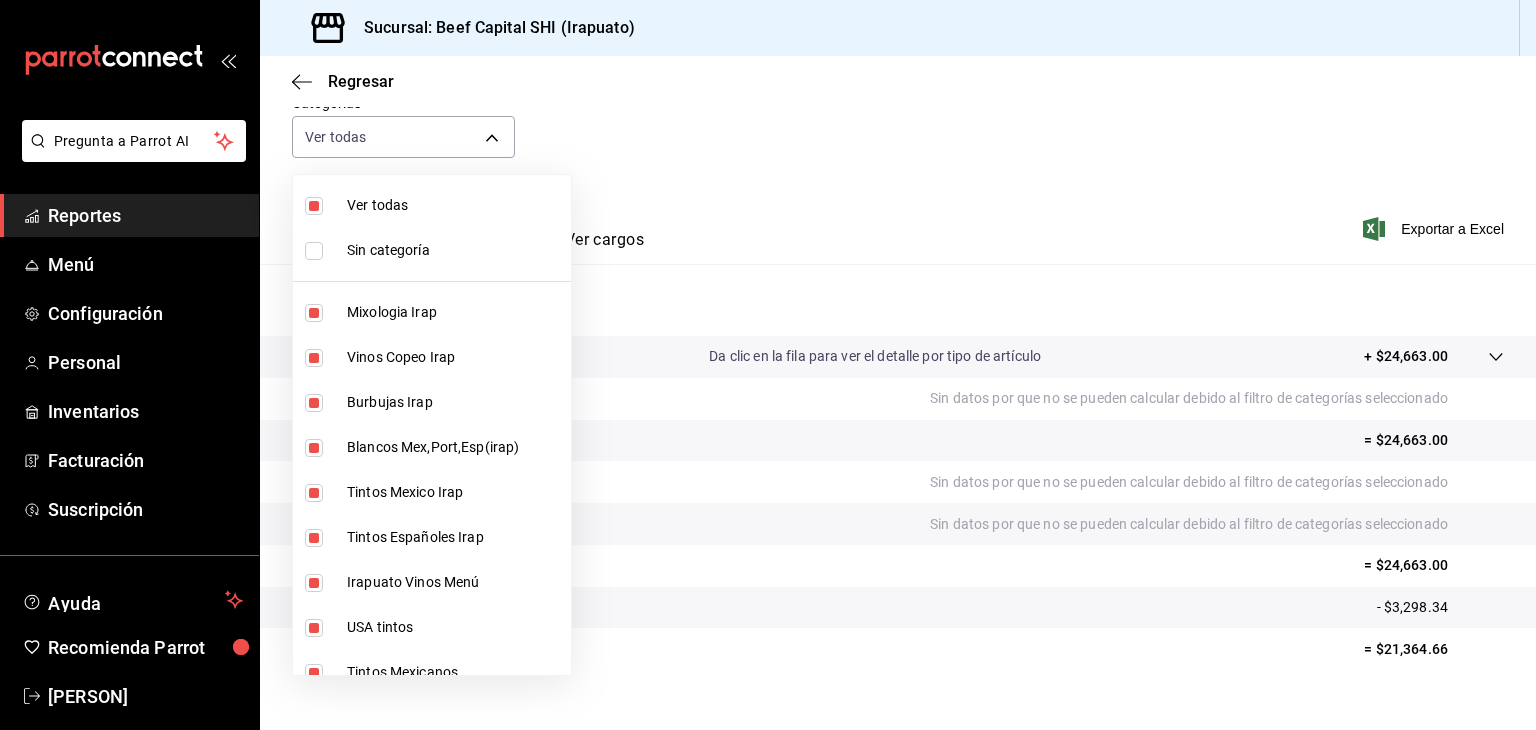 click at bounding box center (768, 365) 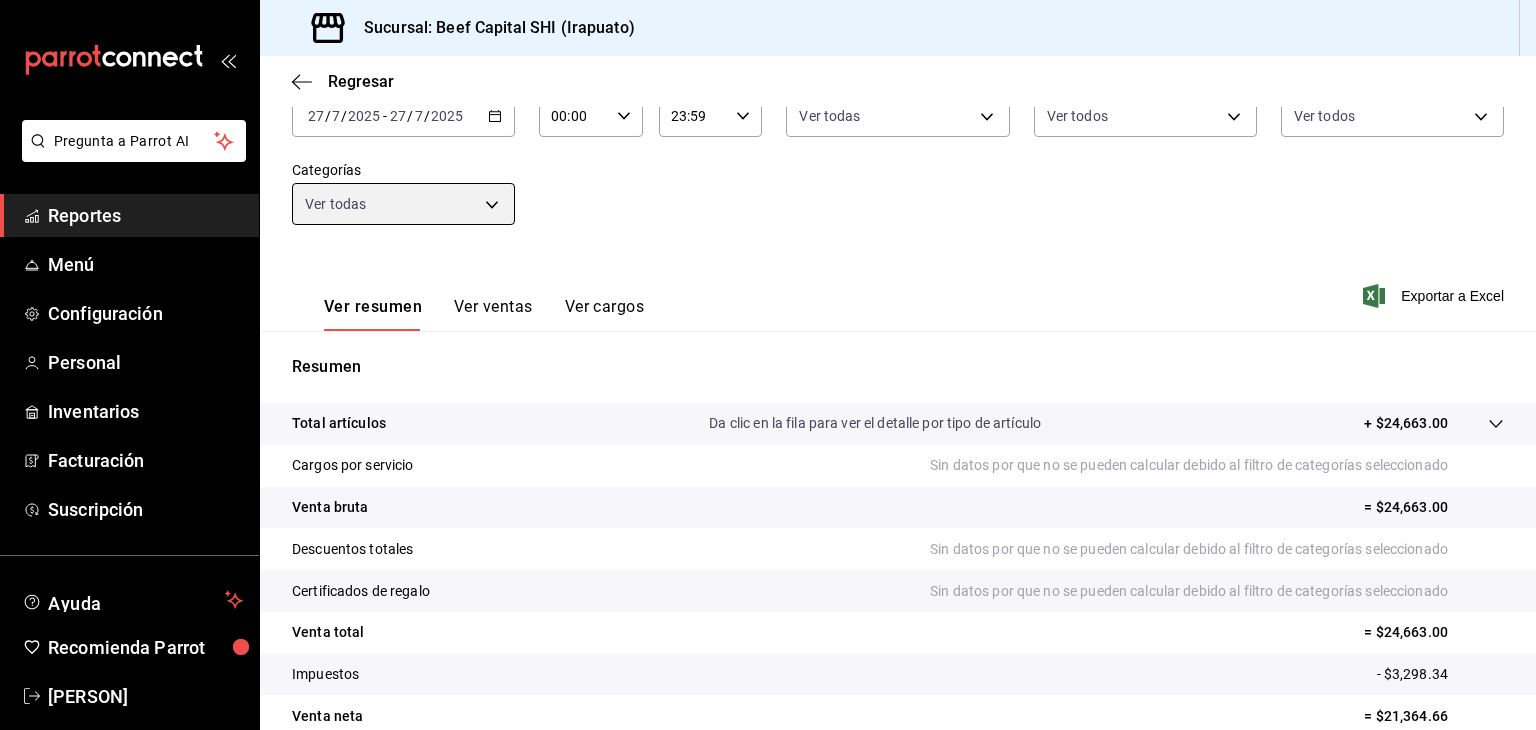 scroll, scrollTop: 100, scrollLeft: 0, axis: vertical 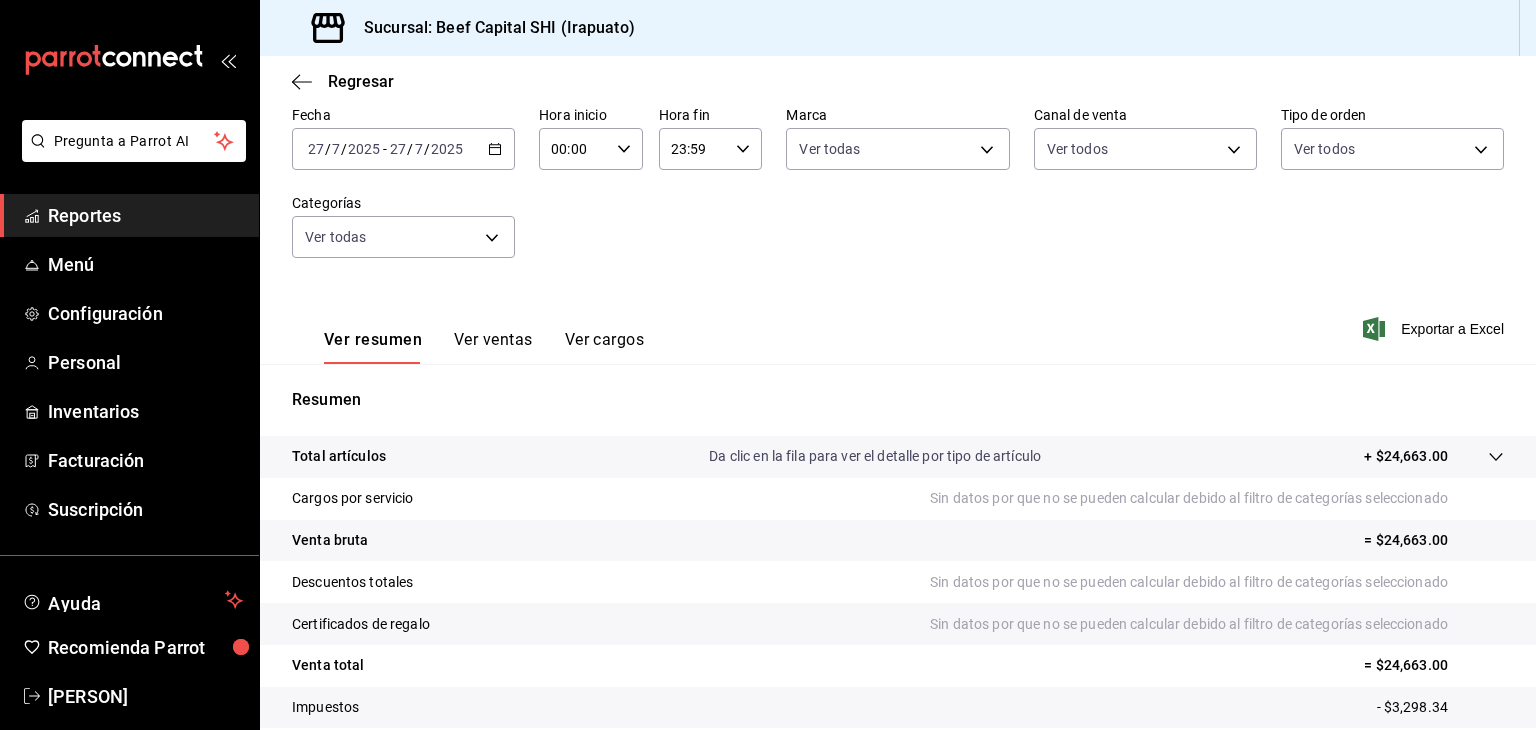 click 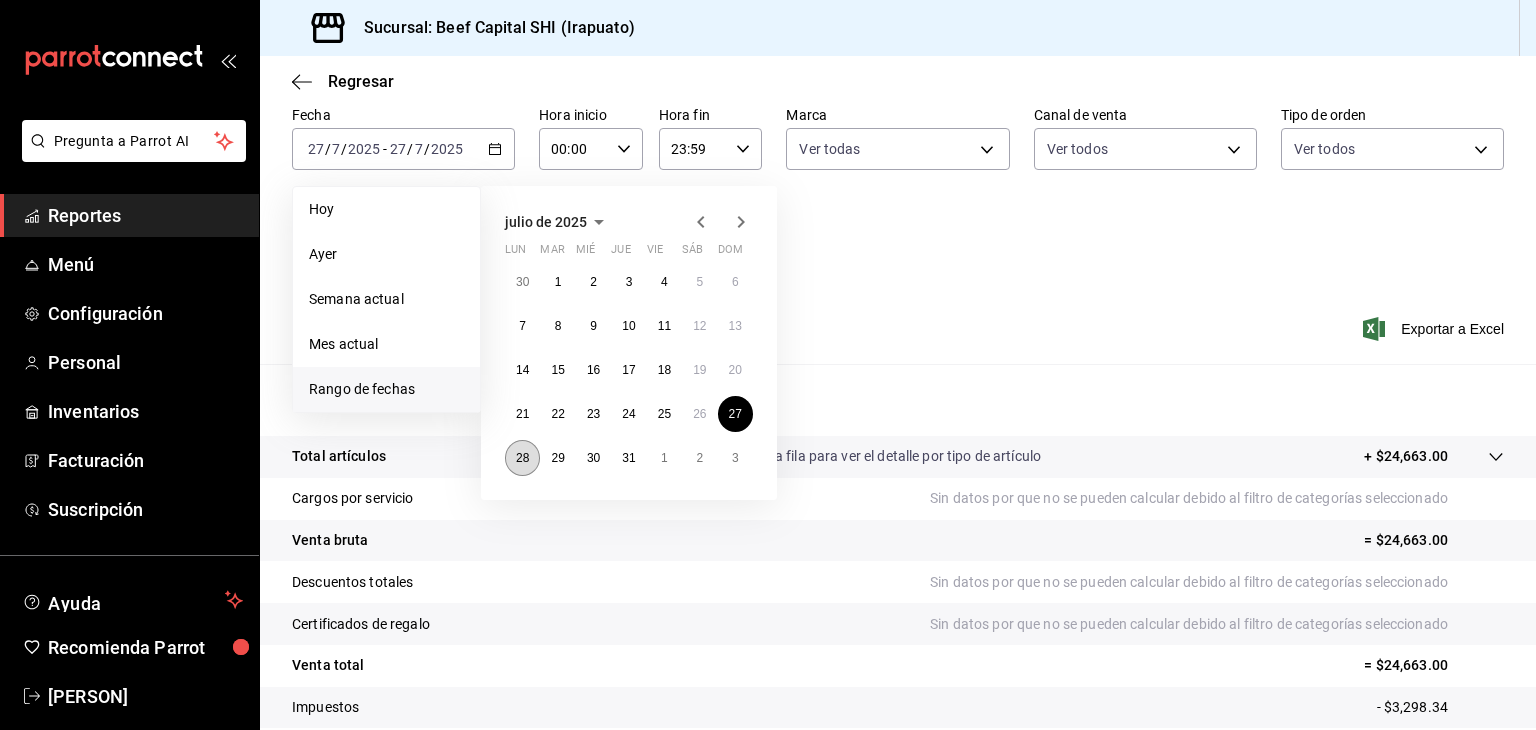 click on "28" at bounding box center (522, 458) 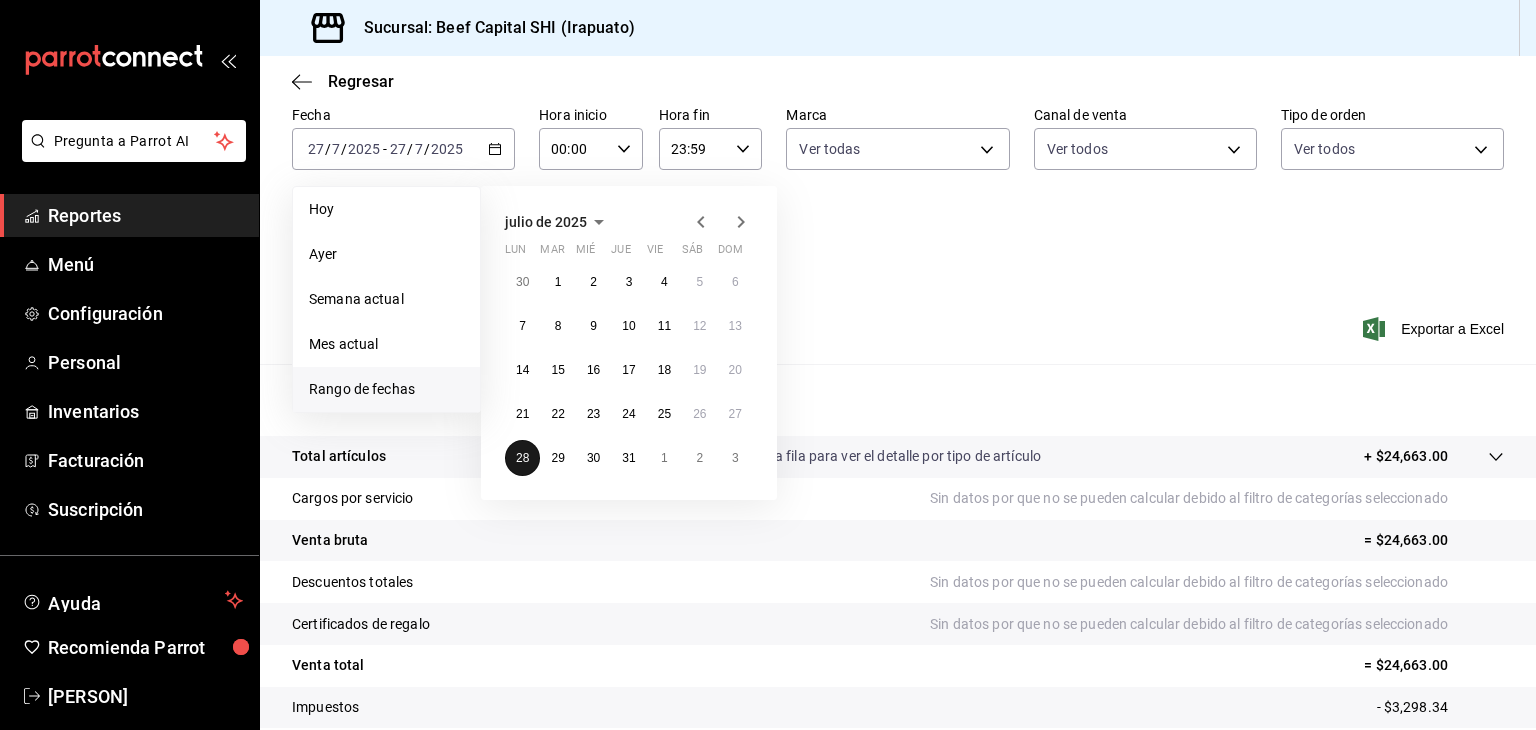click on "28" at bounding box center [522, 458] 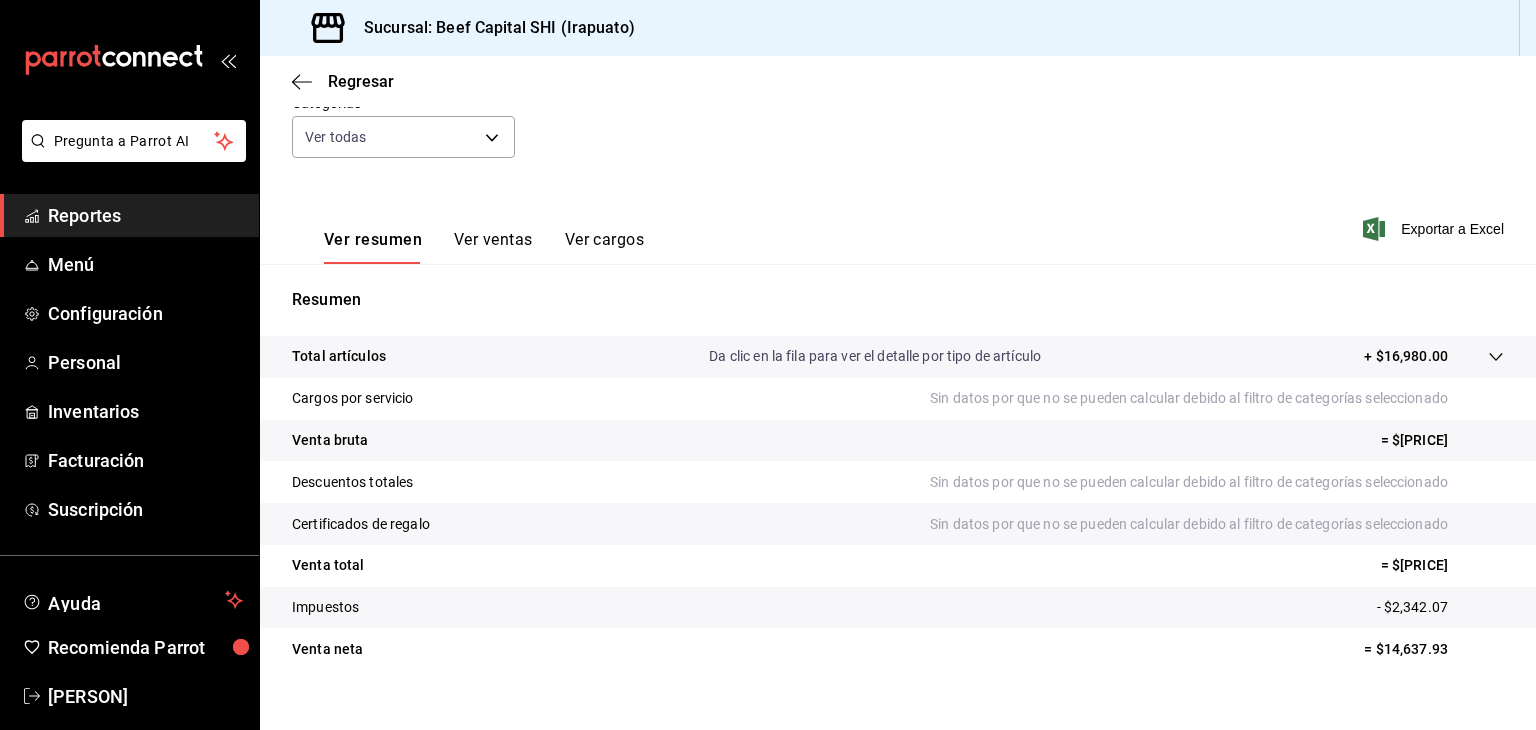 scroll, scrollTop: 0, scrollLeft: 0, axis: both 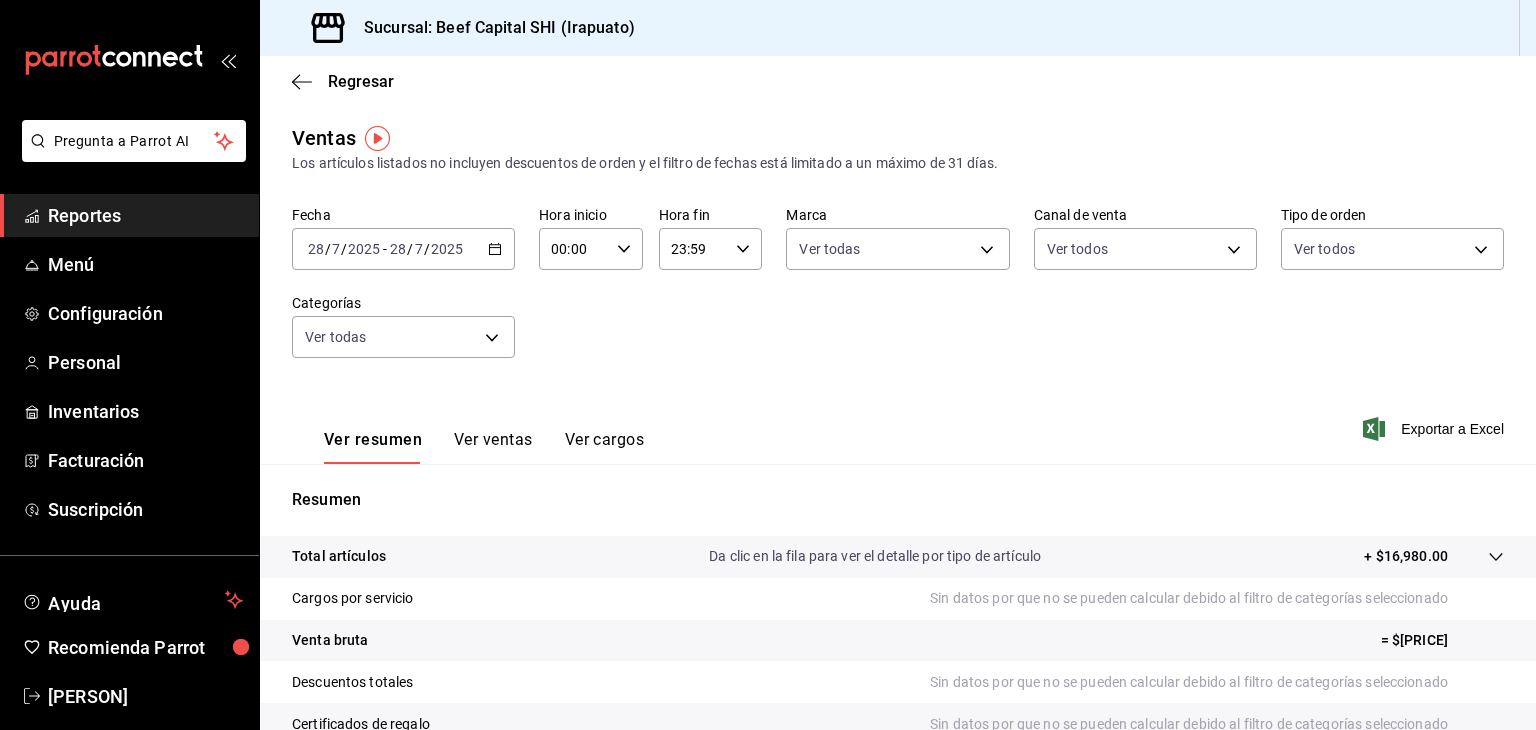 click on "2025-07-28 28 / 7 / 2025 - 2025-07-28 28 / 7 / 2025" at bounding box center (403, 249) 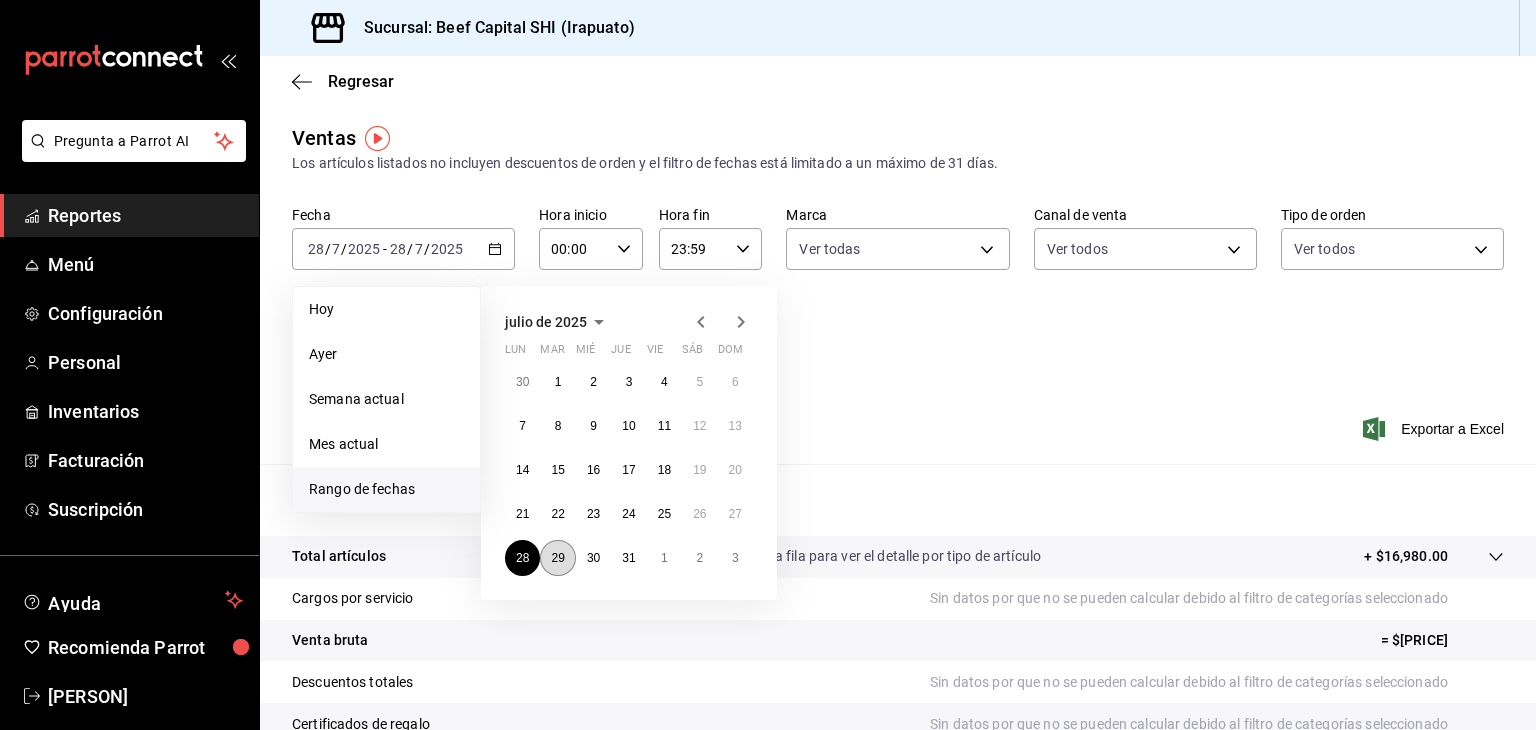 click on "29" at bounding box center [557, 558] 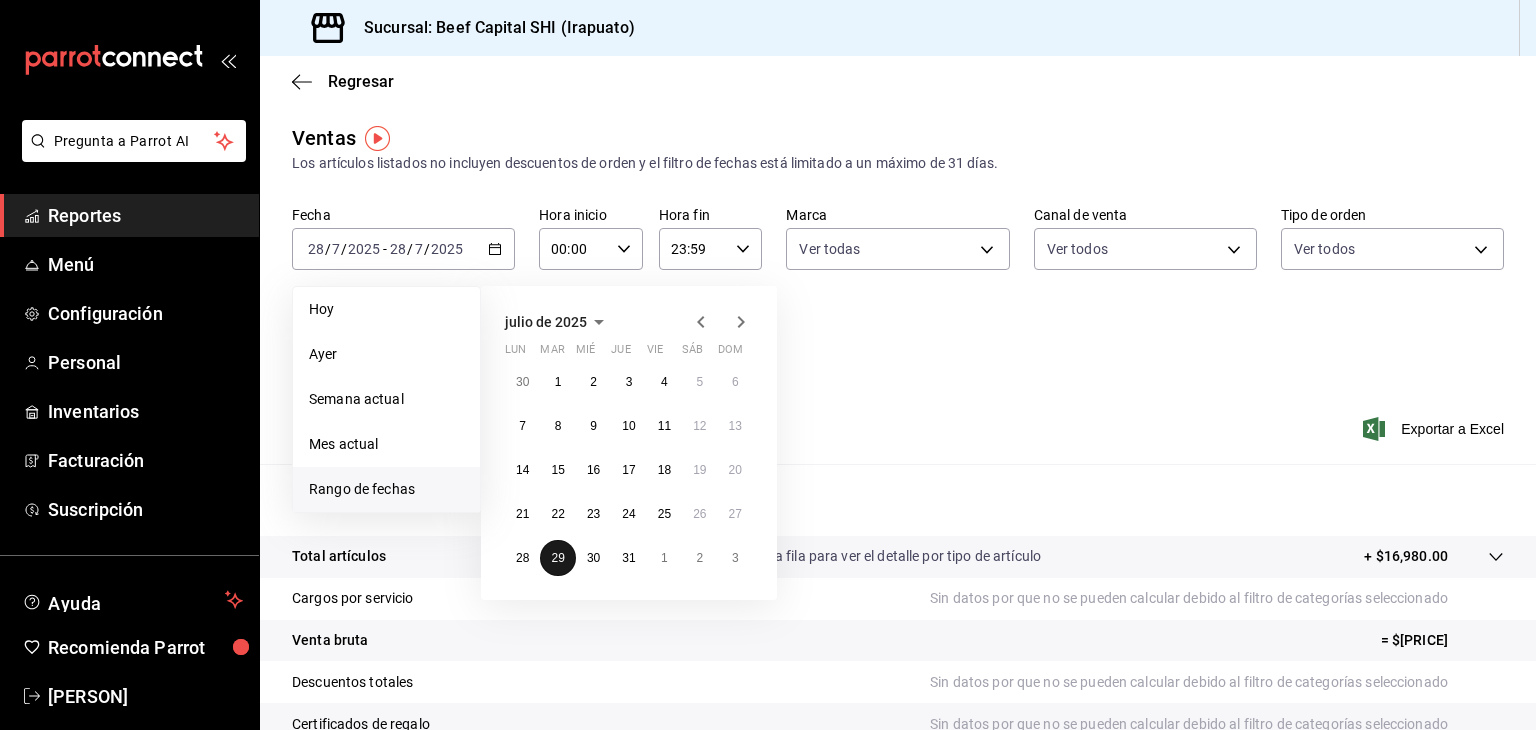 click on "29" at bounding box center [557, 558] 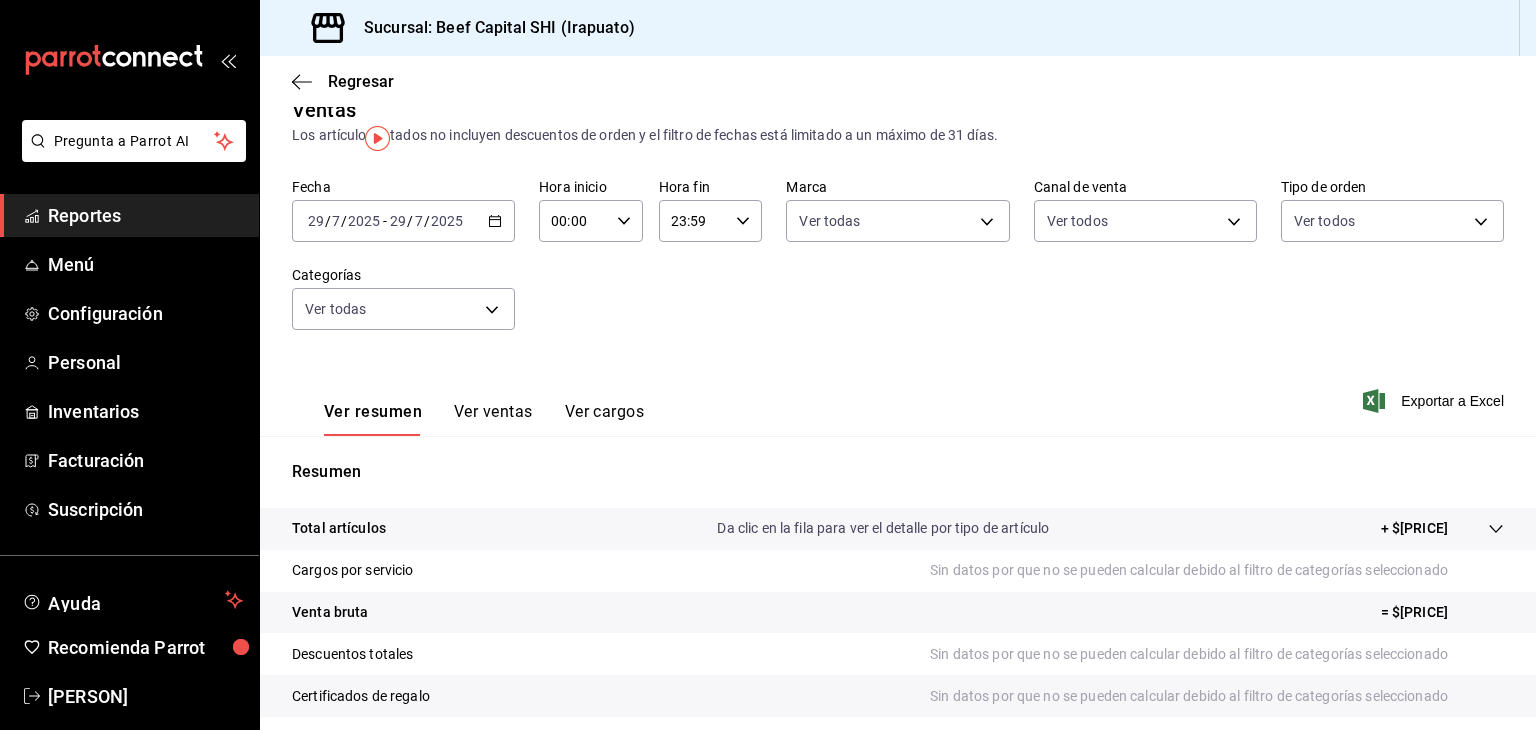 scroll, scrollTop: 0, scrollLeft: 0, axis: both 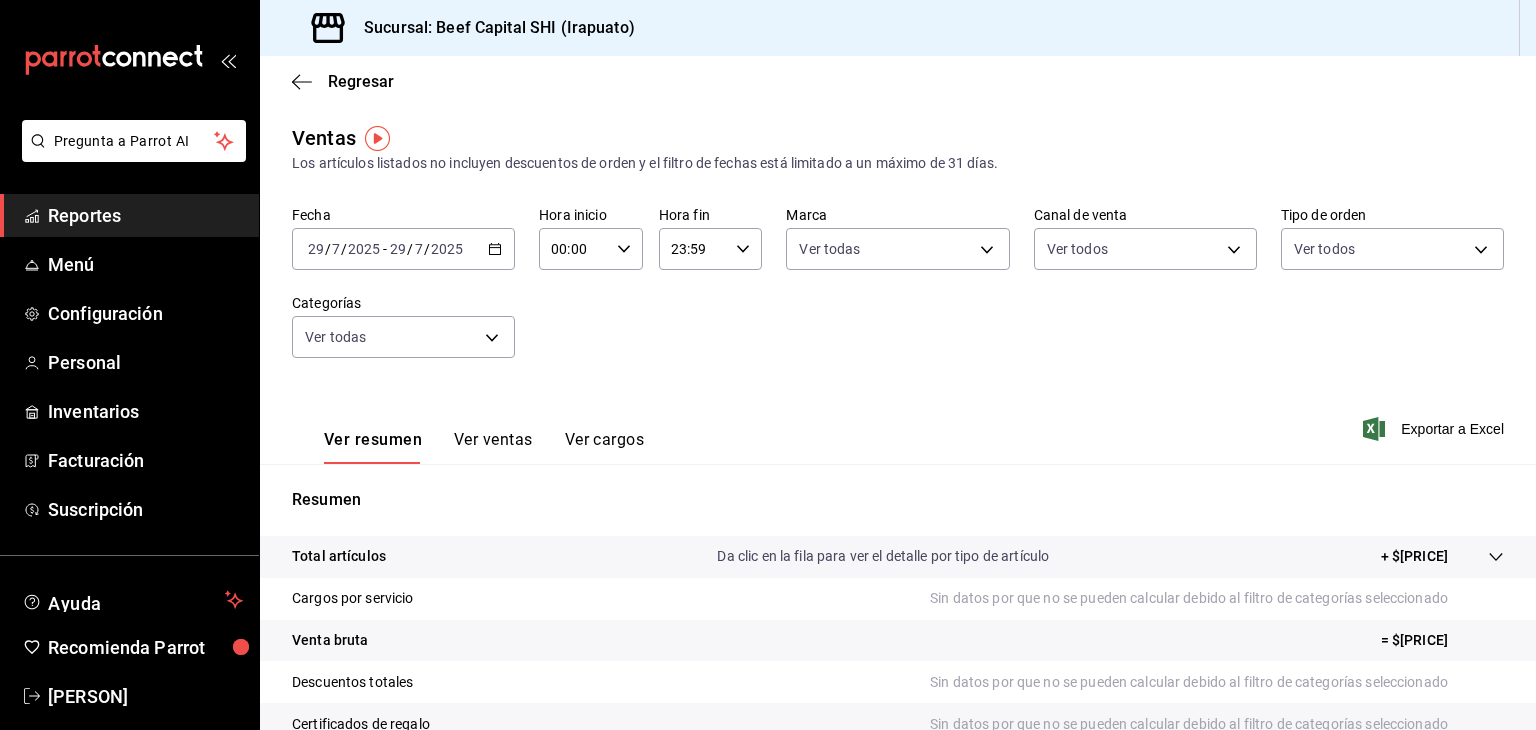 click on "2025-07-29 29 / 7 / 2025 - 2025-07-29 29 / 7 / 2025" at bounding box center (403, 249) 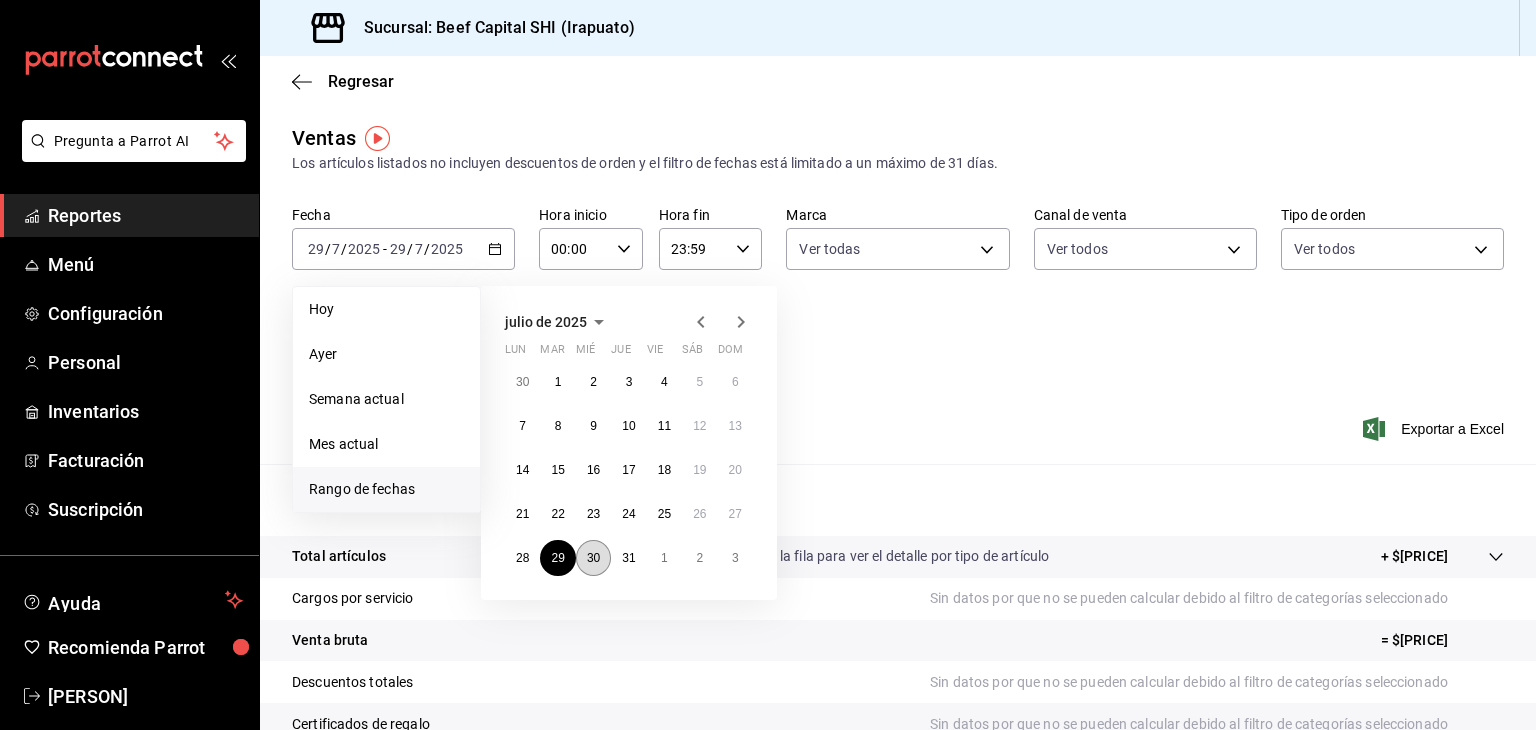 click on "30" at bounding box center [593, 558] 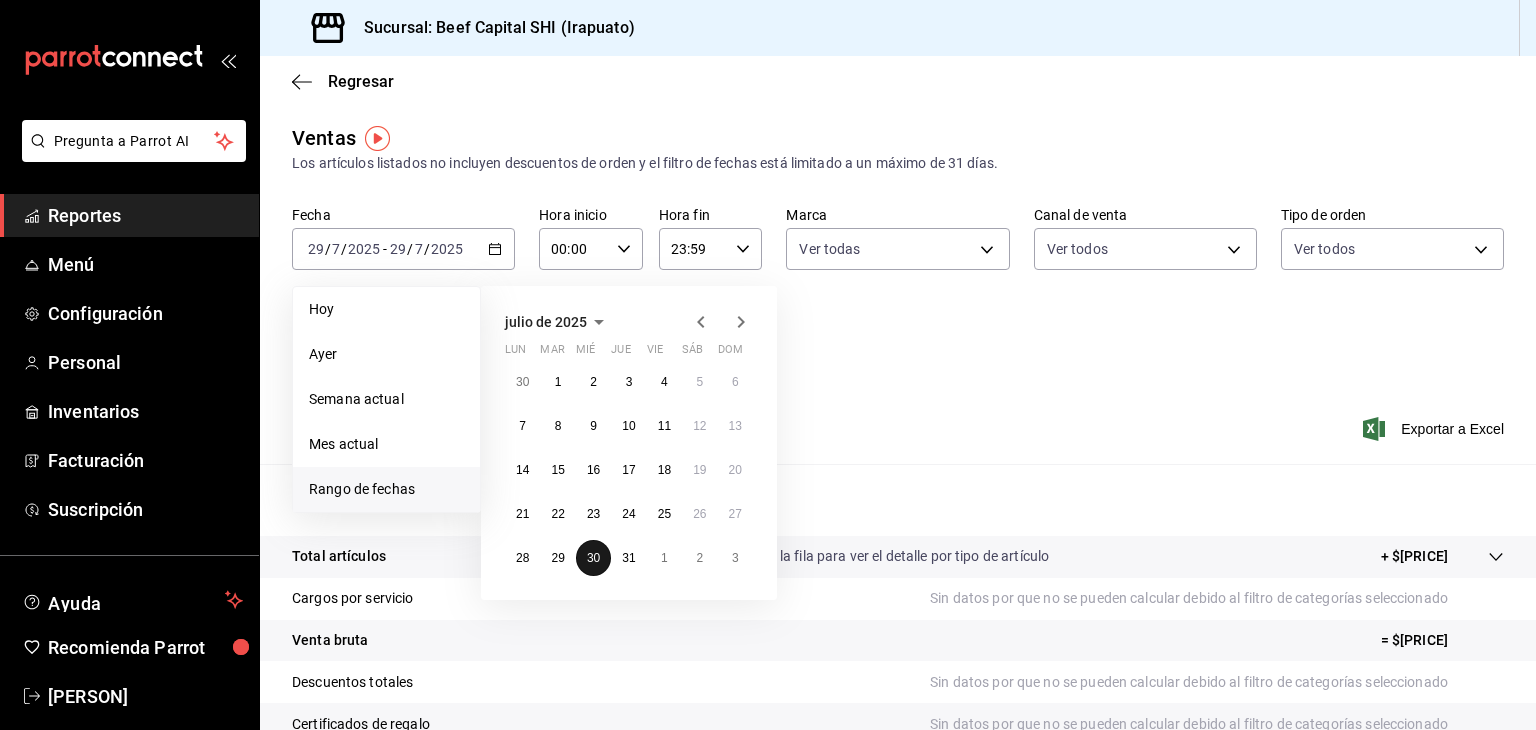 click on "30" at bounding box center [593, 558] 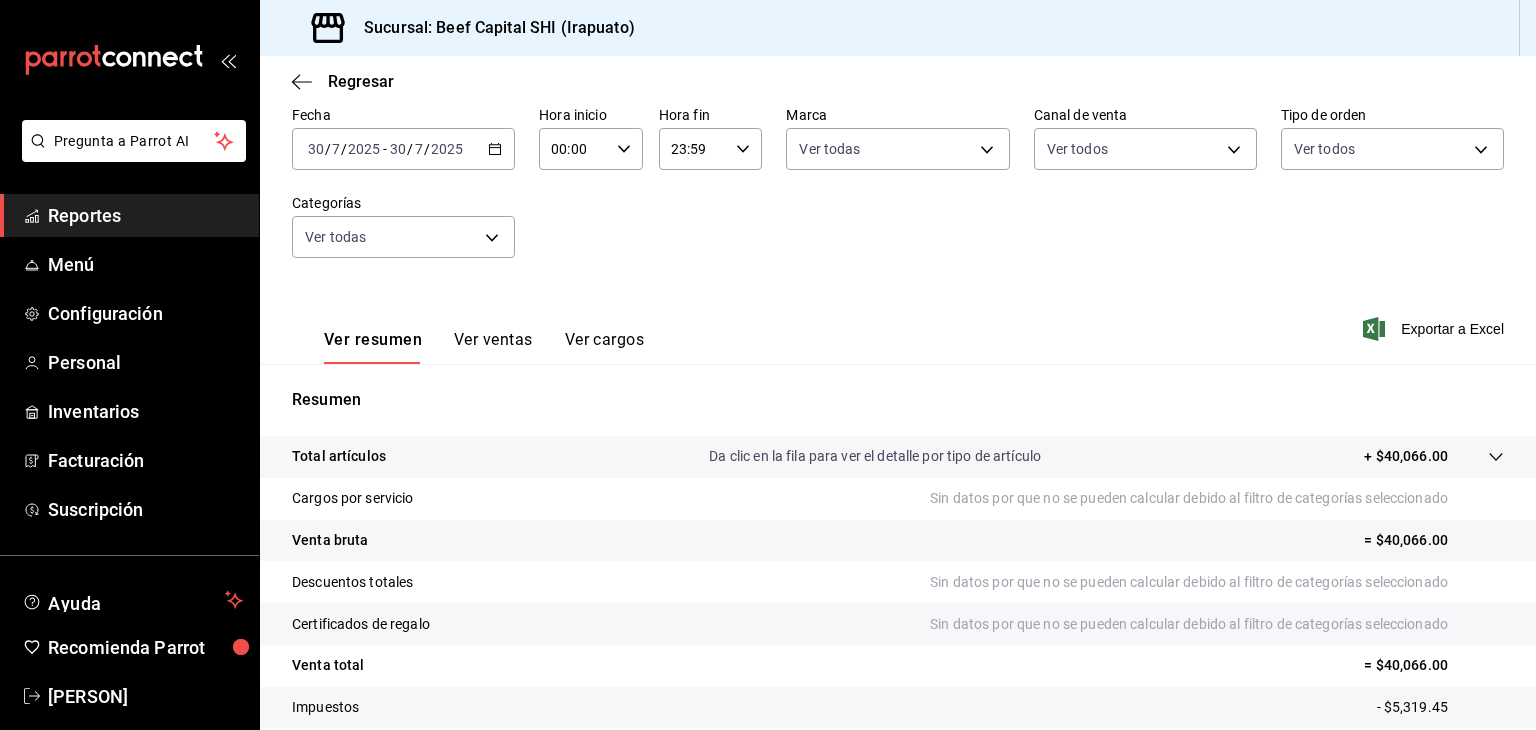 scroll, scrollTop: 0, scrollLeft: 0, axis: both 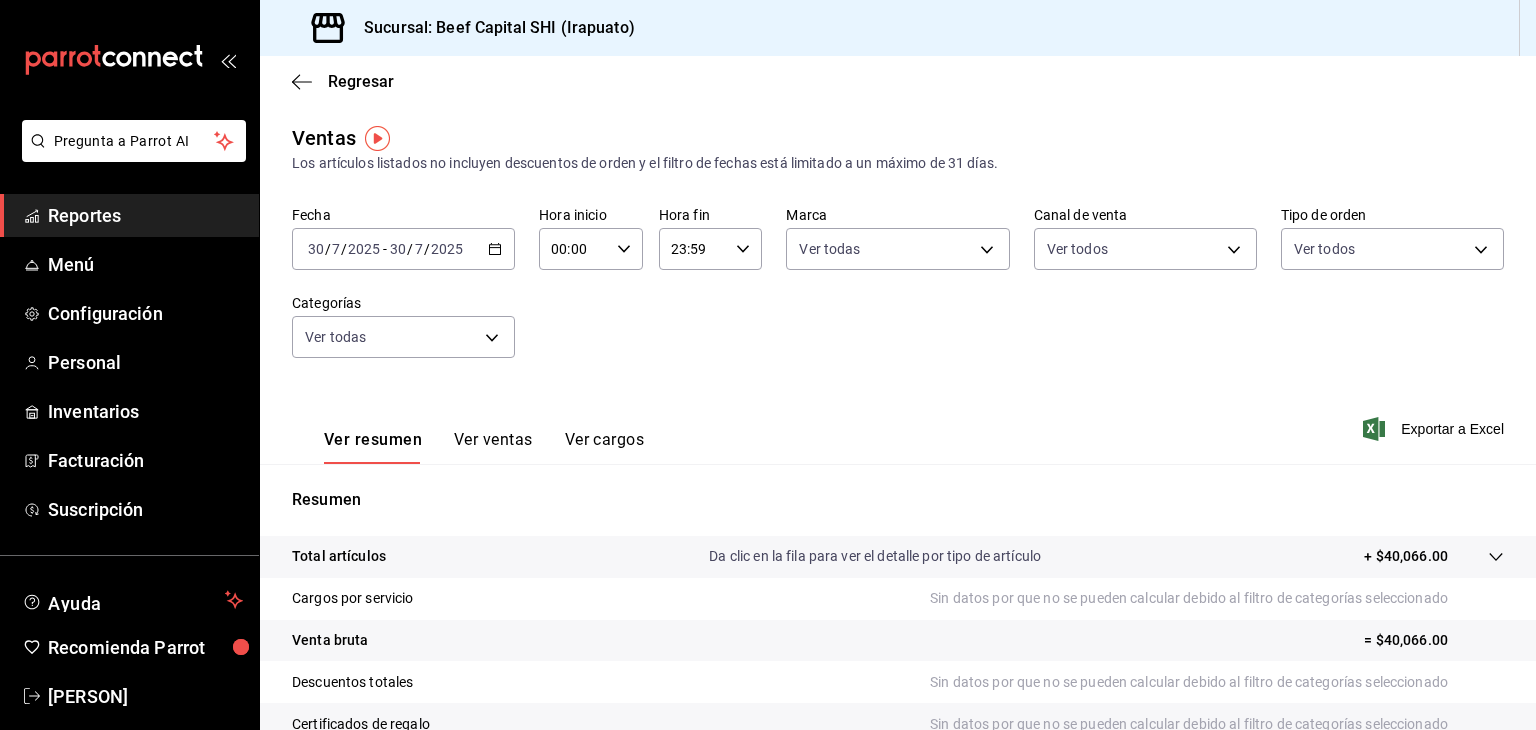 click 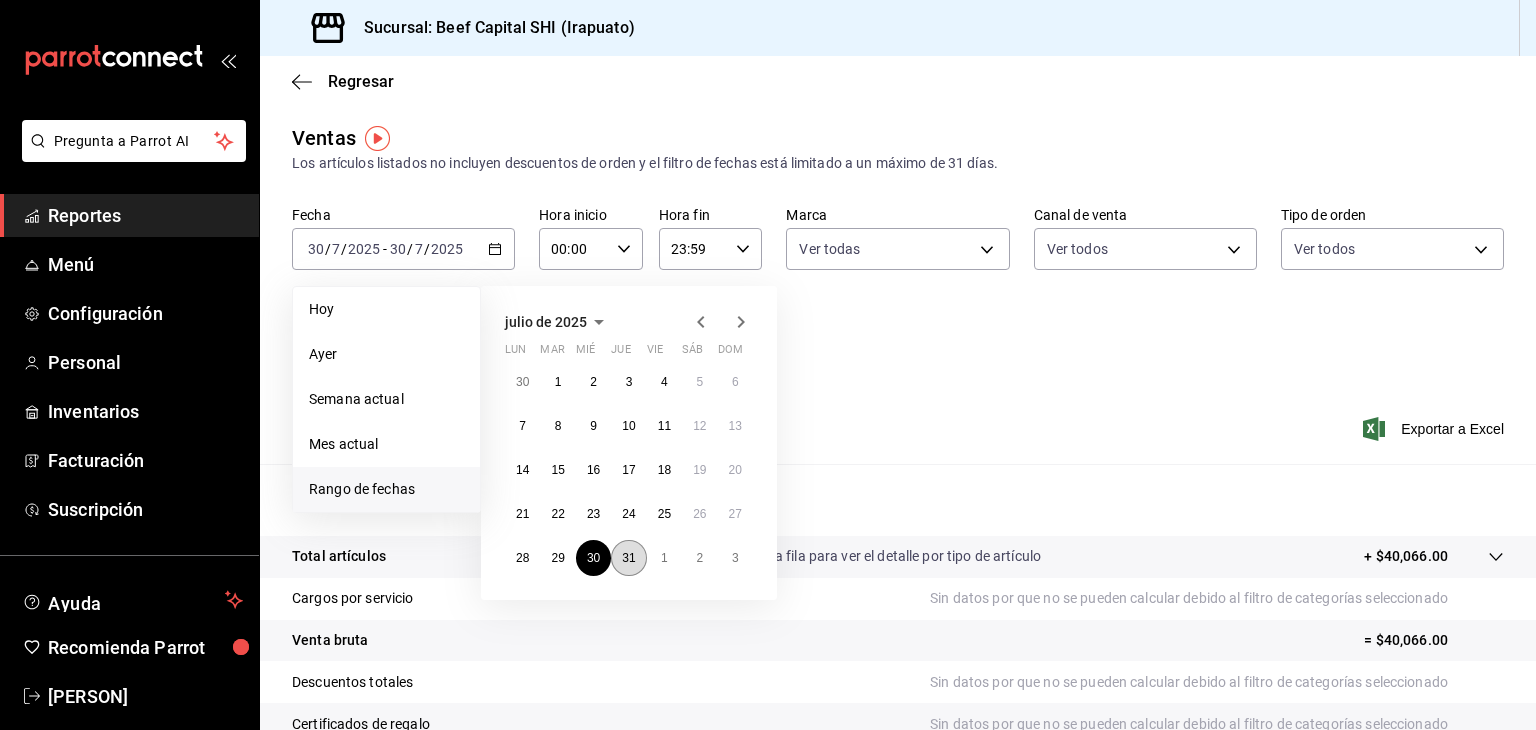 click on "31" at bounding box center (628, 558) 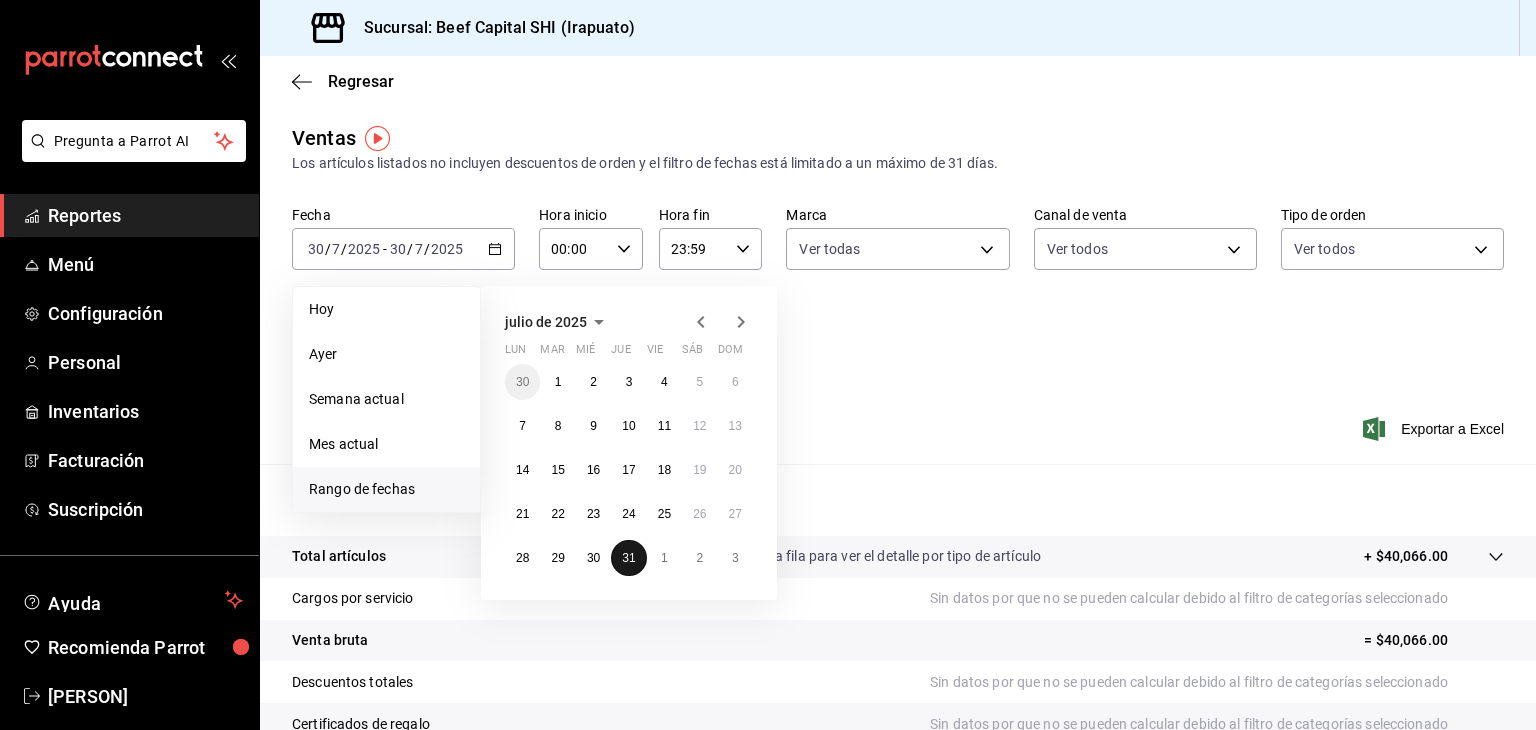 click on "31" at bounding box center (628, 558) 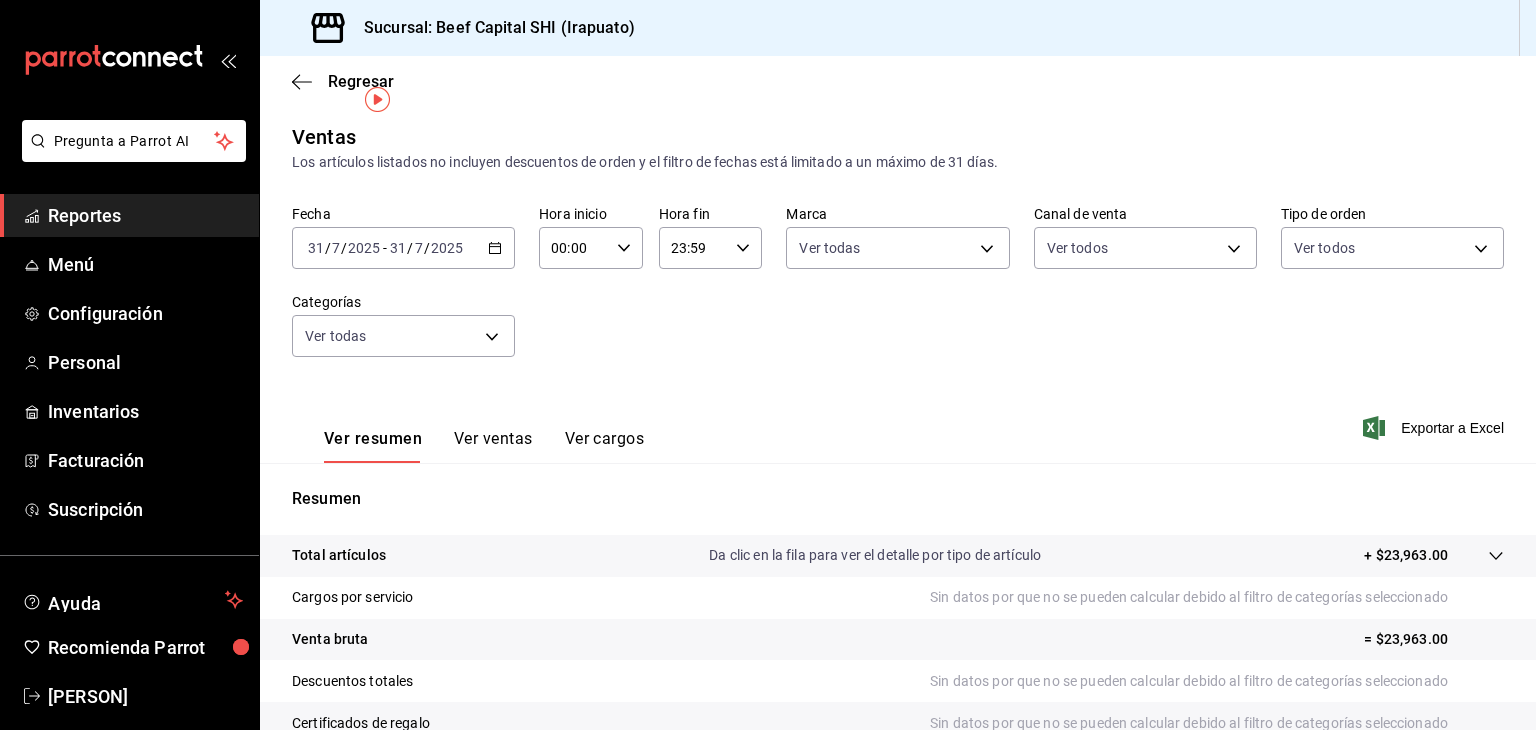 scroll, scrollTop: 0, scrollLeft: 0, axis: both 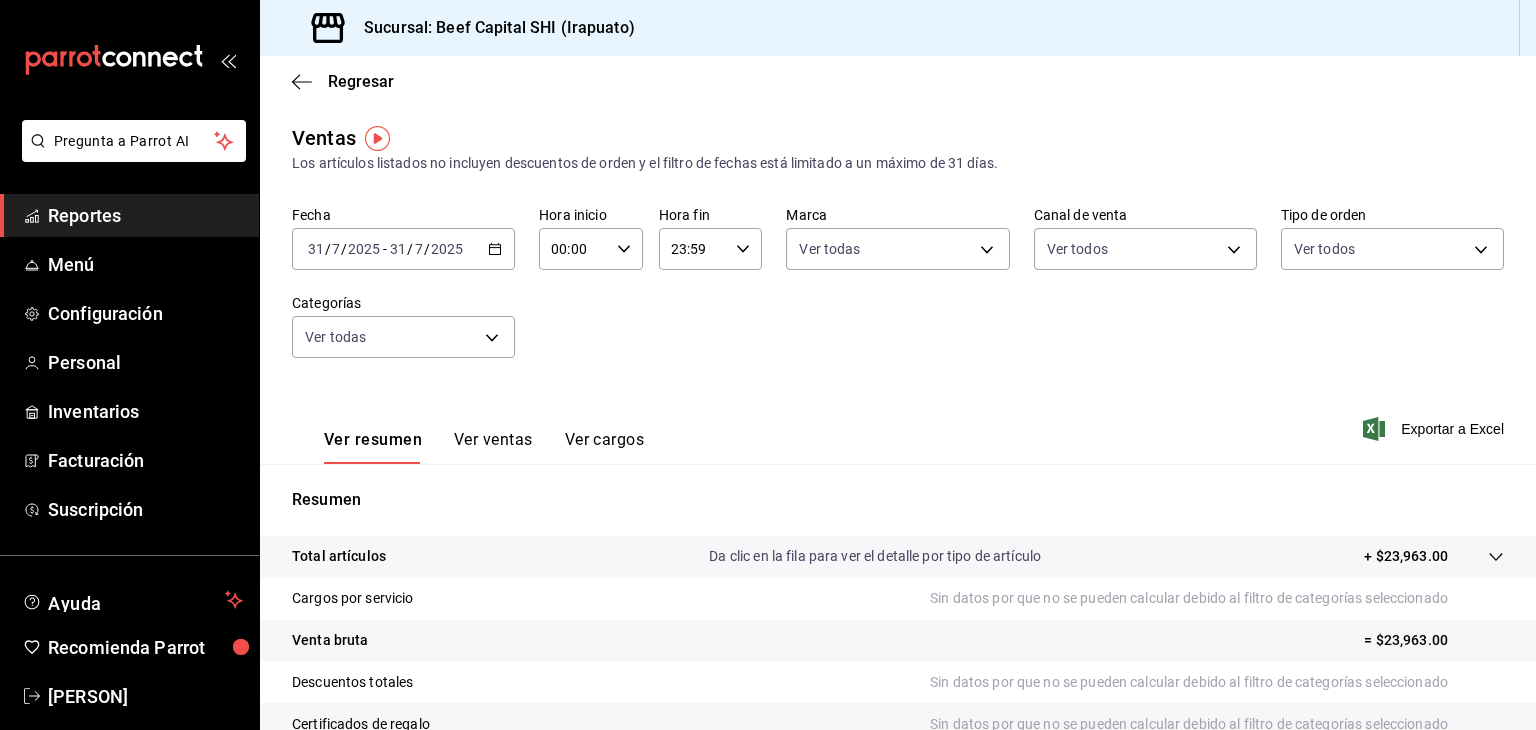 click 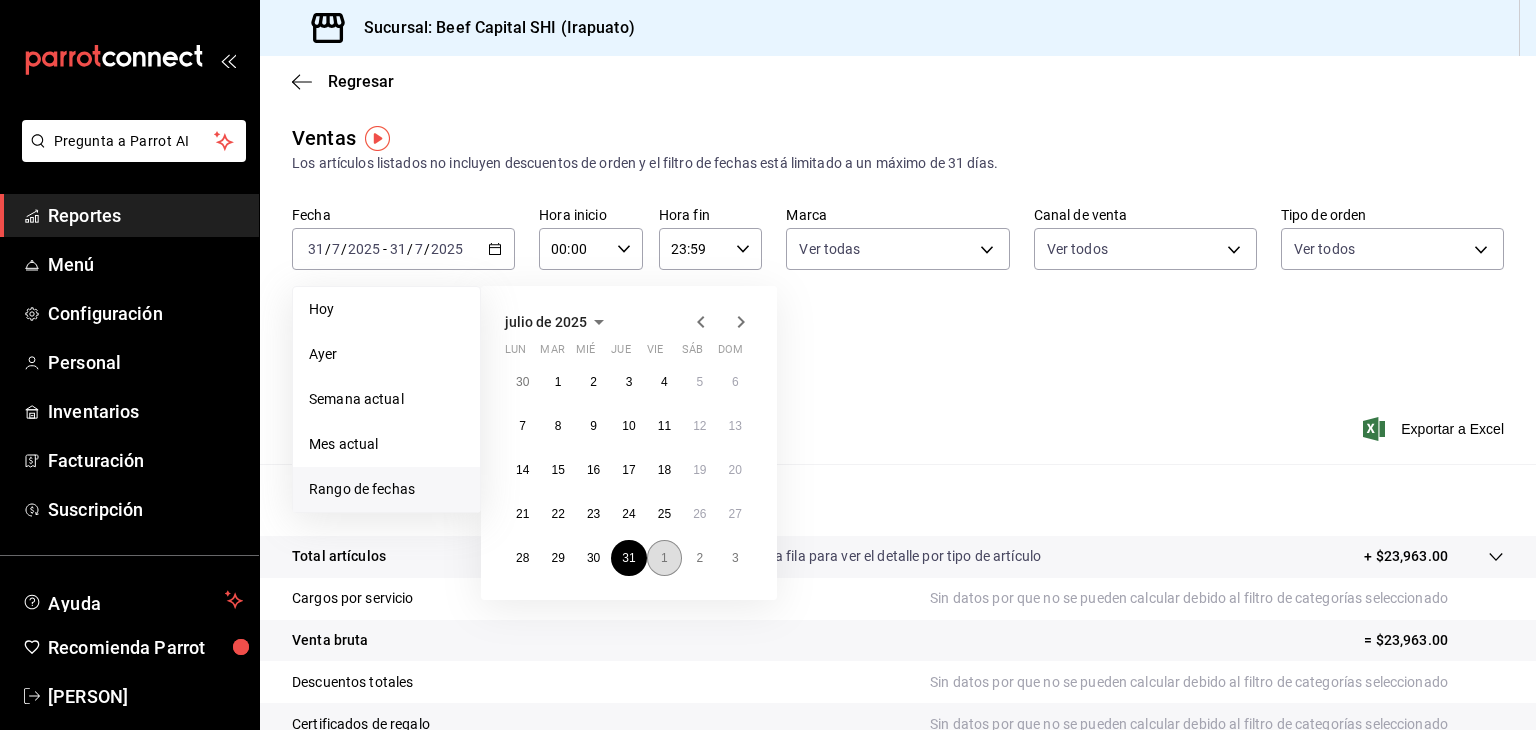 click on "1" at bounding box center [664, 558] 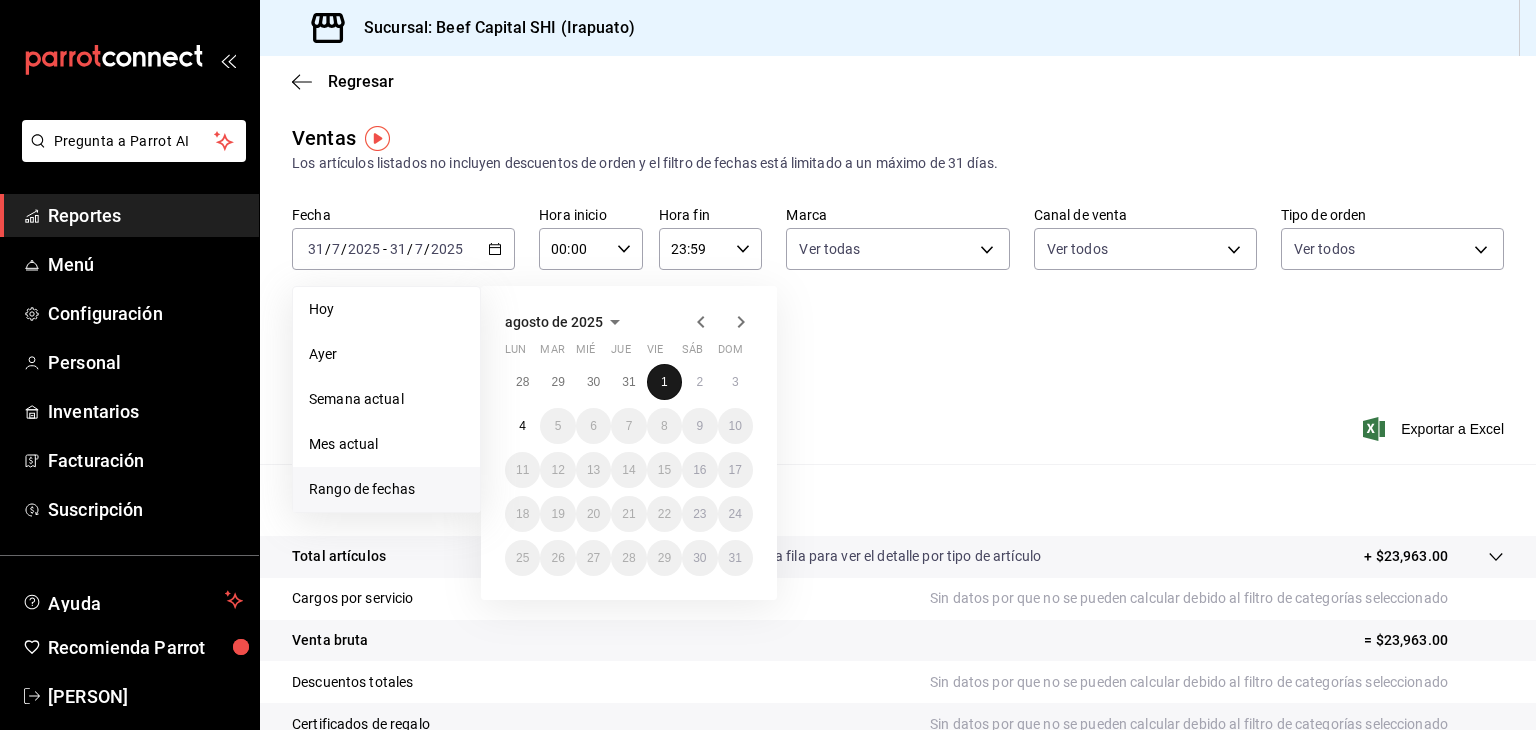 click on "1" at bounding box center (664, 382) 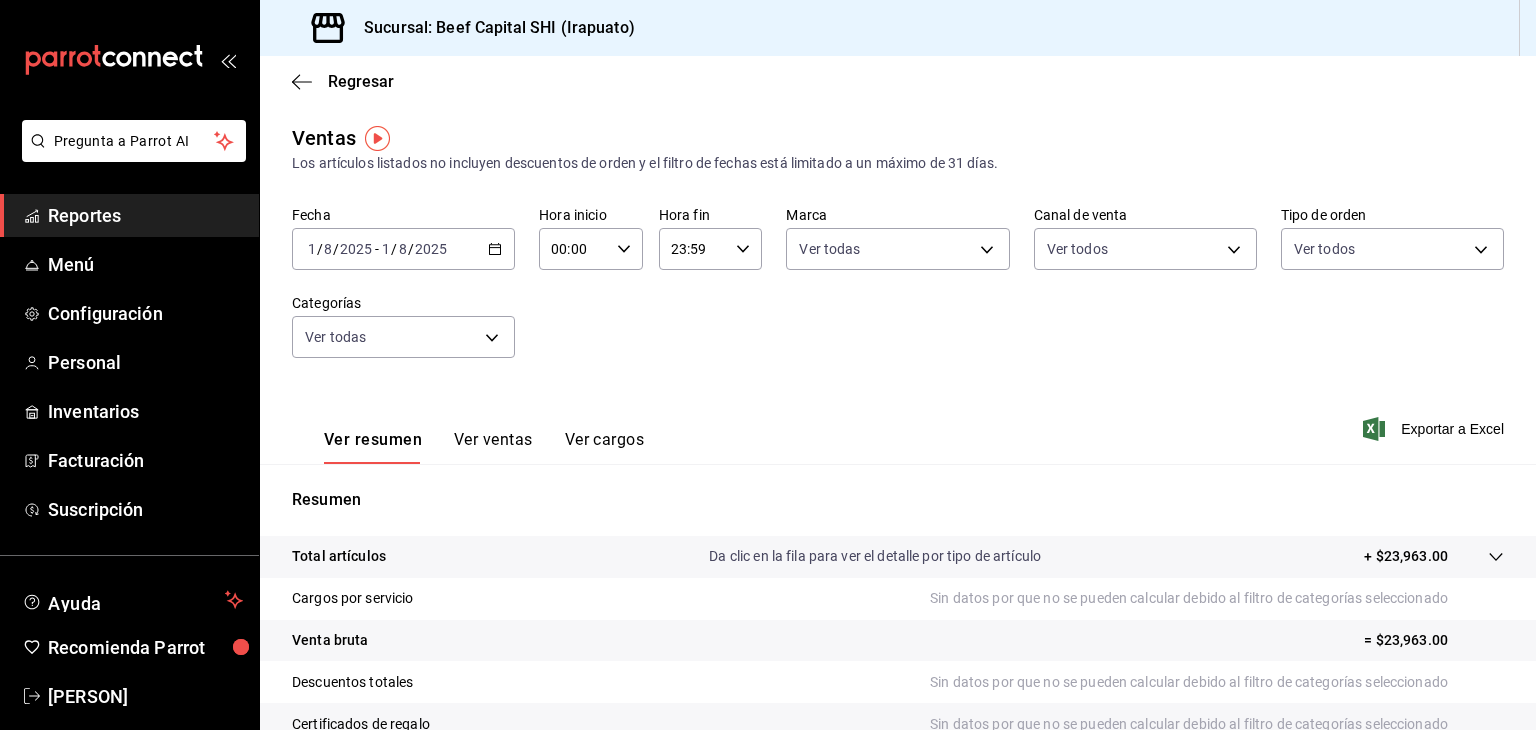 click on "Fecha [DATE] [DATE] - [DATE] [DATE] Hora inicio 00:00 Hora inicio Hora fin 23:59 Hora fin Marca Ver todas [UUID] Canal de venta Ver todos PARROT,UBER_EATS,RAPPI,DIDI_FOOD,ONLINE Tipo de orden Ver todos [UUID],[UUID],[UUID],[UUID],EXTERNAL,[UUID],[UUID],[UUID],[UUID],[UUID],[UUID],[UUID],[UUID],[UUID],[UUID],[UUID] Categorías Ver todas" at bounding box center [898, 294] 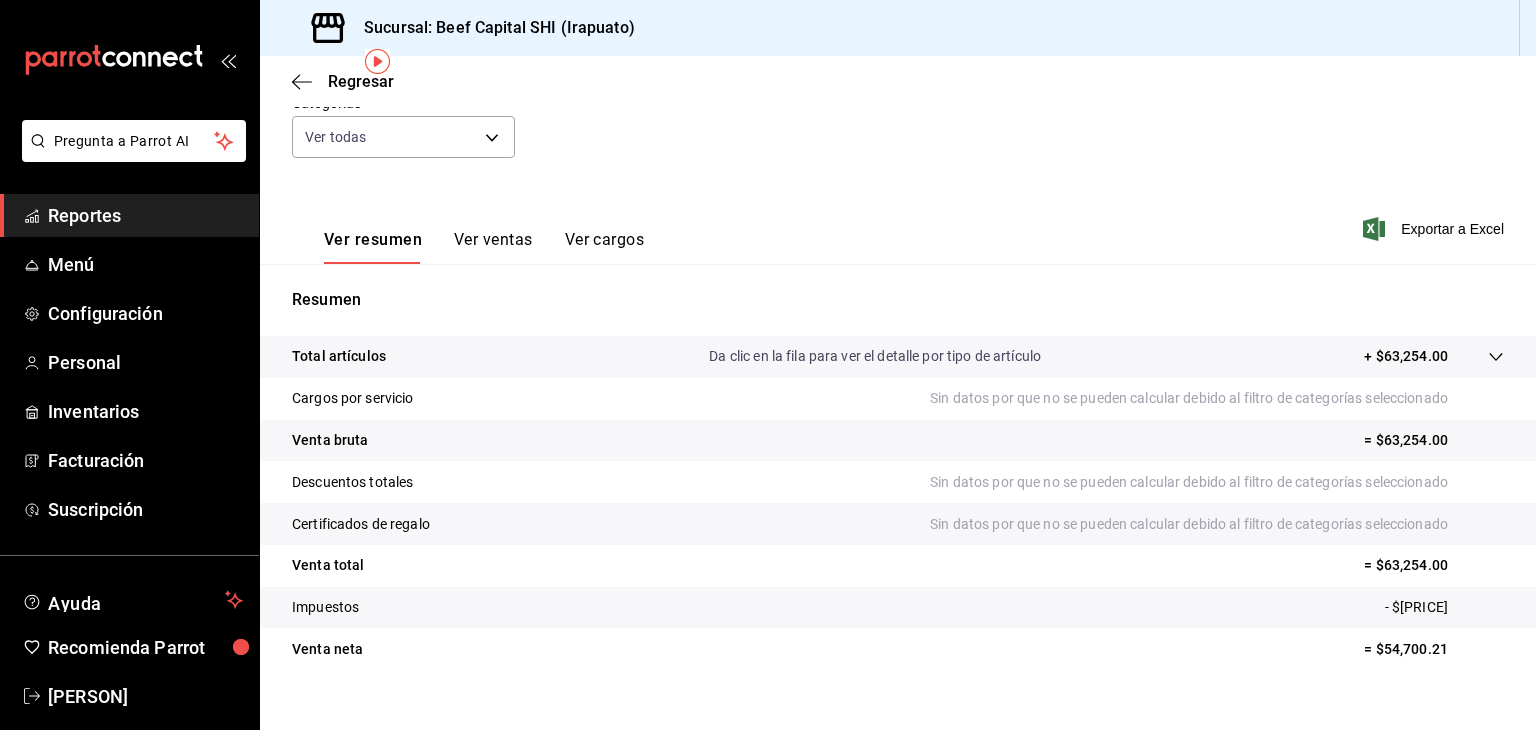 scroll, scrollTop: 0, scrollLeft: 0, axis: both 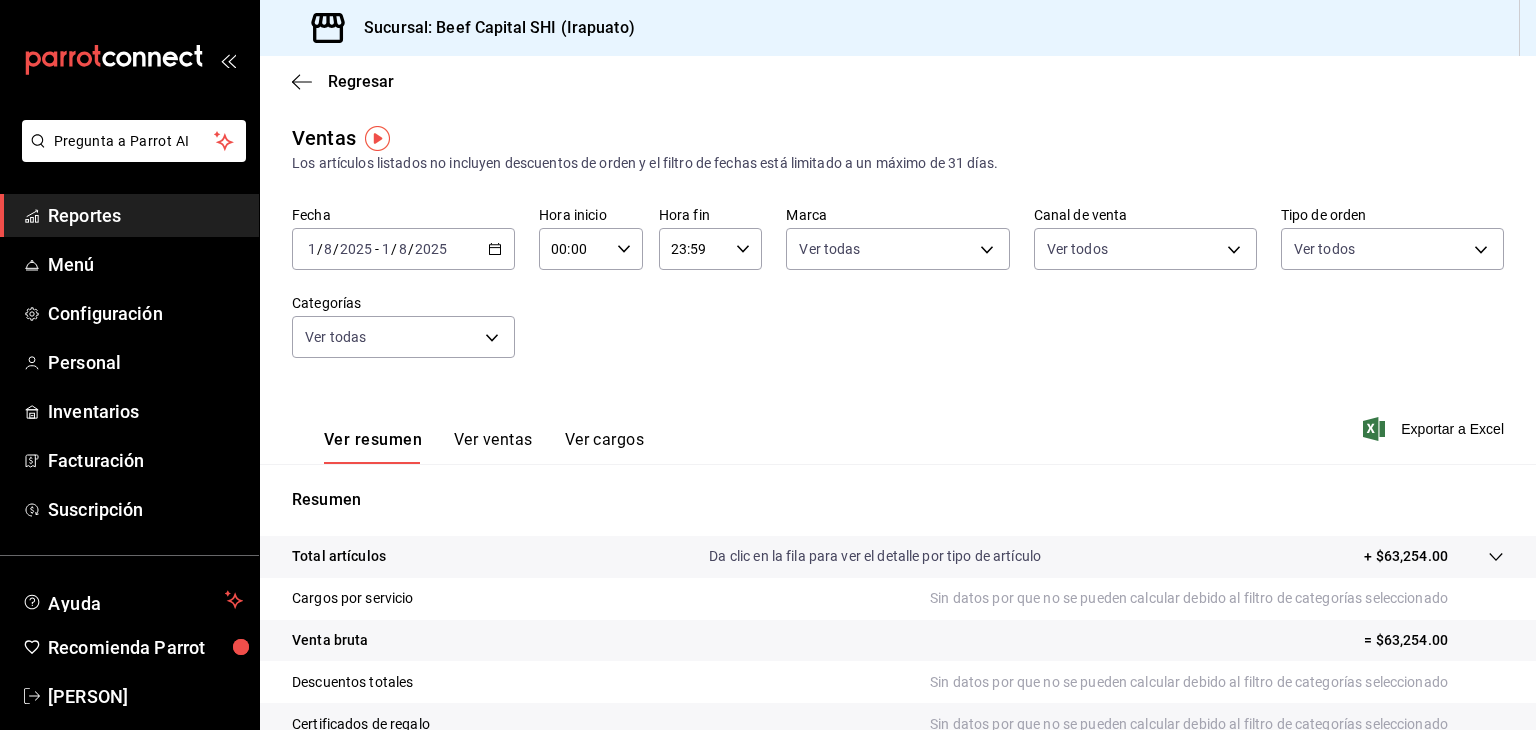click 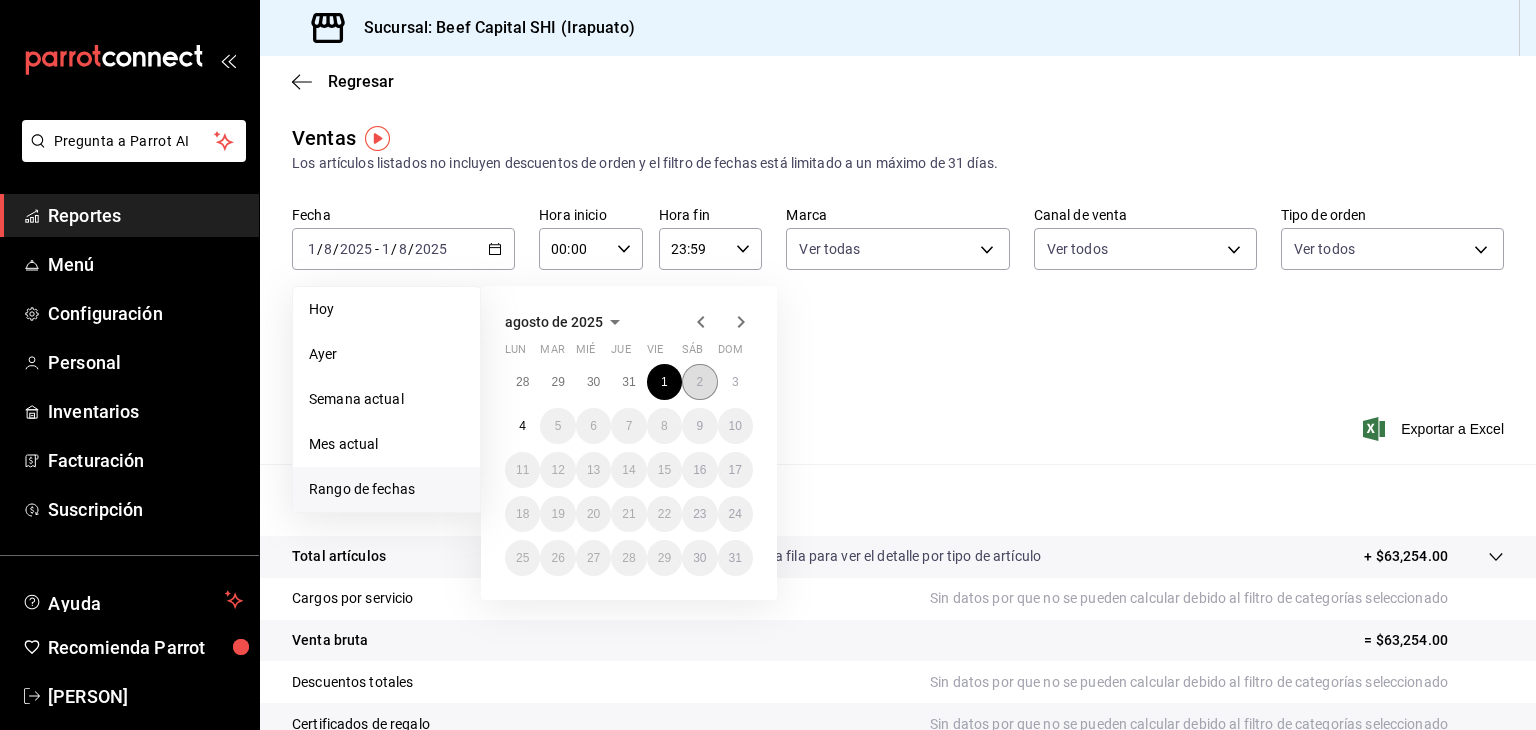 click on "2" at bounding box center (699, 382) 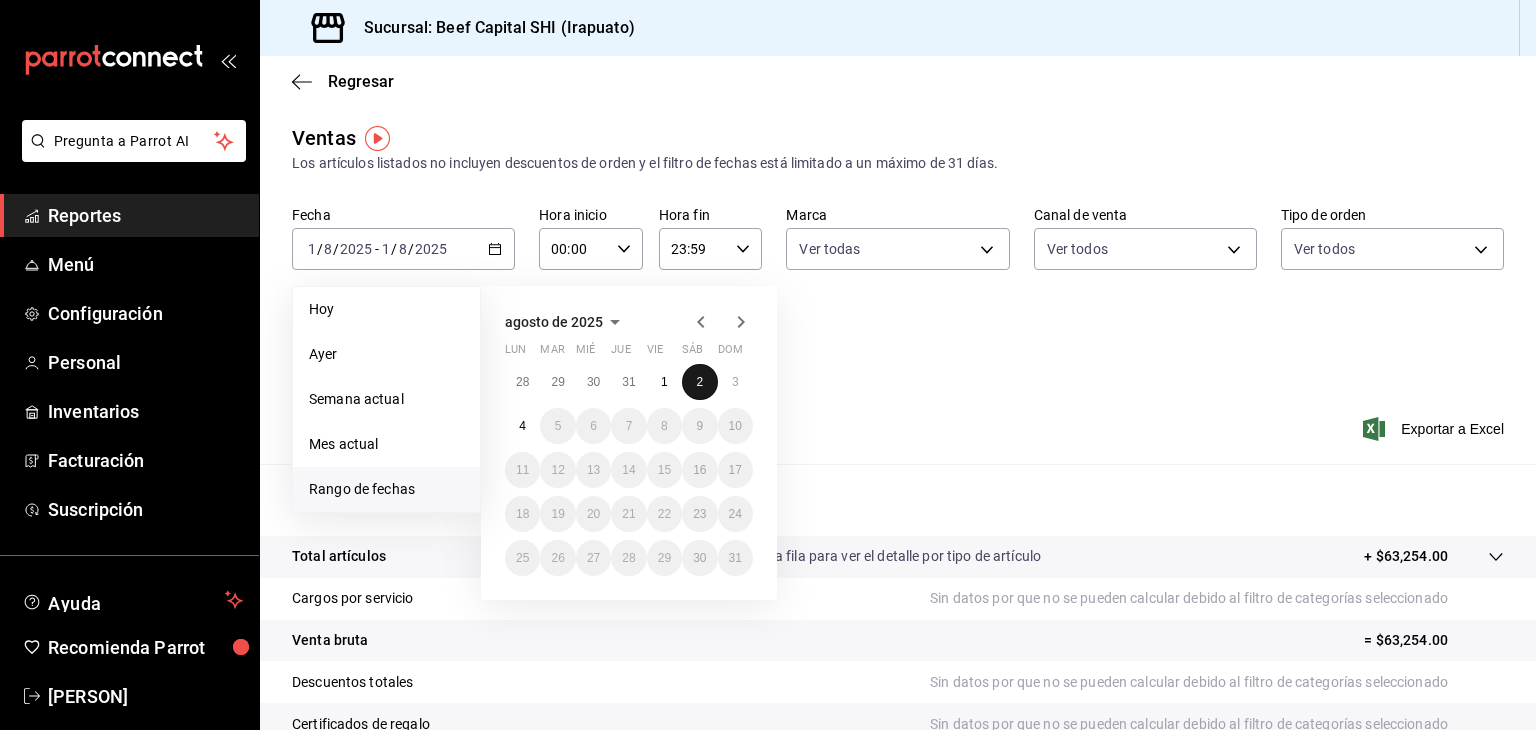 click on "2" at bounding box center [699, 382] 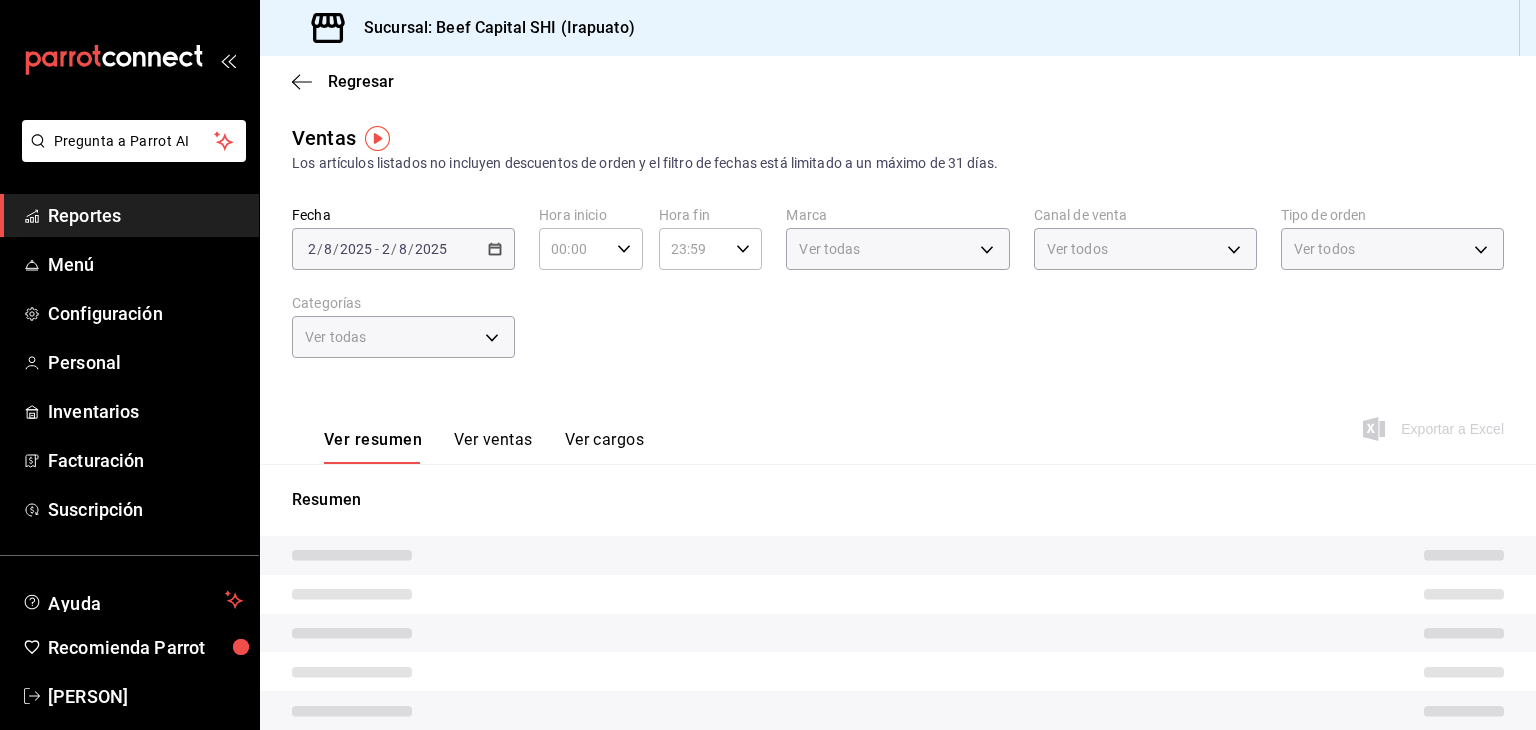 click on "Ver resumen Ver ventas Ver cargos Exportar a Excel" at bounding box center [898, 423] 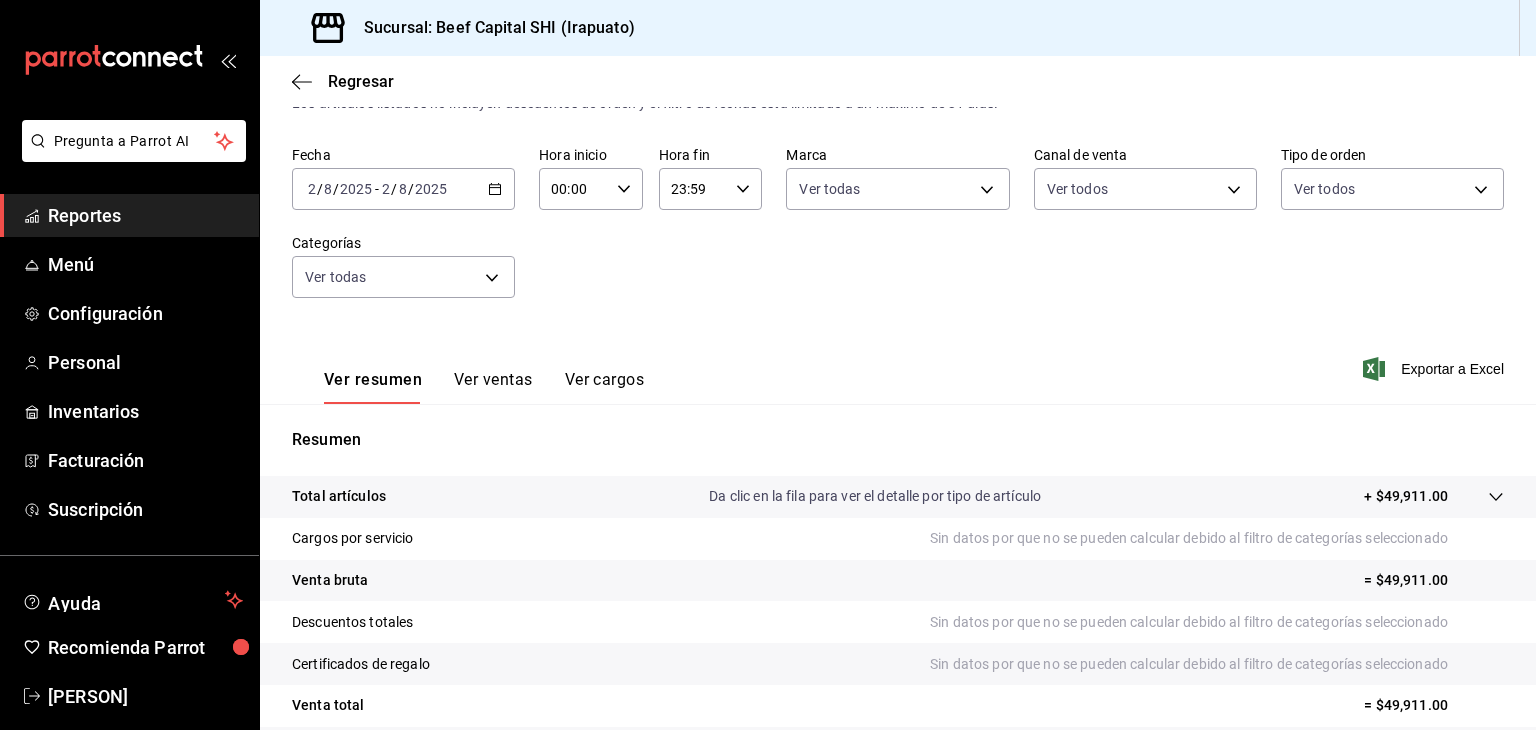 scroll, scrollTop: 0, scrollLeft: 0, axis: both 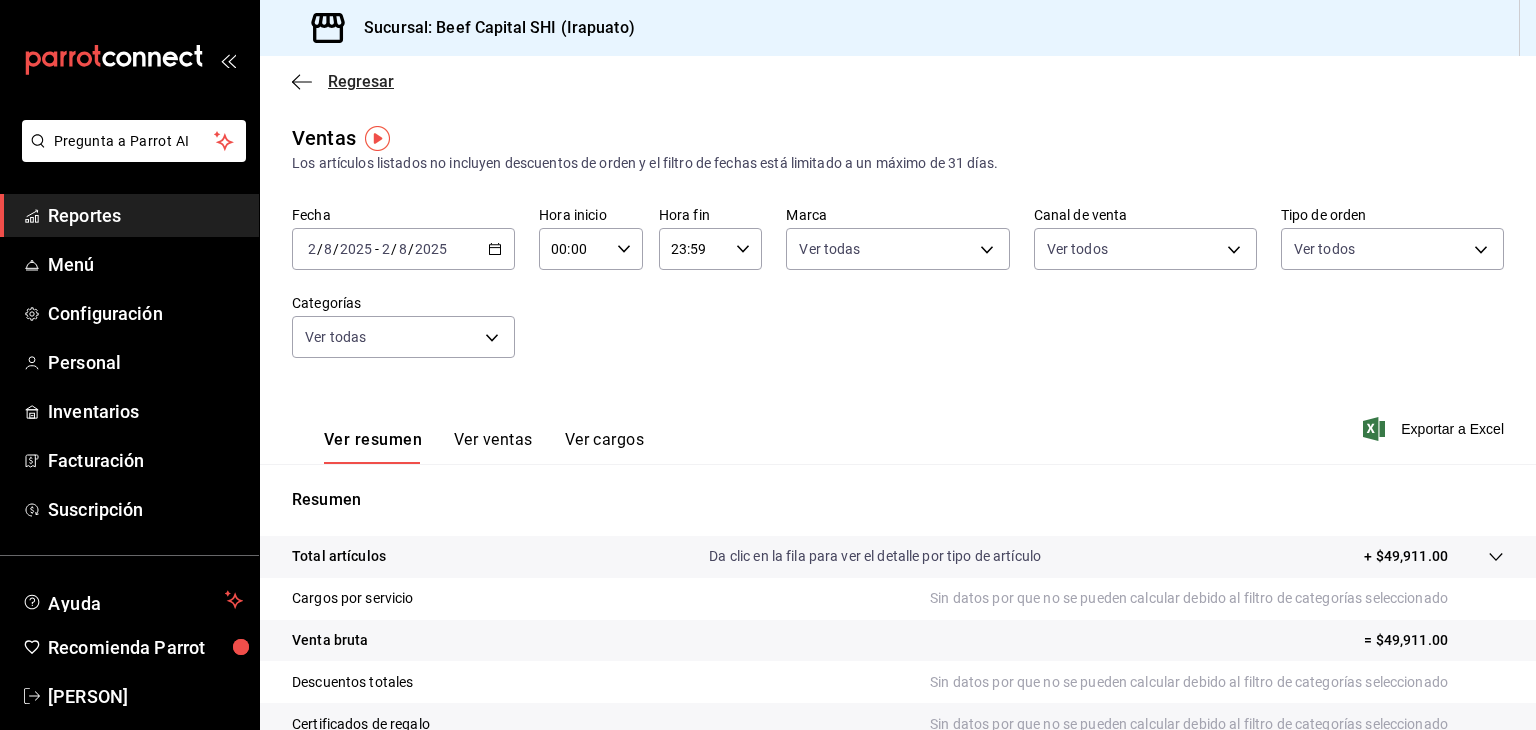 click 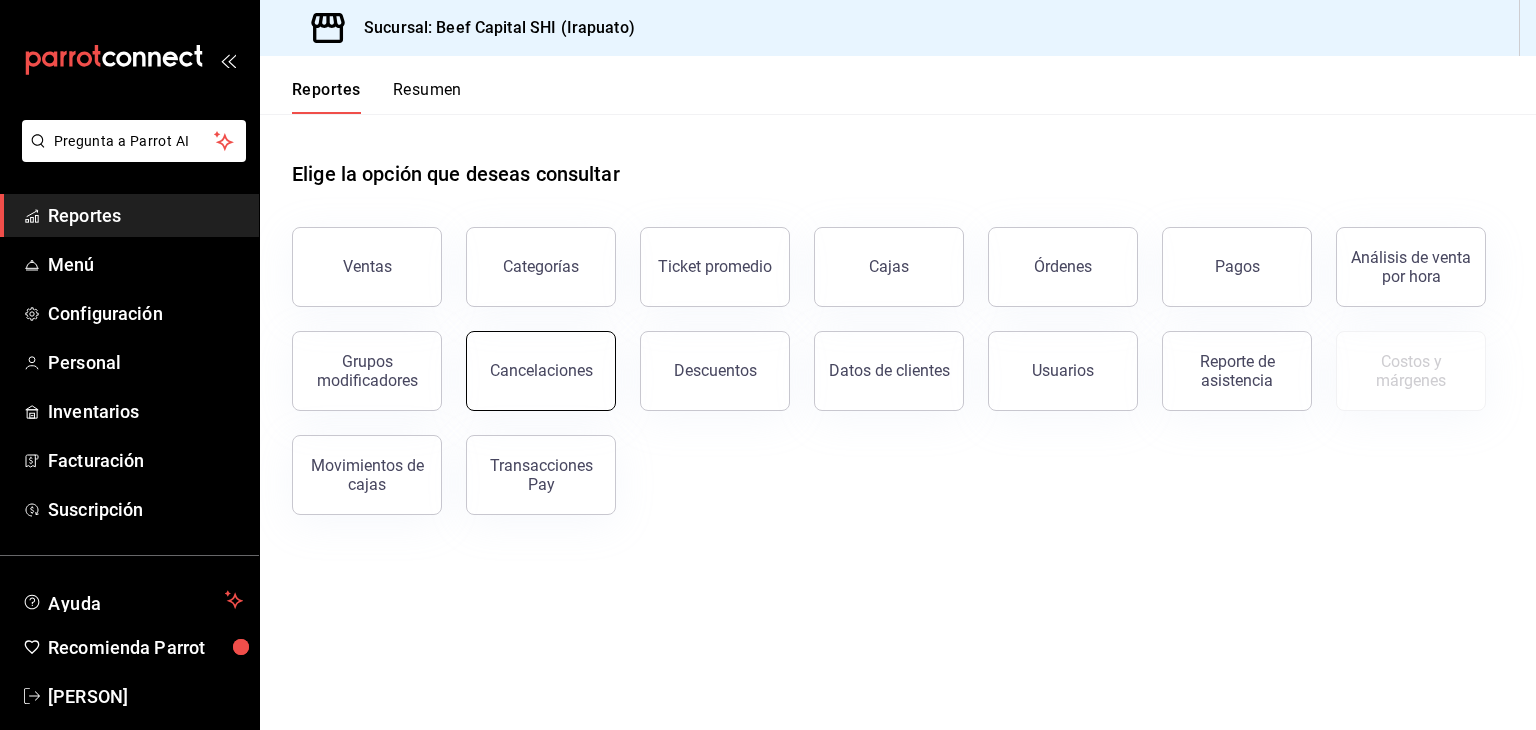 click on "Cancelaciones" at bounding box center (541, 370) 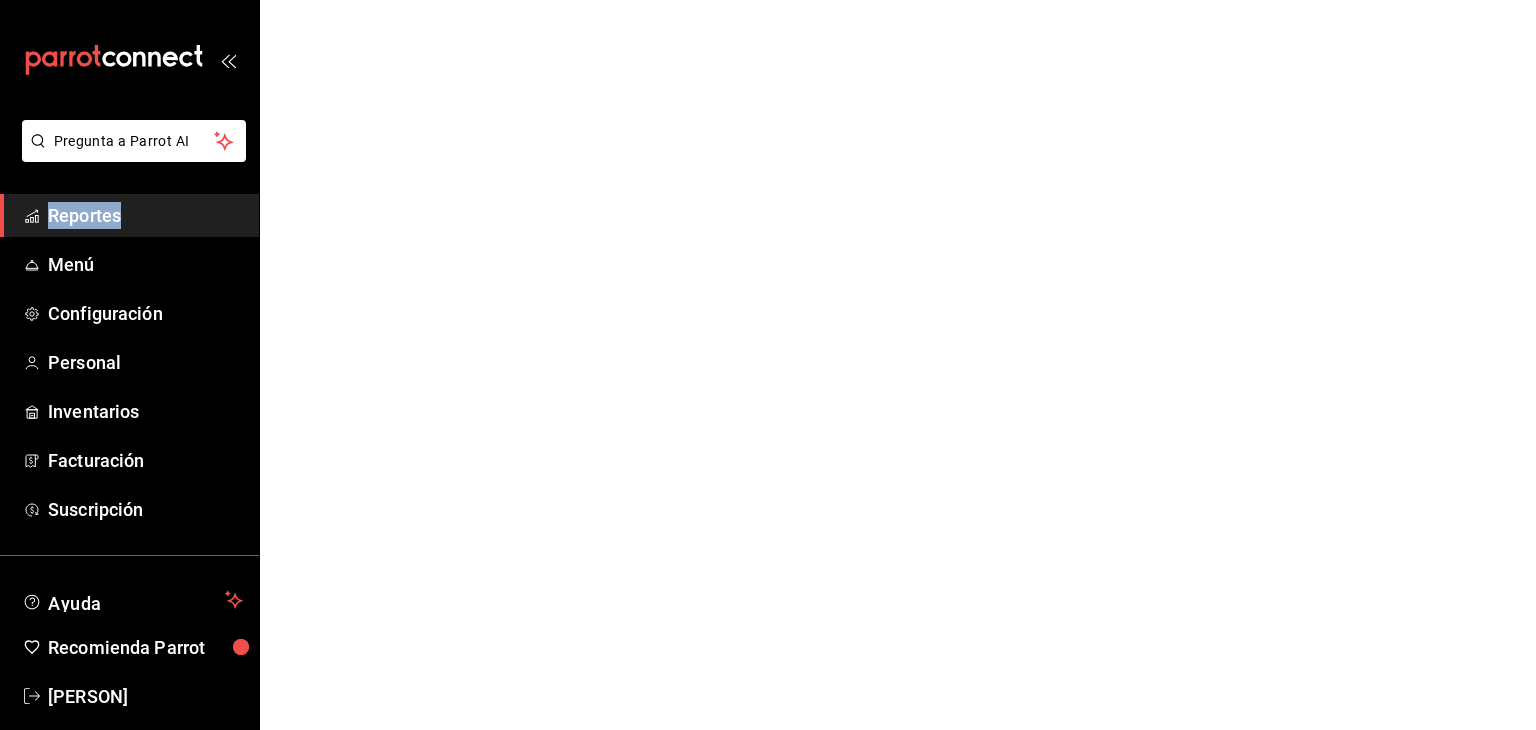 click on "Pregunta a Parrot AI Reportes   Menú   Configuración   Personal   Inventarios   Facturación   Suscripción   Ayuda Recomienda Parrot   [PERSON]   Sugerir nueva función   Pregunta a Parrot AI Reportes   Menú   Configuración   Personal   Inventarios   Facturación   Suscripción   Ayuda Recomienda Parrot   [PERSON]   Sugerir nueva función   GANA 1 MES GRATIS EN TU SUSCRIPCIÓN AQUÍ ¿Recuerdas cómo empezó tu restaurante?
Hoy puedes ayudar a un colega a tener el mismo cambio que tú viviste.
Recomienda Parrot directamente desde tu Portal Administrador.
Es fácil y rápido.
🎁 Por cada restaurante que se una, ganas 1 mes gratis. Ver video tutorial Ir a video Visitar centro de ayuda (81) 2046 6363 soporte@parrotsoftware.io Visitar centro de ayuda (81) 2046 6363 soporte@parrotsoftware.io" at bounding box center [768, 0] 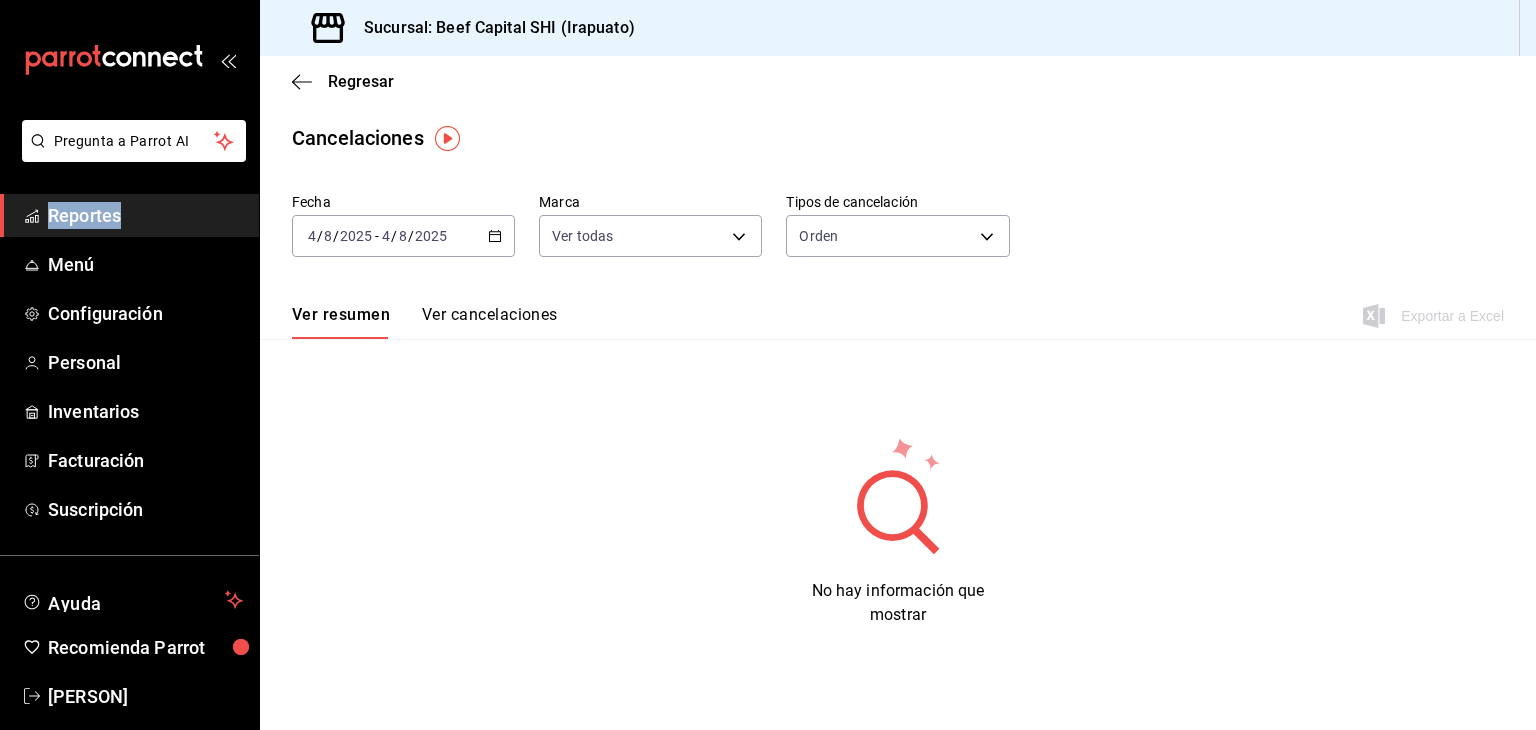 click 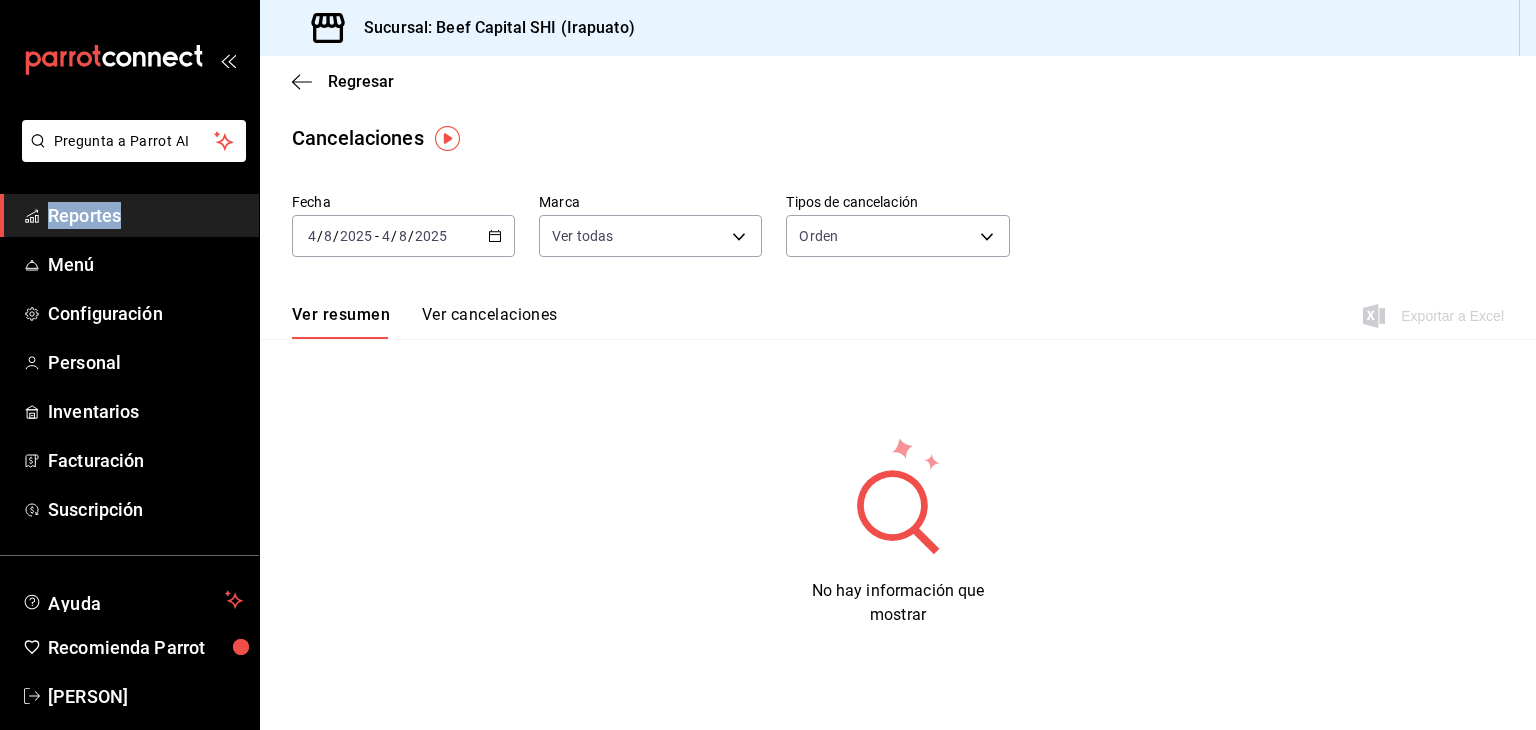 click 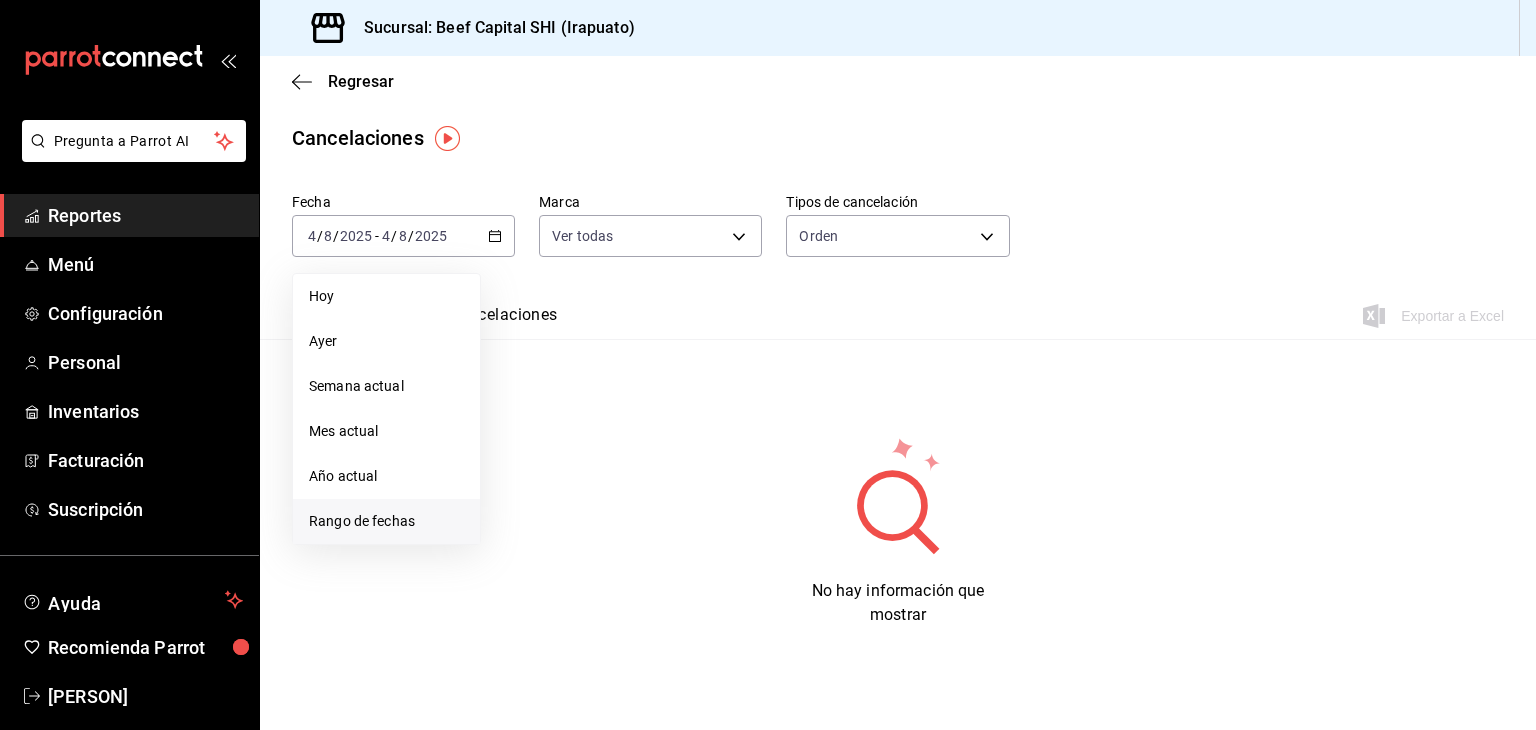 click on "Rango de fechas" at bounding box center (386, 521) 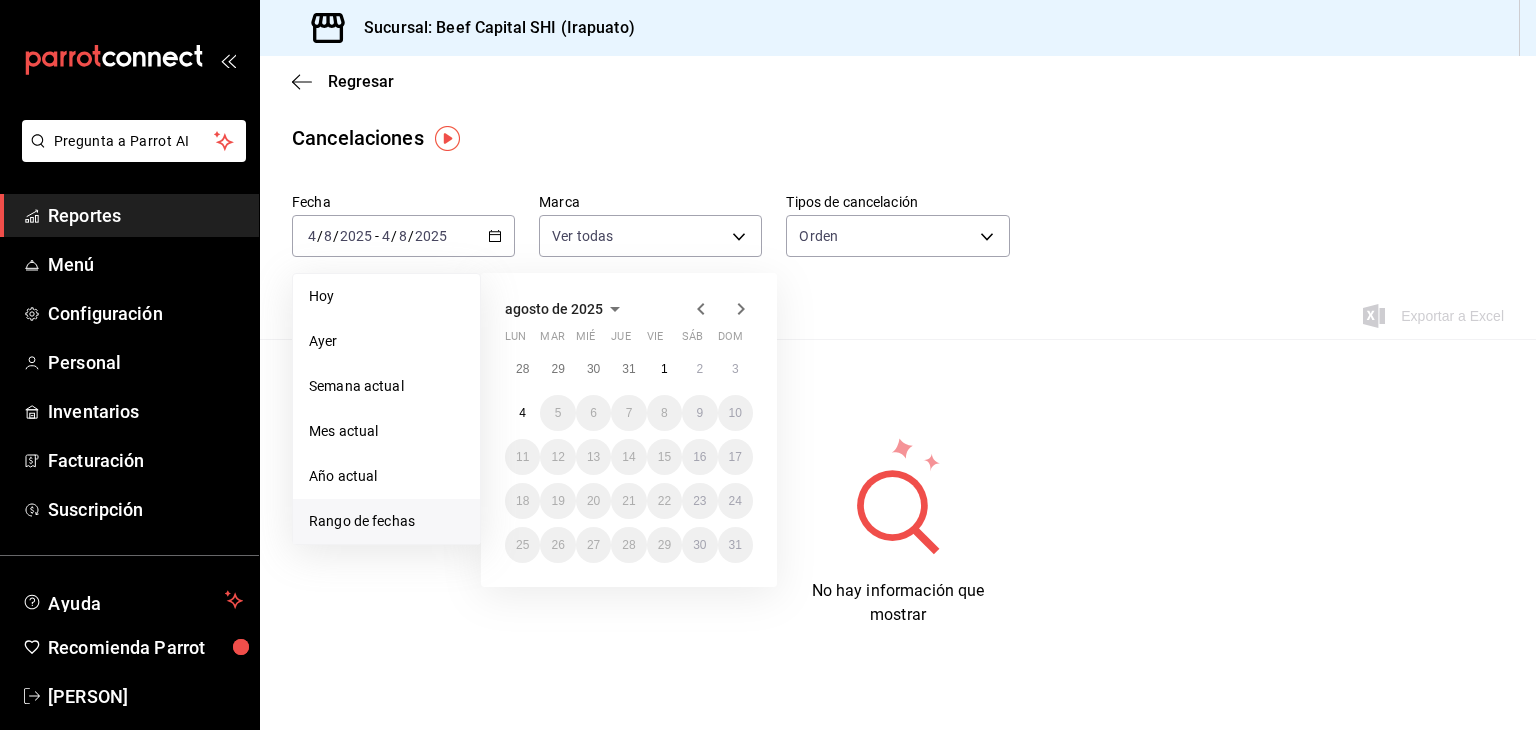 click 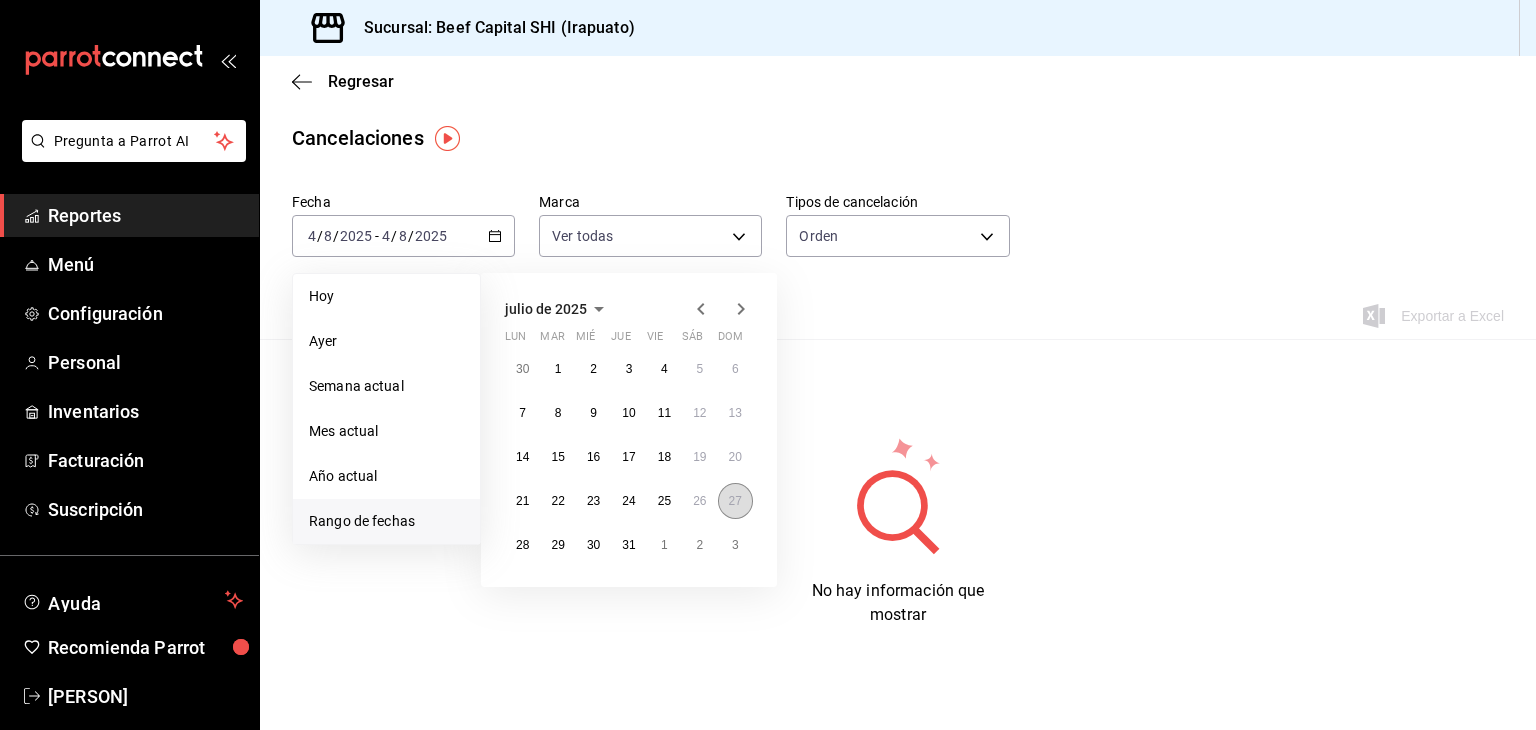 click on "27" at bounding box center [735, 501] 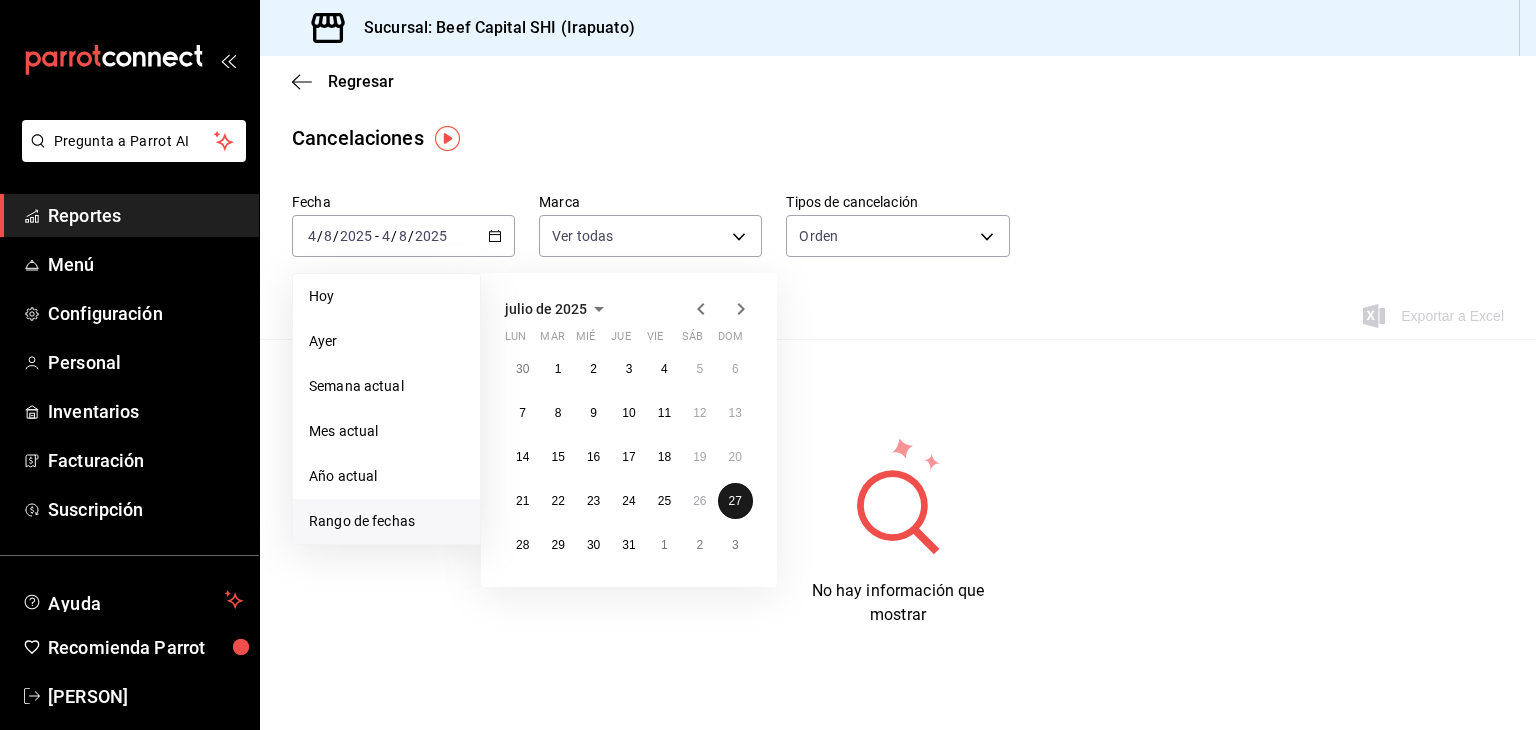 click on "27" at bounding box center (735, 501) 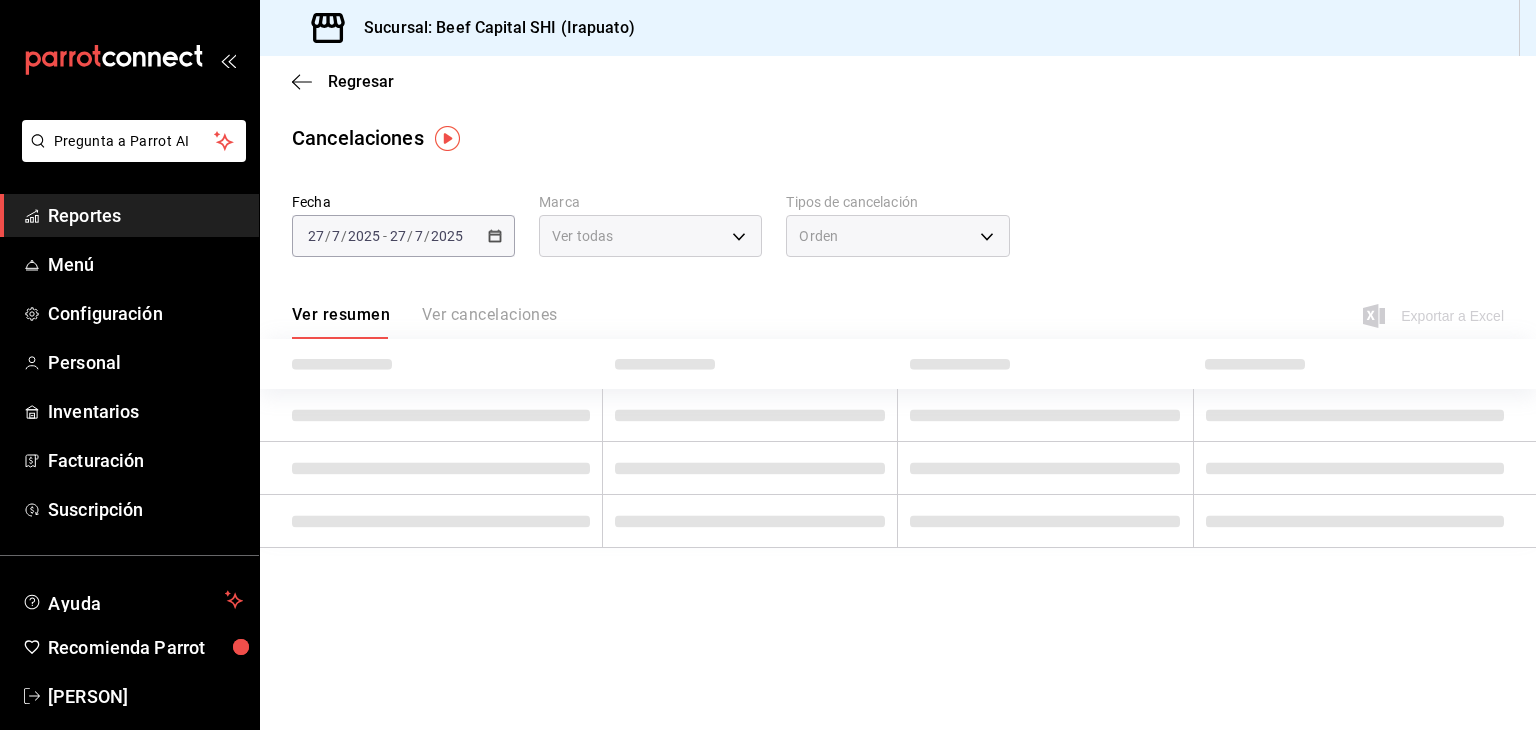 click at bounding box center [750, 521] 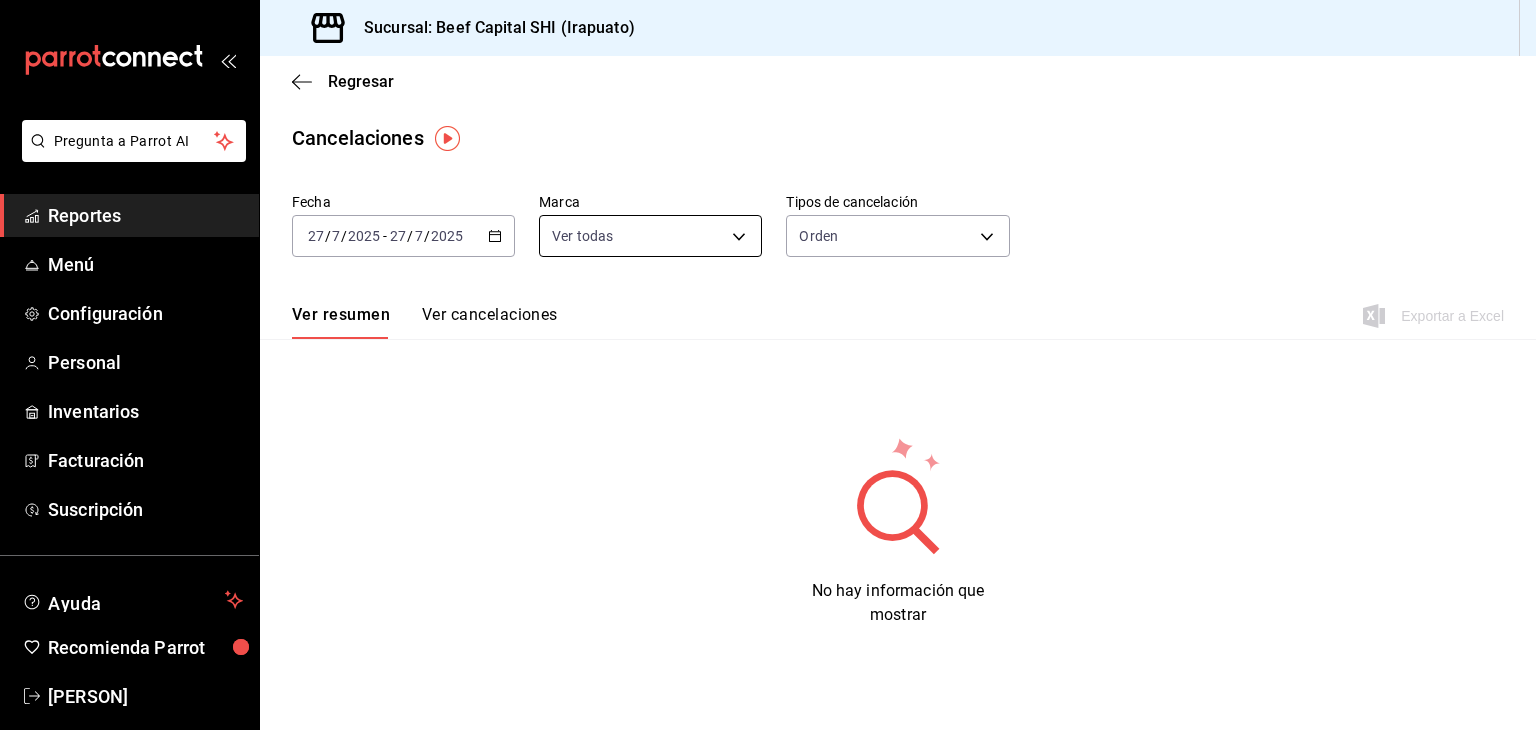 click on "Pregunta a Parrot AI Reportes   Menú   Configuración   Personal   Inventarios   Facturación   Suscripción   Ayuda Recomienda Parrot   [PERSON]   Sugerir nueva función   Sucursal: Beef Capital SHI (Irapuato) Regresar Cancelaciones Fecha [DATE] [DATE] - [DATE] [DATE] Marca Ver todas [object Object] Tipos de cancelación Orden ORDER Ver resumen Ver cancelaciones Exportar a Excel No hay información que mostrar Pregunta a Parrot AI Reportes   Menú   Configuración   Personal   Inventarios   Facturación   Suscripción   Ayuda Recomienda Parrot   [PERSON]   Sugerir nueva función   GANA 1 MES GRATIS EN TU SUSCRIPCIÓN AQUÍ ¿Recuerdas cómo empezó tu restaurante?
Hoy puedes ayudar a un colega a tener el mismo cambio que tú viviste.
Recomienda Parrot directamente desde tu Portal Administrador.
Es fácil y rápido.
🎁 Por cada restaurante que se una, ganas 1 mes gratis. Ver video tutorial Ir a video Visitar centro de ayuda ([PHONE]) soporte@example.com" at bounding box center (768, 365) 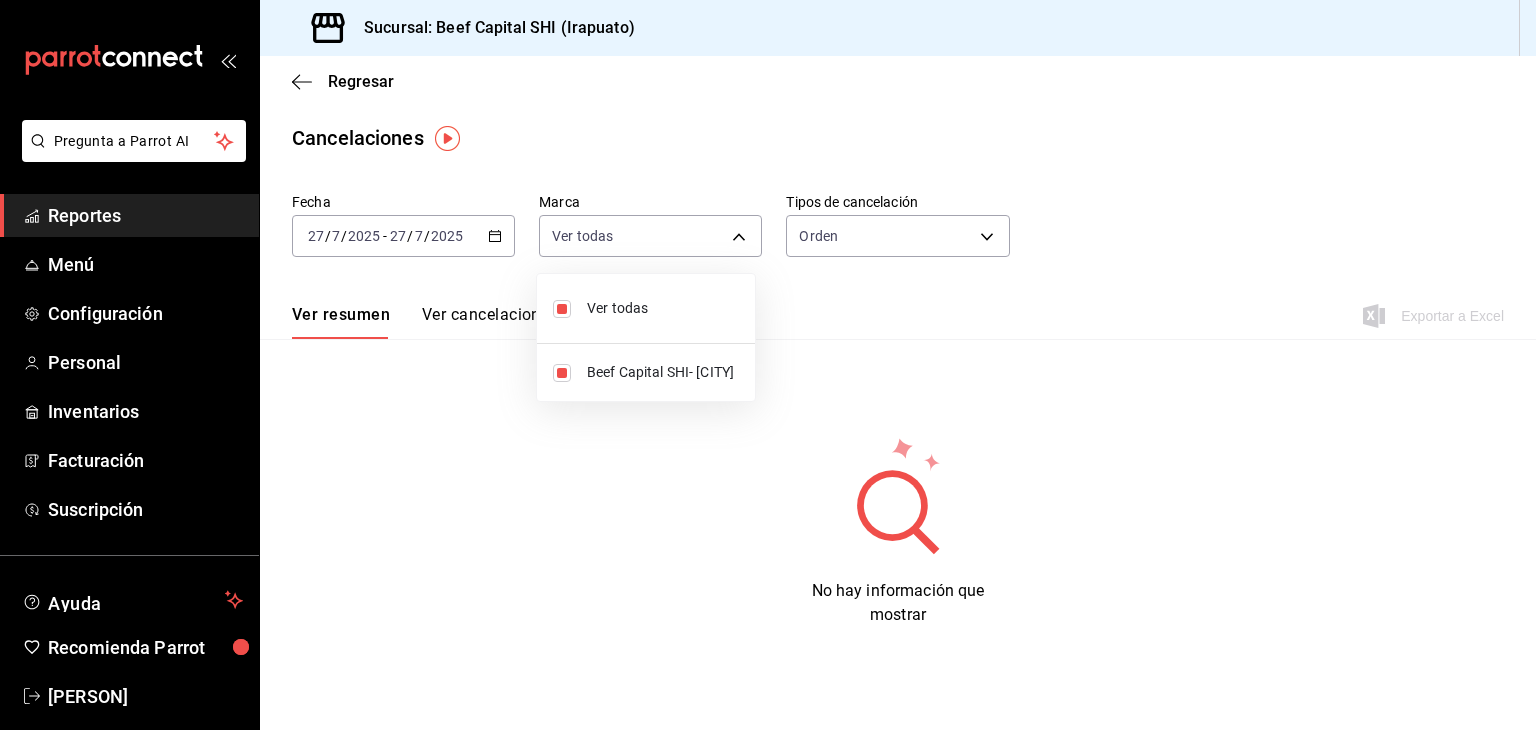 click at bounding box center (768, 365) 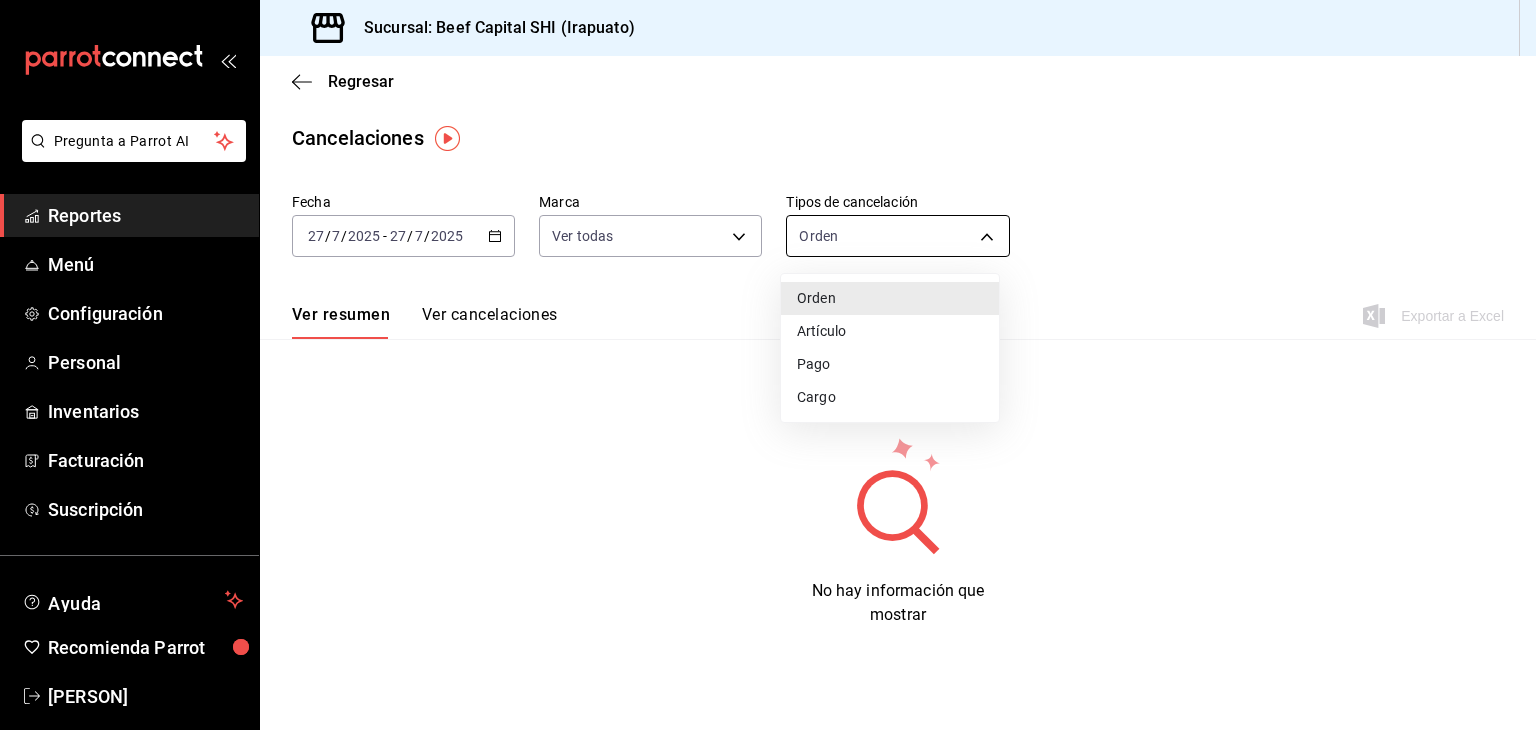 click on "Pregunta a Parrot AI Reportes   Menú   Configuración   Personal   Inventarios   Facturación   Suscripción   Ayuda Recomienda Parrot   [PERSON]   Sugerir nueva función   Sucursal: Beef Capital SHI (Irapuato) Regresar Cancelaciones Fecha [DATE] [DATE] - [DATE] [DATE] Marca Ver todas [object Object] Tipos de cancelación Orden ORDER Ver resumen Ver cancelaciones Exportar a Excel No hay información que mostrar Pregunta a Parrot AI Reportes   Menú   Configuración   Personal   Inventarios   Facturación   Suscripción   Ayuda Recomienda Parrot   [PERSON]   Sugerir nueva función   GANA 1 MES GRATIS EN TU SUSCRIPCIÓN AQUÍ ¿Recuerdas cómo empezó tu restaurante?
Hoy puedes ayudar a un colega a tener el mismo cambio que tú viviste.
Recomienda Parrot directamente desde tu Portal Administrador.
Es fácil y rápido.
🎁 Por cada restaurante que se una, ganas 1 mes gratis. Ver video tutorial Ir a video Visitar centro de ayuda ([PHONE]) soporte@example.com" at bounding box center [768, 365] 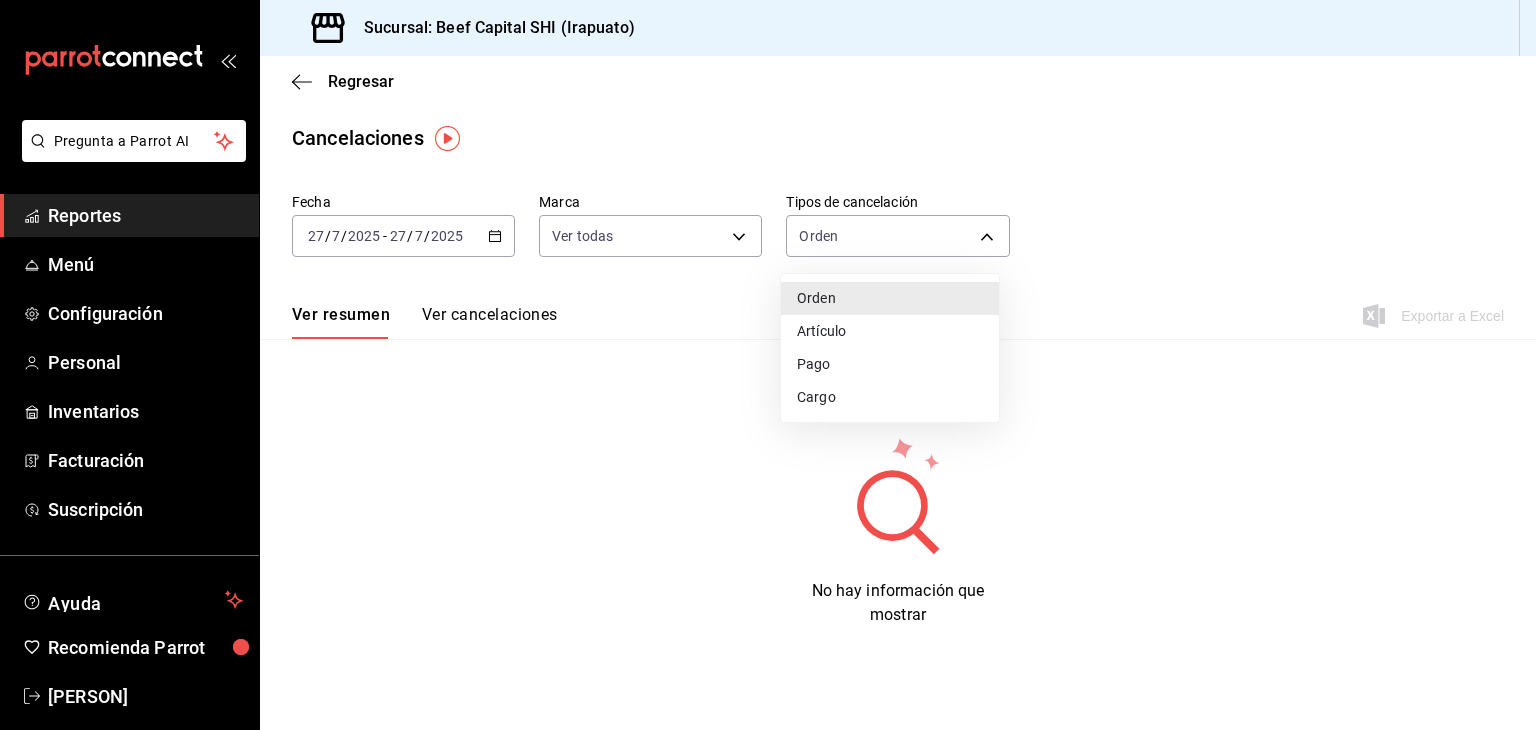 click on "Orden" at bounding box center (890, 298) 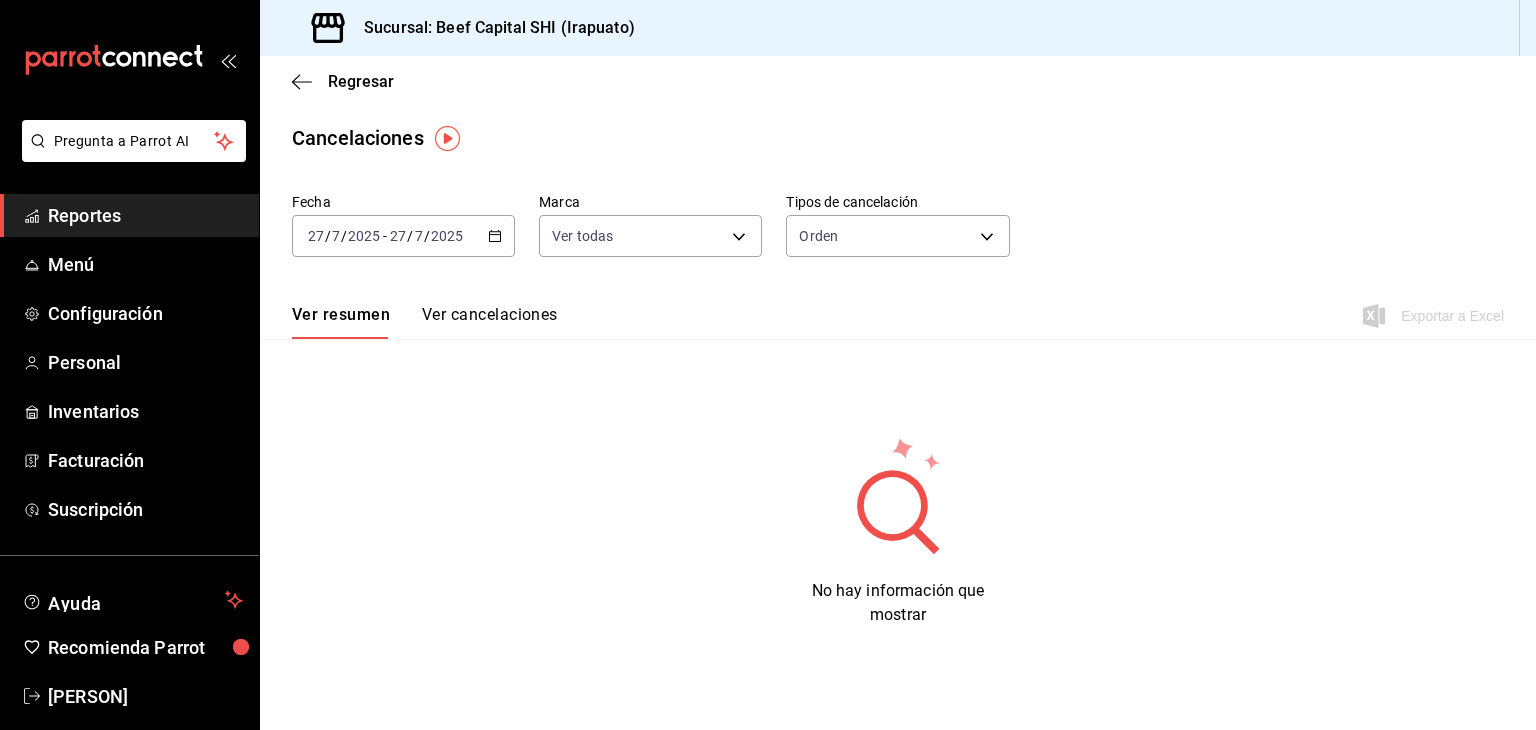 click on "Orden Artículo Pago Cargo" at bounding box center (863, 315) 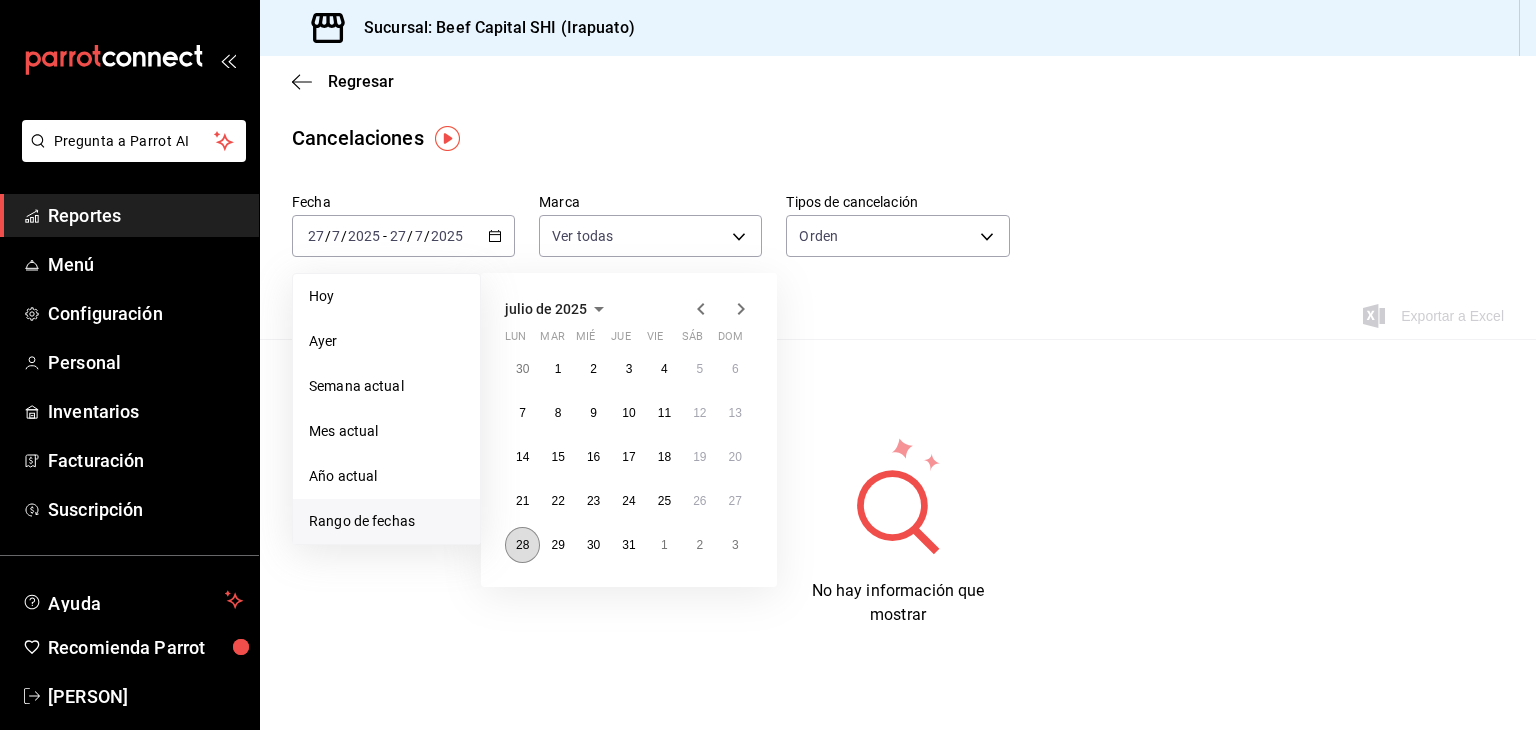 click on "28" at bounding box center (522, 545) 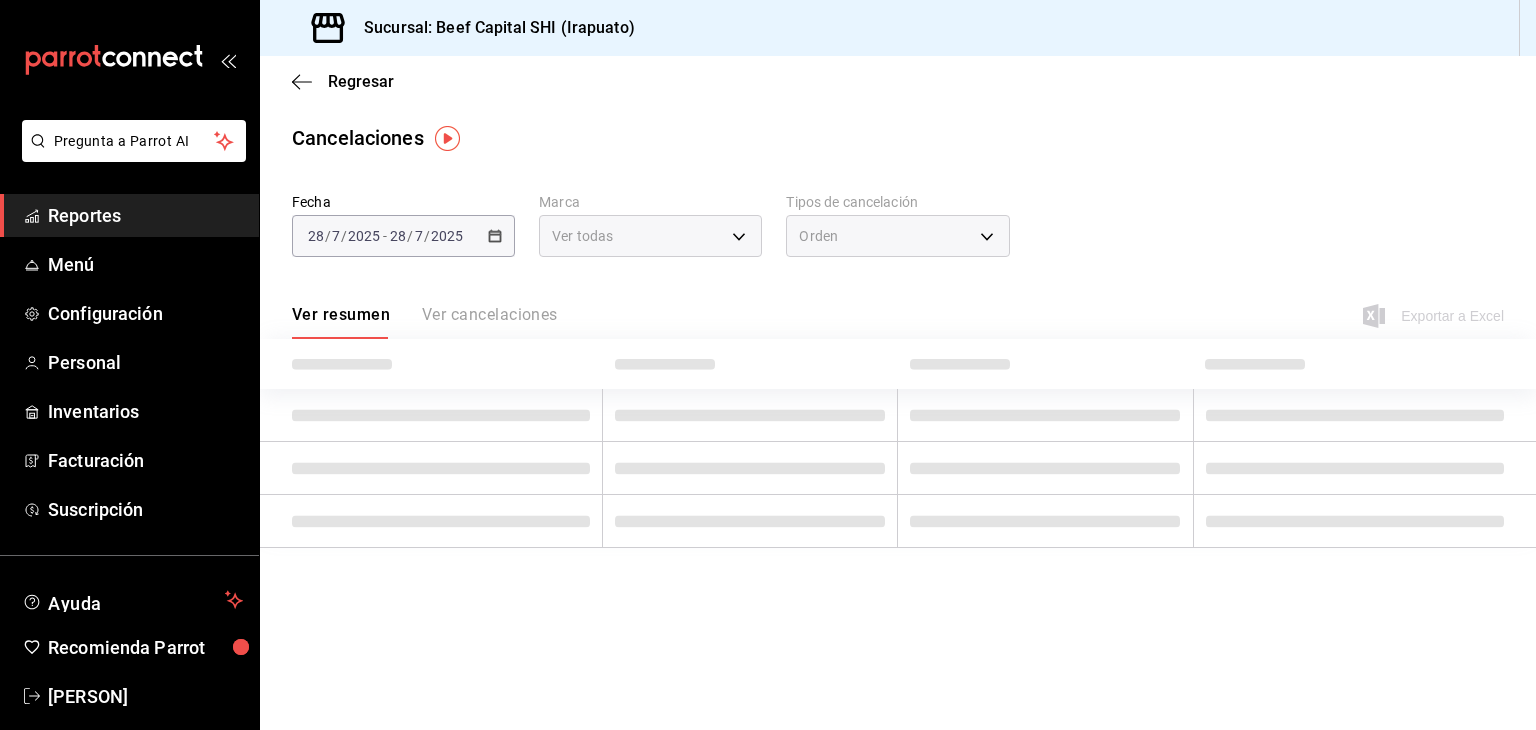 click on "Regresar Cancelaciones Fecha [DATE] [DATE] - [DATE] [DATE] Marca Ver todas [object Object] Tipos de cancelación Orden ORDER Ver resumen Ver cancelaciones Exportar a Excel" at bounding box center [898, 393] 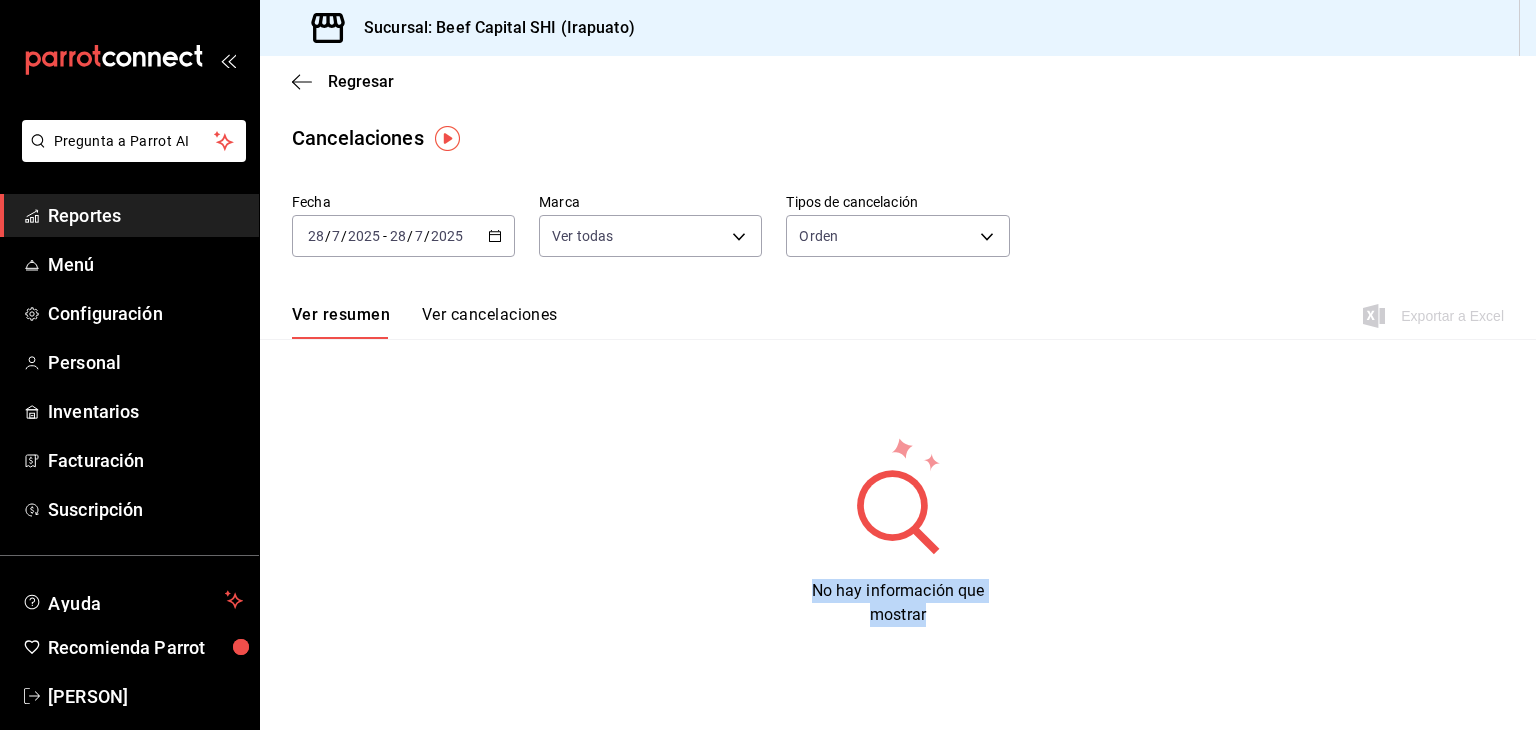 click 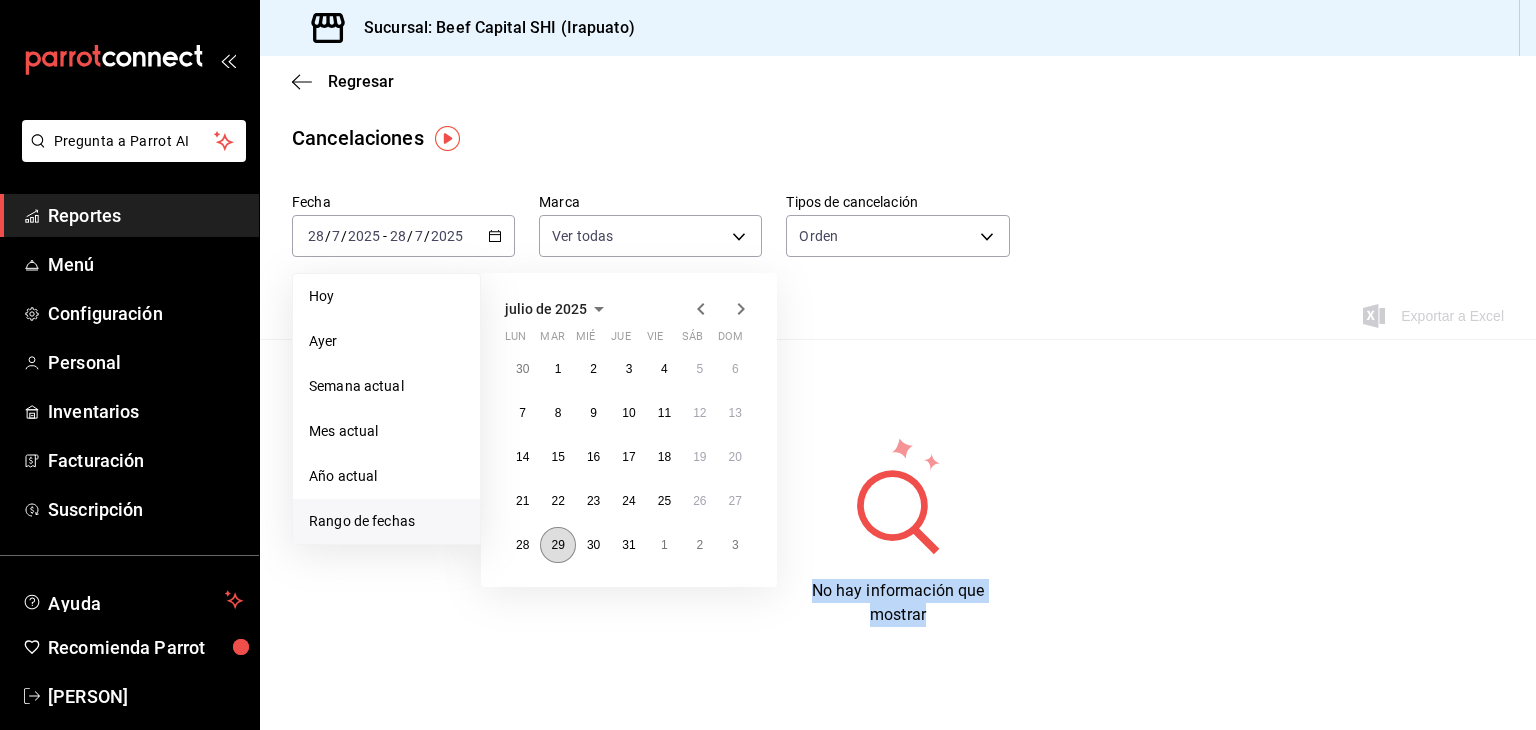 click on "29" at bounding box center (557, 545) 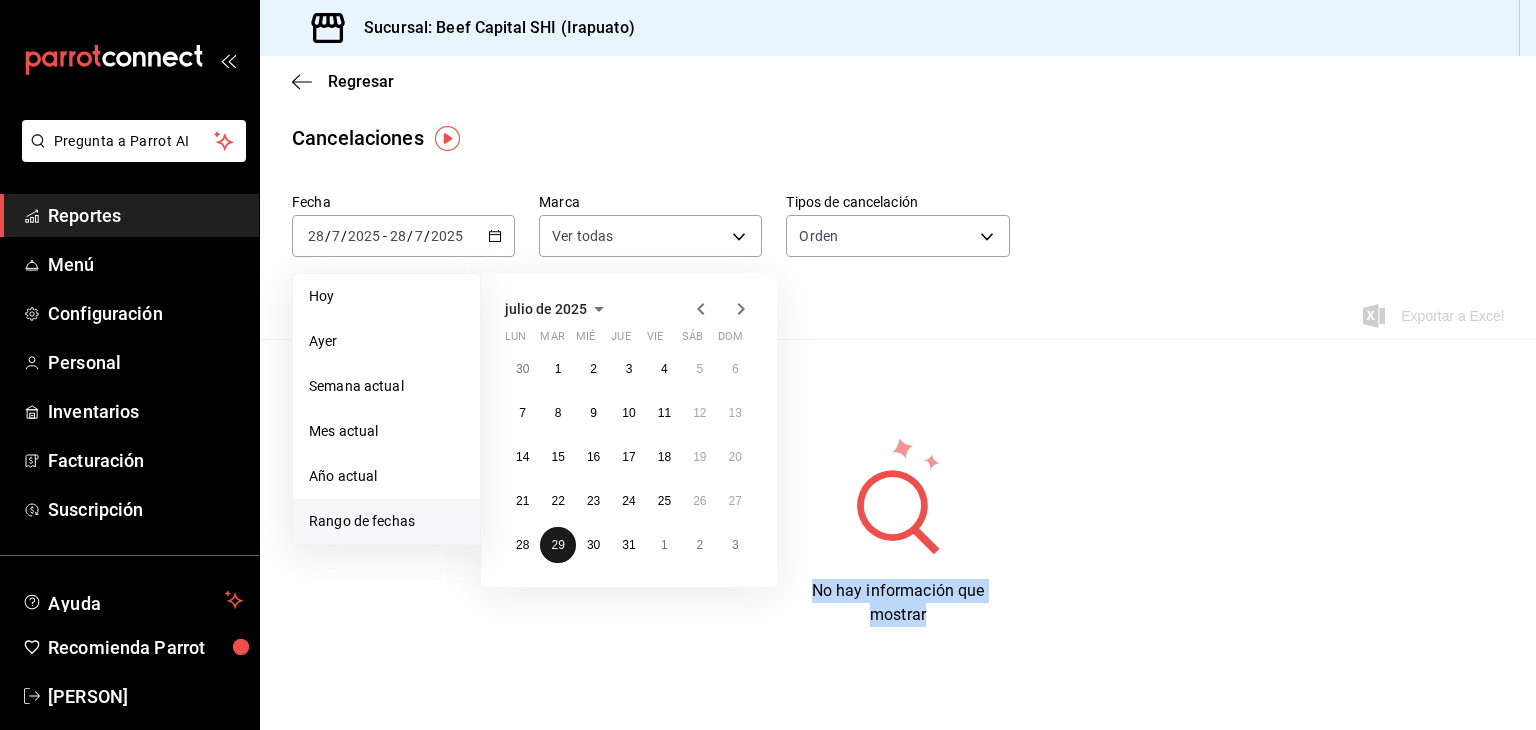 click on "29" at bounding box center [557, 545] 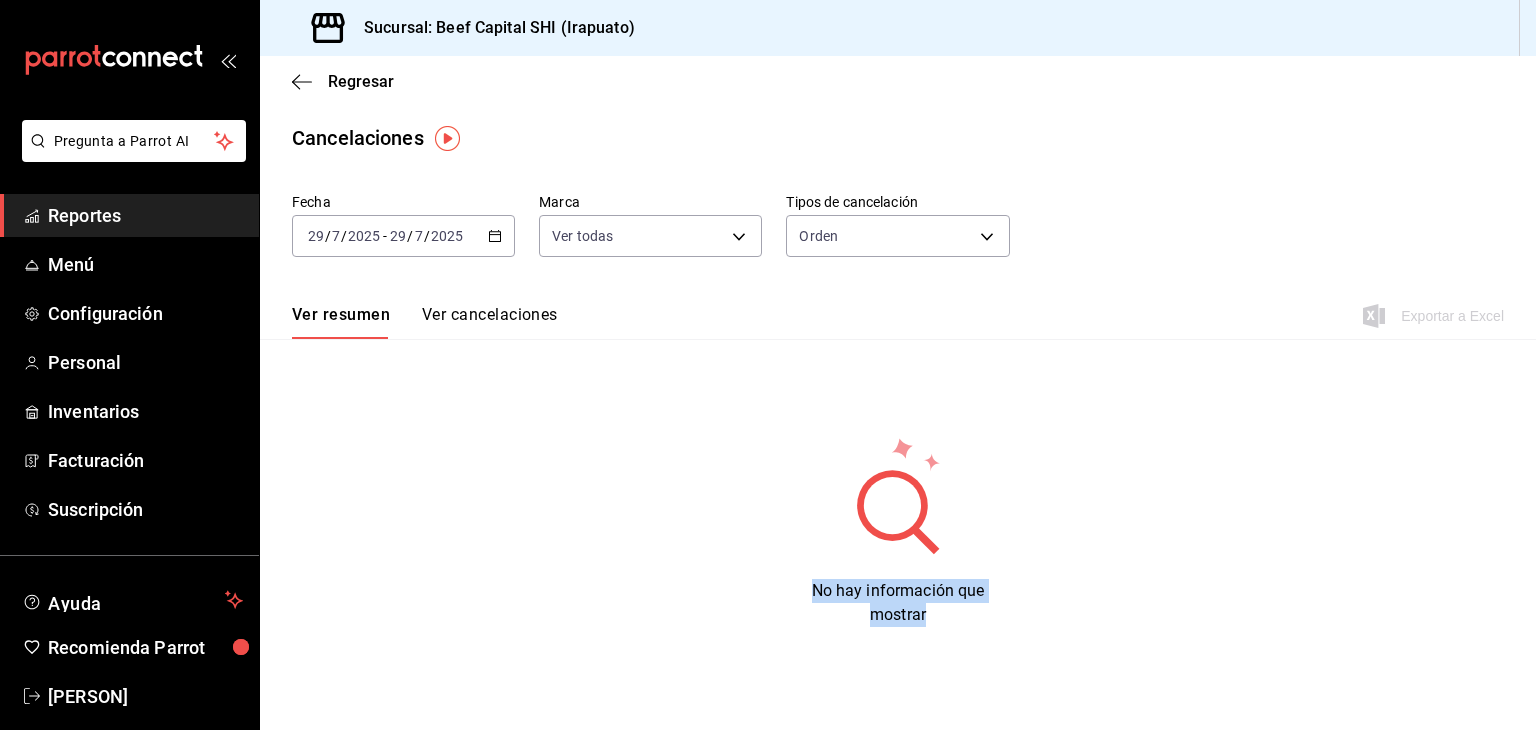 click 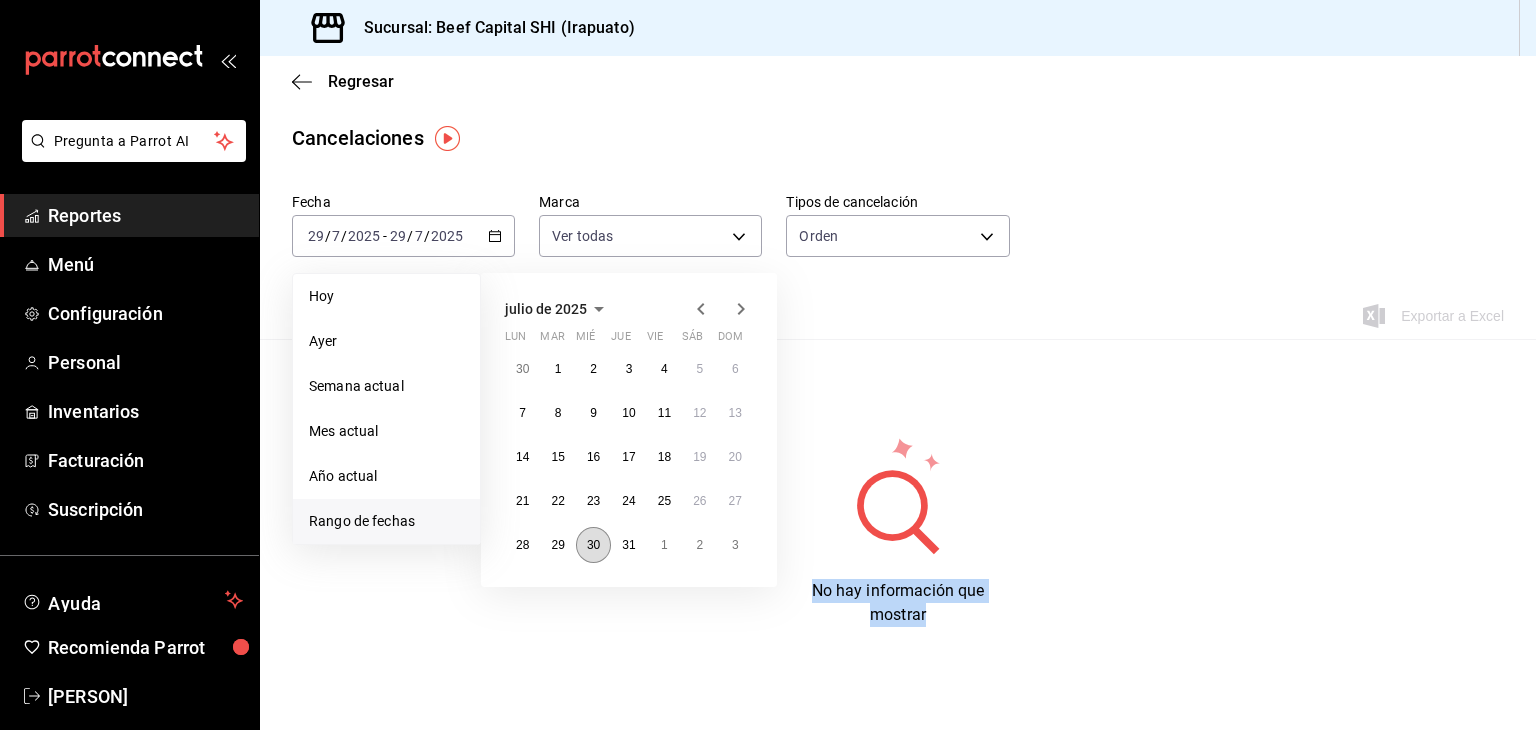 click on "30" at bounding box center [593, 545] 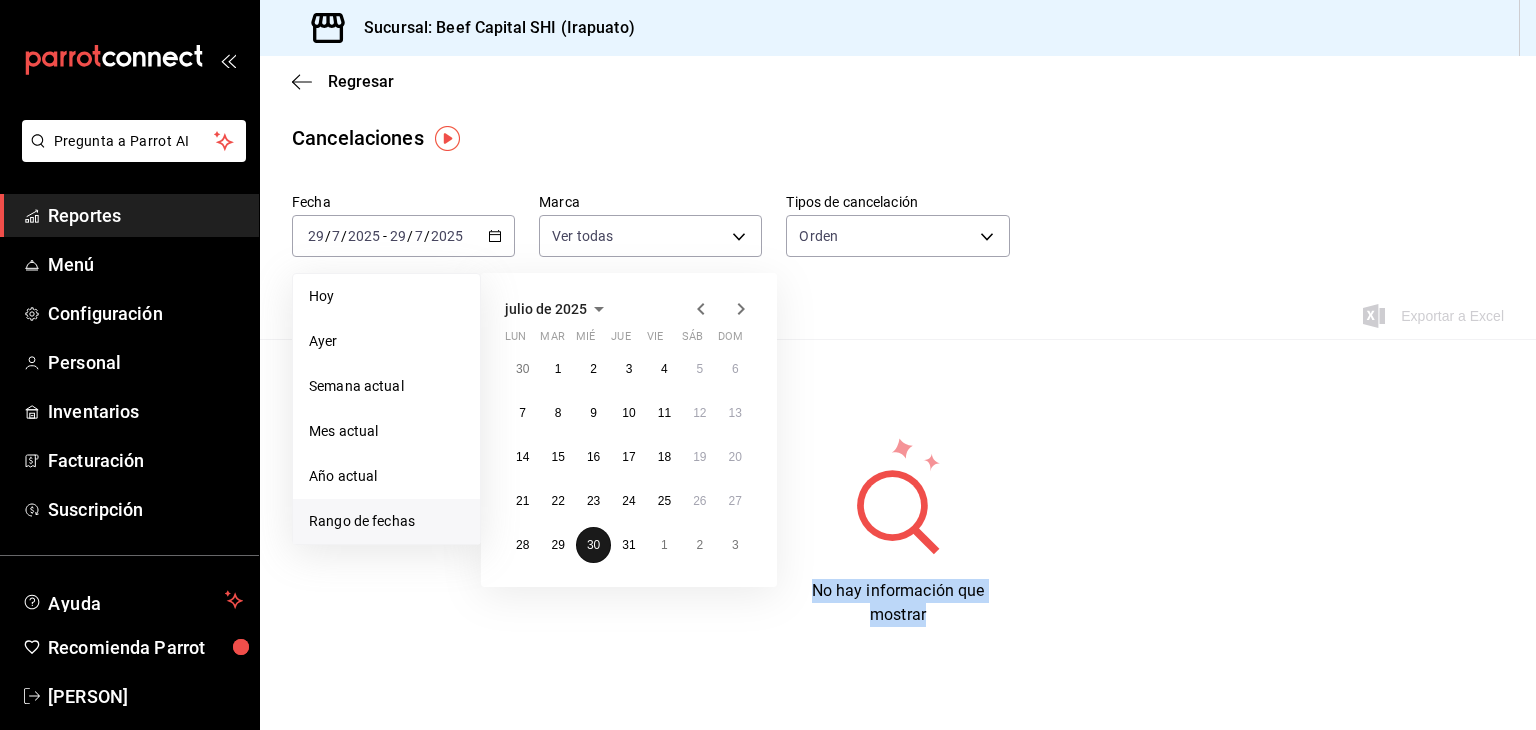 click on "30" at bounding box center (593, 545) 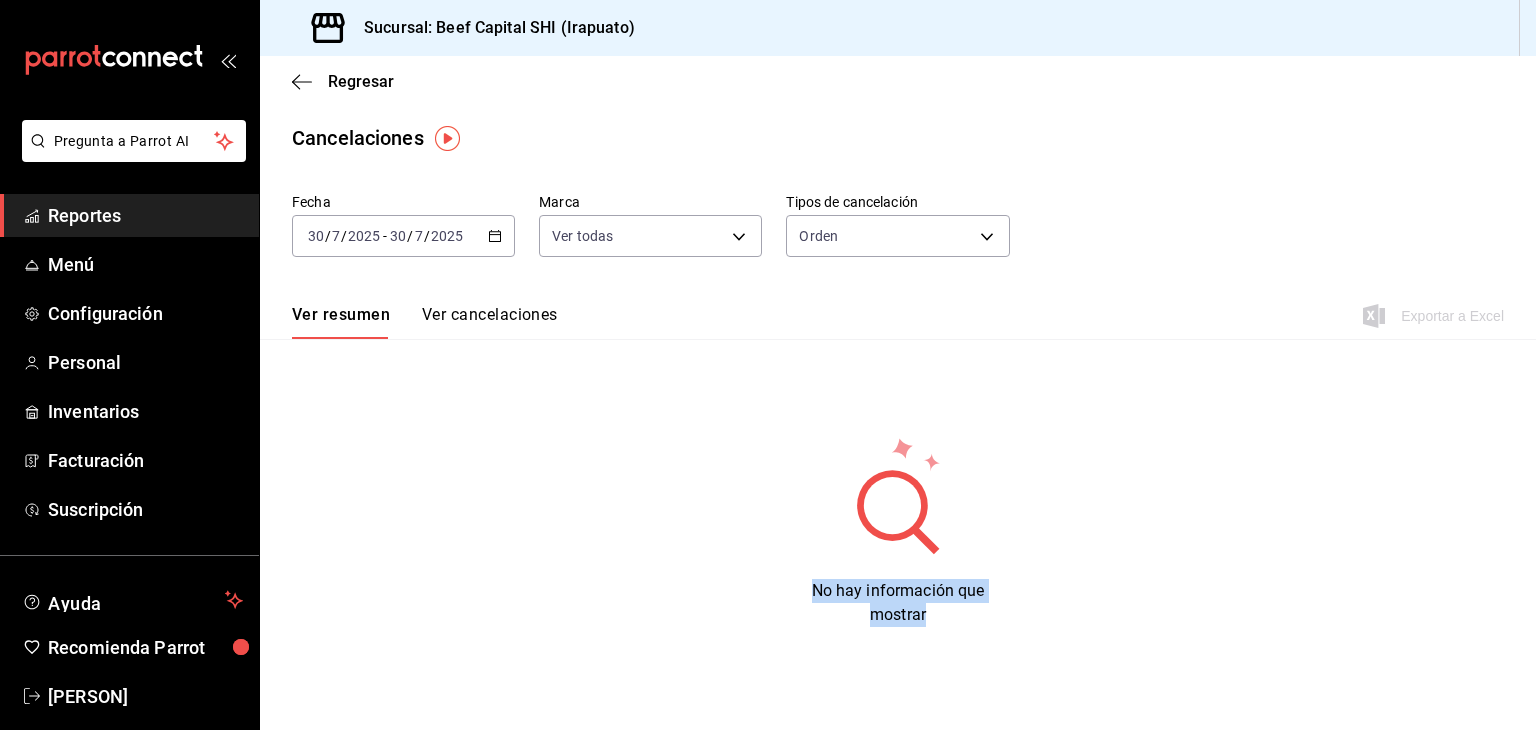 click 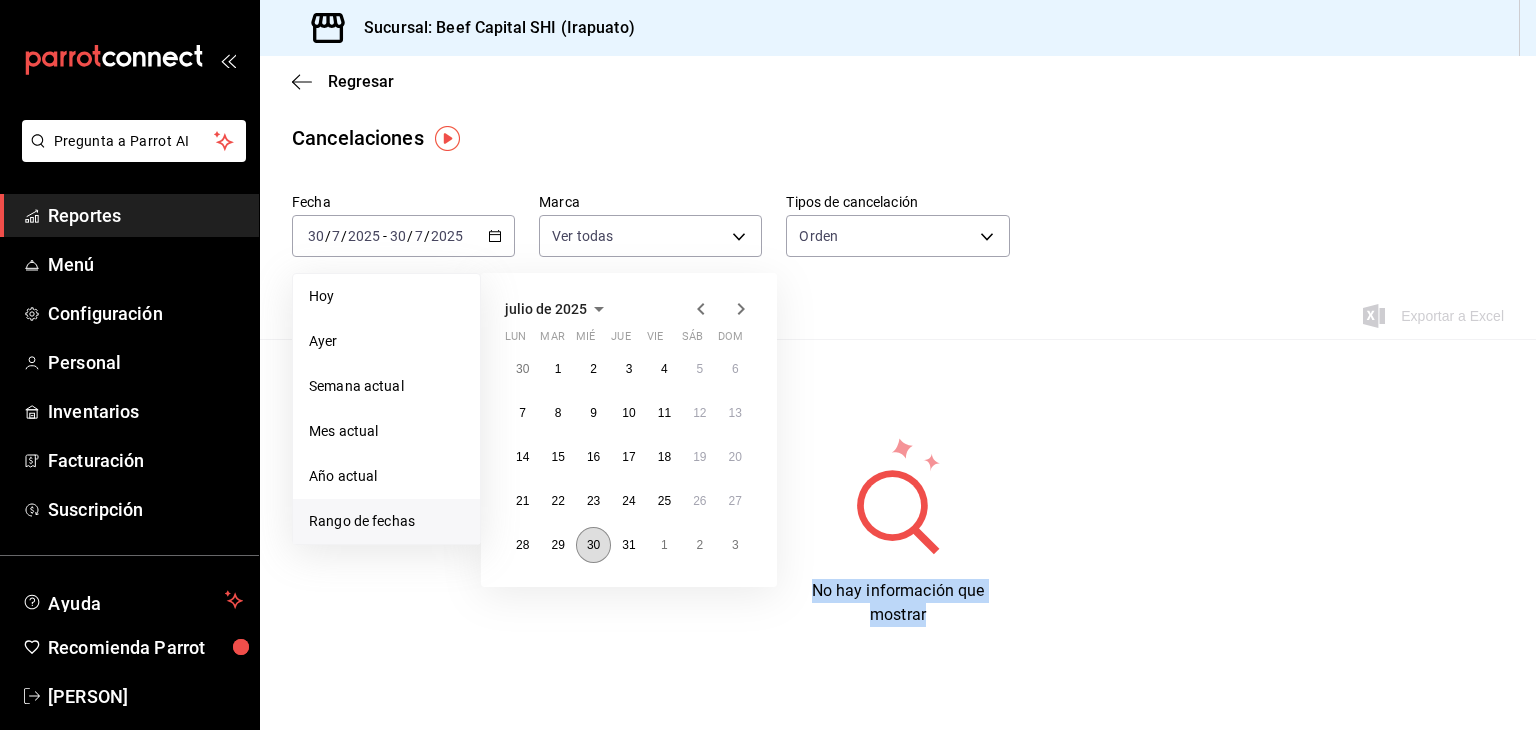 click on "30" at bounding box center [593, 545] 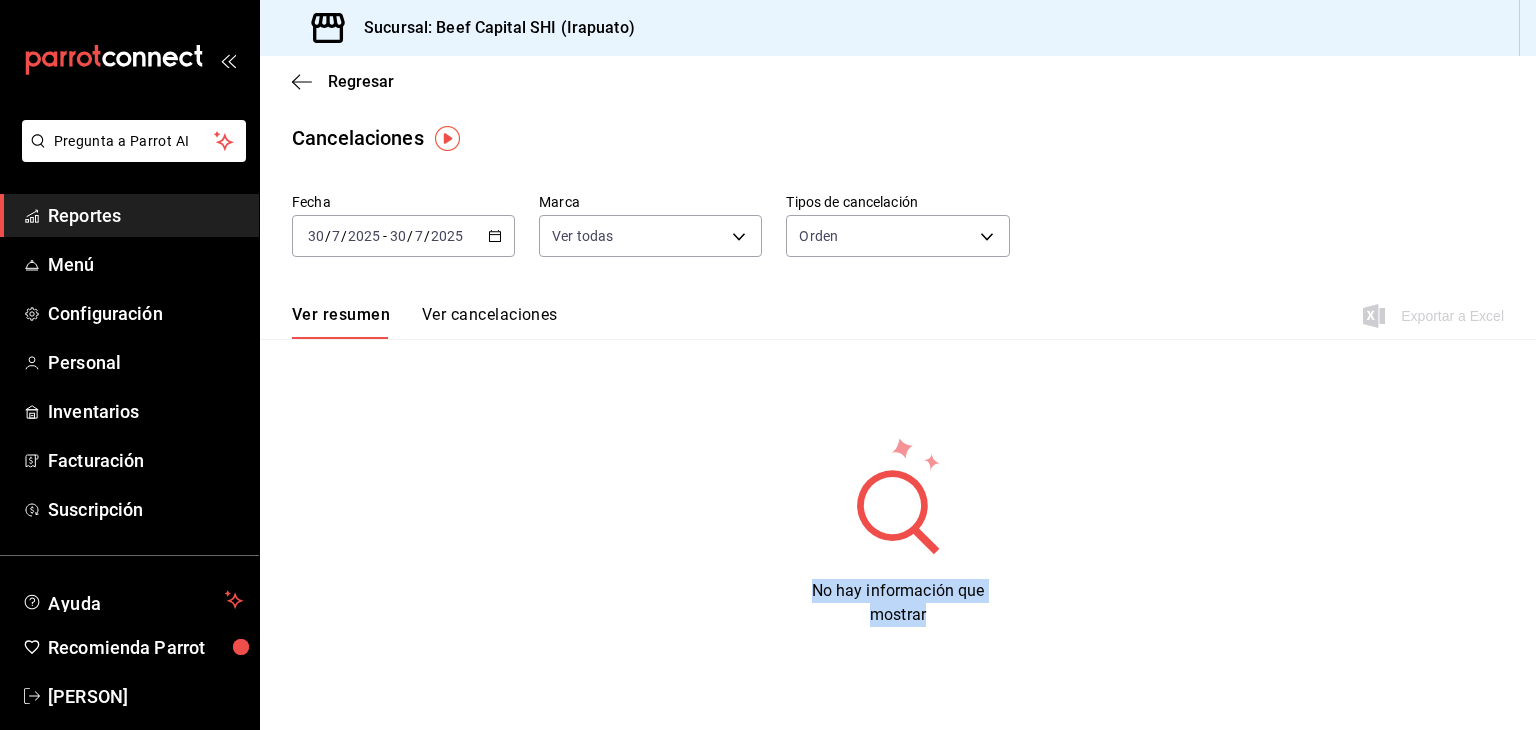 click 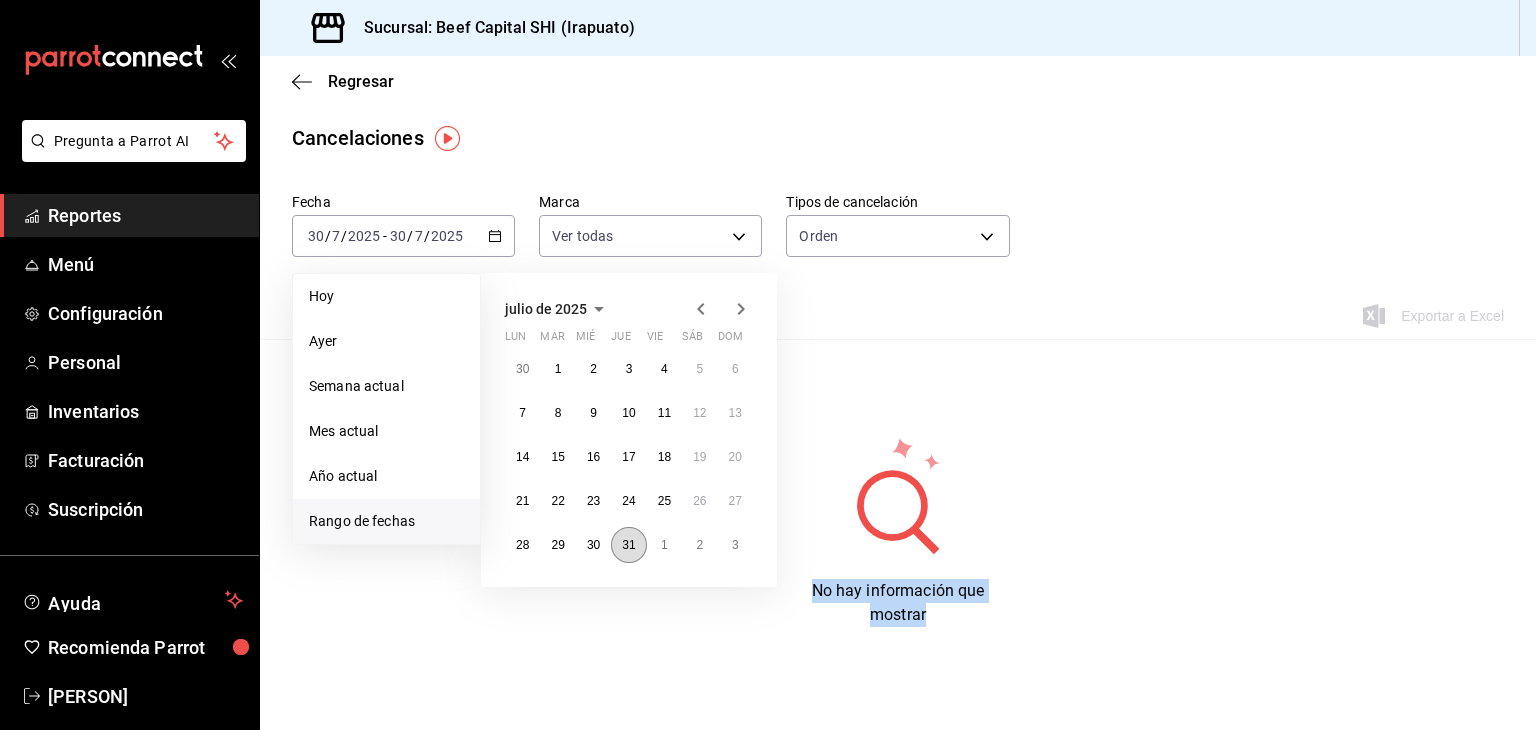 click on "31" at bounding box center [628, 545] 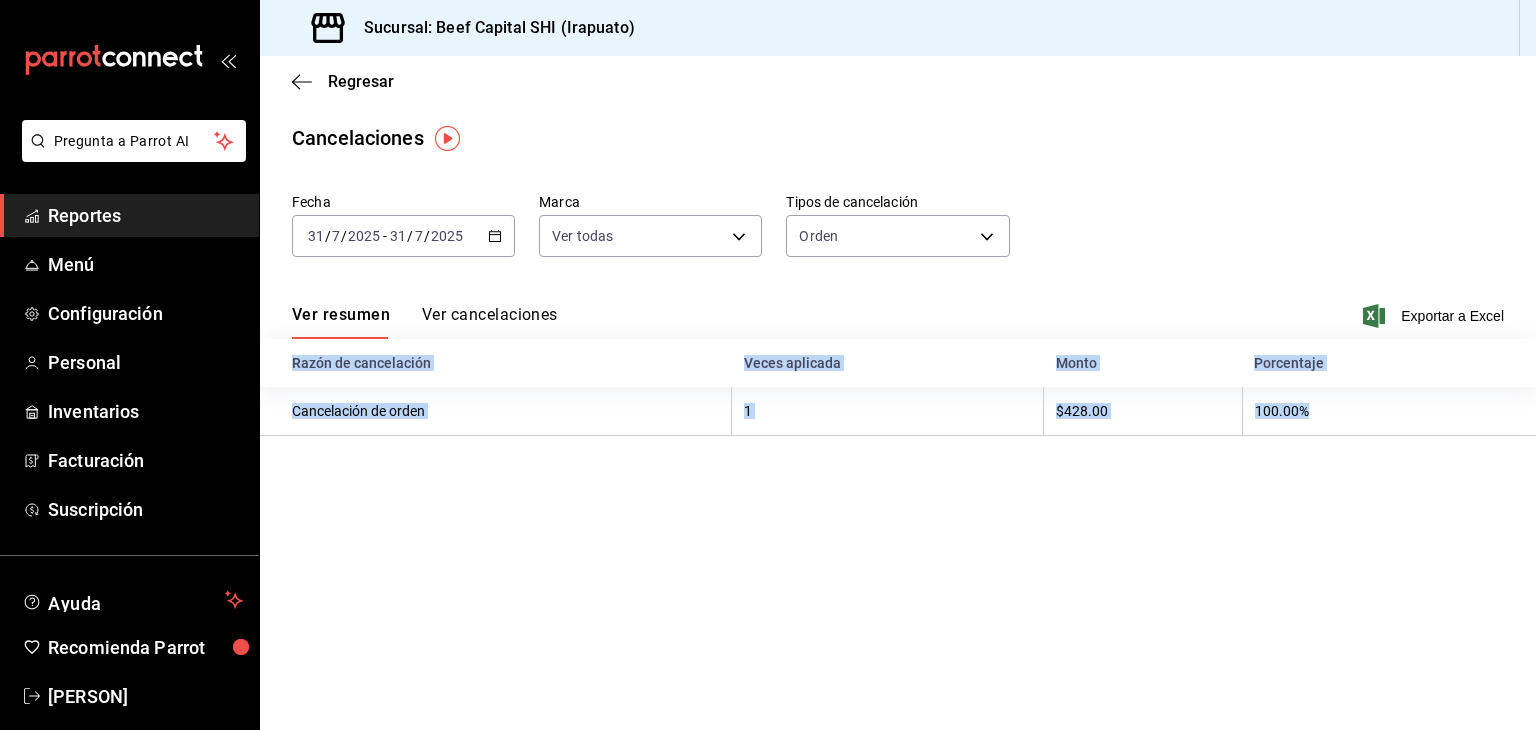 click on "Regresar Cancelaciones Fecha [DATE] [DATE] - [DATE] [DATE] Marca Ver todas [object Object] Tipos de cancelación Orden ORDER Ver resumen Ver cancelaciones Exportar a Excel Razón de cancelación Veces aplicada Monto Porcentaje Cancelación de orden 1 $[PRICE] 100.00%" at bounding box center (898, 393) 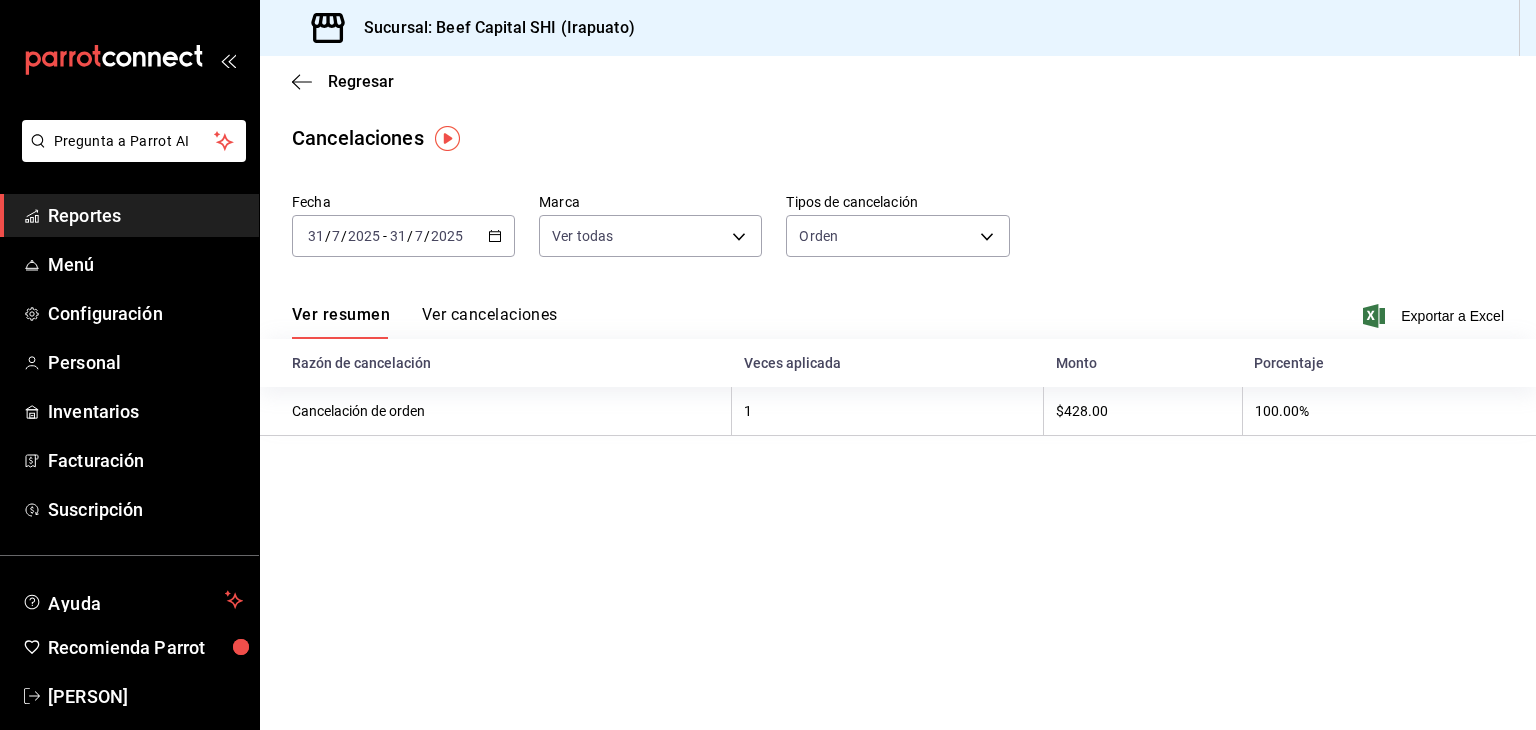 click on "2025-07-31 31 / 7 / 2025 - 2025-07-31 31 / 7 / 2025" at bounding box center (403, 236) 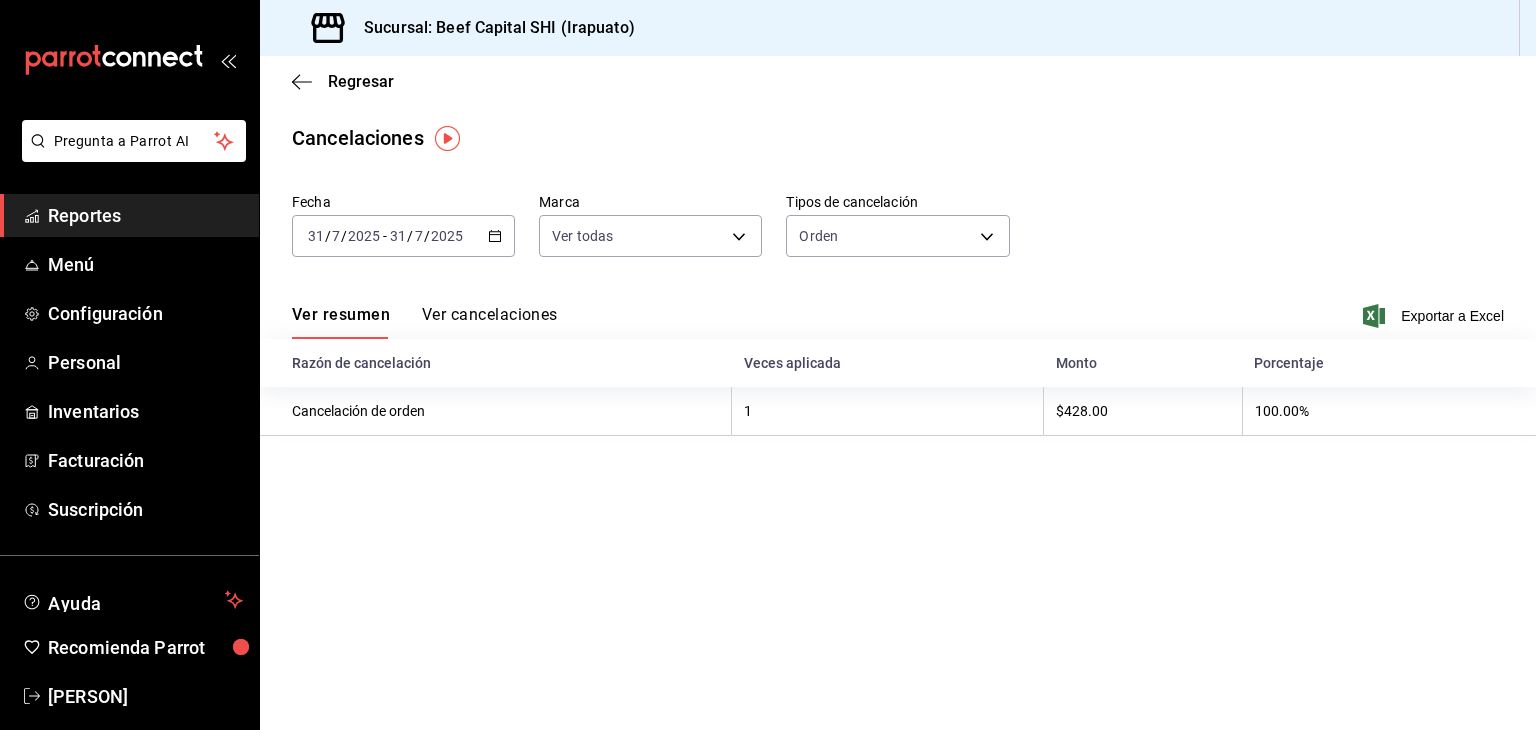 click on "Regresar Cancelaciones Fecha [DATE] [DATE] - [DATE] [DATE] Marca Ver todas [object Object] Tipos de cancelación Orden ORDER Ver resumen Ver cancelaciones Exportar a Excel Razón de cancelación Veces aplicada Monto Porcentaje Cancelación de orden 1 $[PRICE] 100.00%" at bounding box center (898, 393) 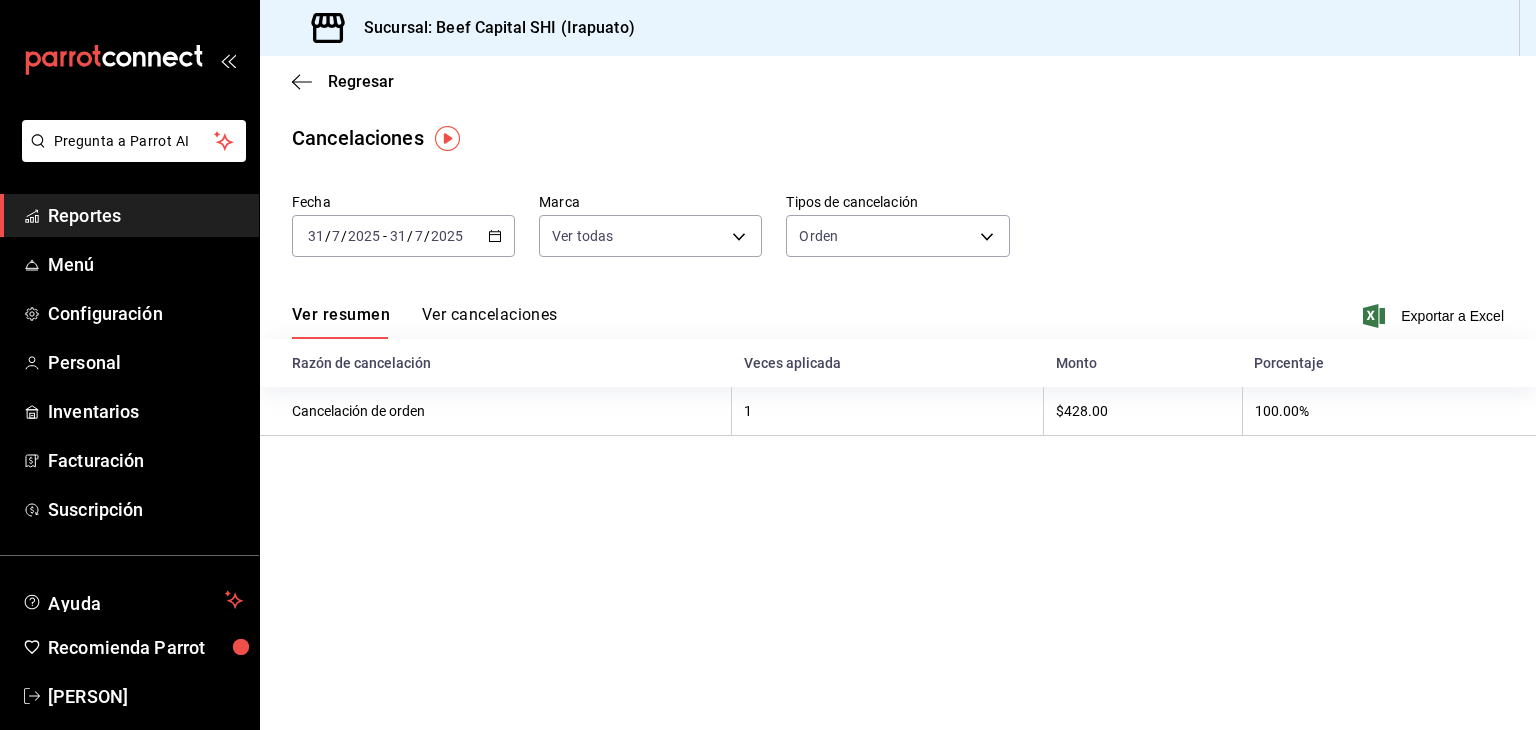 click 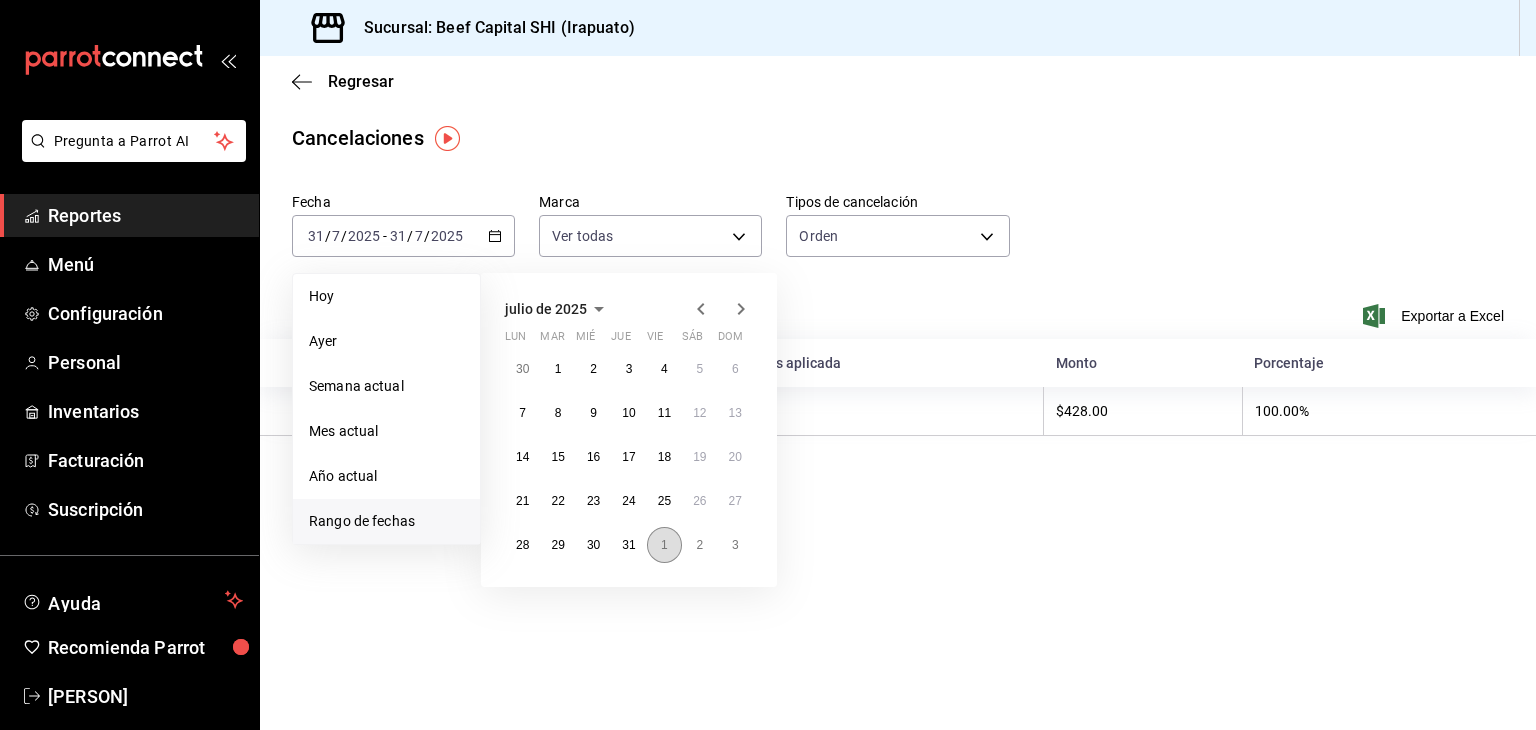 click on "1" at bounding box center (664, 545) 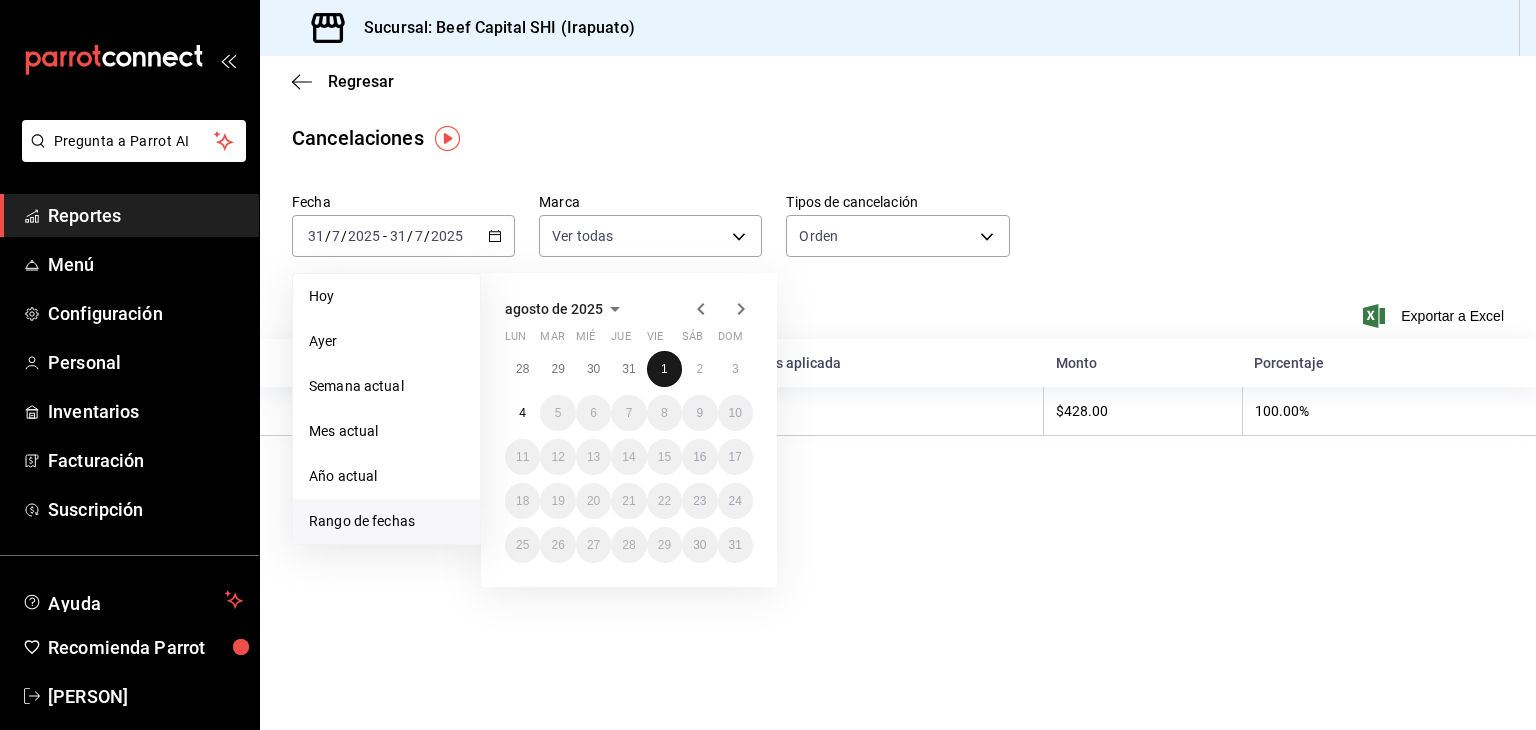 click on "1" at bounding box center (664, 369) 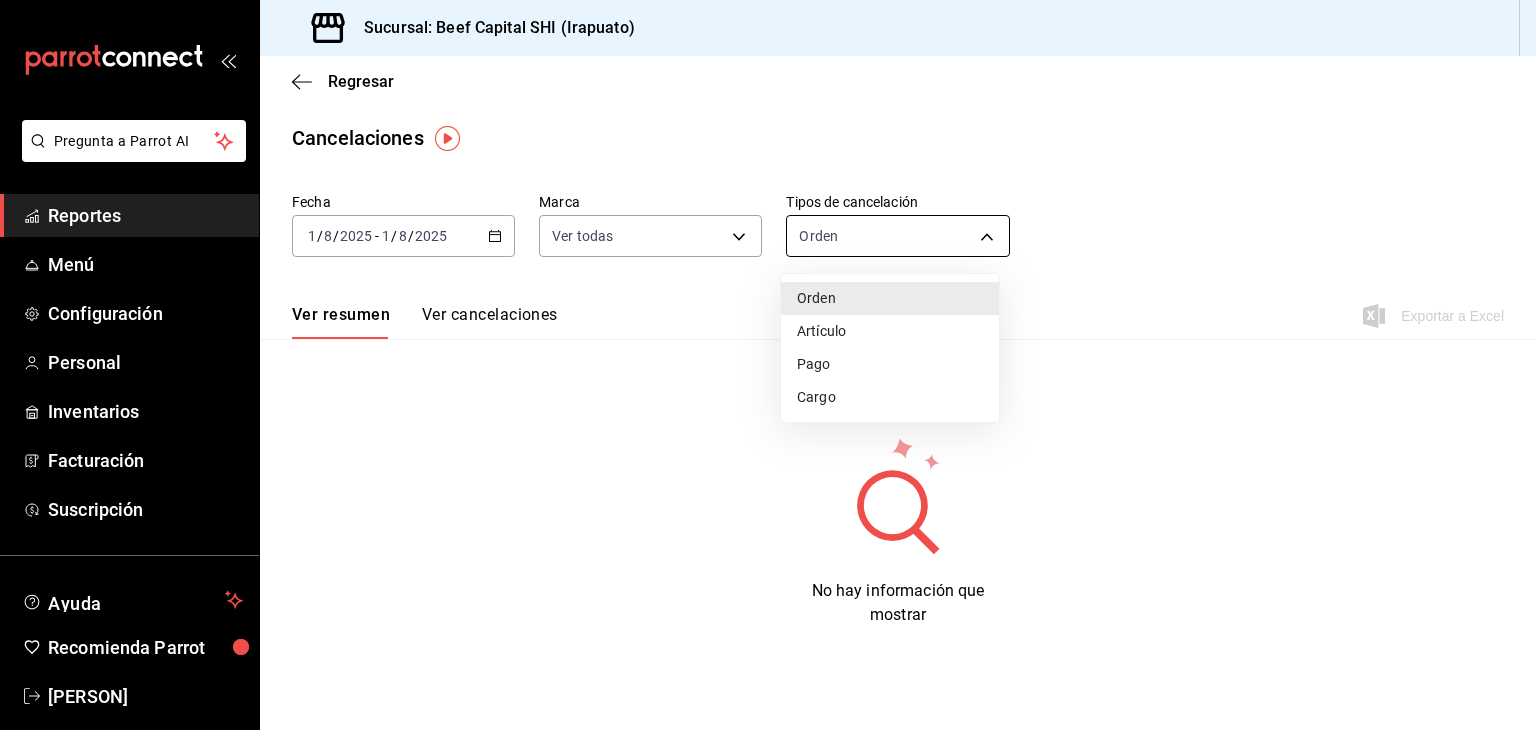 click on "Pregunta a Parrot AI Reportes   Menú   Configuración   Personal   Inventarios   Facturación   Suscripción   Ayuda Recomienda Parrot   [PERSON]   Sugerir nueva función   Sucursal: Beef Capital SHI (Irapuato) Regresar Cancelaciones Fecha [DATE] [DATE] - [DATE] [DATE] Marca Ver todas [object Object] Tipos de cancelación Orden ORDER Ver resumen Ver cancelaciones Exportar a Excel No hay información que mostrar Pregunta a Parrot AI Reportes   Menú   Configuración   Personal   Inventarios   Facturación   Suscripción   Ayuda Recomienda Parrot   [PERSON]   Sugerir nueva función   GANA 1 MES GRATIS EN TU SUSCRIPCIÓN AQUÍ ¿Recuerdas cómo empezó tu restaurante?
Hoy puedes ayudar a un colega a tener el mismo cambio que tú viviste.
Recomienda Parrot directamente desde tu Portal Administrador.
Es fácil y rápido.
🎁 Por cada restaurante que se una, ganas 1 mes gratis. Ver video tutorial Ir a video Visitar centro de ayuda ([PHONE]) soporte@[EMAIL]" at bounding box center [768, 365] 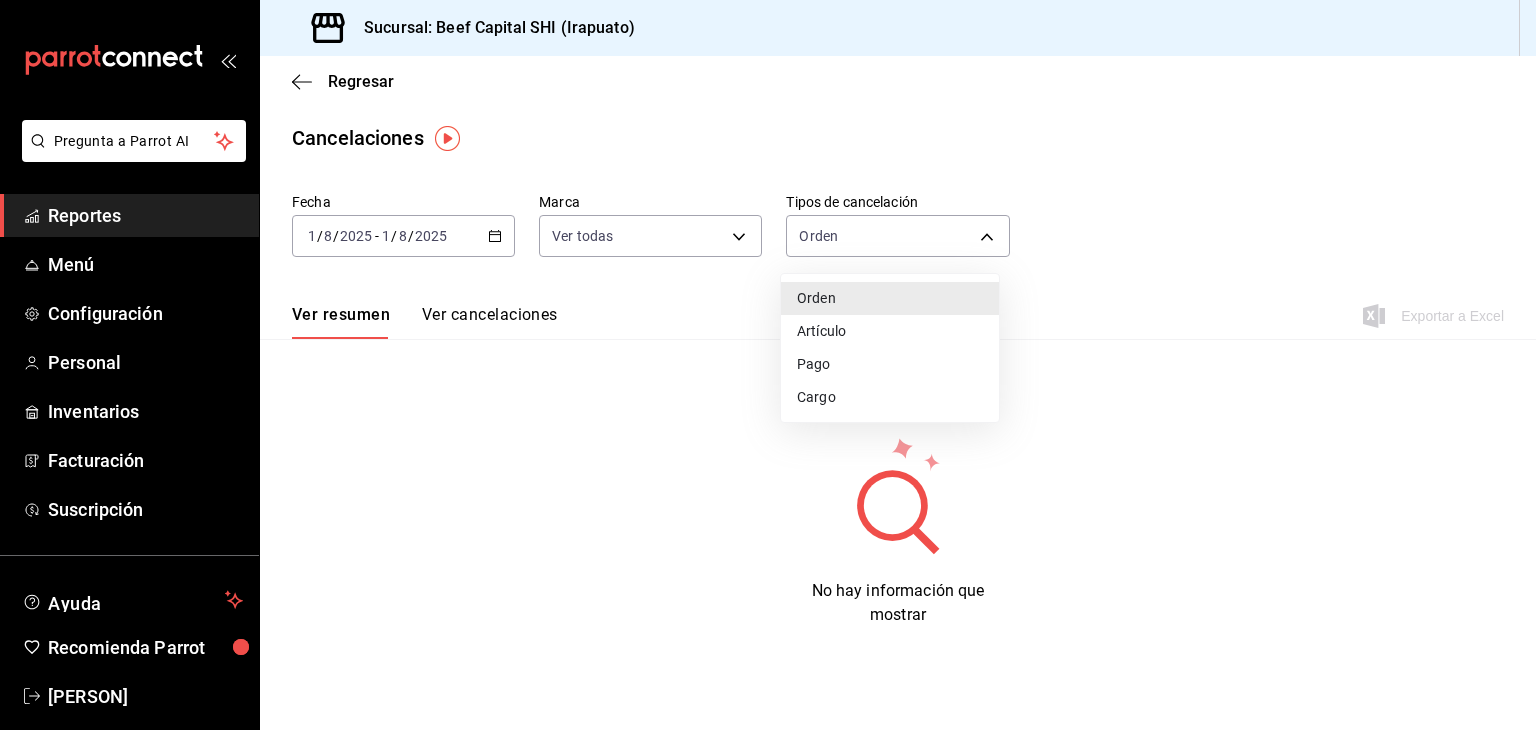 click on "Orden" at bounding box center [890, 298] 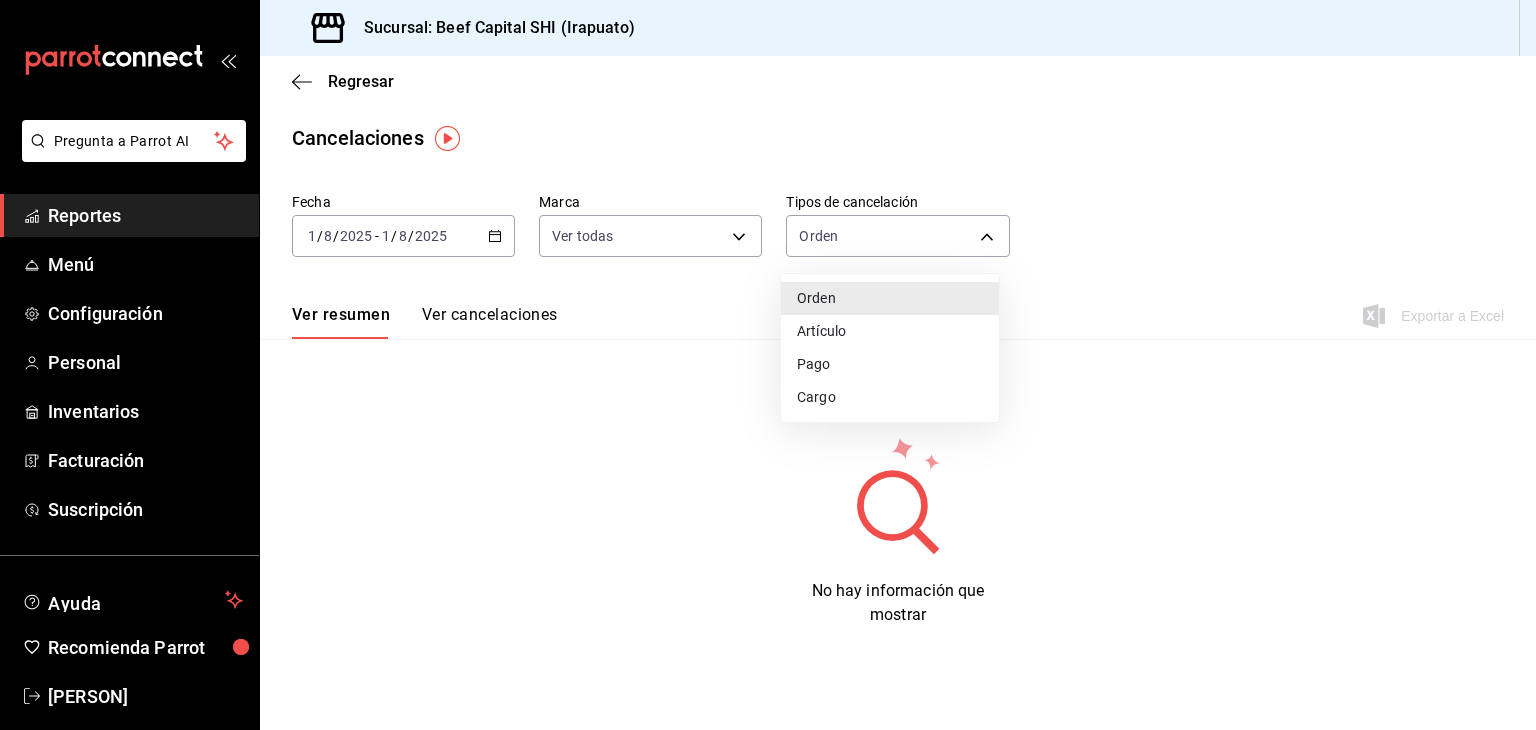 click on "Orden" at bounding box center (890, 298) 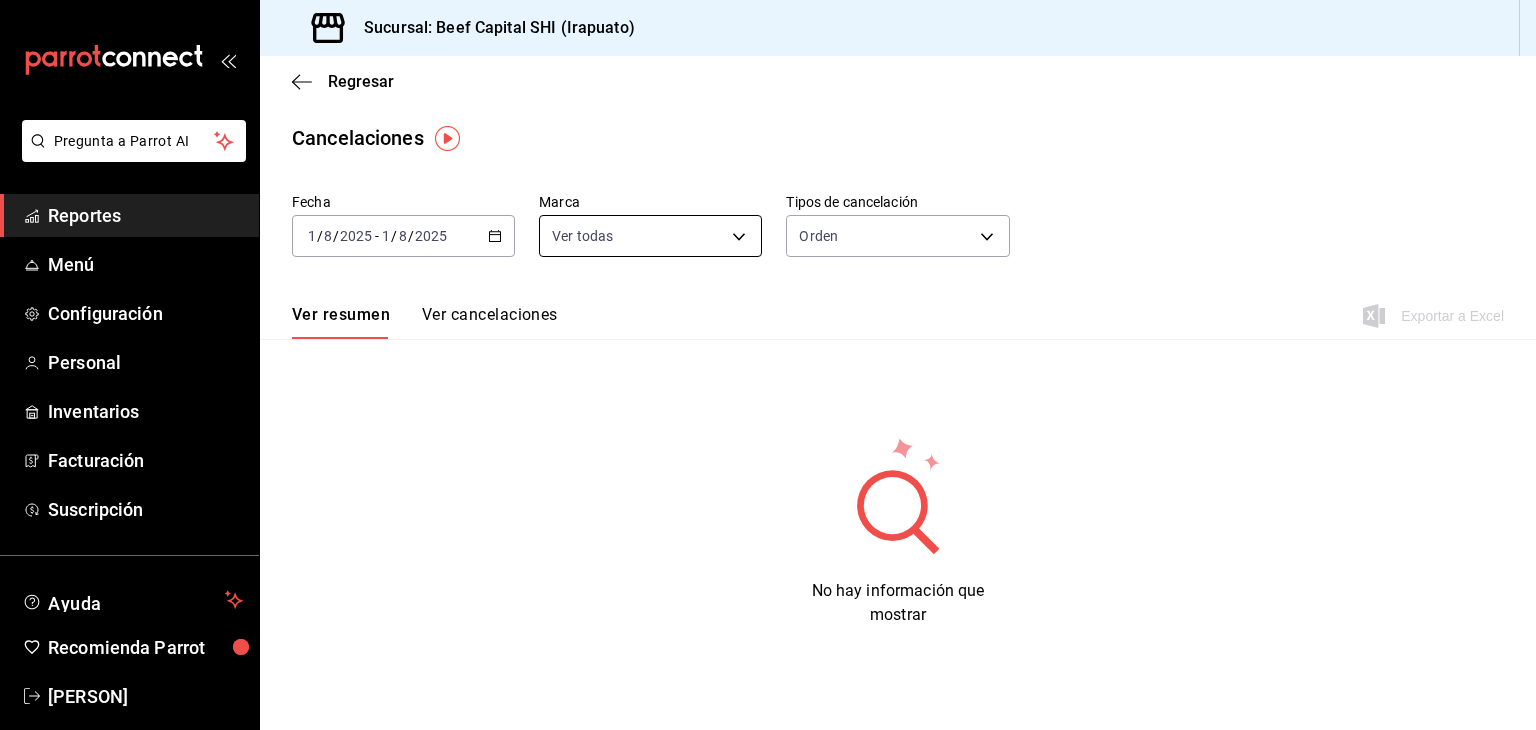 click on "Pregunta a Parrot AI Reportes   Menú   Configuración   Personal   Inventarios   Facturación   Suscripción   Ayuda Recomienda Parrot   [PERSON]   Sugerir nueva función   Sucursal: Beef Capital SHI (Irapuato) Regresar Cancelaciones Fecha [DATE] [DATE] - [DATE] [DATE] Marca Ver todas [object Object] Tipos de cancelación Orden ORDER Ver resumen Ver cancelaciones Exportar a Excel No hay información que mostrar Pregunta a Parrot AI Reportes   Menú   Configuración   Personal   Inventarios   Facturación   Suscripción   Ayuda Recomienda Parrot   [PERSON]   Sugerir nueva función   GANA 1 MES GRATIS EN TU SUSCRIPCIÓN AQUÍ ¿Recuerdas cómo empezó tu restaurante?
Hoy puedes ayudar a un colega a tener el mismo cambio que tú viviste.
Recomienda Parrot directamente desde tu Portal Administrador.
Es fácil y rápido.
🎁 Por cada restaurante que se una, ganas 1 mes gratis. Ver video tutorial Ir a video Visitar centro de ayuda ([PHONE]) soporte@[EMAIL]" at bounding box center (768, 365) 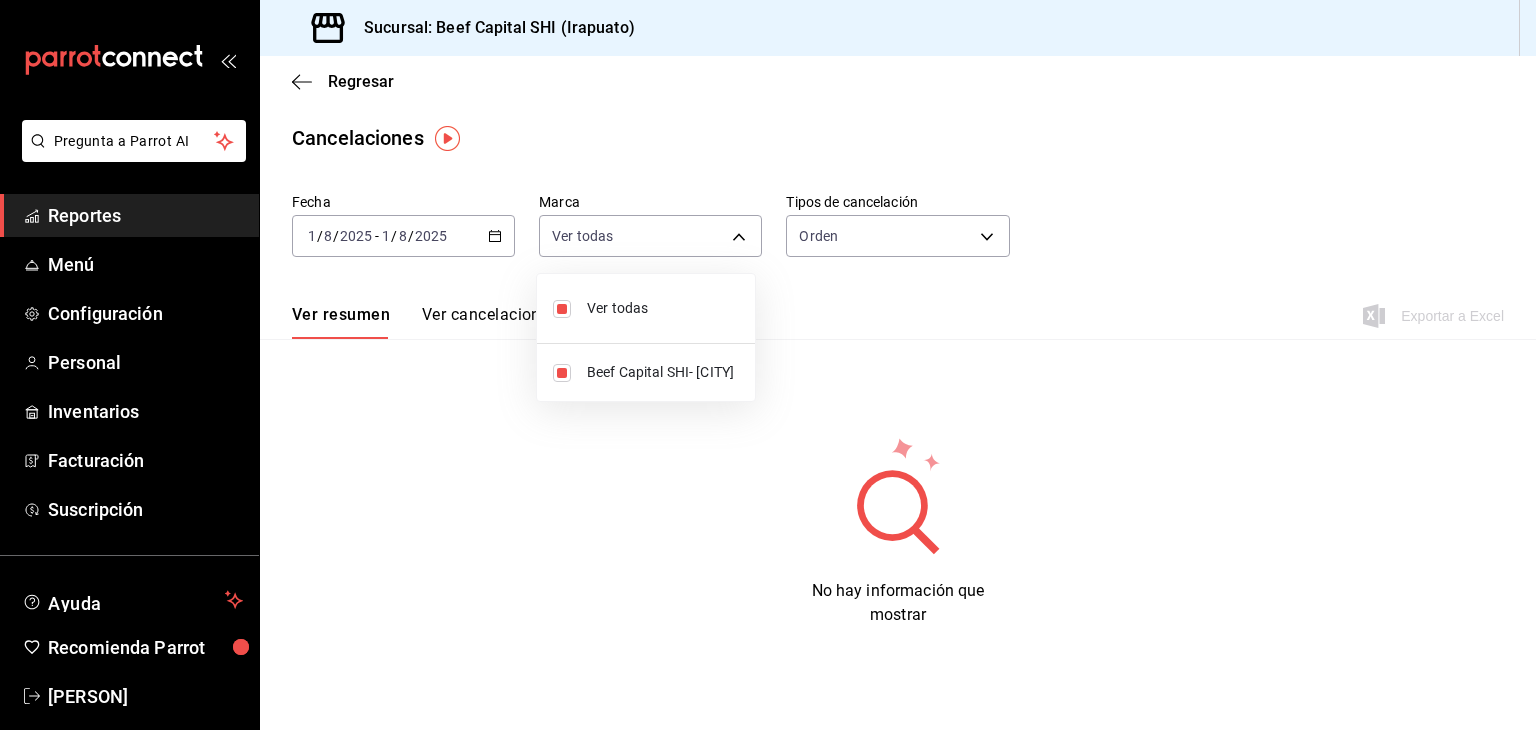 drag, startPoint x: 543, startPoint y: 175, endPoint x: 514, endPoint y: 206, distance: 42.44997 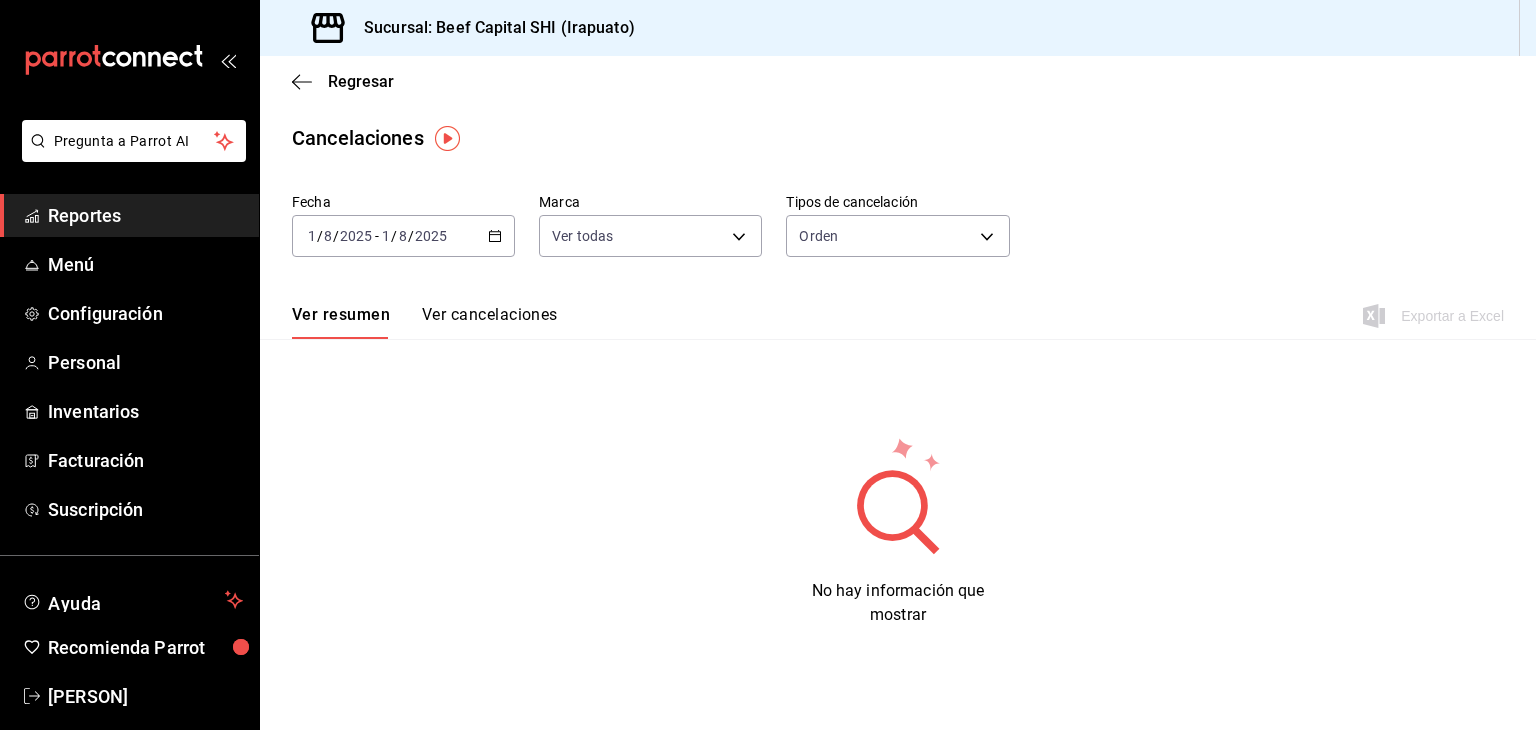 click 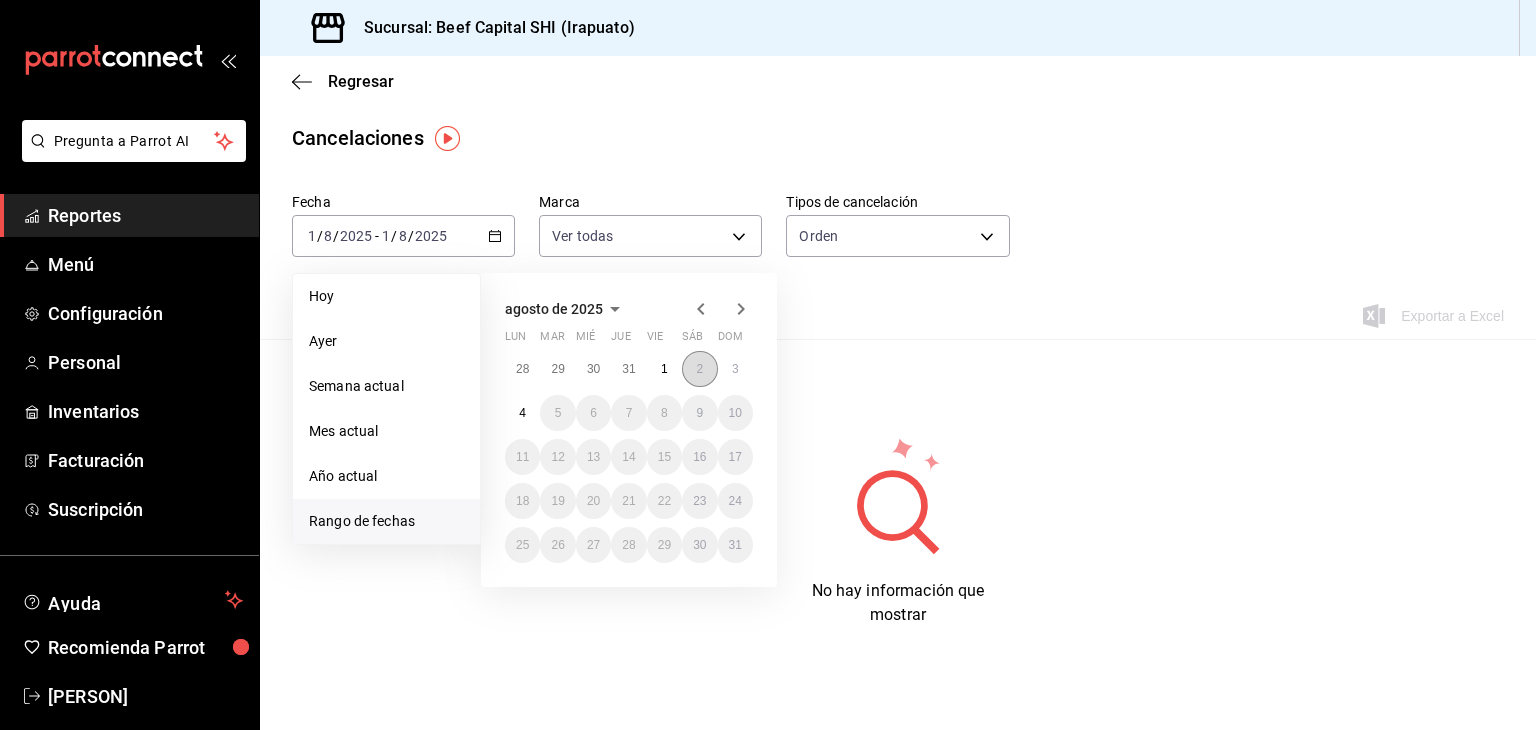 click on "2" at bounding box center [699, 369] 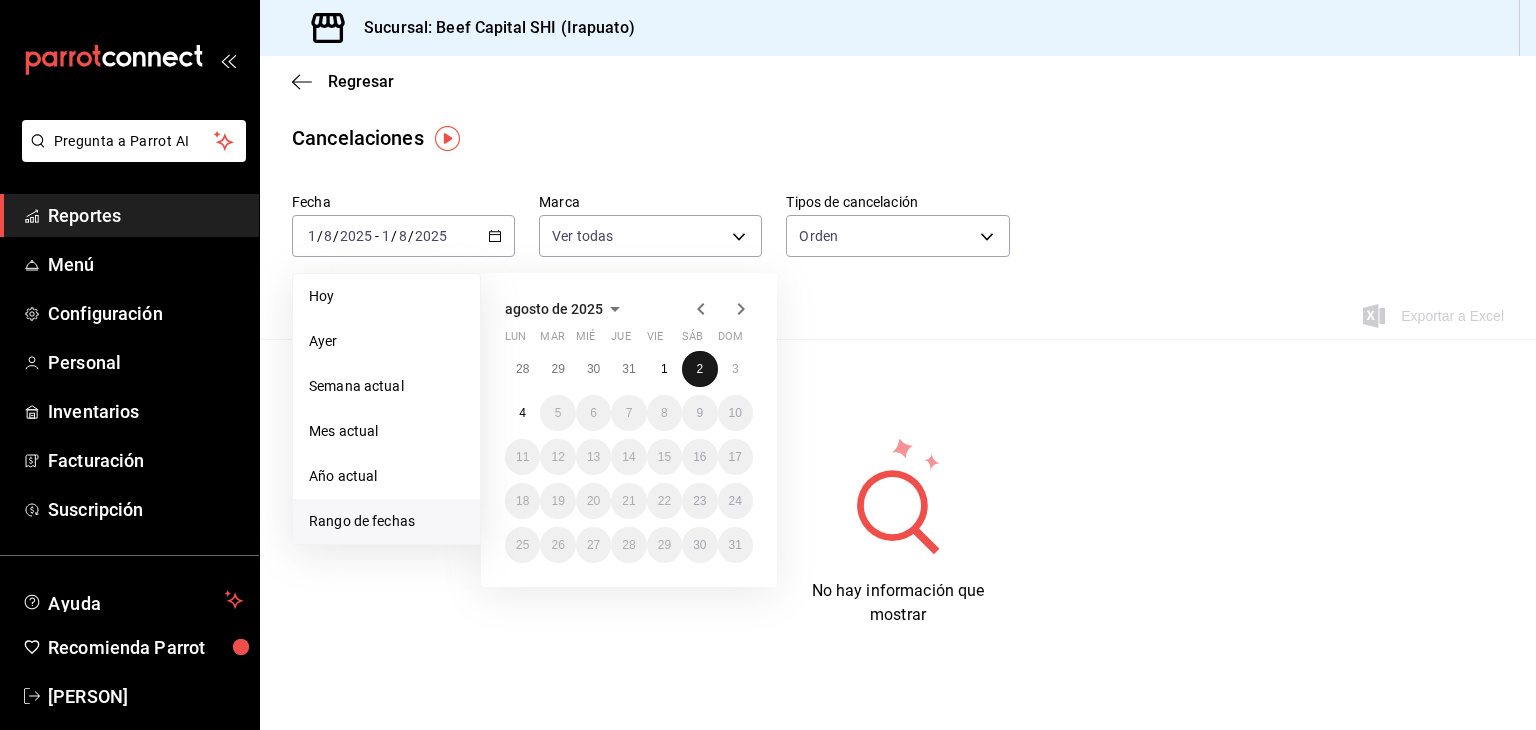 click on "2" at bounding box center (699, 369) 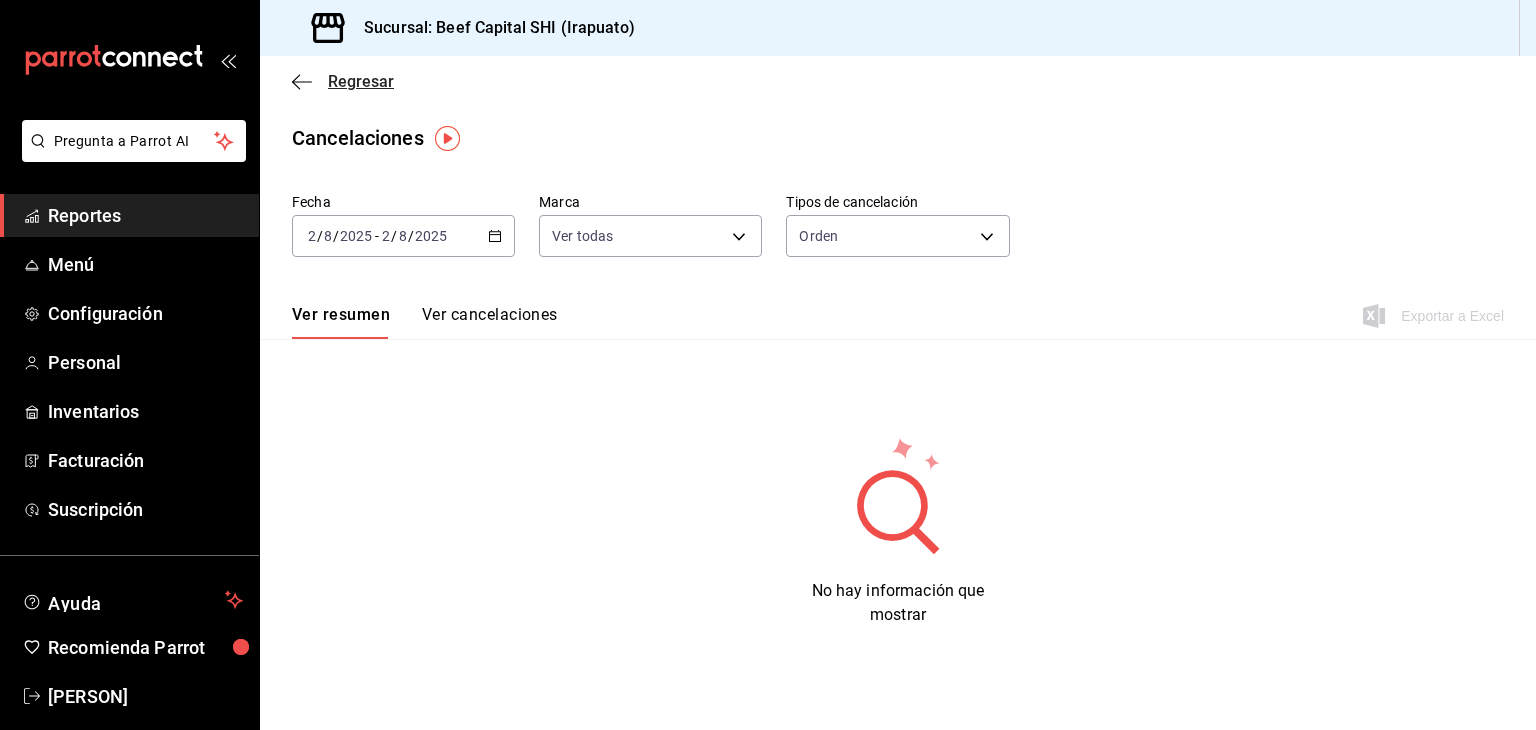 click 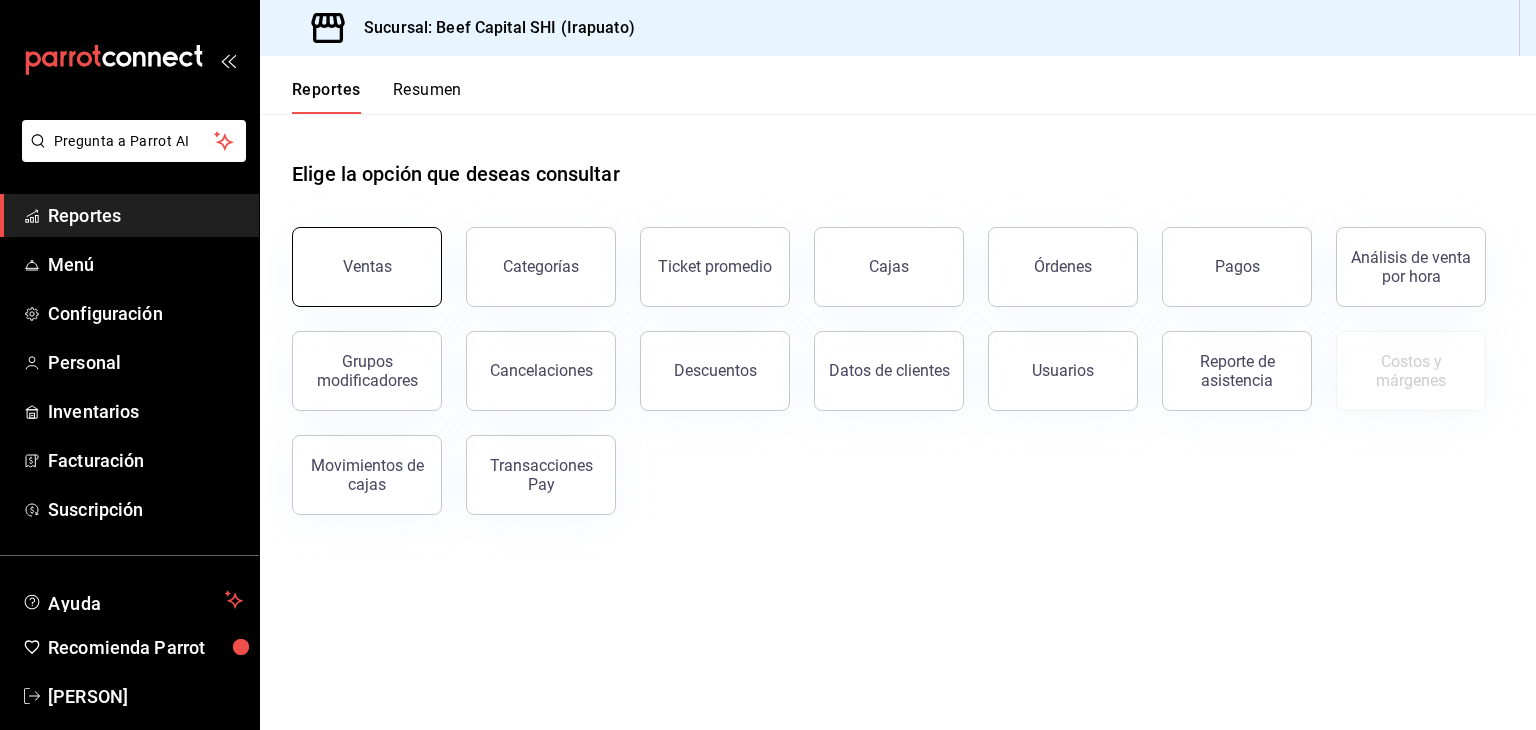 click on "Ventas" at bounding box center [367, 266] 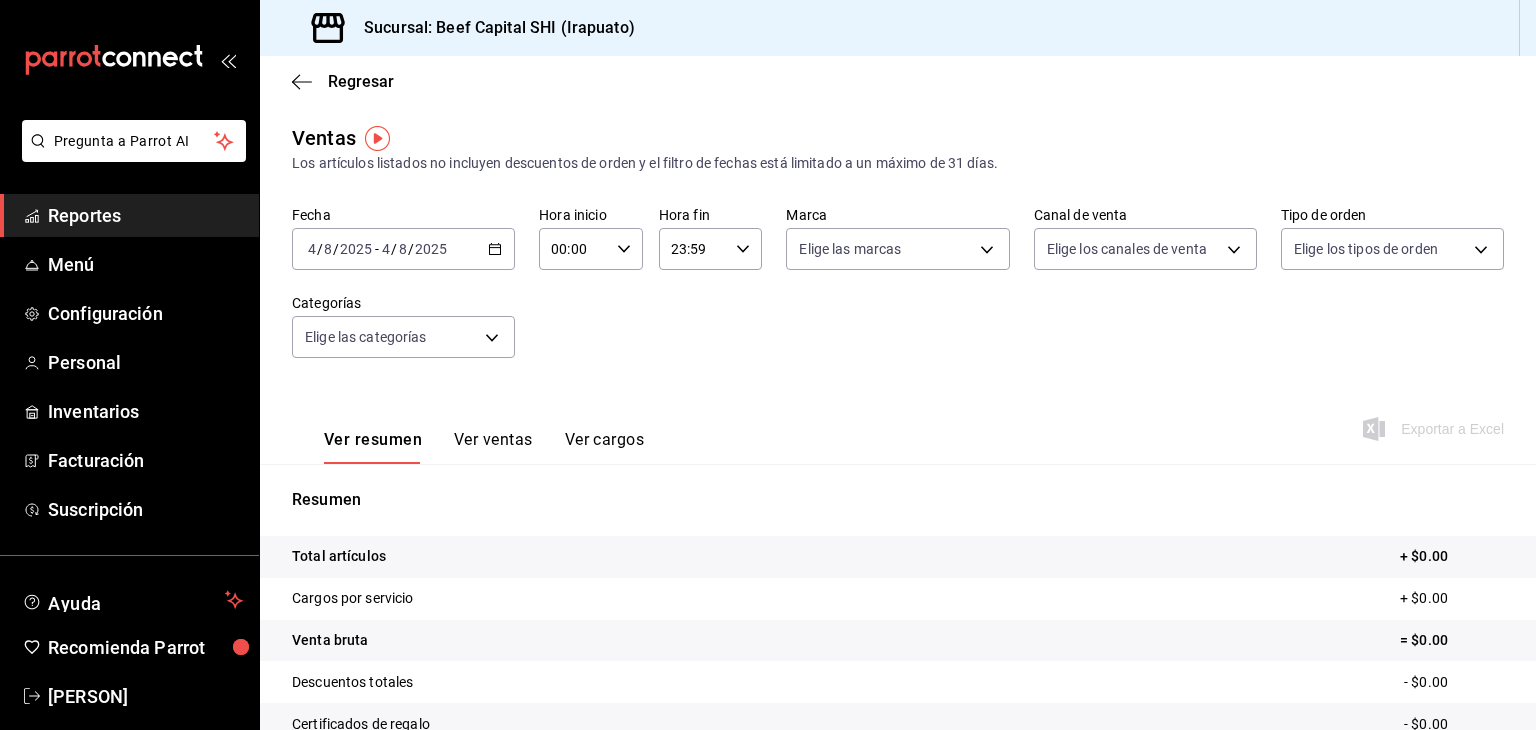 click 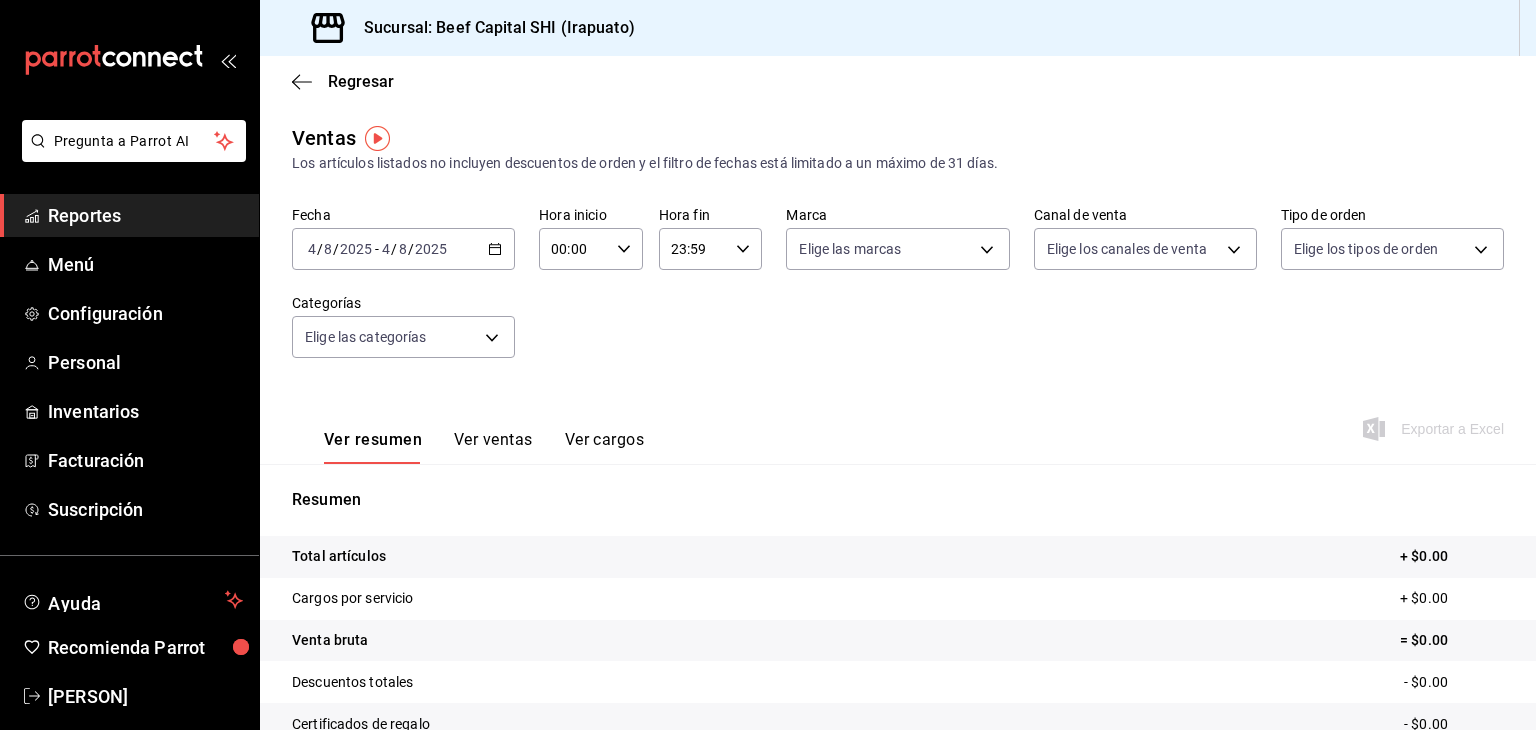 click 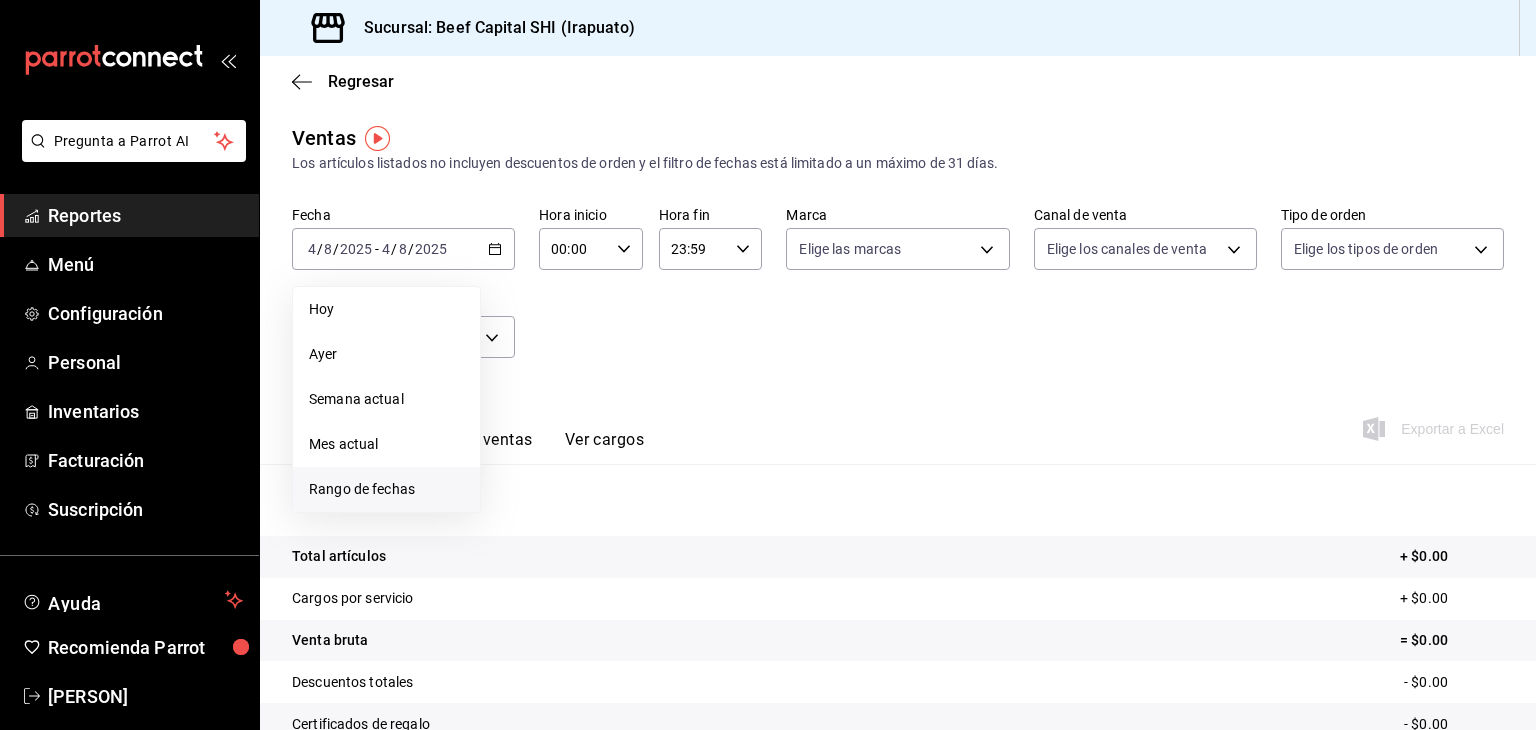 click on "Rango de fechas" at bounding box center (386, 489) 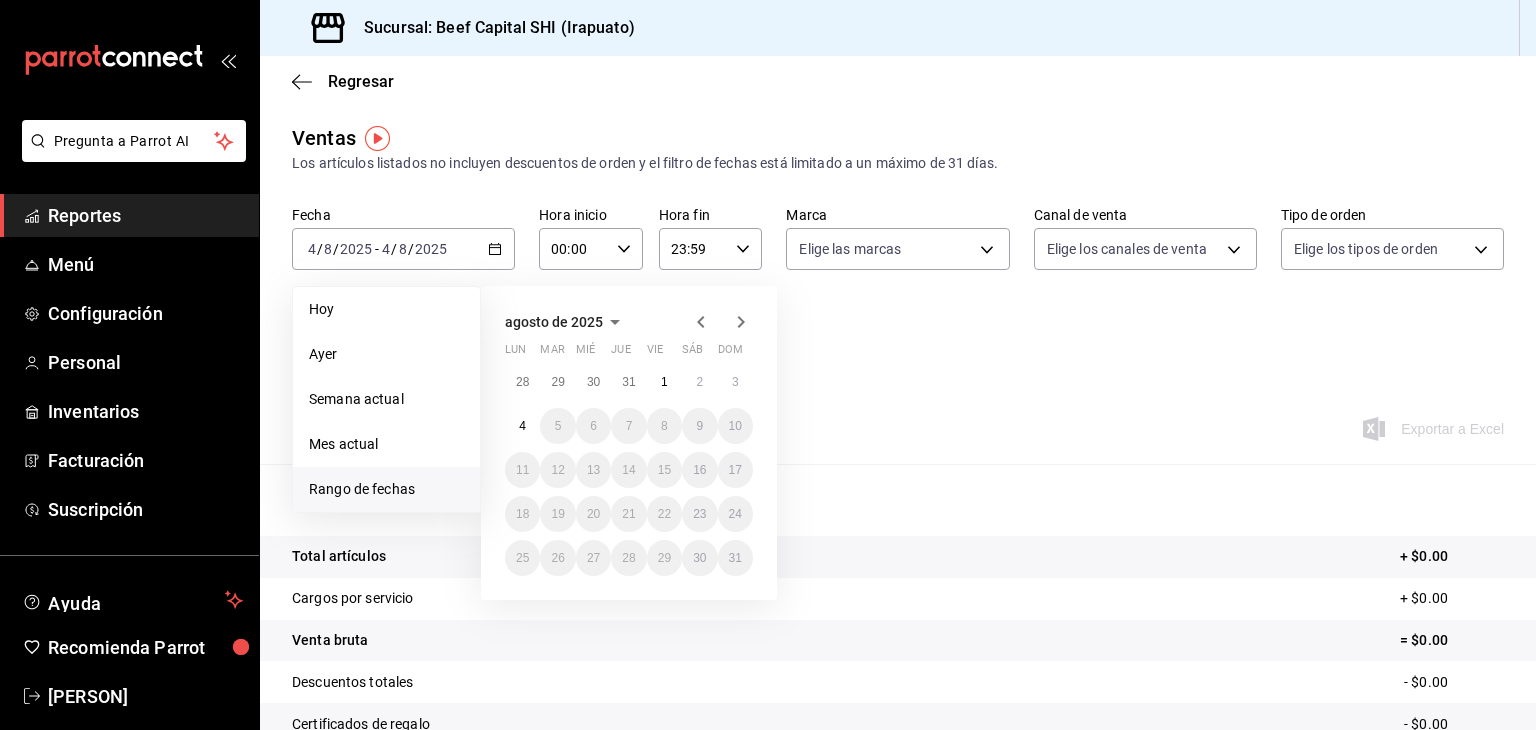 click 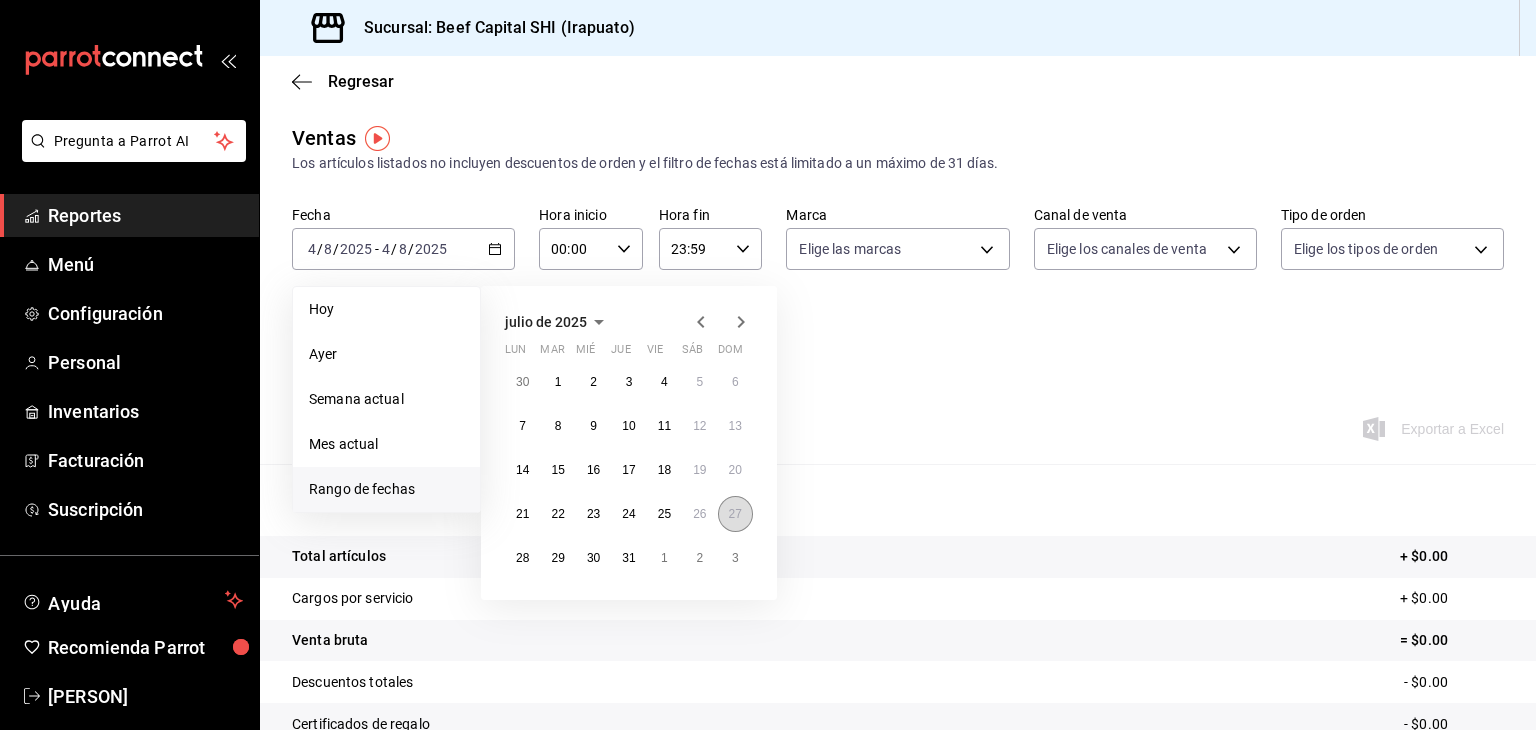 click on "27" at bounding box center (735, 514) 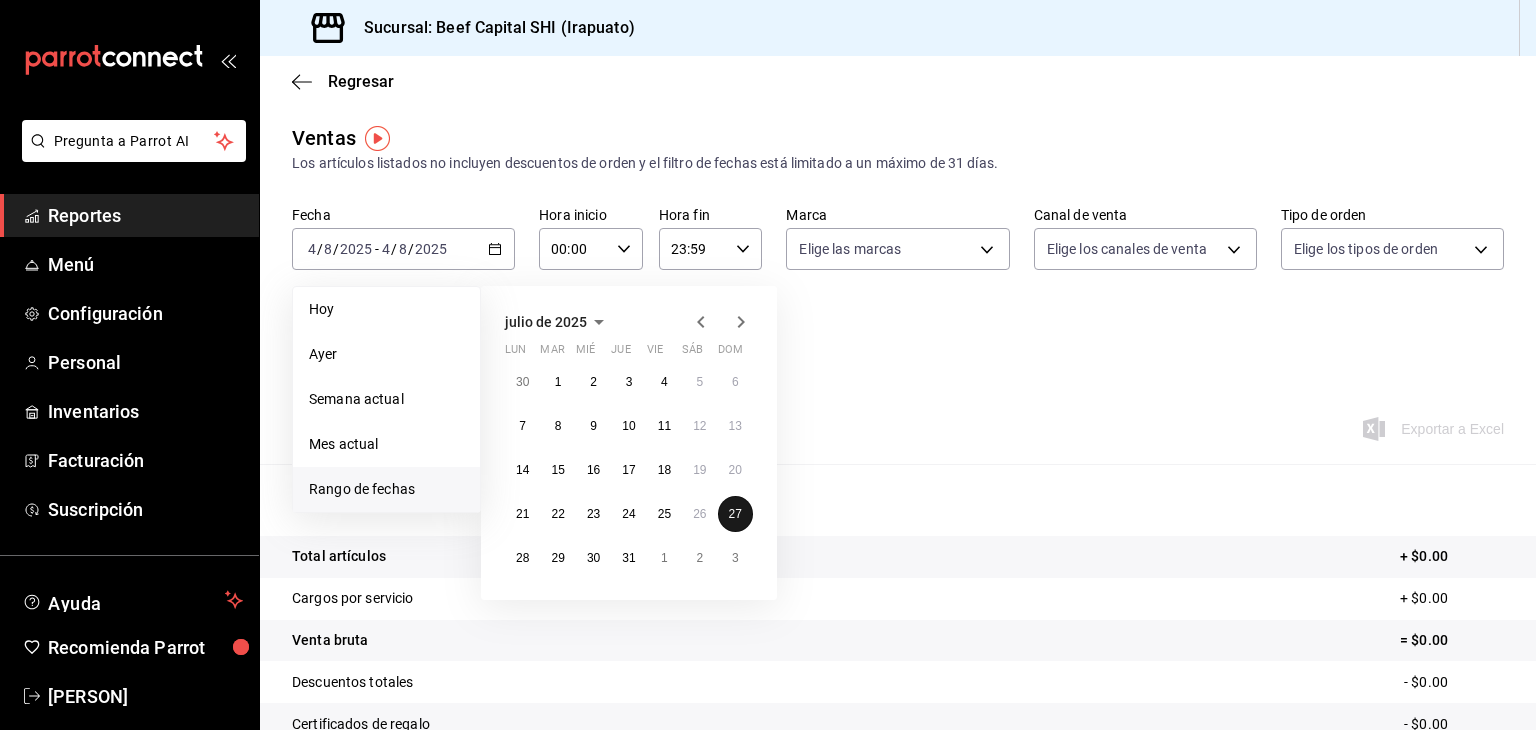 click on "27" at bounding box center (735, 514) 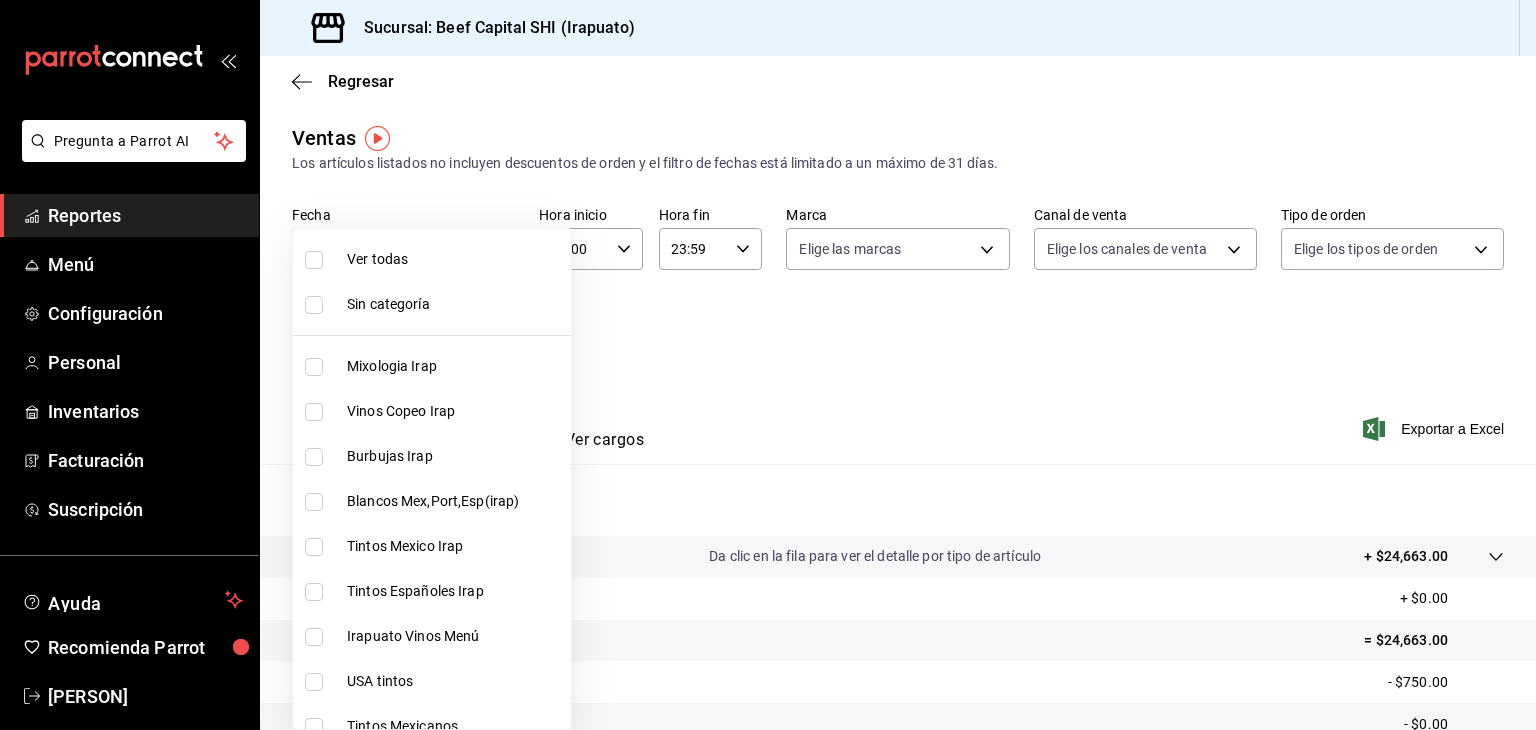 click on "Pregunta a Parrot AI Reportes   Menú   Configuración   Personal   Inventarios   Facturación   Suscripción   Ayuda Recomienda Parrot   [PERSON]   Sugerir nueva función   Sucursal: Beef Capital SHI ([CITY]) Regresar Ventas Los artículos listados no incluyen descuentos de orden y el filtro de fechas está limitado a un máximo de 31 días. Fecha [DATE] [DATE] - [DATE] [DATE] Hora inicio 00:00 Hora inicio Hora fin 23:59 Hora fin Marca Elige las marcas Canal de venta Elige los canales de venta Tipo de orden Elige los tipos de orden Categorías Elige las categorías Ver resumen Ver ventas Ver cargos Exportar a Excel Resumen Total artículos Da clic en la fila para ver el detalle por tipo de artículo + $24,663.00 Cargos por servicio + $0.00 Venta bruta = $24,663.00 Descuentos totales - $750.00 Certificados de regalo - $0.00 Venta total = $23,913.00 Impuestos - $3,298.34 Venta neta = $20,614.66 Pregunta a Parrot AI Reportes   Menú   Configuración   Personal   Inventarios" at bounding box center (768, 365) 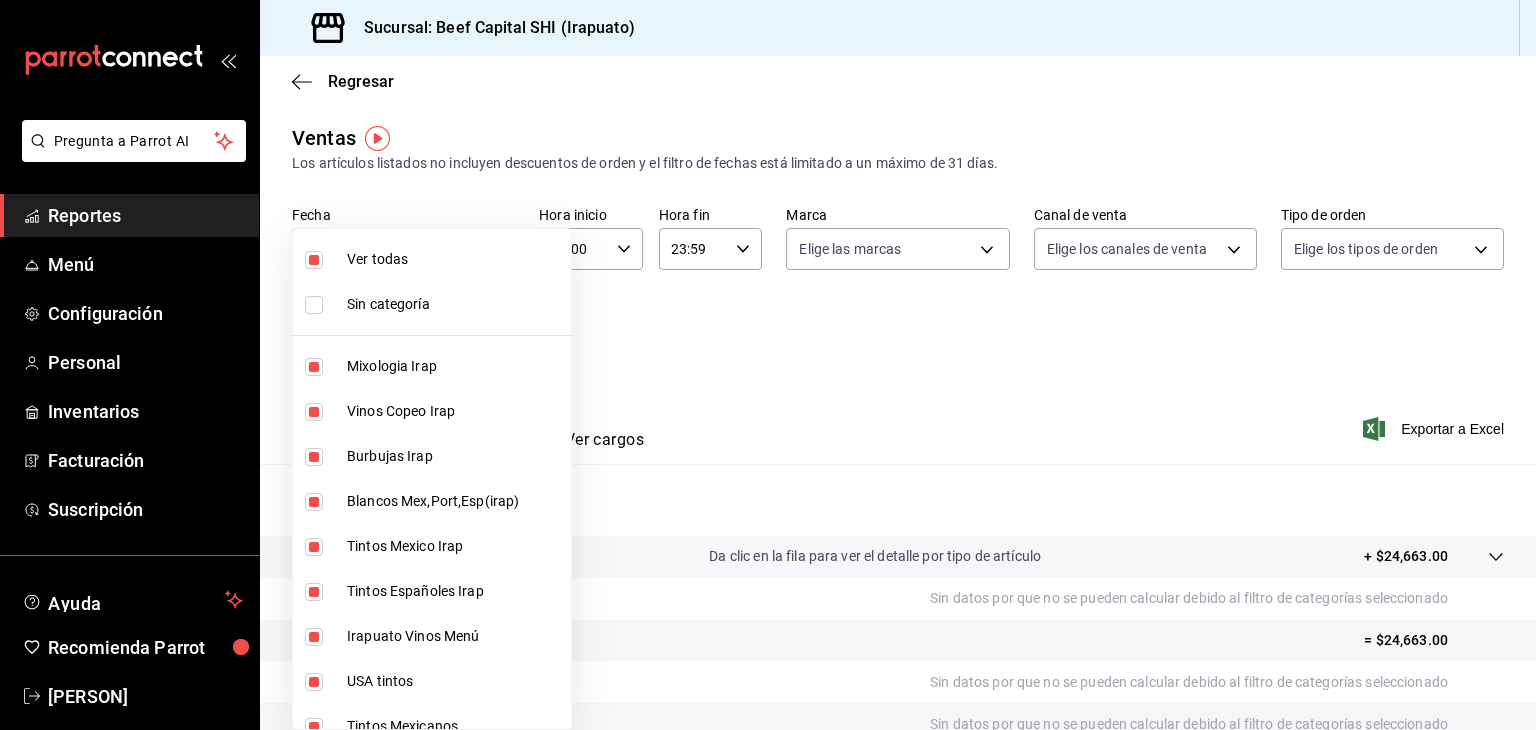 click at bounding box center [768, 365] 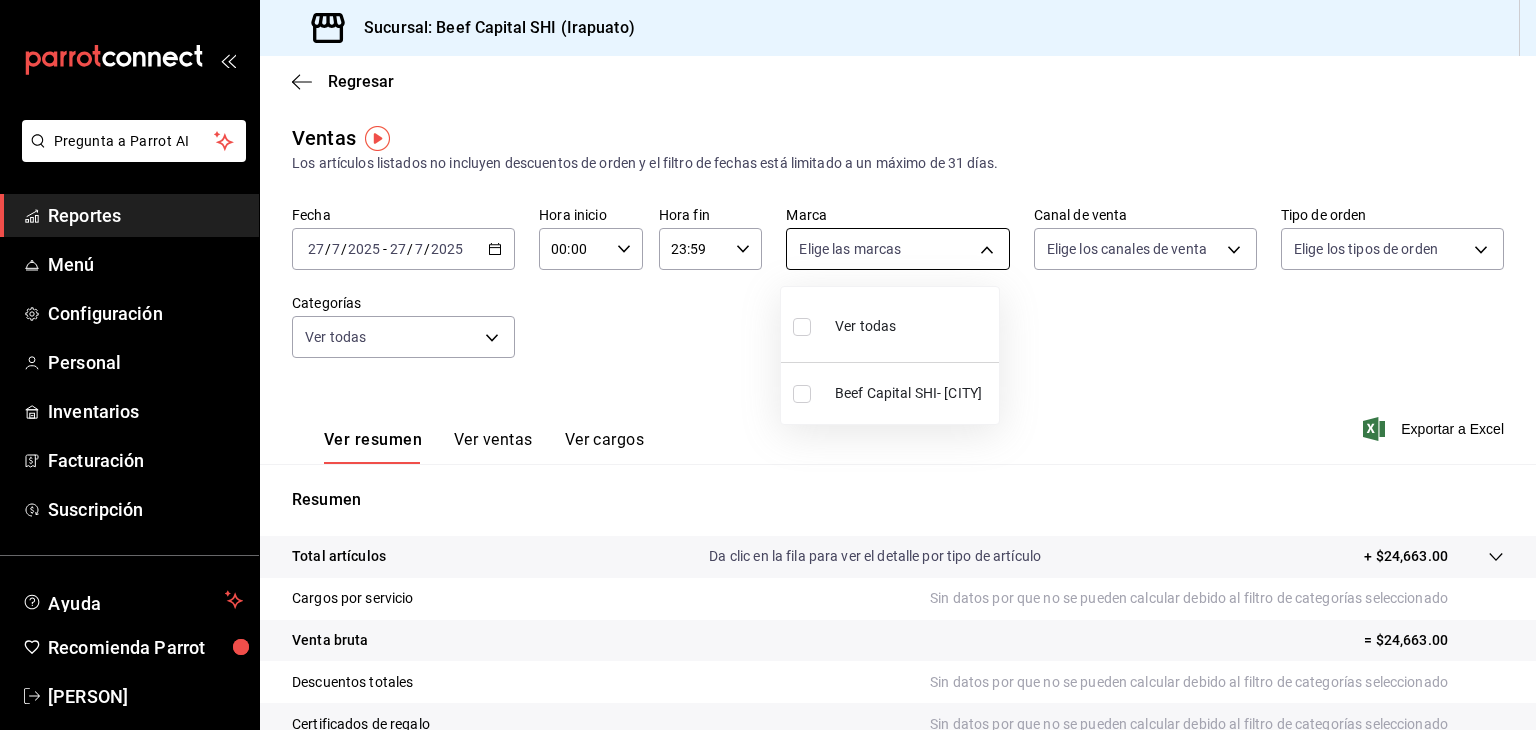 click on "Pregunta a Parrot AI Reportes   Menú   Configuración   Personal   Inventarios   Facturación   Suscripción   Ayuda Recomienda Parrot   [PERSON]   Sugerir nueva función   Sucursal: Beef Capital SHI (Irapuato) Regresar Ventas Los artículos listados no incluyen descuentos de orden y el filtro de fechas está limitado a un máximo de 31 días. Fecha [DATE] [DATE] - [DATE] [DATE] Hora inicio 00:00 Hora inicio Hora fin 23:59 Hora fin Marca Elige las marcas Canal de venta Elige los canales de venta Tipo de orden Elige los tipos de orden Categorías Ver todas Ver resumen Ver ventas Ver cargos Exportar a Excel Resumen Total artículos Da clic en la fila para ver el detalle por tipo de artículo + $[PRICE] Cargos por servicio  Sin datos por que no se pueden calcular debido al filtro de categorías seleccionado Venta bruta = $[PRICE] Descuentos totales  Sin datos por que no se pueden calcular debido al filtro de categorías seleccionado Certificados de regalo Venta total Impuestos" at bounding box center (768, 365) 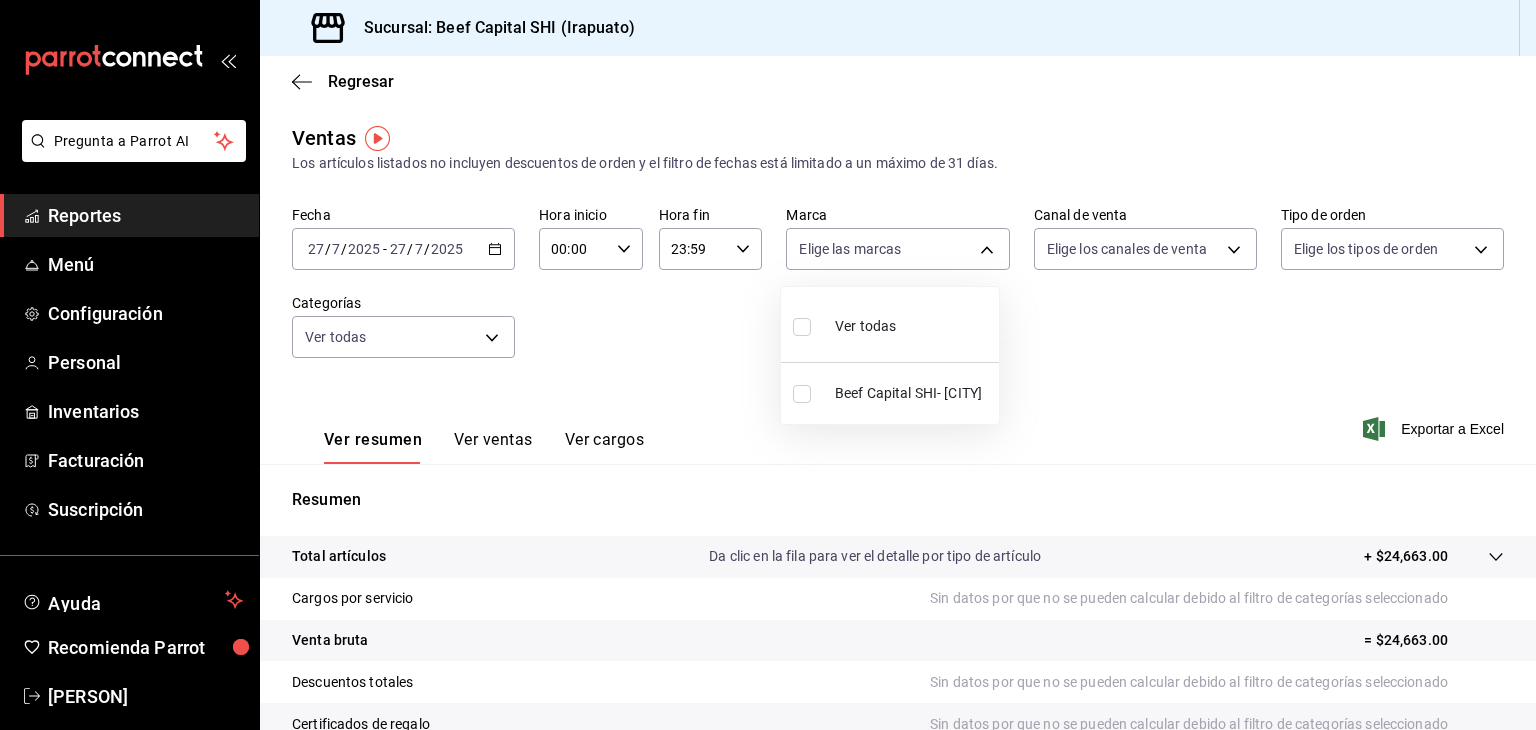 click at bounding box center [802, 327] 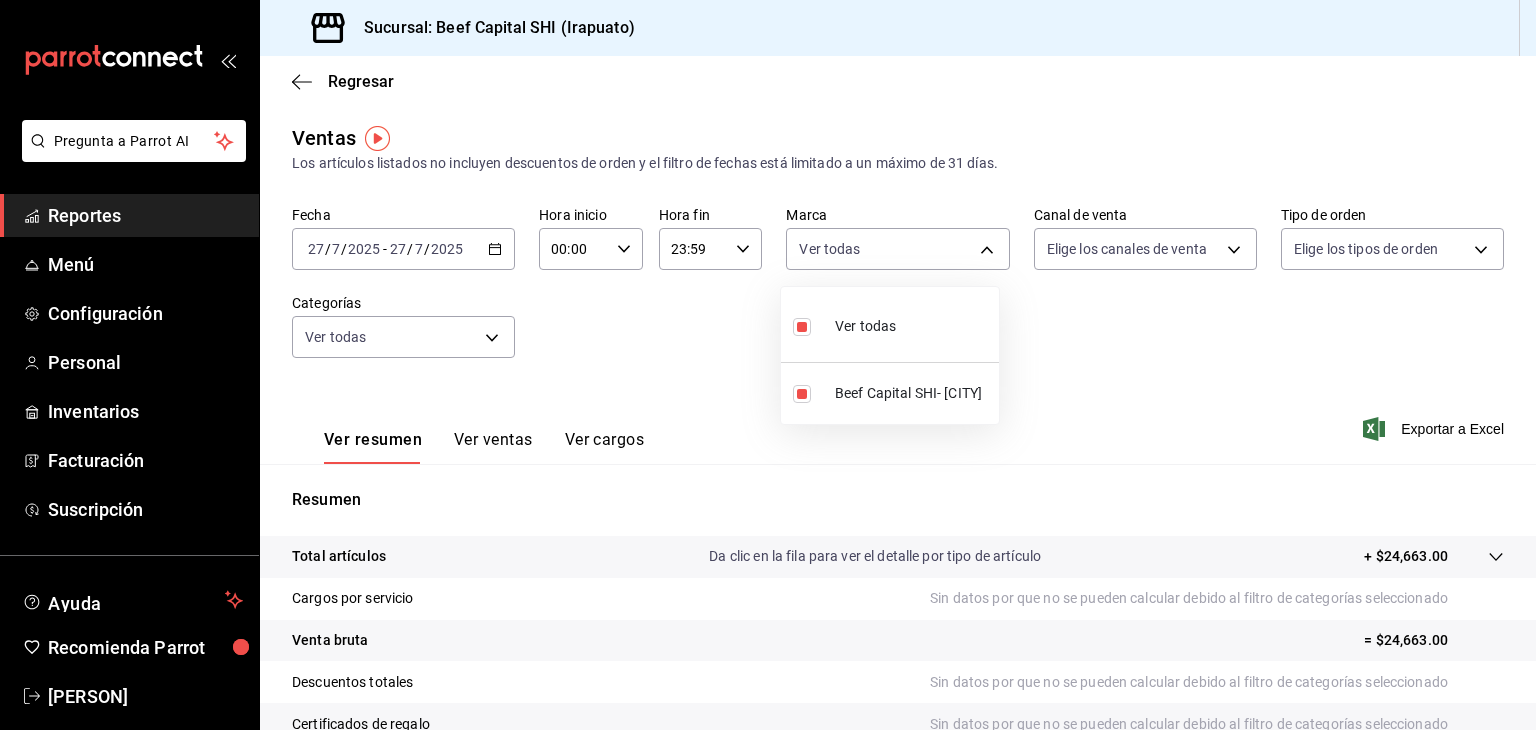 click at bounding box center (768, 365) 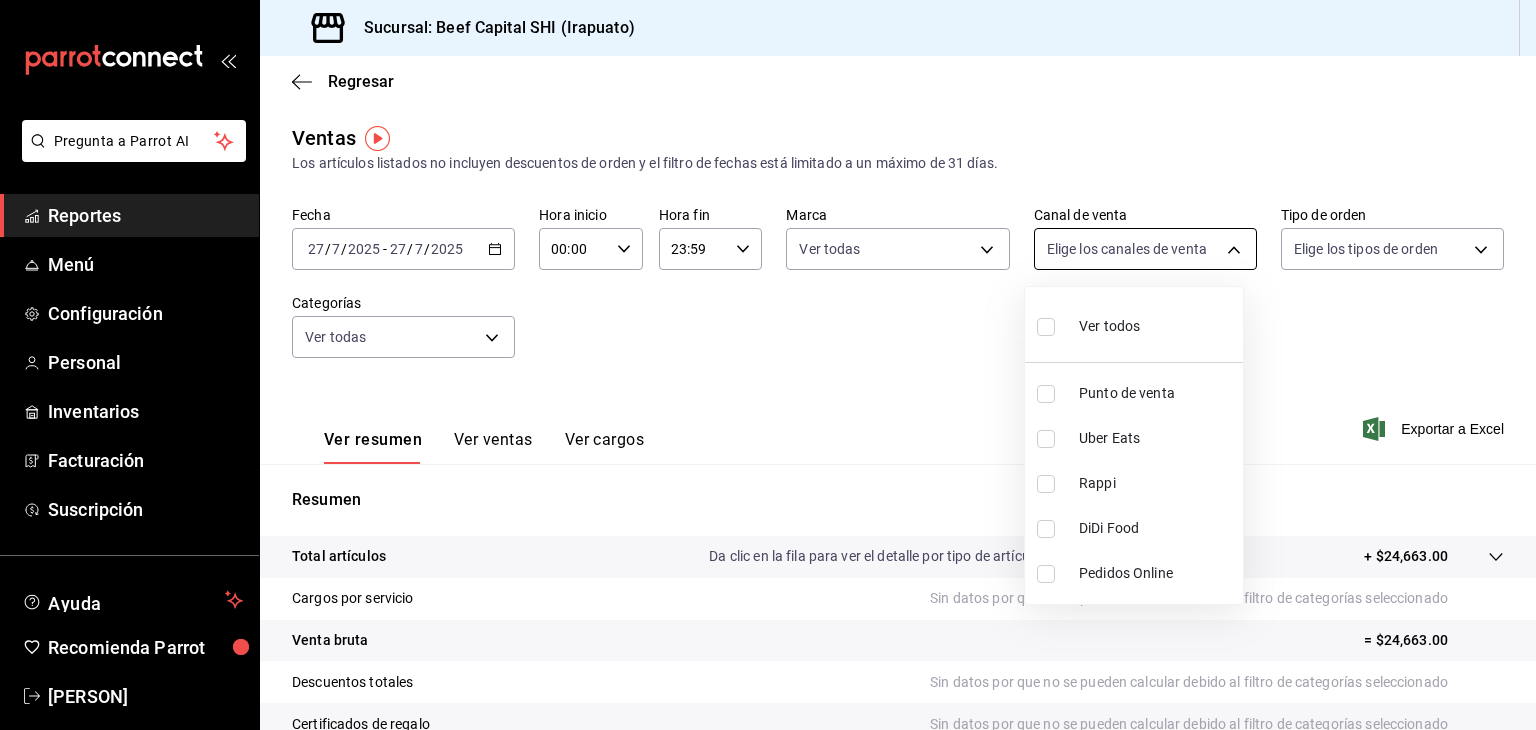 click on "Pregunta a Parrot AI Reportes   Menú   Configuración   Personal   Inventarios   Facturación   Suscripción   Ayuda Recomienda Parrot   [PERSON]   Sugerir nueva función   Sucursal: Beef Capital SHI ([CITY]) Regresar Ventas Los artículos listados no incluyen descuentos de orden y el filtro de fechas está limitado a un máximo de 31 días. Fecha [DATE] [DATE] - [DATE] [DATE] Hora inicio 00:00 Hora inicio Hora fin 23:59 Hora fin Marca Ver todas [UUID] Canal de venta Elige los canales de venta Tipo de orden Elige los tipos de orden Categorías Ver todas Ver resumen Ver ventas Ver cargos Exportar a Excel Resumen Total artículos Da clic en la fila para ver el detalle por tipo de artículo + $24,663.00 Cargos por servicio  Sin datos por que no se pueden calcular debido al filtro de categorías seleccionado Venta bruta = $24,663.00 Descuentos totales  Sin datos por que no se pueden calcular debido al filtro de categorías seleccionado Venta total" at bounding box center (768, 365) 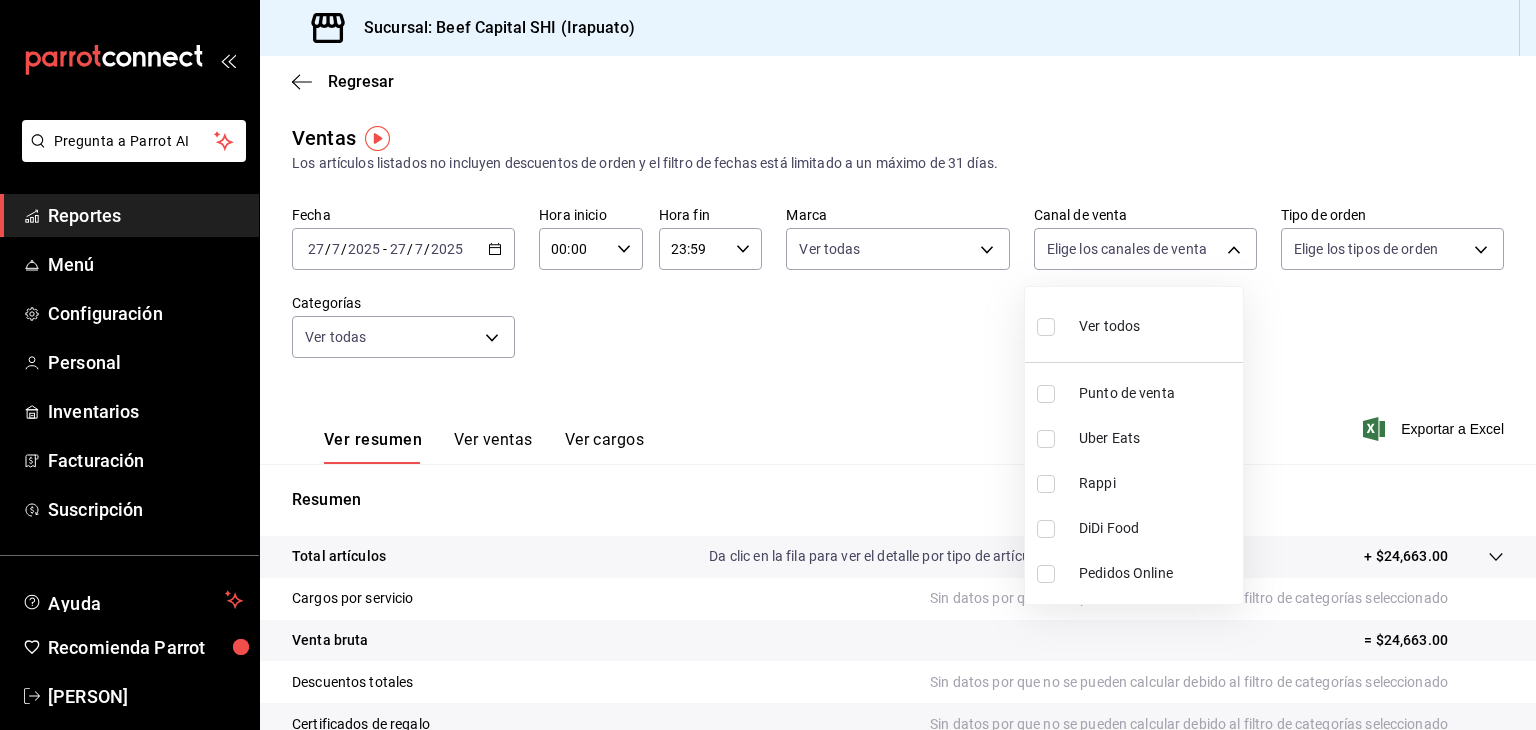 click at bounding box center [1046, 327] 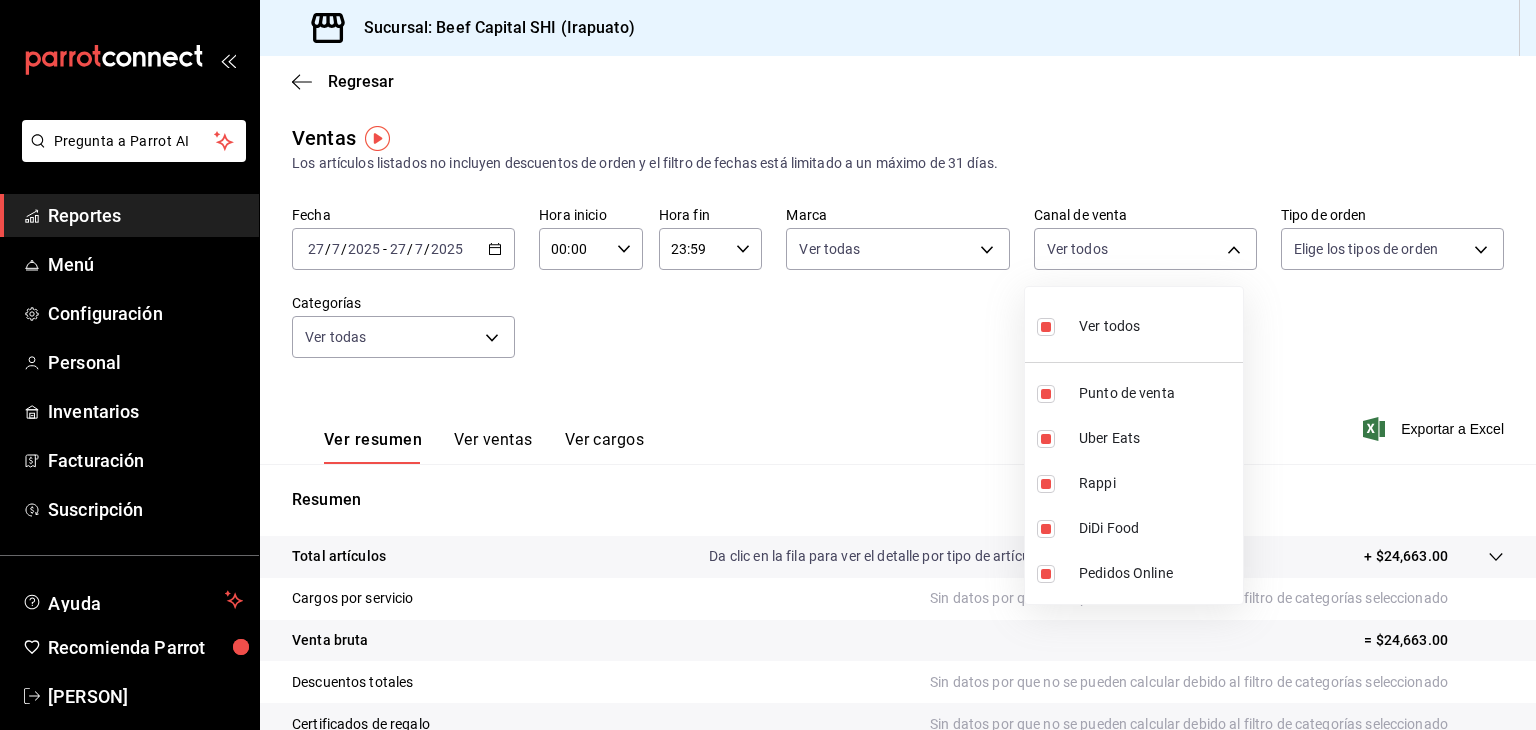 click at bounding box center (768, 365) 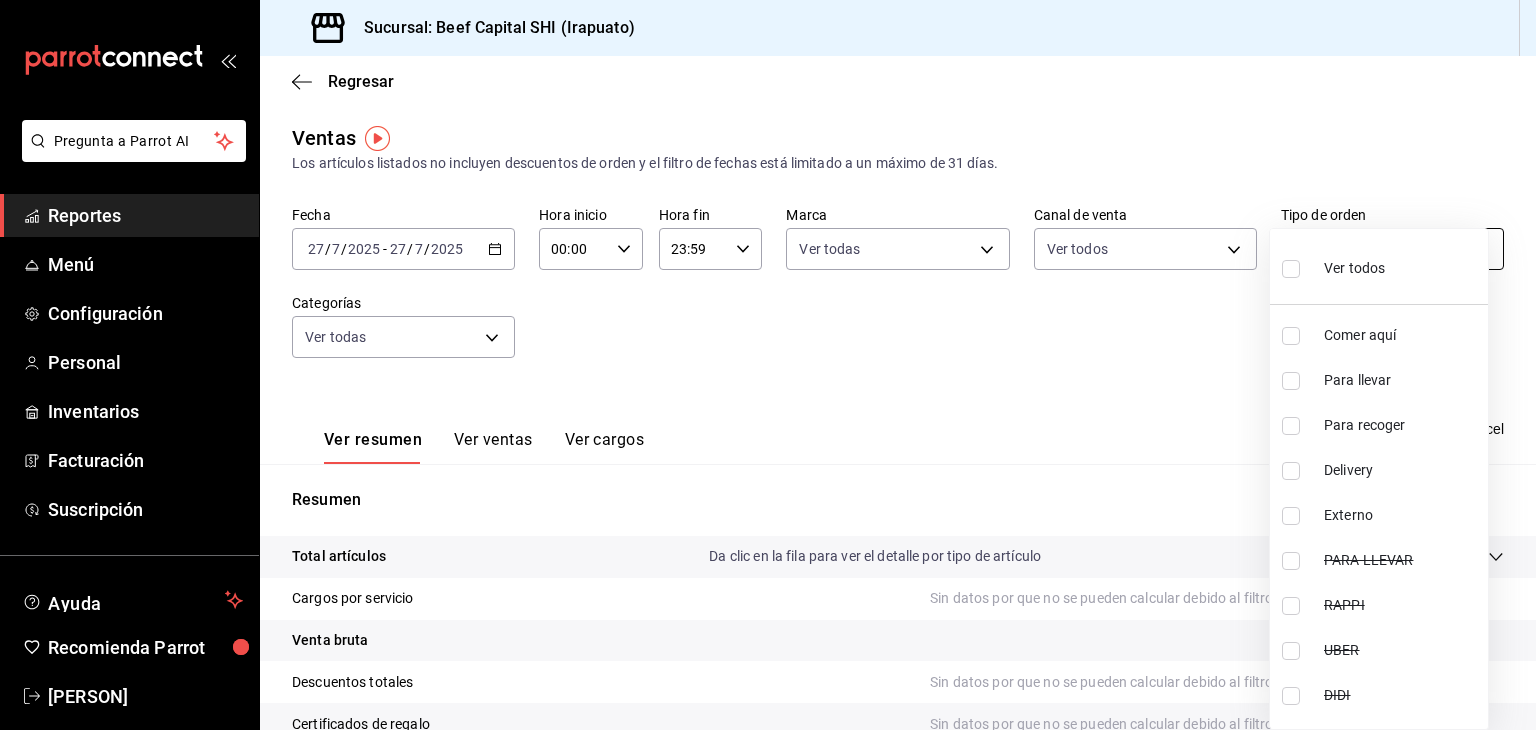 click on "Pregunta a Parrot AI Reportes   Menú   Configuración   Personal   Inventarios   Facturación   Suscripción   Ayuda Recomienda Parrot   [PERSON]   Sugerir nueva función   Sucursal: Beef Capital SHI (Irapuato) Regresar Ventas Los artículos listados no incluyen descuentos de orden y el filtro de fechas está limitado a un máximo de 31 días. Fecha [DATE] [DATE] - [DATE] [DATE] Hora inicio 00:00 Hora inicio Hora fin 23:59 Hora fin Marca Ver todas [UUID] Canal de venta Ver todos PARROT,UBER_EATS,RAPPI,DIDI_FOOD,ONLINE Tipo de orden Elige los tipos de orden Categorías Ver todas Ver resumen Ver ventas Ver cargos Exportar a Excel Resumen Total artículos Da clic en la fila para ver el detalle por tipo de artículo + $24,663.00 Cargos por servicio  Sin datos por que no se pueden calcular debido al filtro de categorías seleccionado Venta bruta = $24,663.00 Descuentos totales Certificados de regalo Venta total = $24,663.00 Impuestos - $3,298.34   Menú" at bounding box center [768, 365] 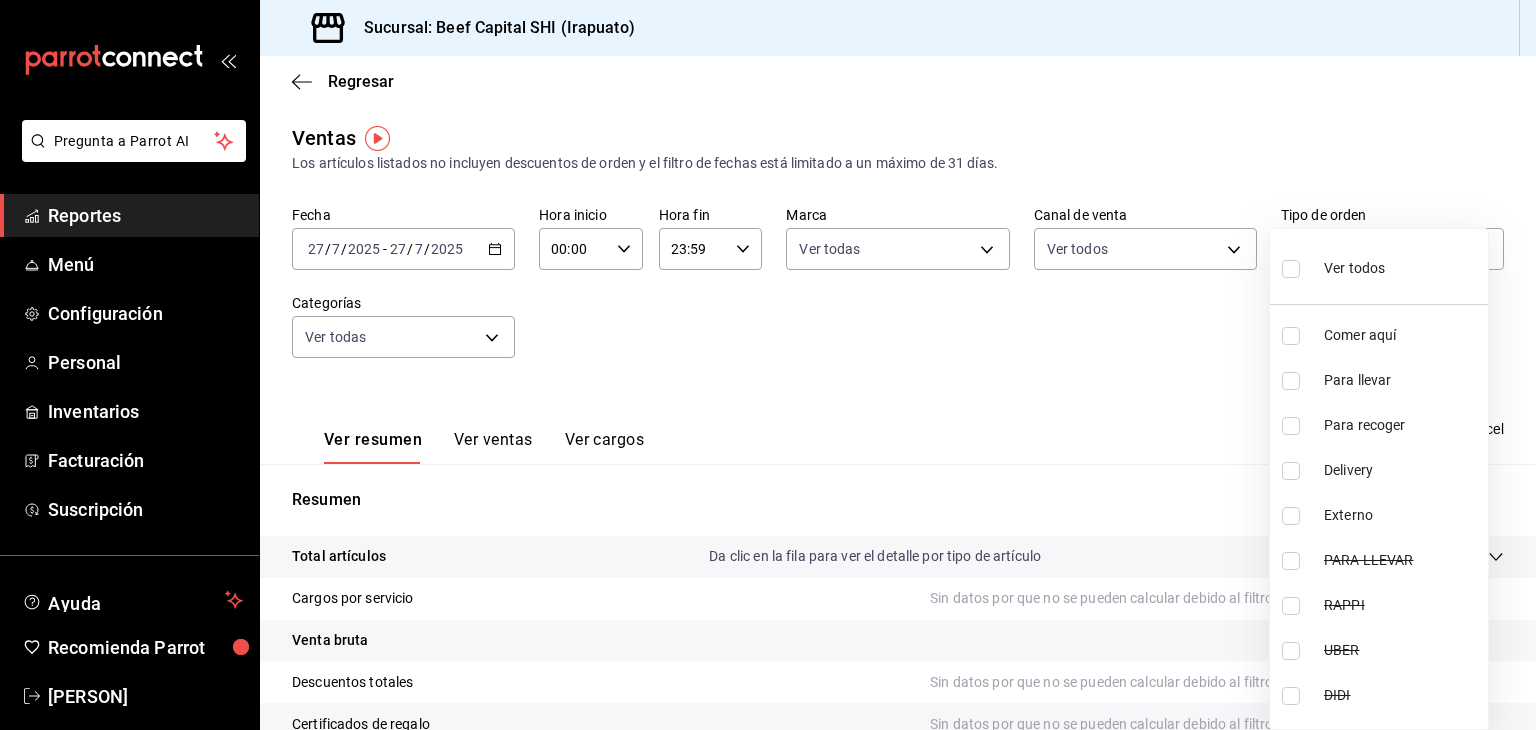click at bounding box center (1291, 269) 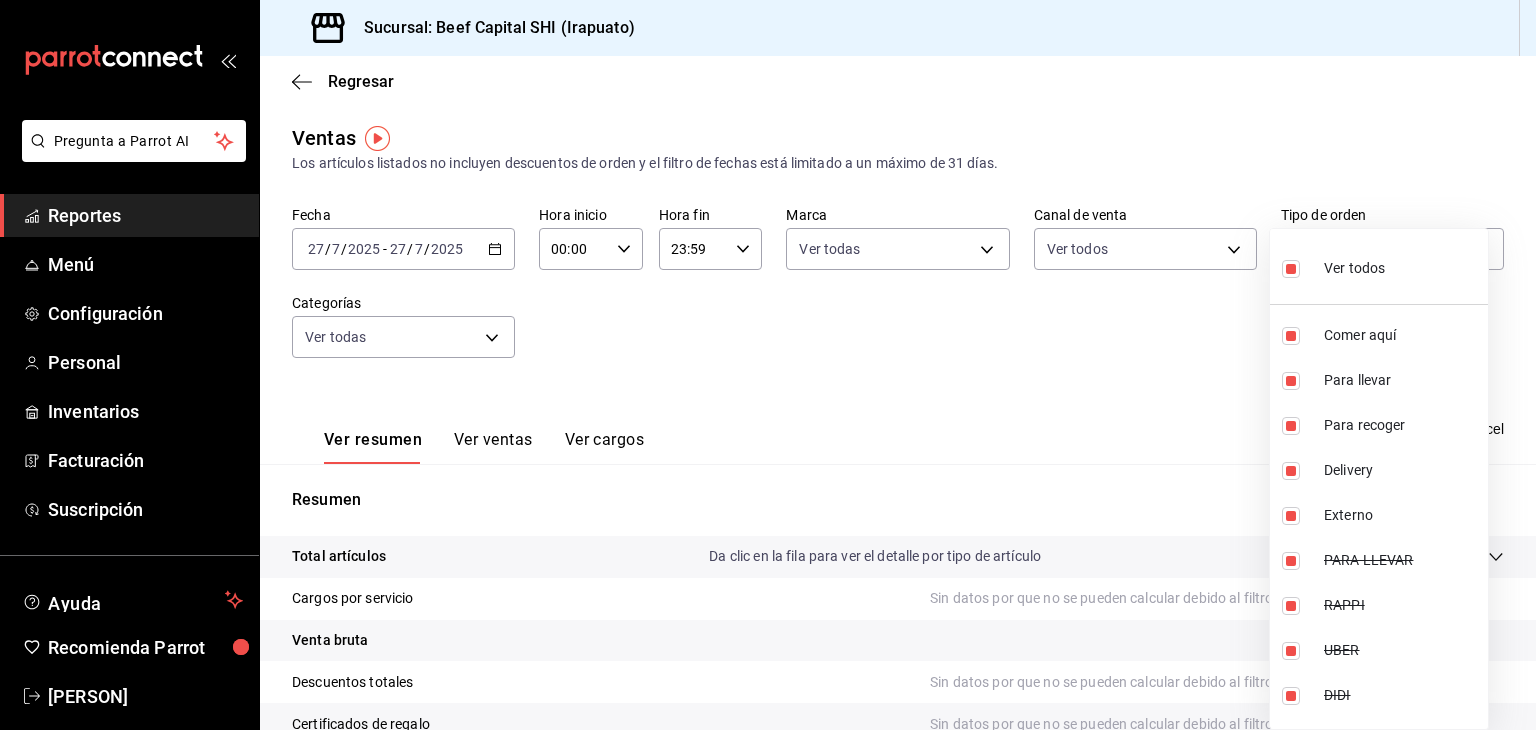click at bounding box center (768, 365) 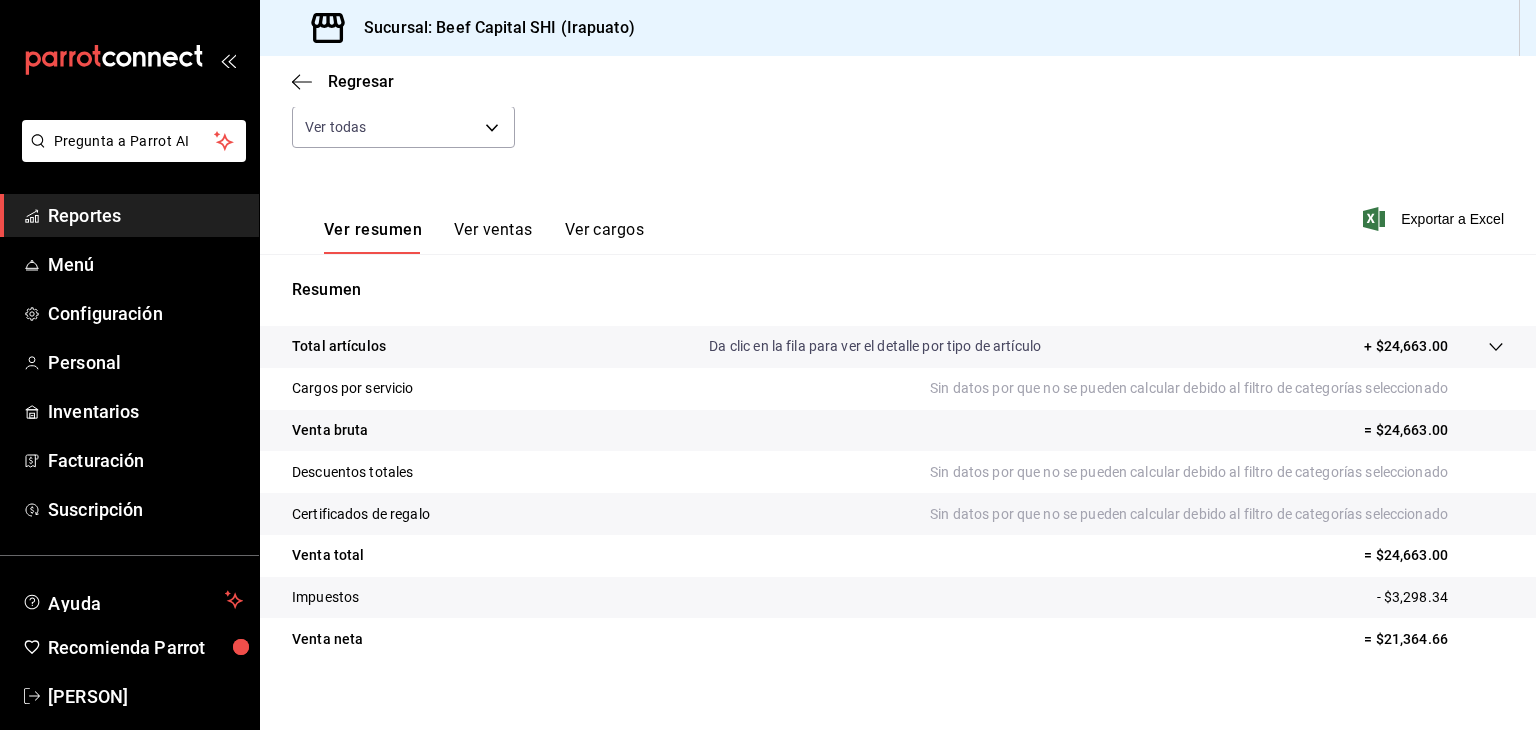 scroll, scrollTop: 228, scrollLeft: 0, axis: vertical 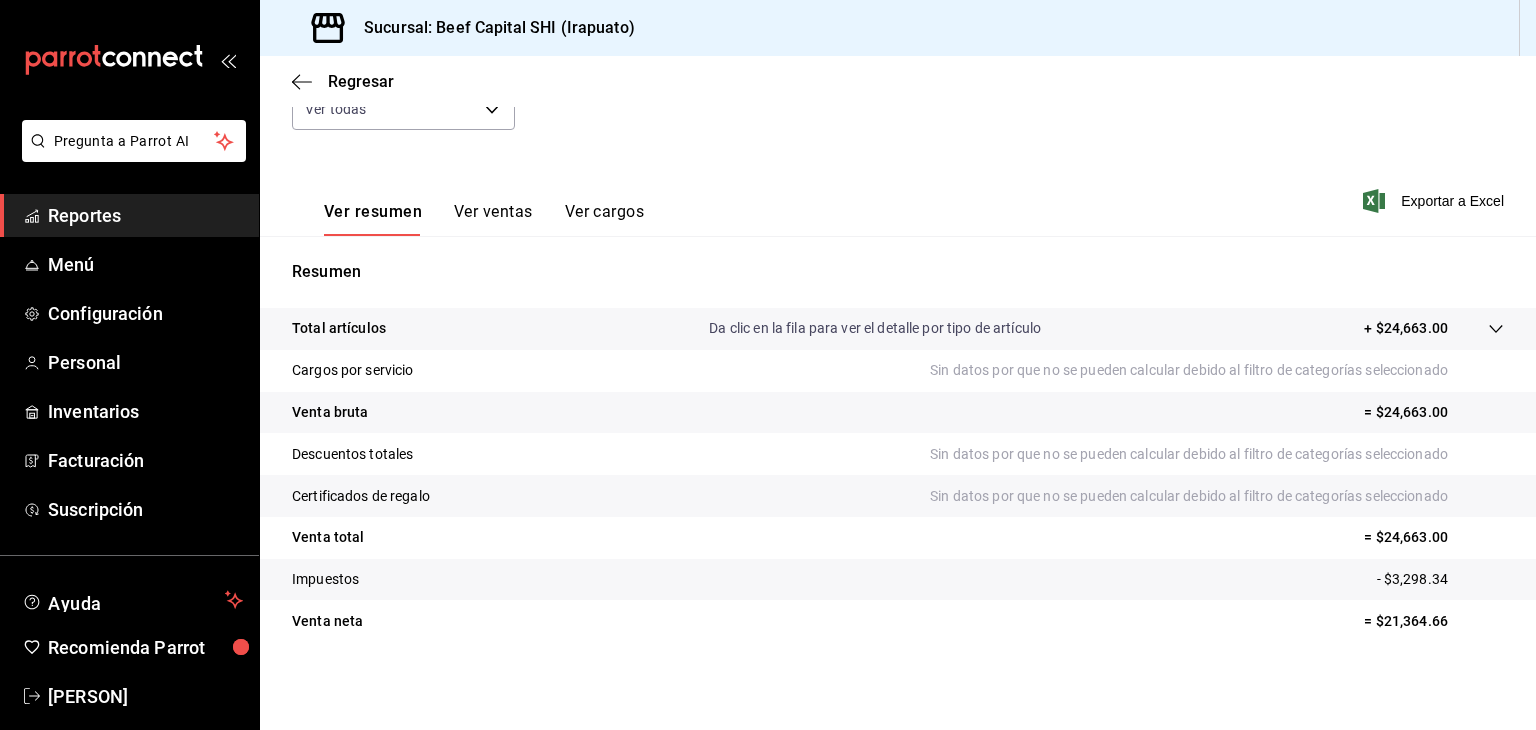 click on "Descuentos totales  Sin datos por que no se pueden calcular debido al filtro de categorías seleccionado" at bounding box center (898, 454) 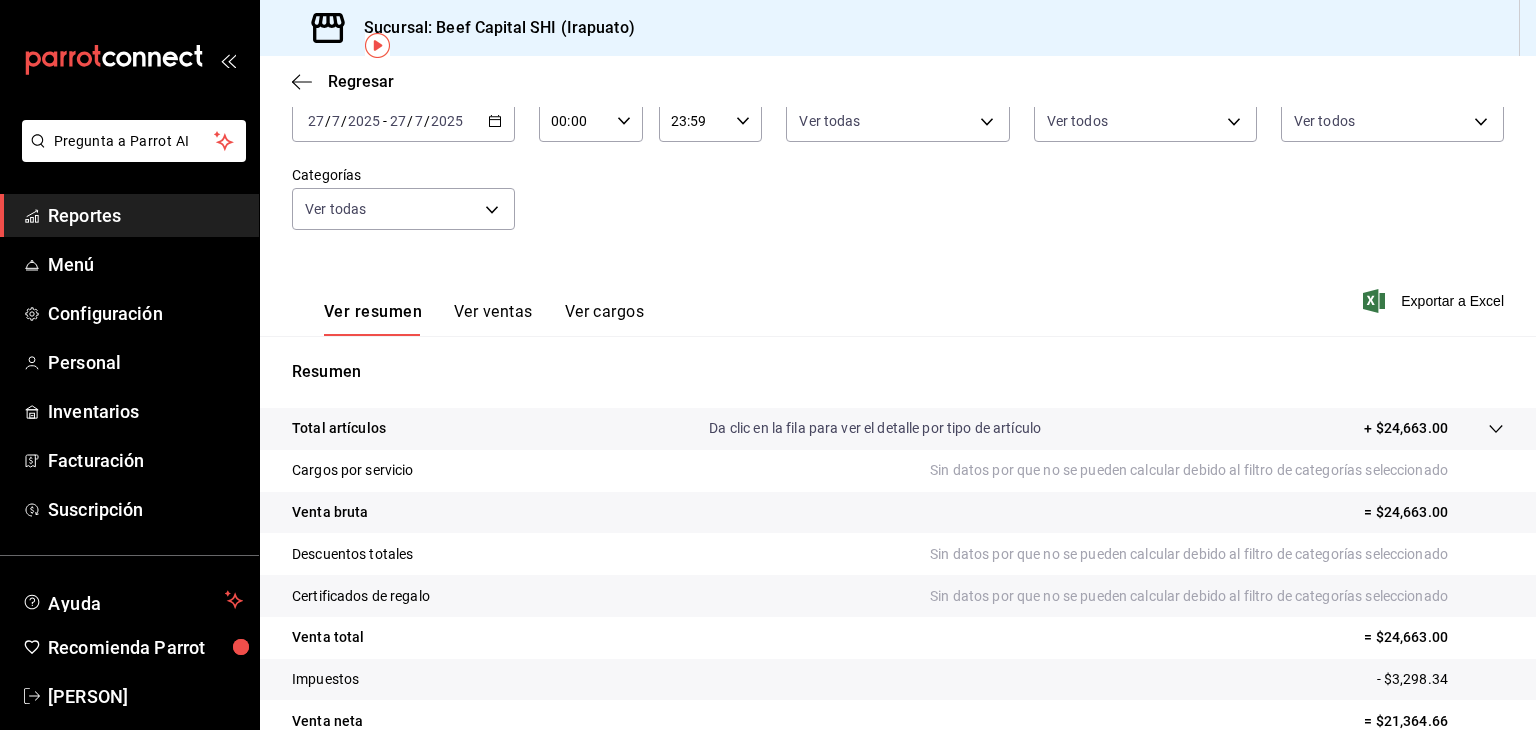 scroll, scrollTop: 28, scrollLeft: 0, axis: vertical 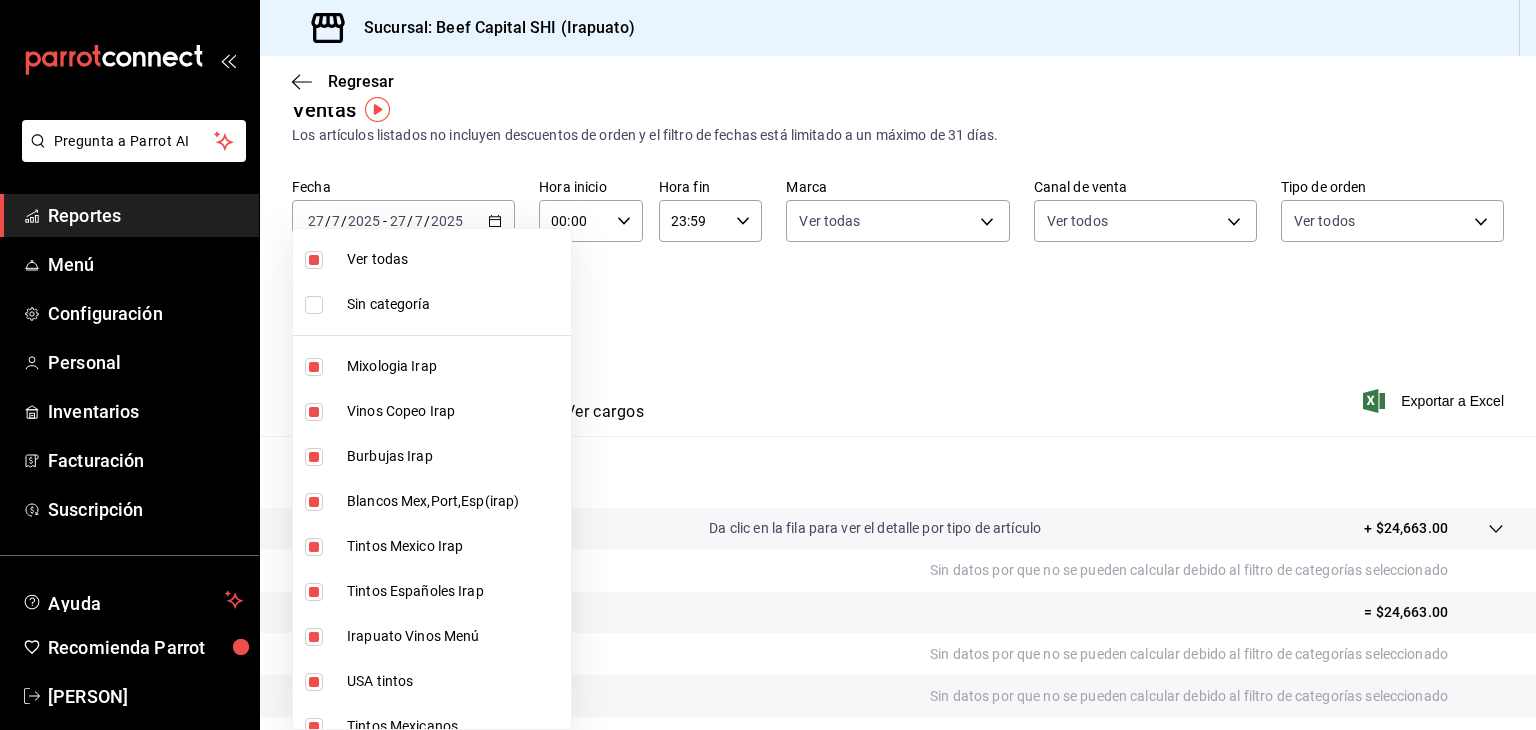 click on "Pregunta a Parrot AI Reportes   Menú   Configuración   Personal   Inventarios   Facturación   Suscripción   Ayuda Recomienda Parrot   [PERSON]   Sugerir nueva función   Sucursal: Beef Capital SHI ([CITY]) Regresar Ventas Los artículos listados no incluyen descuentos de orden y el filtro de fechas está limitado a un máximo de 31 días. Fecha [DATE] [DATE] - [DATE] [DATE] Hora inicio 00:00 Hora inicio Hora fin 23:59 Hora fin Marca Ver todas [UUID] Canal de venta Ver todos PARROT,UBER_EATS,RAPPI,DIDI_FOOD,ONLINE Tipo de orden Ver todos [UUID],[UUID],[UUID],[UUID],EXTERNAL,[UUID],[UUID],[UUID],[UUID],[UUID],[UUID],[UUID],[UUID],[UUID],[UUID],[UUID] Categorías Ver todas Ver resumen Ver ventas Ver cargos Exportar a Excel" at bounding box center (768, 365) 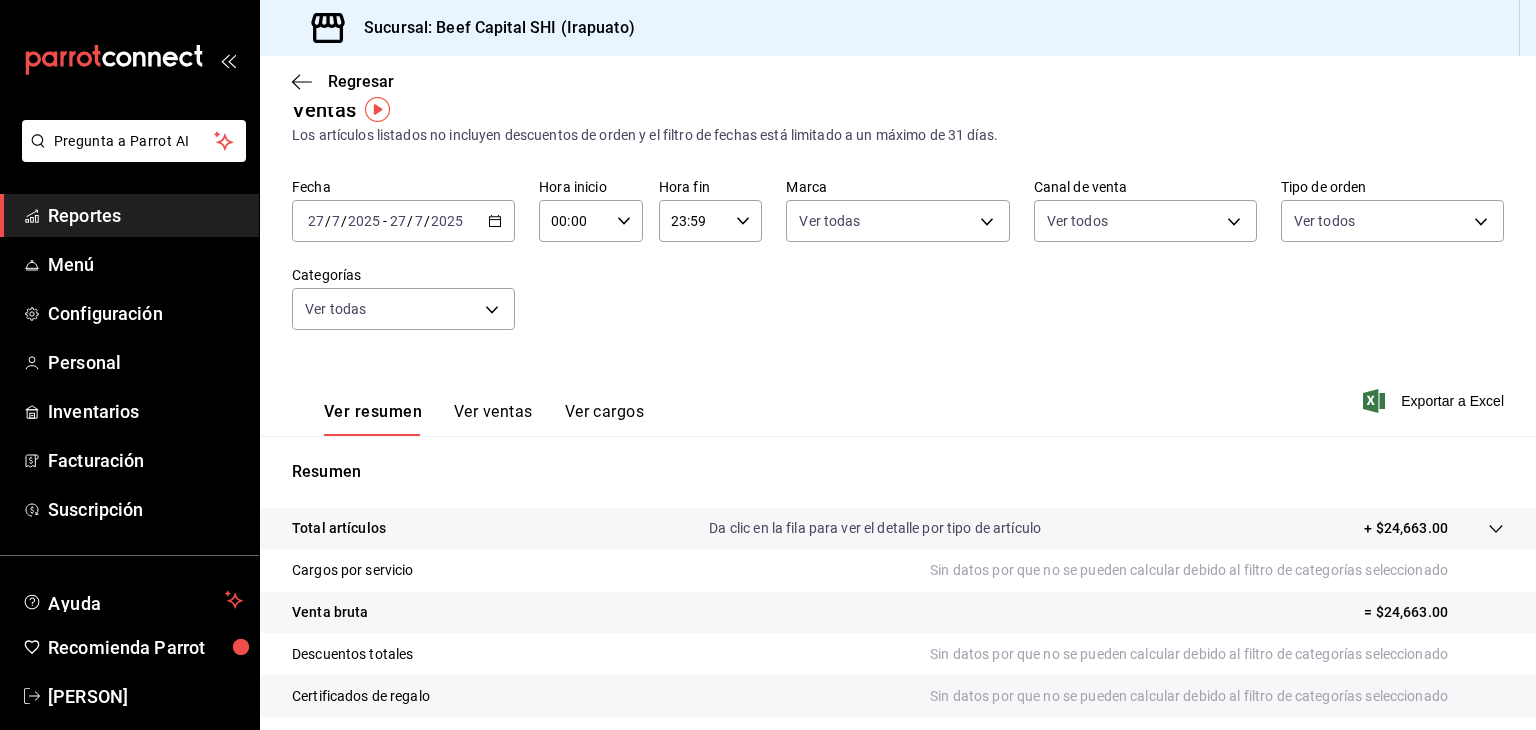 click on "Pregunta a Parrot AI Reportes   Menú   Configuración   Personal   Inventarios   Facturación   Suscripción   Ayuda Recomienda Parrot   [PERSON]   Sugerir nueva función   Sucursal: Beef Capital SHI ([CITY]) Regresar Ventas Los artículos listados no incluyen descuentos de orden y el filtro de fechas está limitado a un máximo de 31 días. Fecha [DATE] [DATE] - [DATE] [DATE] Hora inicio 00:00 Hora inicio Hora fin 23:59 Hora fin Marca Ver todas [UUID] Canal de venta Ver todos PARROT,UBER_EATS,RAPPI,DIDI_FOOD,ONLINE Tipo de orden Ver todos [UUID],[UUID],[UUID],[UUID],EXTERNAL,[UUID],[UUID],[UUID],[UUID],[UUID],[UUID],[UUID],[UUID],[UUID],[UUID],[UUID] Categorías Ver todas Ver resumen Ver ventas Ver cargos Exportar a Excel" at bounding box center (768, 365) 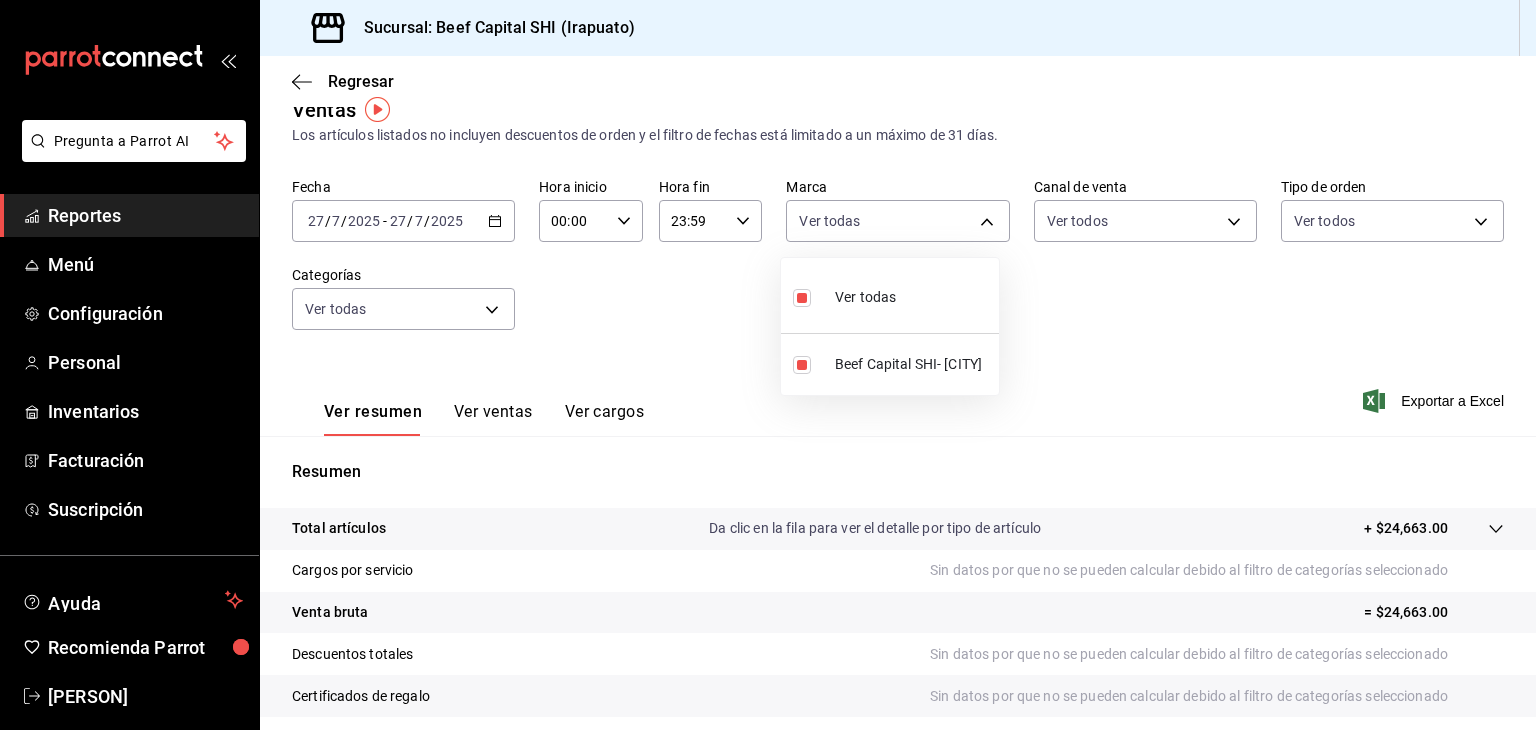 click at bounding box center [768, 365] 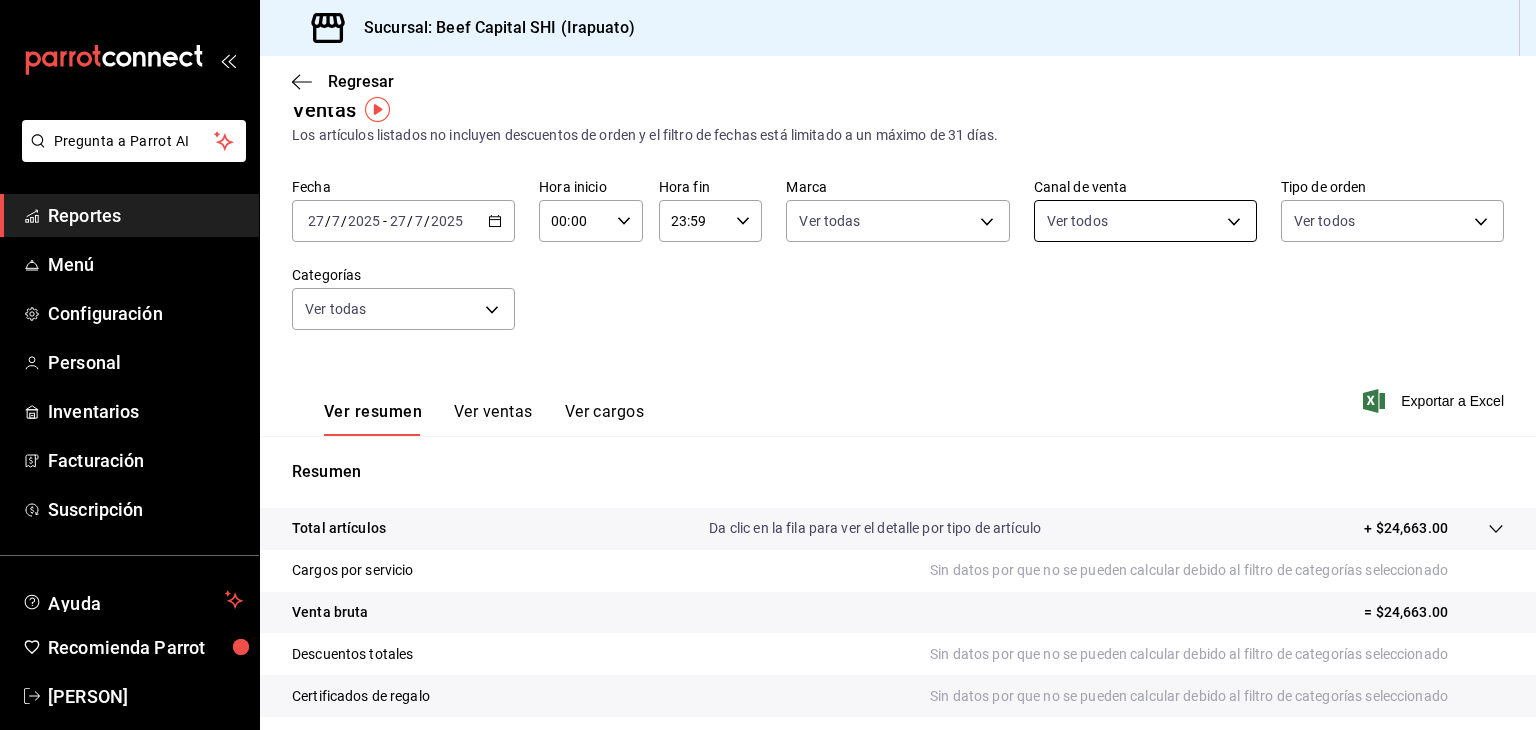 click on "Pregunta a Parrot AI Reportes   Menú   Configuración   Personal   Inventarios   Facturación   Suscripción   Ayuda Recomienda Parrot   [PERSON]   Sugerir nueva función   Sucursal: Beef Capital SHI ([CITY]) Regresar Ventas Los artículos listados no incluyen descuentos de orden y el filtro de fechas está limitado a un máximo de 31 días. Fecha [DATE] [DATE] - [DATE] [DATE] Hora inicio 00:00 Hora inicio Hora fin 23:59 Hora fin Marca Ver todas [UUID] Canal de venta Ver todos PARROT,UBER_EATS,RAPPI,DIDI_FOOD,ONLINE Tipo de orden Ver todos [UUID],[UUID],[UUID],[UUID],EXTERNAL,[UUID],[UUID],[UUID],[UUID],[UUID],[UUID],[UUID],[UUID],[UUID],[UUID],[UUID] Categorías Ver todas Ver resumen Ver ventas Ver cargos Exportar a Excel" at bounding box center (768, 365) 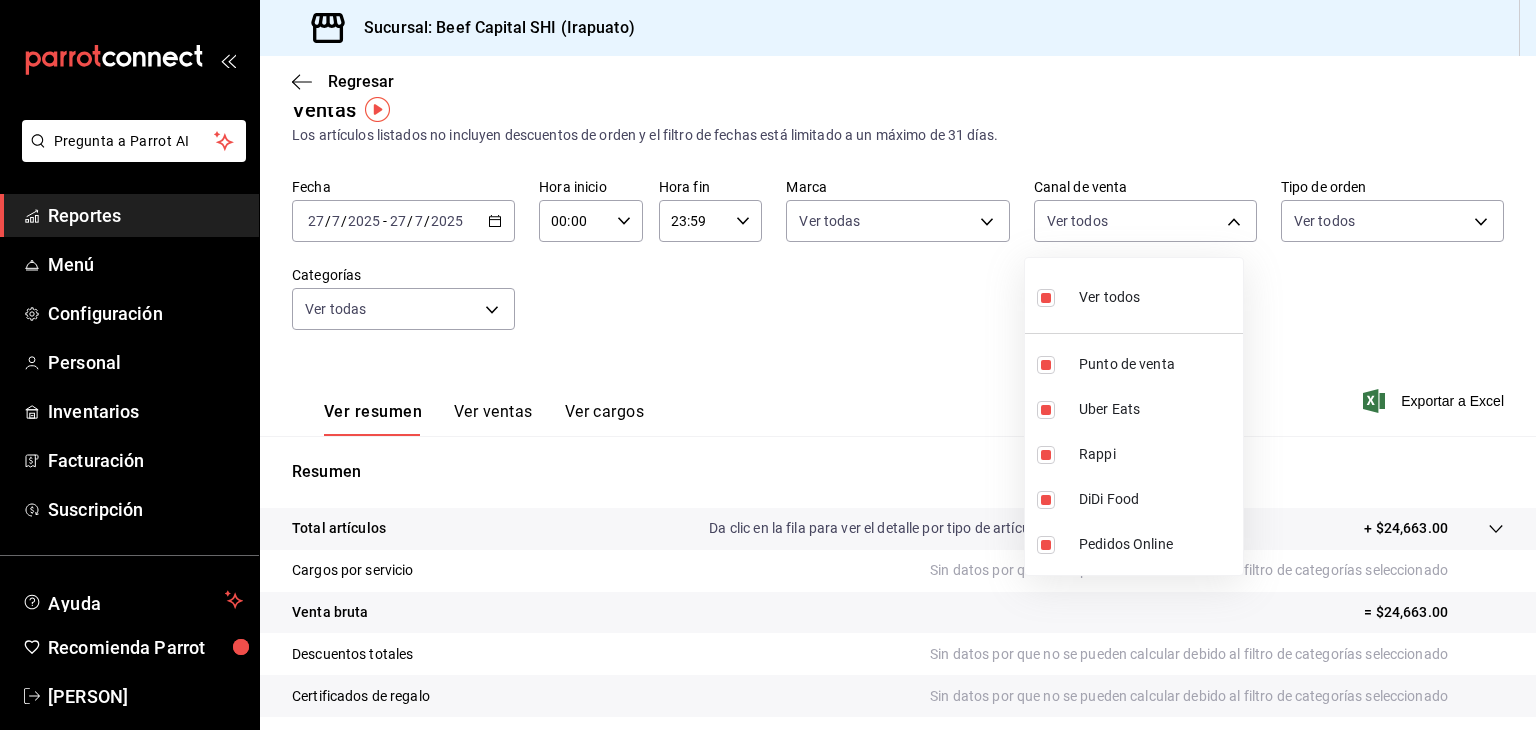 click at bounding box center (768, 365) 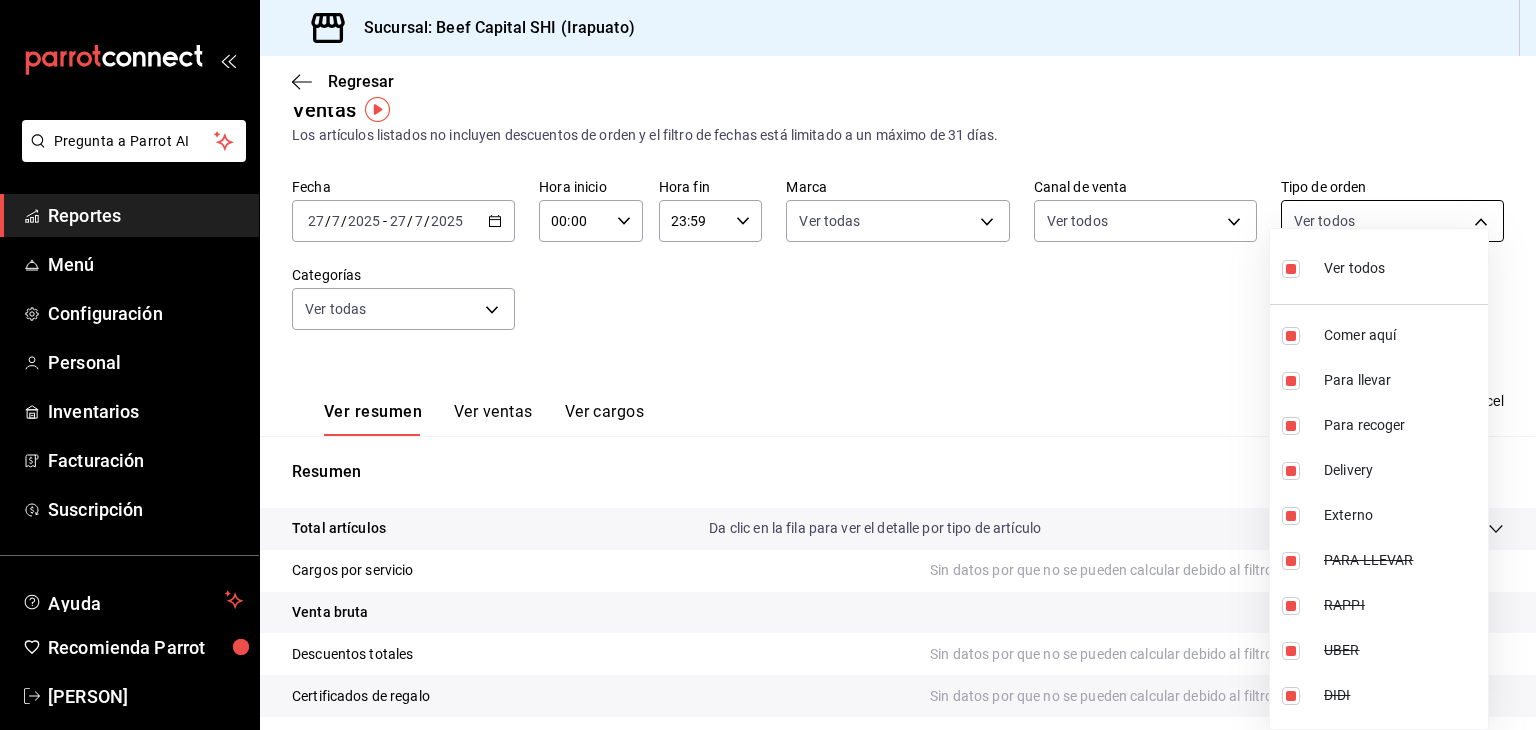 click on "Pregunta a Parrot AI Reportes   Menú   Configuración   Personal   Inventarios   Facturación   Suscripción   Ayuda Recomienda Parrot   [PERSON]   Sugerir nueva función   Sucursal: Beef Capital SHI ([CITY]) Regresar Ventas Los artículos listados no incluyen descuentos de orden y el filtro de fechas está limitado a un máximo de 31 días. Fecha [DATE] [DATE] - [DATE] [DATE] Hora inicio 00:00 Hora inicio Hora fin 23:59 Hora fin Marca Ver todas [UUID] Canal de venta Ver todos PARROT,UBER_EATS,RAPPI,DIDI_FOOD,ONLINE Tipo de orden Ver todos [UUID],[UUID],[UUID],[UUID],EXTERNAL,[UUID],[UUID],[UUID],[UUID],[UUID],[UUID],[UUID],[UUID],[UUID],[UUID],[UUID] Categorías Ver todas Ver resumen Ver ventas Ver cargos Exportar a Excel" at bounding box center [768, 365] 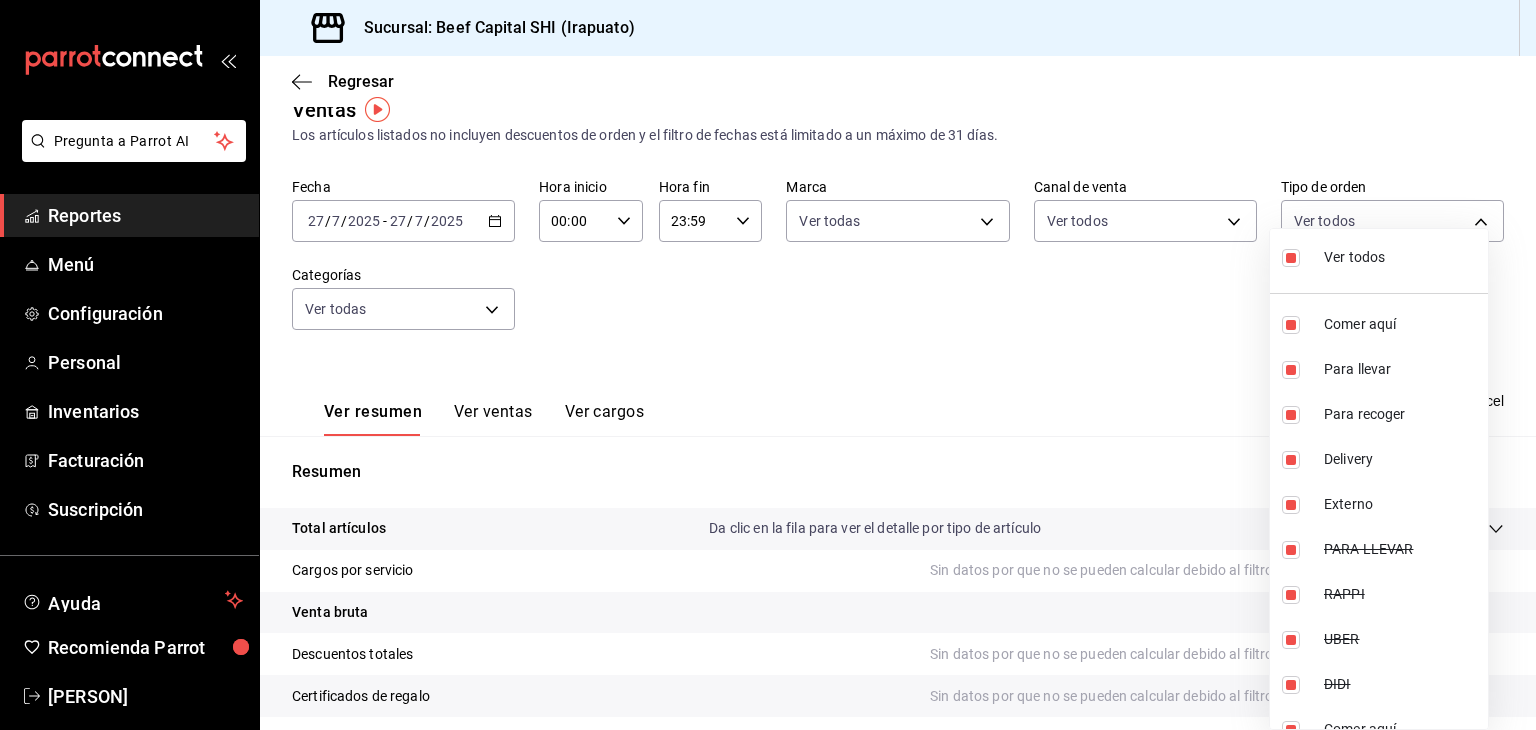 scroll, scrollTop: 0, scrollLeft: 0, axis: both 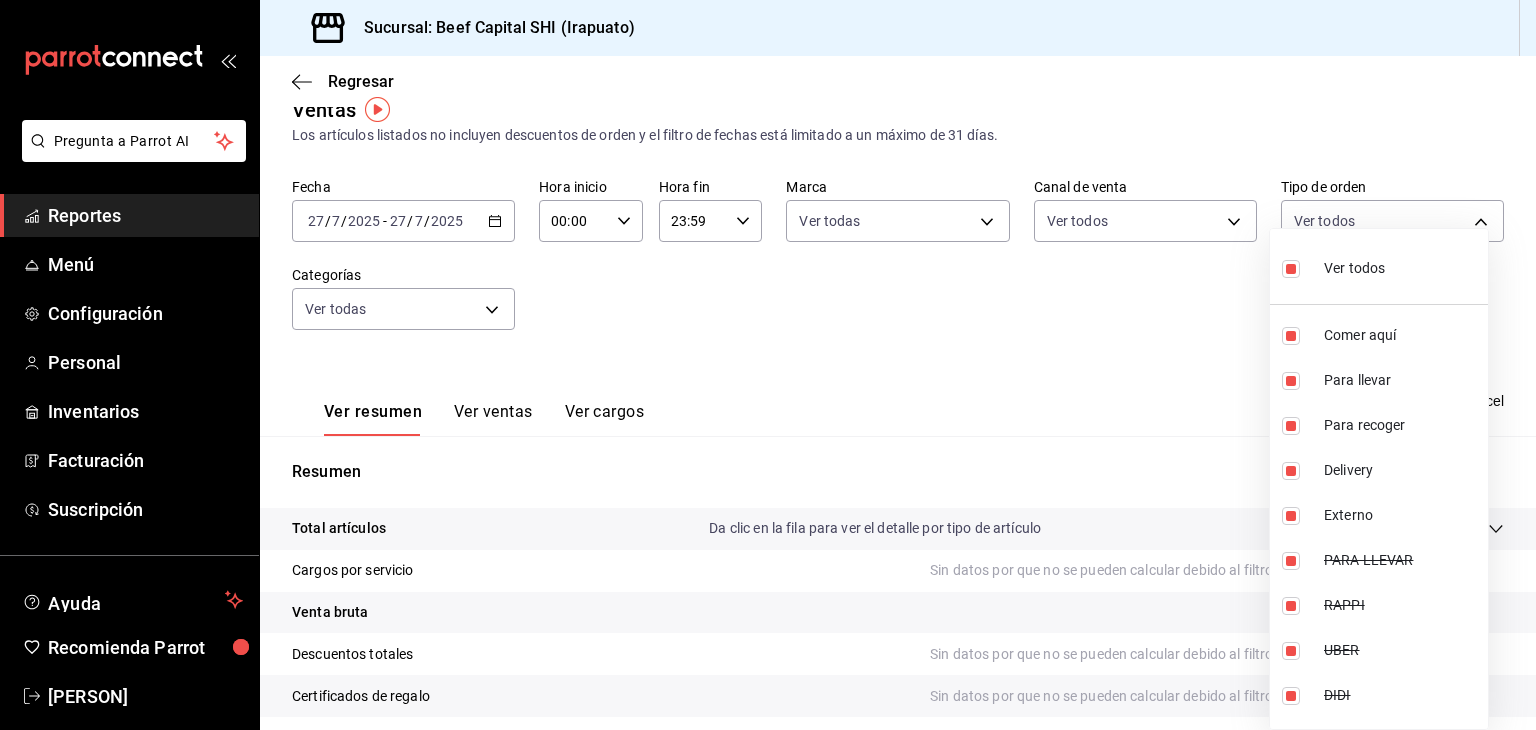 click at bounding box center (768, 365) 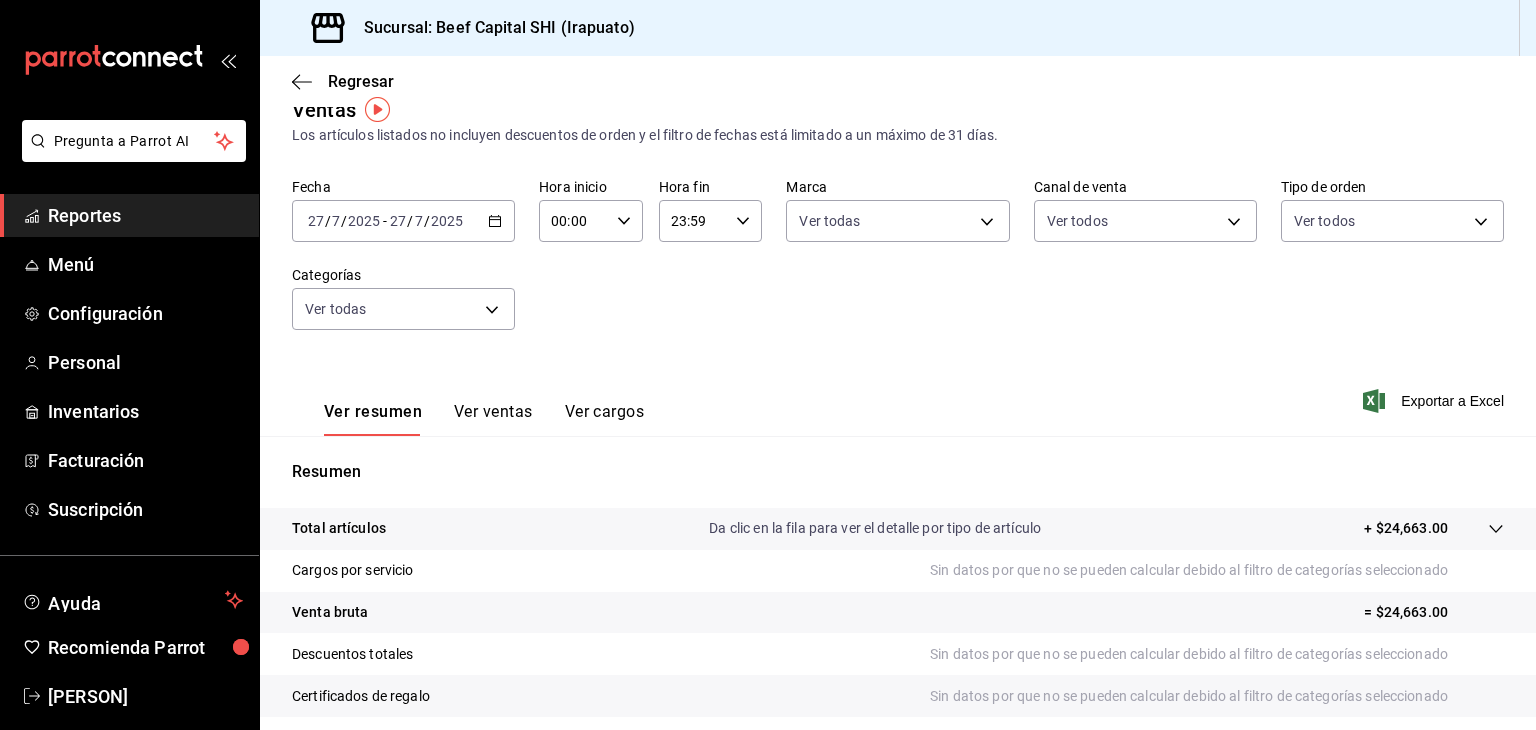 click on "Ver ventas" at bounding box center [493, 419] 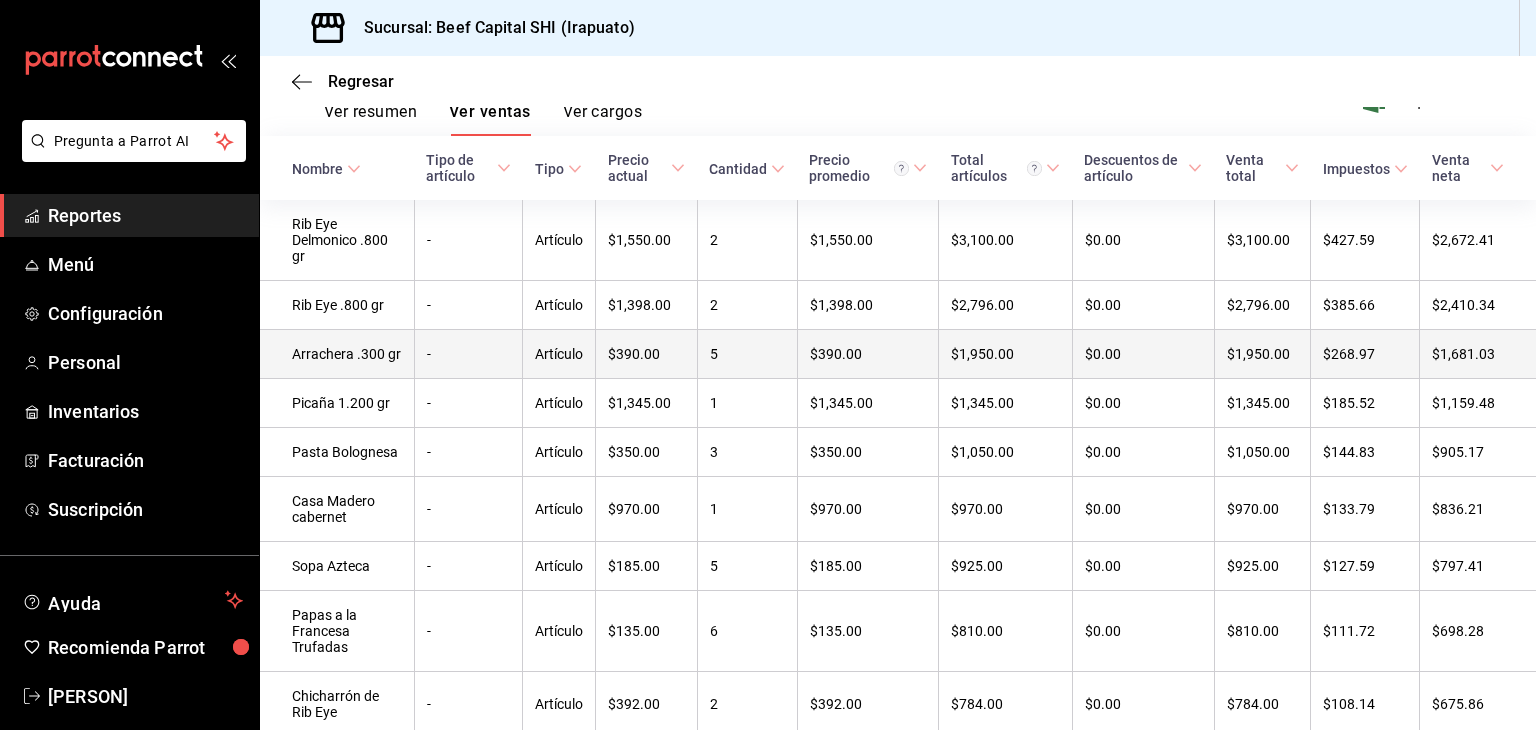 scroll, scrollTop: 0, scrollLeft: 0, axis: both 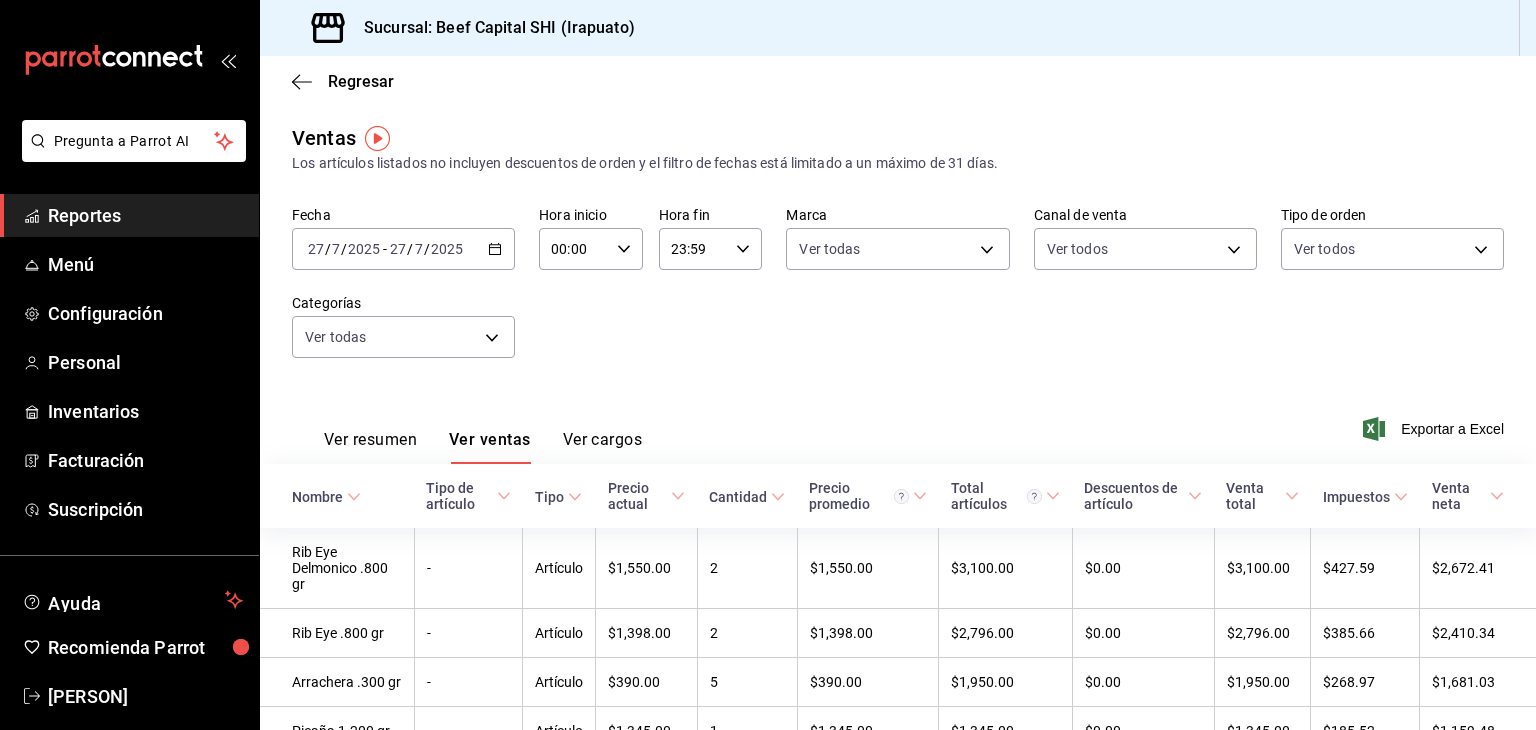 click on "Ver cargos" at bounding box center [603, 447] 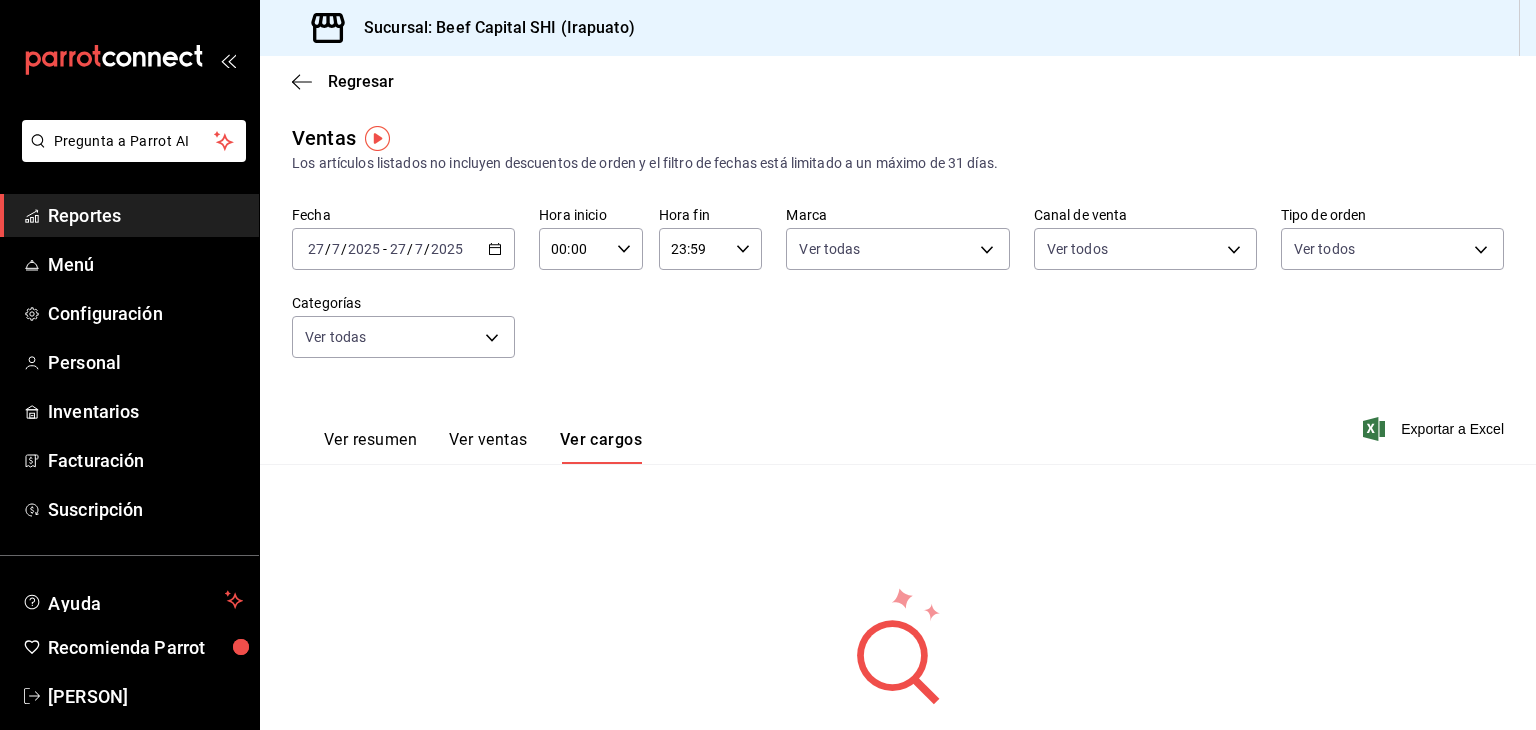 click on "Ver resumen" at bounding box center [370, 447] 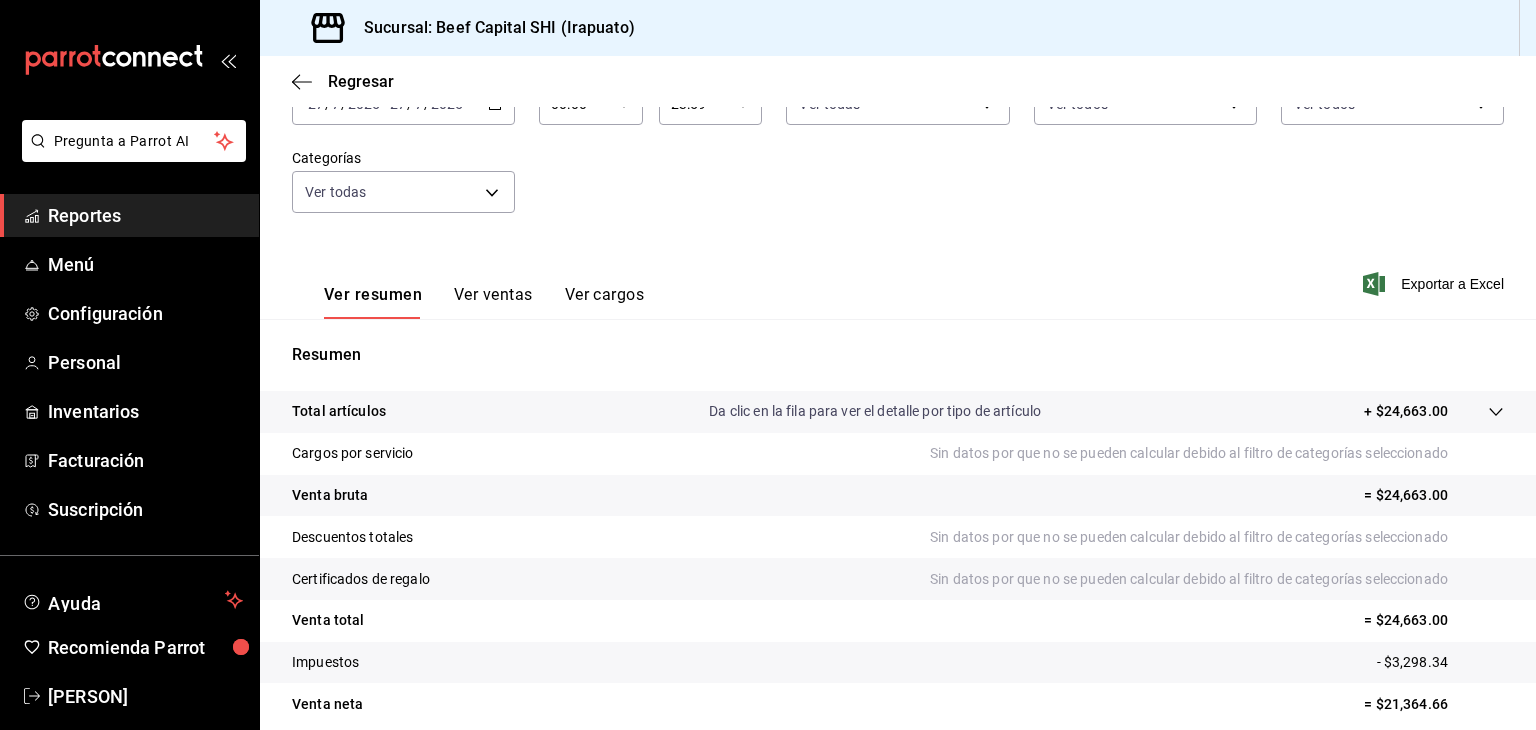 scroll, scrollTop: 100, scrollLeft: 0, axis: vertical 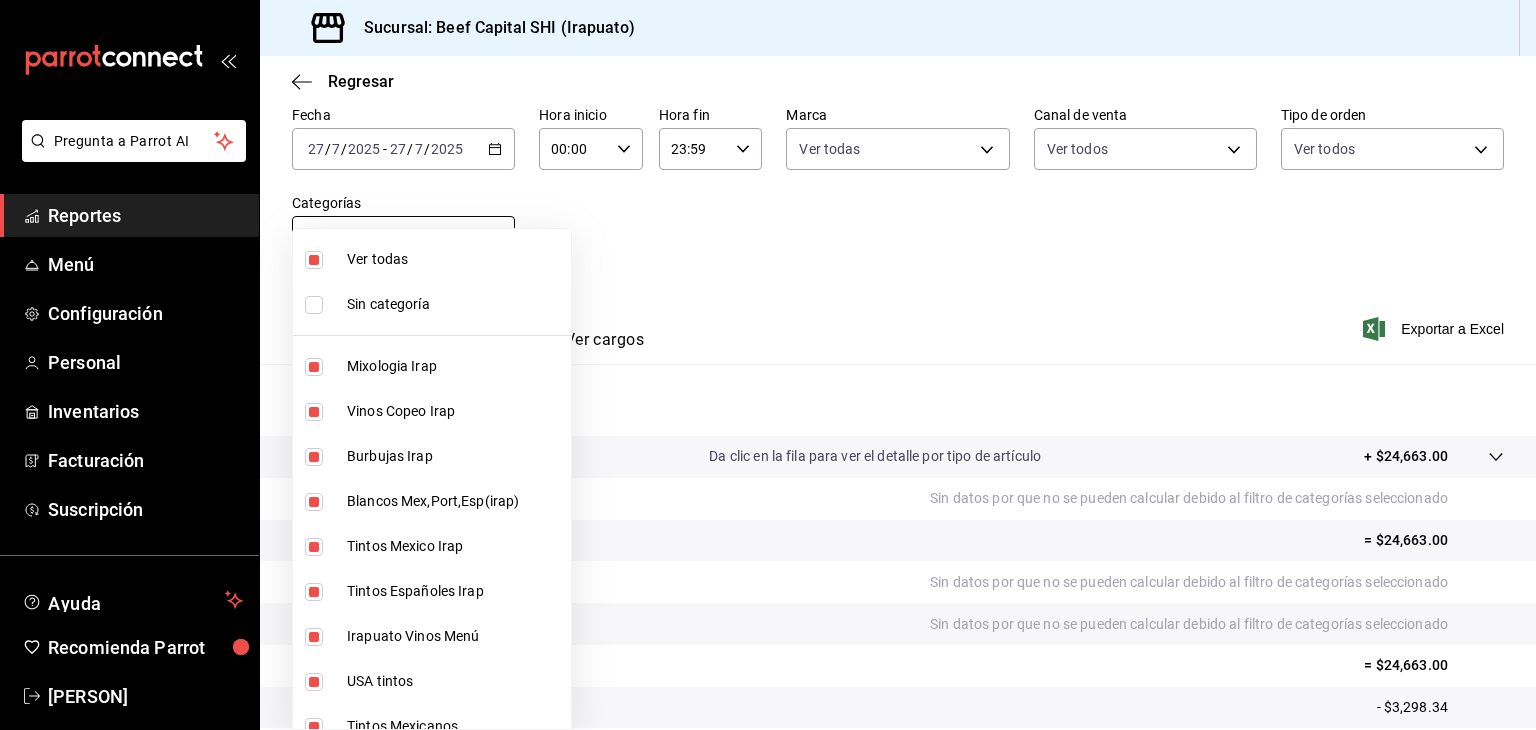 click on "Pregunta a Parrot AI Reportes   Menú   Configuración   Personal   Inventarios   Facturación   Suscripción   Ayuda Recomienda Parrot   [PERSON]   Sugerir nueva función   Sucursal: Beef Capital SHI ([CITY]) Regresar Ventas Los artículos listados no incluyen descuentos de orden y el filtro de fechas está limitado a un máximo de 31 días. Fecha [DATE] [DATE] - [DATE] [DATE] Hora inicio 00:00 Hora inicio Hora fin 23:59 Hora fin Marca Ver todas [UUID] Canal de venta Ver todos PARROT,UBER_EATS,RAPPI,DIDI_FOOD,ONLINE Tipo de orden Ver todos [UUID],[UUID],[UUID],[UUID],EXTERNAL,[UUID],[UUID],[UUID],[UUID],[UUID],[UUID],[UUID],[UUID],[UUID],[UUID],[UUID] Categorías Ver todas Ver resumen Ver ventas Ver cargos Exportar a Excel" at bounding box center [768, 365] 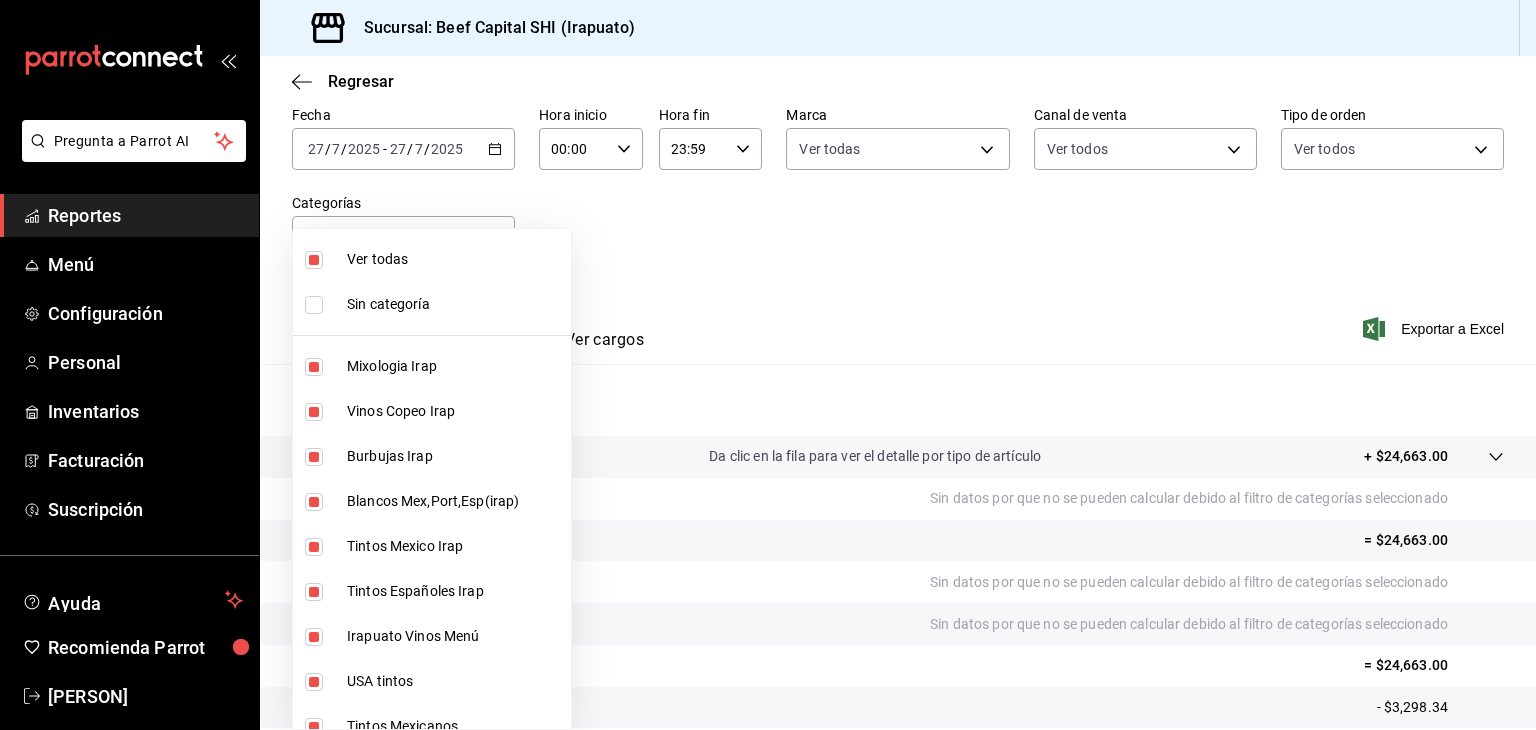 click at bounding box center (314, 305) 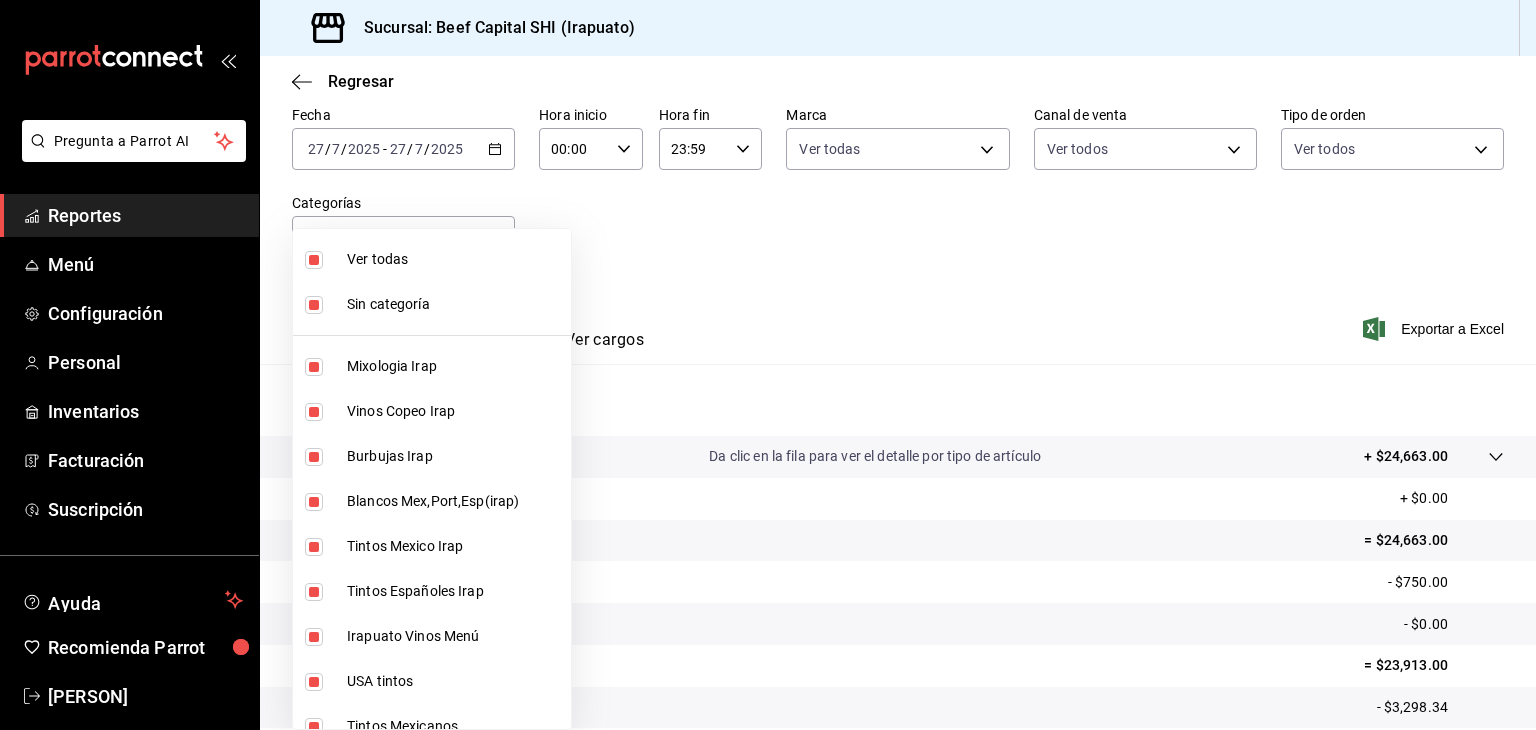 click at bounding box center (768, 365) 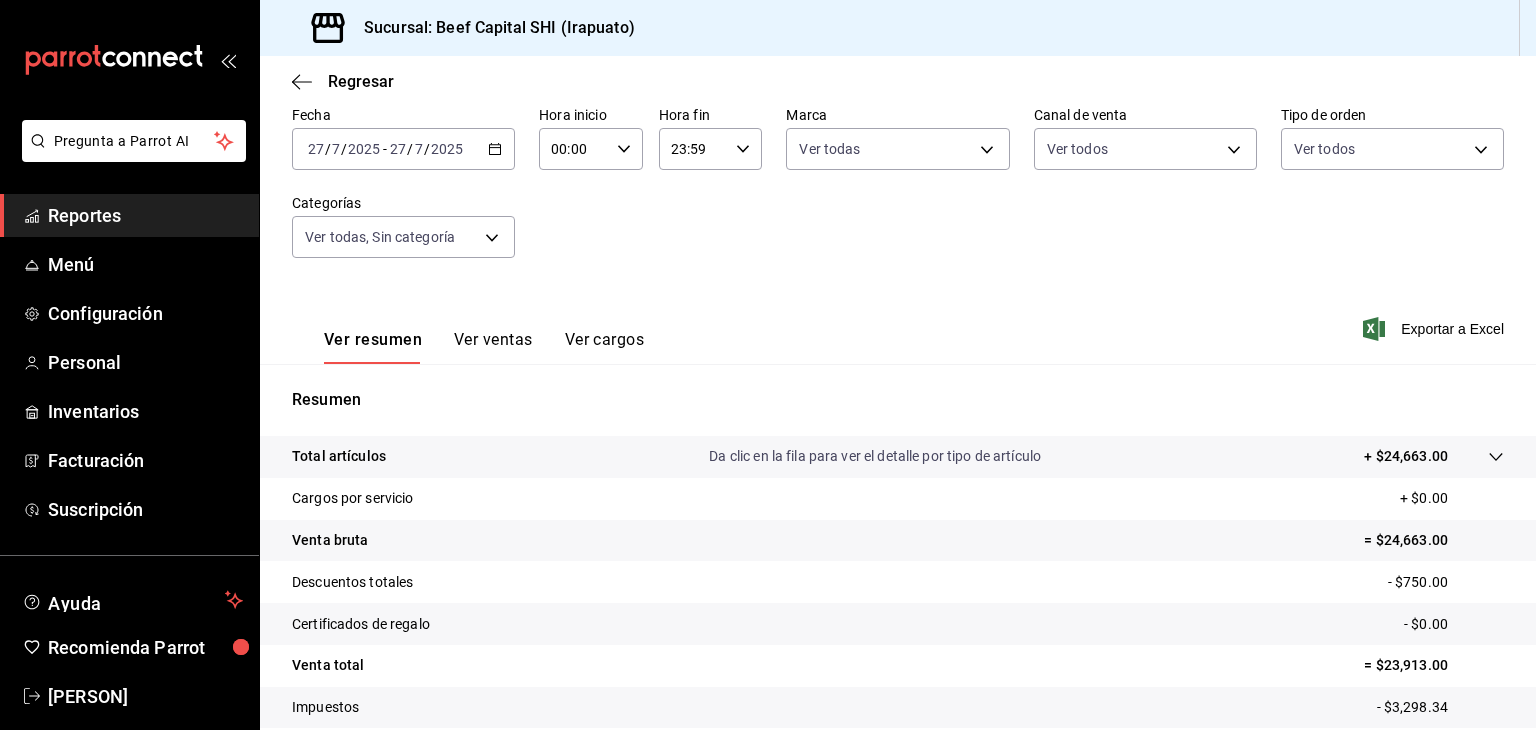 click 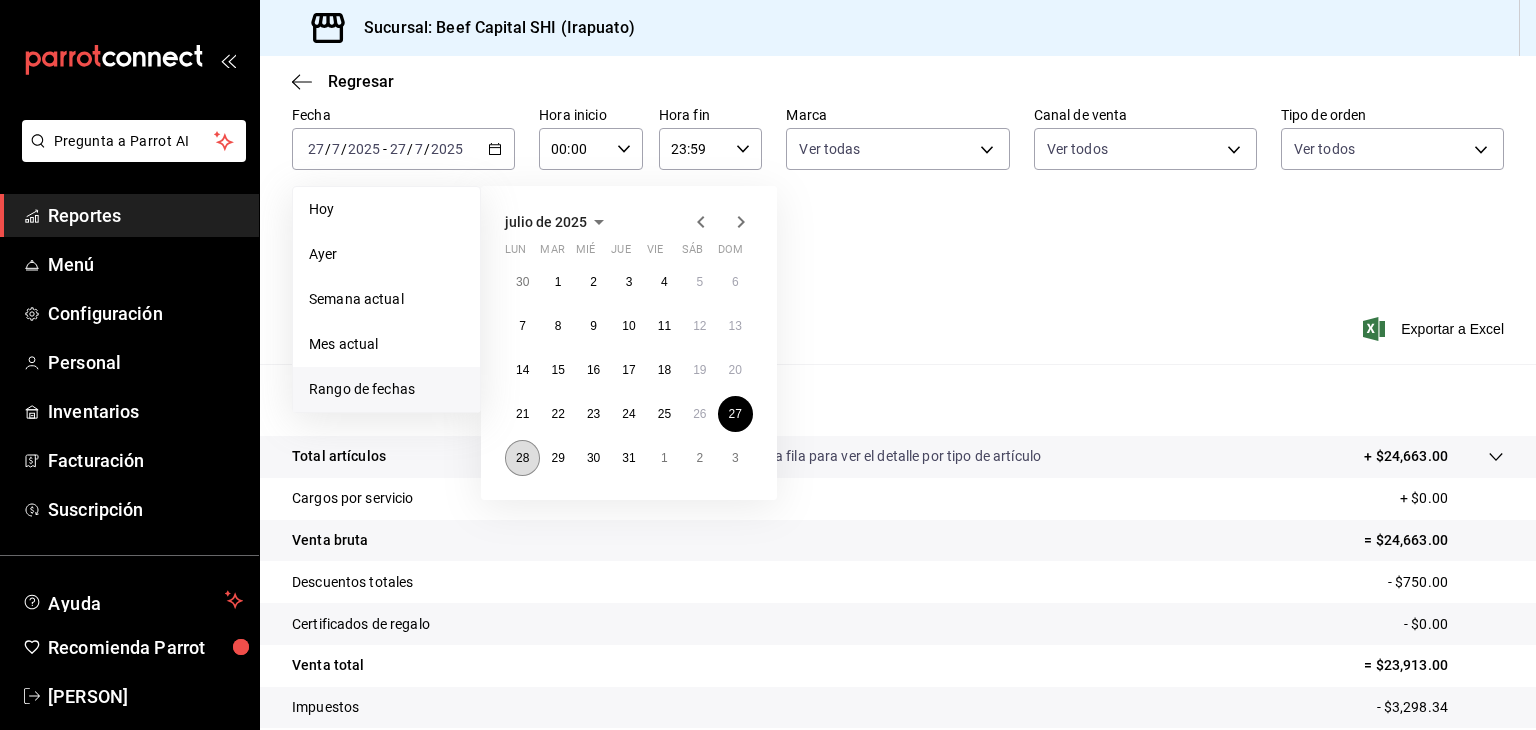 click on "28" at bounding box center (522, 458) 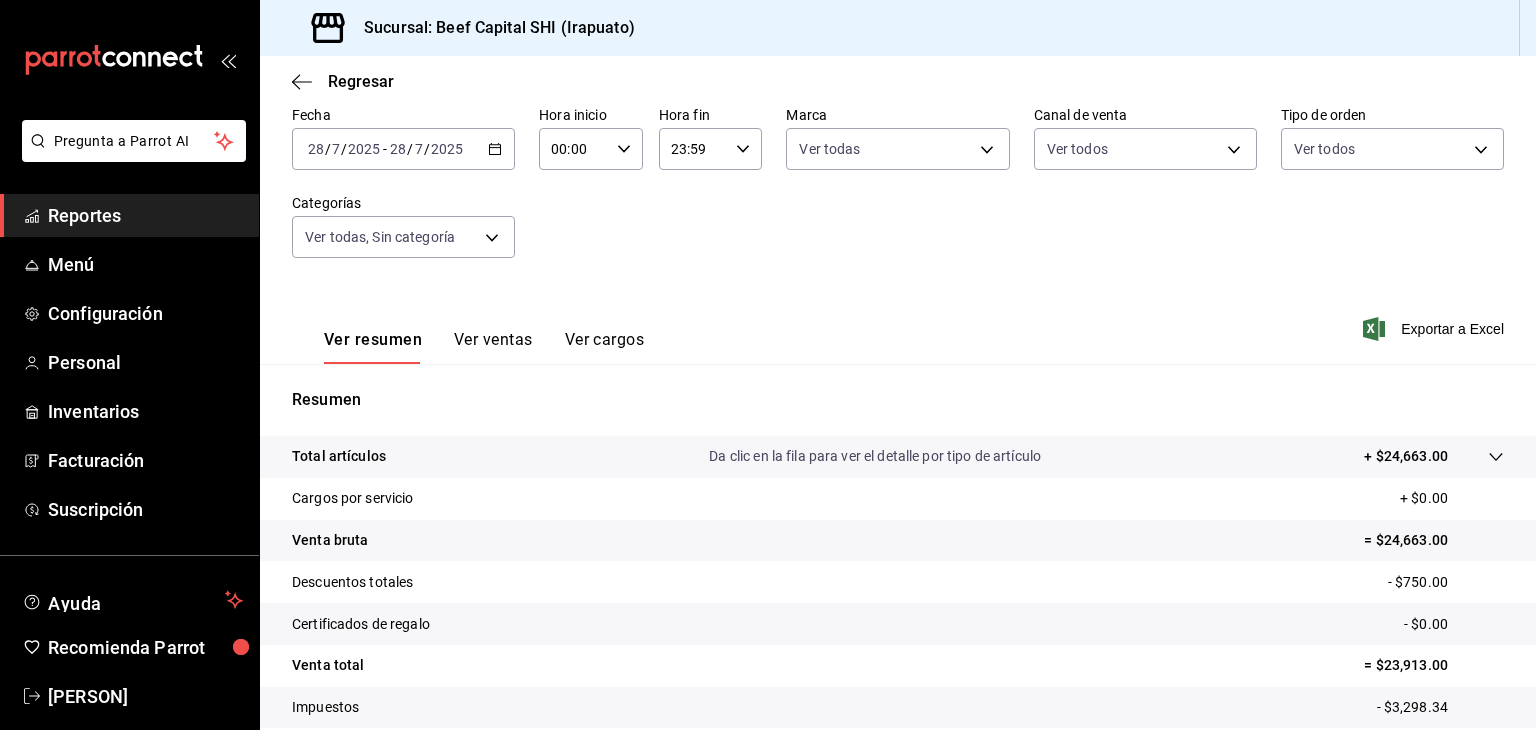 click on "Total artículos Da clic en la fila para ver el detalle por tipo de artículo + $24,663.00" at bounding box center [870, 456] 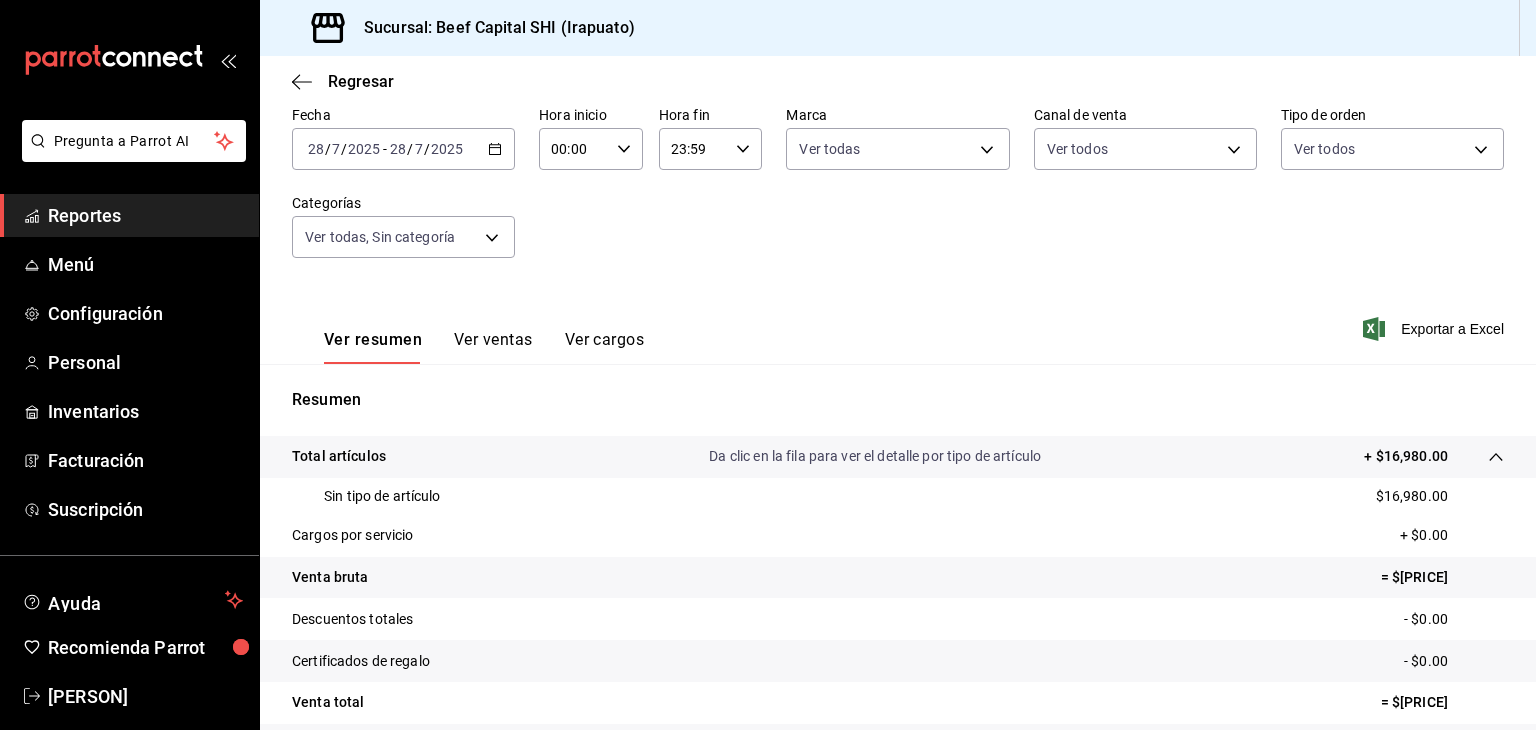 click 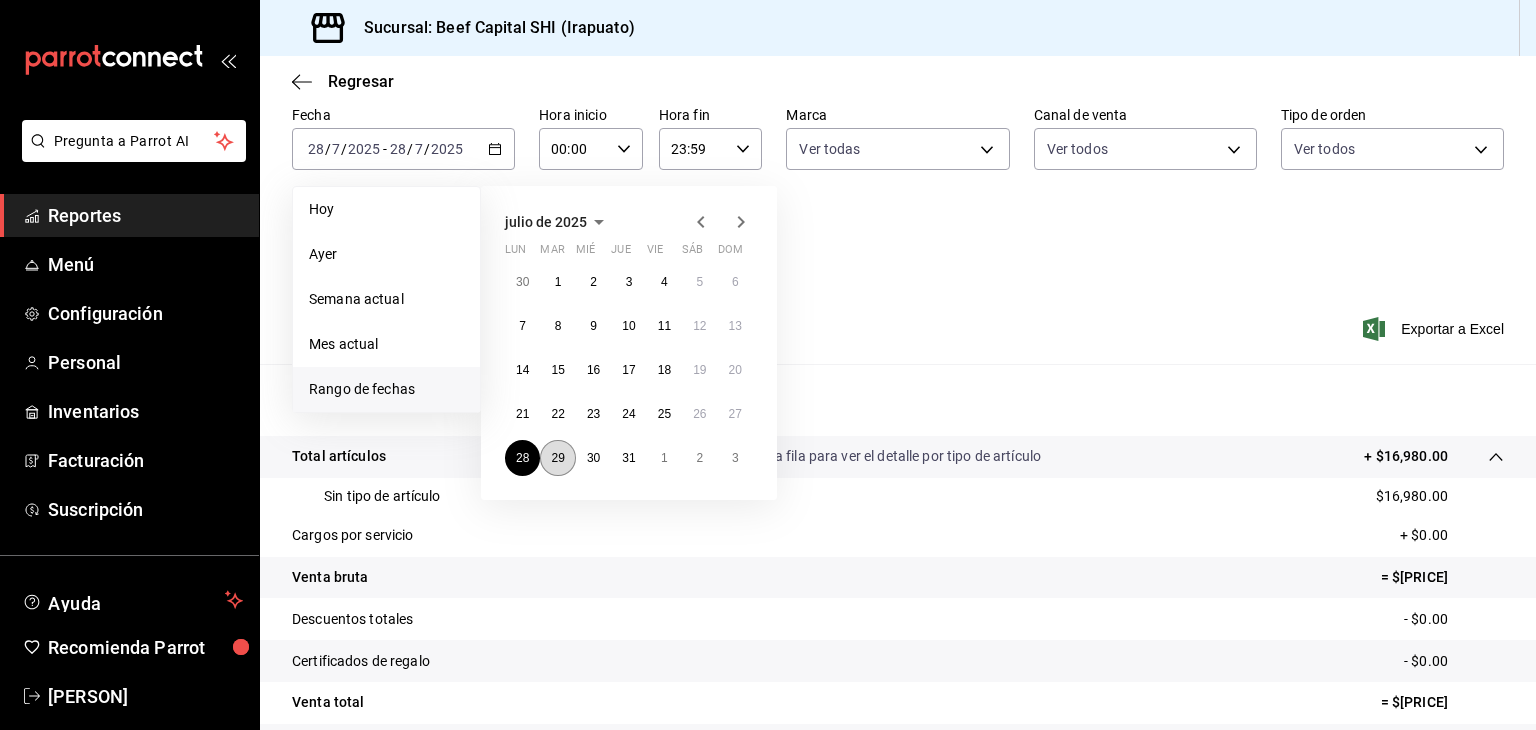 click on "29" at bounding box center (557, 458) 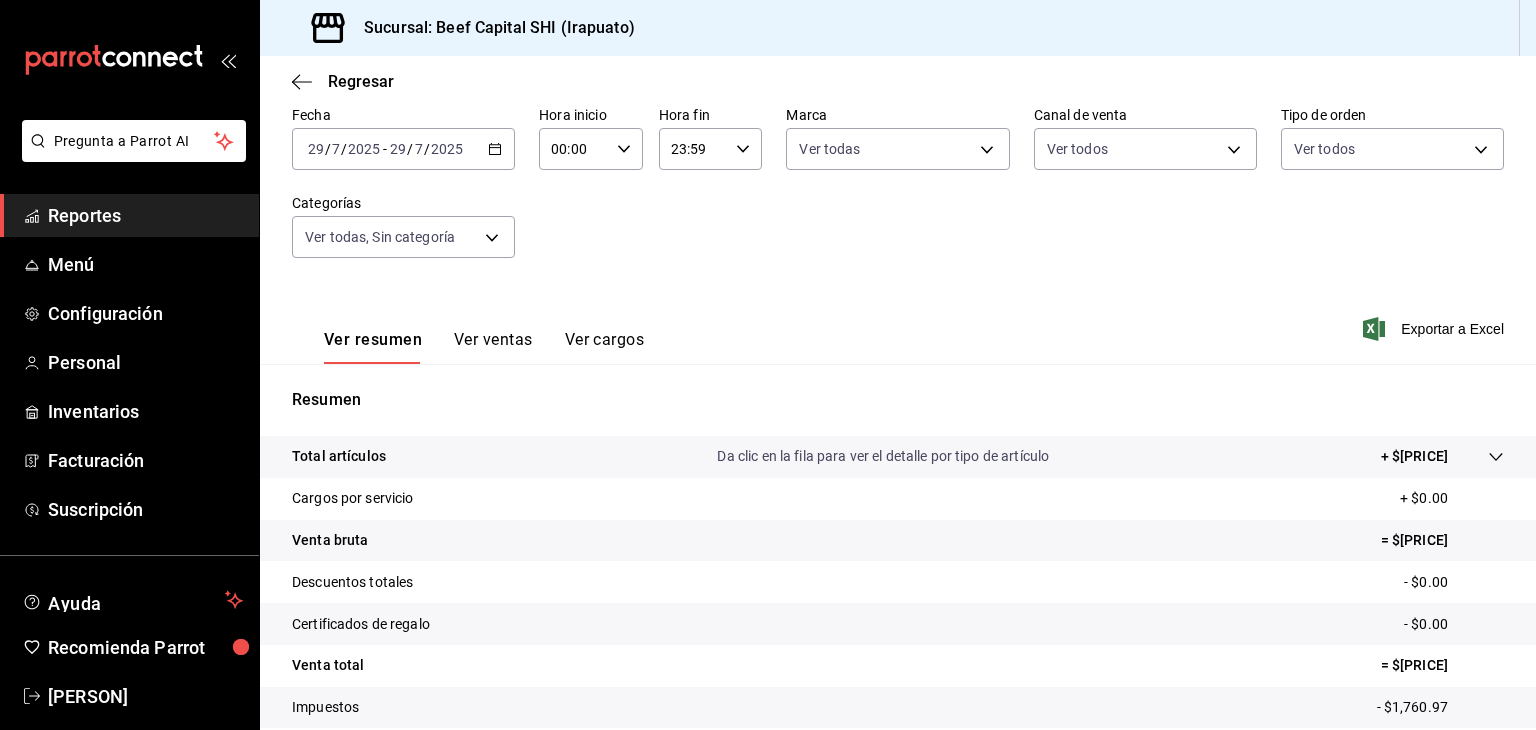 click on "2025-07-29 29 / 7 / 2025 - 2025-07-29 29 / 7 / 2025" at bounding box center (403, 149) 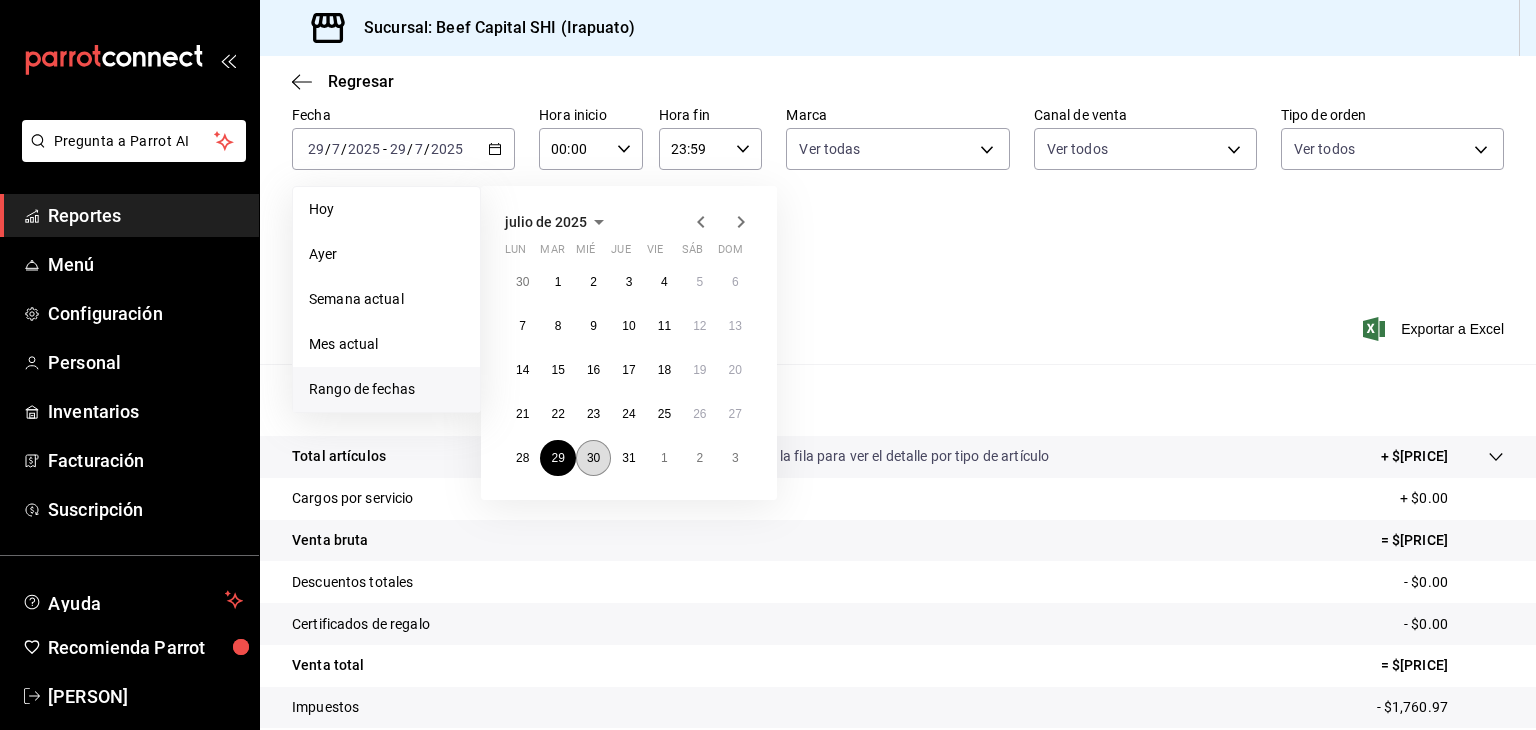 click on "30" at bounding box center [593, 458] 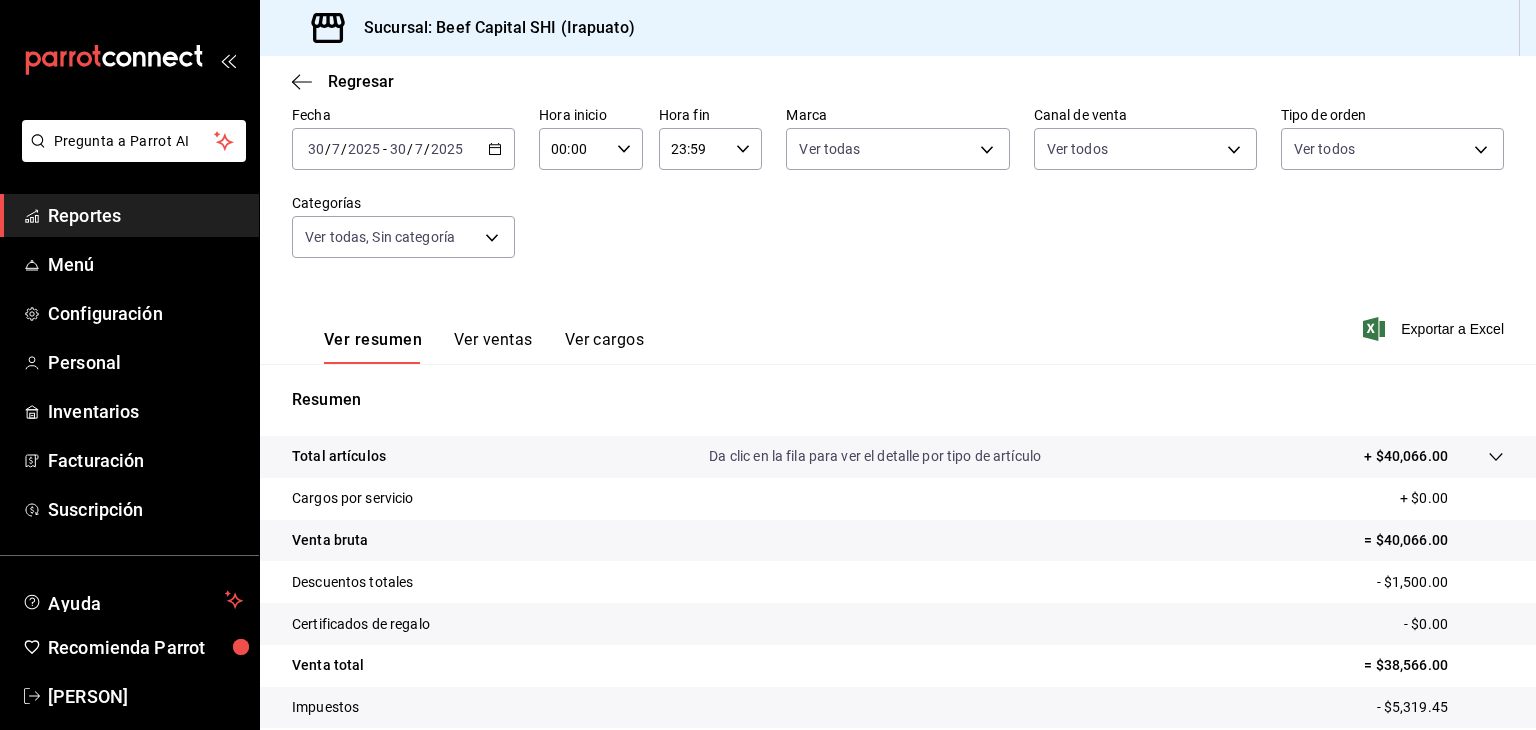 click 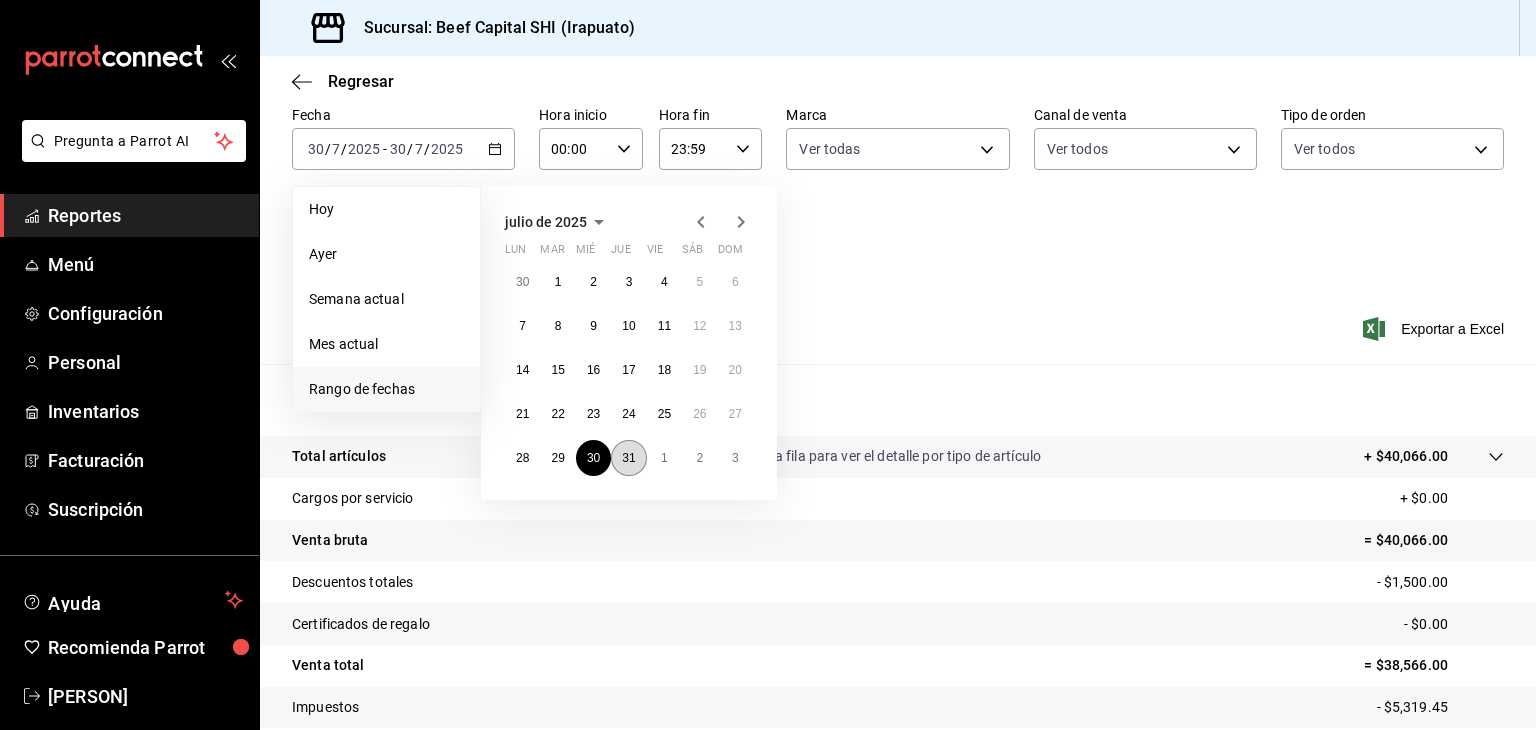 click on "31" at bounding box center [628, 458] 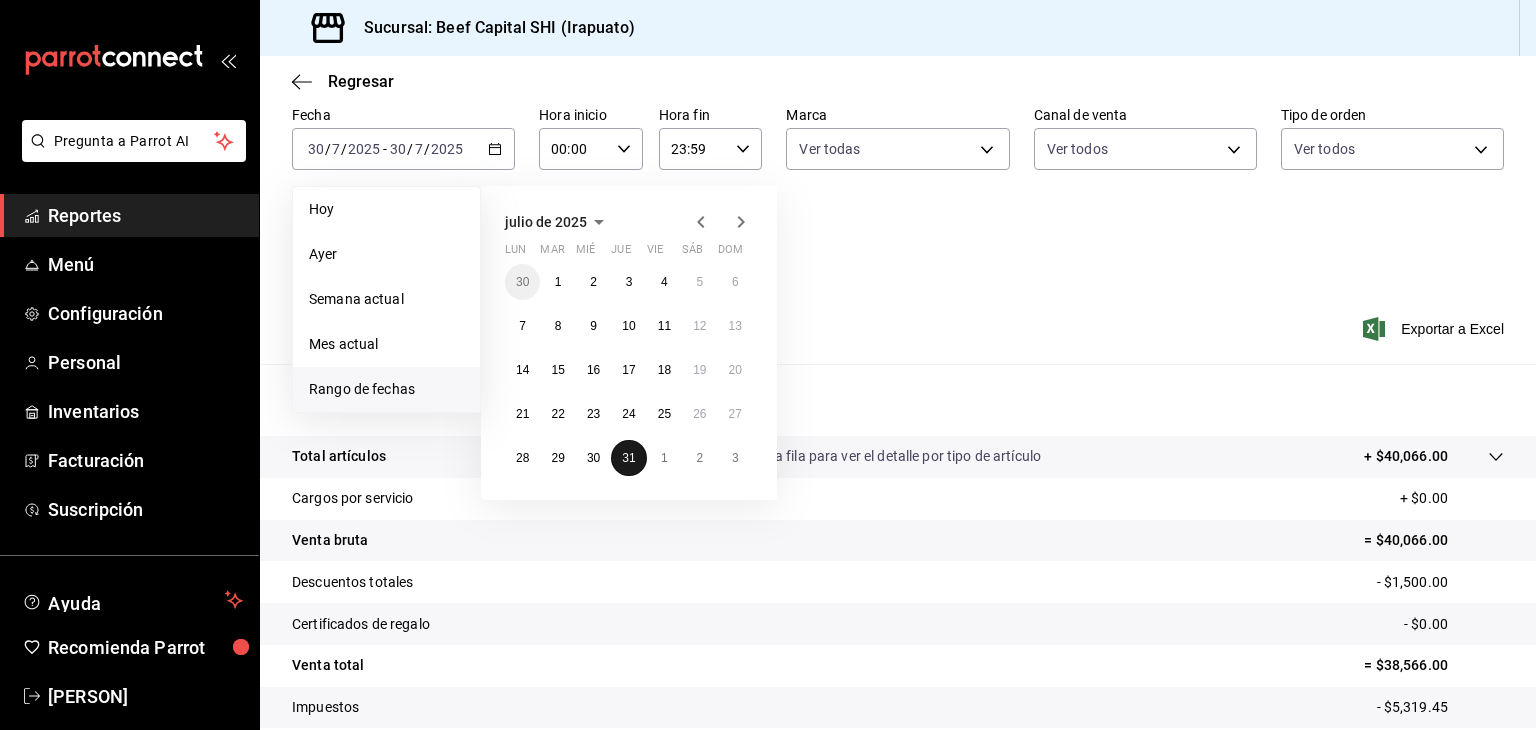 click on "31" at bounding box center (628, 458) 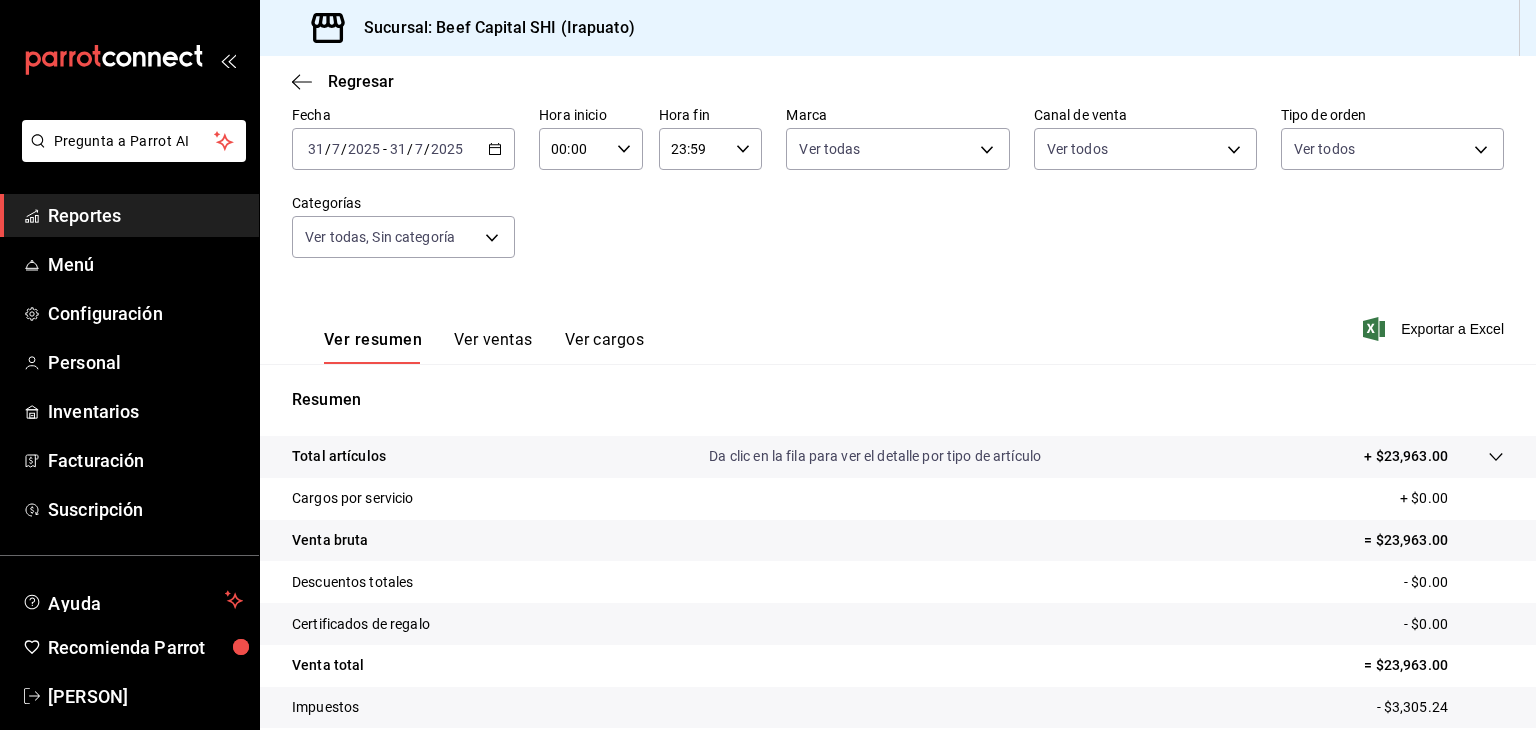 click 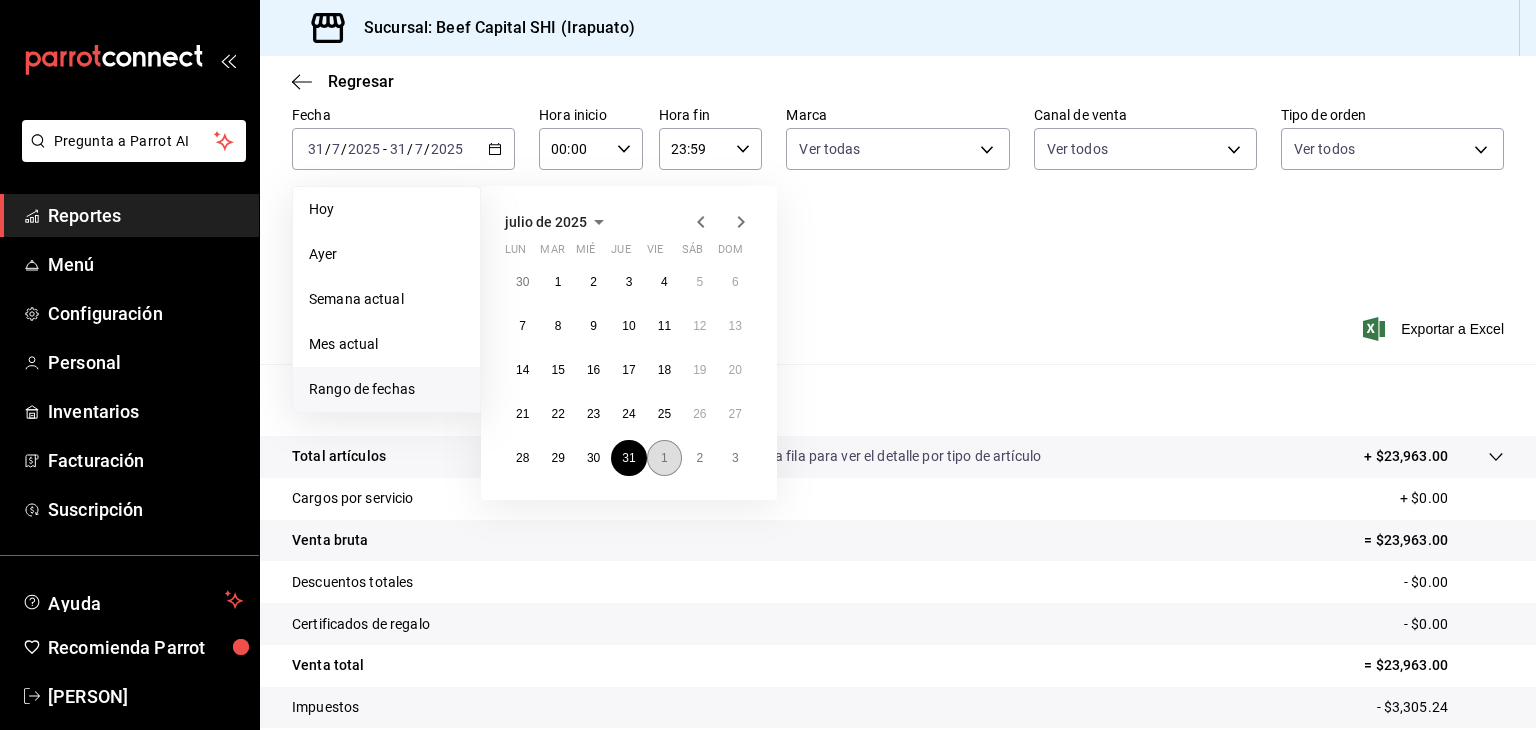 click on "1" at bounding box center (664, 458) 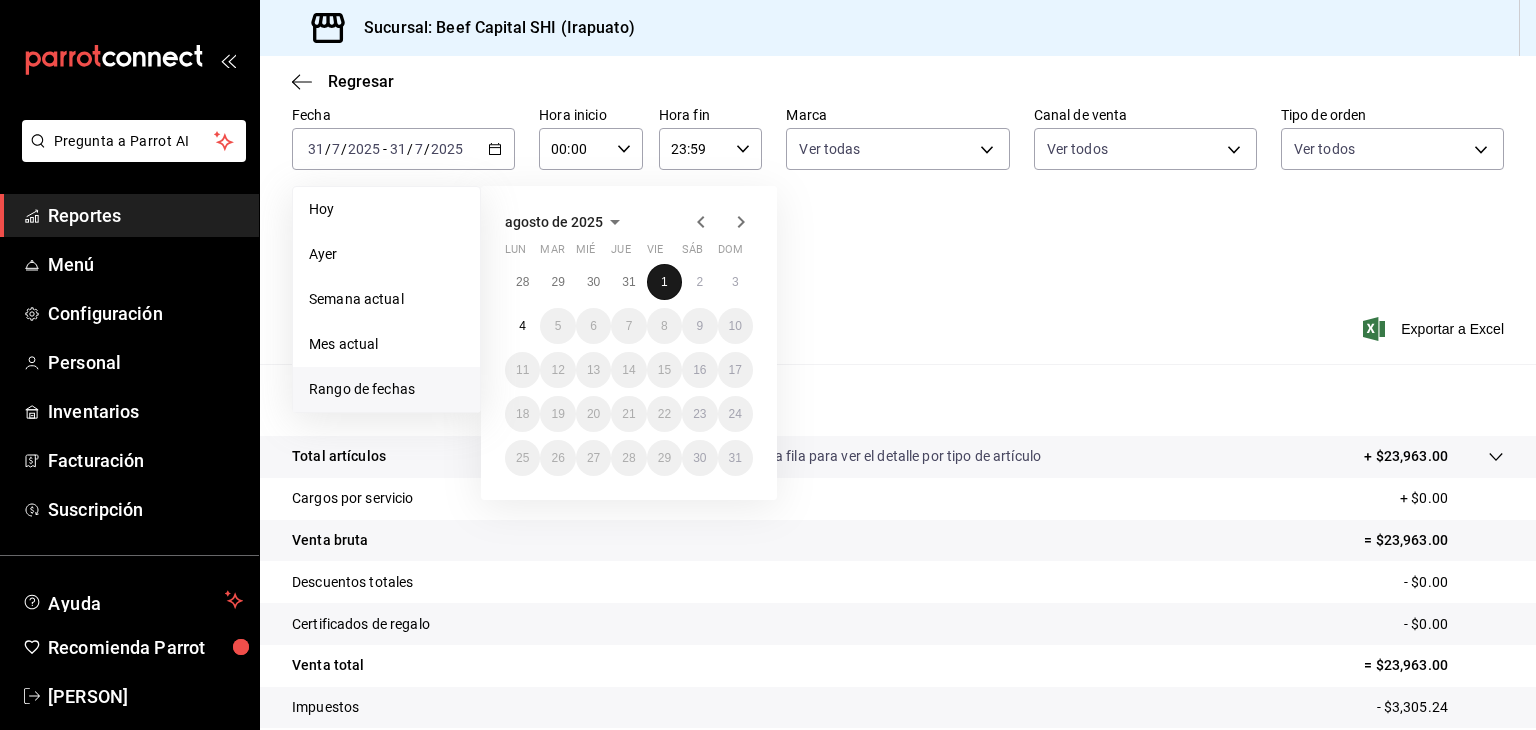 click on "1" at bounding box center [664, 282] 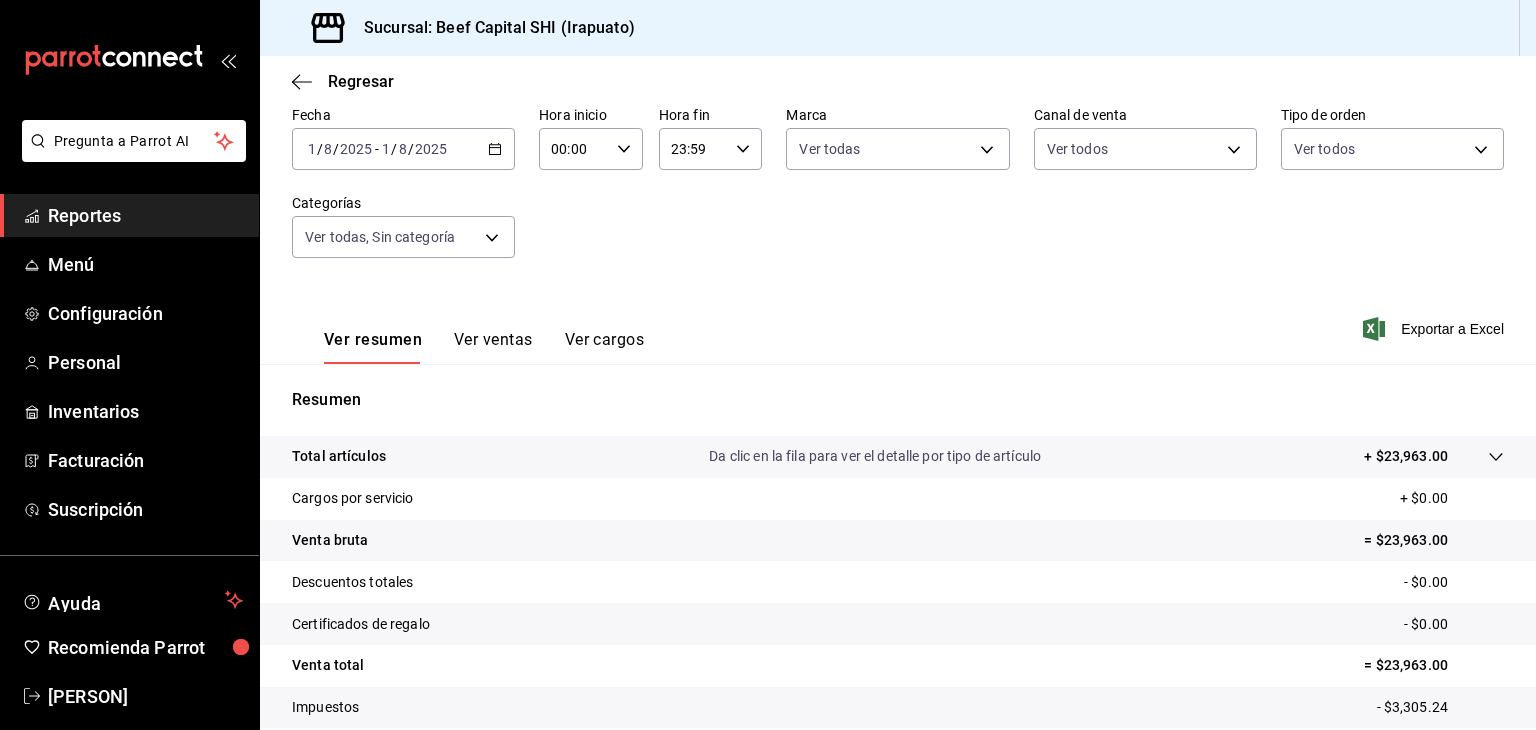 click on "Fecha [DATE] [DATE] - [DATE] [DATE] Hora inicio 00:00 Hora inicio Hora fin 23:59 Hora fin Marca Ver todas [UUID] Canal de venta Ver todos PARROT,UBER_EATS,RAPPI,DIDI_FOOD,ONLINE Tipo de orden Ver todos [UUID],[UUID],[UUID],[UUID],EXTERNAL,[UUID],[UUID],[UUID],[UUID],[UUID] Categorías Ver todas, Sin categoría" at bounding box center [898, 194] 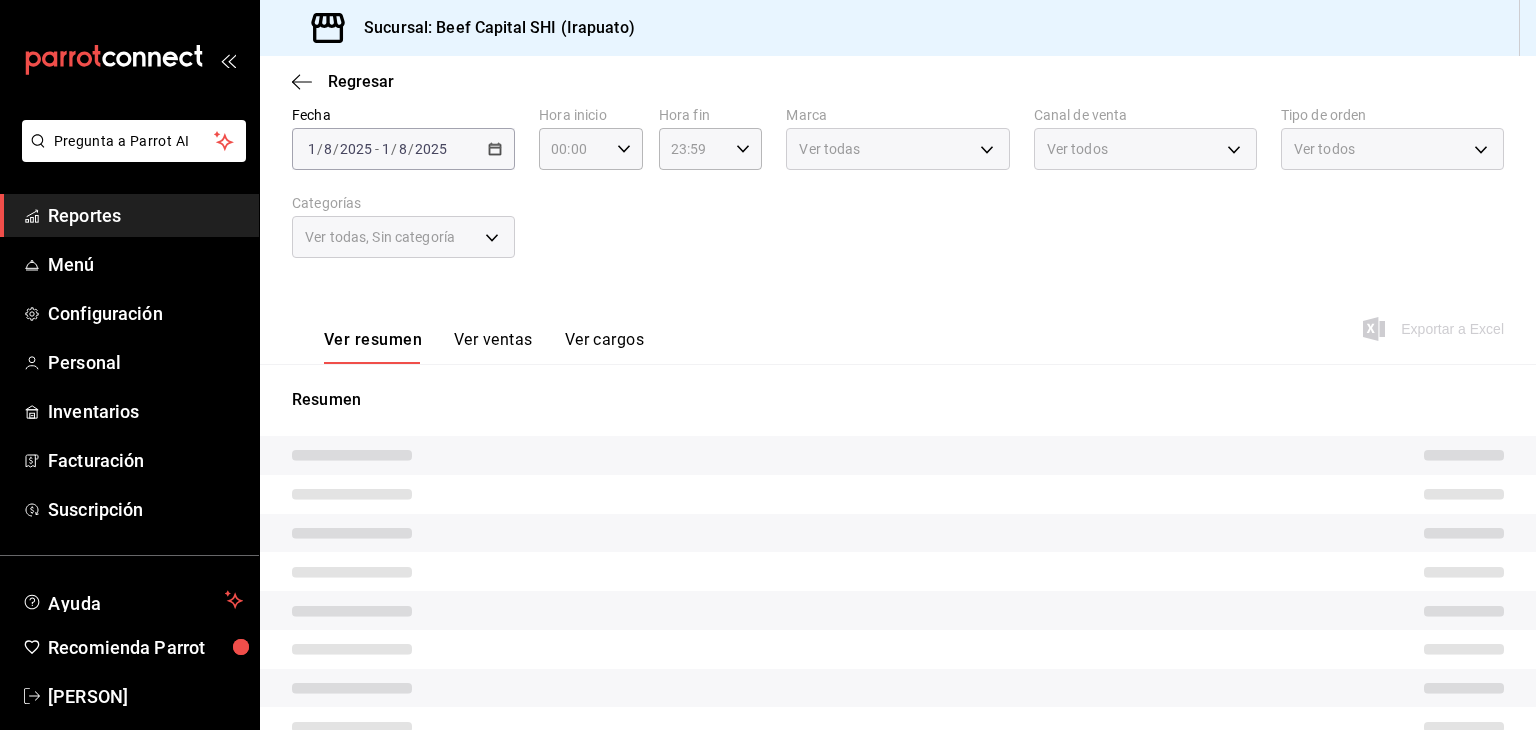 click on "Fecha [DATE] [DATE] - [DATE] [DATE] Hora inicio 00:00 Hora inicio Hora fin 23:59 Hora fin Marca Ver todas [UUID] Canal de venta Ver todos PARROT,UBER_EATS,RAPPI,DIDI_FOOD,ONLINE Tipo de orden Ver todos [UUID],[UUID],[UUID],[UUID],EXTERNAL,[UUID],[UUID],[UUID],[UUID],[UUID] Categorías Ver todas, Sin categoría" at bounding box center (898, 194) 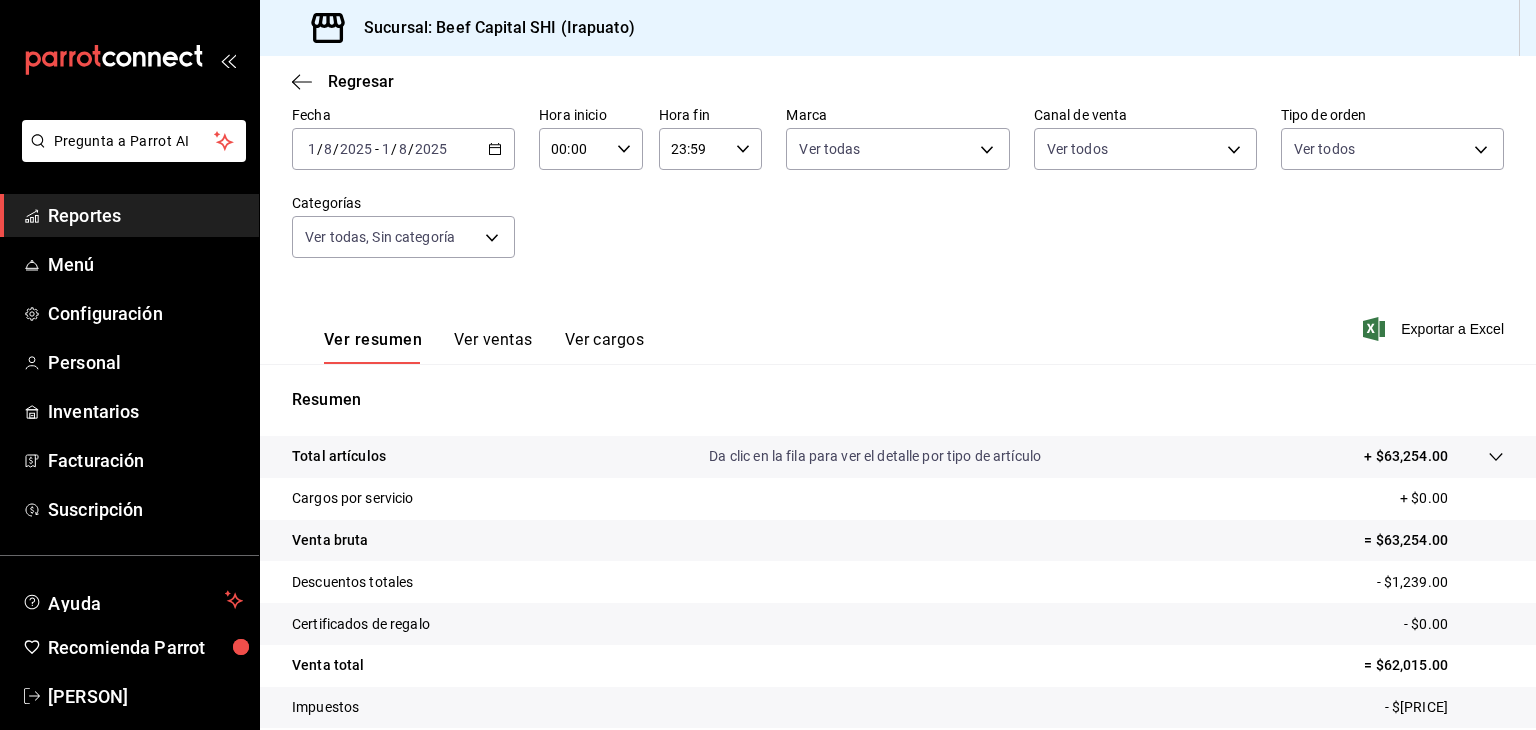 click on "2025-08-01 1 / 8 / 2025 - 2025-08-01 1 / 8 / 2025" at bounding box center (403, 149) 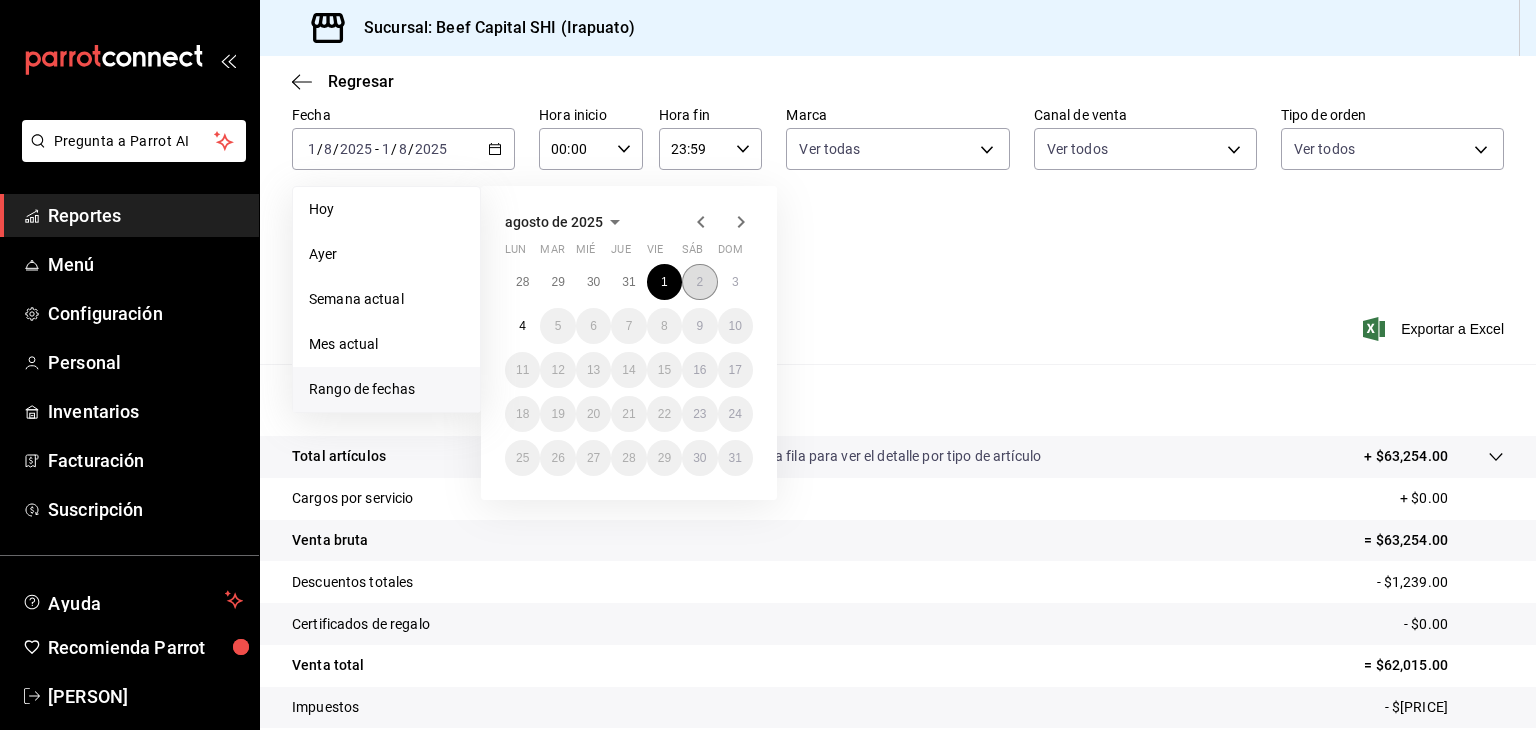 click on "2" at bounding box center (699, 282) 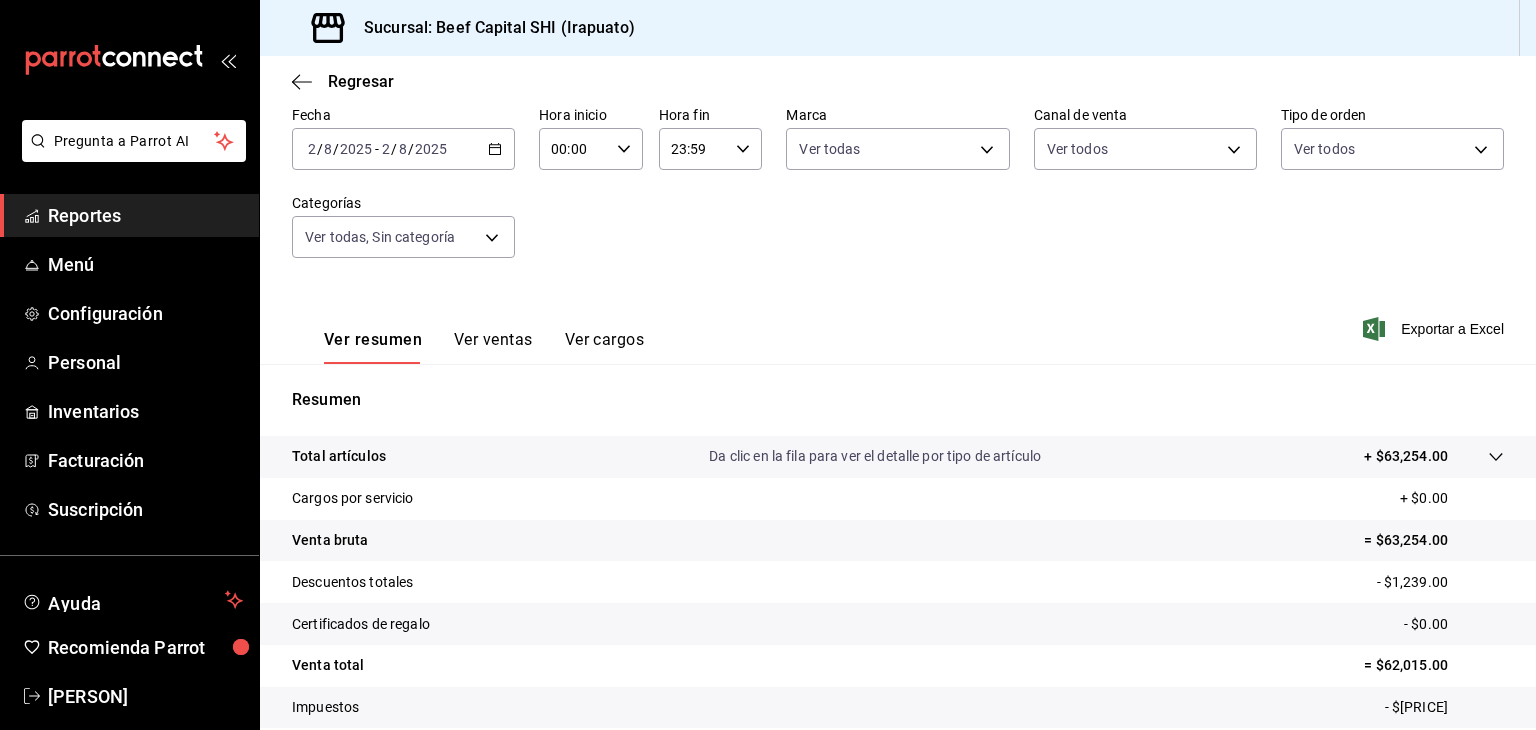 click on "Fecha [DATE] [DATE] - [DATE] [DATE] Hora inicio 00:00 Hora inicio Hora fin 23:59 Hora fin Marca Ver todas [UUID] Canal de venta Ver todos PARROT,UBER_EATS,RAPPI,DIDI_FOOD,ONLINE Tipo de orden Ver todos [UUID],[UUID],[UUID],[UUID],EXTERNAL,[UUID],[UUID],[UUID],[UUID],[UUID] Categorías Ver todas, Sin categoría" at bounding box center (898, 194) 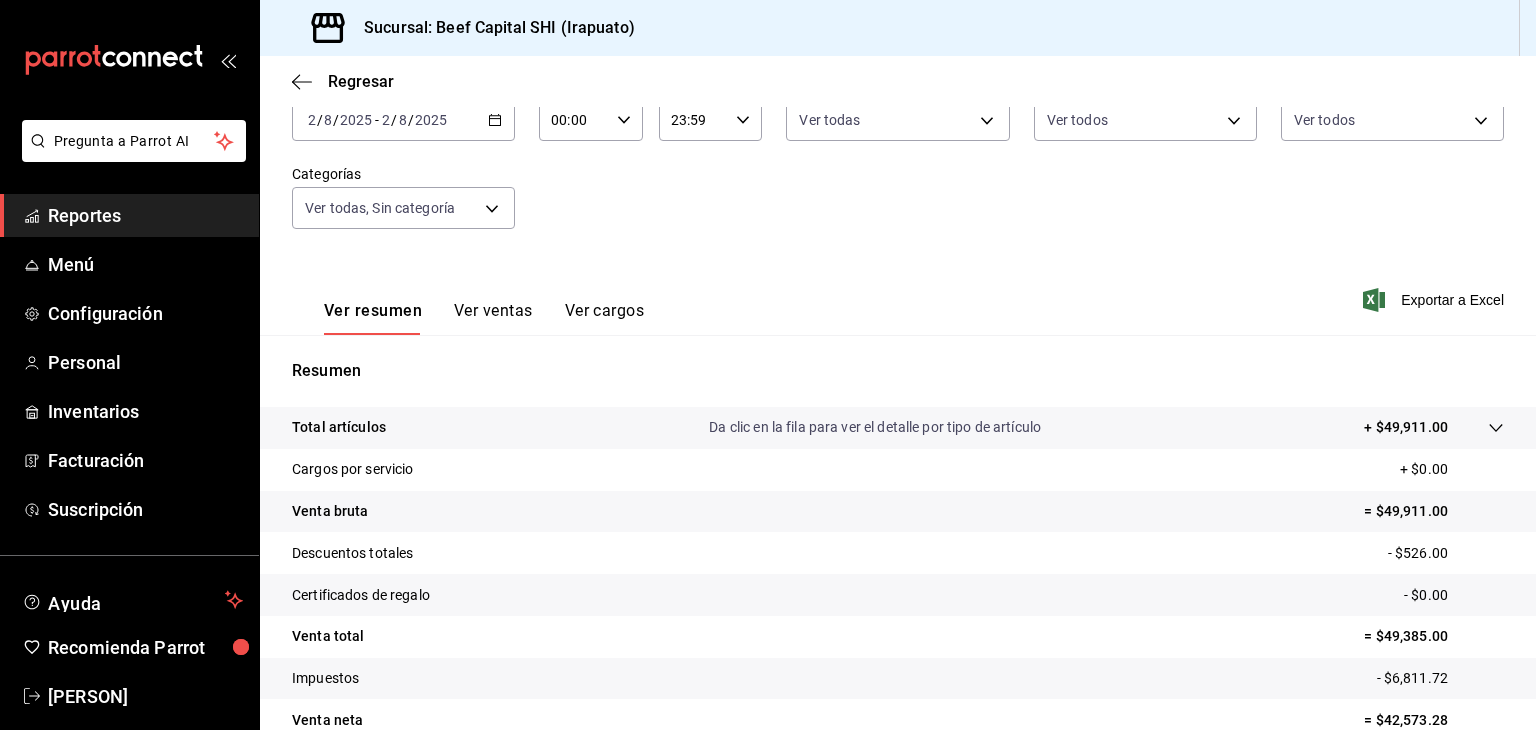 scroll, scrollTop: 100, scrollLeft: 0, axis: vertical 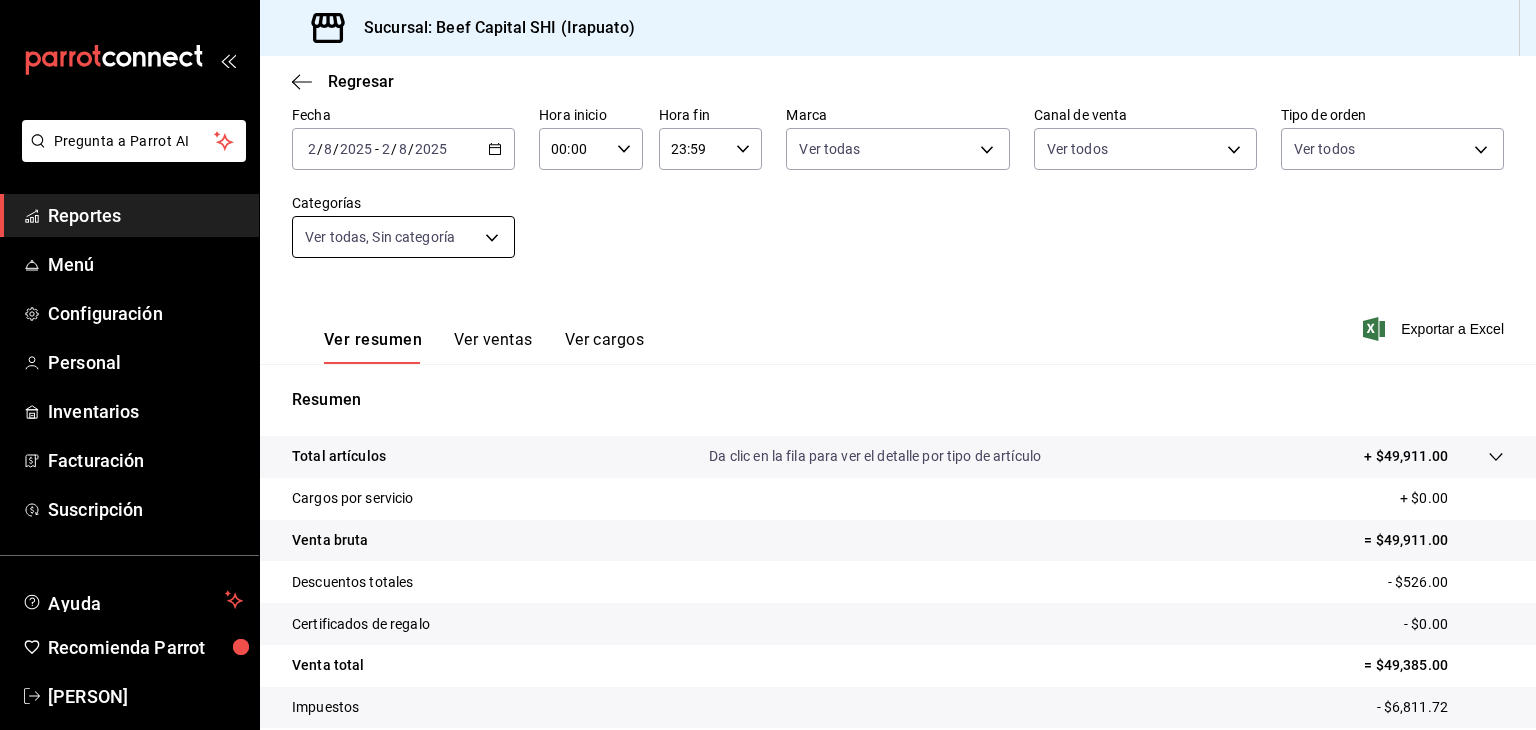 click on "Pregunta a Parrot AI Reportes   Menú   Configuración   Personal   Inventarios   Facturación   Suscripción   Ayuda Recomienda Parrot   Georgina Manrique   Sugerir nueva función   Sucursal: Beef Capital SHI ([CITY]) Regresar Ventas Los artículos listados no incluyen descuentos de orden y el filtro de fechas está limitado a un máximo de 31 días. Fecha [DATE] [DATE] - [DATE] [DATE] Hora inicio 00:00 Hora inicio Hora fin 23:59 Hora fin Marca Ver todas [UUID] Canal de venta Ver todos PARROT,UBER_EATS,RAPPI,DIDI_FOOD,ONLINE Tipo de orden Ver todos [UUID],[UUID],[UUID],[UUID],EXTERNAL,[UUID],[UUID],[UUID],[UUID],[UUID] Categorías Ver todas, Sin categoría Ver resumen Ver ventas Ver cargos" at bounding box center (768, 365) 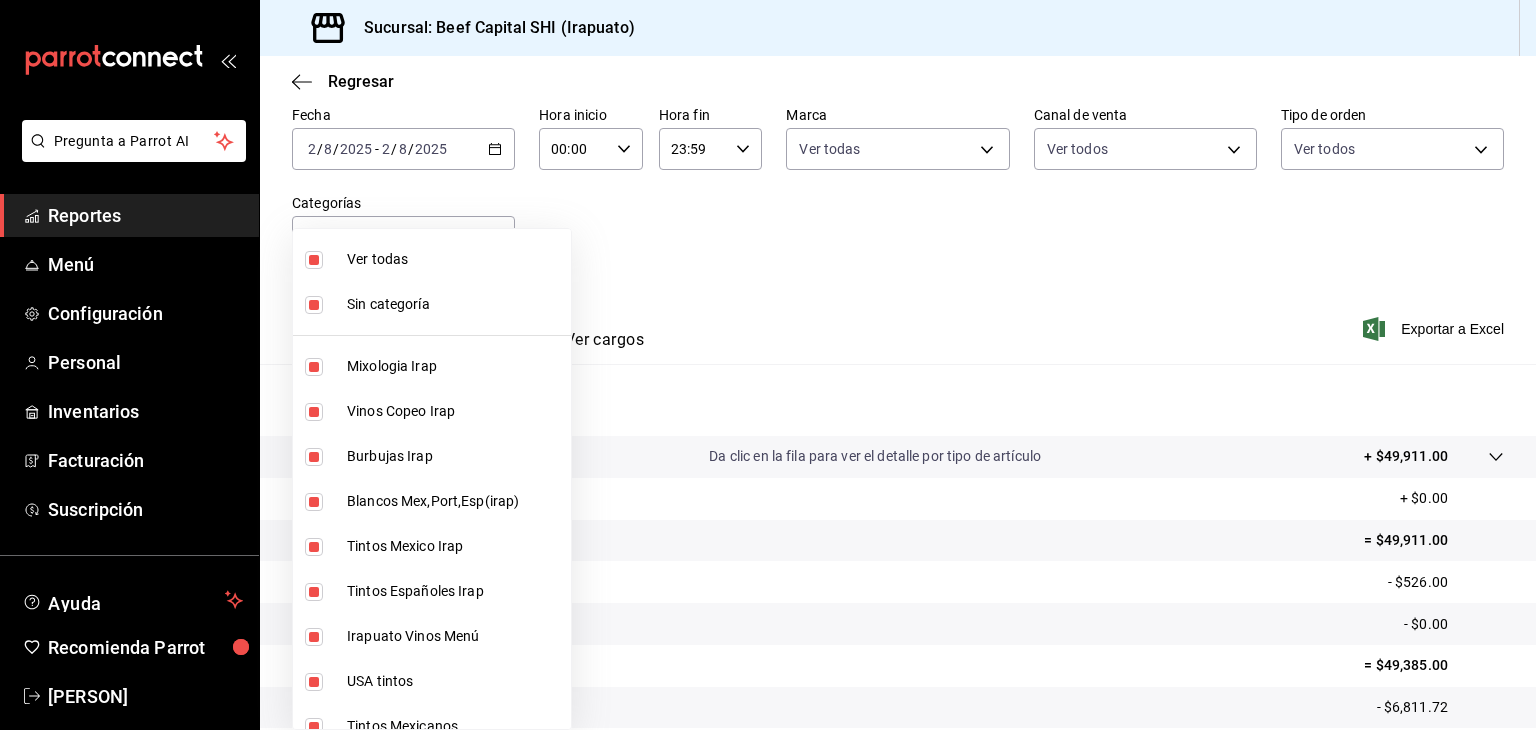 click at bounding box center [314, 260] 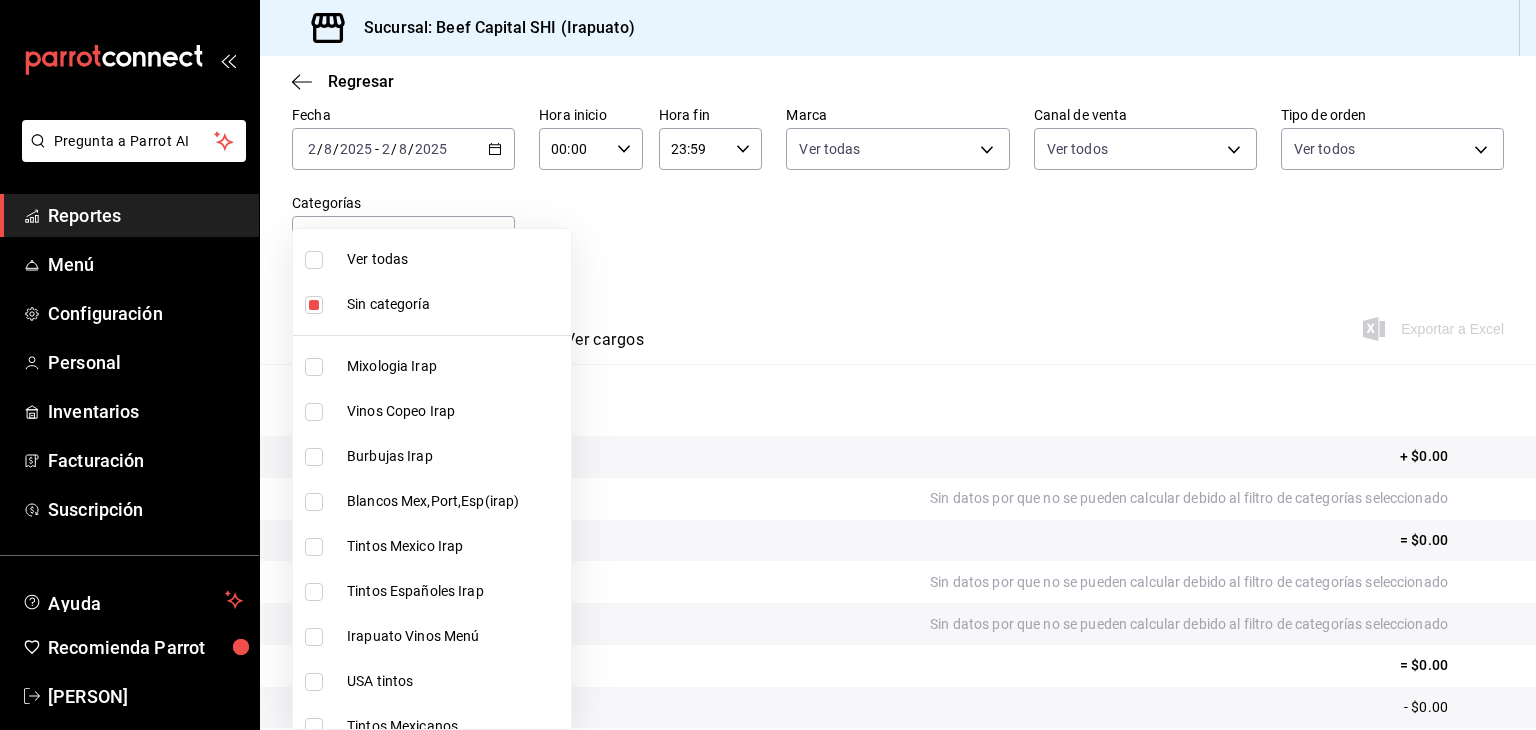 click at bounding box center (314, 367) 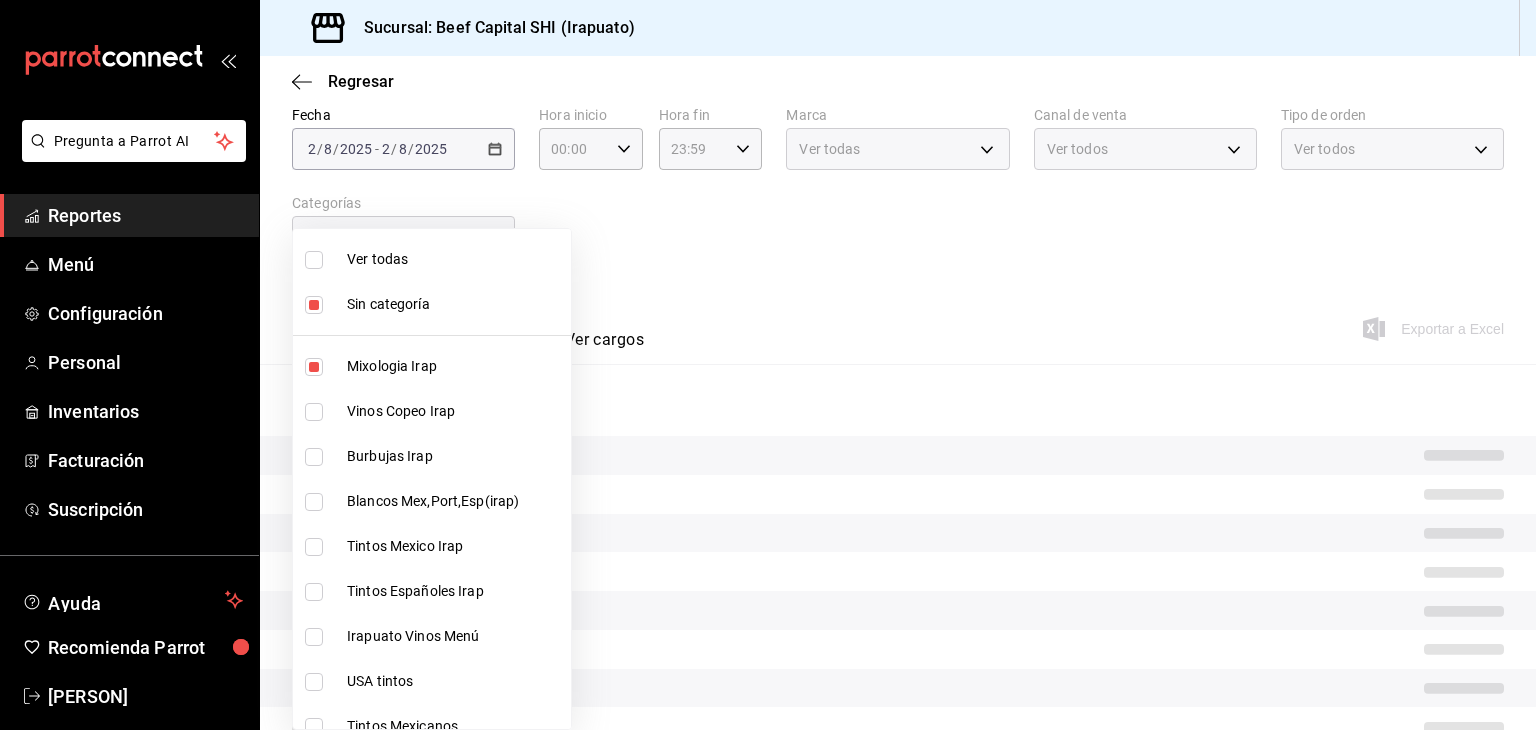 click at bounding box center (314, 412) 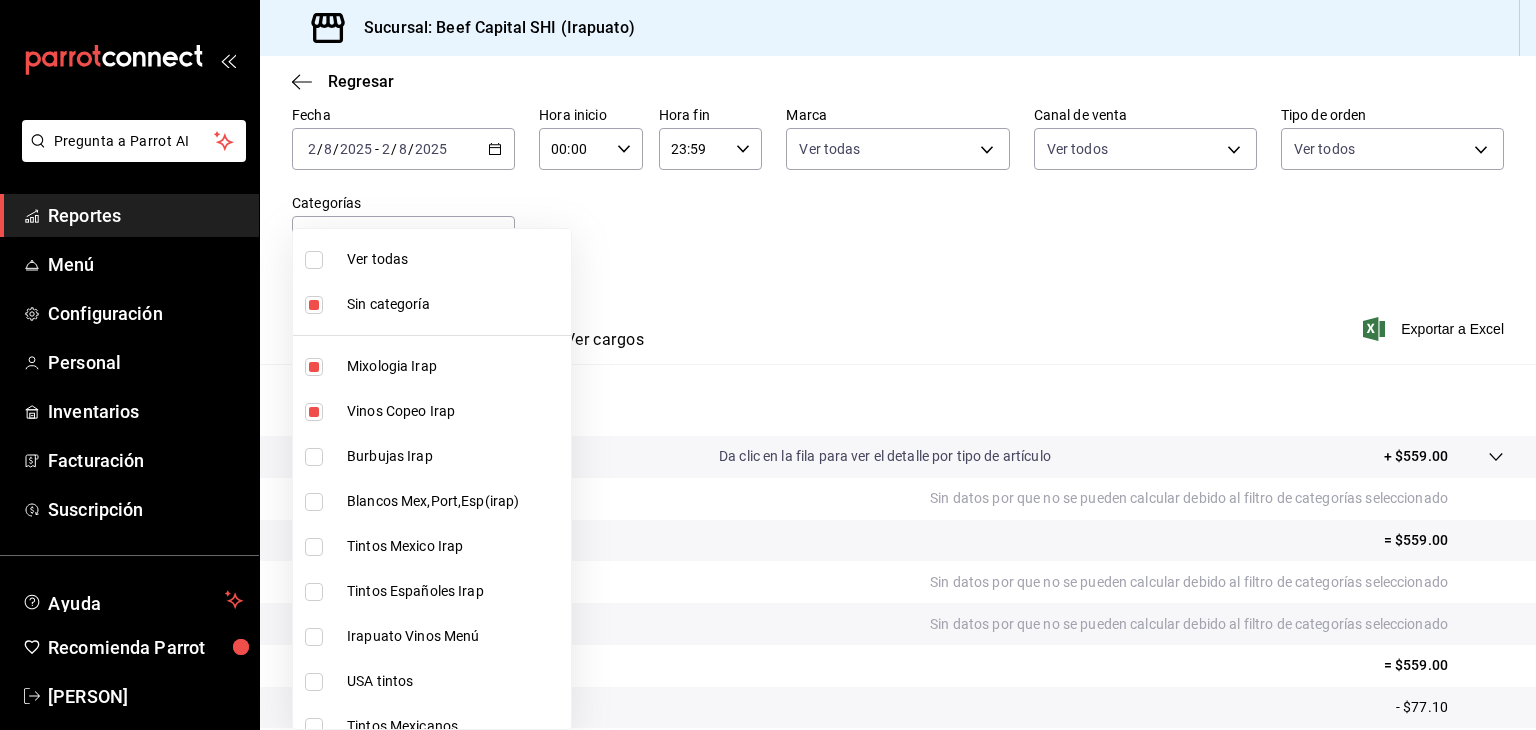 click at bounding box center (314, 367) 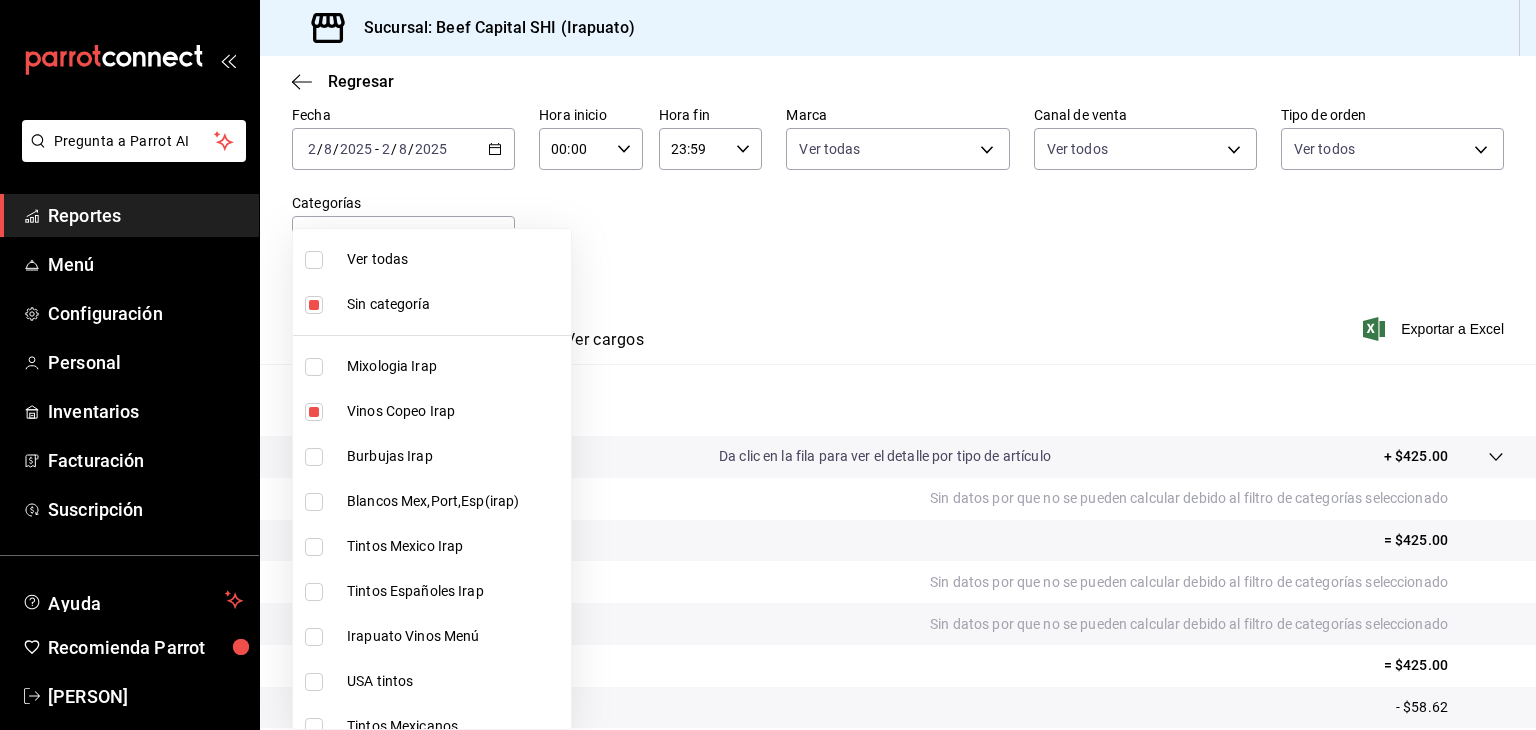 click at bounding box center (314, 412) 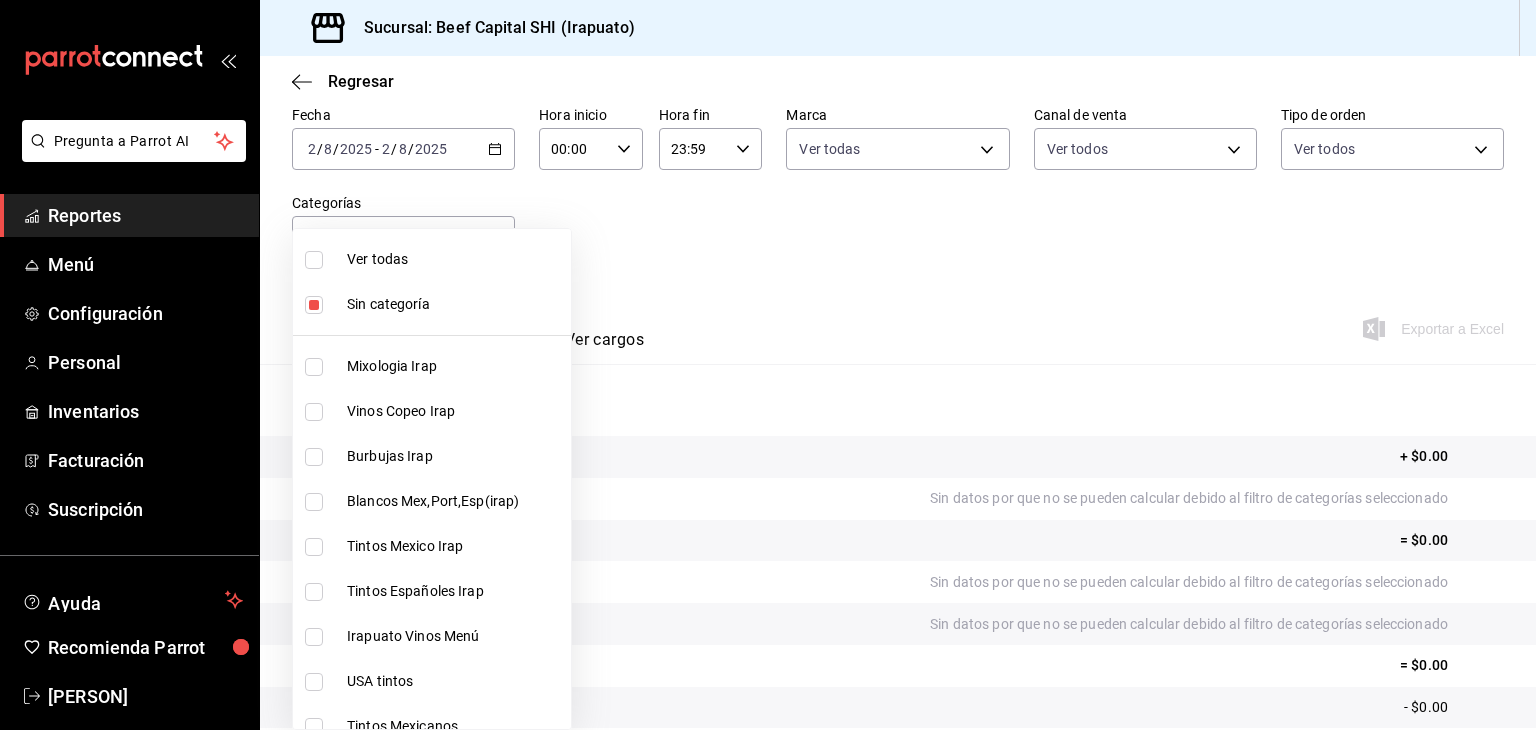 click at bounding box center (314, 367) 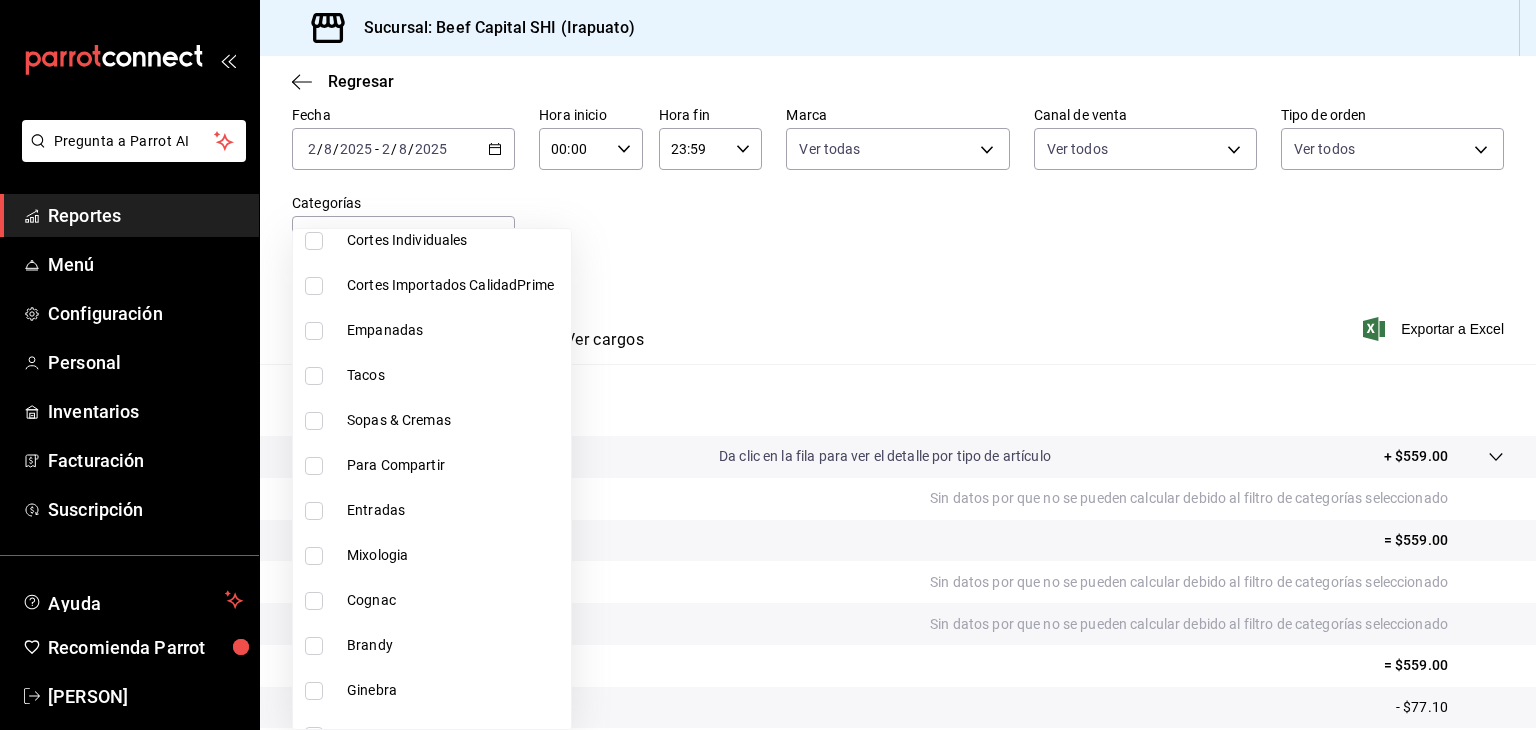 scroll, scrollTop: 1600, scrollLeft: 0, axis: vertical 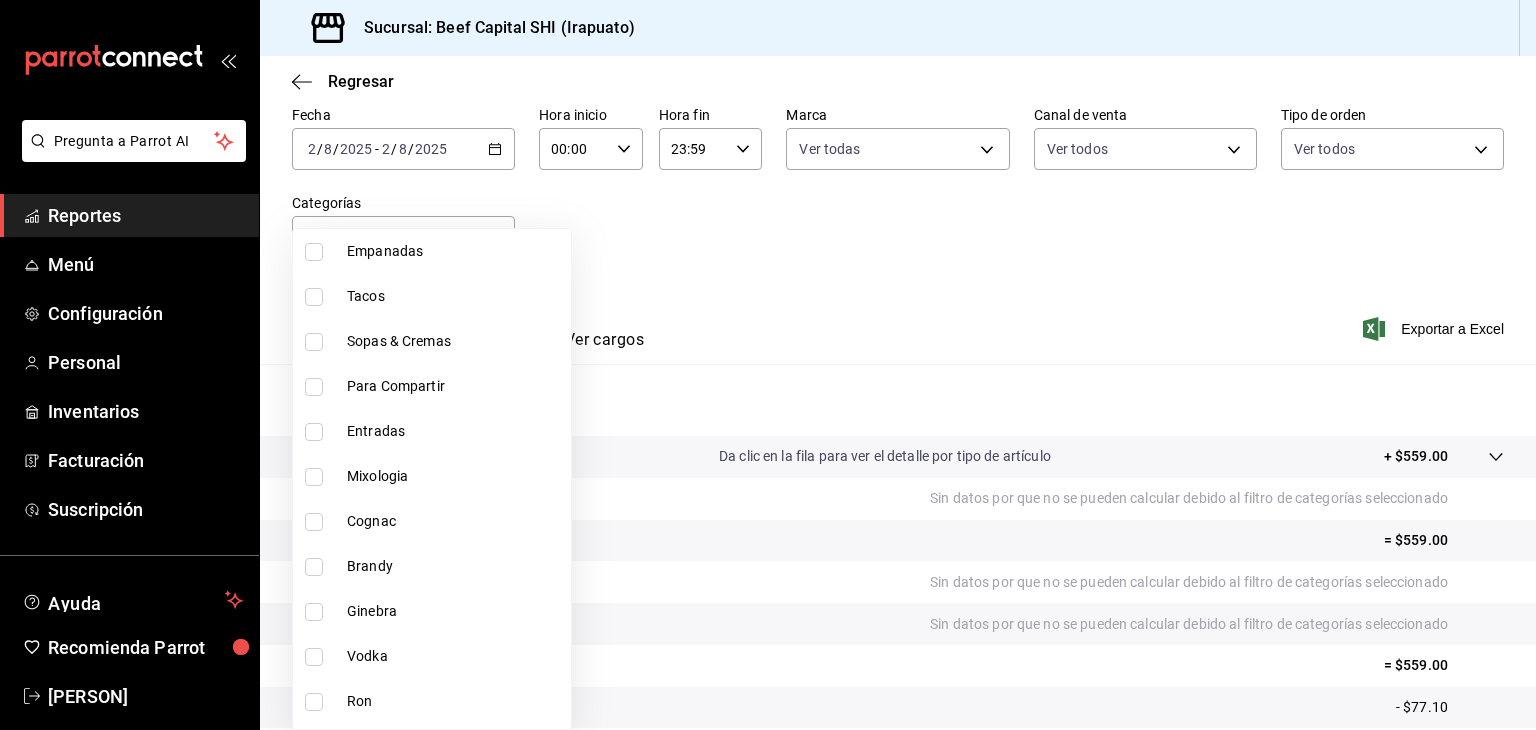 click at bounding box center (314, 477) 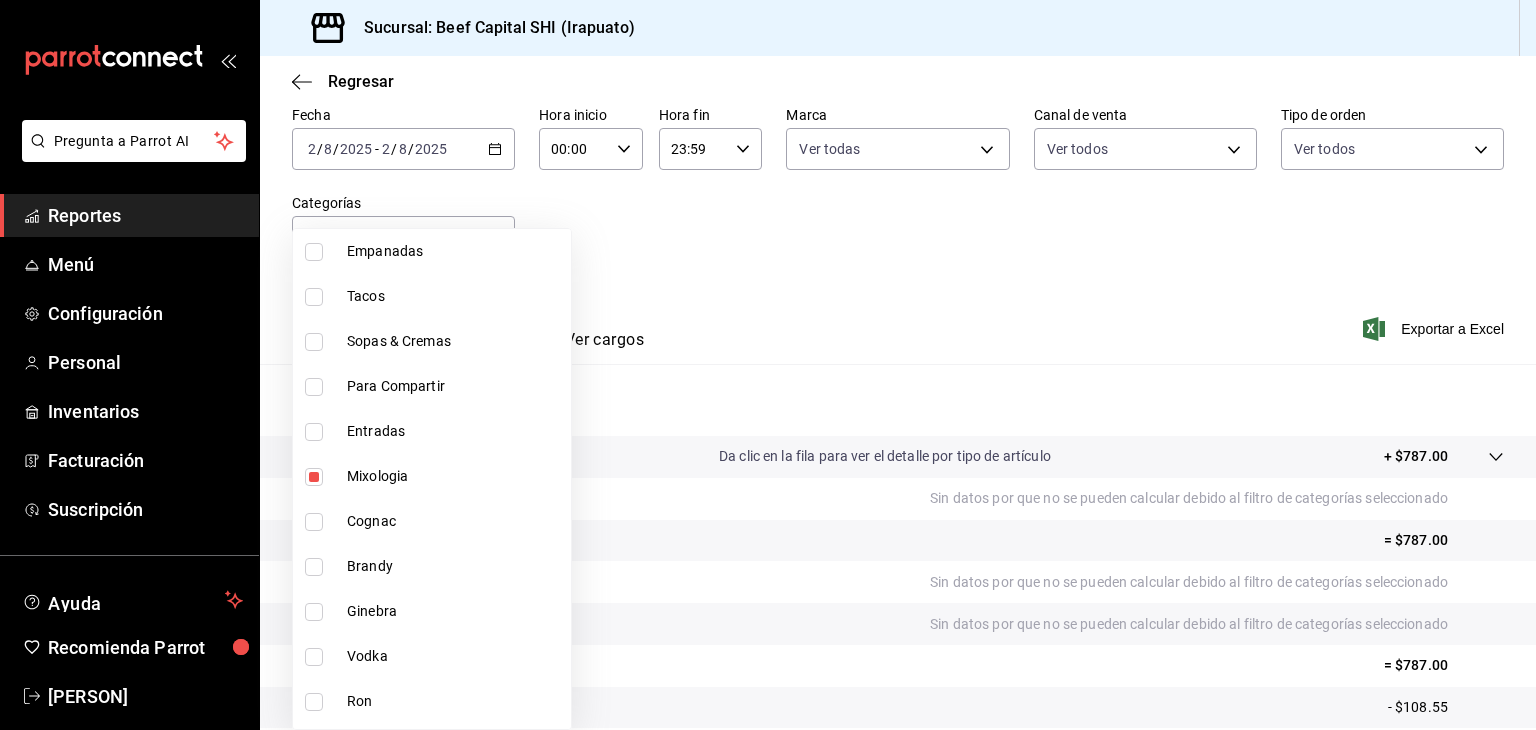 click at bounding box center [314, 522] 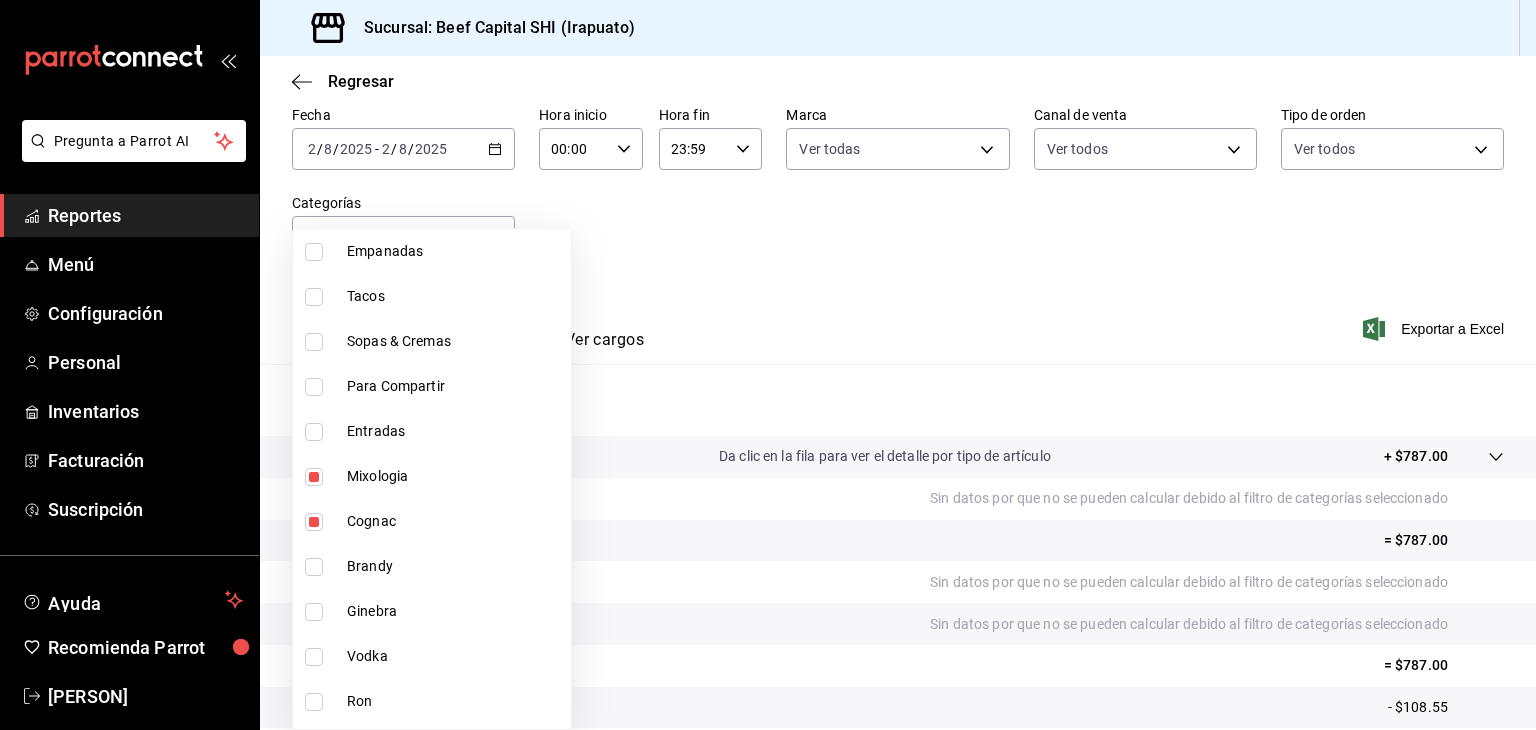 click at bounding box center (314, 567) 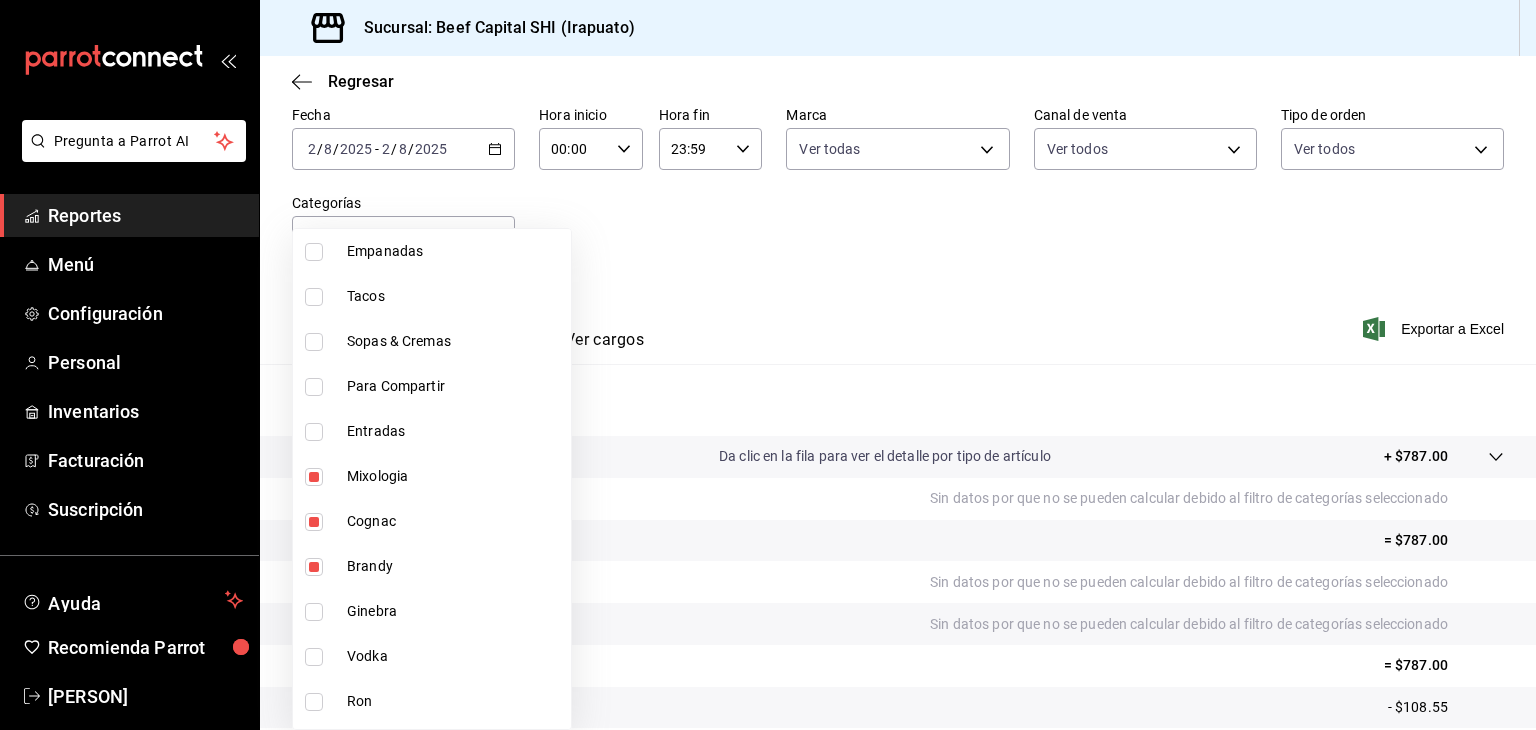 click at bounding box center [314, 612] 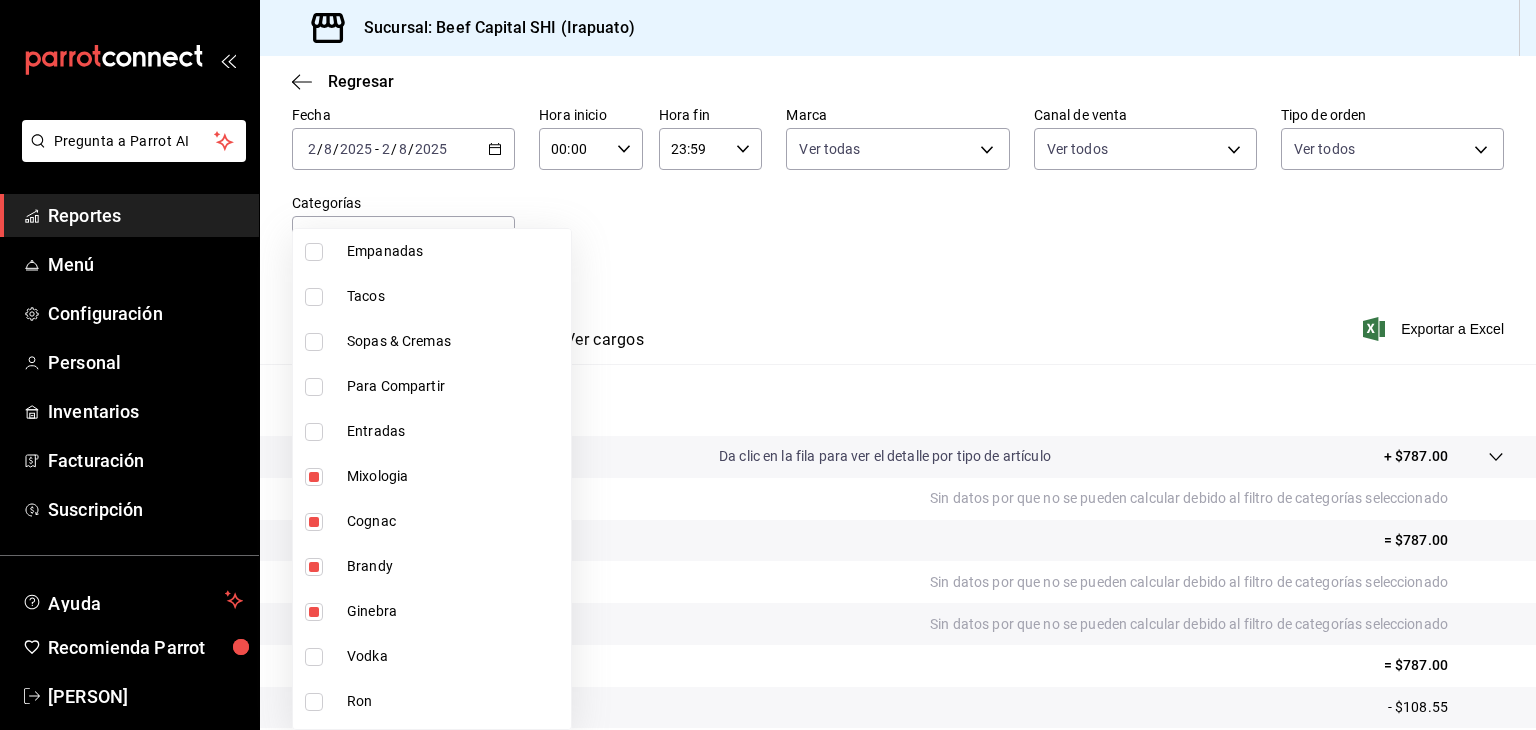 click at bounding box center [314, 657] 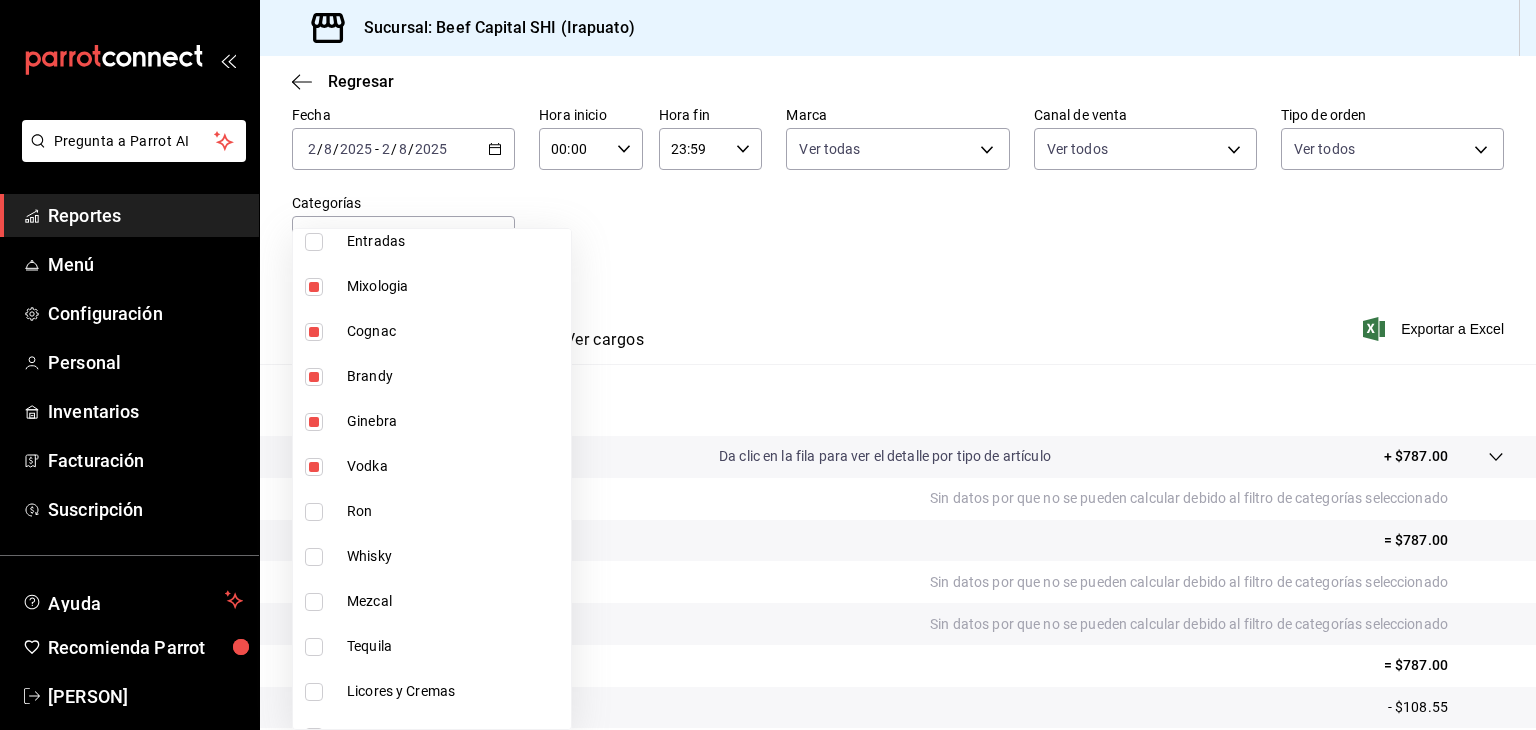 scroll, scrollTop: 1800, scrollLeft: 0, axis: vertical 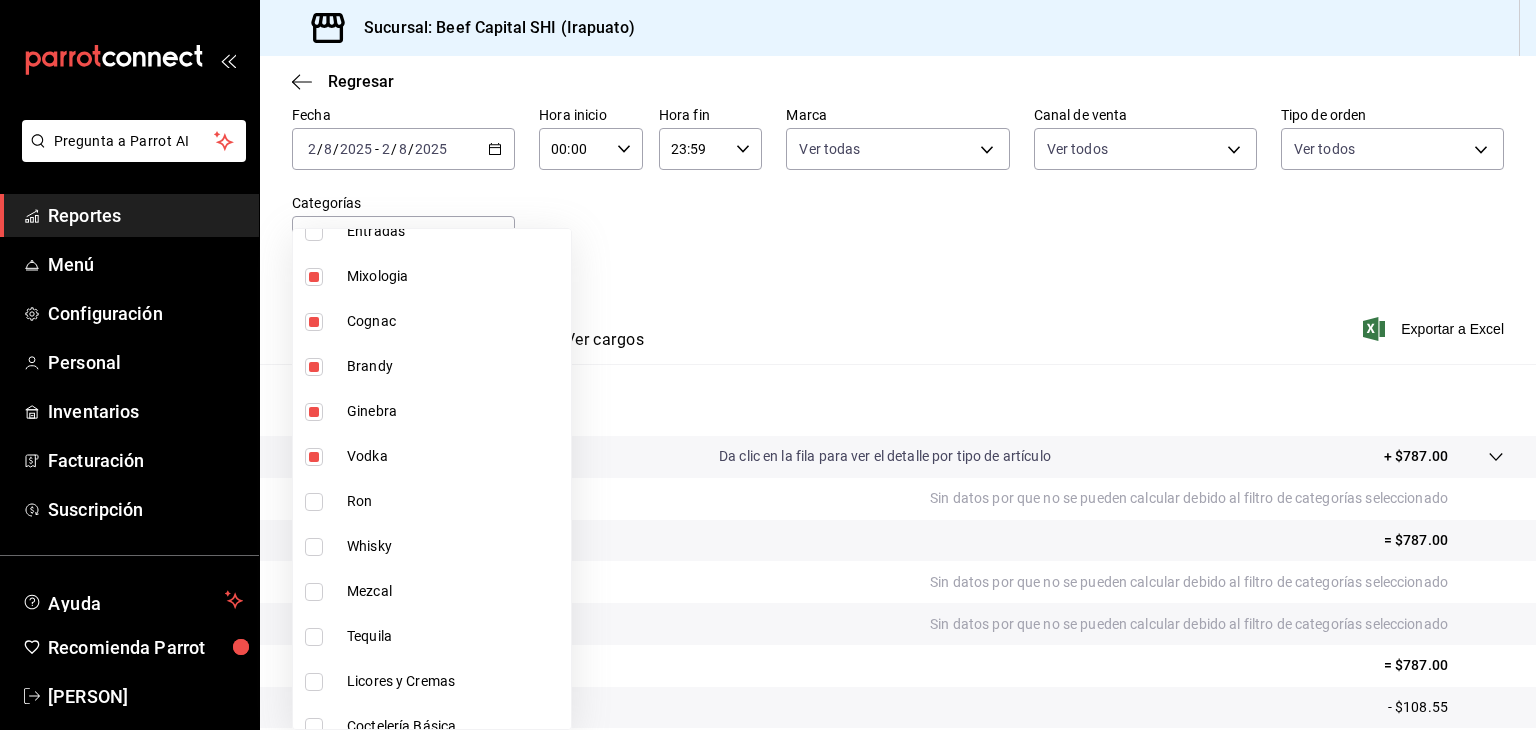 click at bounding box center (314, 502) 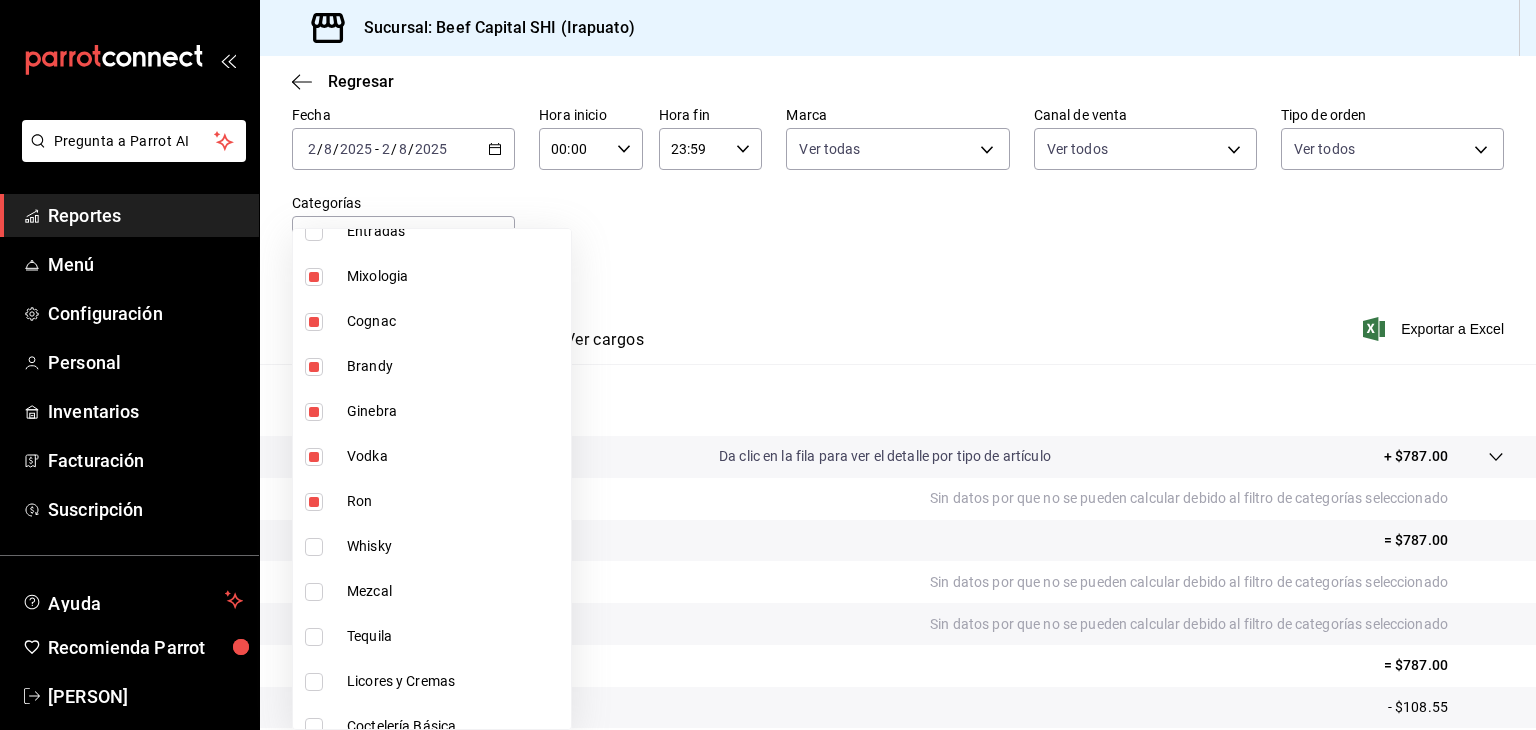 click at bounding box center (314, 547) 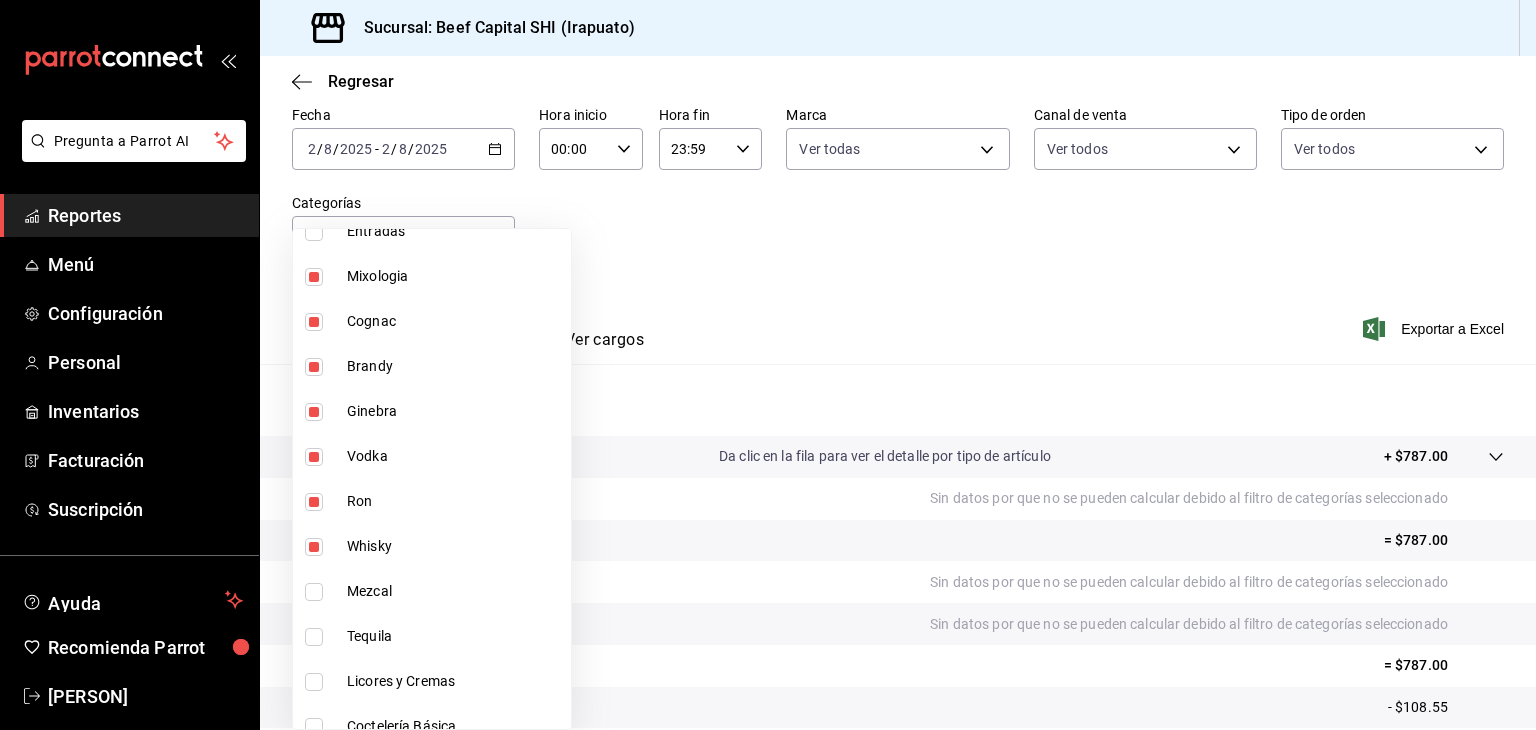 click at bounding box center (314, 592) 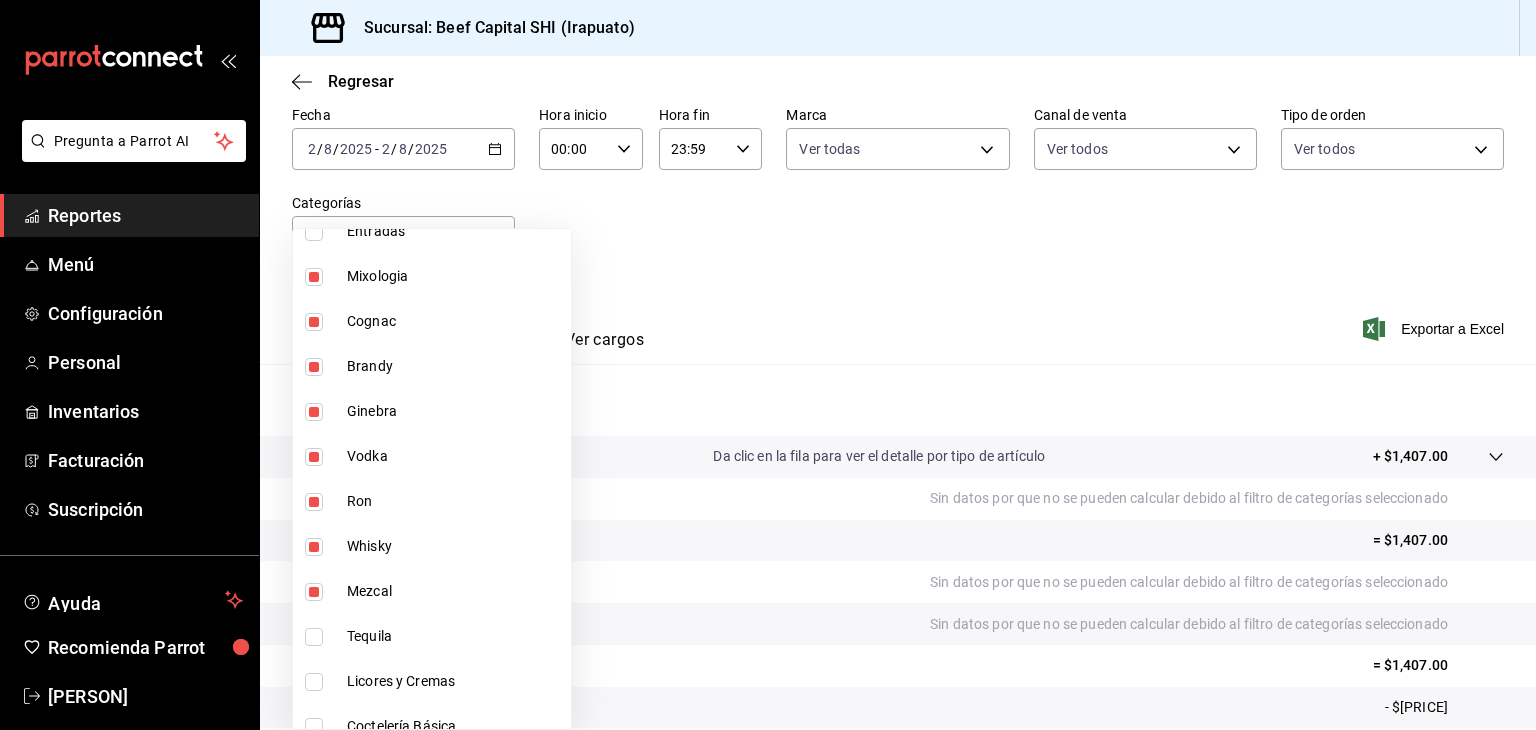 click at bounding box center [314, 637] 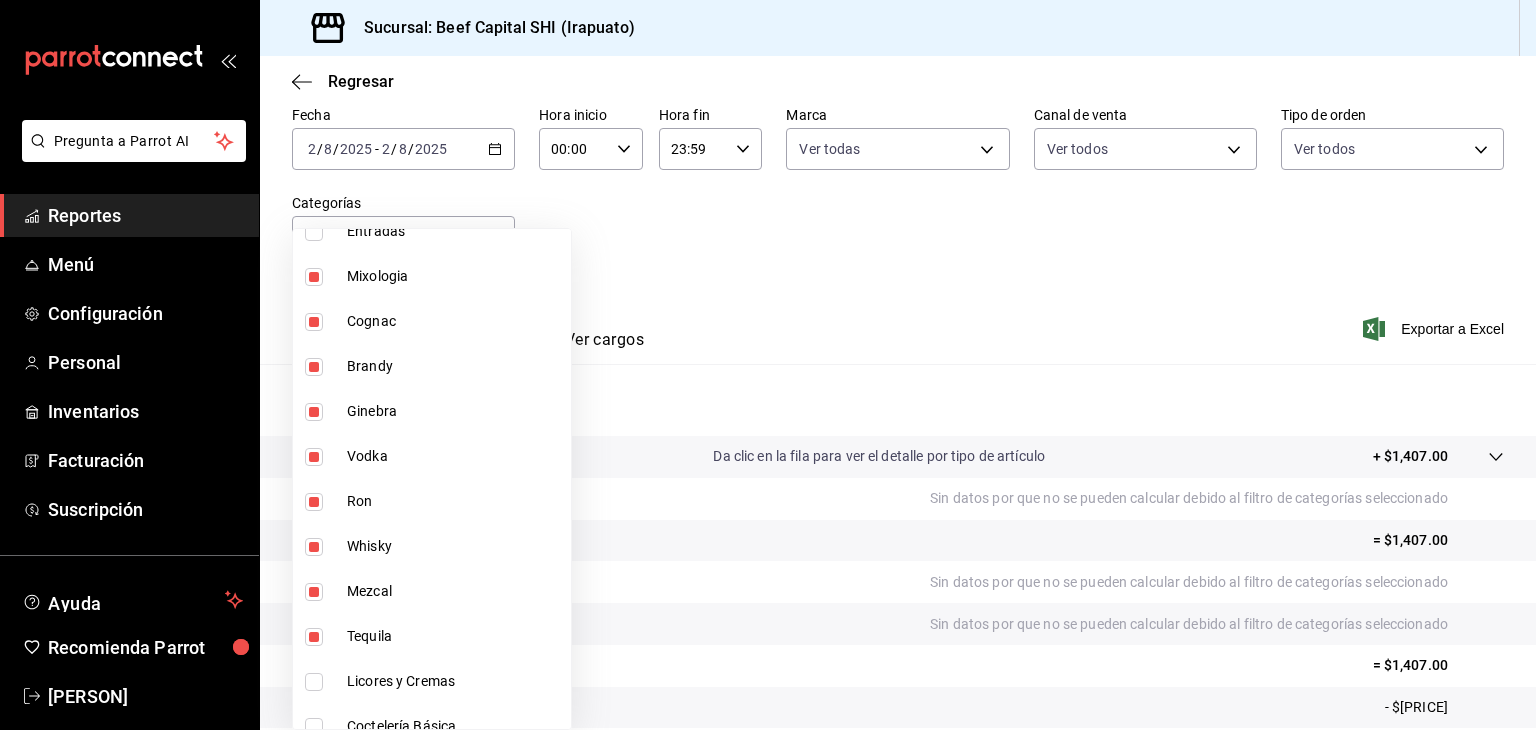 click at bounding box center [314, 682] 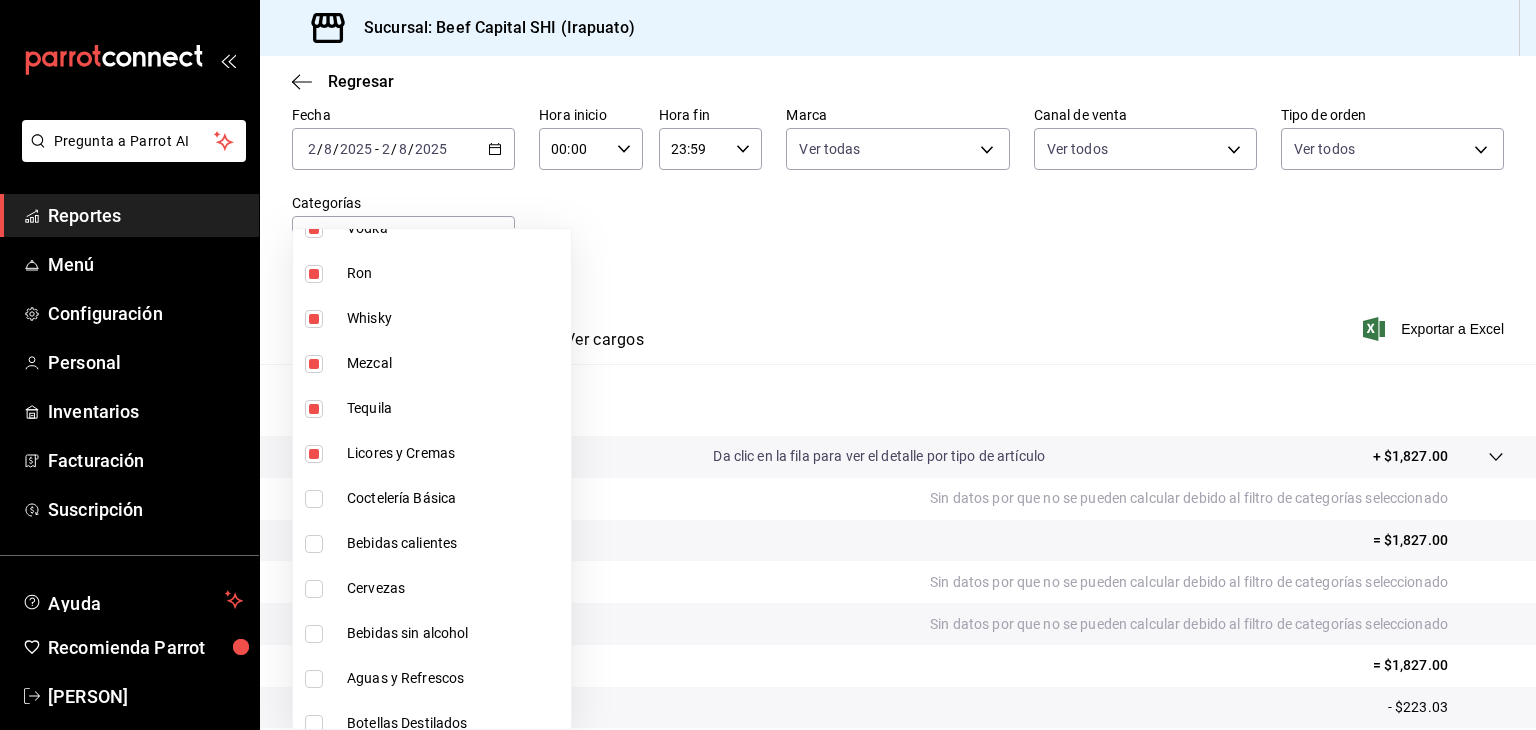 scroll, scrollTop: 2044, scrollLeft: 0, axis: vertical 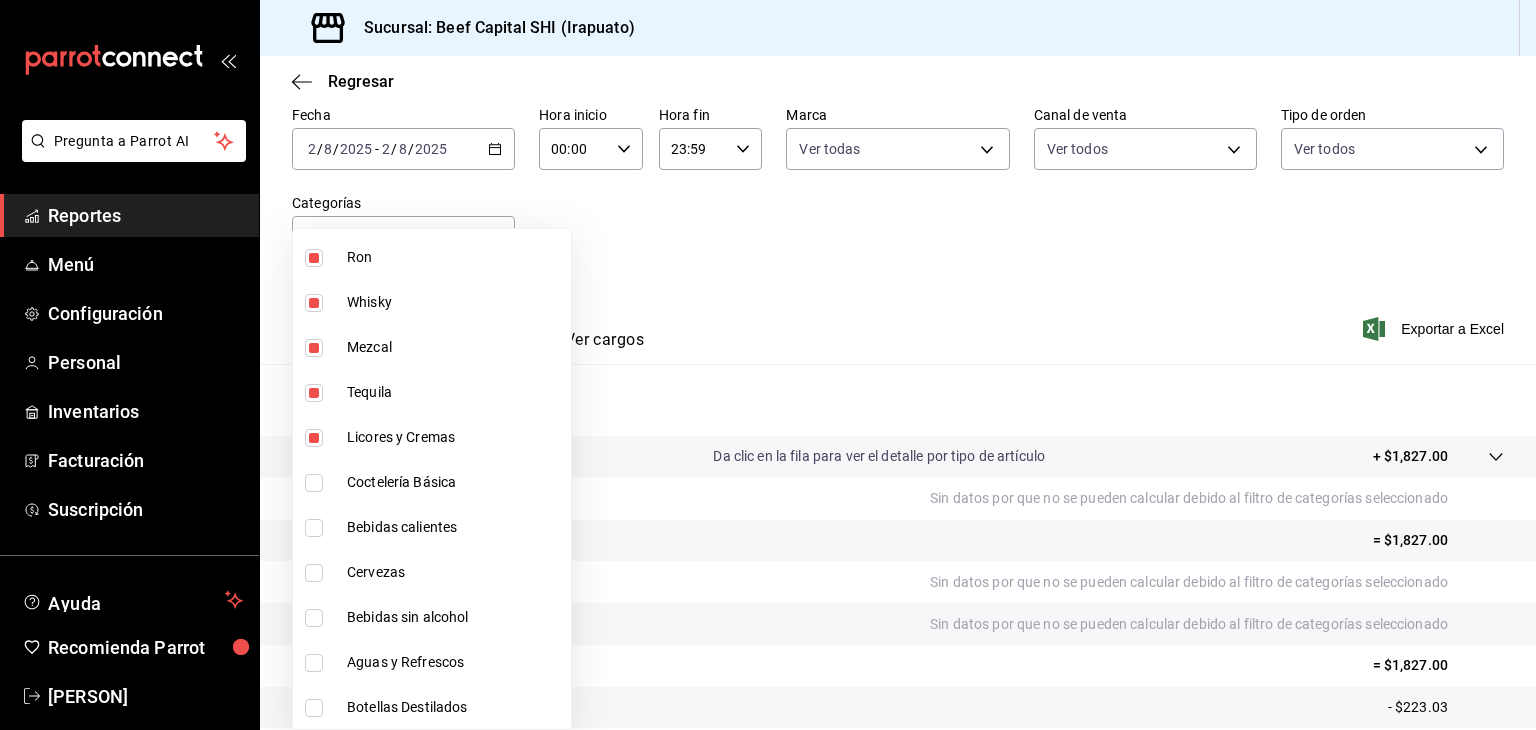 click at bounding box center (314, 483) 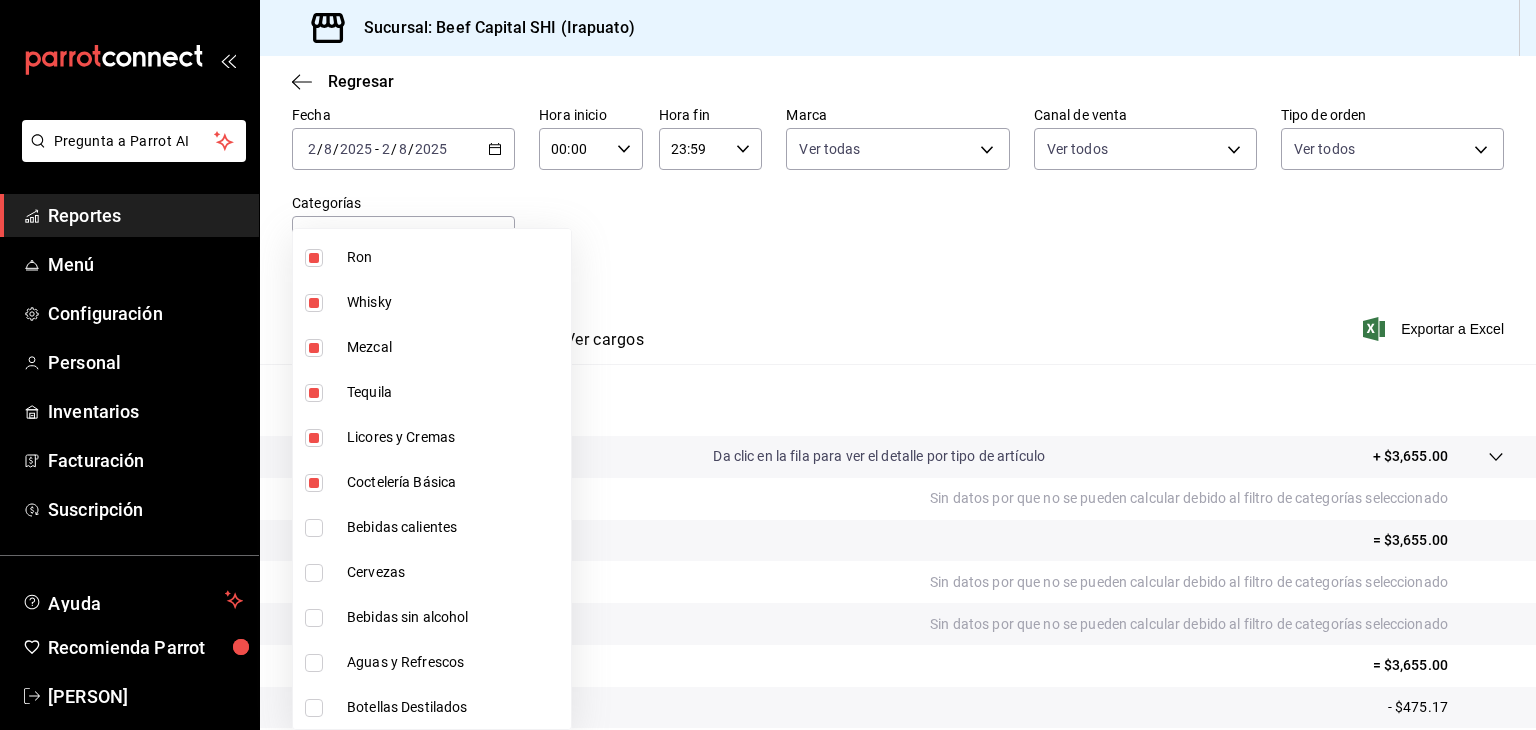 click at bounding box center (314, 528) 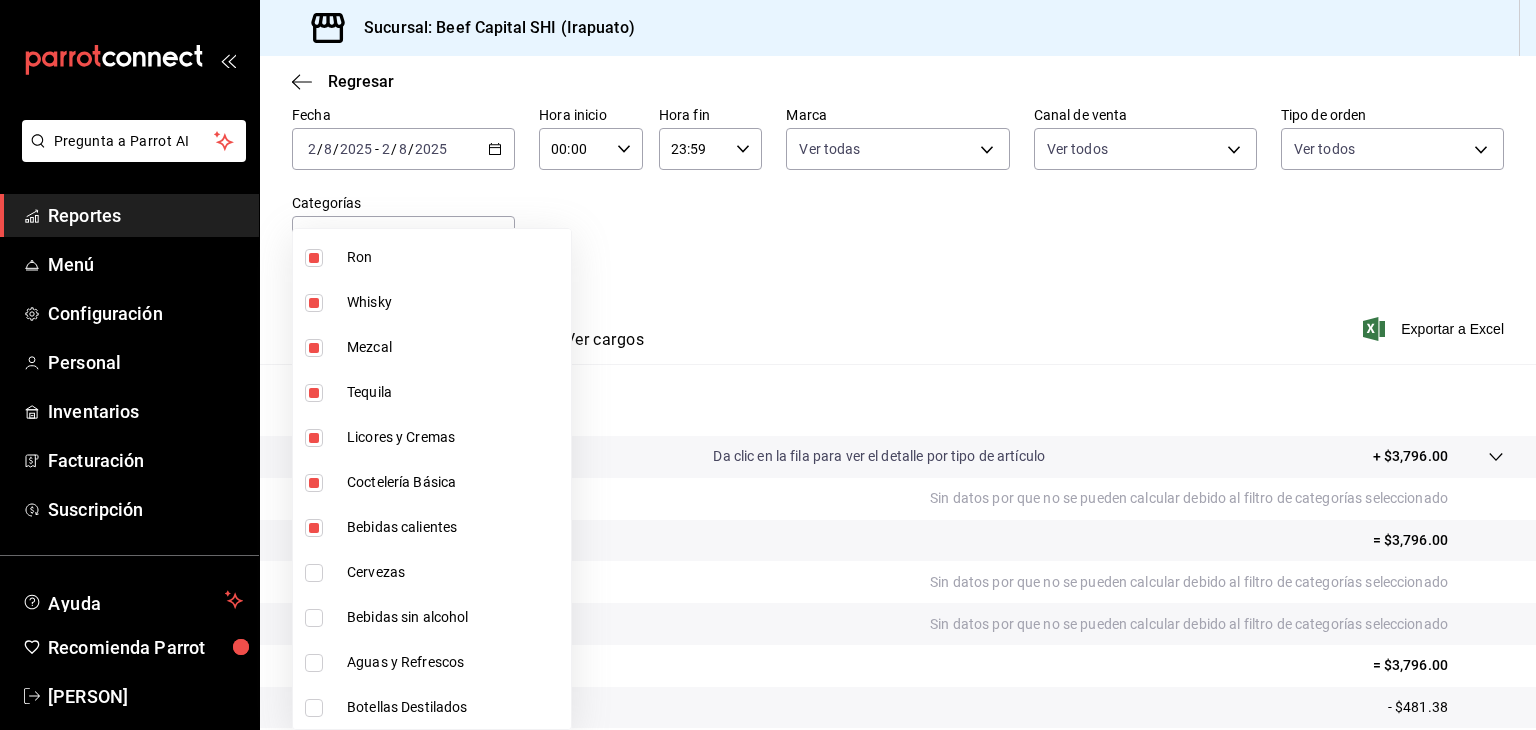 click at bounding box center [314, 573] 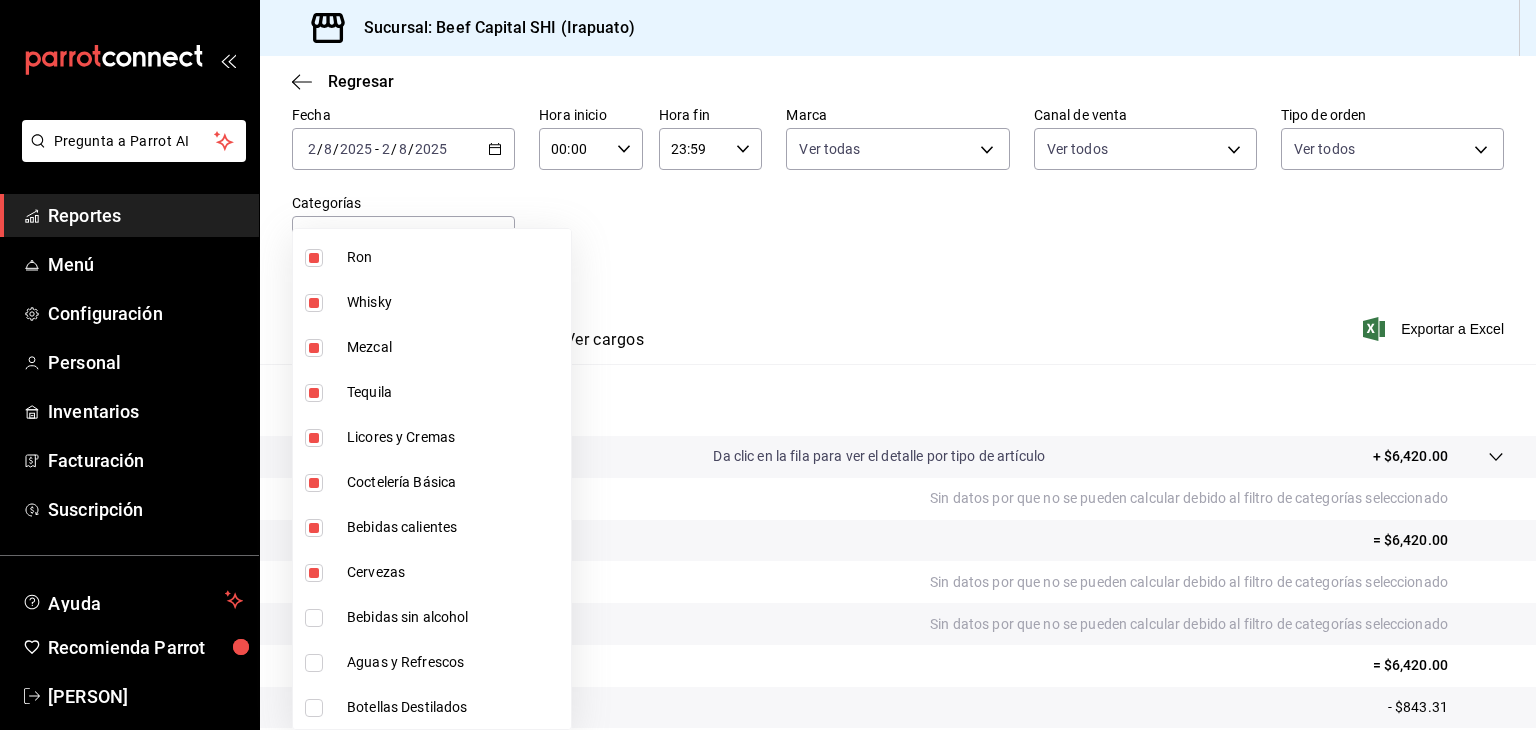 click at bounding box center (314, 618) 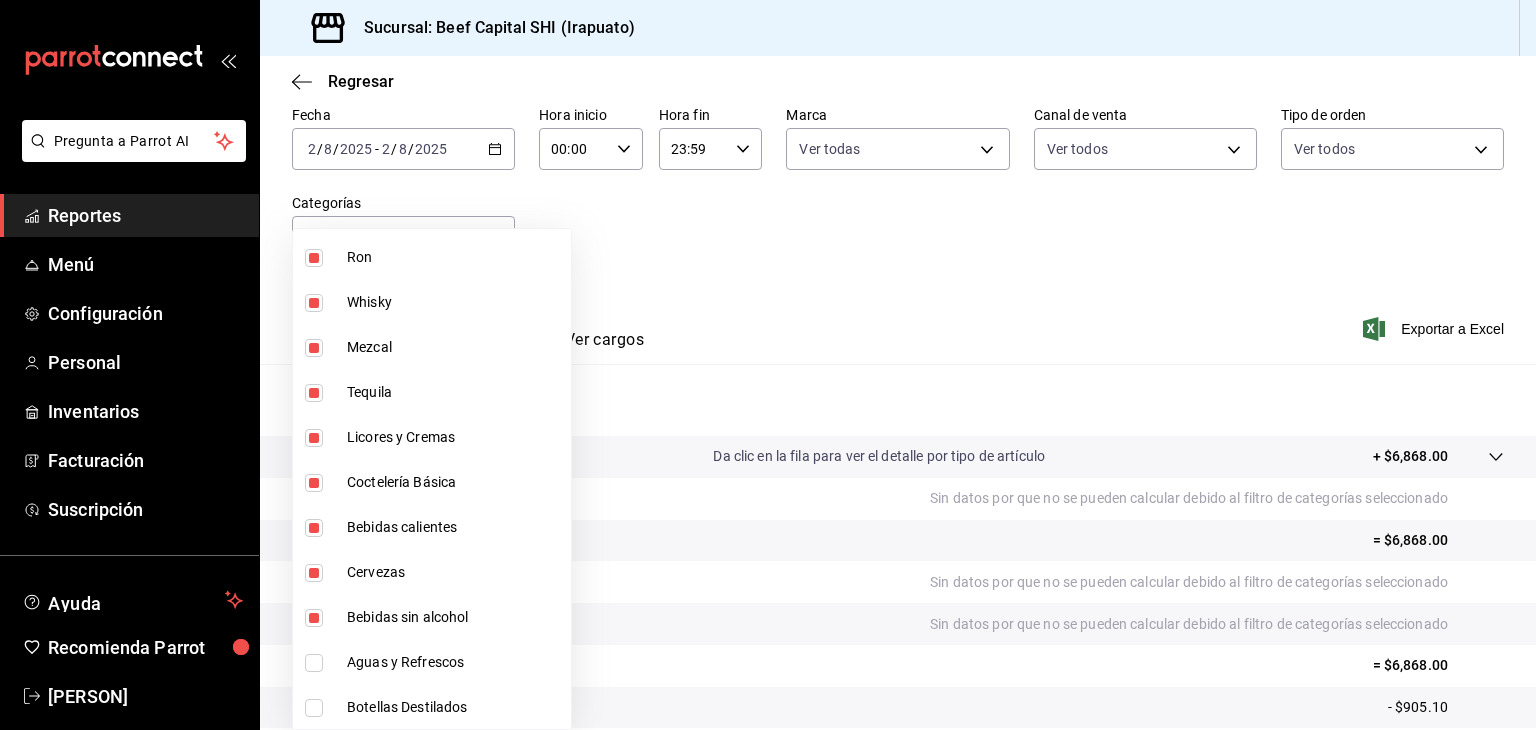 click on "Aguas y Refrescos" at bounding box center (432, 662) 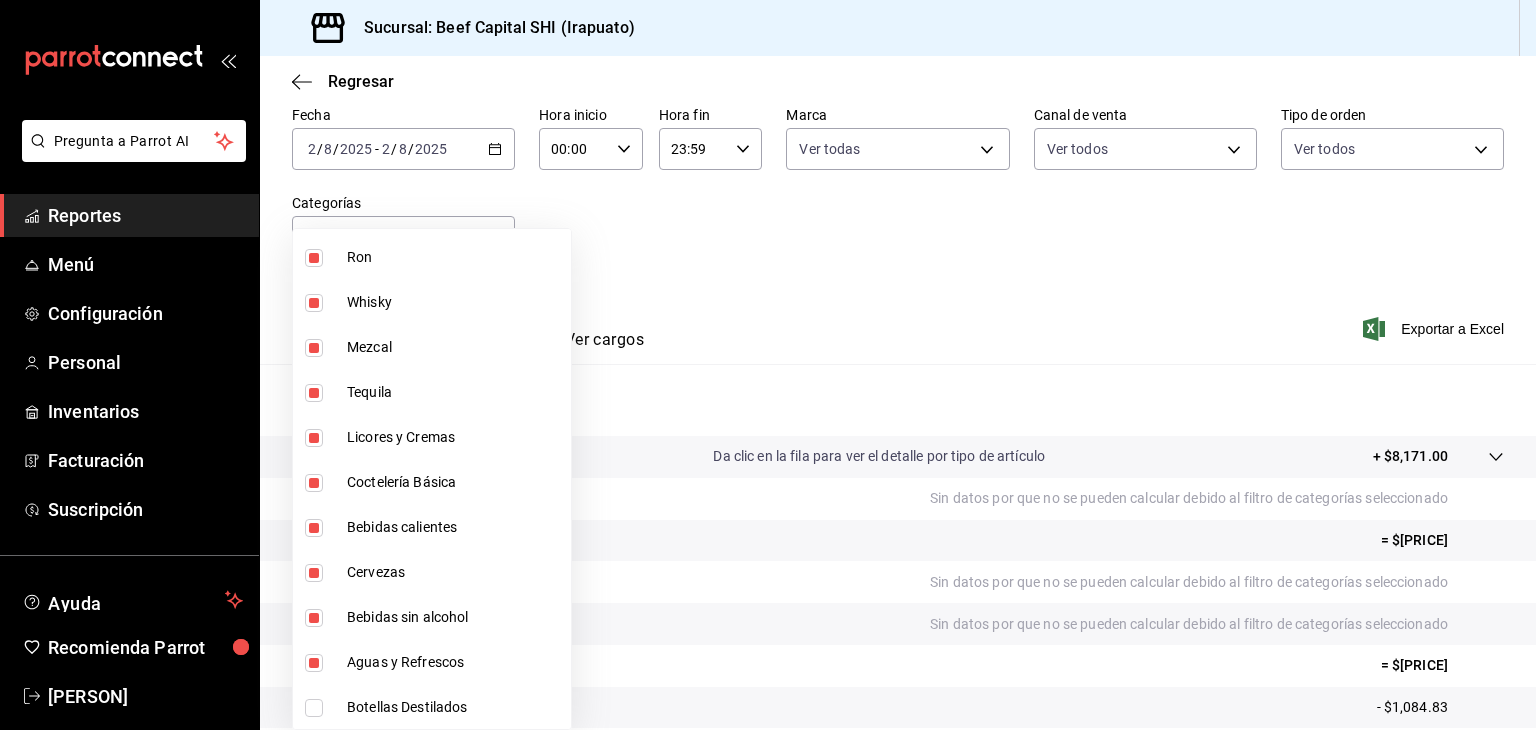 click at bounding box center (314, 708) 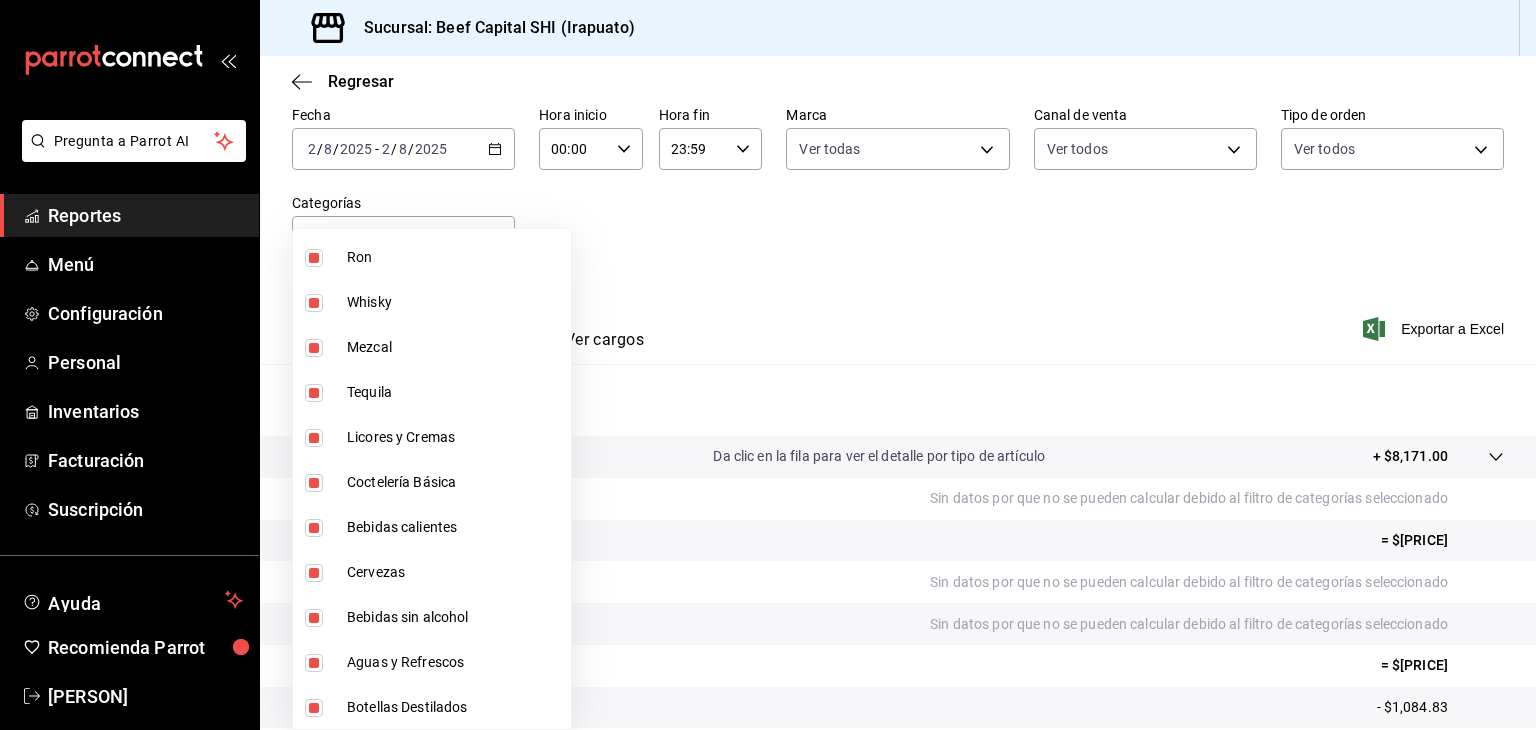 click at bounding box center (768, 365) 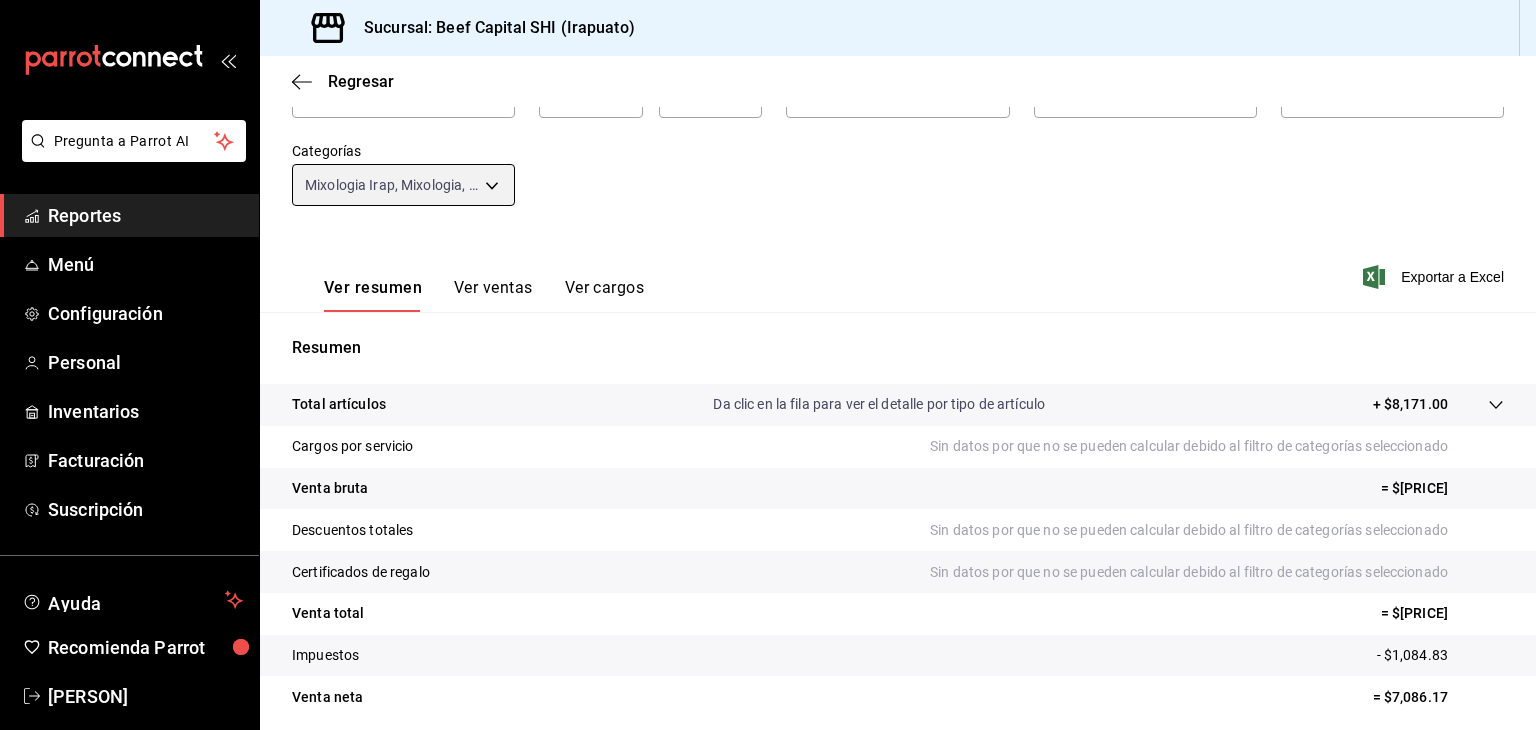 scroll, scrollTop: 200, scrollLeft: 0, axis: vertical 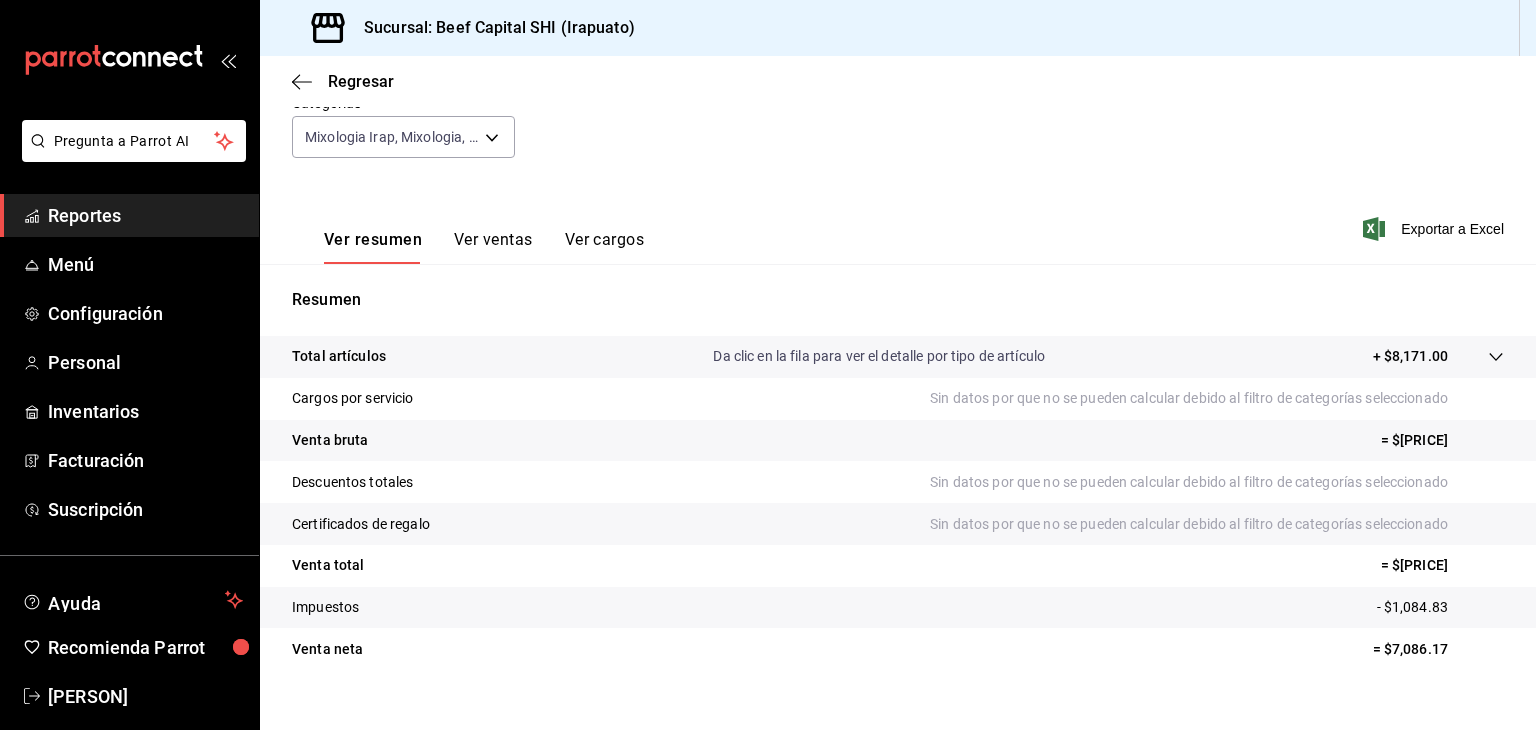 click on "+ $8,171.00" at bounding box center (1410, 356) 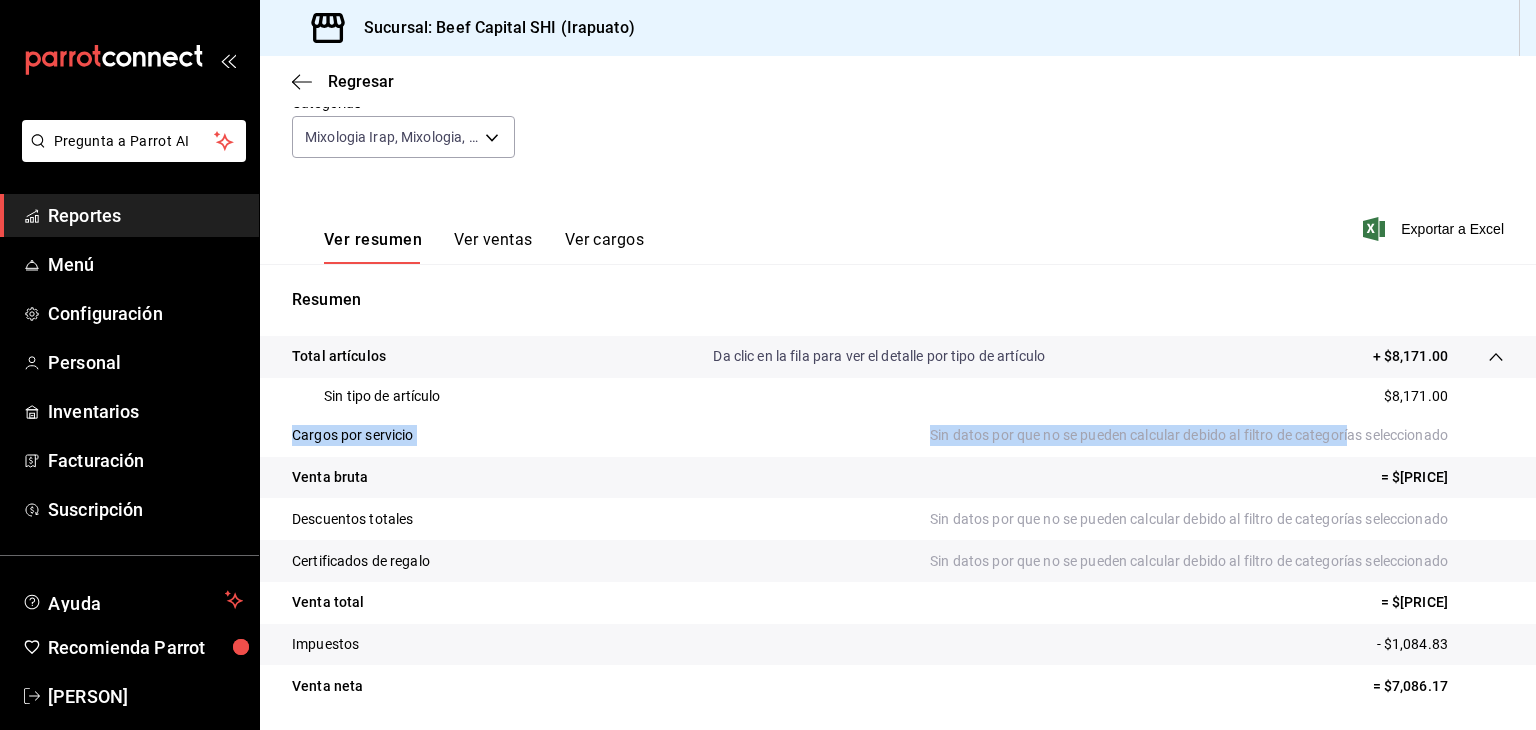 drag, startPoint x: 1432, startPoint y: 396, endPoint x: 1354, endPoint y: 413, distance: 79.83107 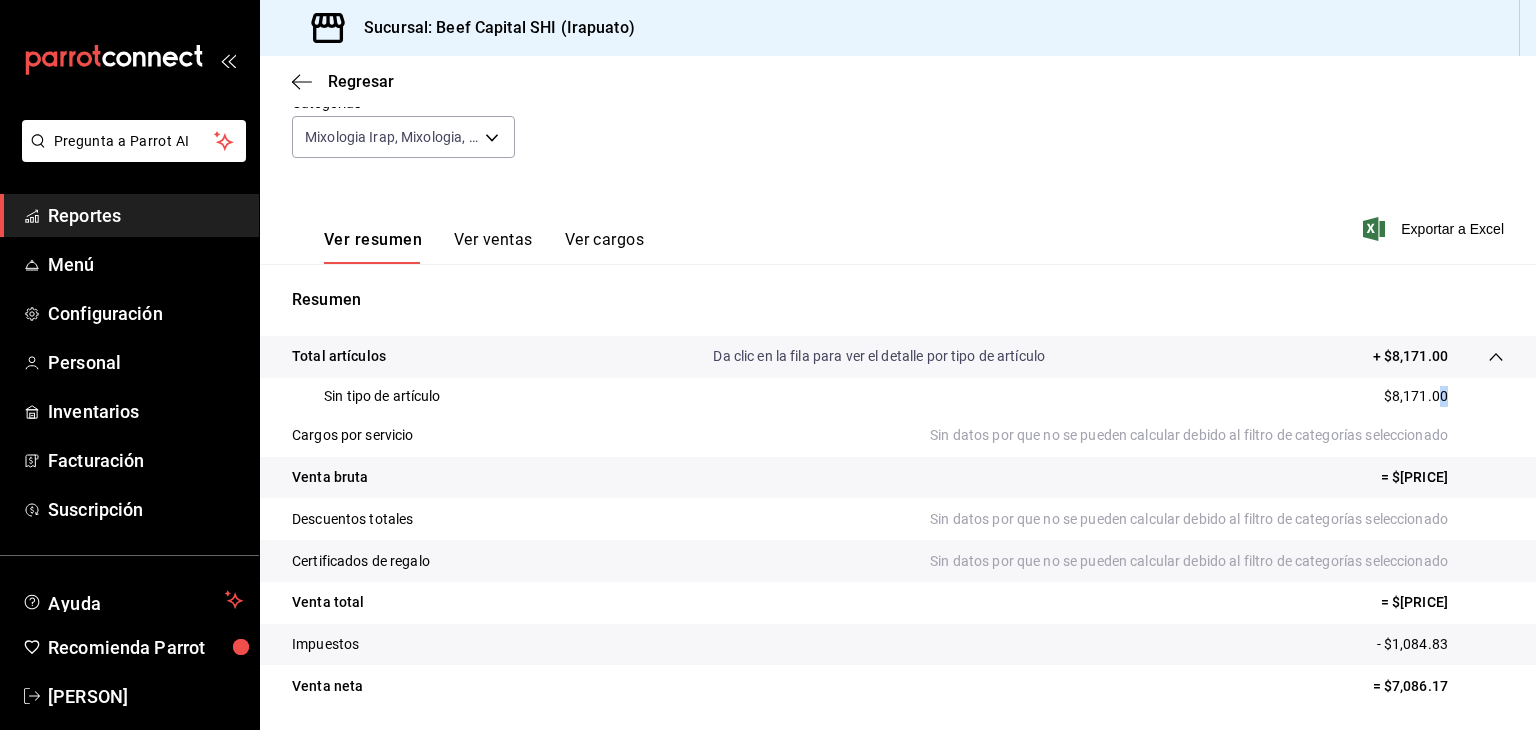 click on "$8,171.00" at bounding box center [1416, 396] 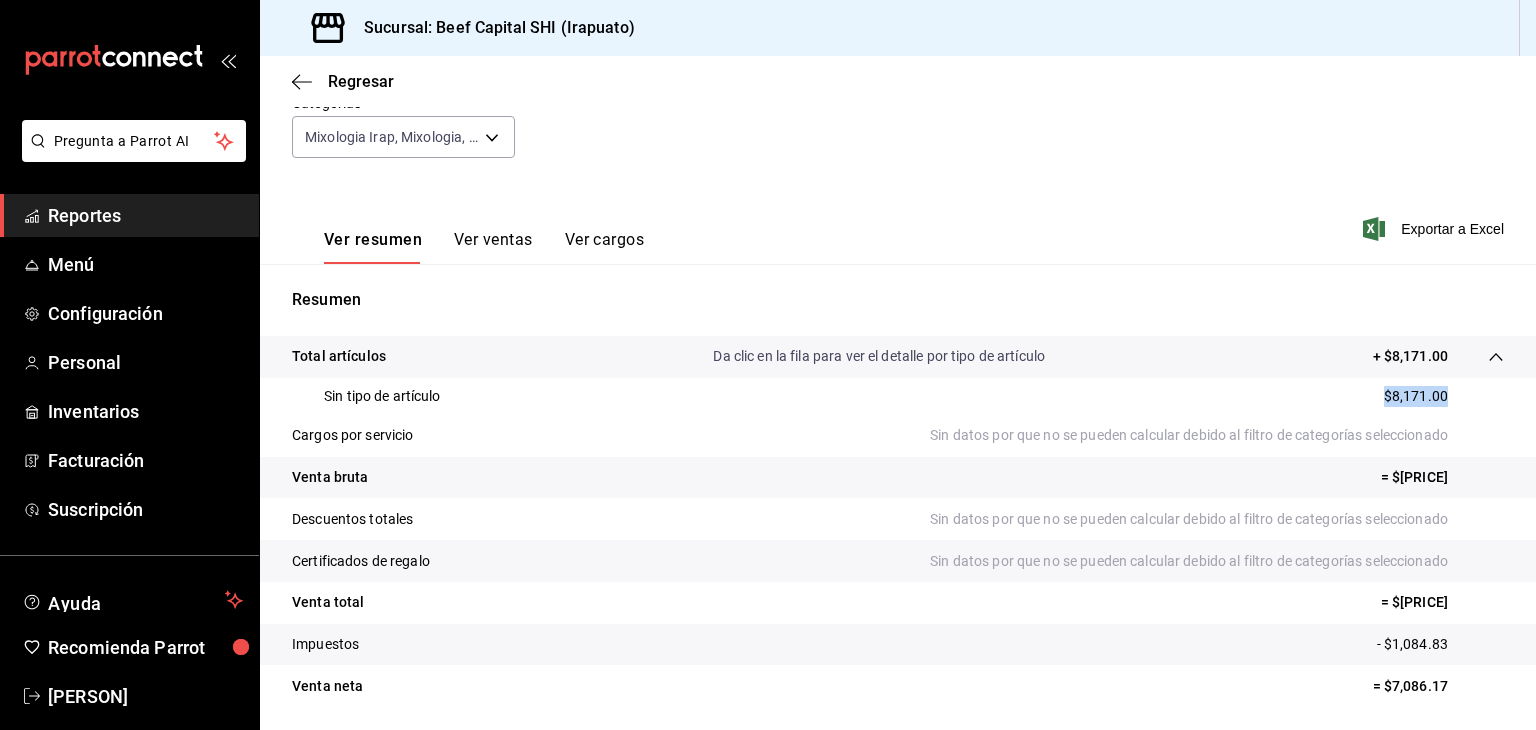 drag, startPoint x: 1432, startPoint y: 394, endPoint x: 1400, endPoint y: 397, distance: 32.140316 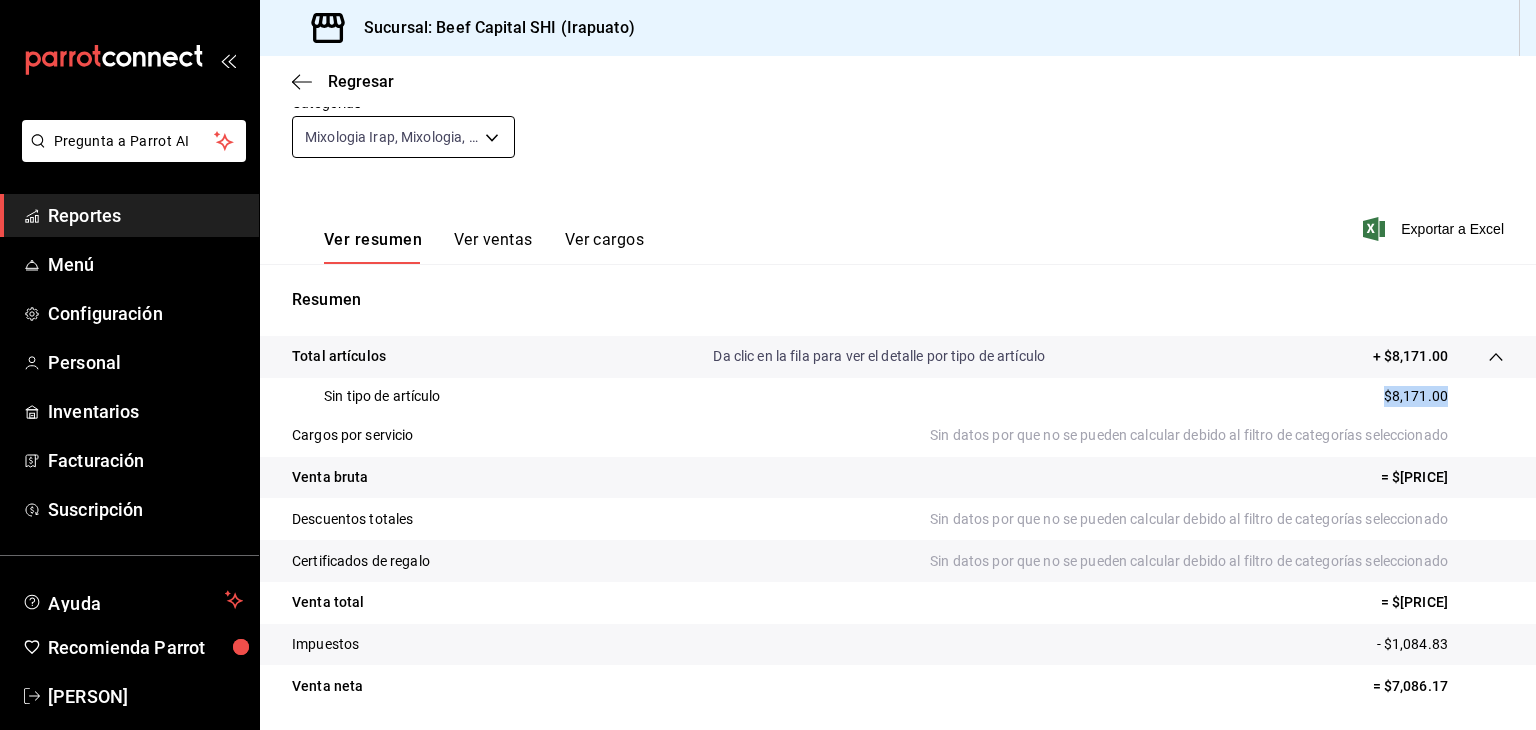click on "Pregunta a Parrot AI Reportes   Menú   Configuración   Personal   Inventarios   Facturación   Suscripción   Ayuda Recomienda Parrot   Georgina Manrique   Sugerir nueva función   Sucursal: Beef Capital SHI ([CITY]) Regresar Ventas Los artículos listados no incluyen descuentos de orden y el filtro de fechas está limitado a un máximo de 31 días. Fecha [DATE] [DATE] - [DATE] [DATE] Hora inicio 00:00 Hora inicio Hora fin 23:59 Hora fin Marca Ver todas [UUID] Canal de venta Ver todos PARROT,UBER_EATS,RAPPI,DIDI_FOOD,ONLINE Tipo de orden Ver todos [UUID],[UUID],[UUID],[UUID],EXTERNAL,[UUID],[UUID],[UUID],[UUID],[UUID] Categorías Ver resumen Ver ventas Ver cargos Exportar a Excel Resumen" at bounding box center (768, 365) 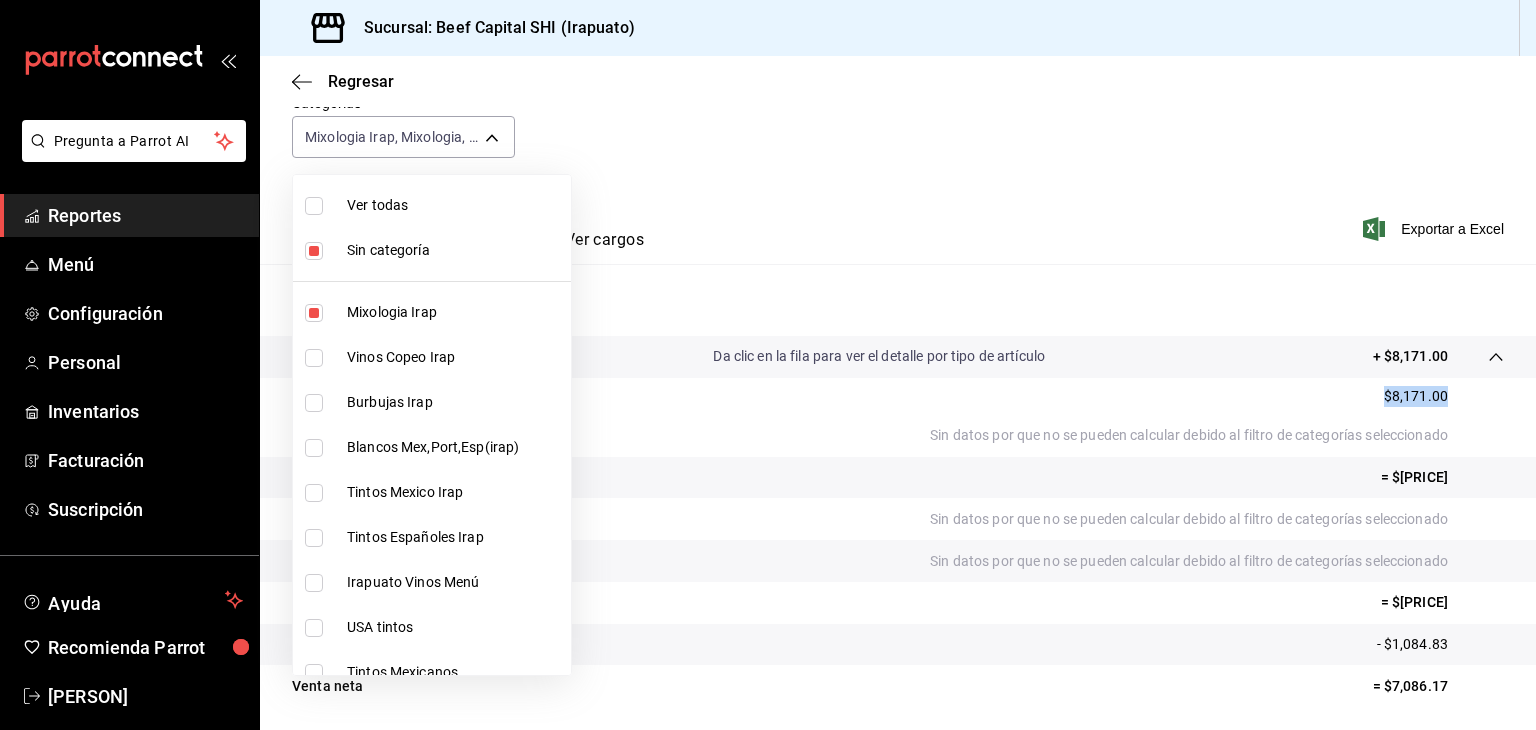 click at bounding box center (314, 206) 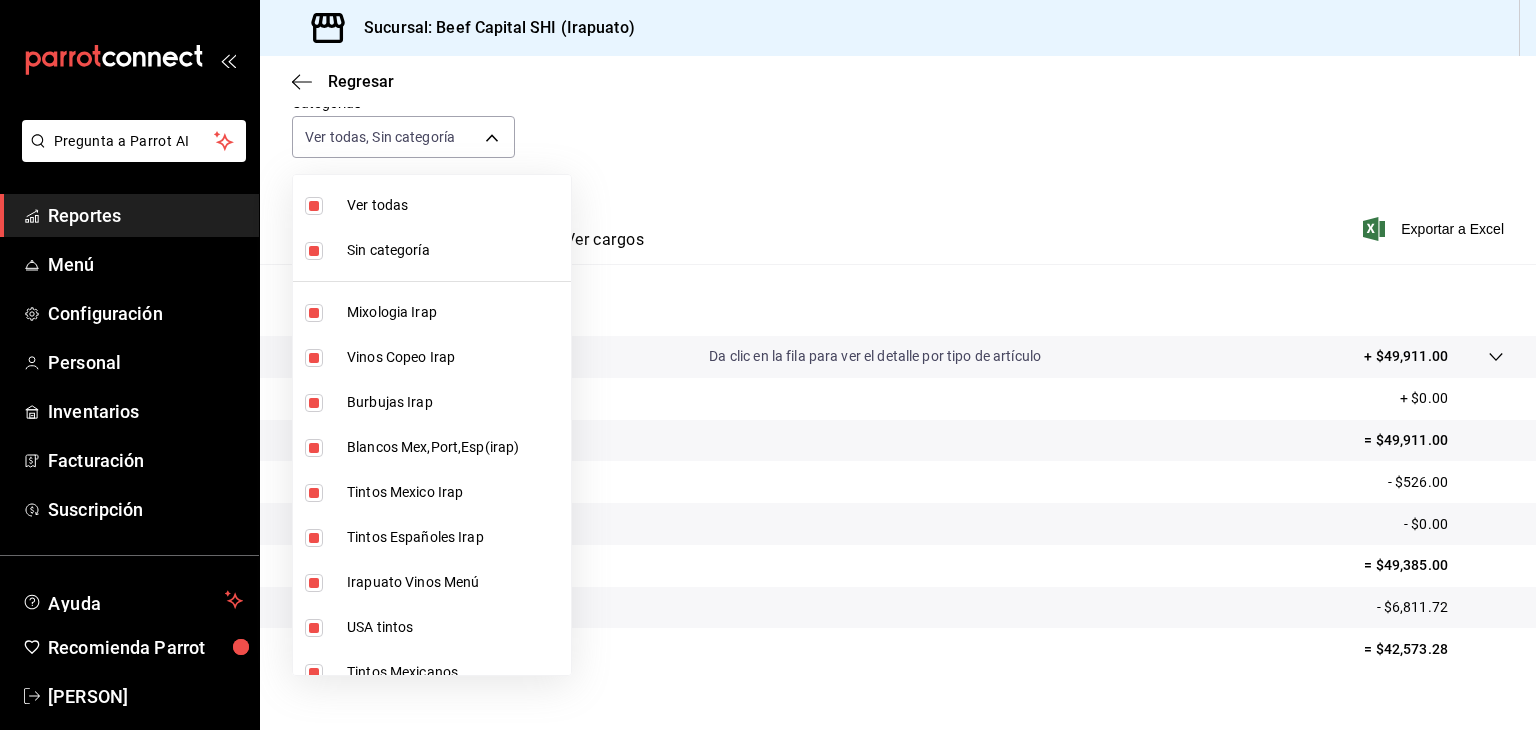 click at bounding box center [314, 206] 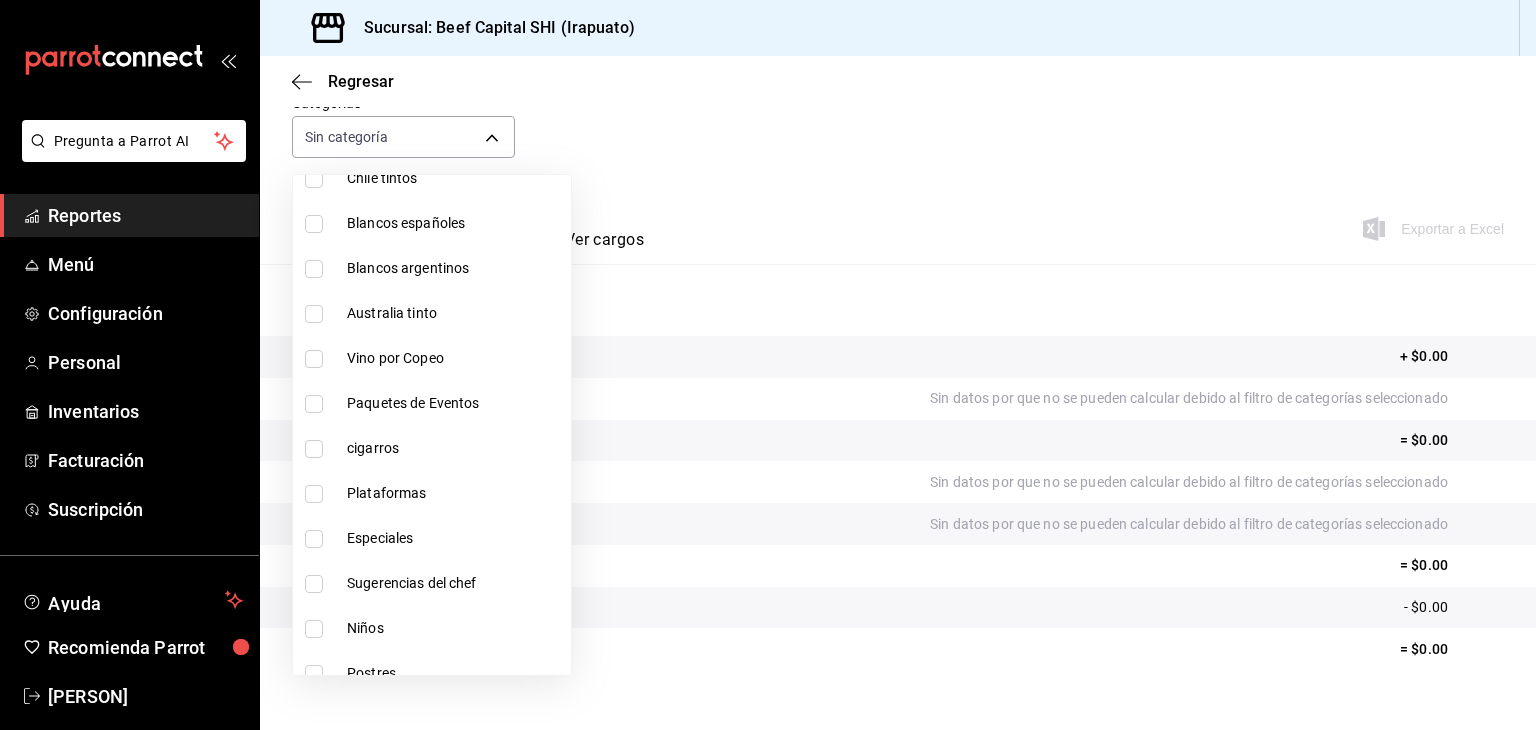 scroll, scrollTop: 800, scrollLeft: 0, axis: vertical 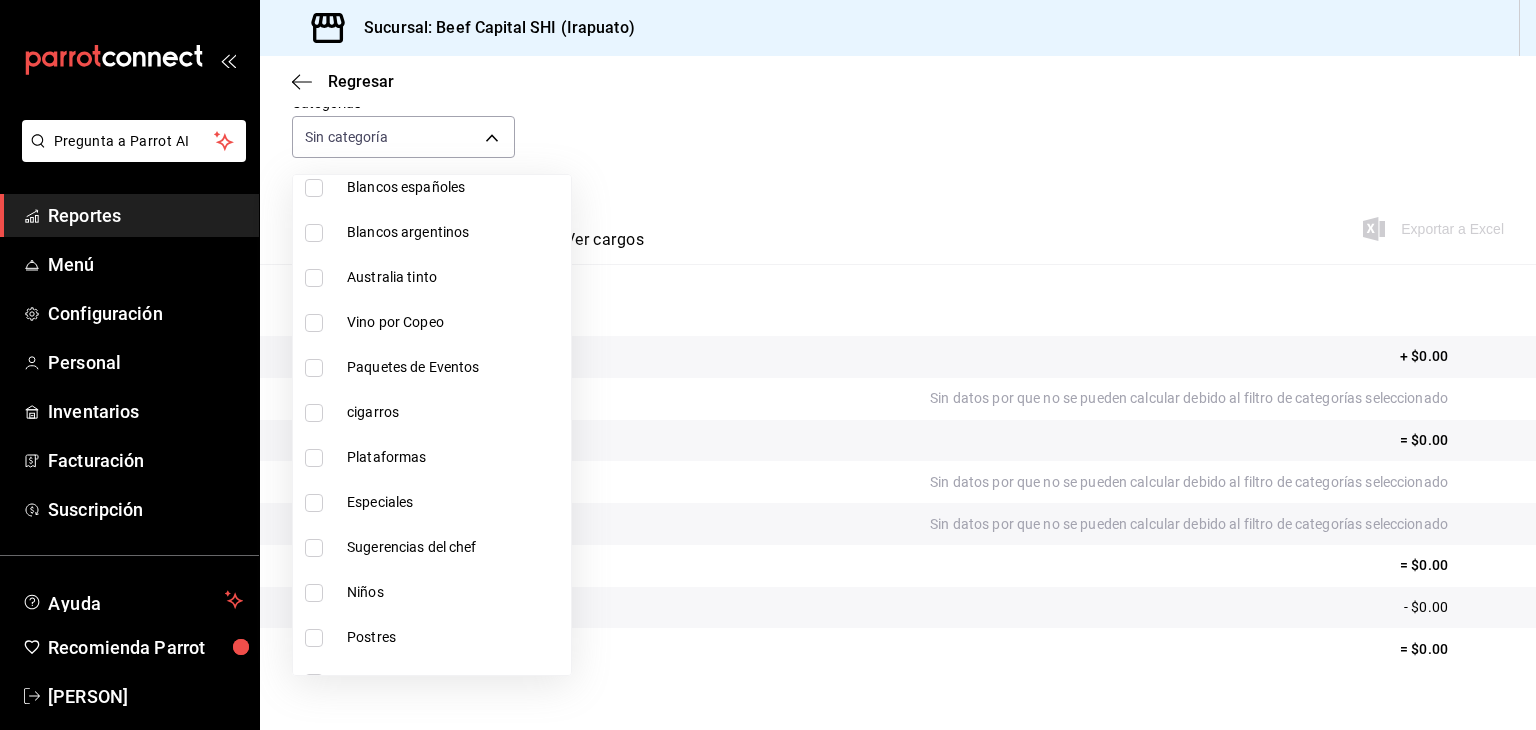 click at bounding box center [314, 368] 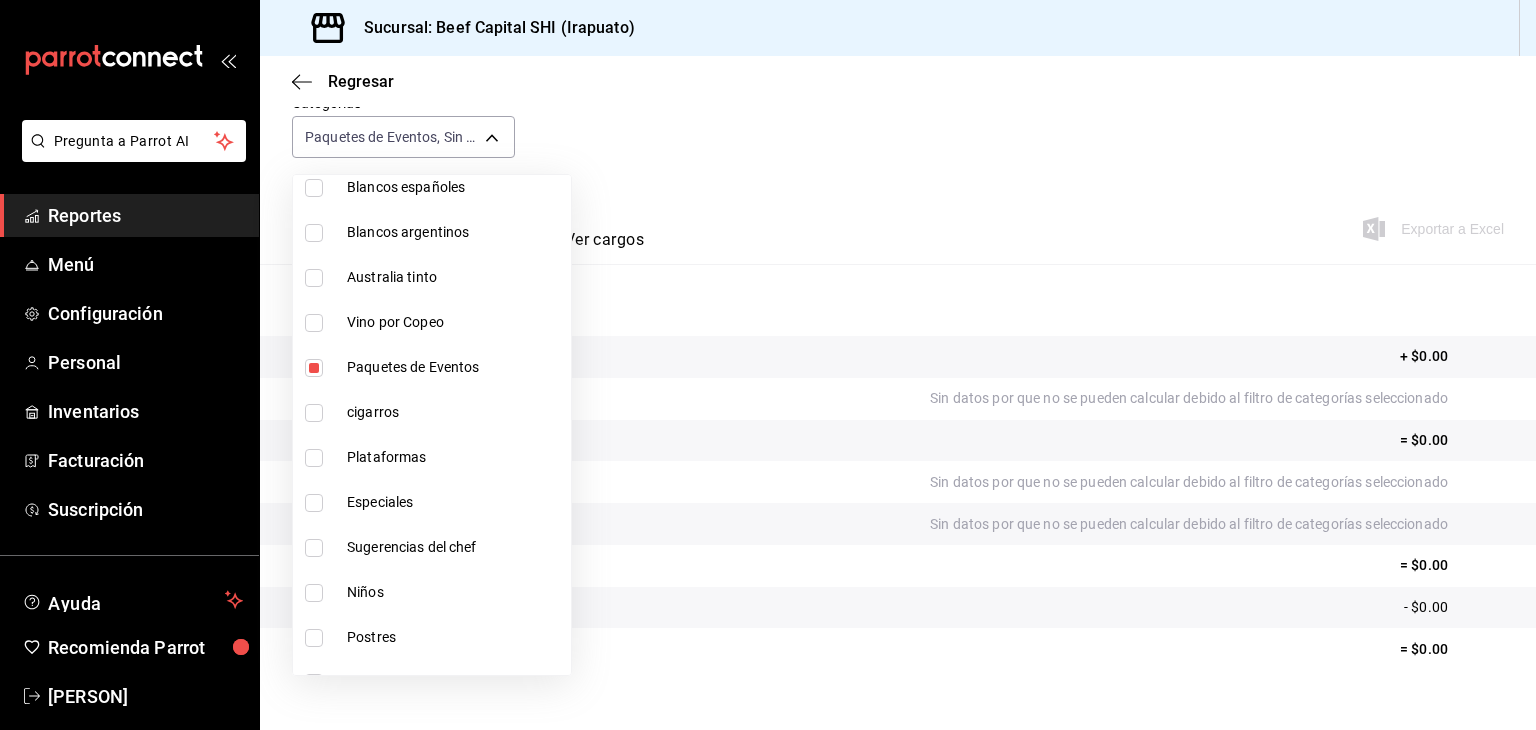 drag, startPoint x: 312, startPoint y: 461, endPoint x: 313, endPoint y: 496, distance: 35.014282 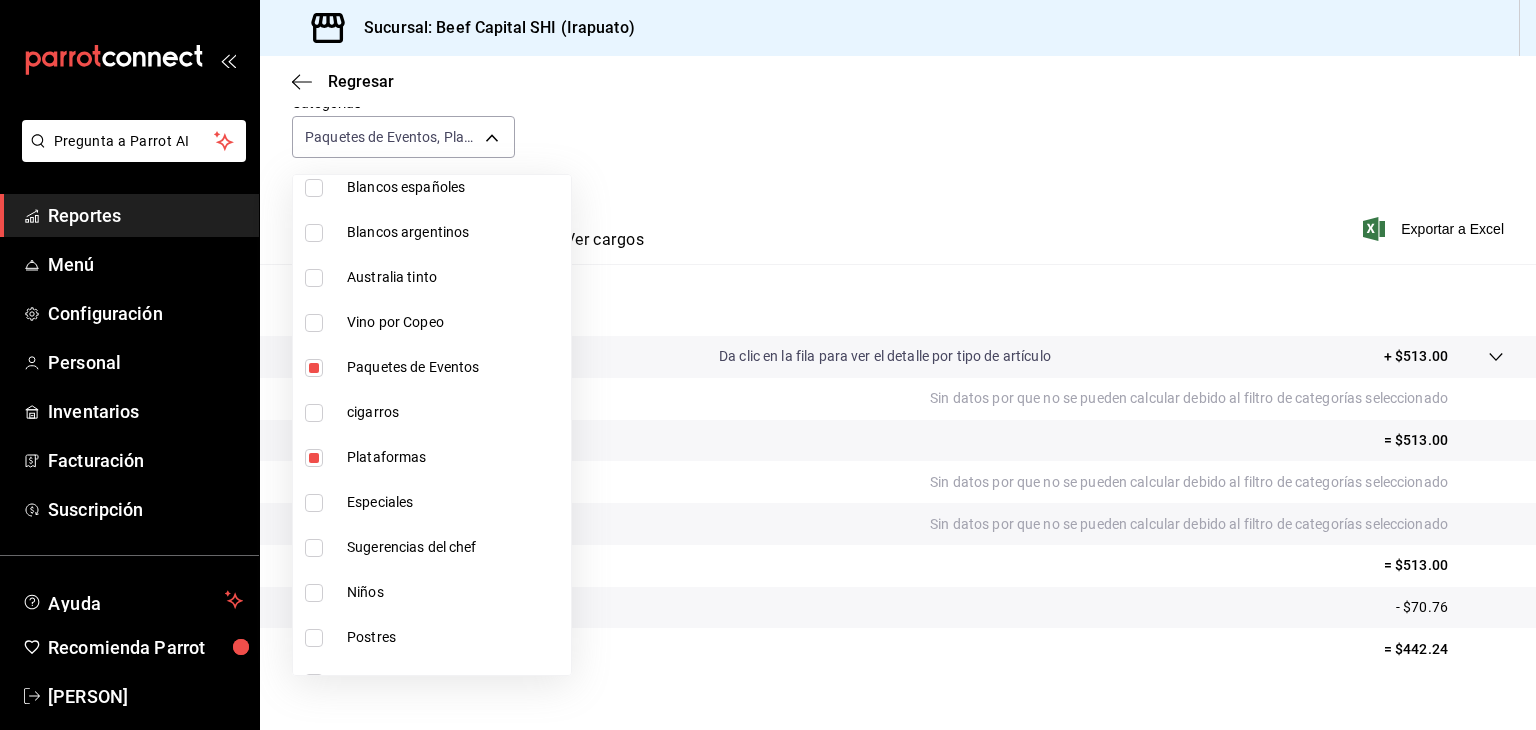 click on "Especiales" at bounding box center (432, 502) 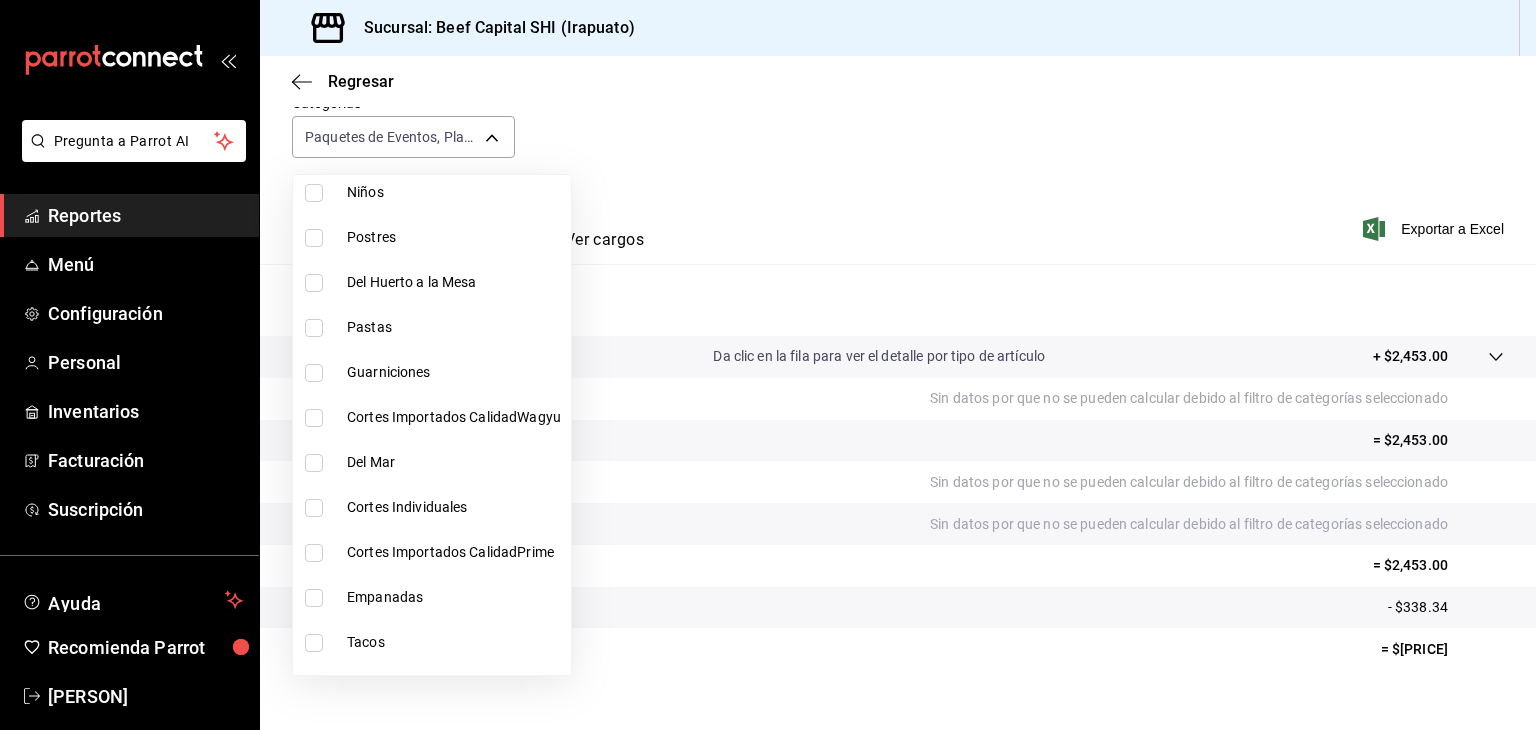 scroll, scrollTop: 1000, scrollLeft: 0, axis: vertical 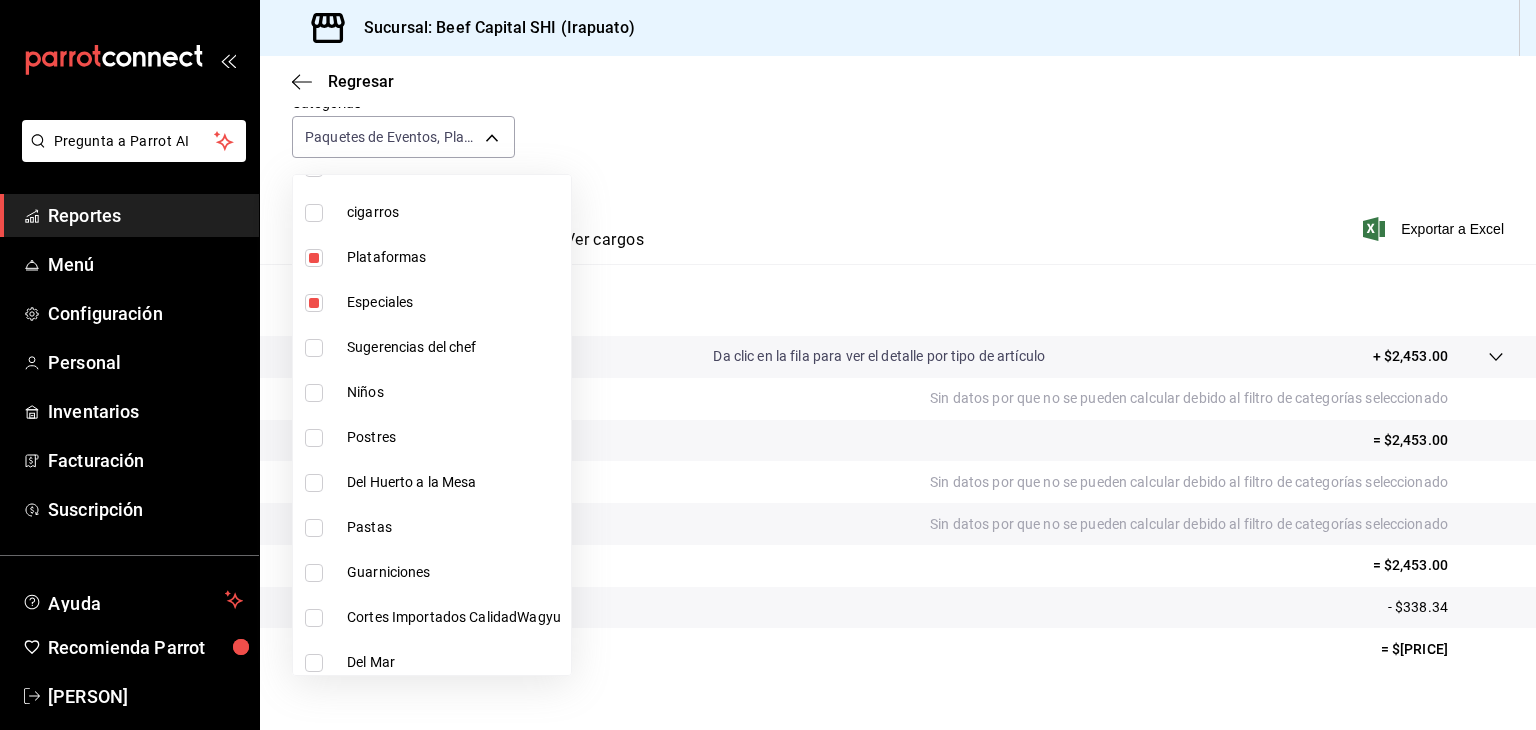 click at bounding box center (314, 348) 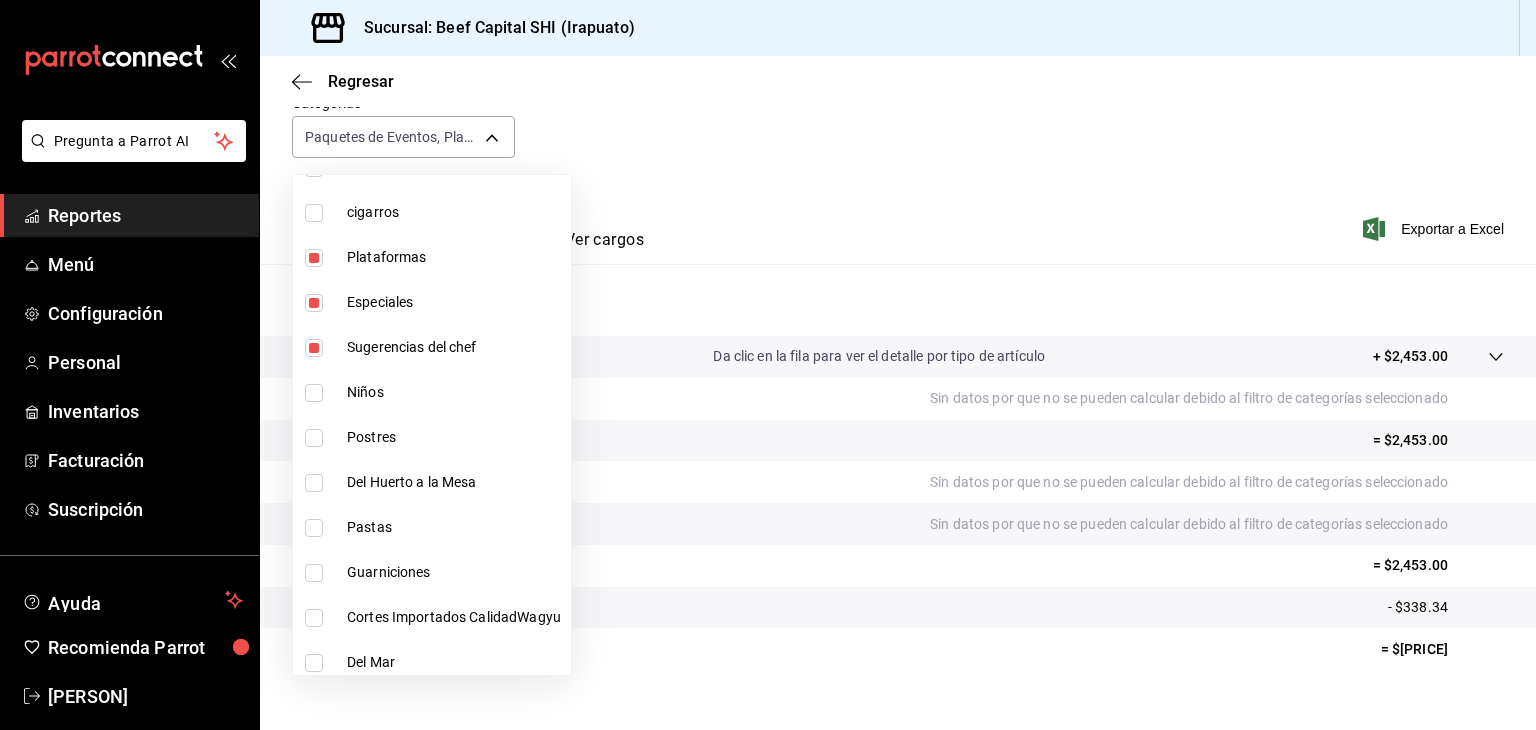drag, startPoint x: 315, startPoint y: 394, endPoint x: 324, endPoint y: 453, distance: 59.682495 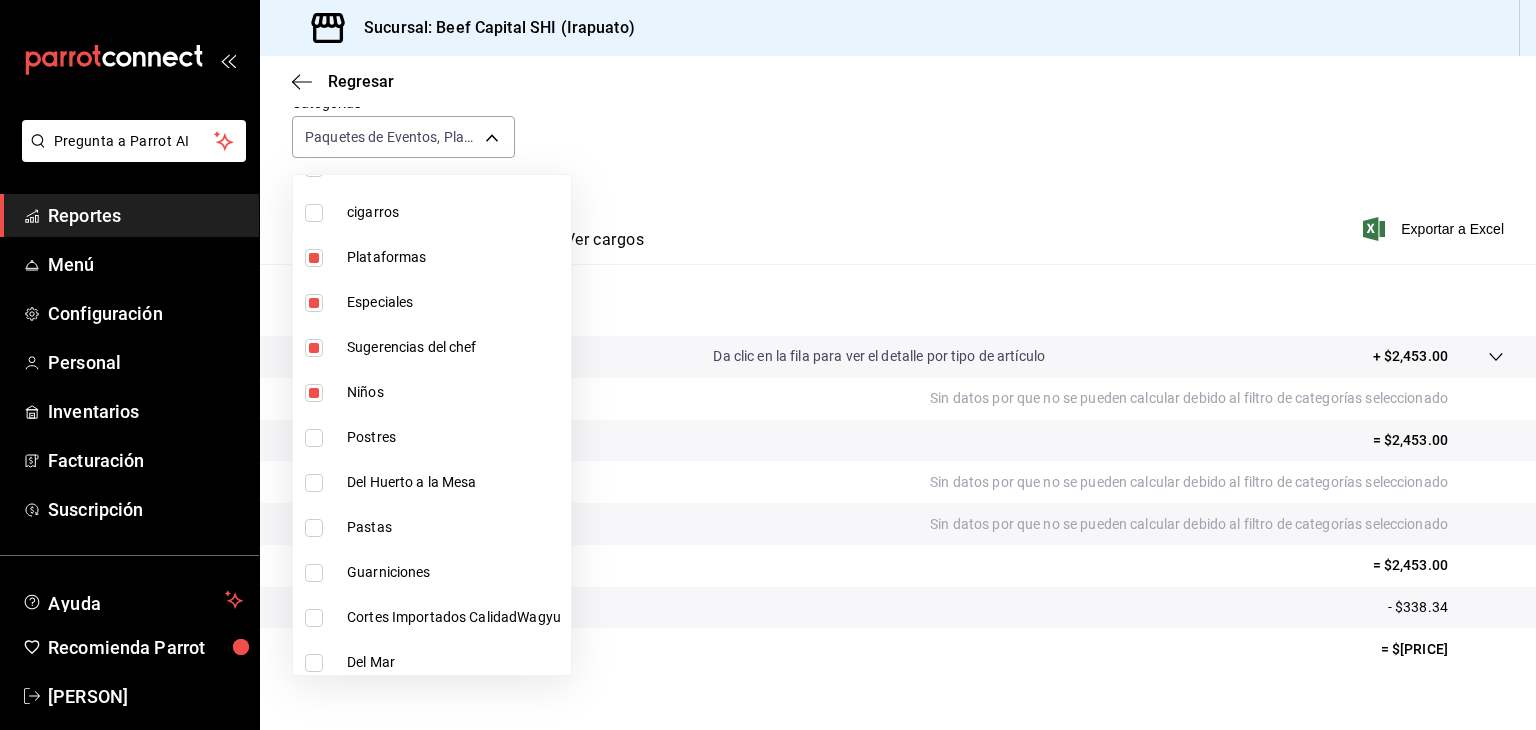 click at bounding box center [314, 438] 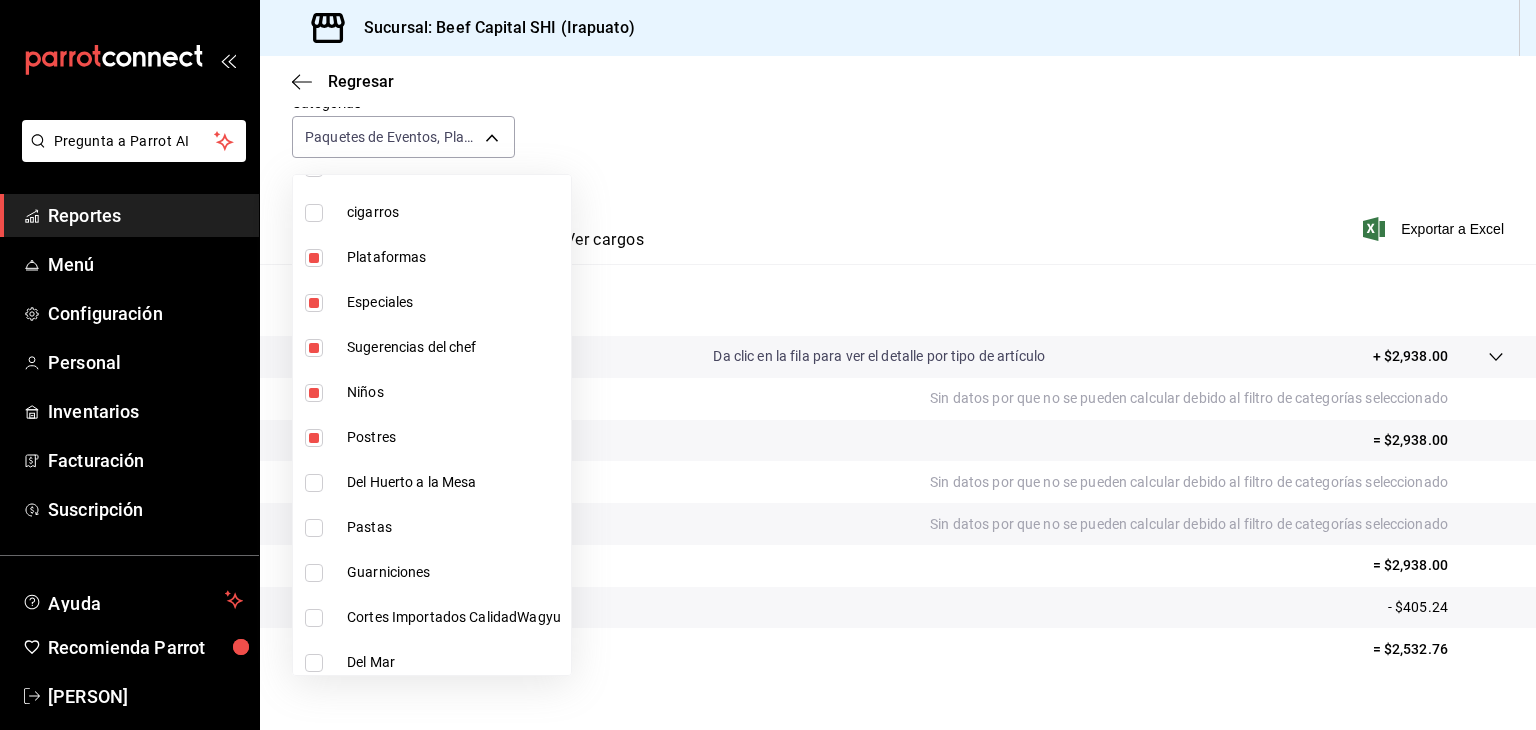 click at bounding box center [314, 483] 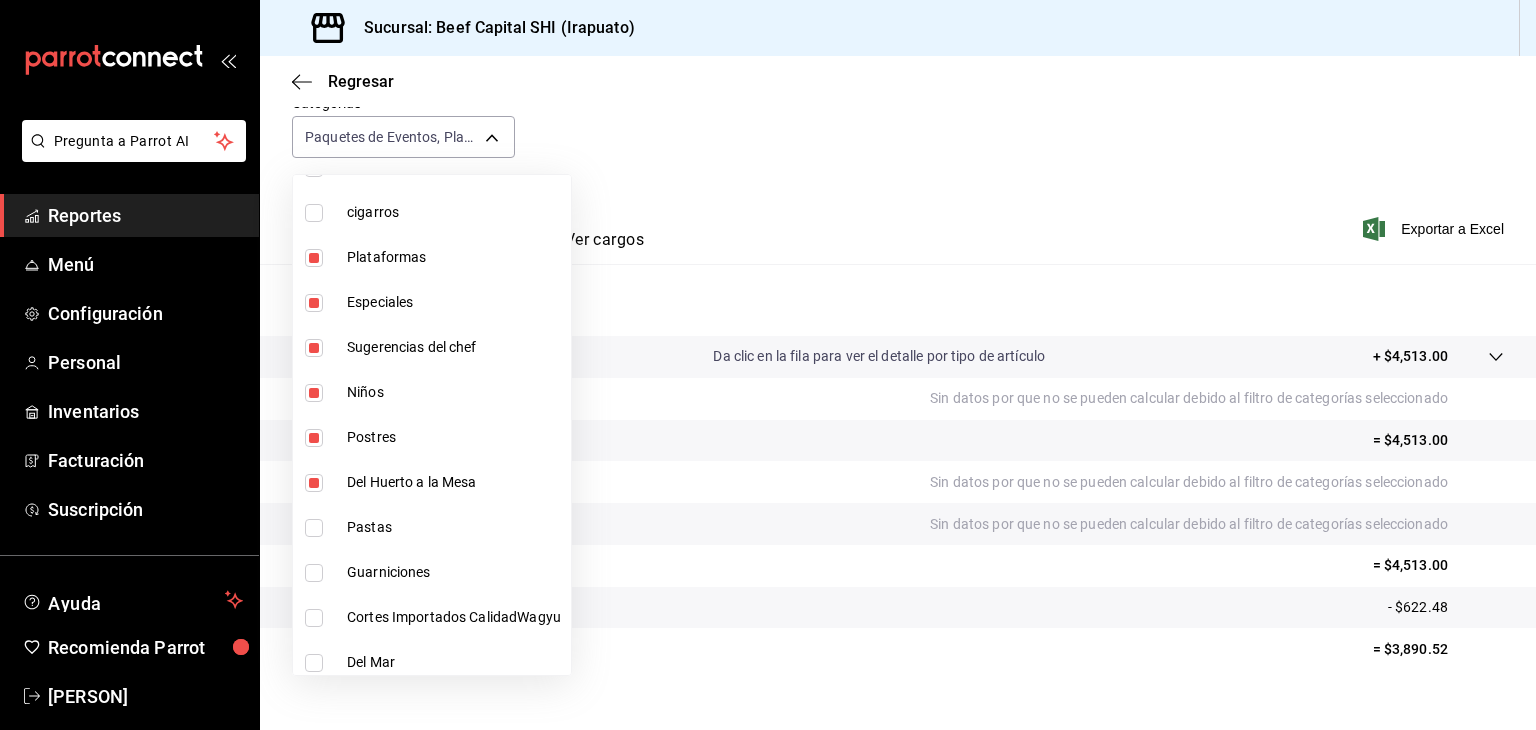 click at bounding box center [314, 528] 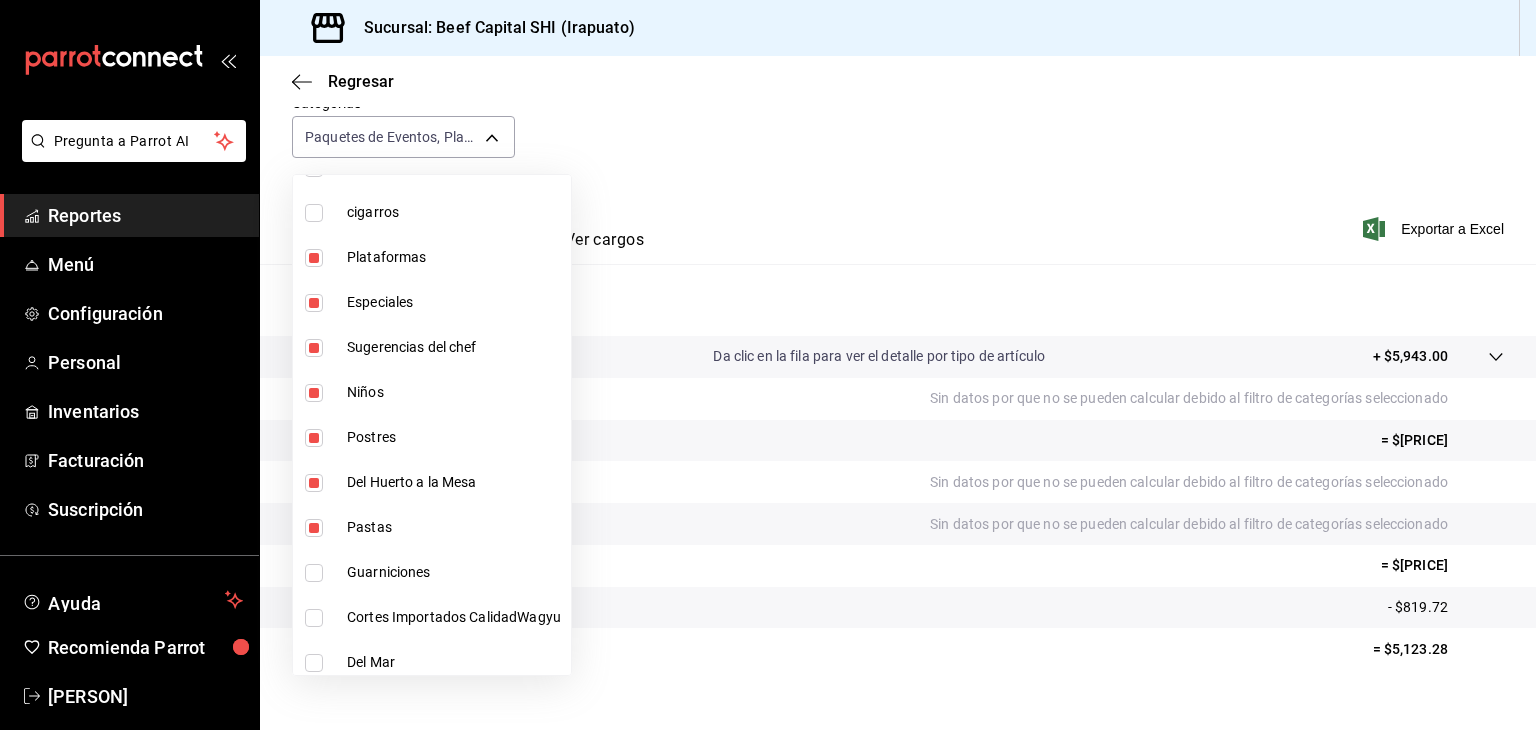 click at bounding box center (314, 573) 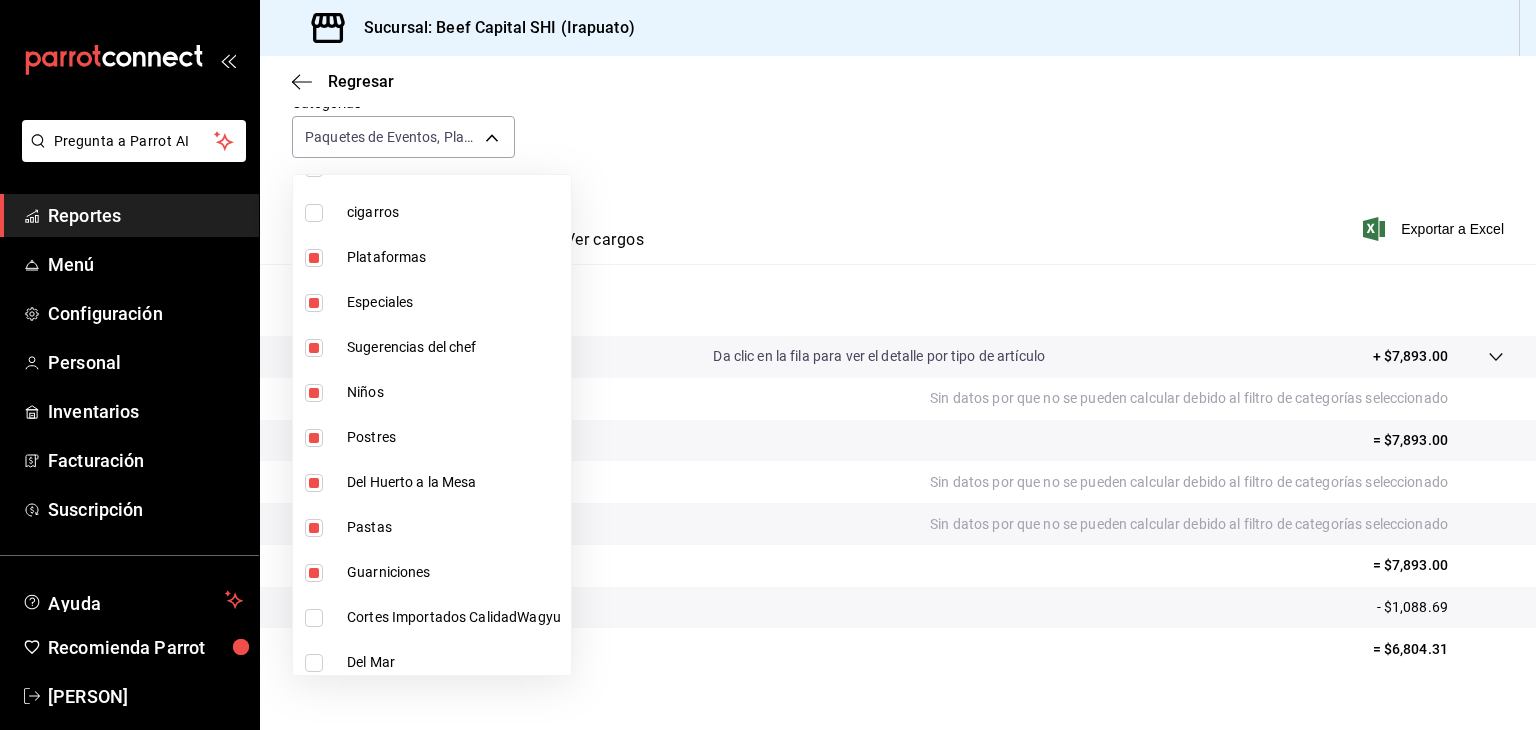 click at bounding box center [314, 618] 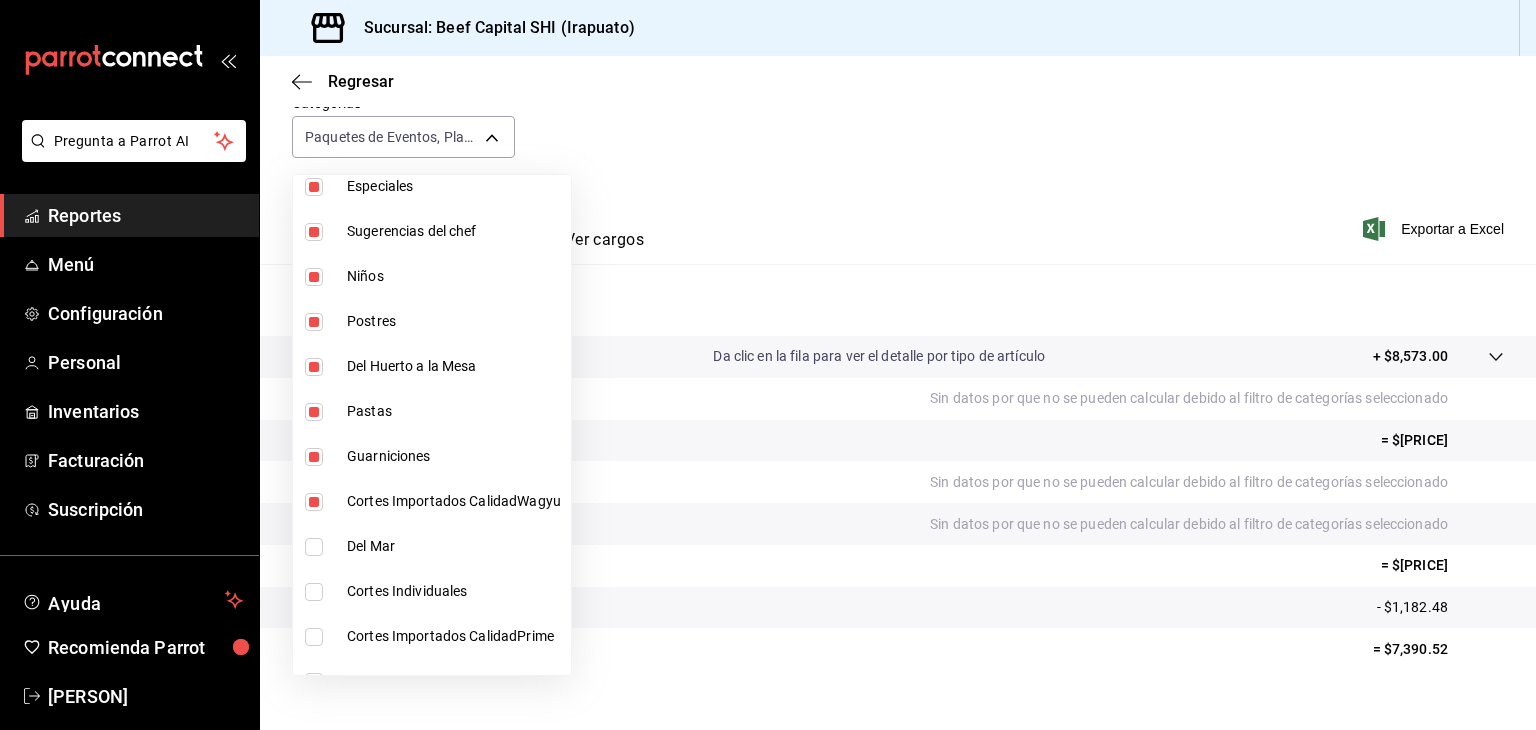 scroll, scrollTop: 1200, scrollLeft: 0, axis: vertical 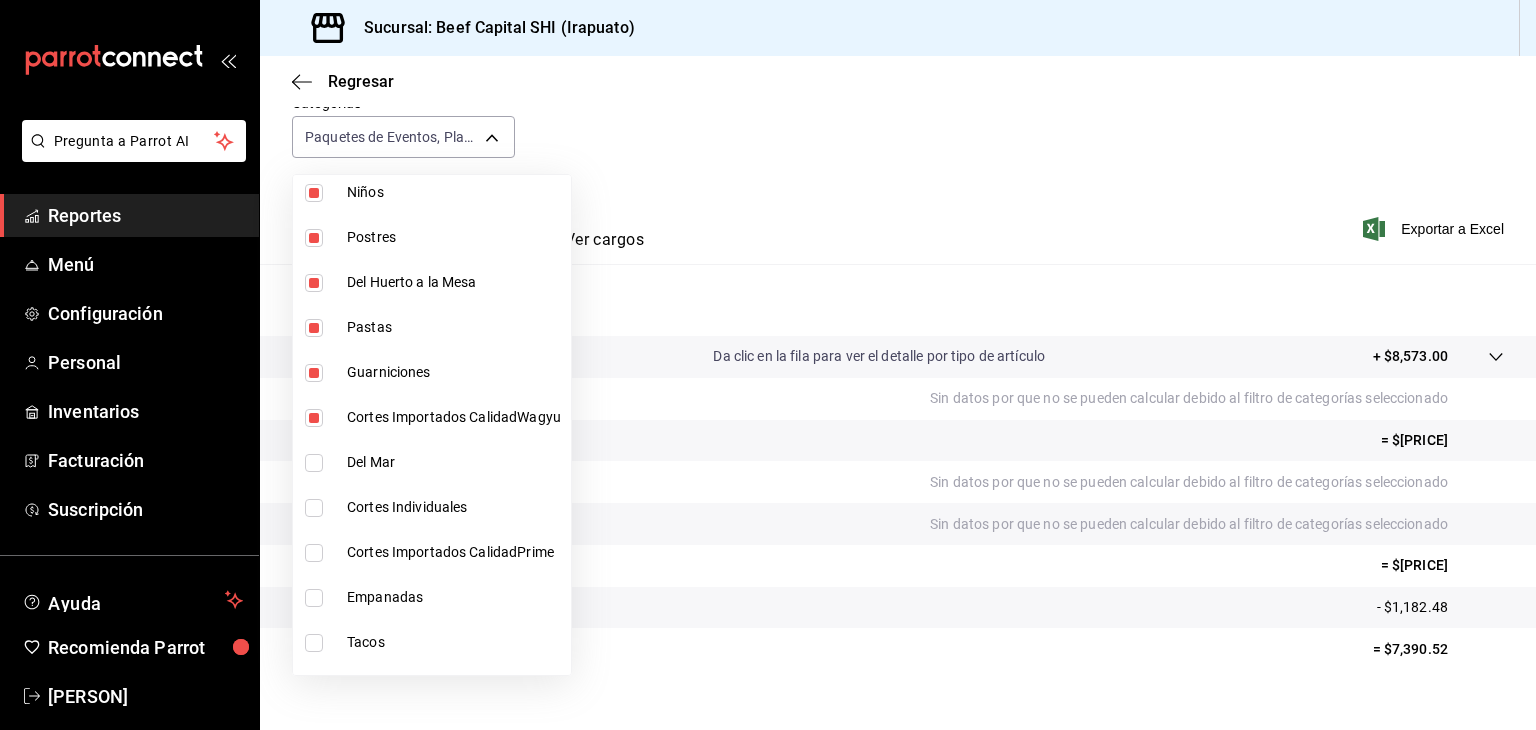 click at bounding box center (314, 463) 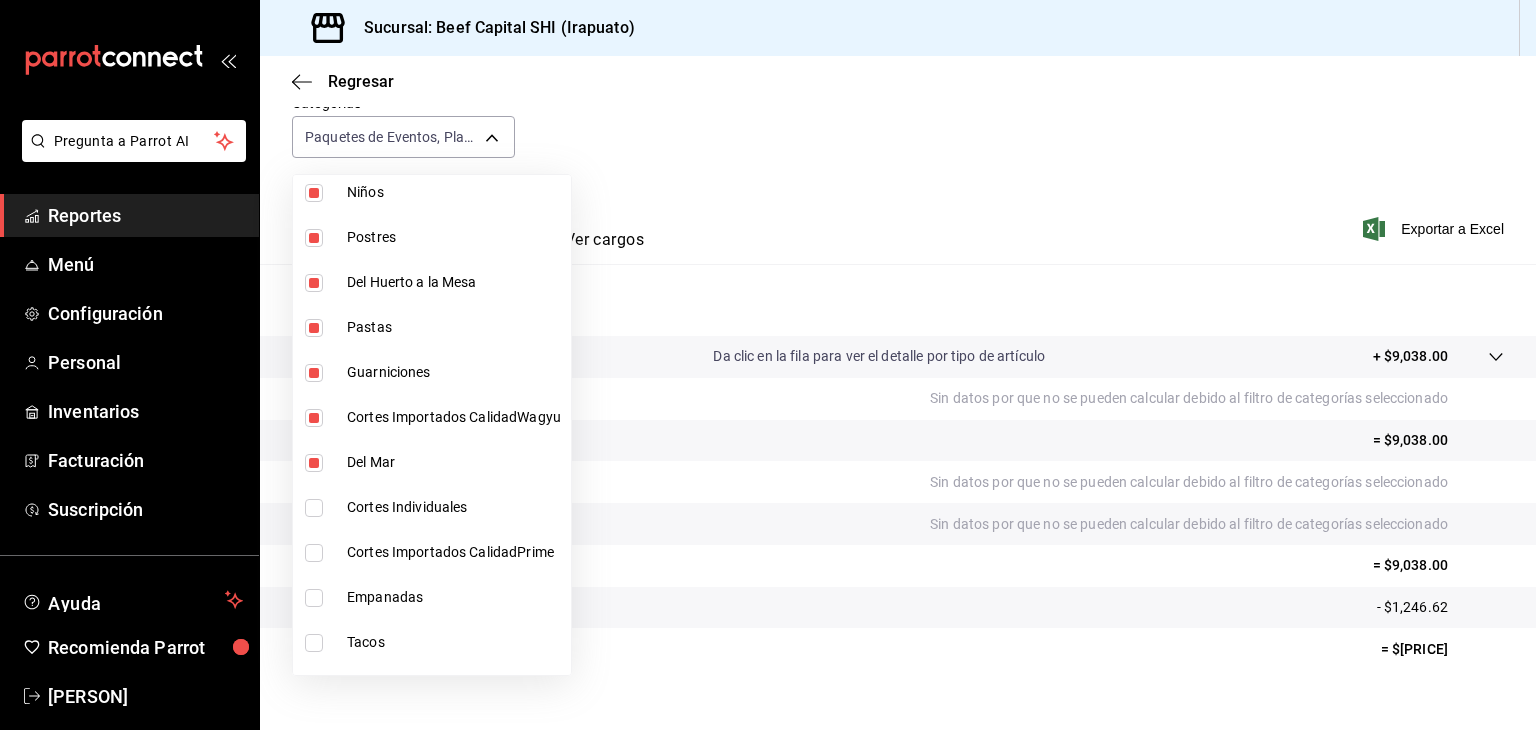 click at bounding box center [314, 508] 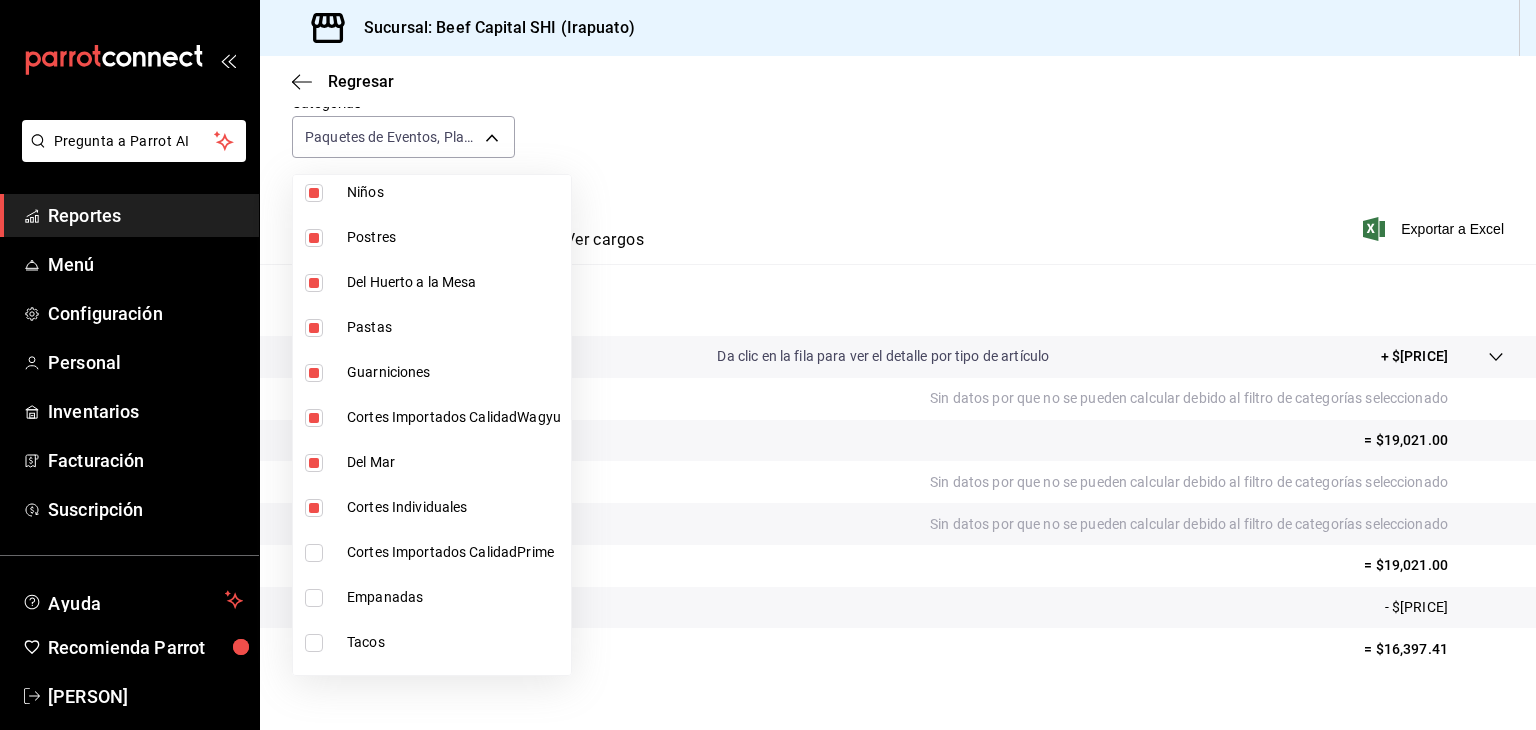 click at bounding box center [314, 553] 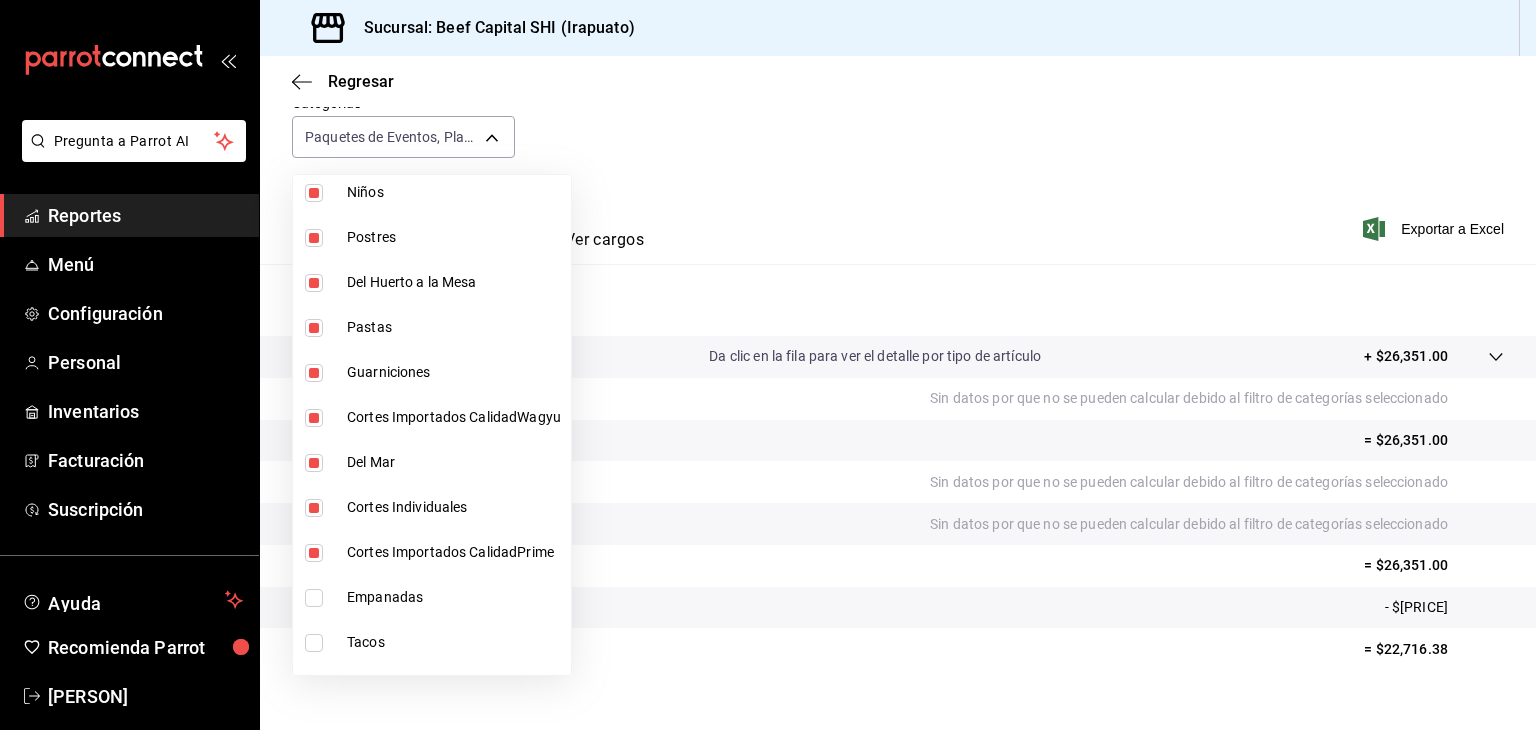 drag, startPoint x: 312, startPoint y: 597, endPoint x: 336, endPoint y: 571, distance: 35.383614 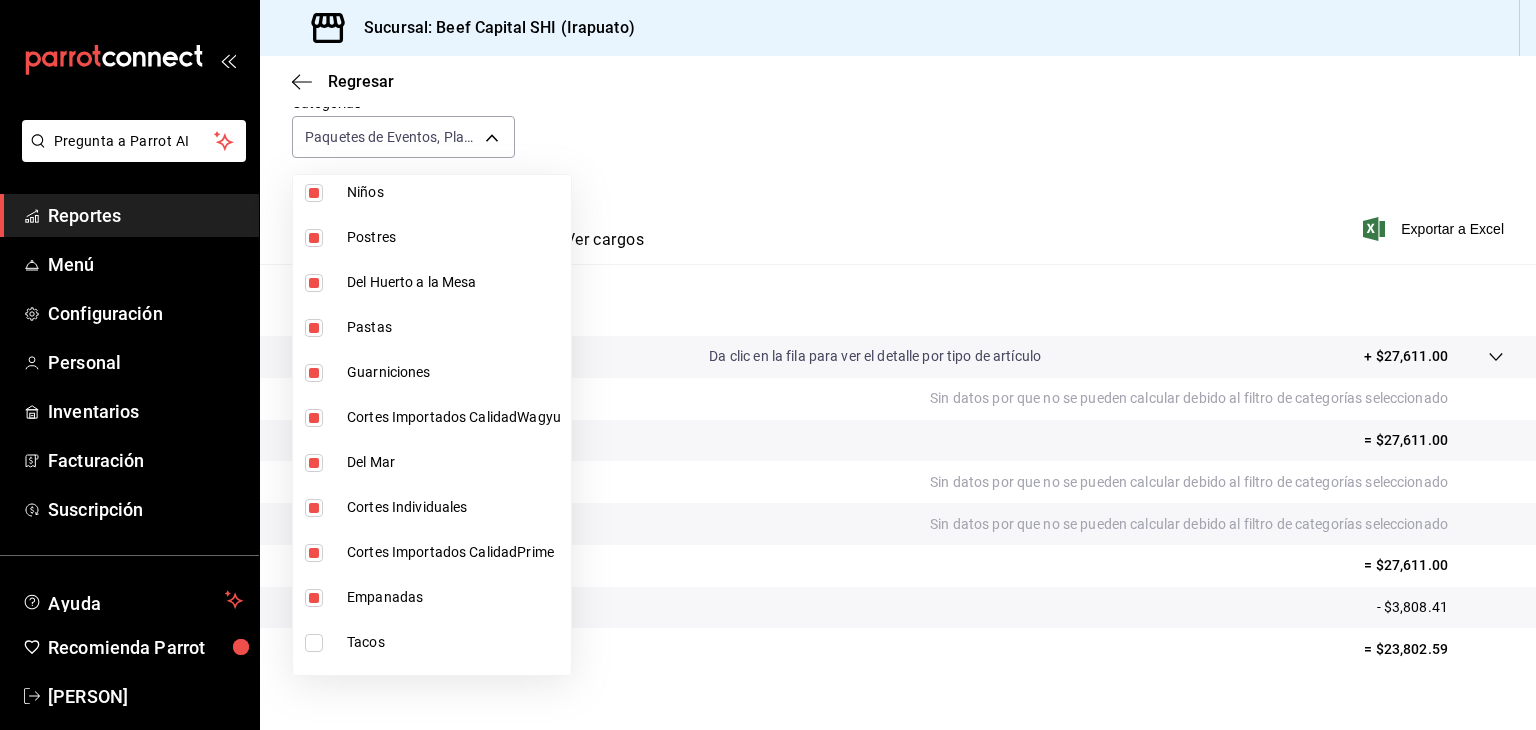 click at bounding box center [314, 643] 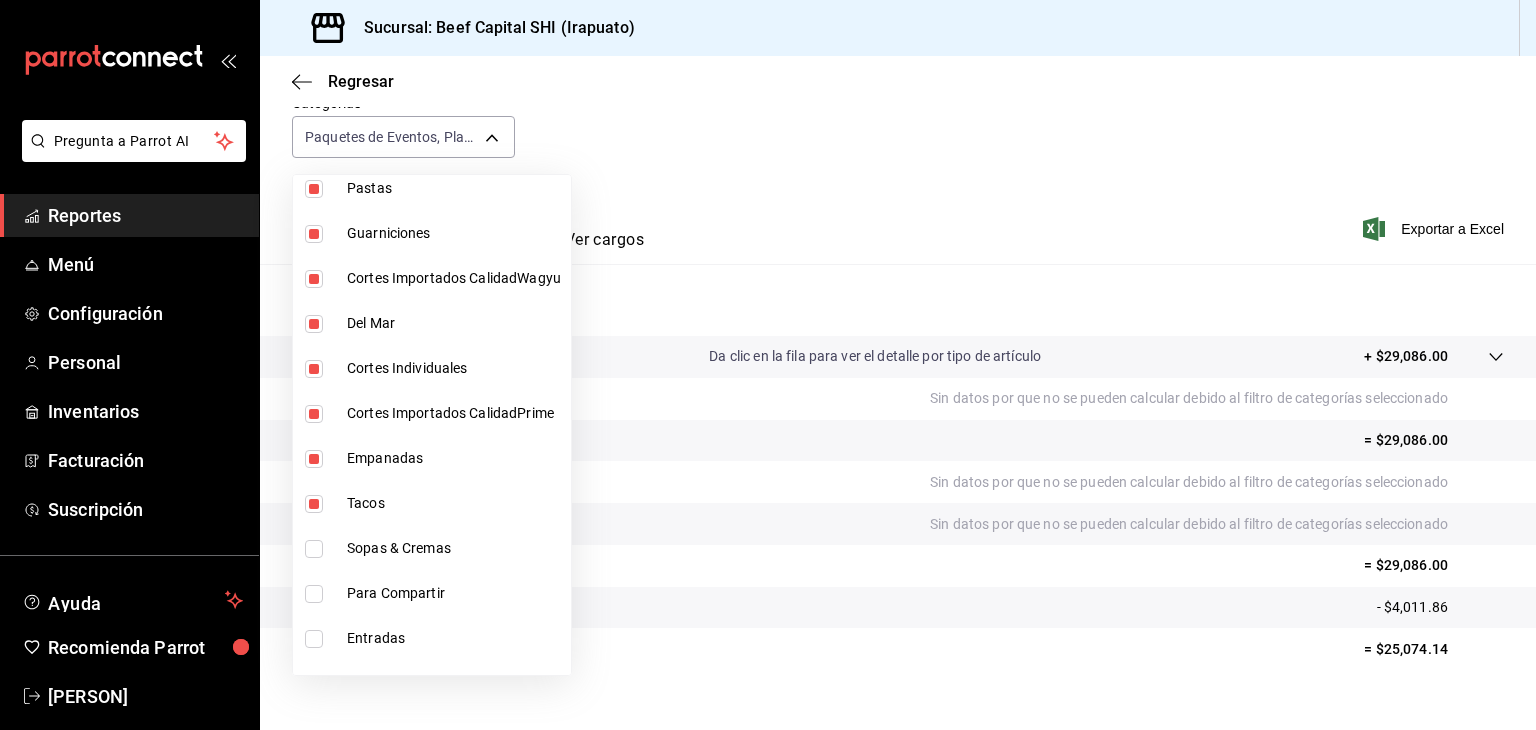 scroll, scrollTop: 1400, scrollLeft: 0, axis: vertical 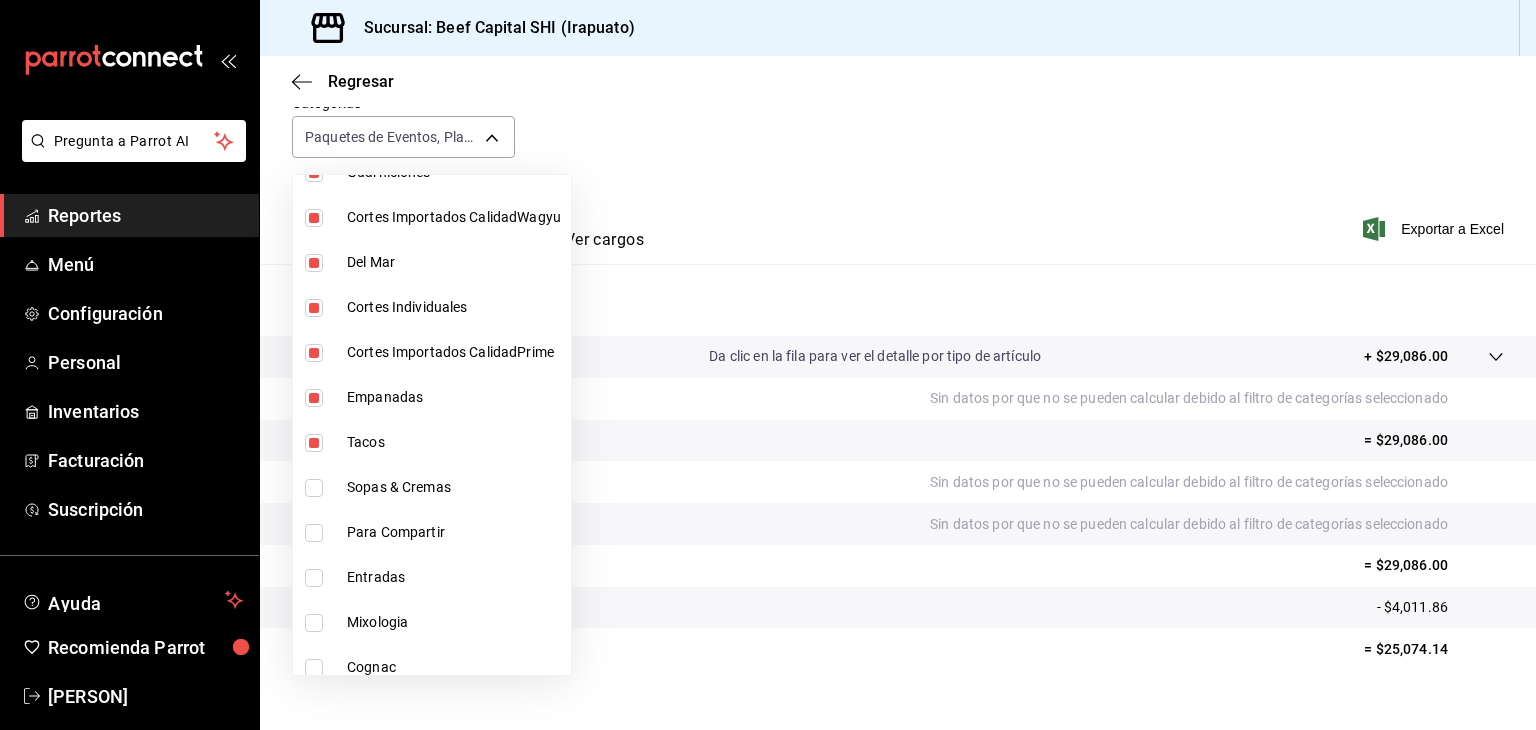 click at bounding box center [314, 488] 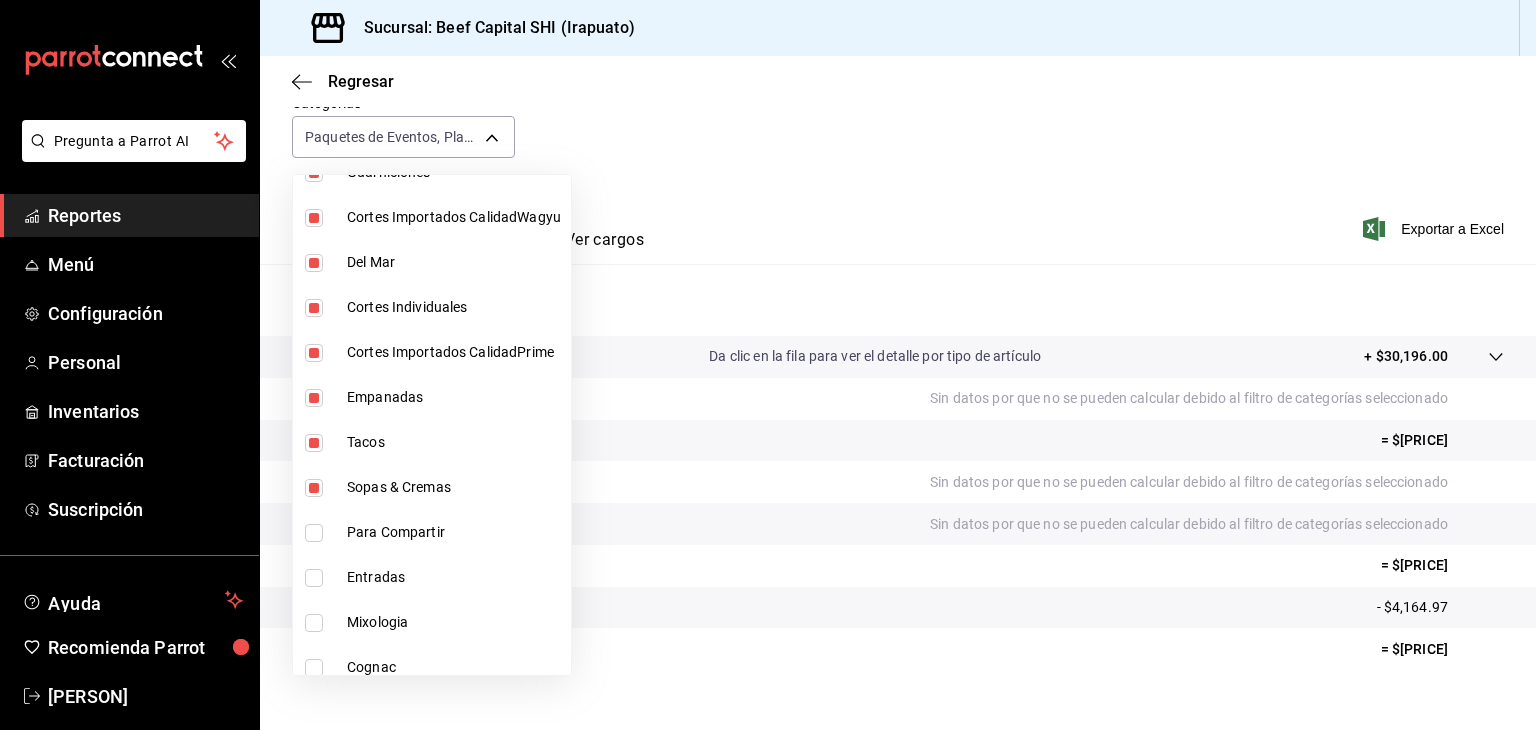 click at bounding box center [314, 533] 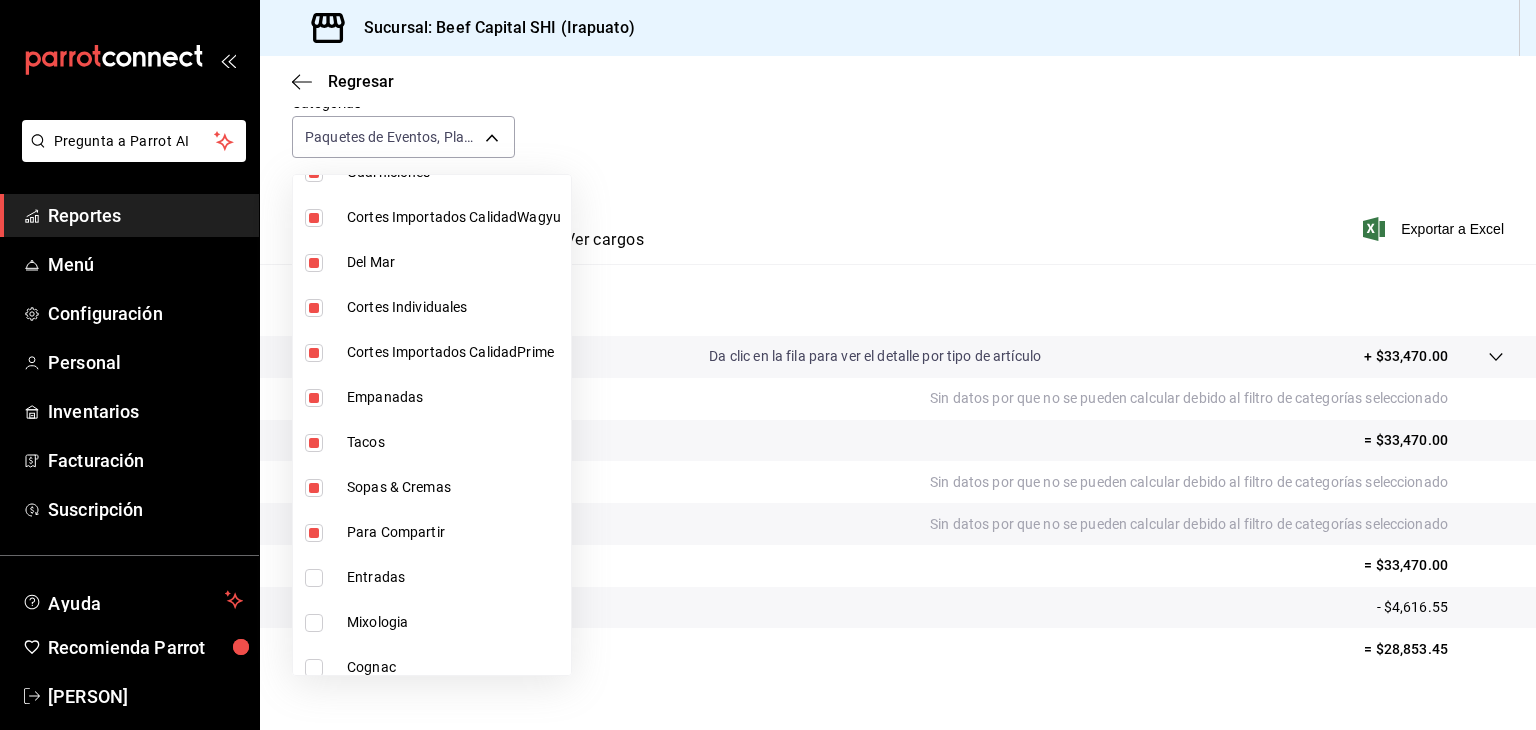 click at bounding box center (314, 578) 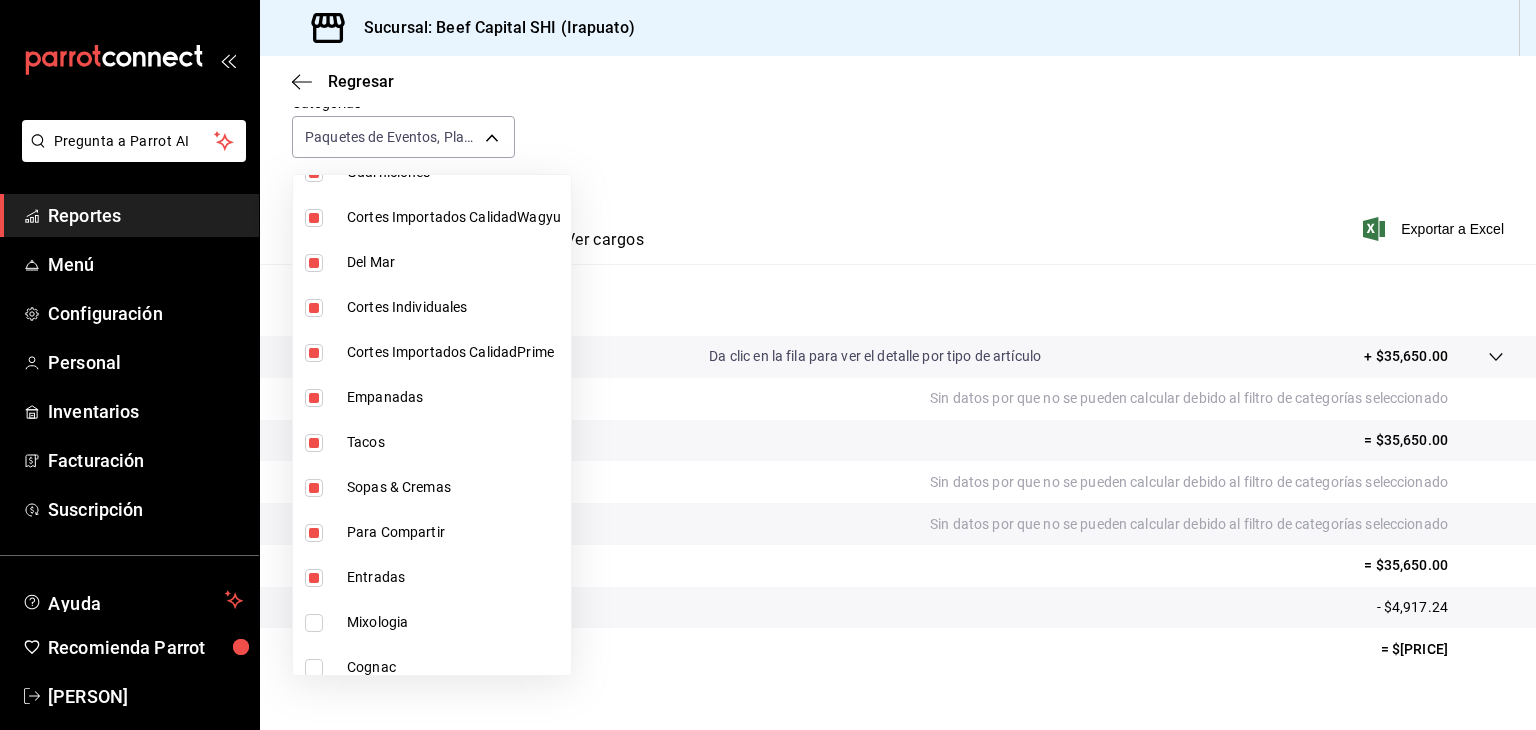 click at bounding box center [314, 623] 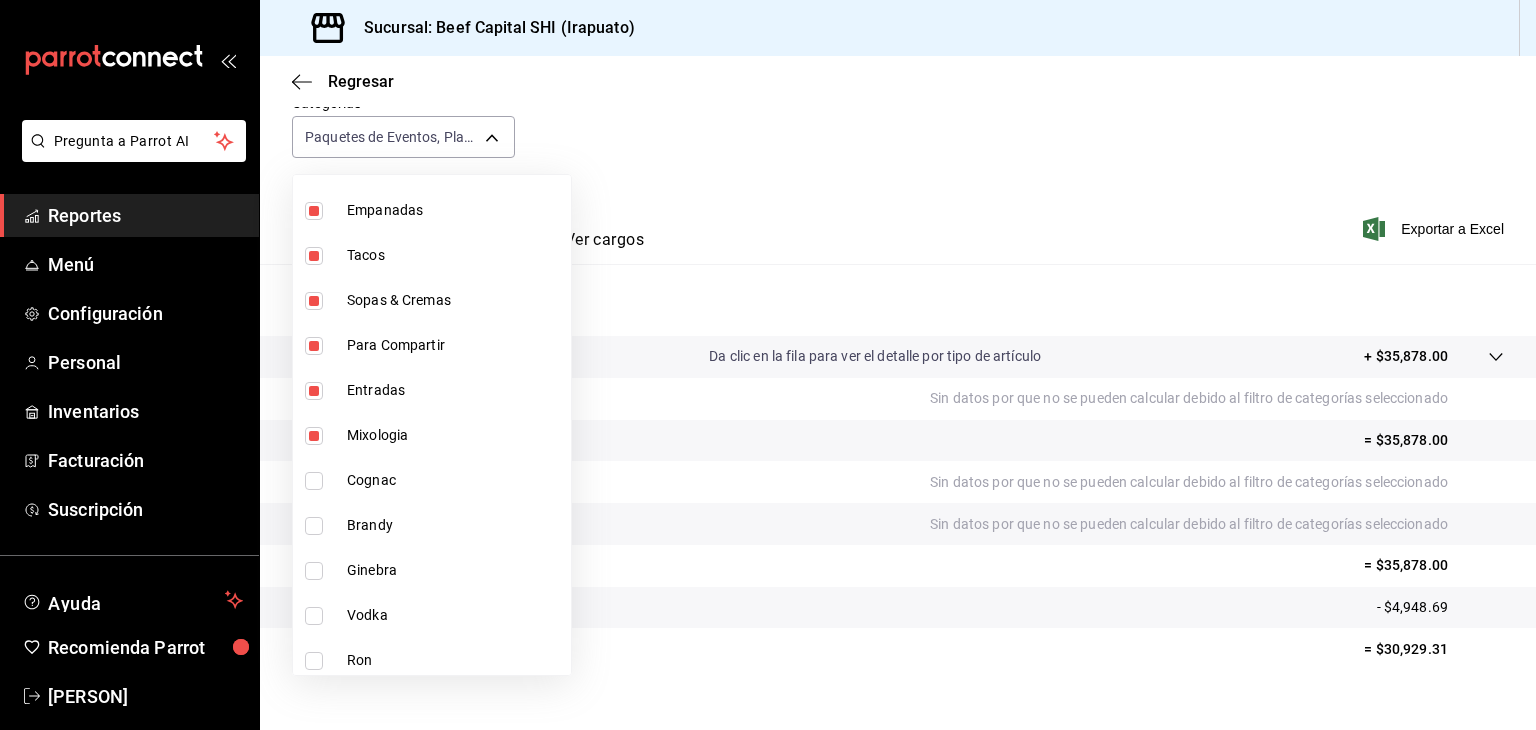 scroll, scrollTop: 1600, scrollLeft: 0, axis: vertical 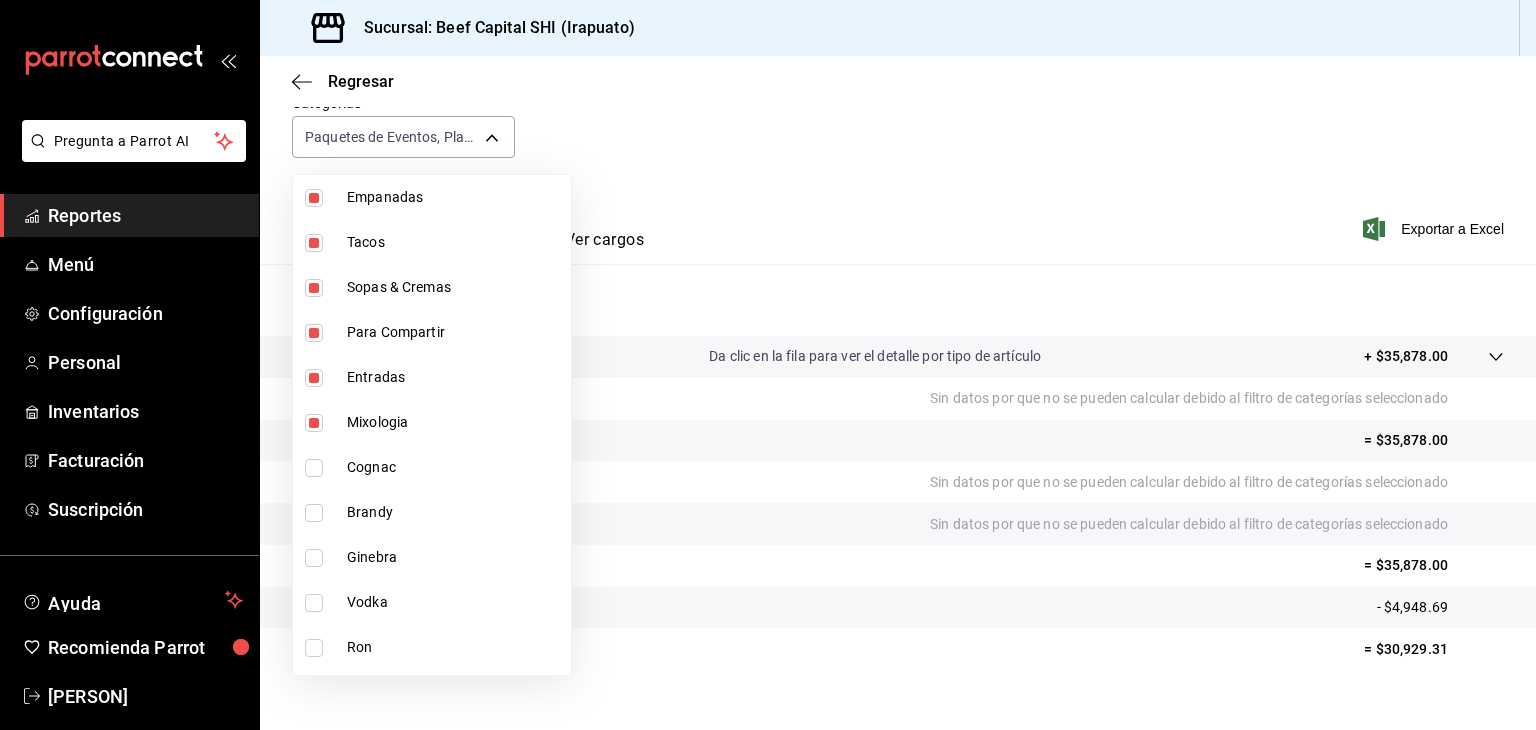 click at bounding box center [314, 423] 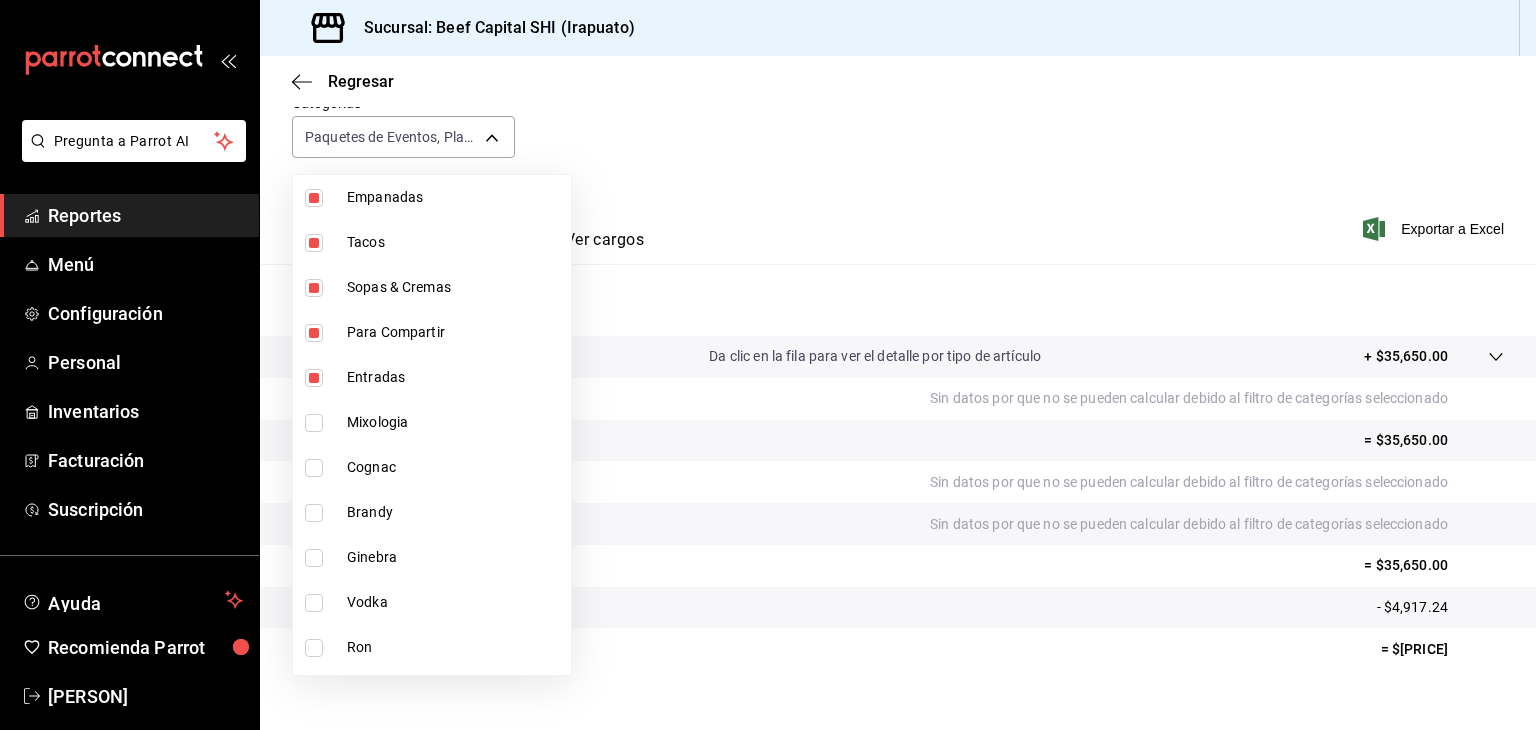 click at bounding box center [768, 365] 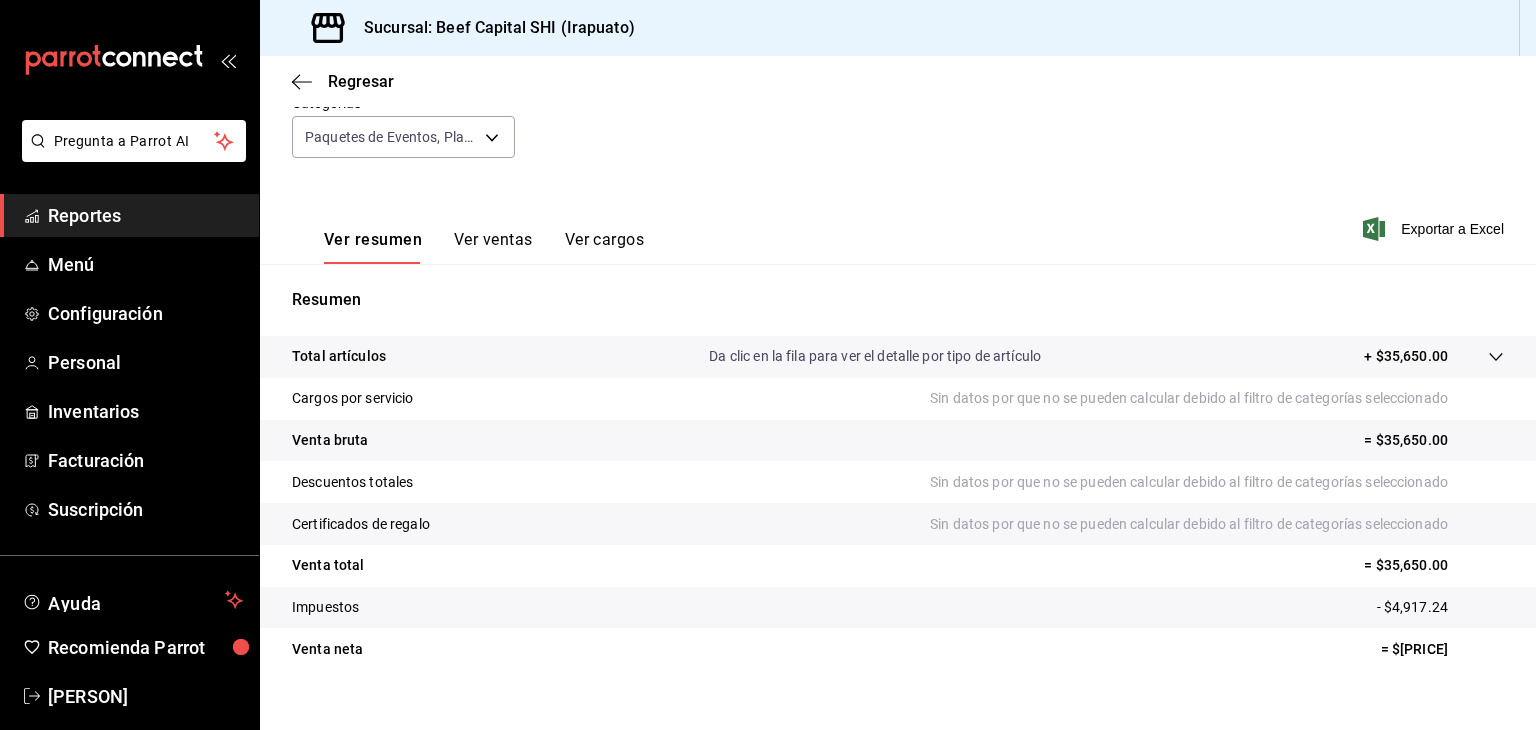 click on "+ $35,650.00" at bounding box center [1406, 356] 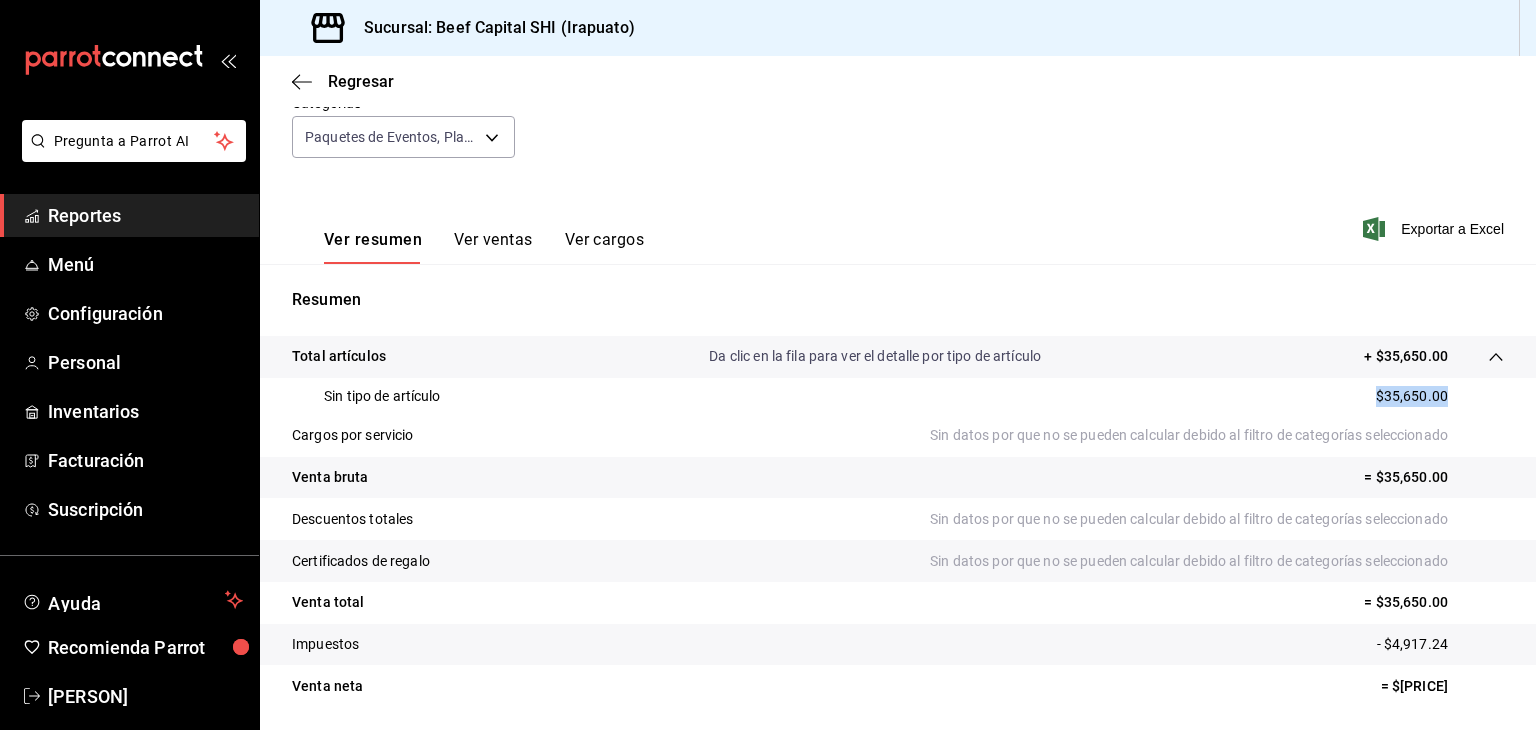drag, startPoint x: 1431, startPoint y: 395, endPoint x: 1394, endPoint y: 409, distance: 39.56008 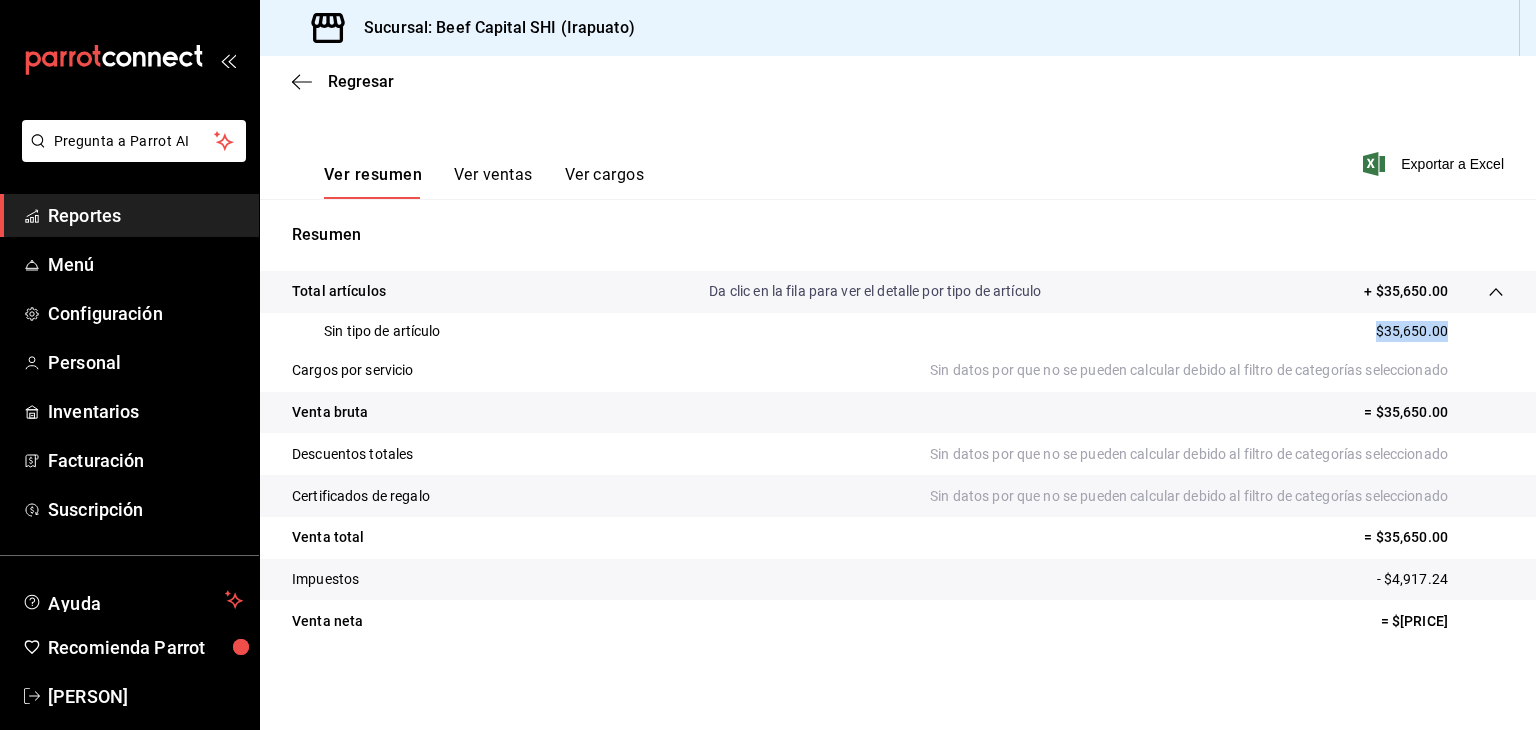 scroll, scrollTop: 0, scrollLeft: 0, axis: both 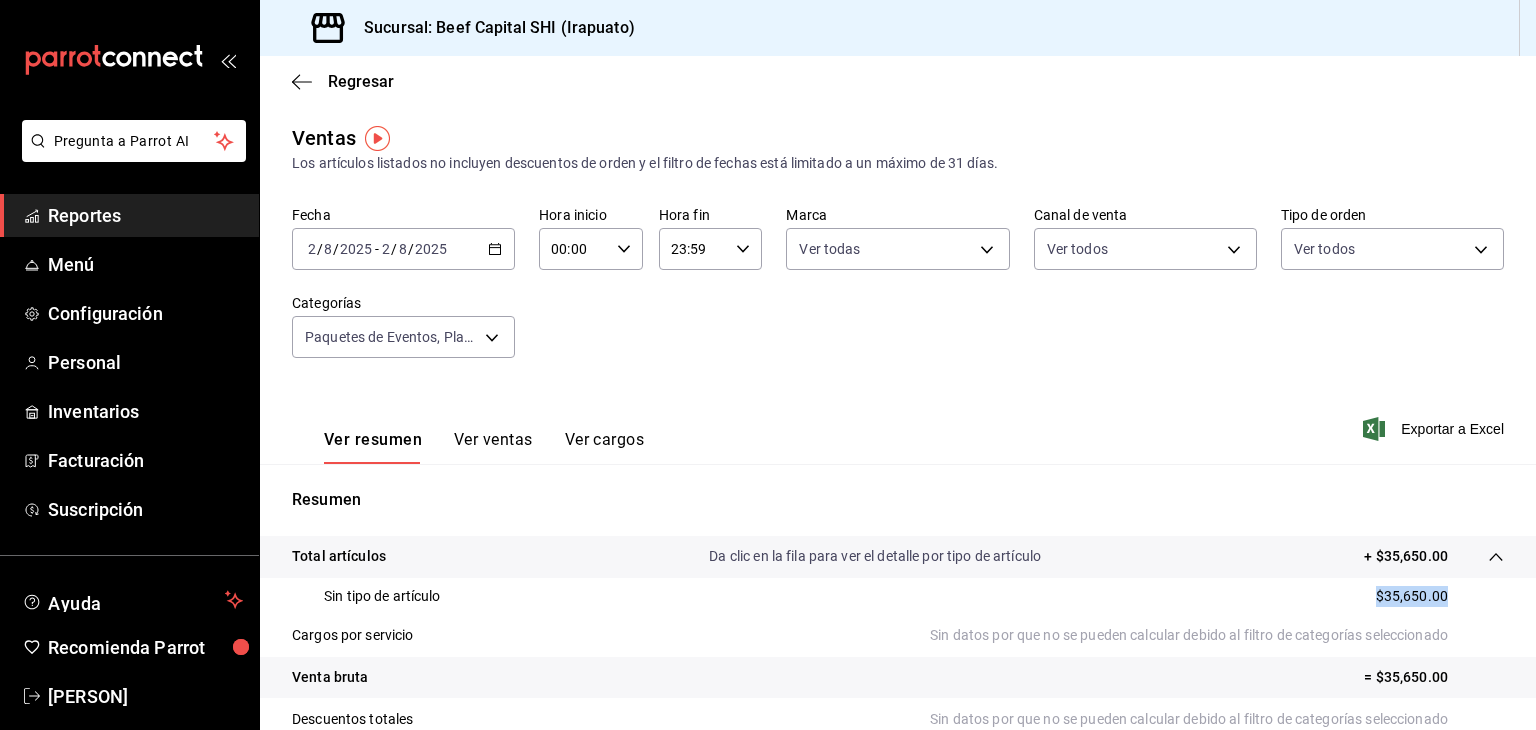 click 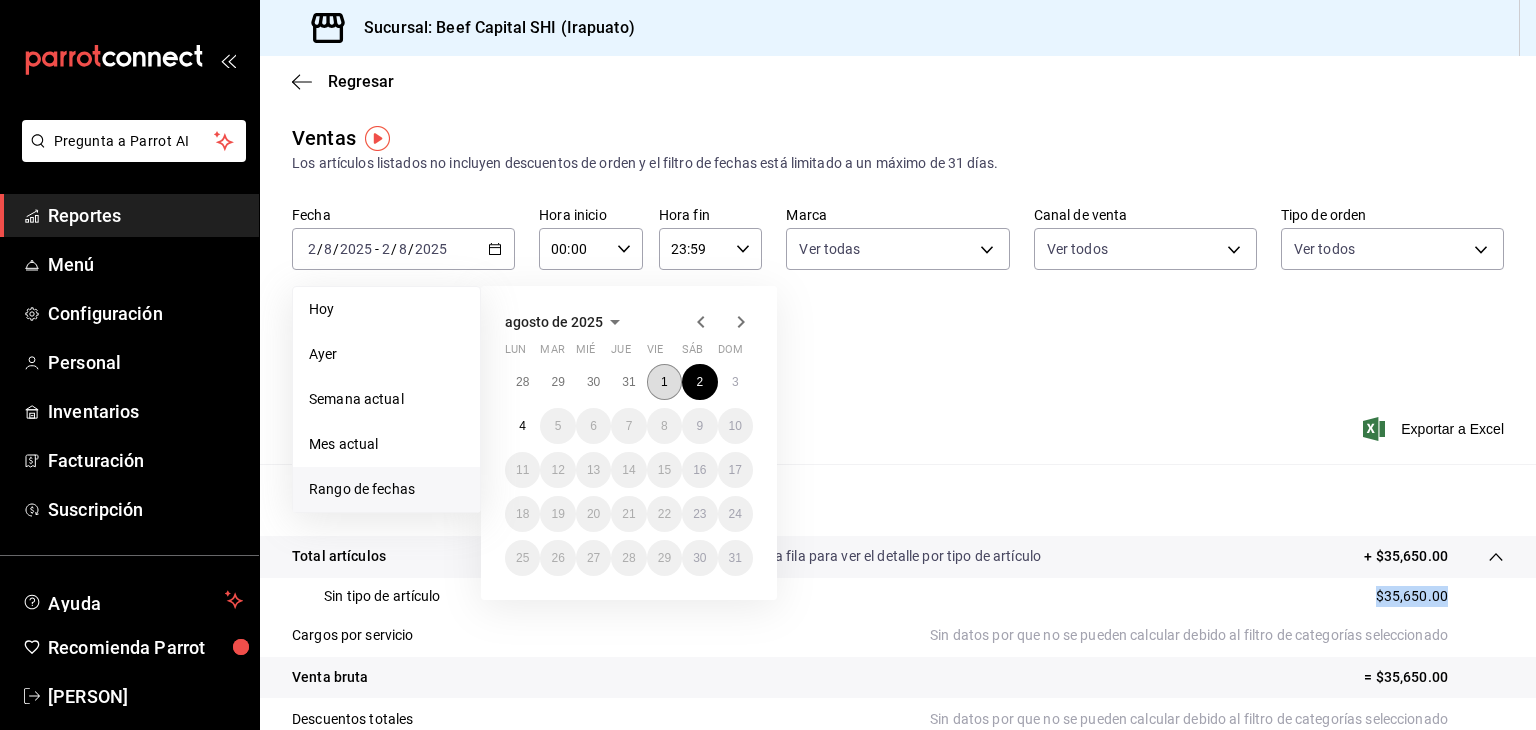 click on "1" at bounding box center [664, 382] 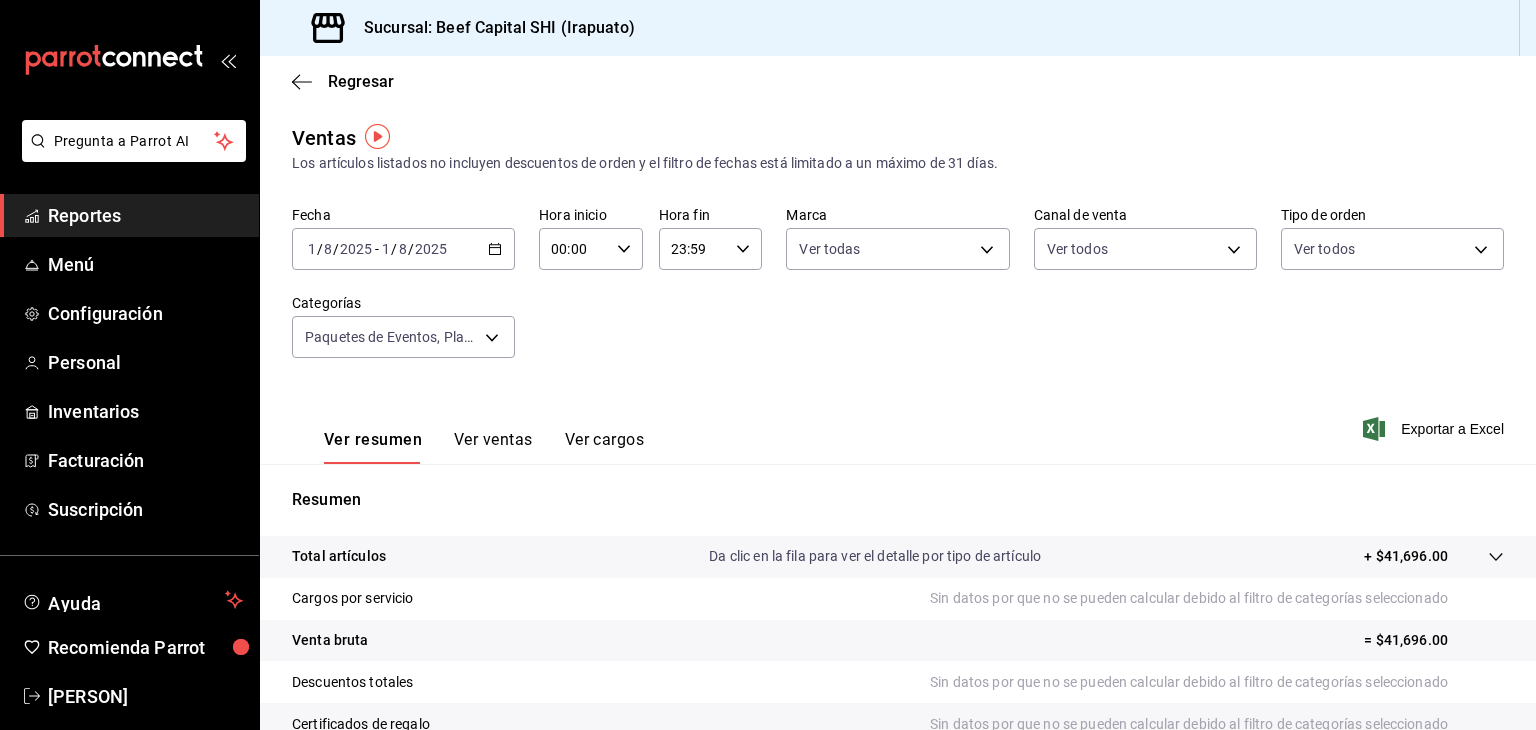 scroll, scrollTop: 100, scrollLeft: 0, axis: vertical 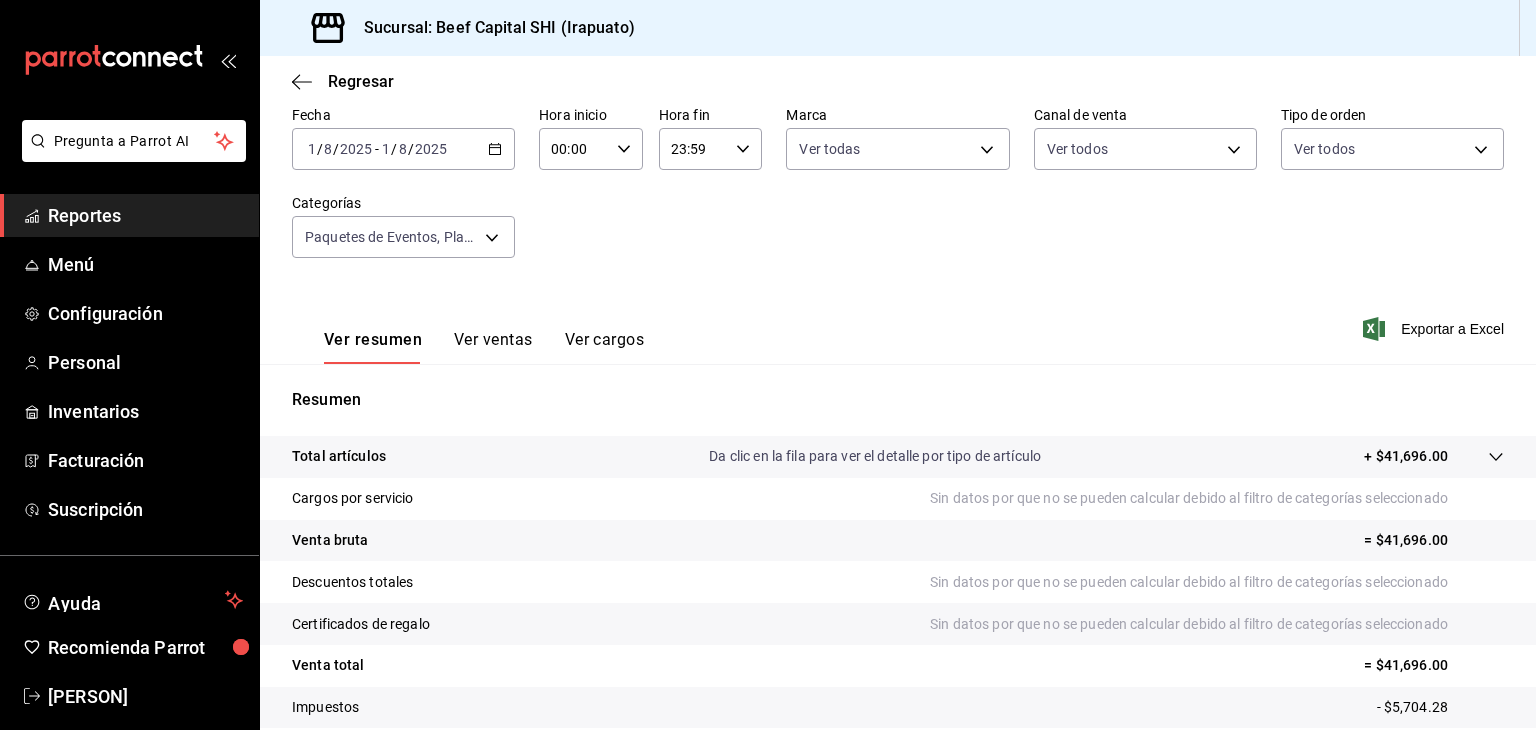 click on "+ $41,696.00" at bounding box center (1406, 456) 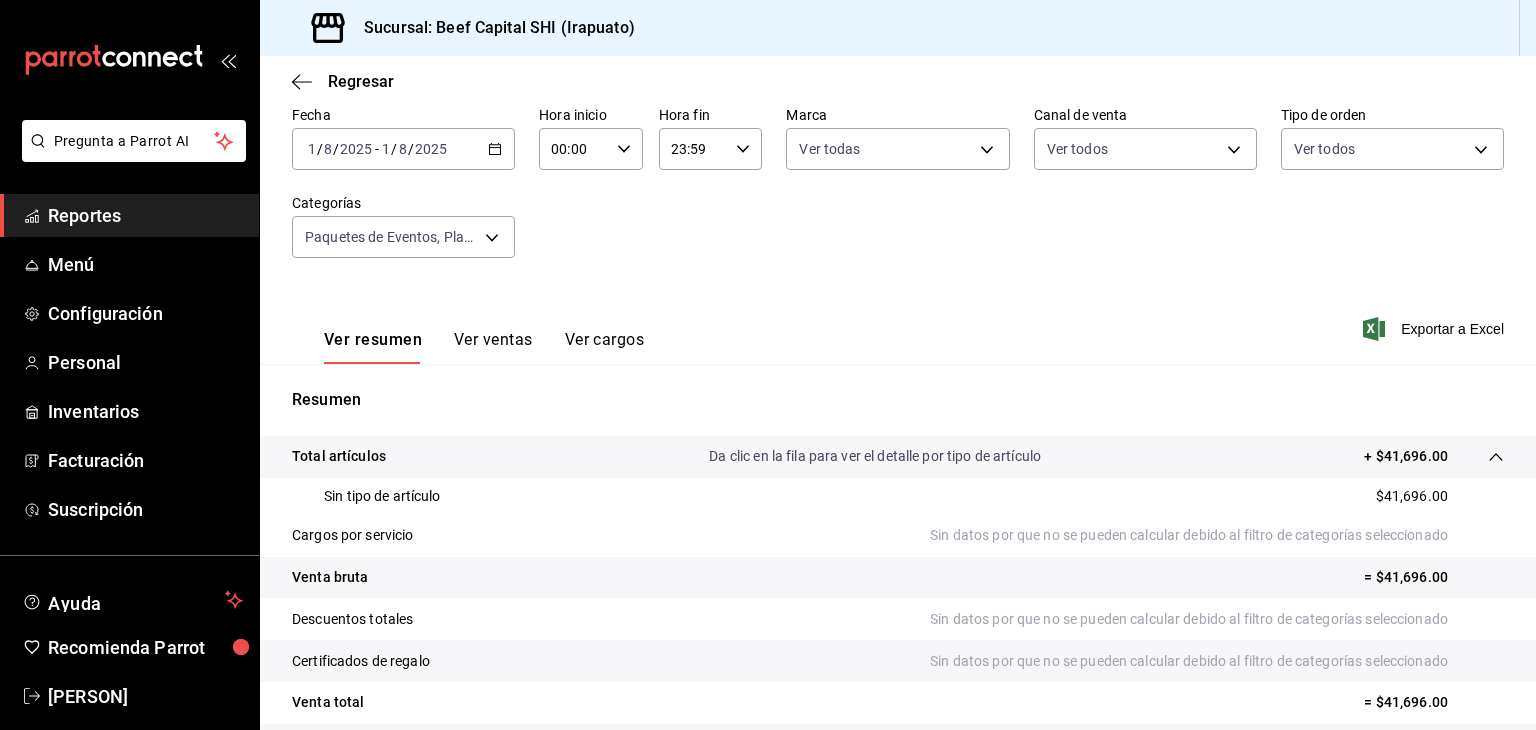 click 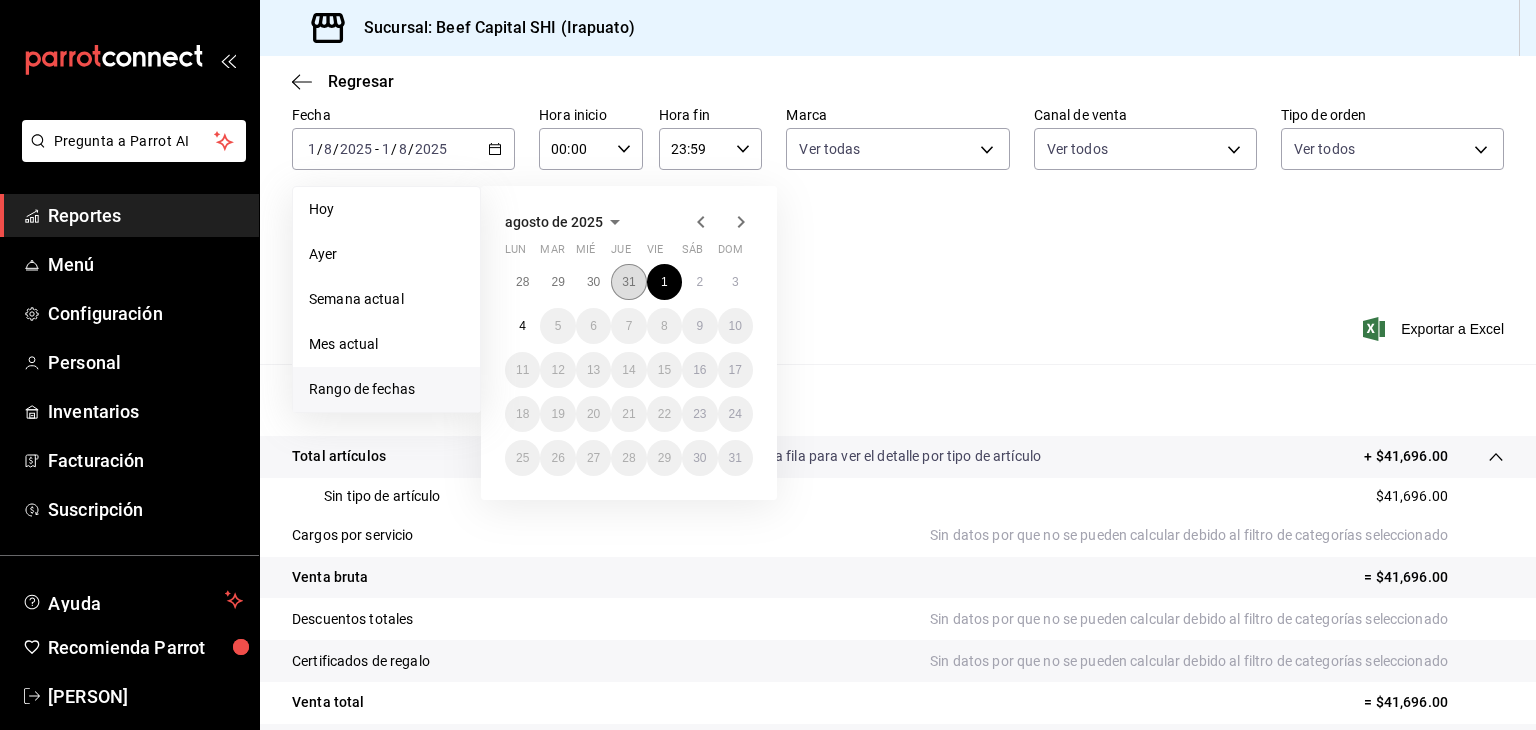 click on "31" at bounding box center [628, 282] 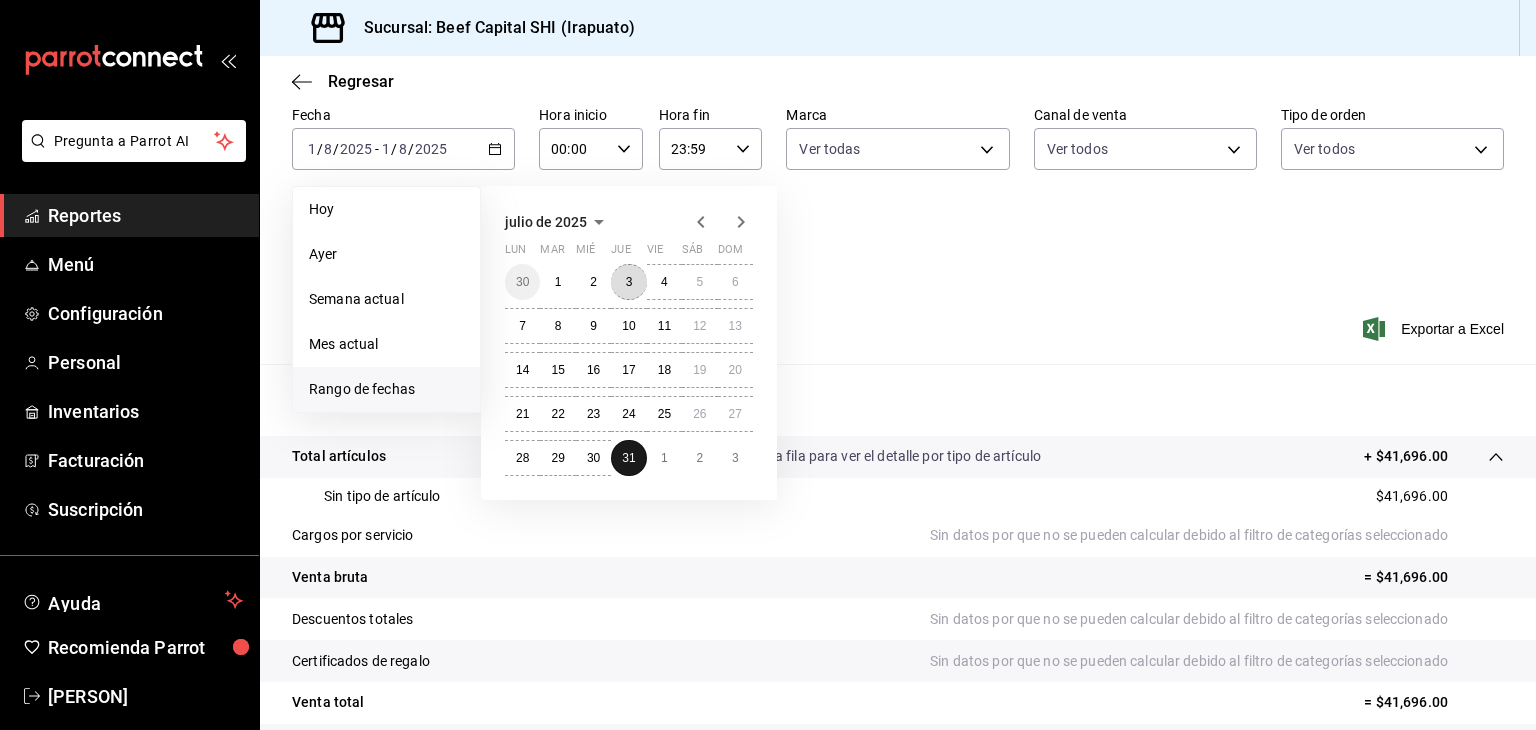 click on "3" at bounding box center [629, 282] 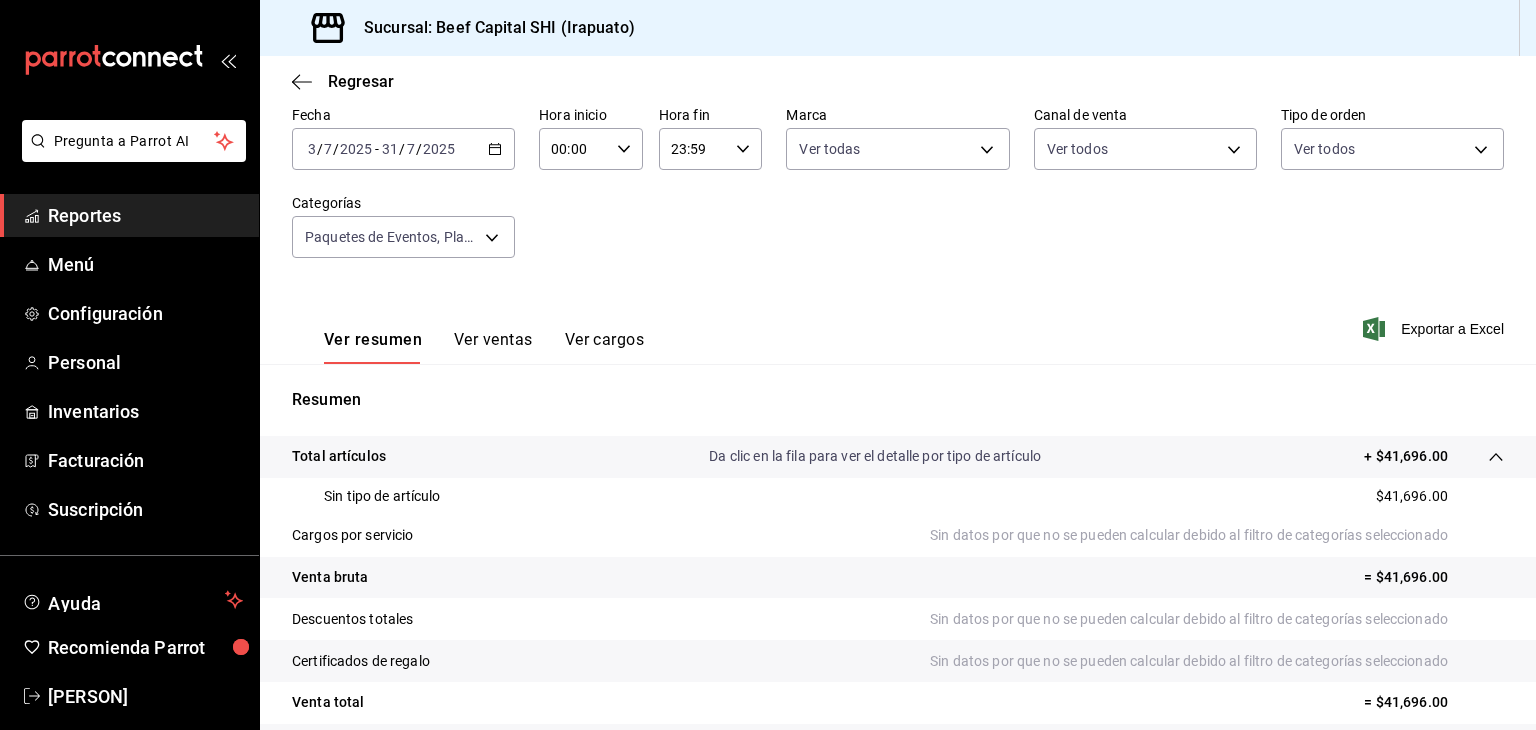 click on "Fecha [DATE] [DATE] - [DATE] [DATE] Hora inicio 00:00 Hora inicio Hora fin 23:59 Hora fin Marca Ver todas [UUID] Canal de venta Ver todos PARROT,UBER_EATS,RAPPI,DIDI_FOOD,ONLINE Tipo de orden Ver todos [UUID],[UUID],[UUID],[UUID],EXTERNAL,[UUID],[UUID],[UUID],[UUID],[UUID] Categorías Paquetes de Eventos, Plataformas, Especiales, Sugerencias del chef, Niños, Postres, Del Huerto a la Mesa, Pastas, Guarniciones, Cortes Importados CalidadWagyu, Del Mar, Cortes Individuales, Cortes Importados CalidadPrime, Empanadas, Tacos, Sopas & Cremas, Para Compartir, Entradas, Sin categoría" at bounding box center [898, 194] 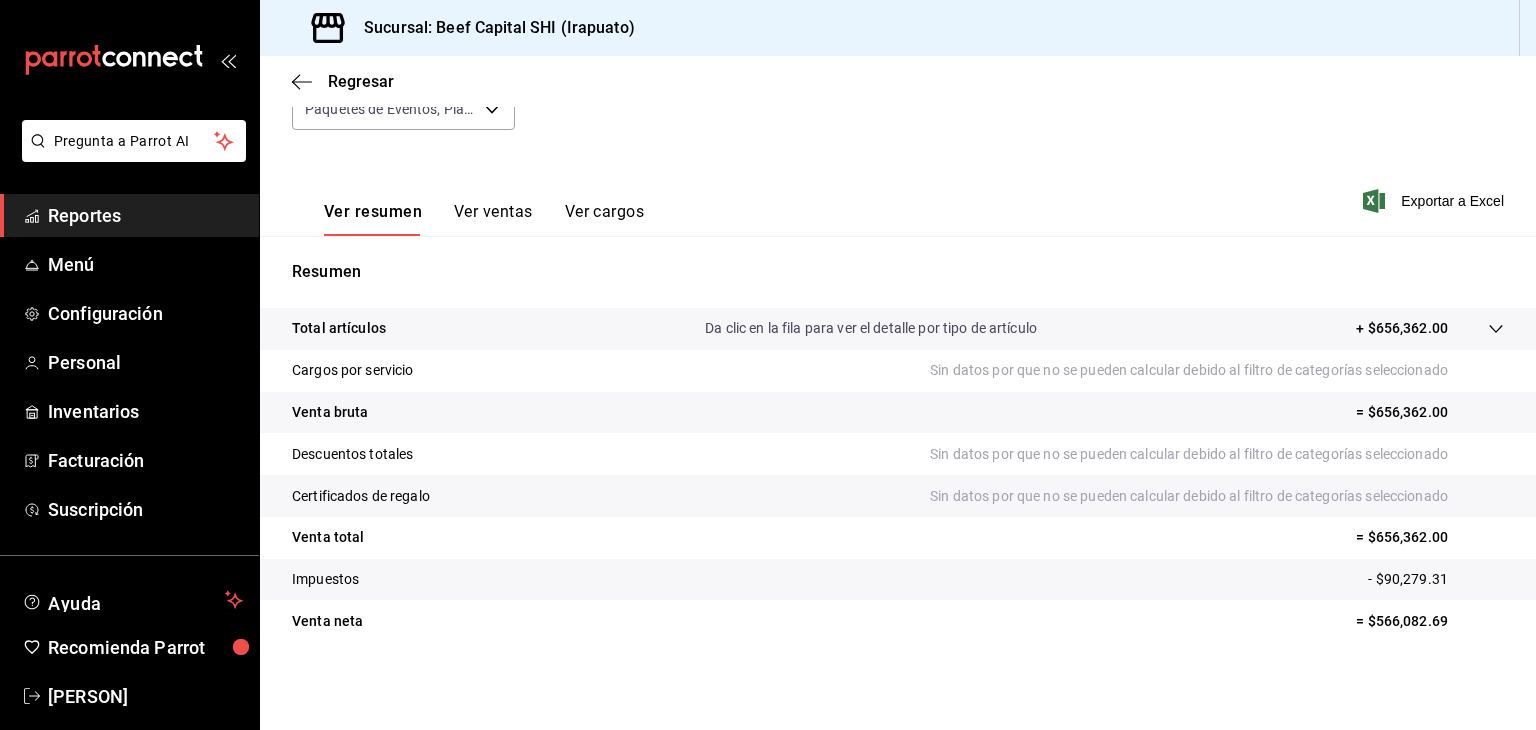 scroll, scrollTop: 0, scrollLeft: 0, axis: both 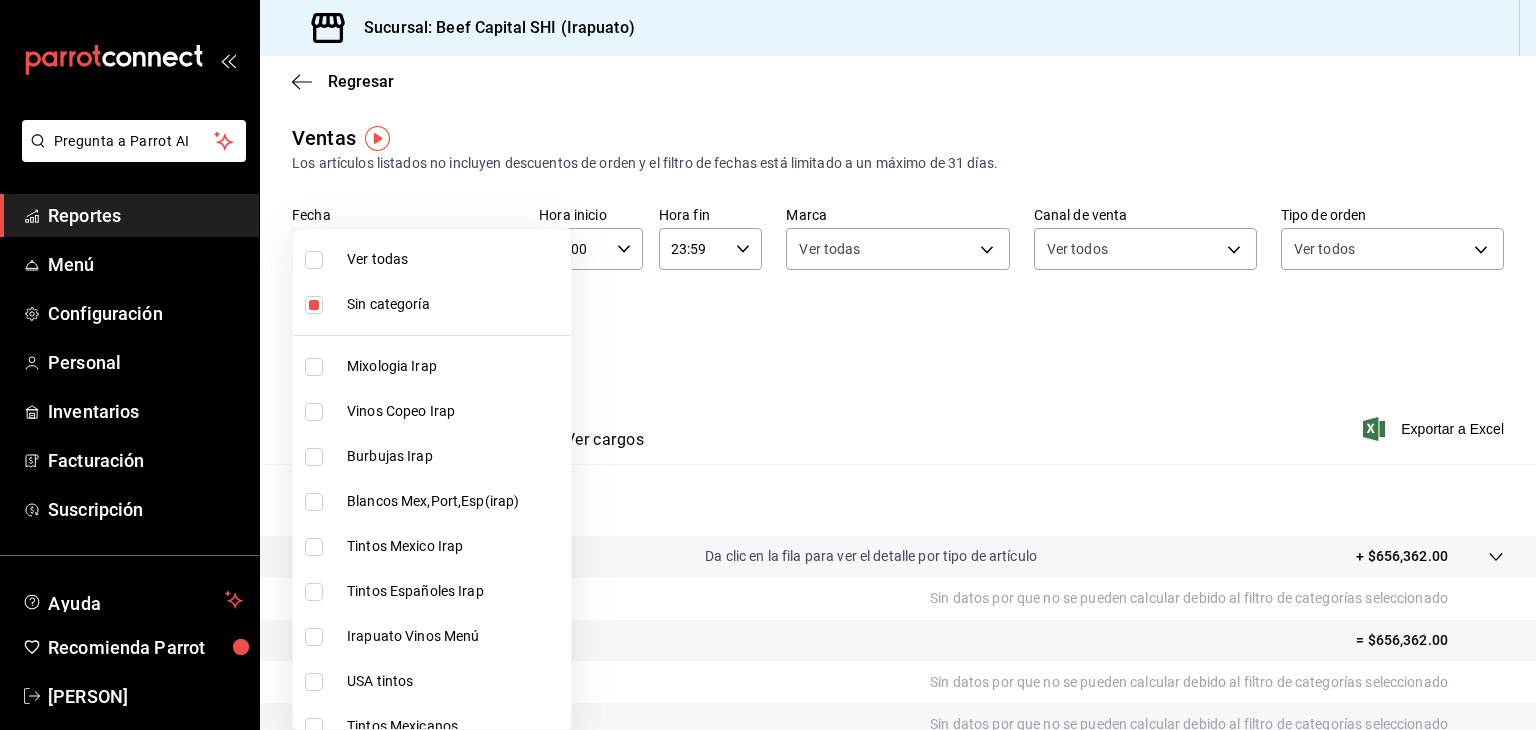 click on "Pregunta a Parrot AI Reportes   Menú   Configuración   Personal   Inventarios   Facturación   Suscripción   Ayuda Recomienda Parrot   [PERSON]   Sugerir nueva función   Sucursal: Beef Capital SHI ([CITY]) Regresar Ventas Los artículos listados no incluyen descuentos de orden y el filtro de fechas está limitado a un máximo de 31 días. Fecha [DATE] [DATE] - [DATE] [DATE] Hora inicio 00:00 Hora inicio Hora fin 23:59 Hora fin Marca Ver todas [UUID] Canal de venta Ver todos PARROT,UBER_EATS,RAPPI,DIDI_FOOD,ONLINE Tipo de orden Ver todos [UUID],[UUID],[UUID],[UUID],EXTERNAL,[UUID],[UUID],[UUID],[UUID],[UUID],[UUID],[UUID],[UUID],[UUID],[UUID],[UUID] Categorías Ver resumen Ver ventas Ver cargos Exportar a Excel Resumen" at bounding box center (768, 365) 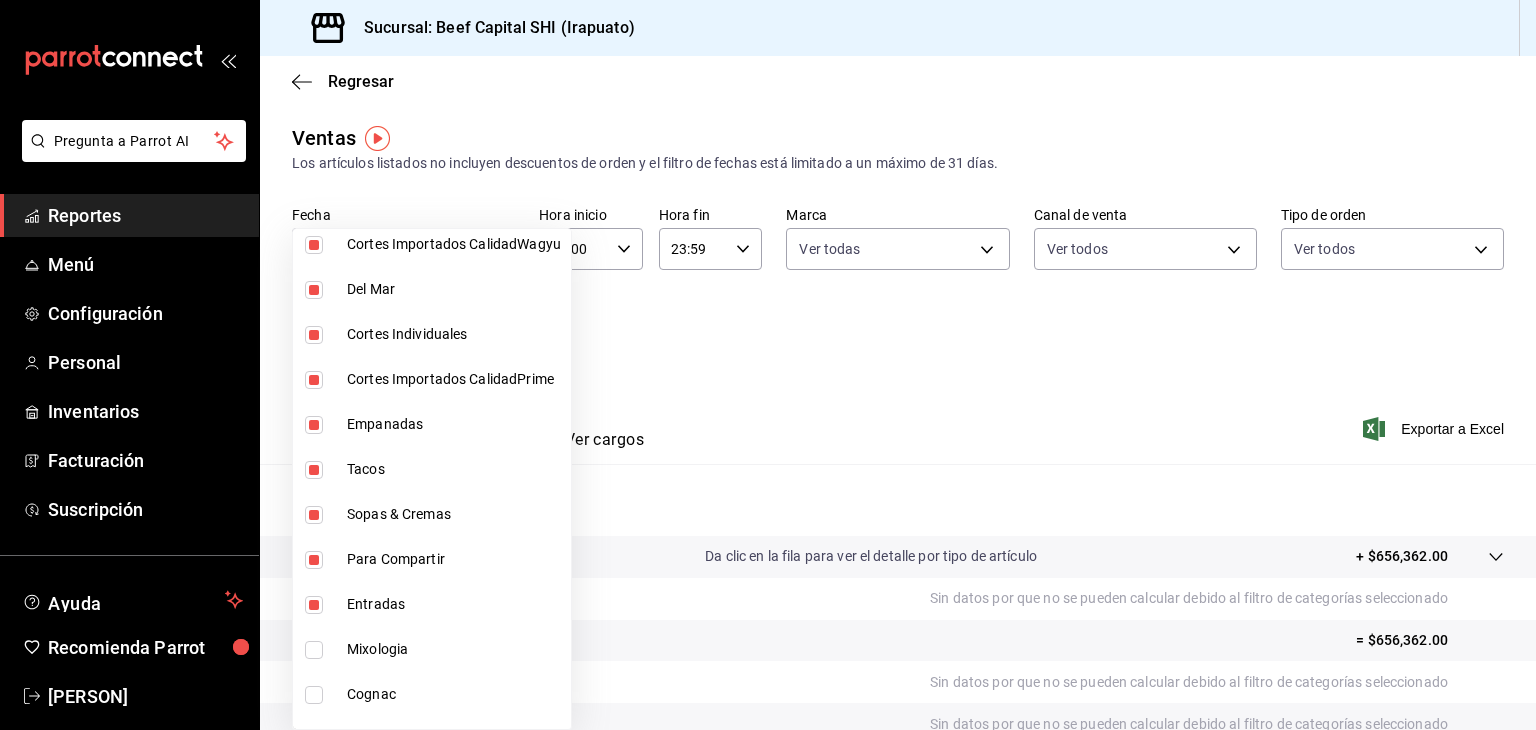scroll, scrollTop: 1300, scrollLeft: 0, axis: vertical 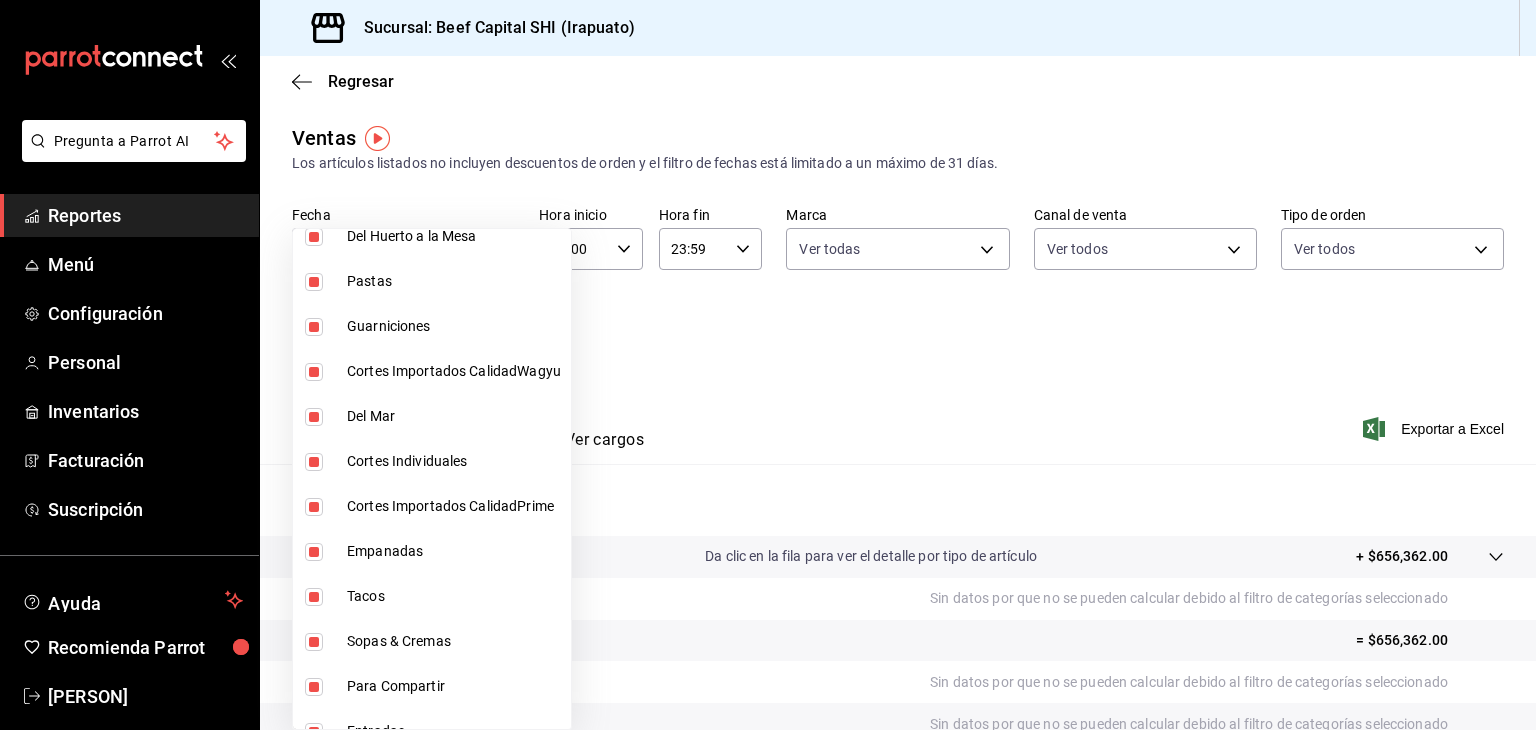 click at bounding box center (768, 365) 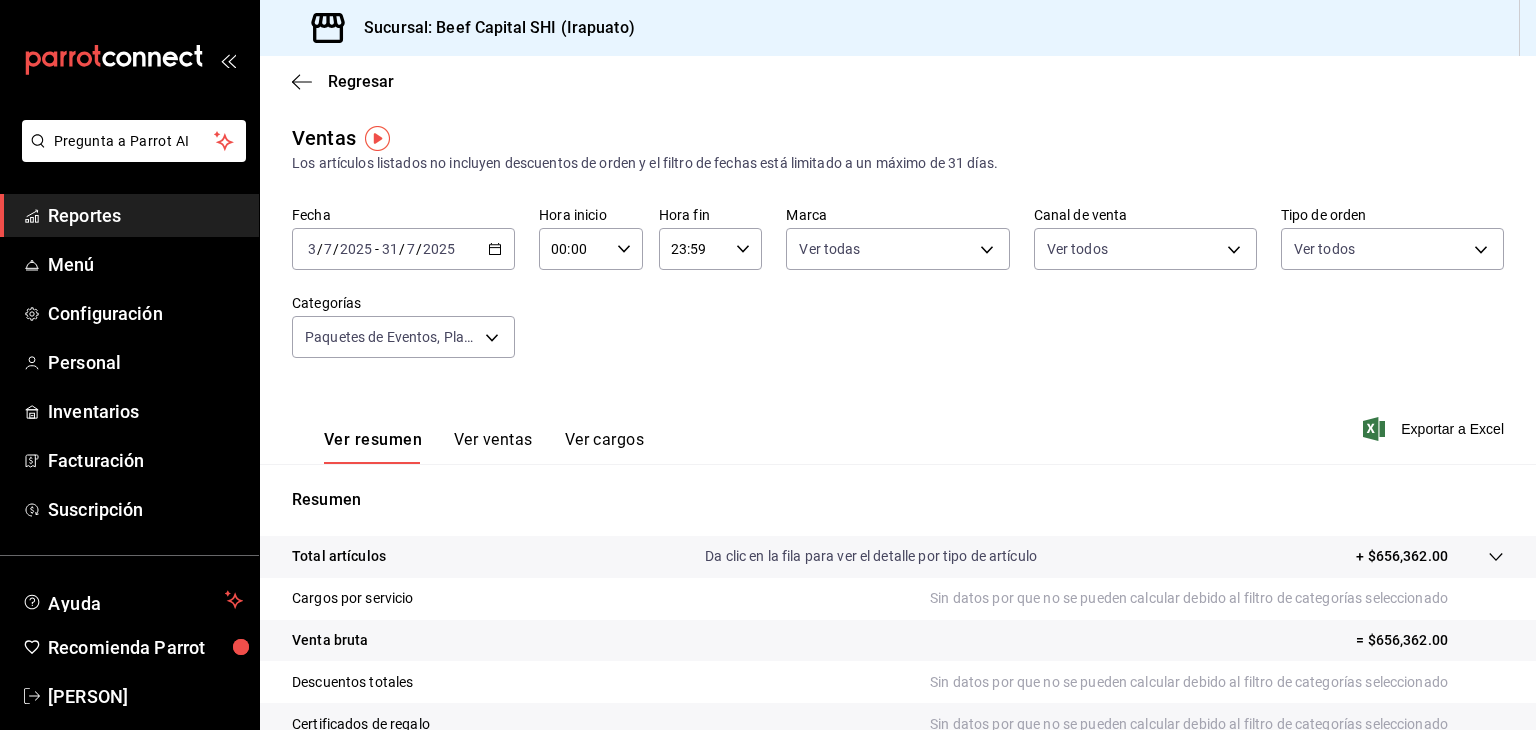 click 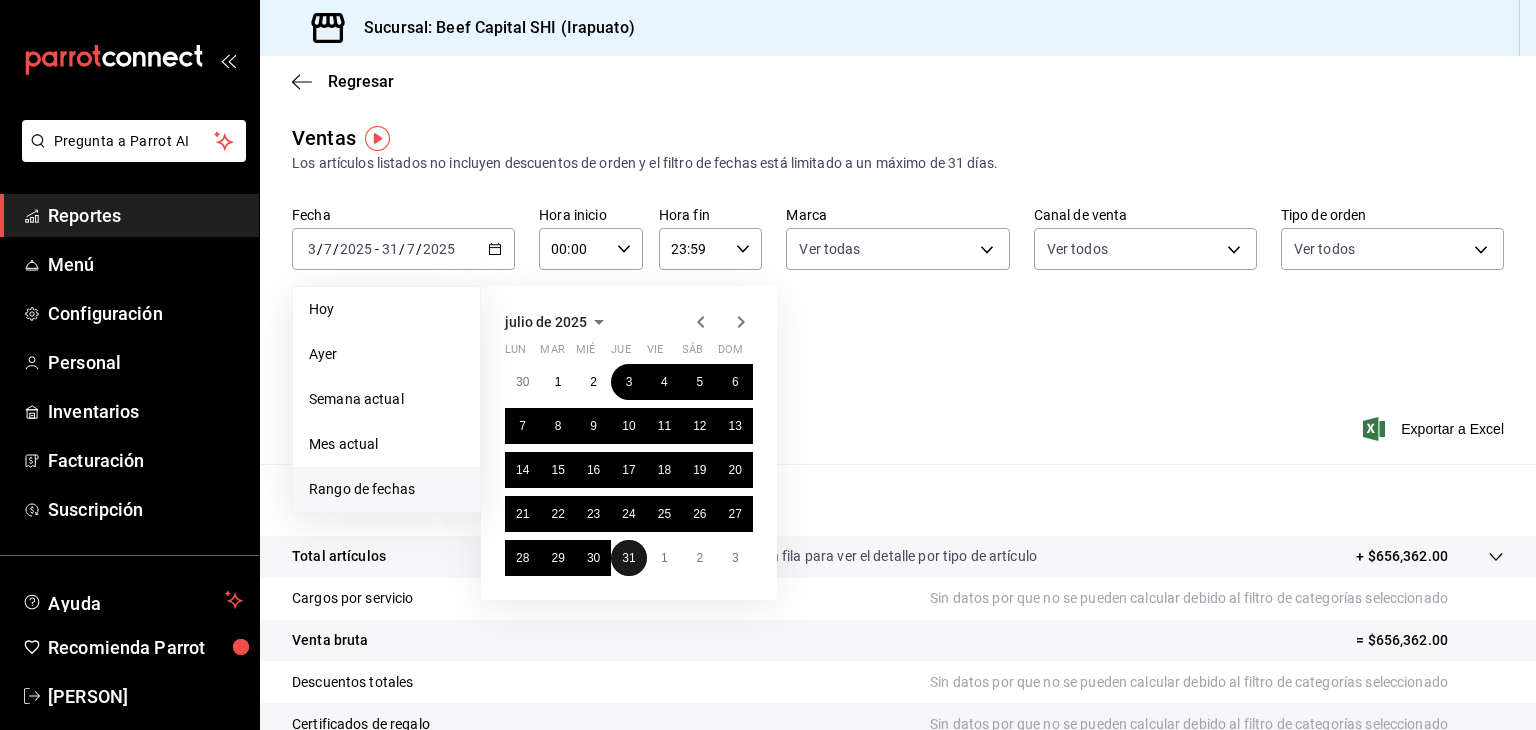click on "31" at bounding box center (628, 558) 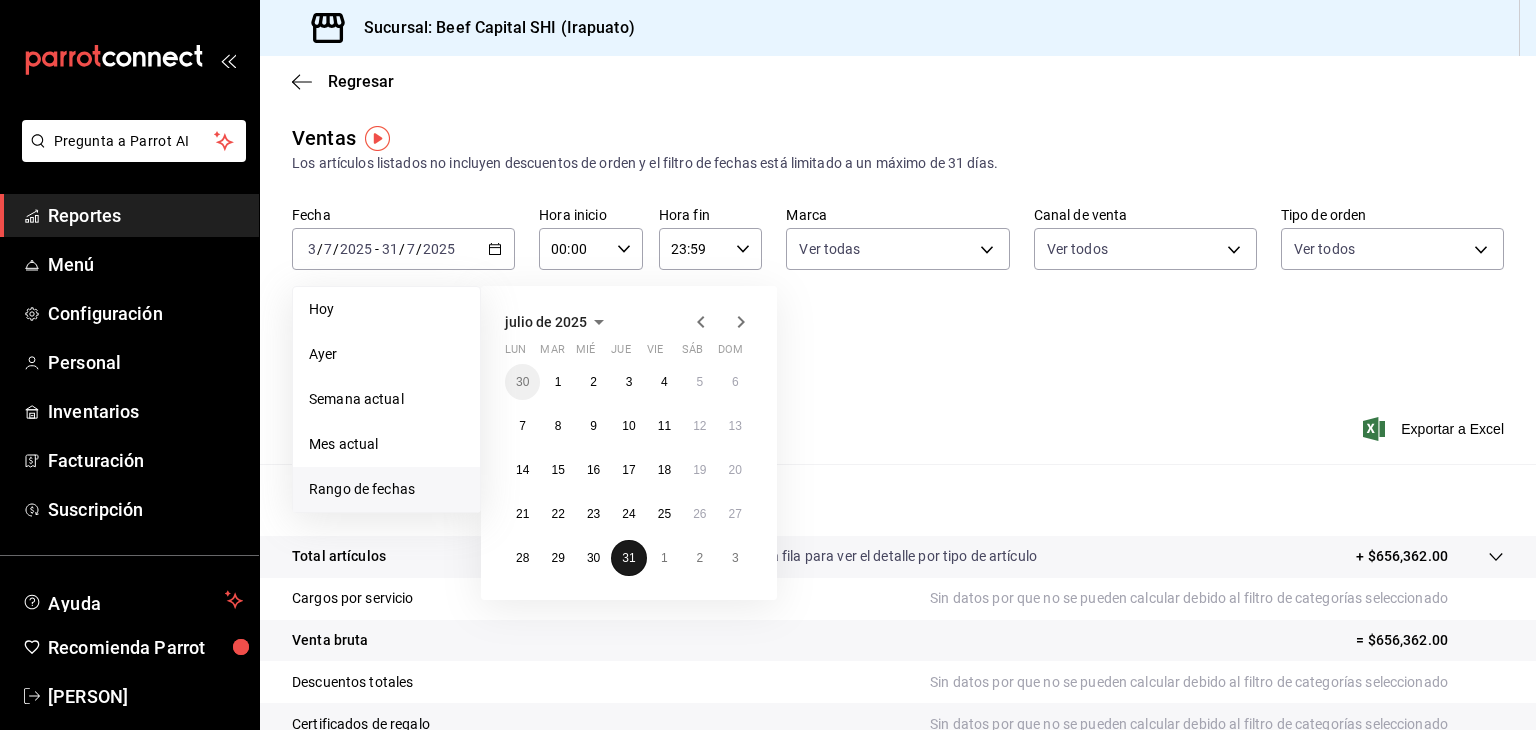 click on "31" at bounding box center (628, 558) 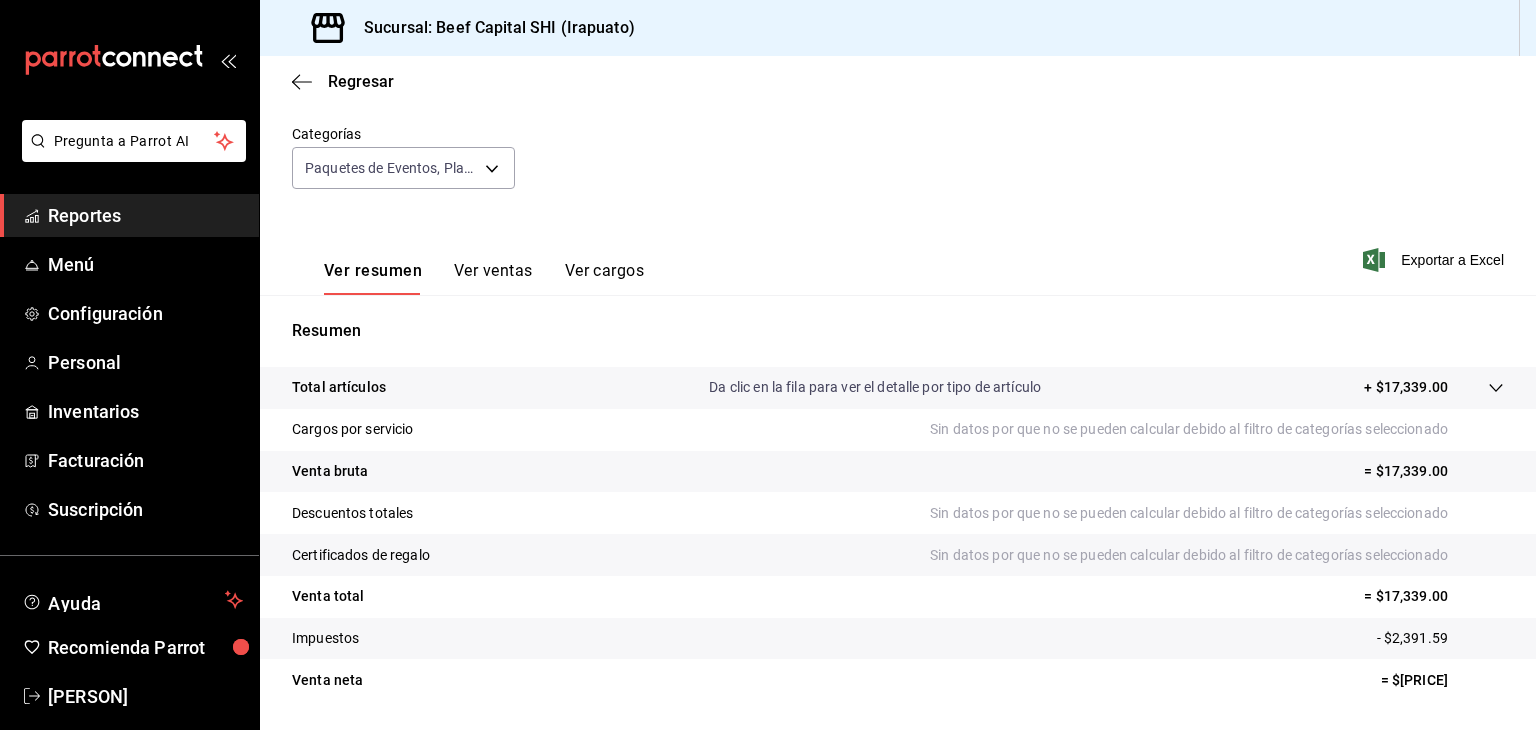 scroll, scrollTop: 200, scrollLeft: 0, axis: vertical 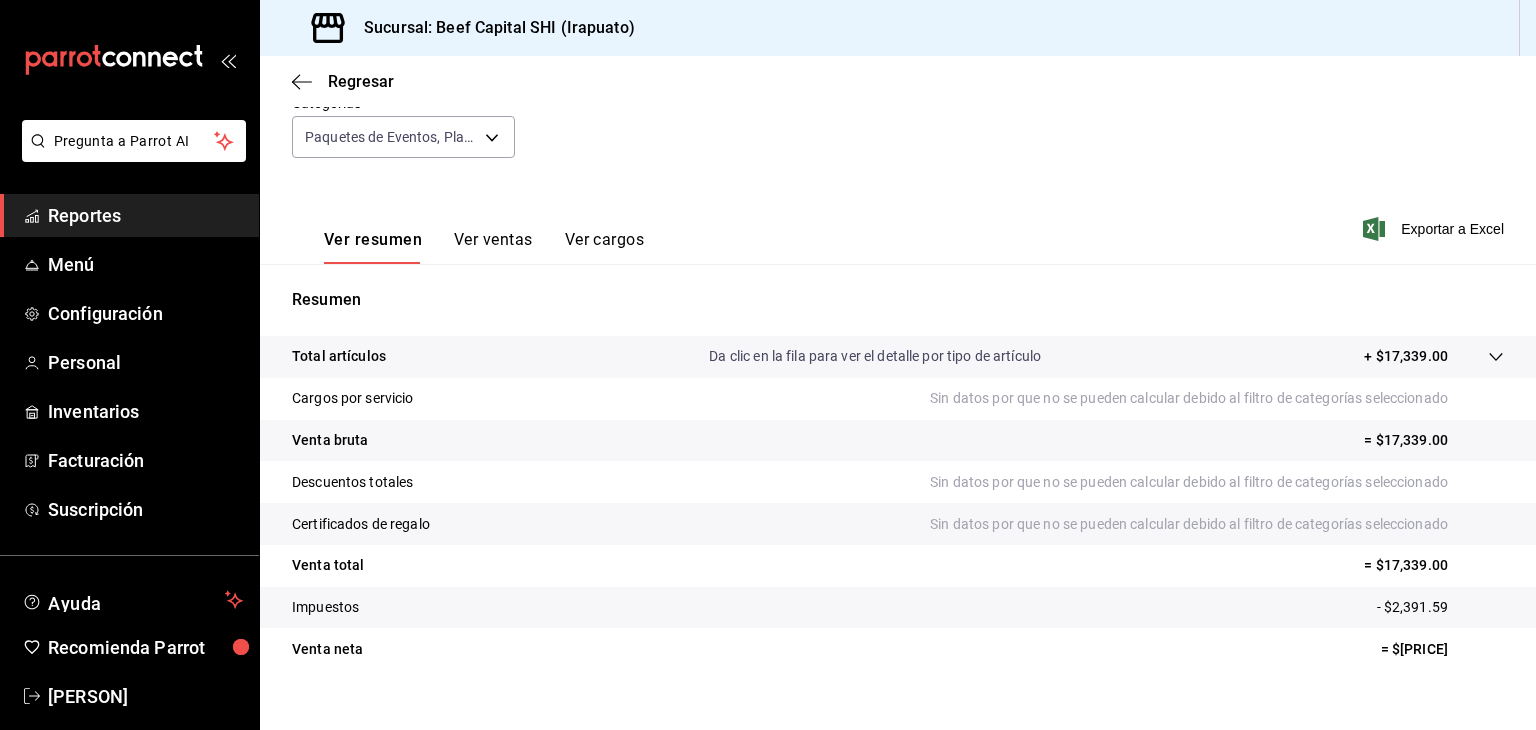 click on "+ $17,339.00" at bounding box center (1406, 356) 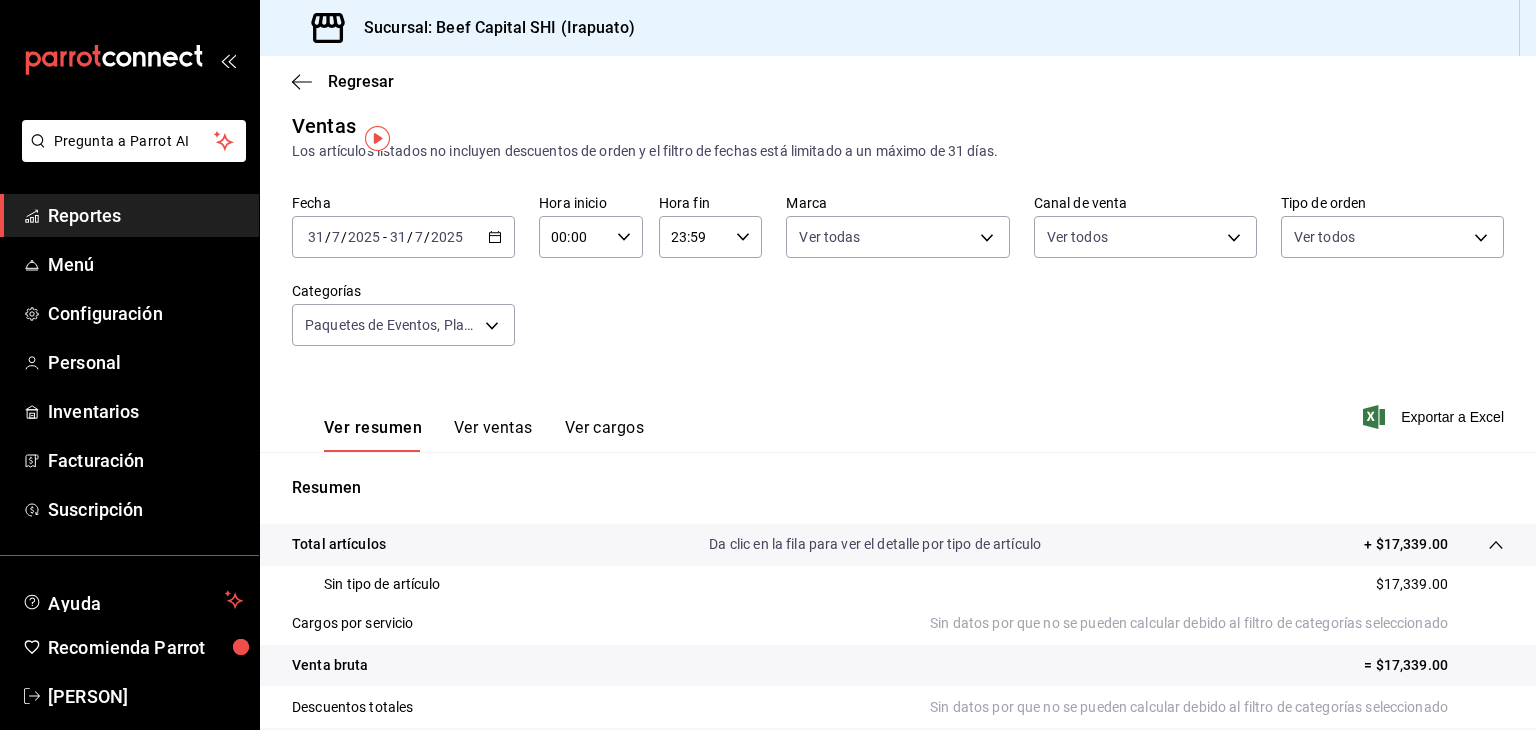 scroll, scrollTop: 0, scrollLeft: 0, axis: both 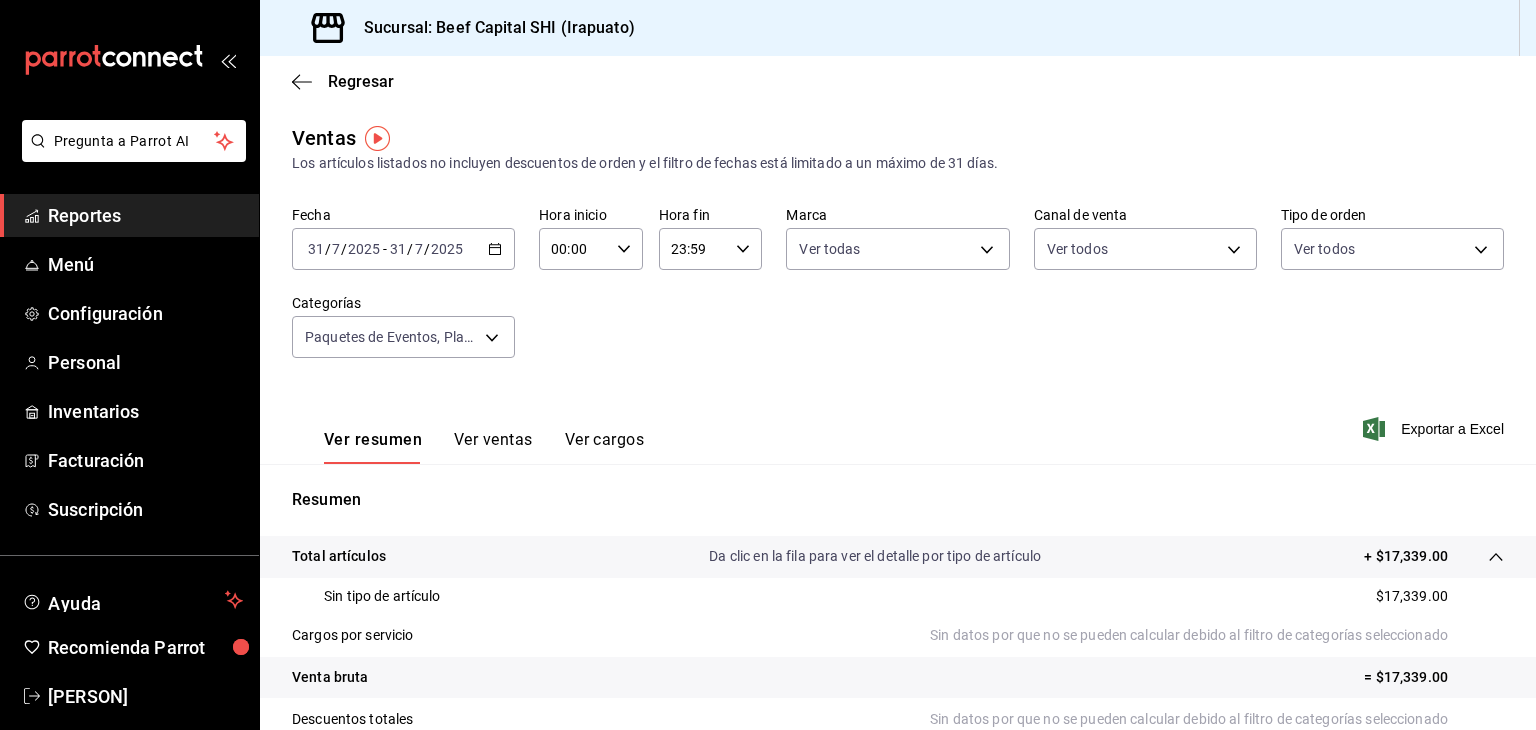 click 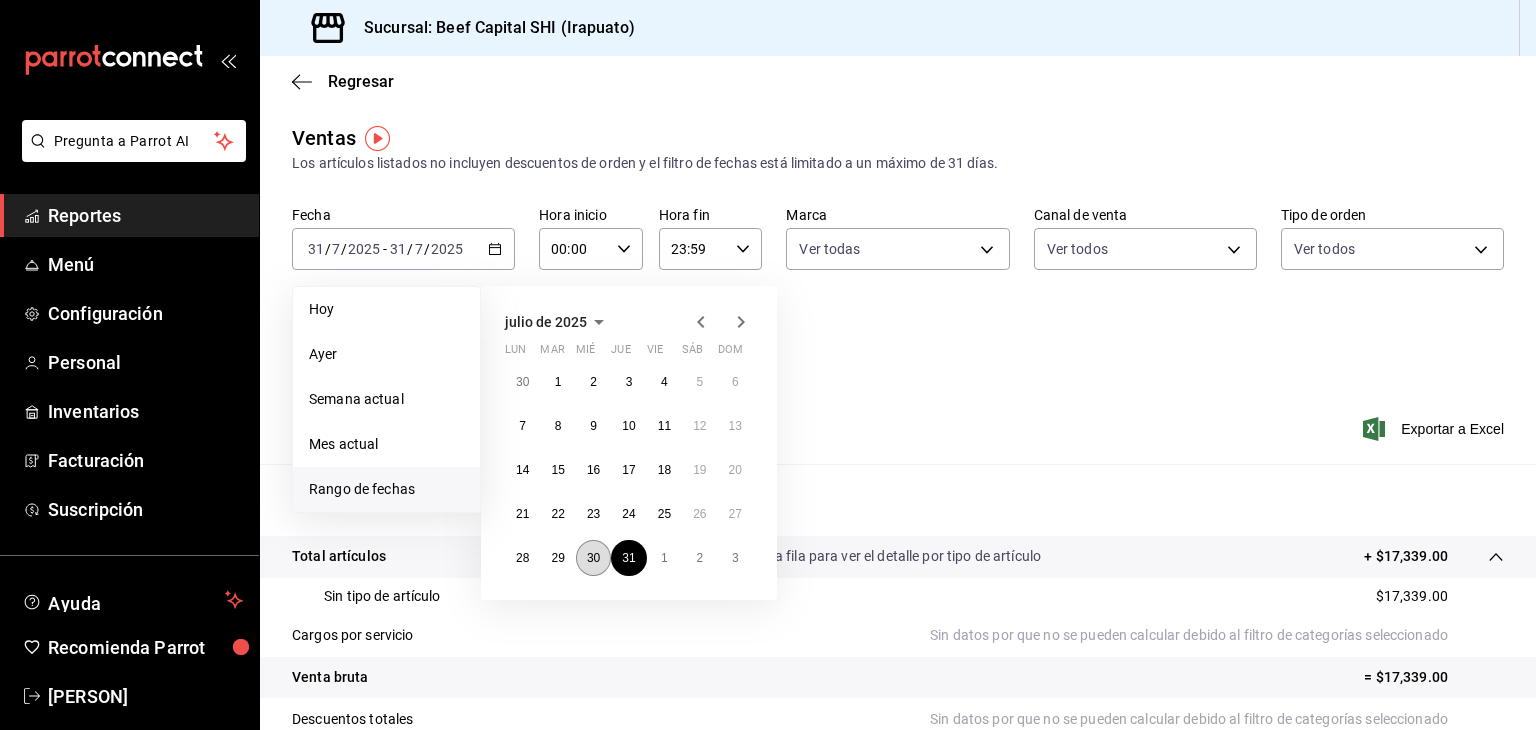 click on "30" at bounding box center (593, 558) 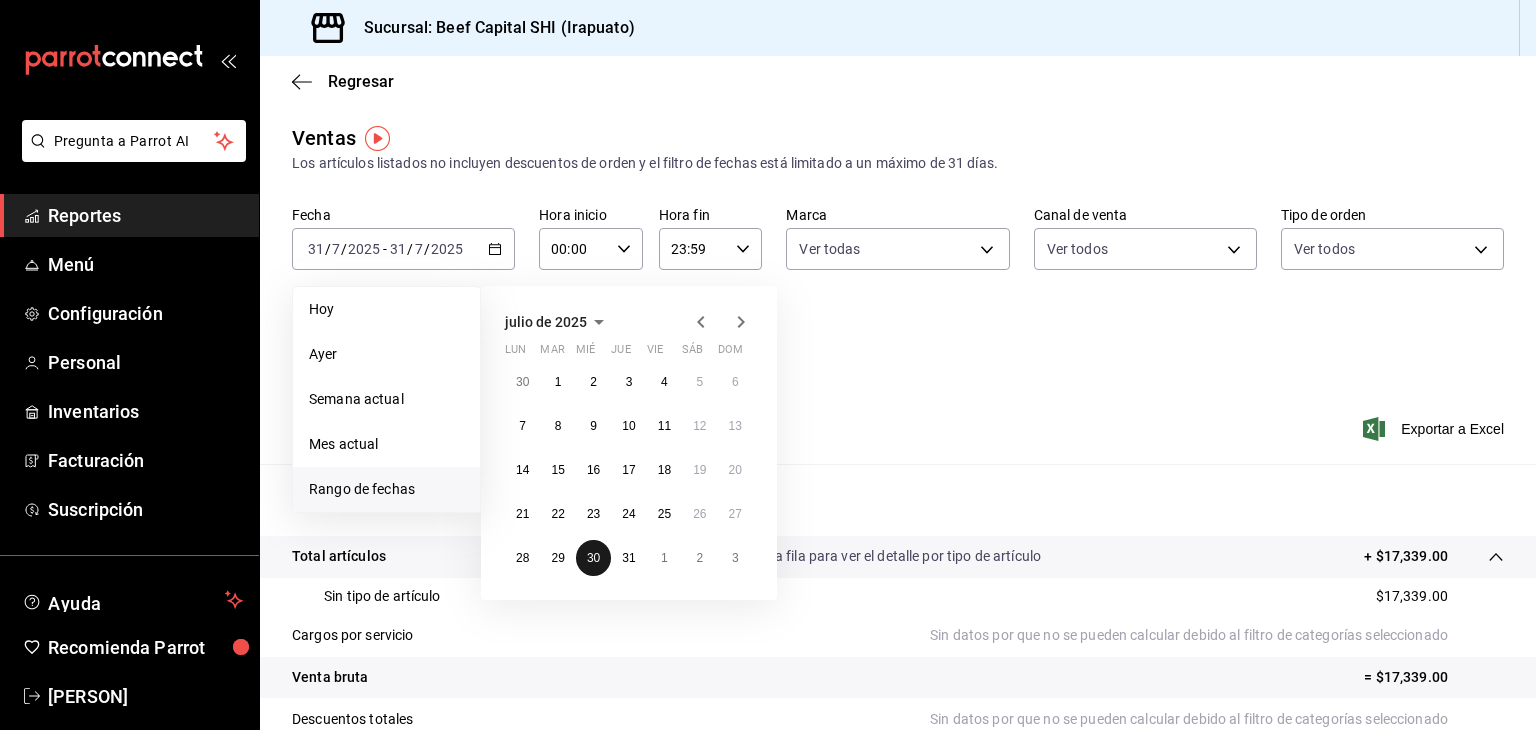 click on "30" at bounding box center [593, 558] 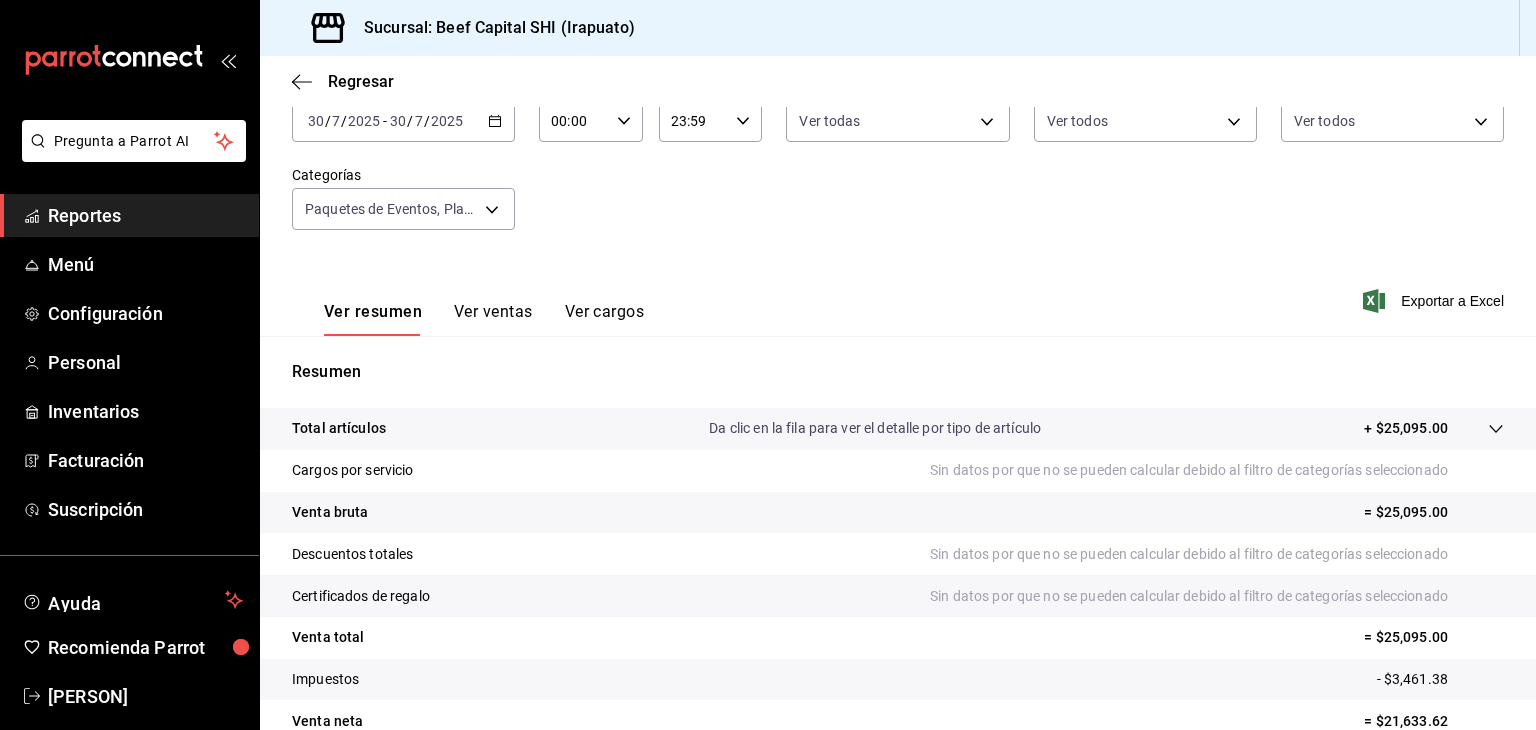 scroll, scrollTop: 228, scrollLeft: 0, axis: vertical 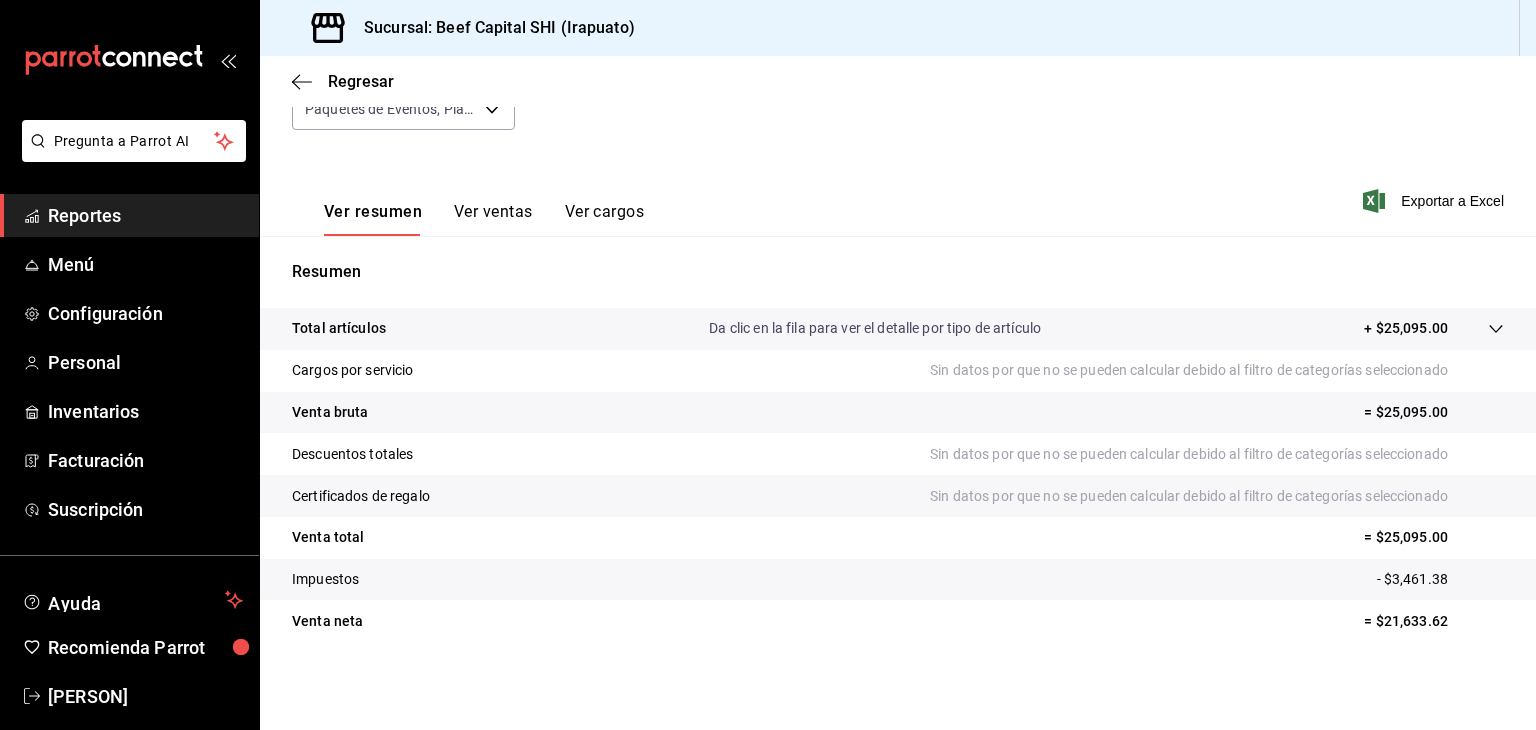 click on "+ $25,095.00" at bounding box center (1406, 328) 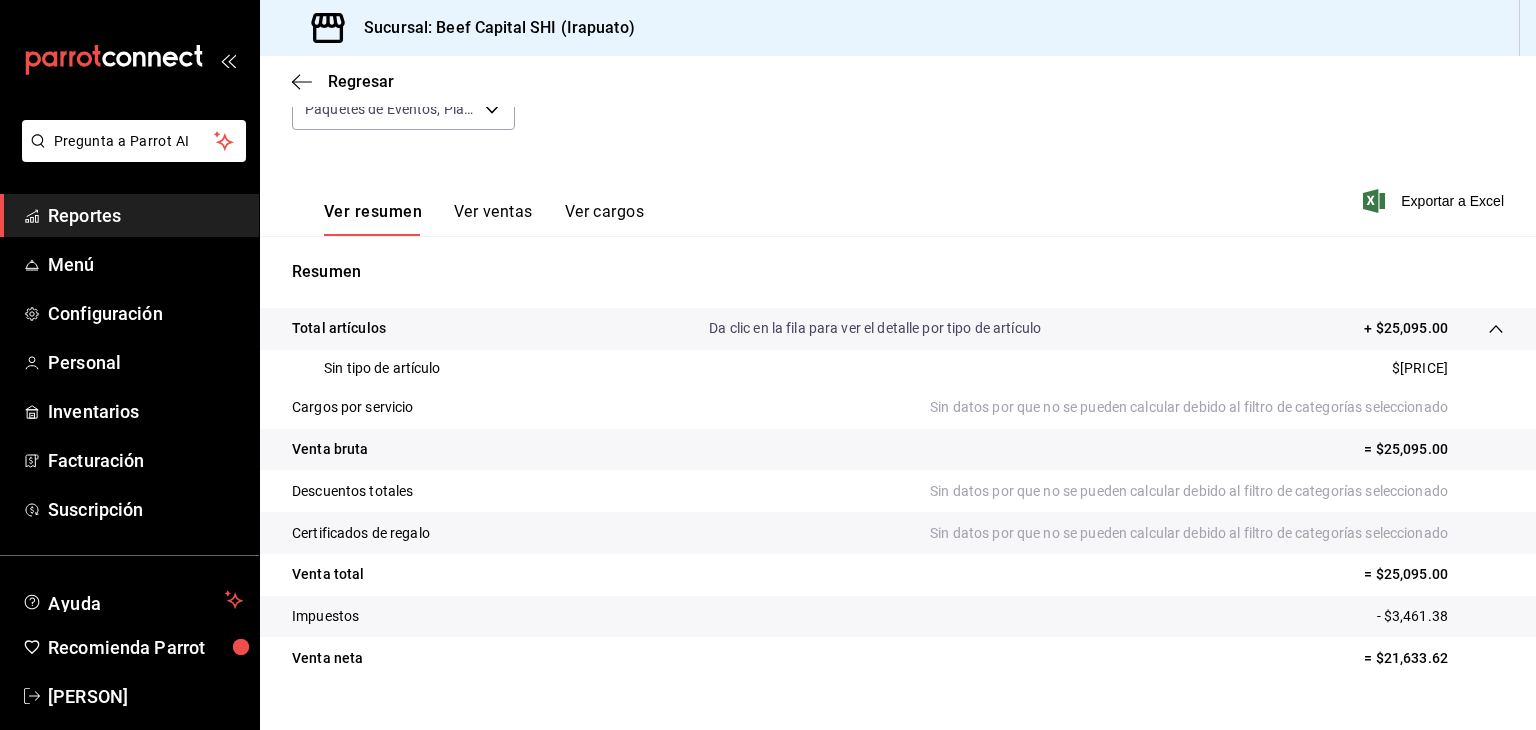 drag, startPoint x: 1432, startPoint y: 369, endPoint x: 1376, endPoint y: 375, distance: 56.32051 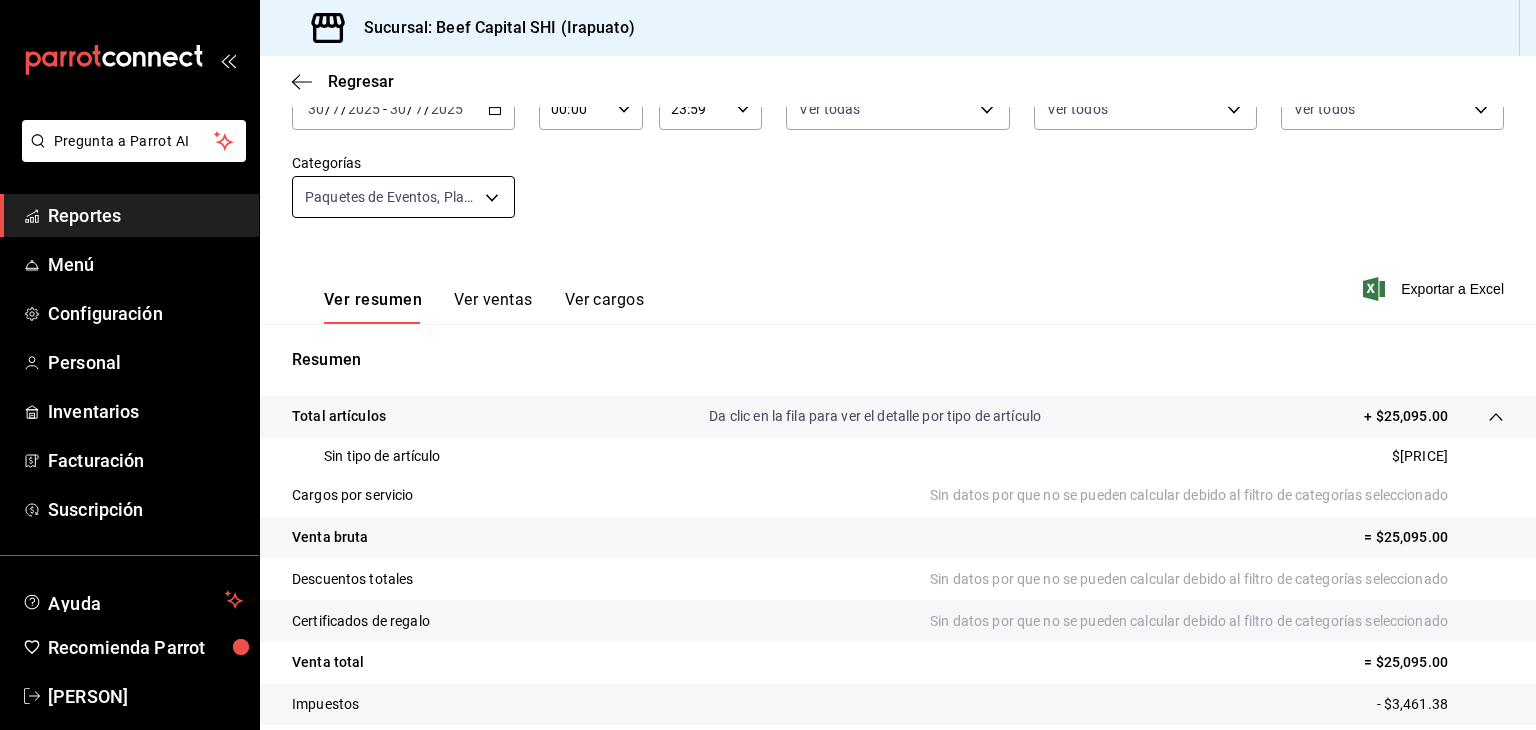 scroll, scrollTop: 0, scrollLeft: 0, axis: both 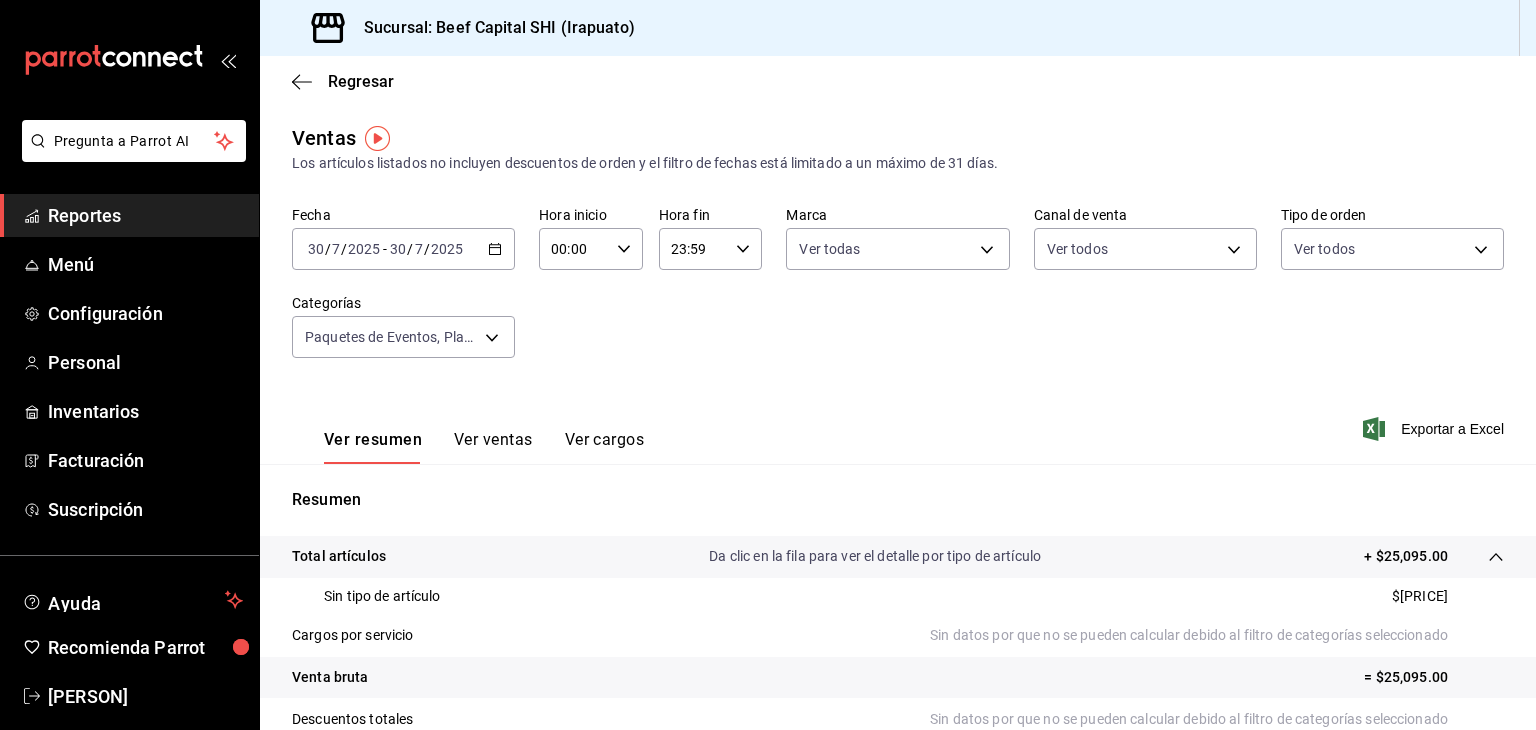 click on "2025-07-30 30 / 7 / 2025" at bounding box center (426, 249) 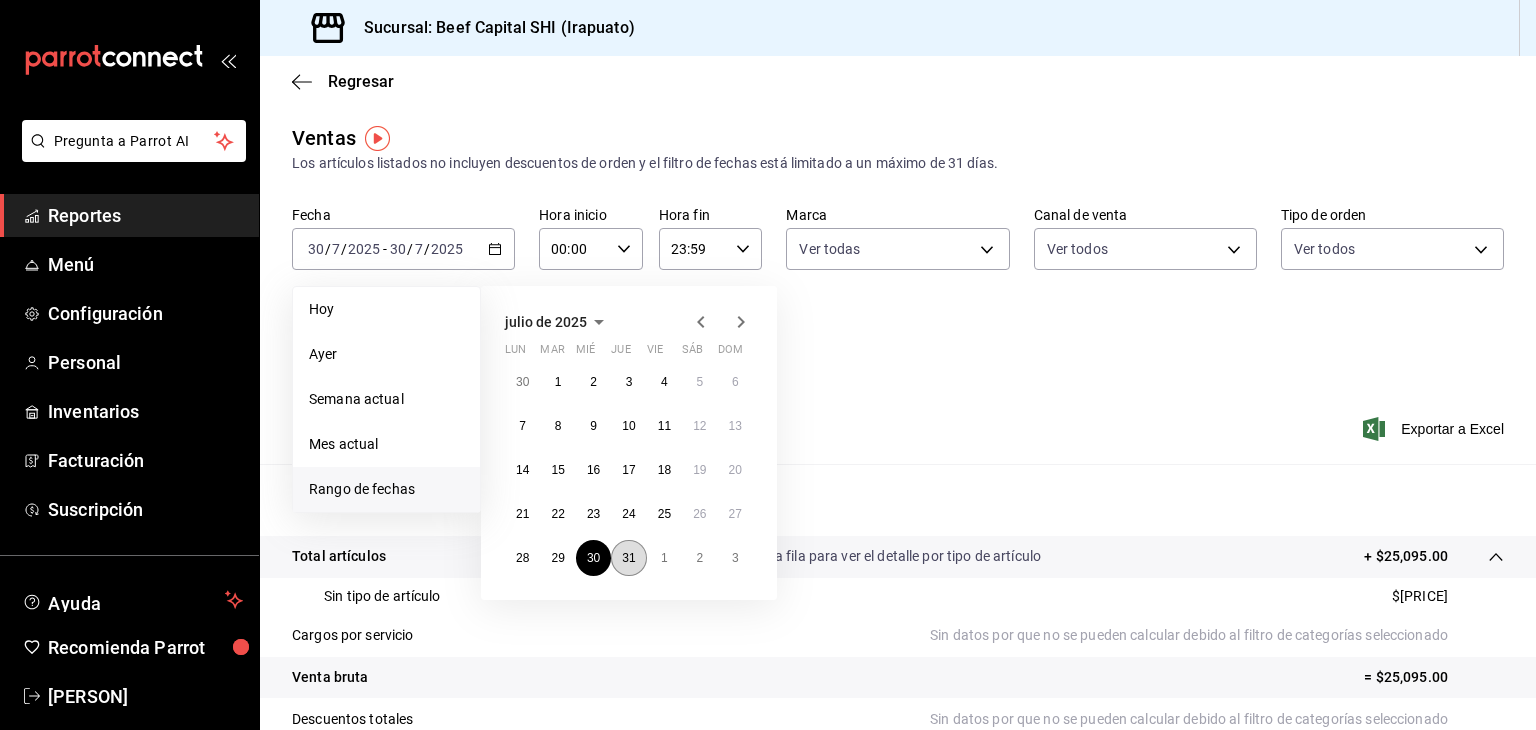 click on "31" at bounding box center (628, 558) 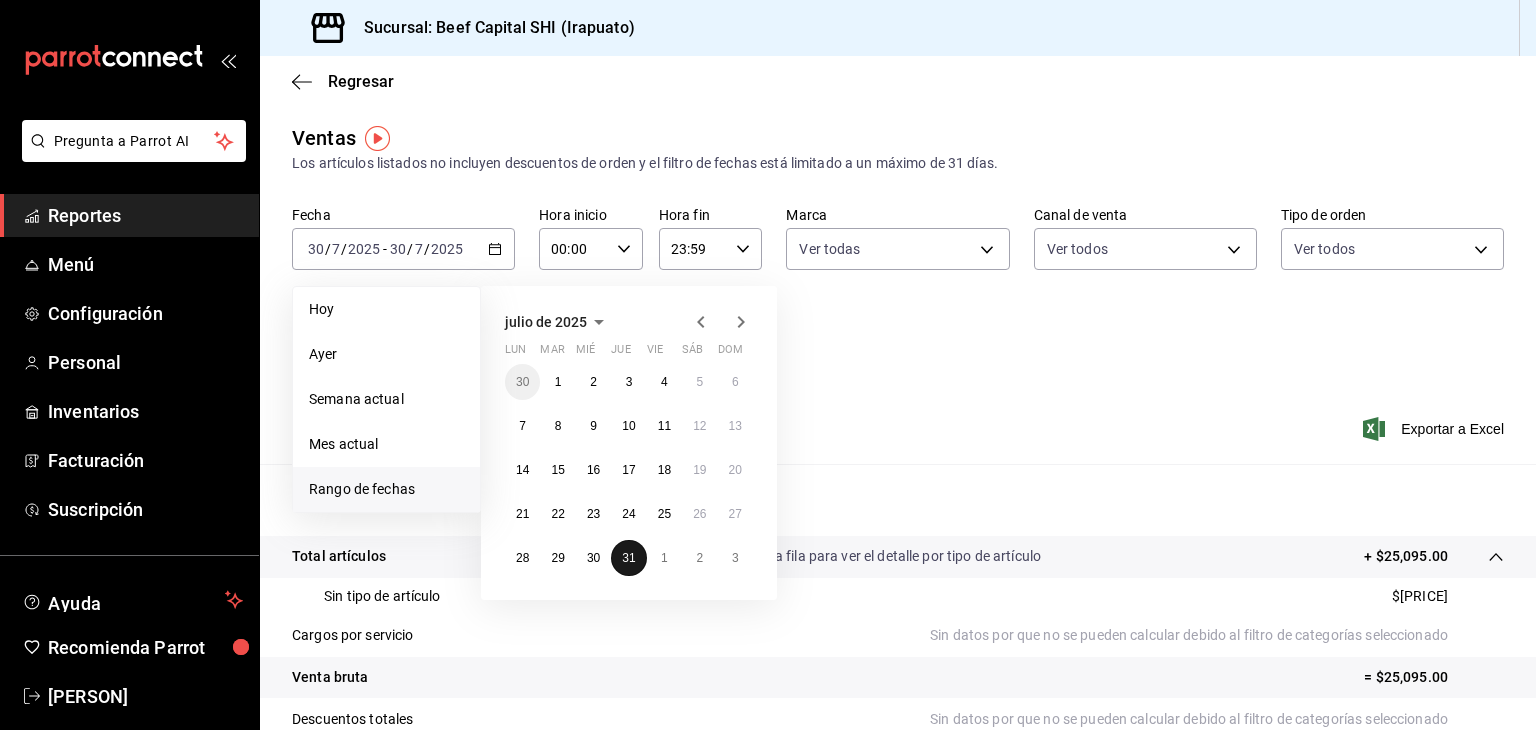 click on "31" at bounding box center [628, 558] 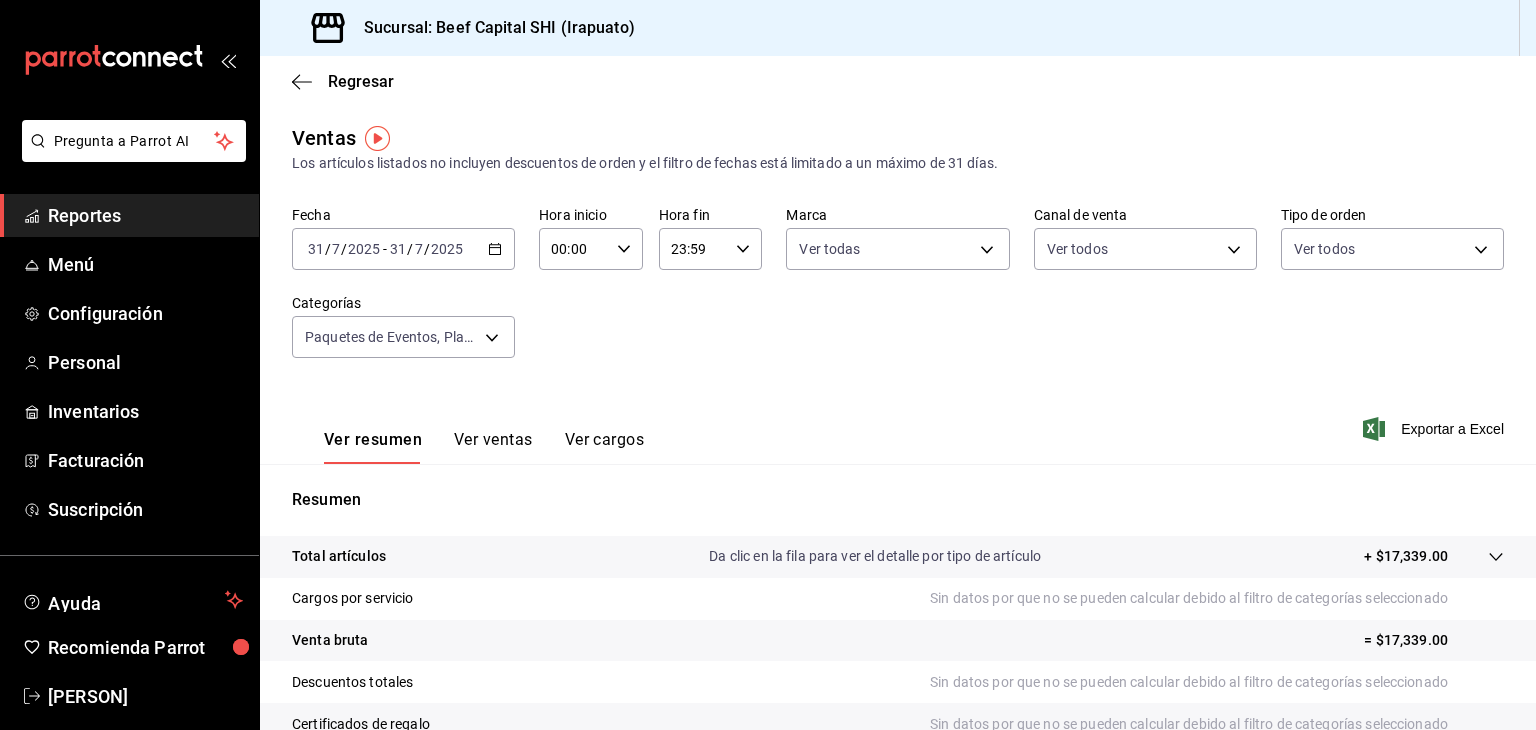 click 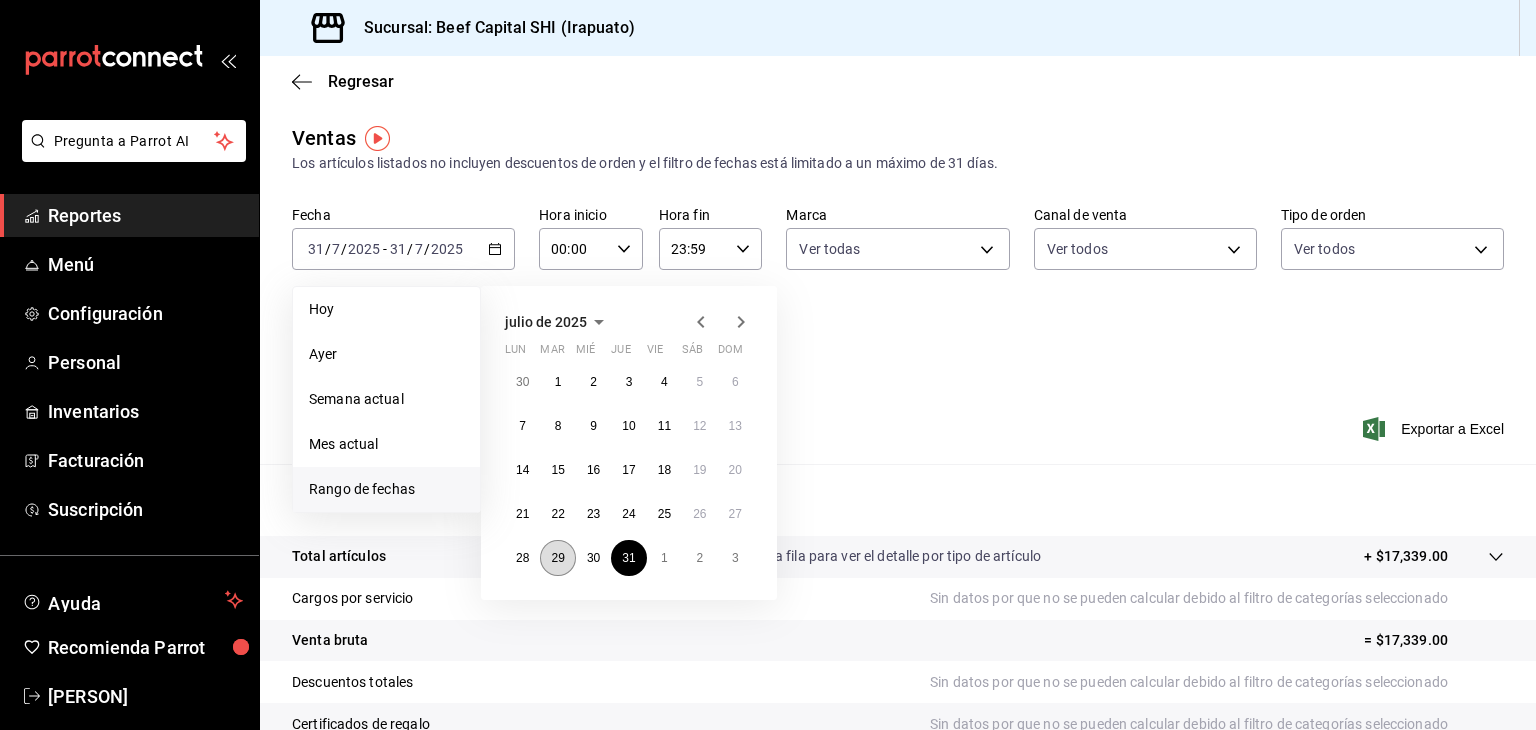 click on "29" at bounding box center (557, 558) 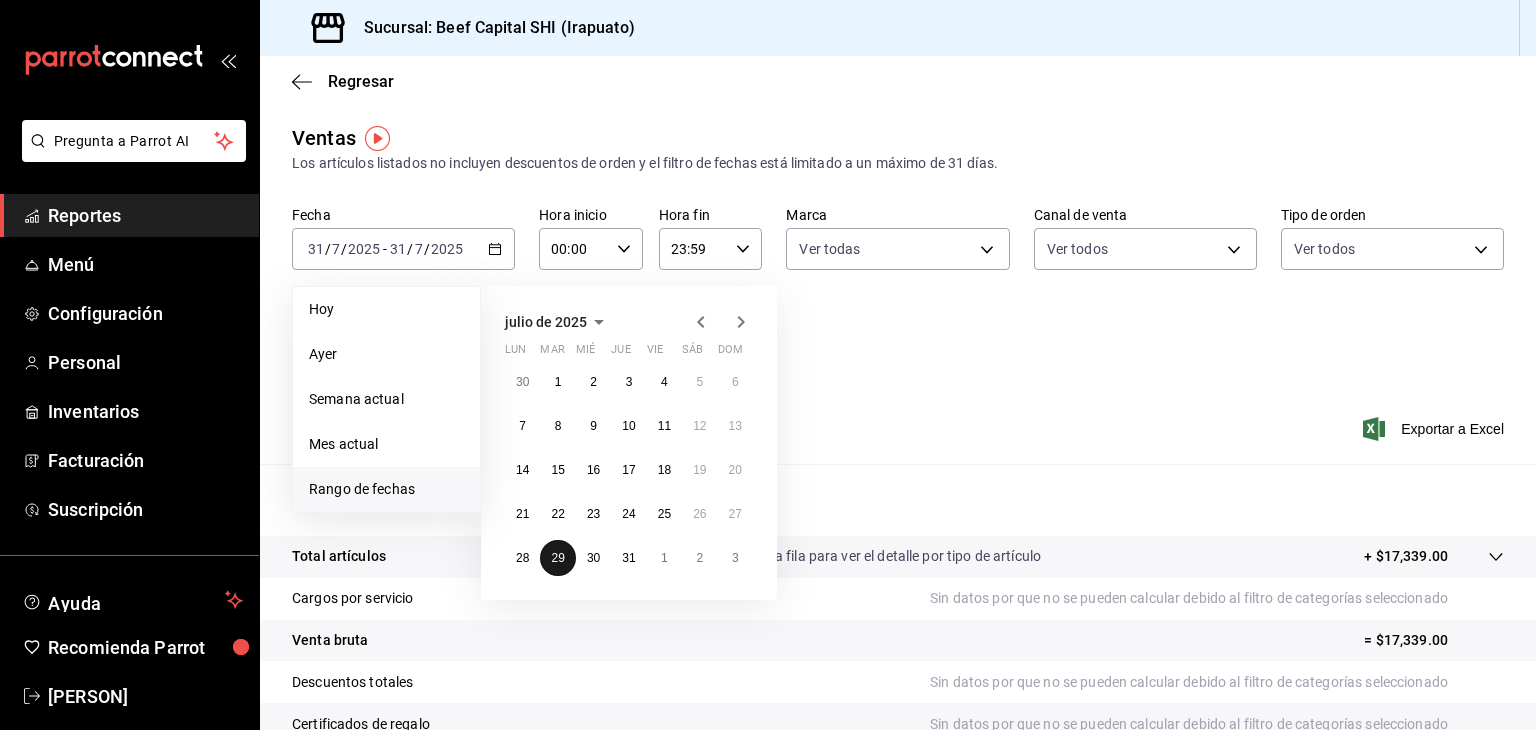 click on "29" at bounding box center (557, 558) 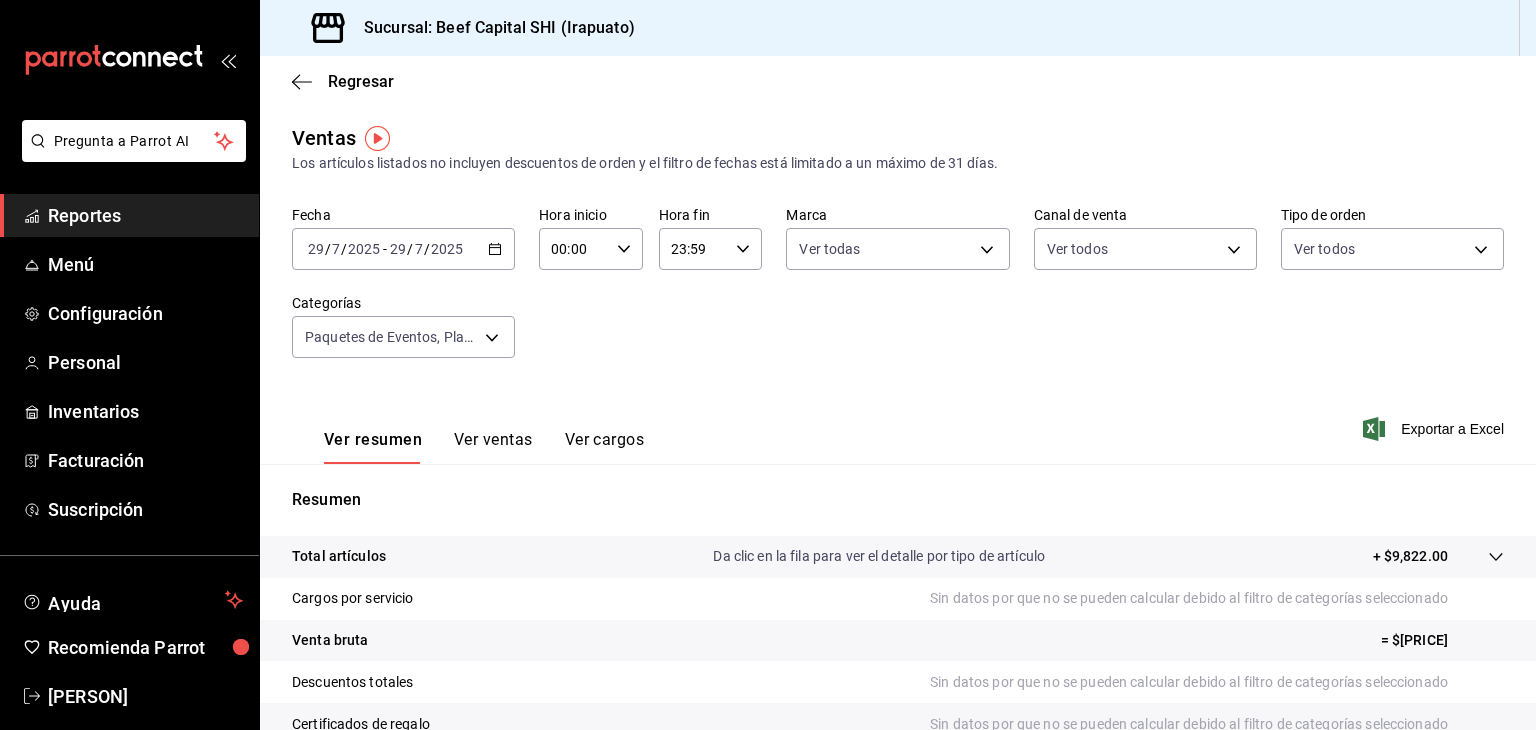 click on "+ $9,822.00" at bounding box center [1410, 556] 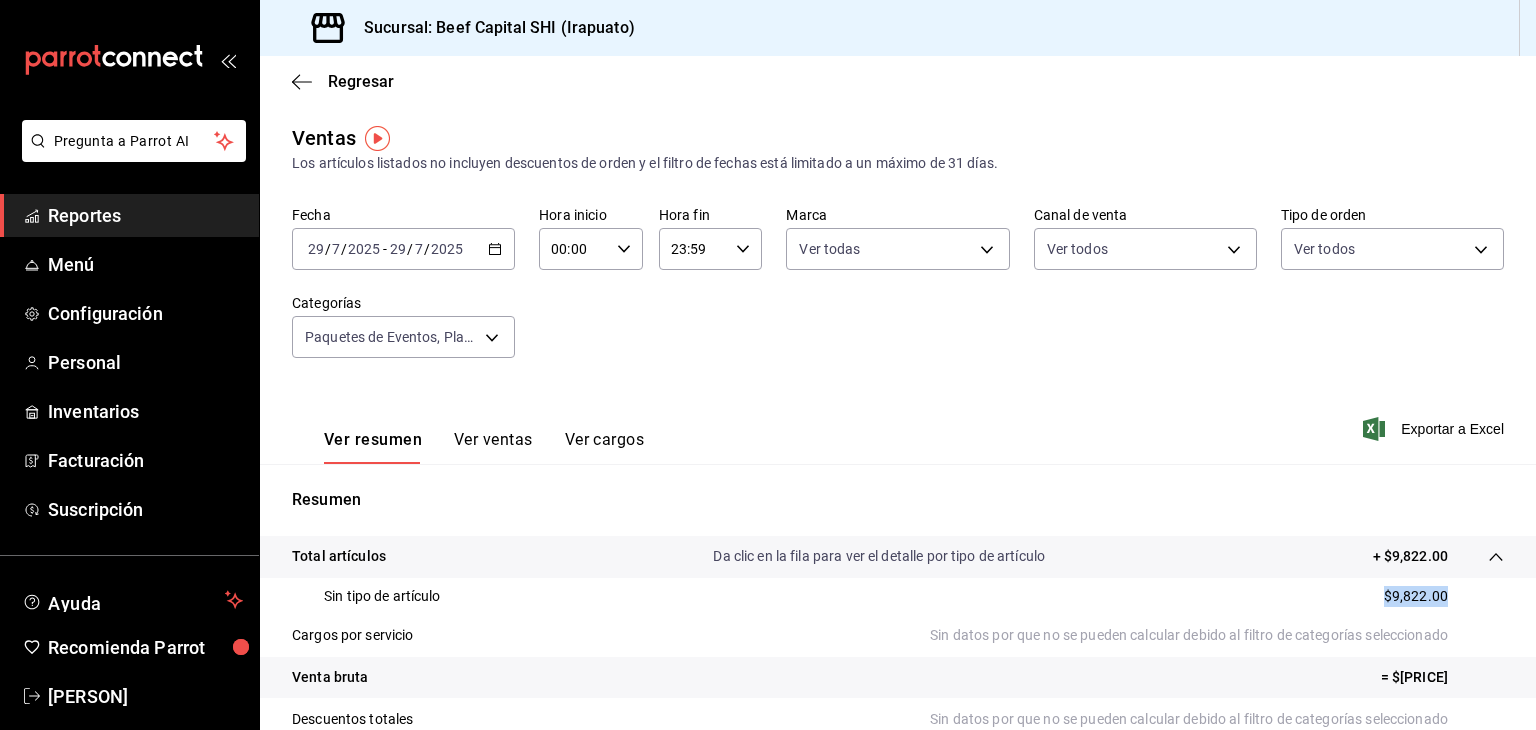 drag, startPoint x: 1429, startPoint y: 592, endPoint x: 1364, endPoint y: 600, distance: 65.490456 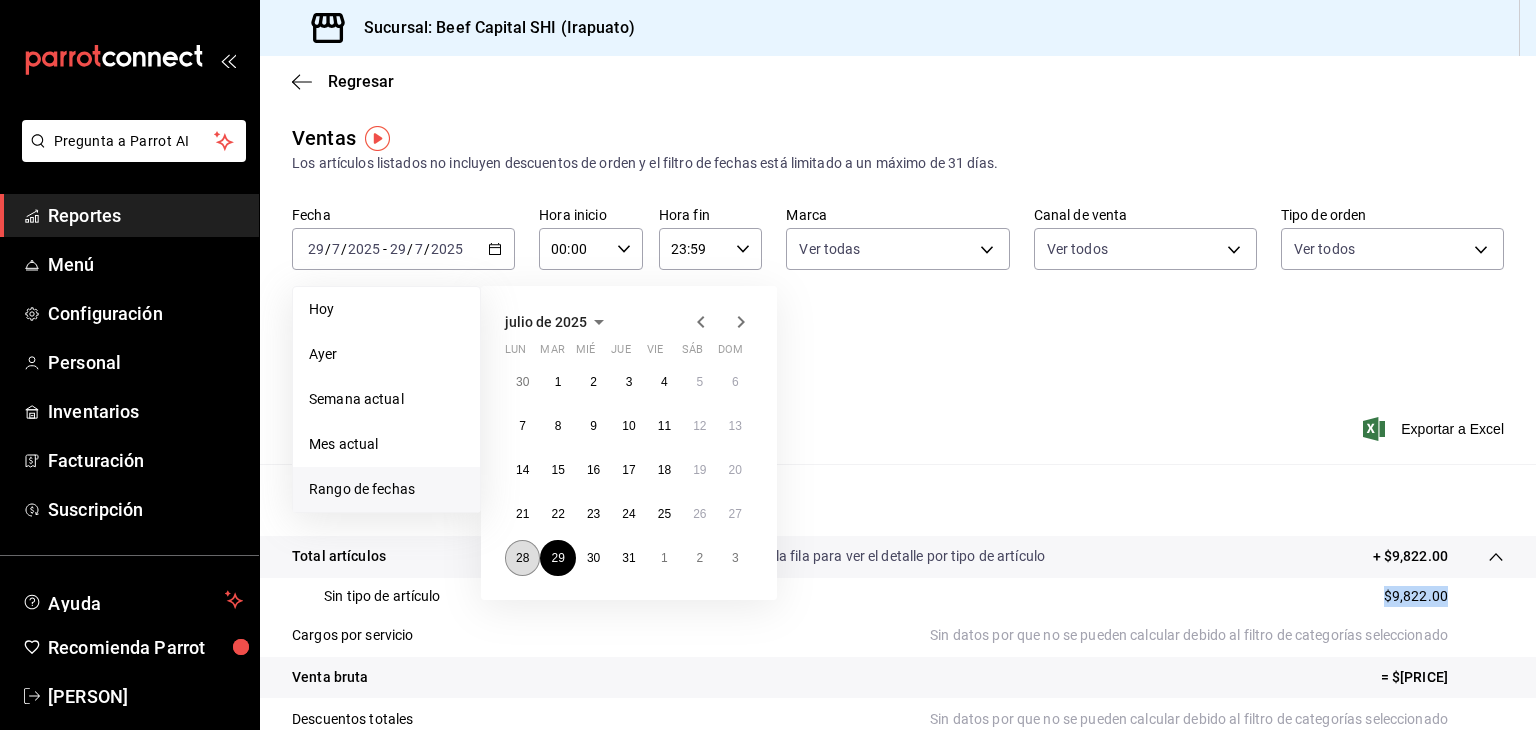 click on "28" at bounding box center (522, 558) 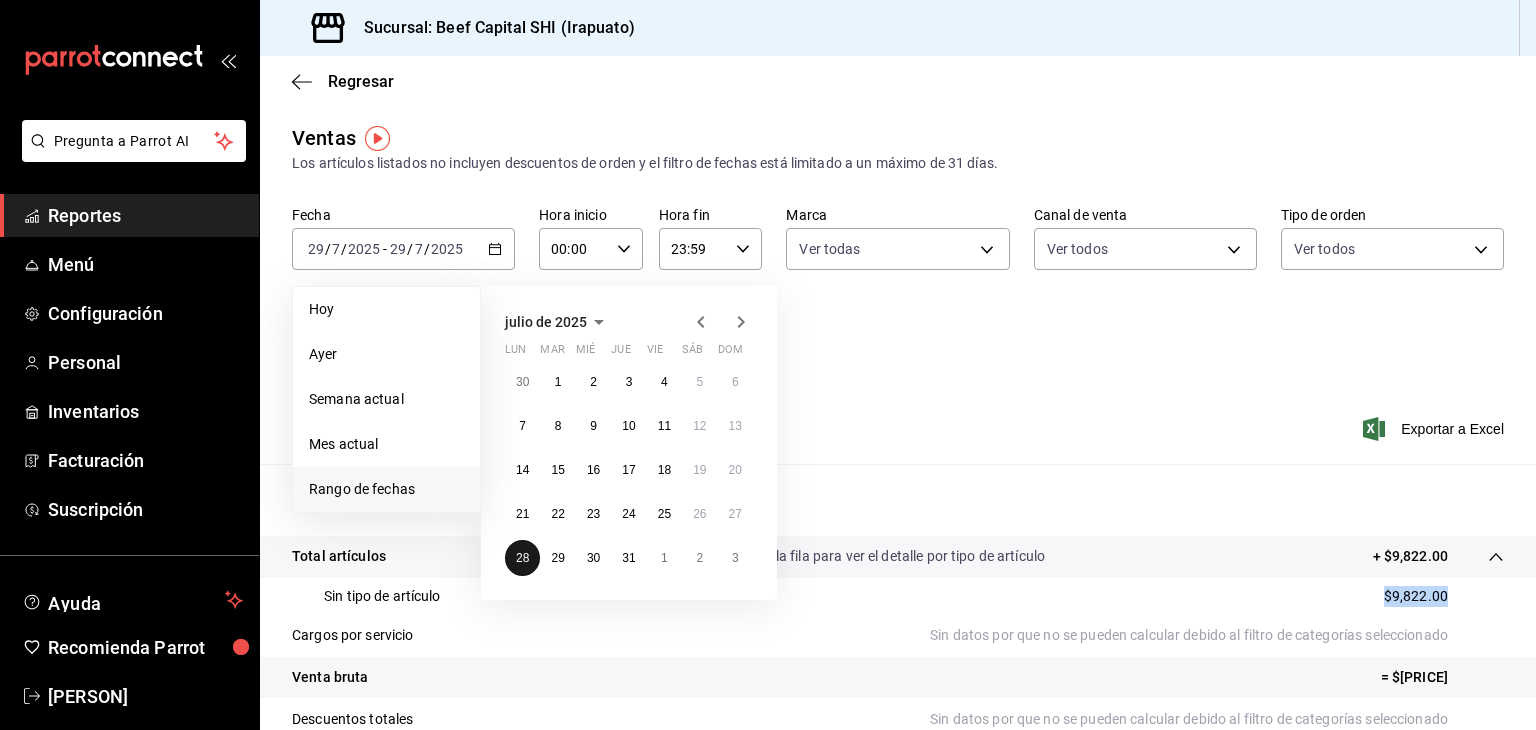 click on "28" at bounding box center [522, 558] 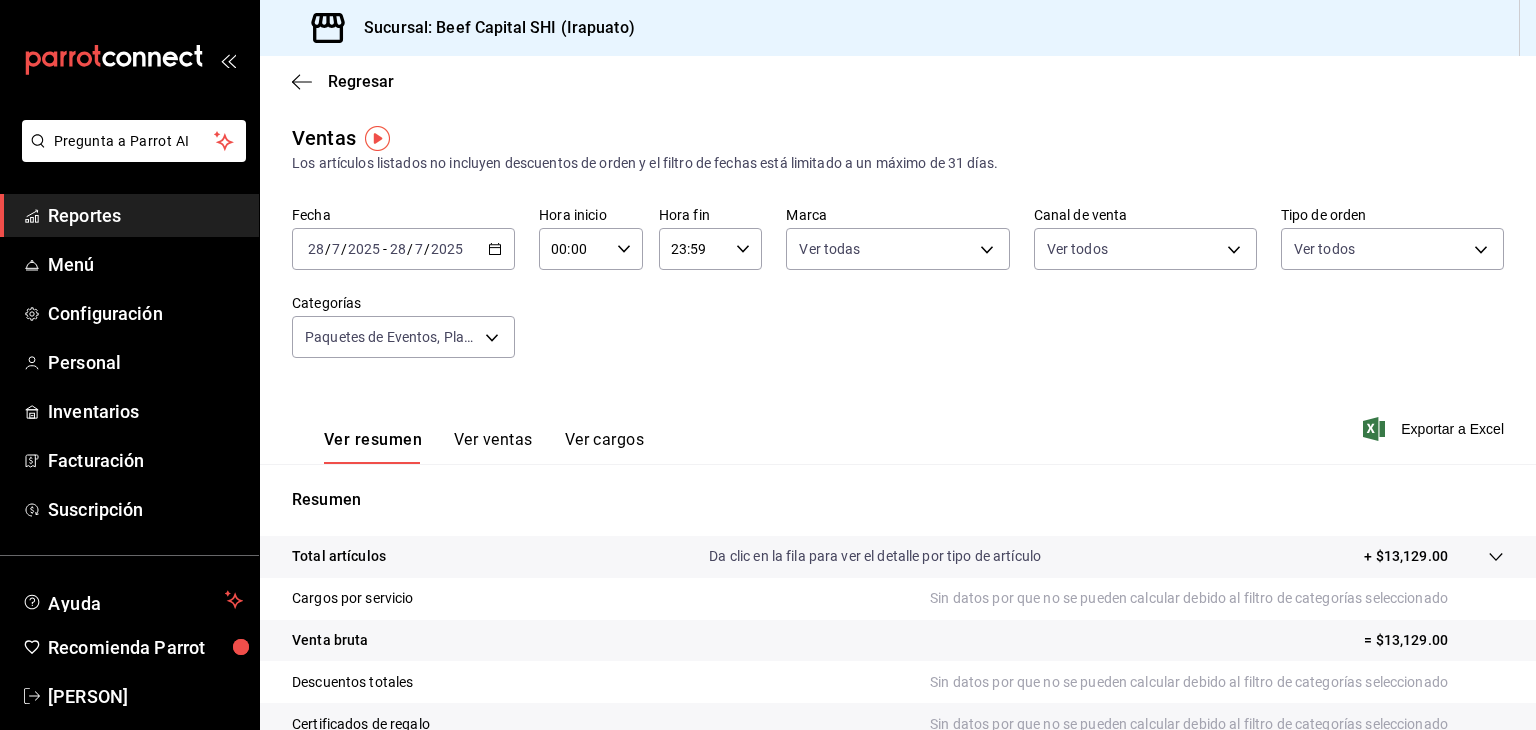 click 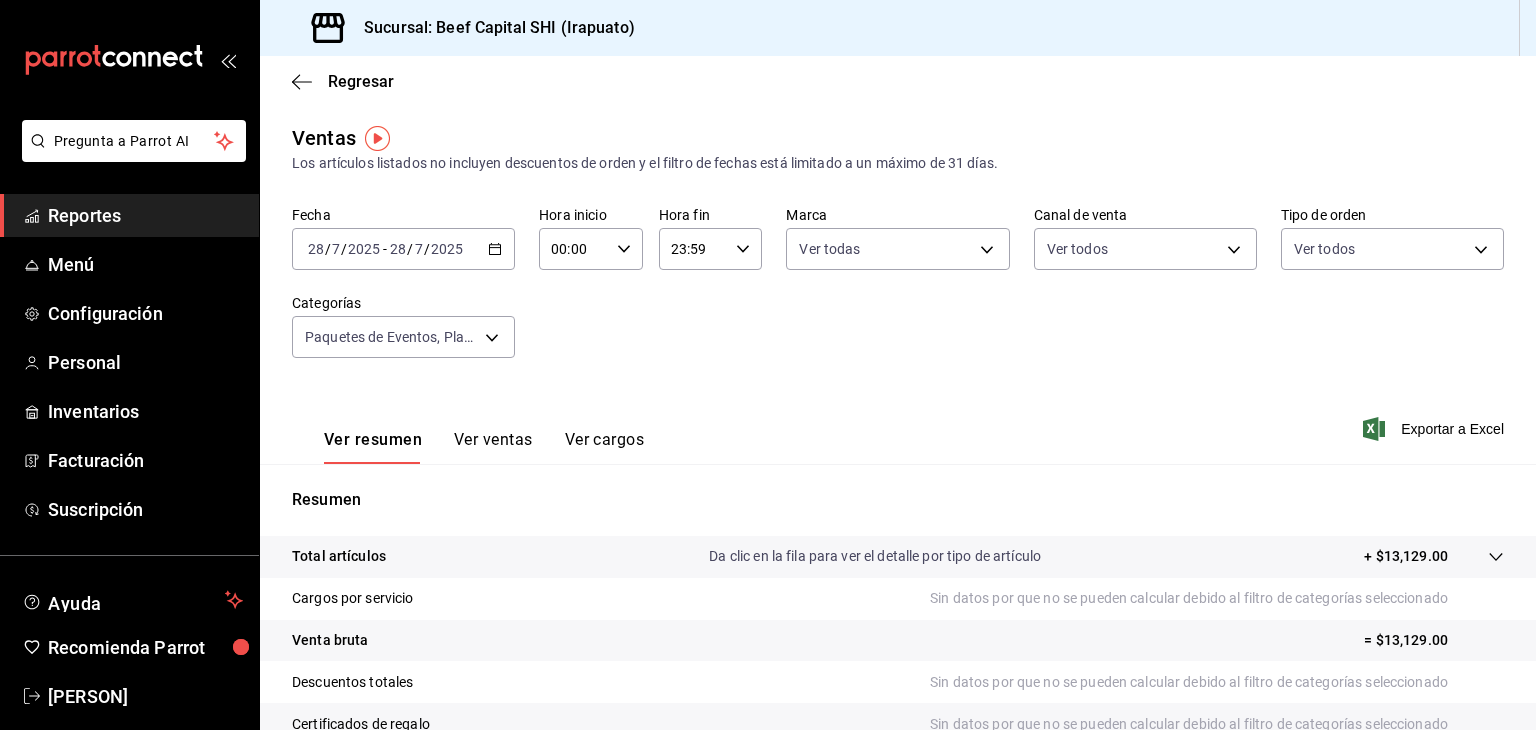 click on "Fecha [DATE] [DATE] - [DATE] [DATE] Hora inicio 00:00 Hora inicio Hora fin 23:59 Hora fin Marca Ver todas [UUID] Canal de venta Ver todos PARROT,UBER_EATS,RAPPI,DIDI_FOOD,ONLINE Tipo de orden Ver todos [UUID],[UUID],[UUID],[UUID],EXTERNAL,[UUID],[UUID],[UUID],[UUID],[UUID],[UUID],[UUID],[UUID],[UUID],[UUID],[UUID] Categorías Paquetes de Eventos, Plataformas, Especiales, Sugerencias del chef, Niños, Postres, Del Huerto a la Mesa, Pastas, Guarniciones, Cortes Importados CalidadWagyu, Del Mar, Cortes Individuales, Cortes Importados CalidadPrime, Empanadas, Tacos, Sopas & Cremas, Para Compartir, Entradas, Sin categoría" at bounding box center [898, 294] 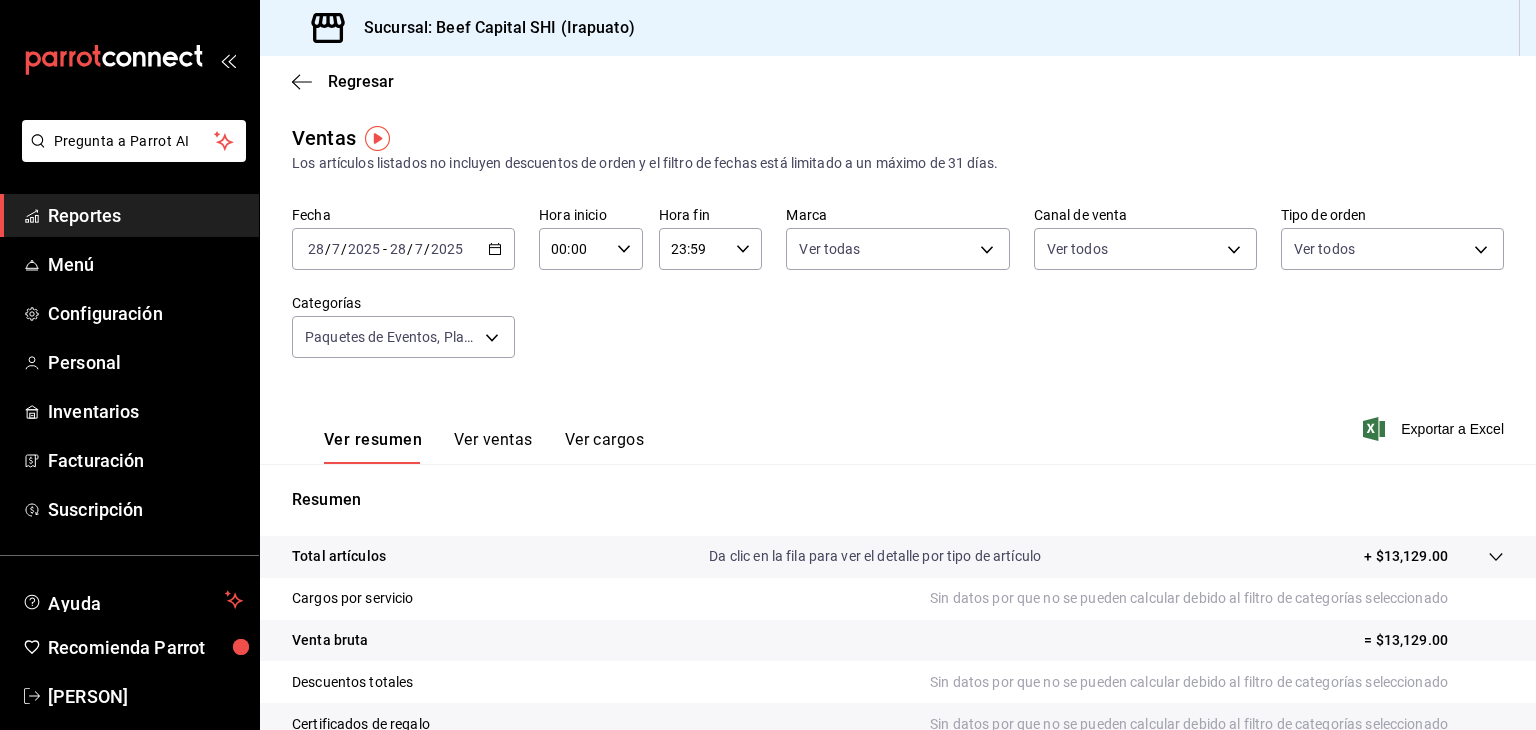 click 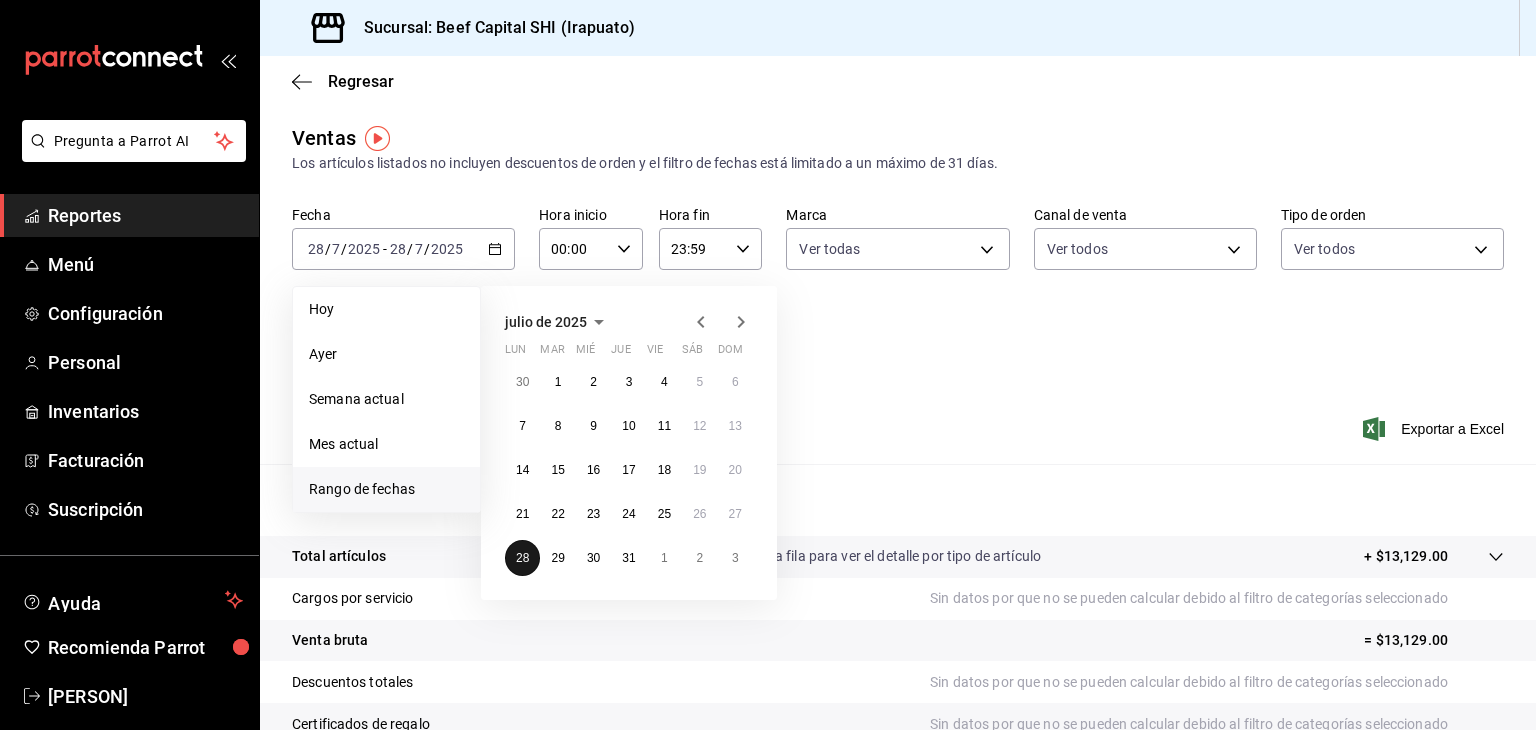 click on "28" at bounding box center (522, 558) 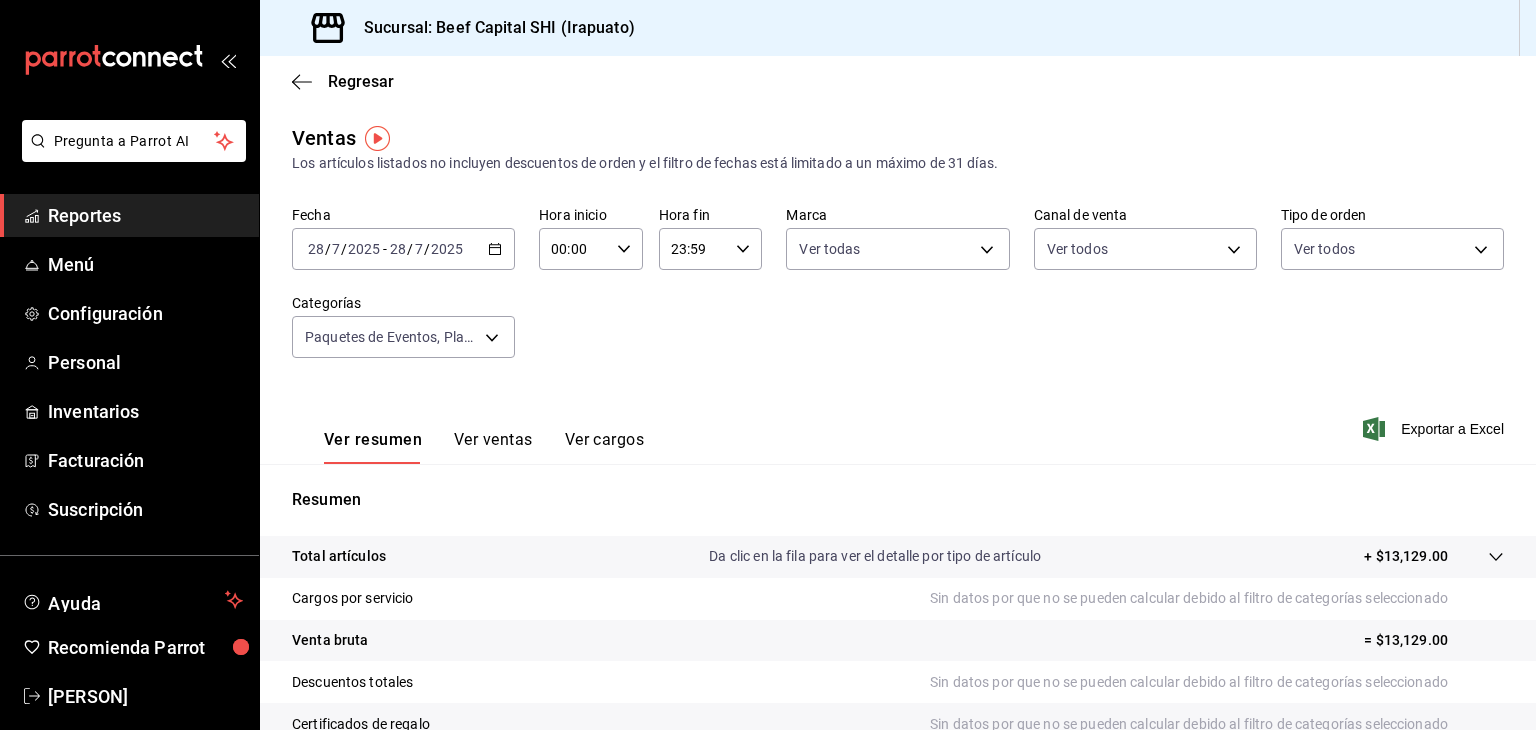 click 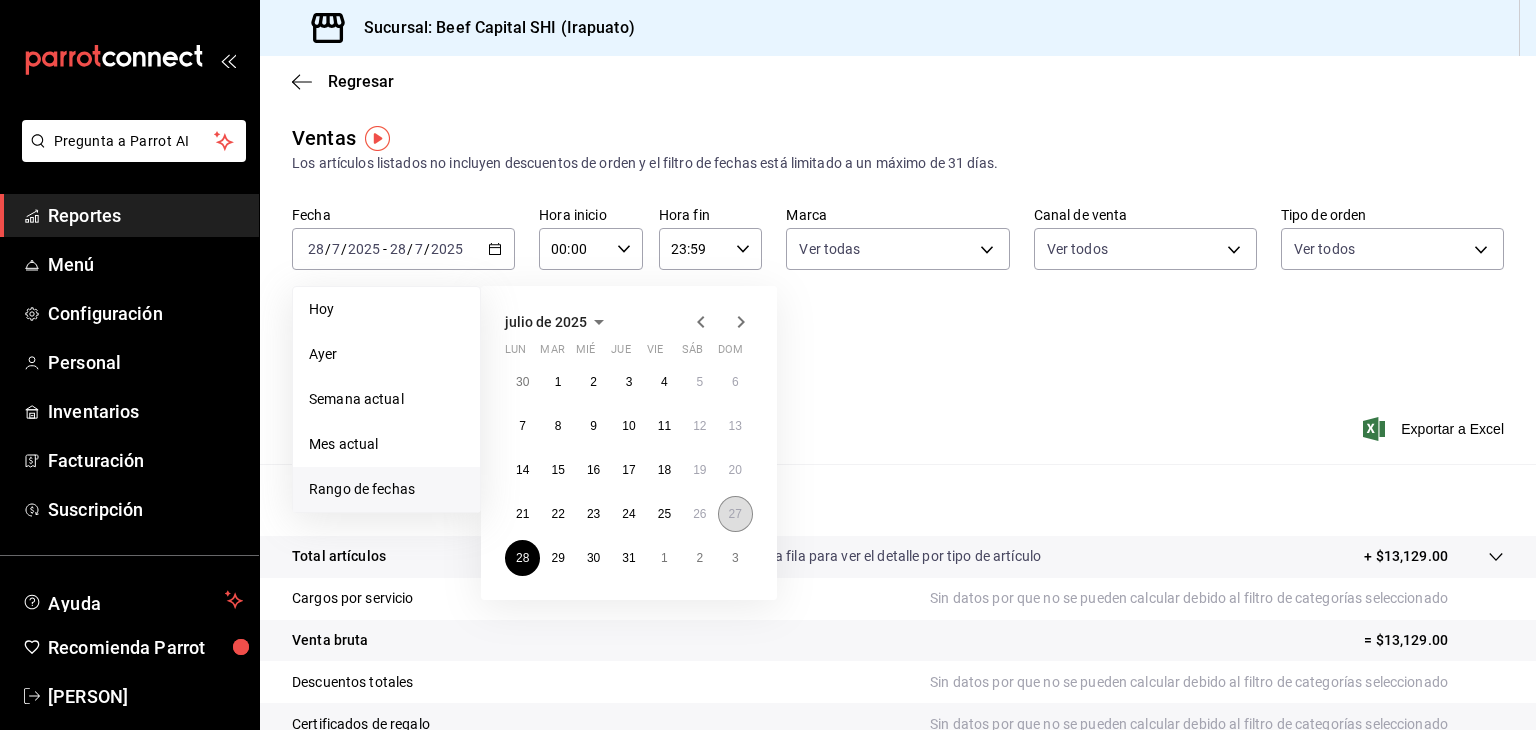 click on "27" at bounding box center (735, 514) 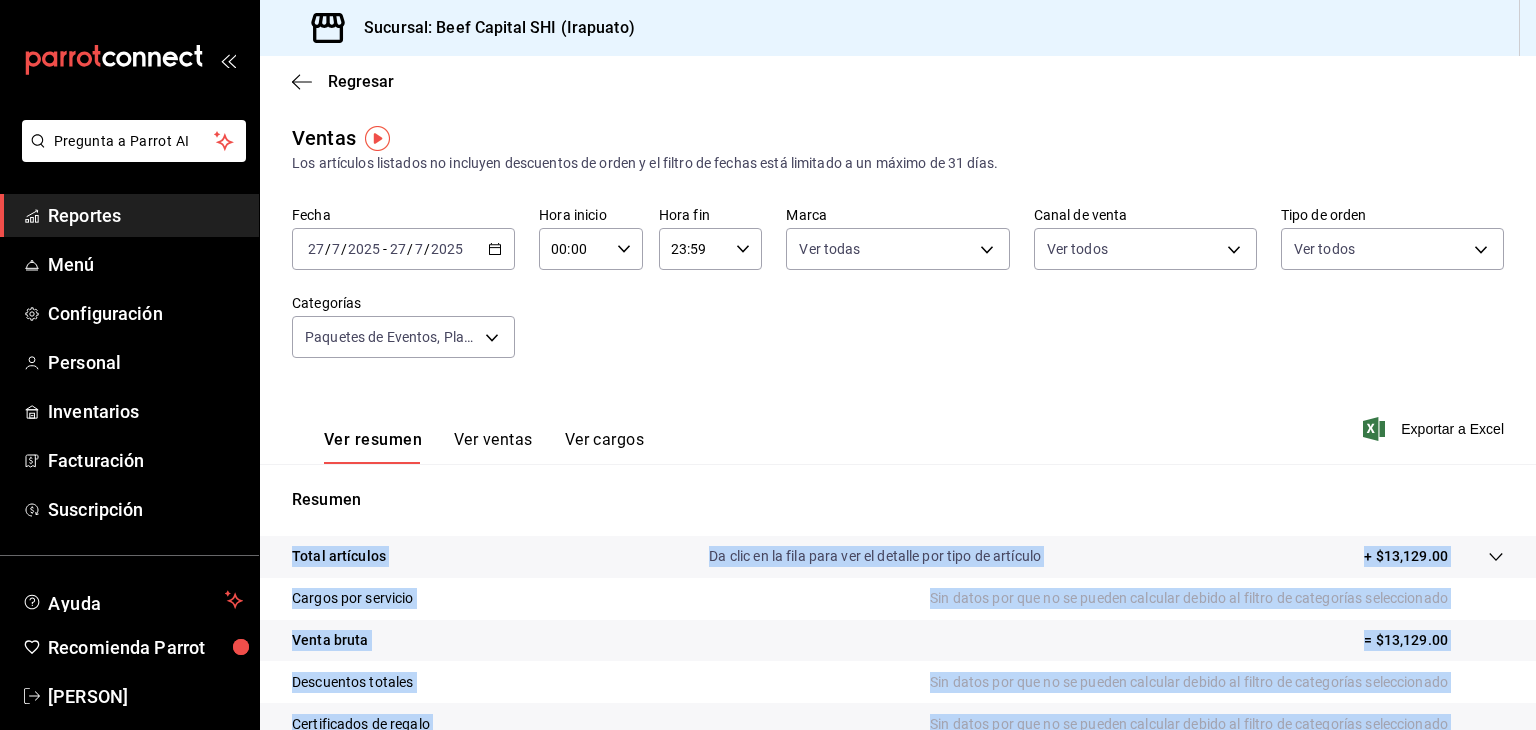 click on "Resumen Total artículos Da clic en la fila para ver el detalle por tipo de artículo + $[PRICE] Cargos por servicio  Sin datos por que no se pueden calcular debido al filtro de categorías seleccionado Venta bruta = $[PRICE] Descuentos totales  Sin datos por que no se pueden calcular debido al filtro de categorías seleccionado Certificados de regalo  Sin datos por que no se pueden calcular debido al filtro de categorías seleccionado Venta total = $[PRICE] Impuestos - $[PRICE] Venta neta = $[PRICE]" at bounding box center (898, 691) 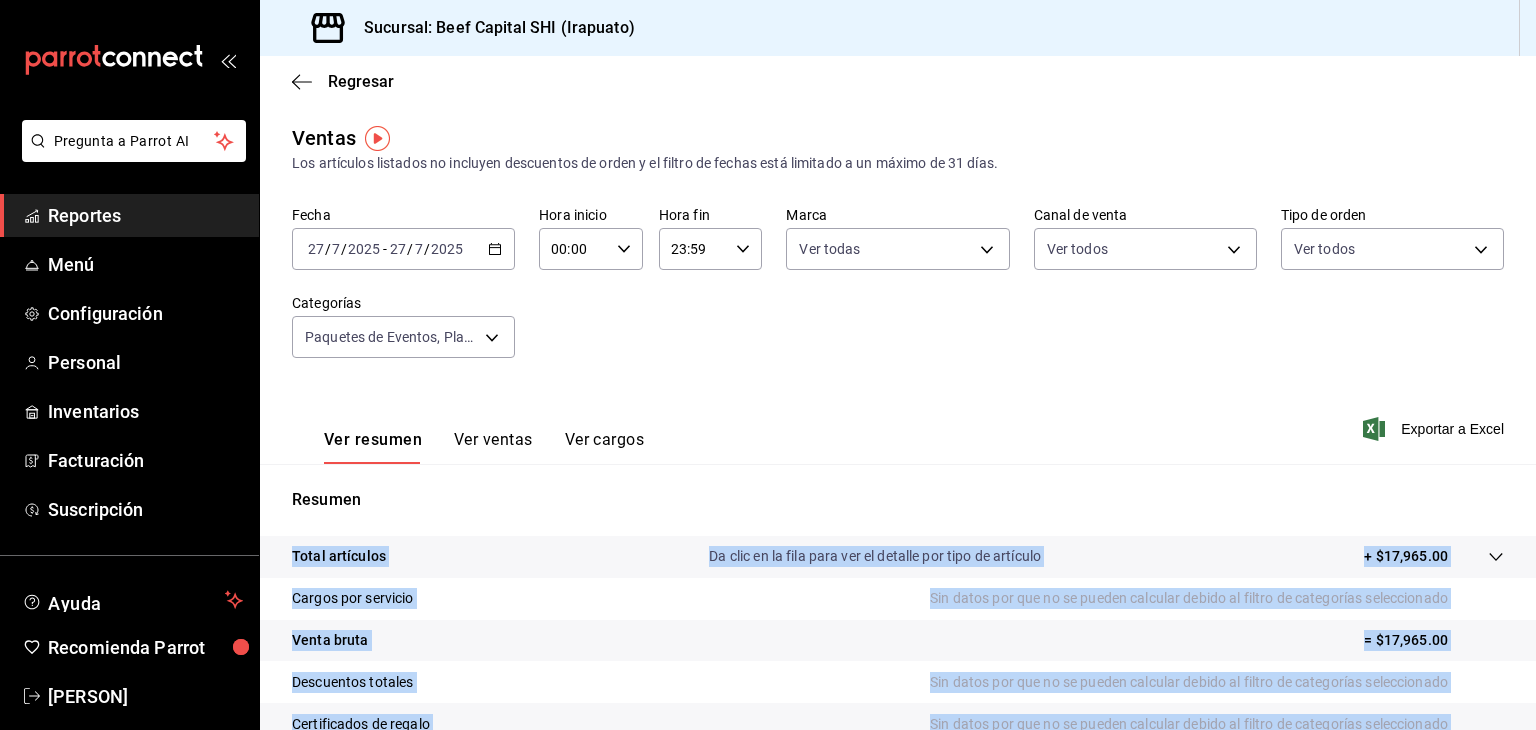 click 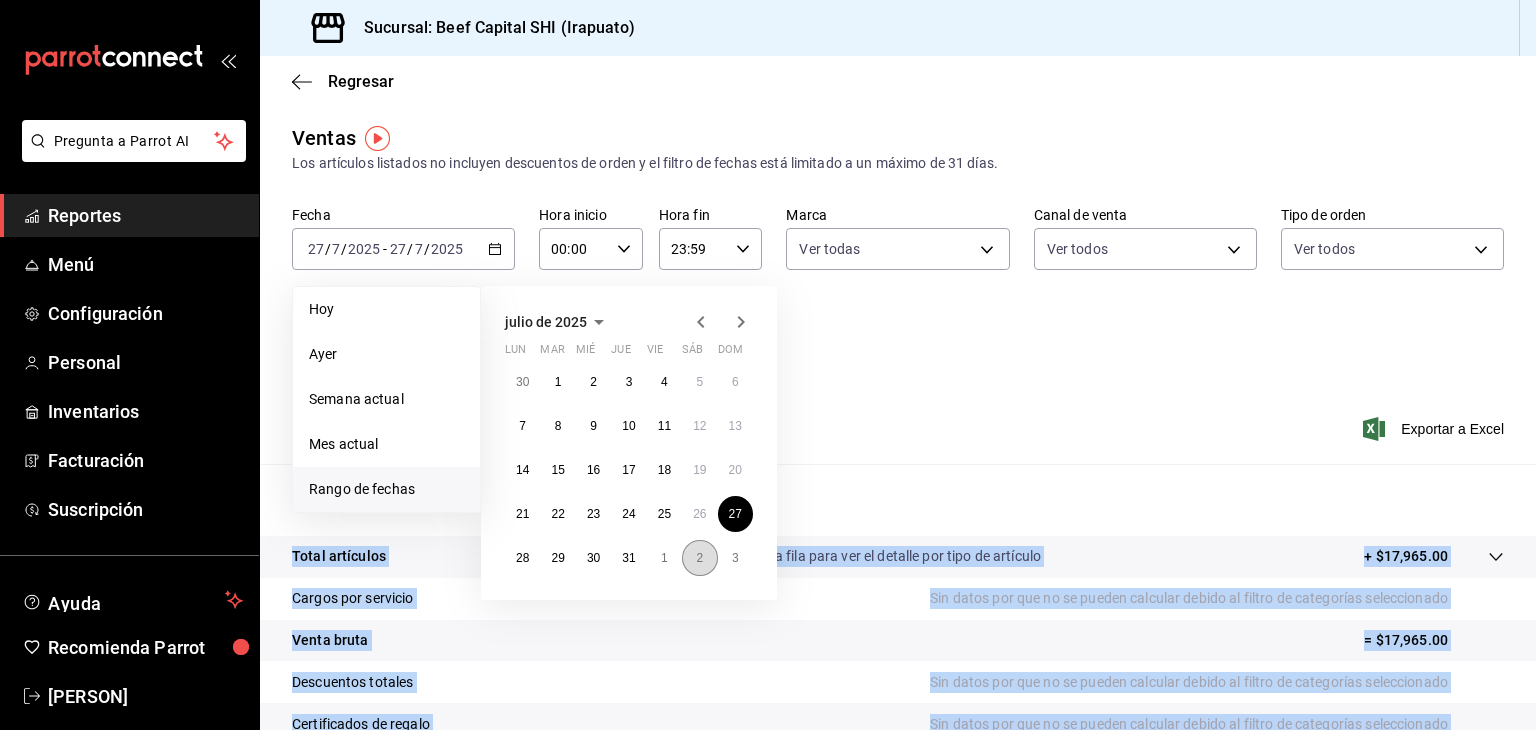 click on "2" at bounding box center [699, 558] 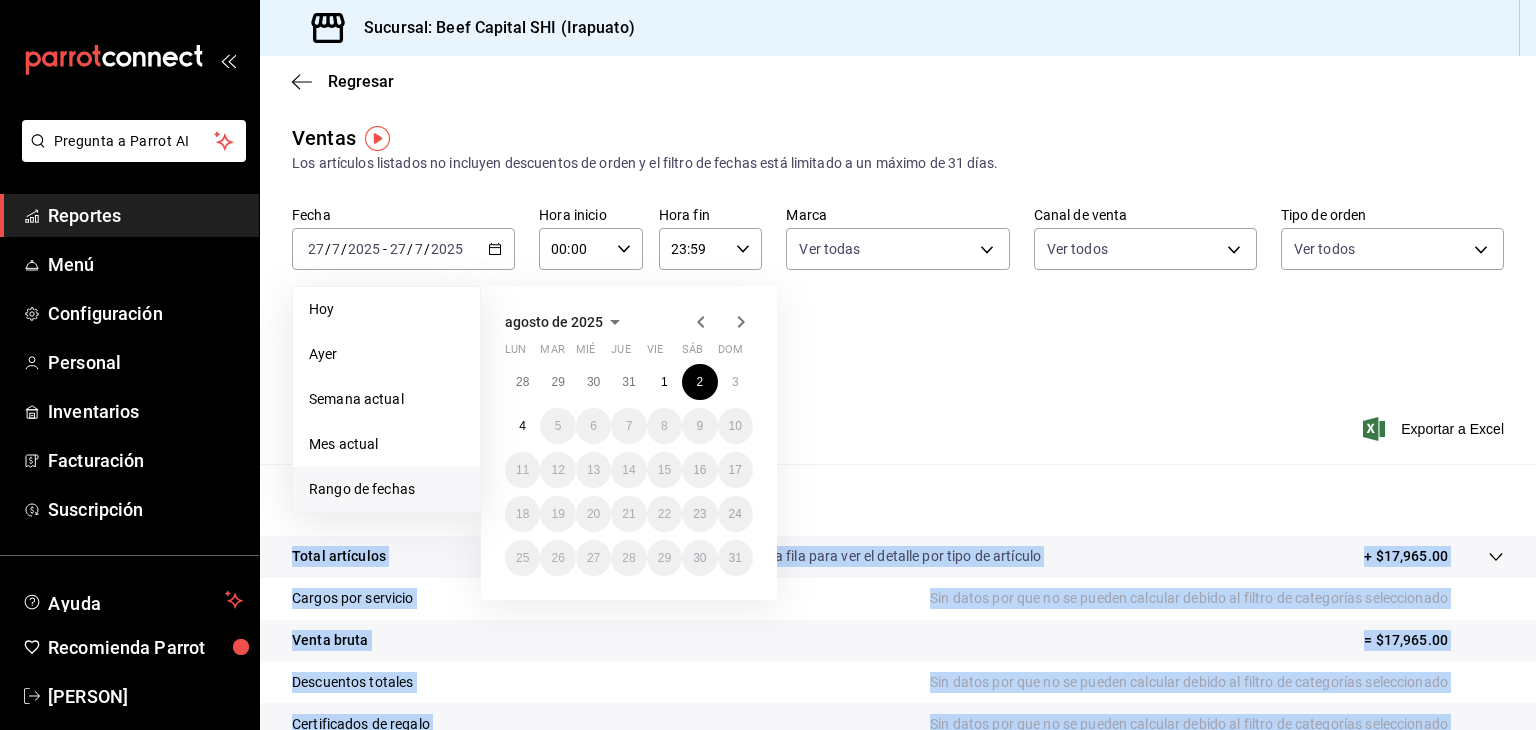 click 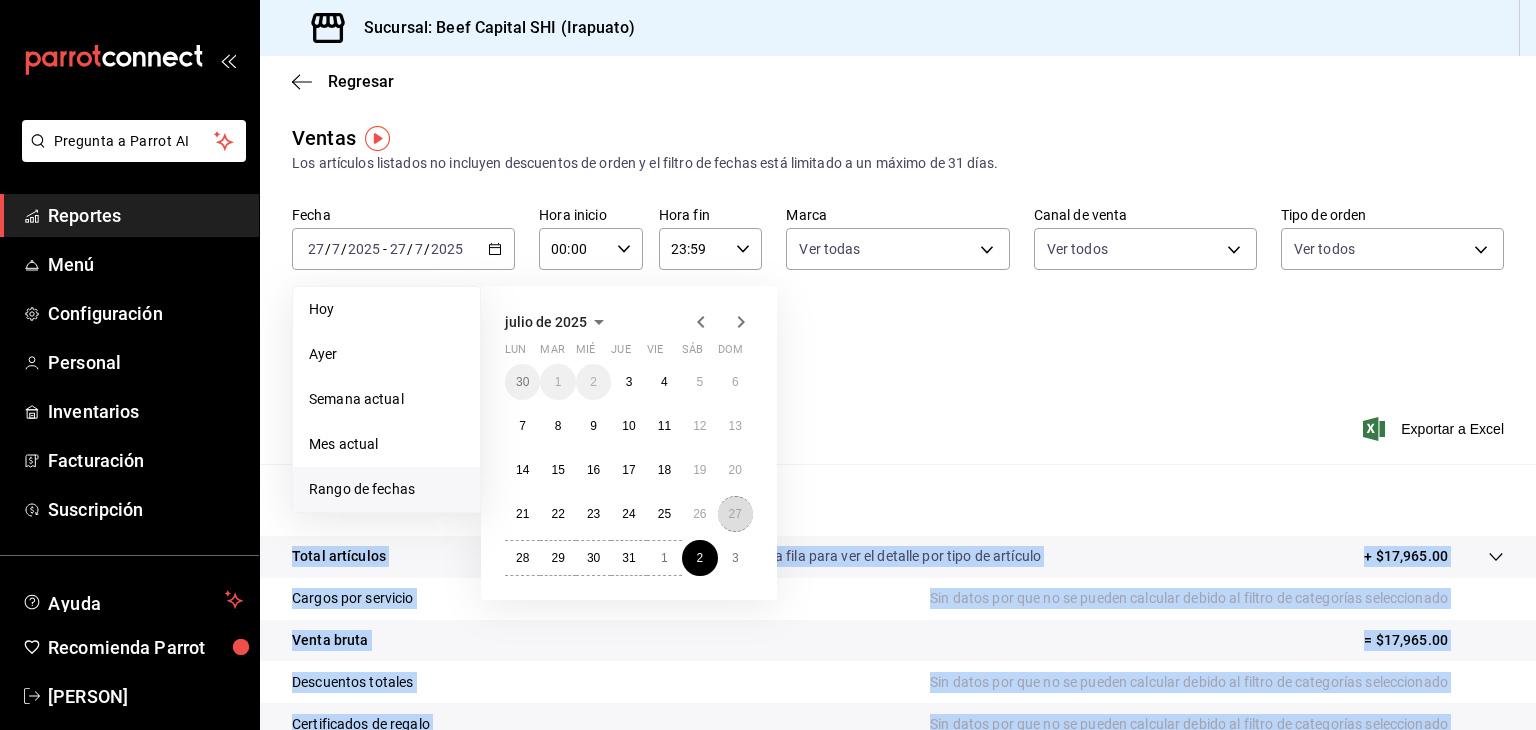 drag, startPoint x: 739, startPoint y: 514, endPoint x: 720, endPoint y: 540, distance: 32.202484 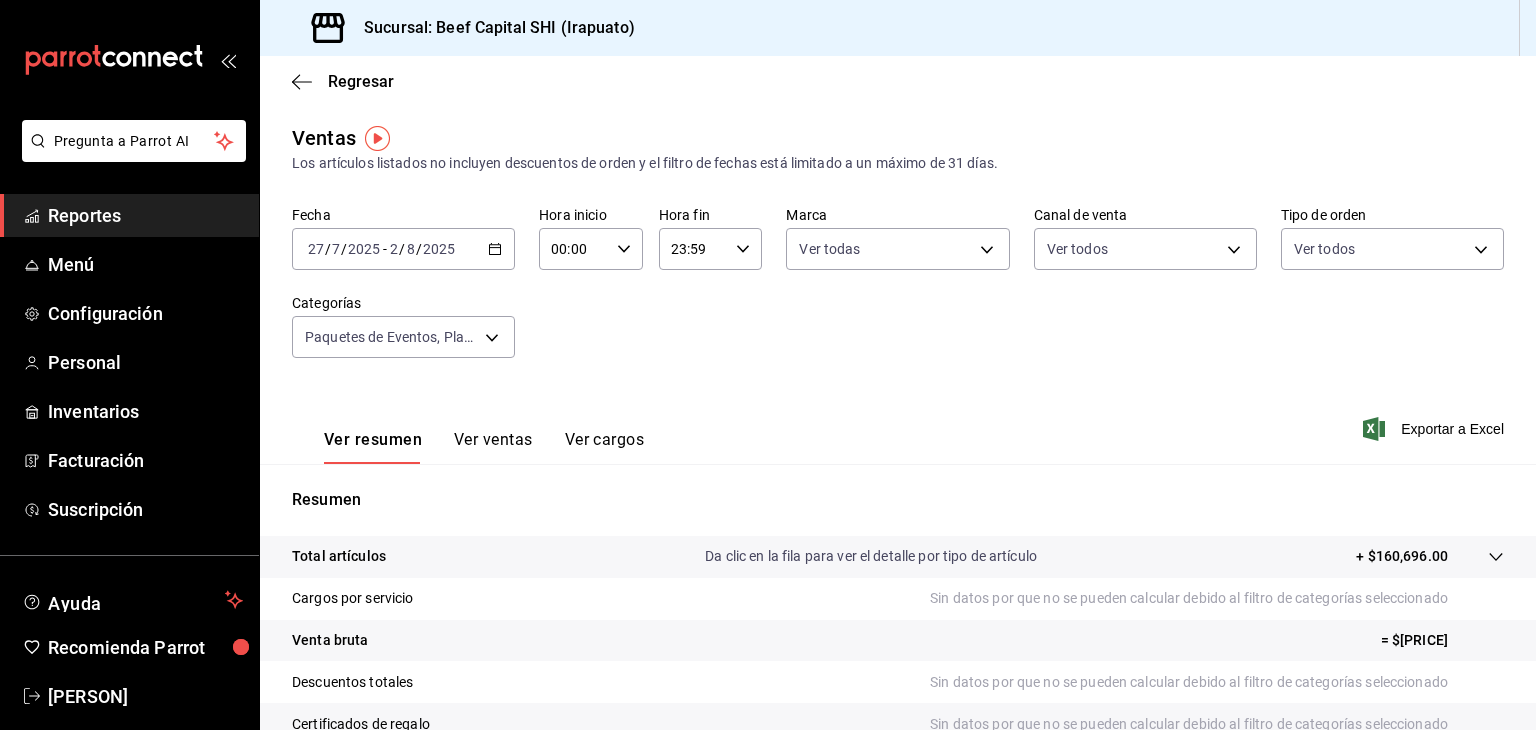 click on "2025-07-27 27 / 7 / 2025 - 2025-08-02 2 / 8 / 2025" at bounding box center (403, 249) 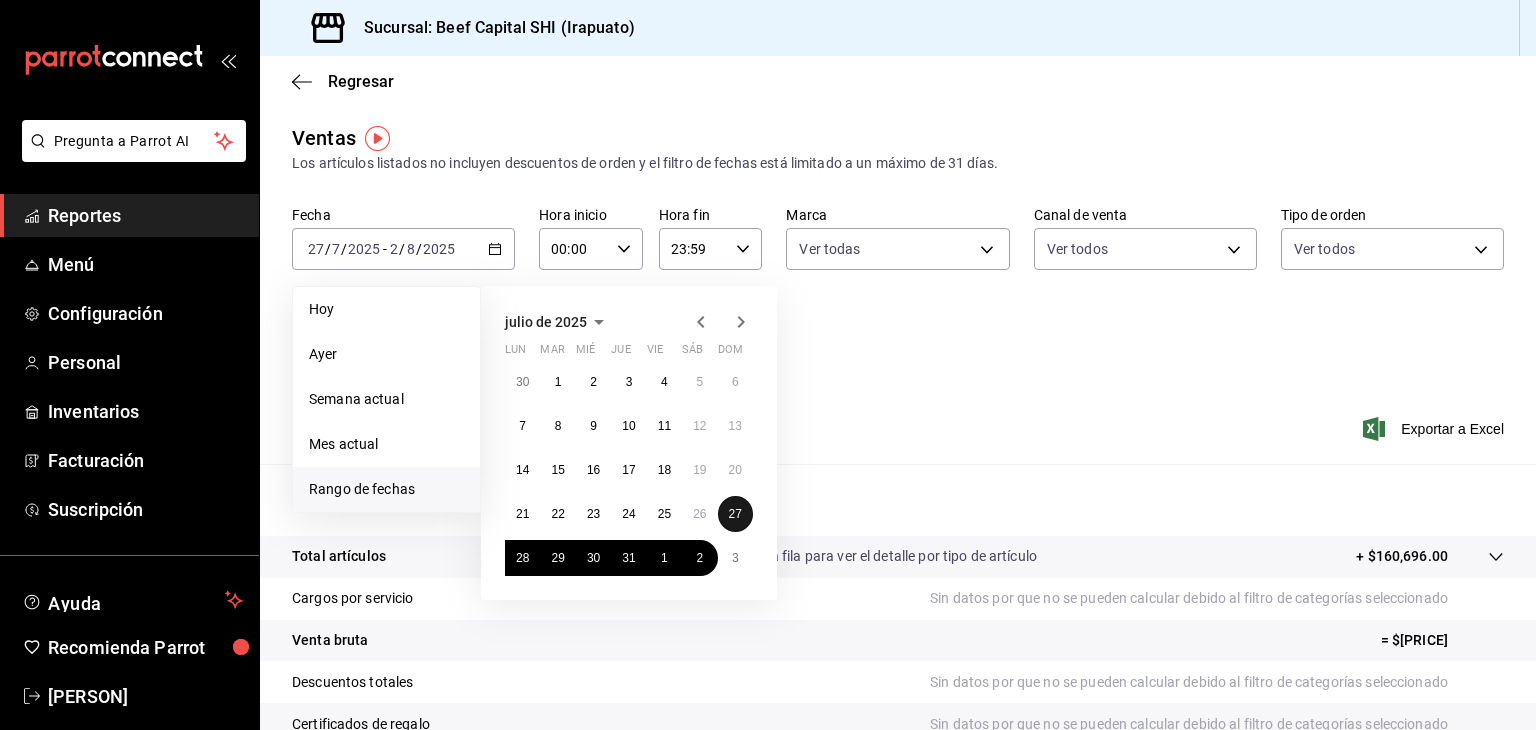 click on "27" at bounding box center (735, 514) 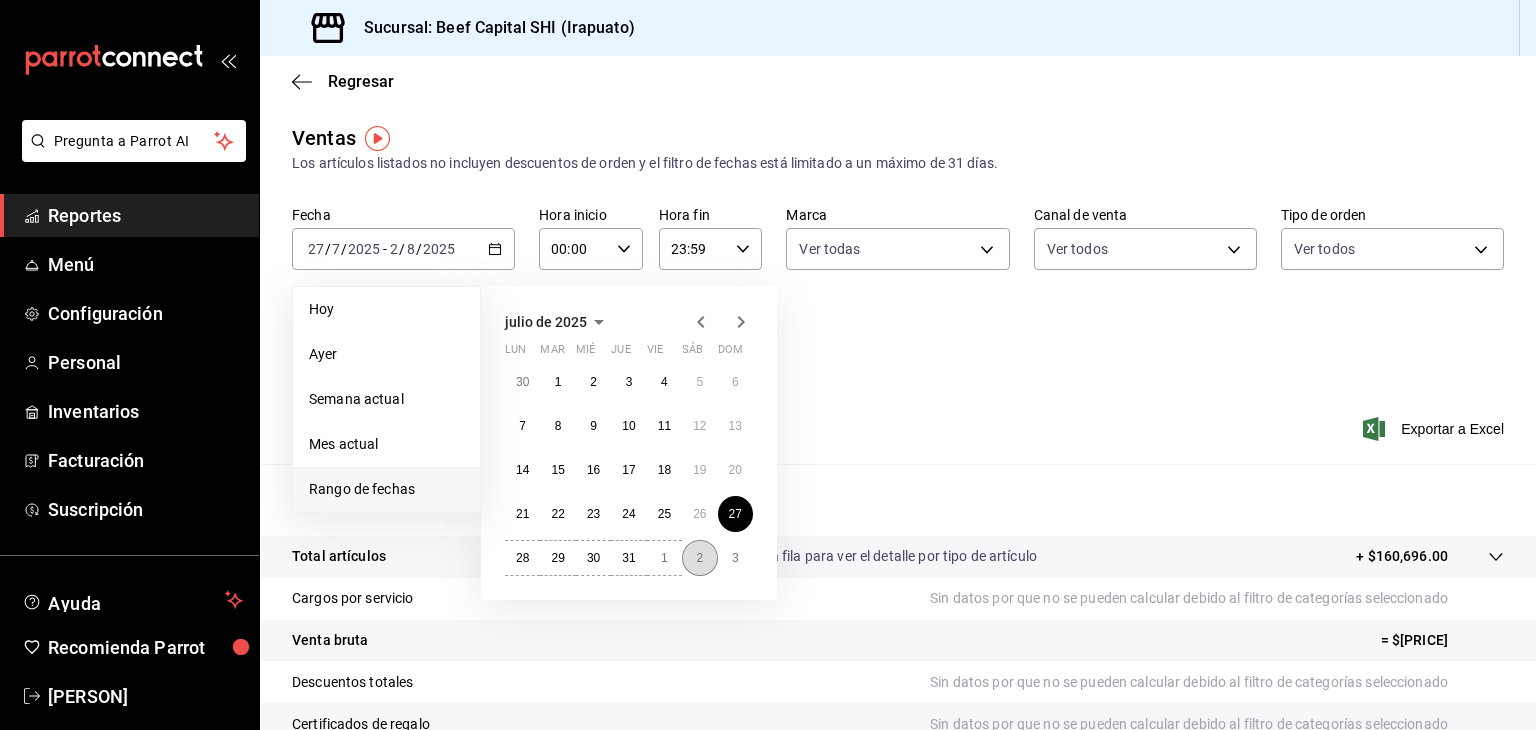 click on "2" at bounding box center (699, 558) 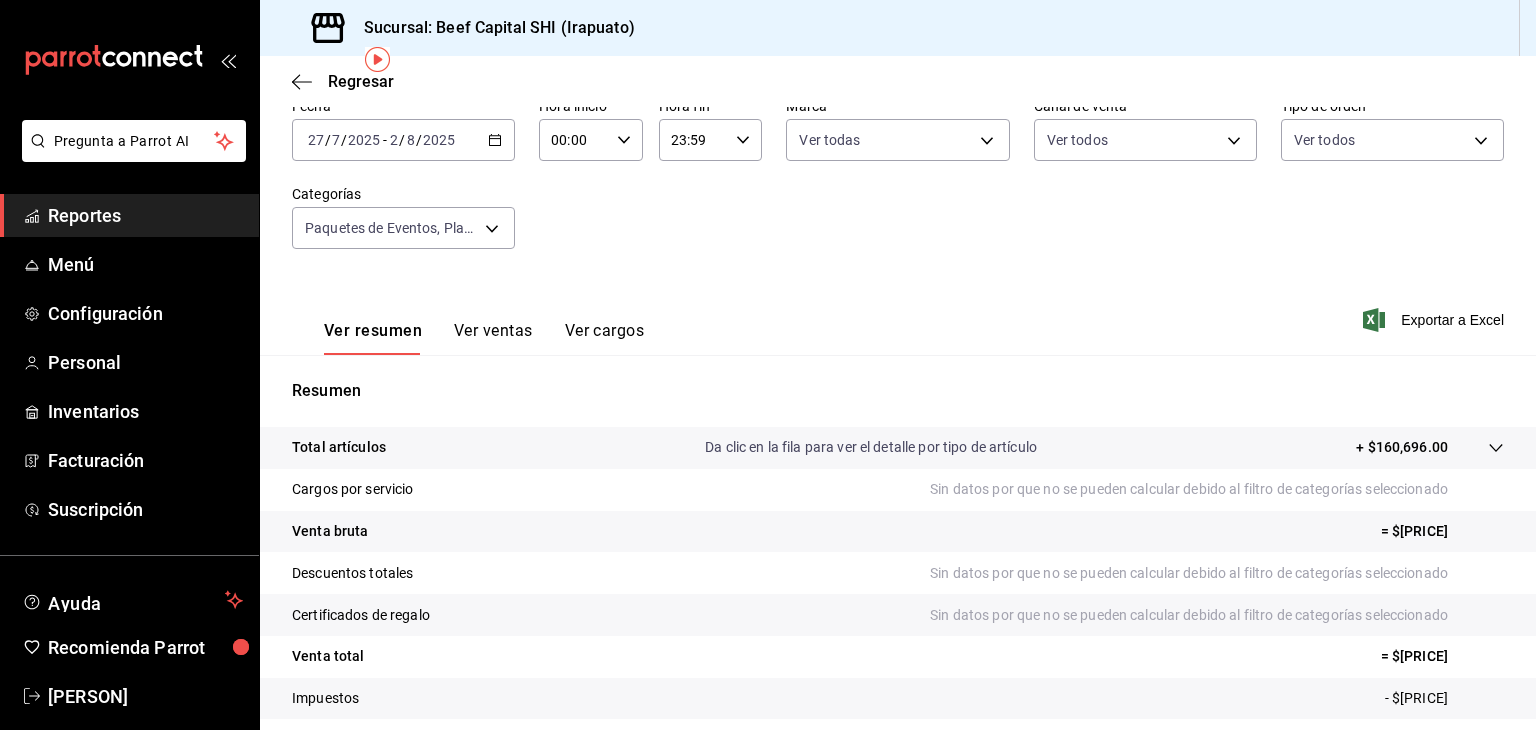 scroll, scrollTop: 0, scrollLeft: 0, axis: both 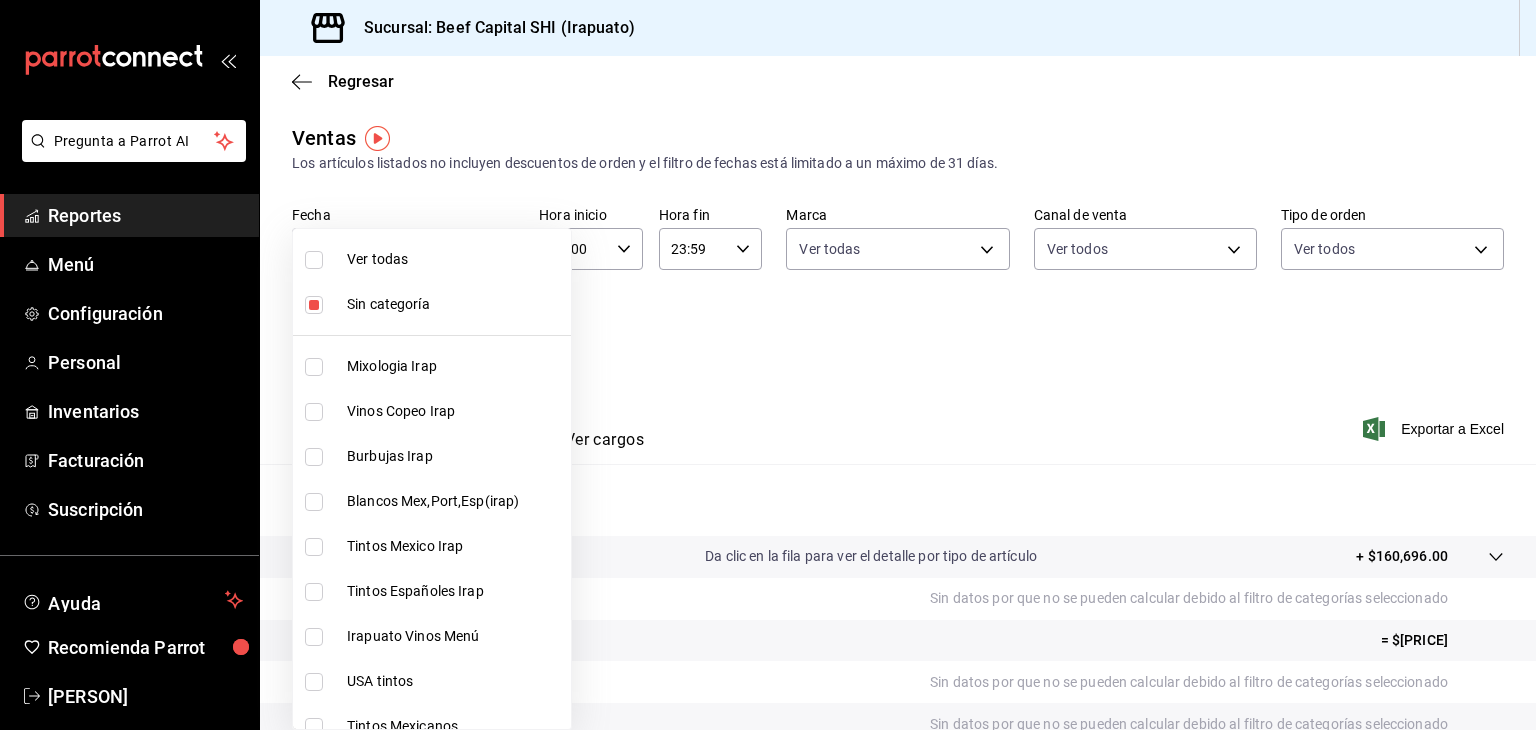 click on "Pregunta a Parrot AI Reportes   Menú   Configuración   Personal   Inventarios   Facturación   Suscripción   Ayuda Recomienda Parrot   [PERSON]   Sugerir nueva función   Sucursal: Beef Capital SHI (Irapuato) Regresar Ventas Los artículos listados no incluyen descuentos de orden y el filtro de fechas está limitado a un máximo de 31 días. Fecha [DATE] [DATE] - [DATE] [DATE] Hora inicio 00:00 Hora inicio Hora fin 23:59 Hora fin Marca Ver todas [UUID] Canal de venta Ver todos PARROT,UBER_EATS,RAPPI,DIDI_FOOD,ONLINE Tipo de orden Ver todos [UUID],[UUID],[UUID],[UUID],EXTERNAL,[UUID],[UUID],[UUID],[UUID],[UUID] Categorías Ver resumen Ver ventas Ver cargos Exportar a Excel Resumen" at bounding box center (768, 365) 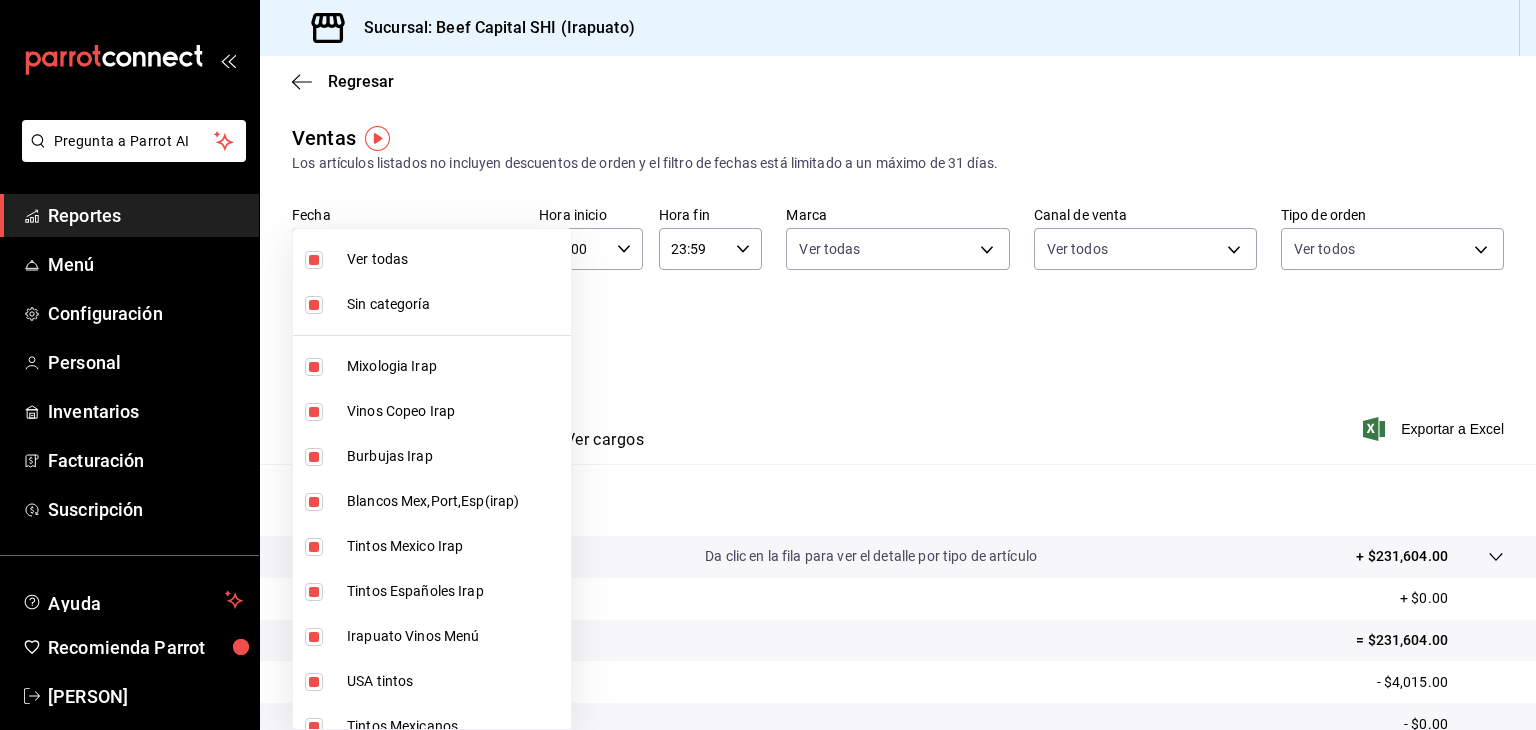 click at bounding box center (314, 305) 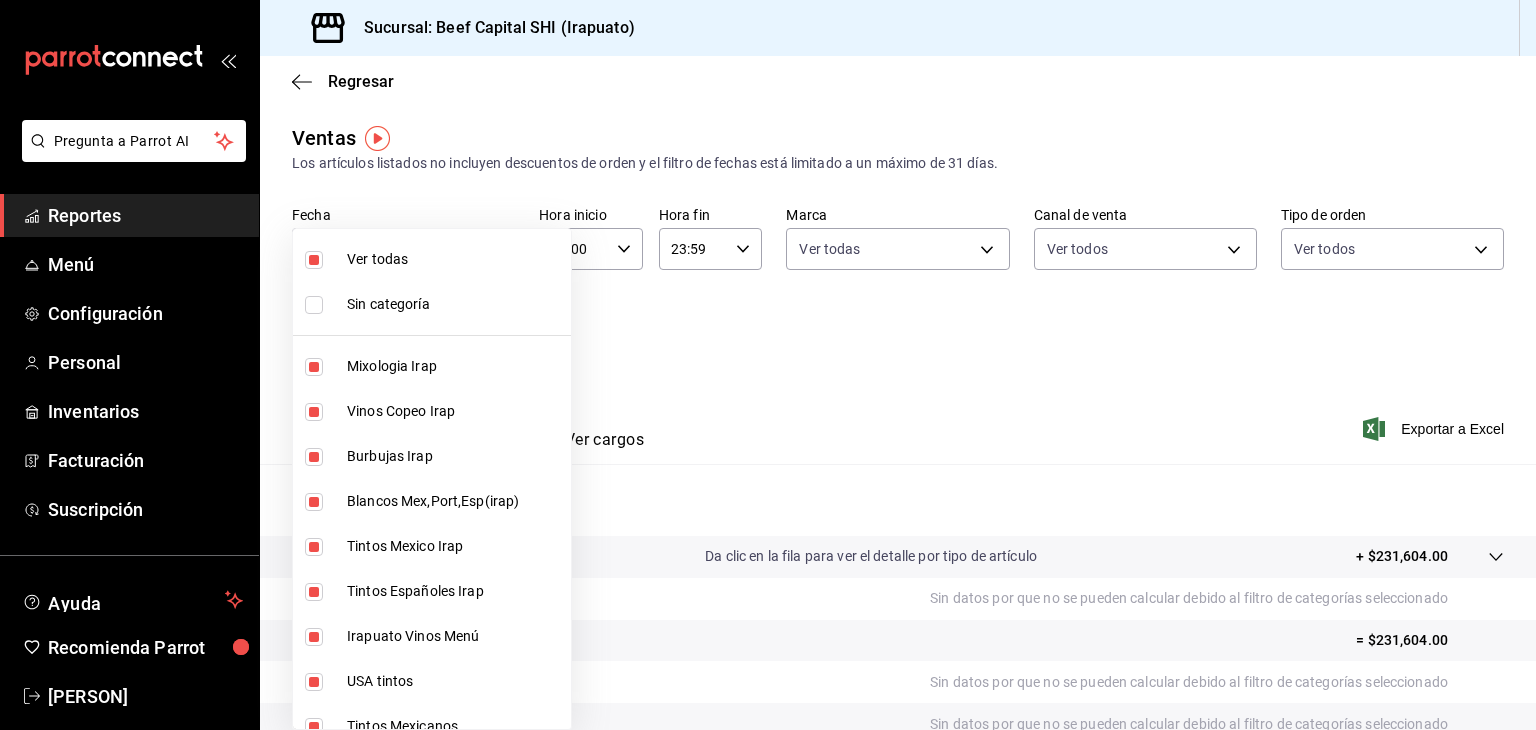 click at bounding box center [314, 260] 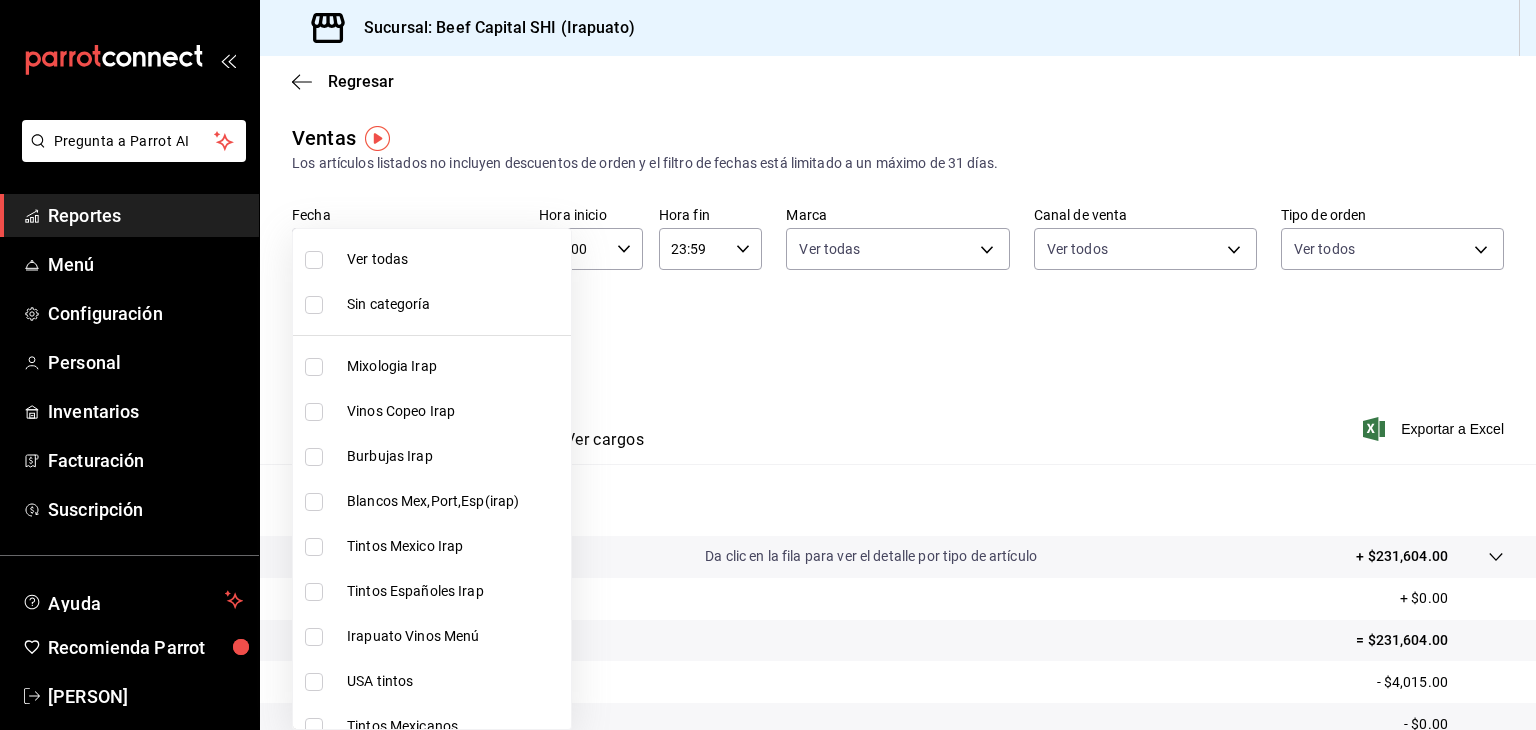 click at bounding box center [314, 305] 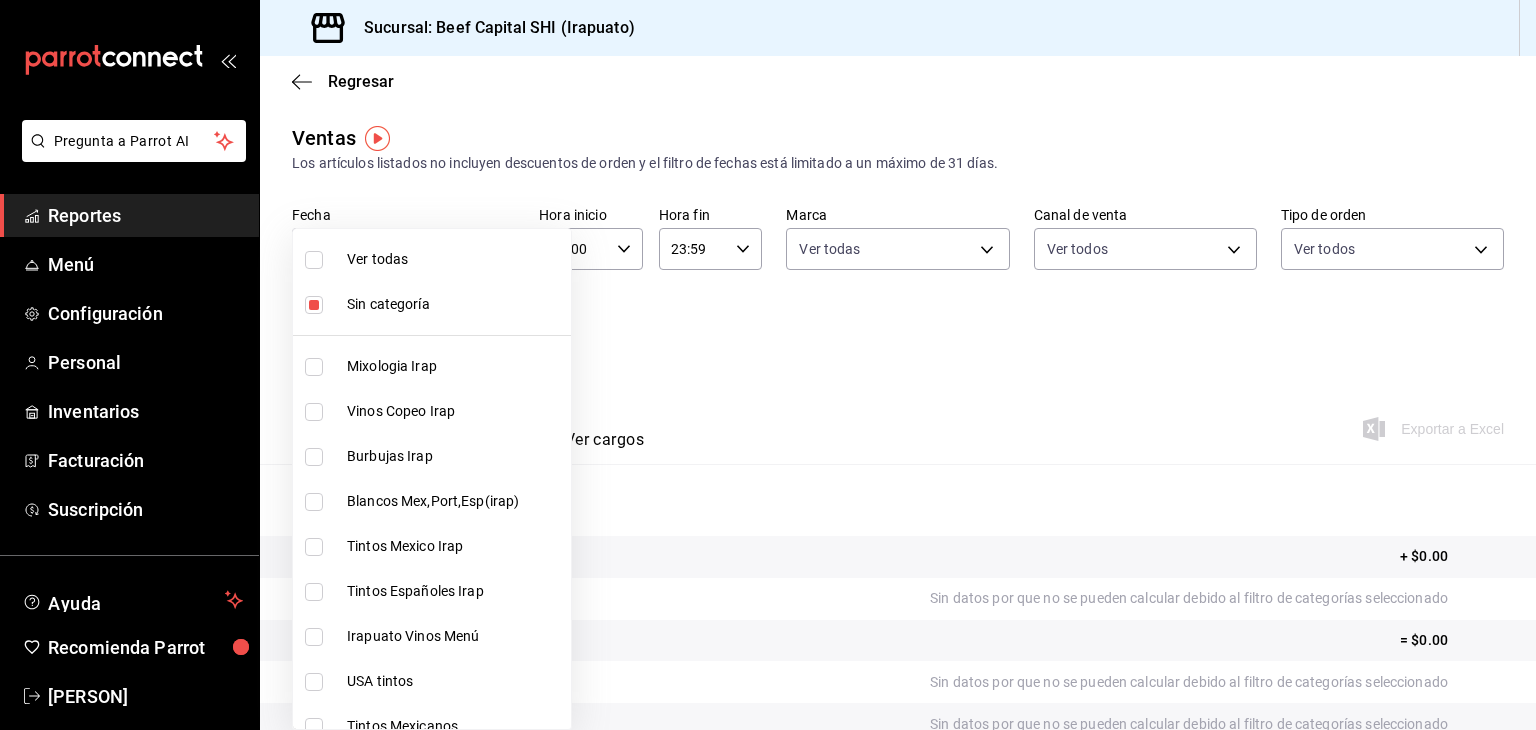 click at bounding box center (314, 260) 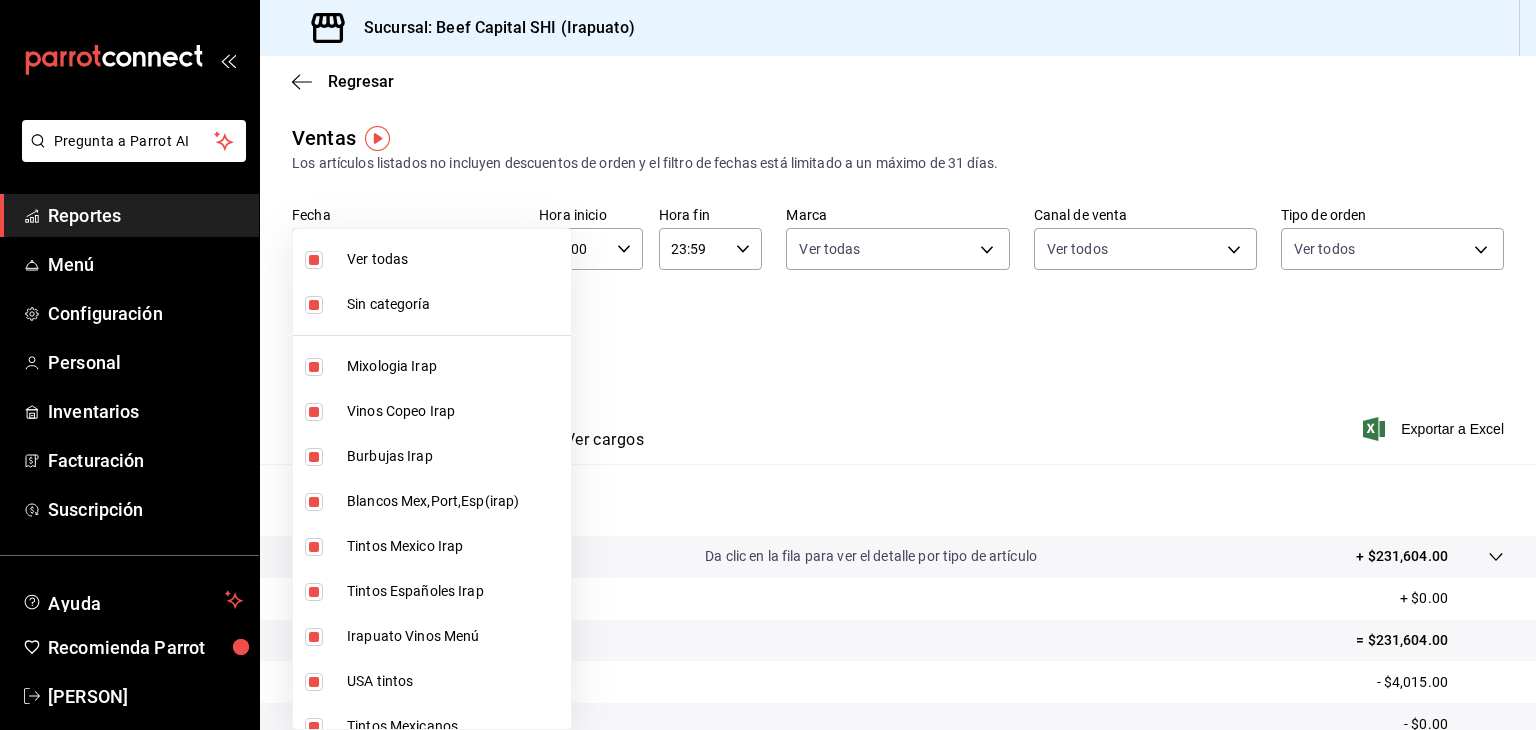 click at bounding box center (314, 305) 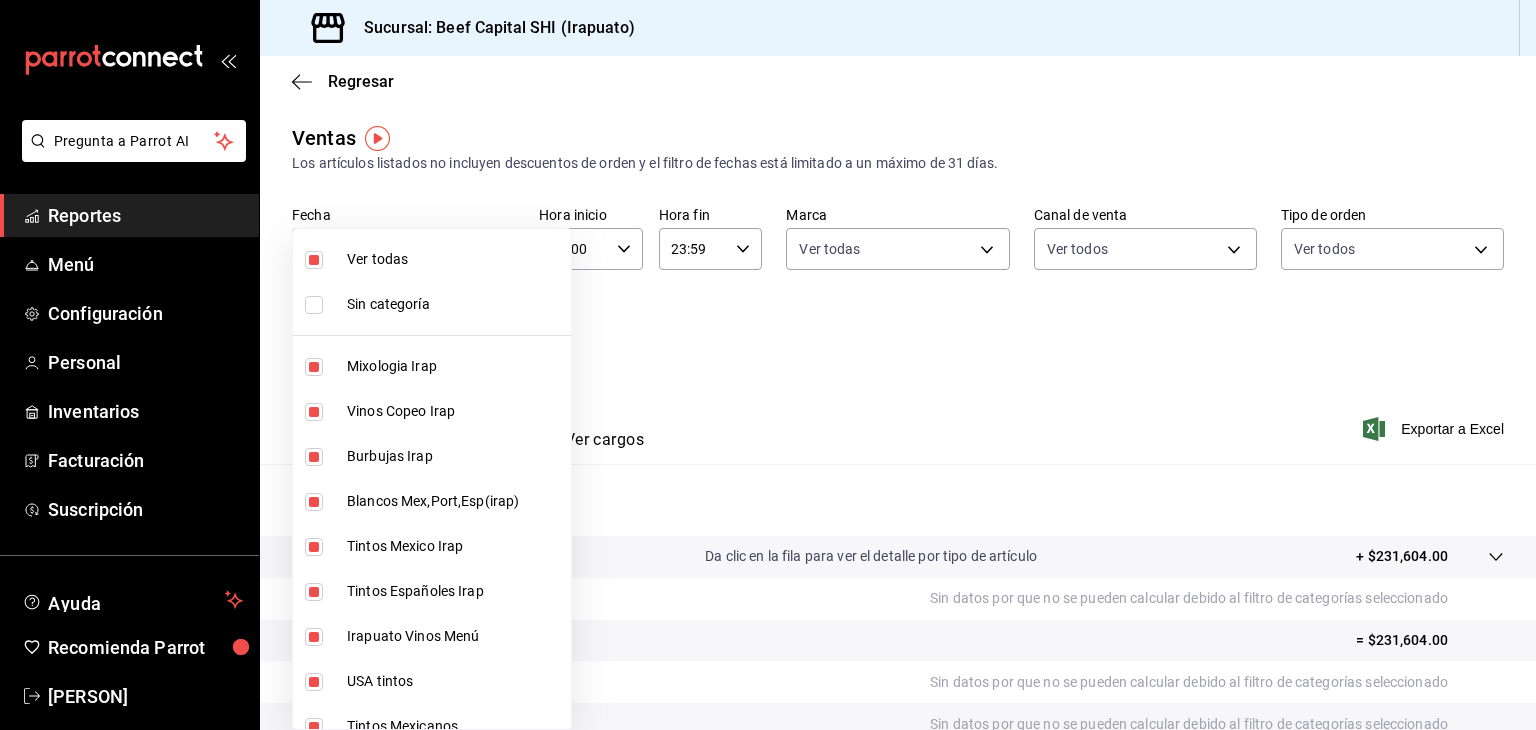 click at bounding box center (768, 365) 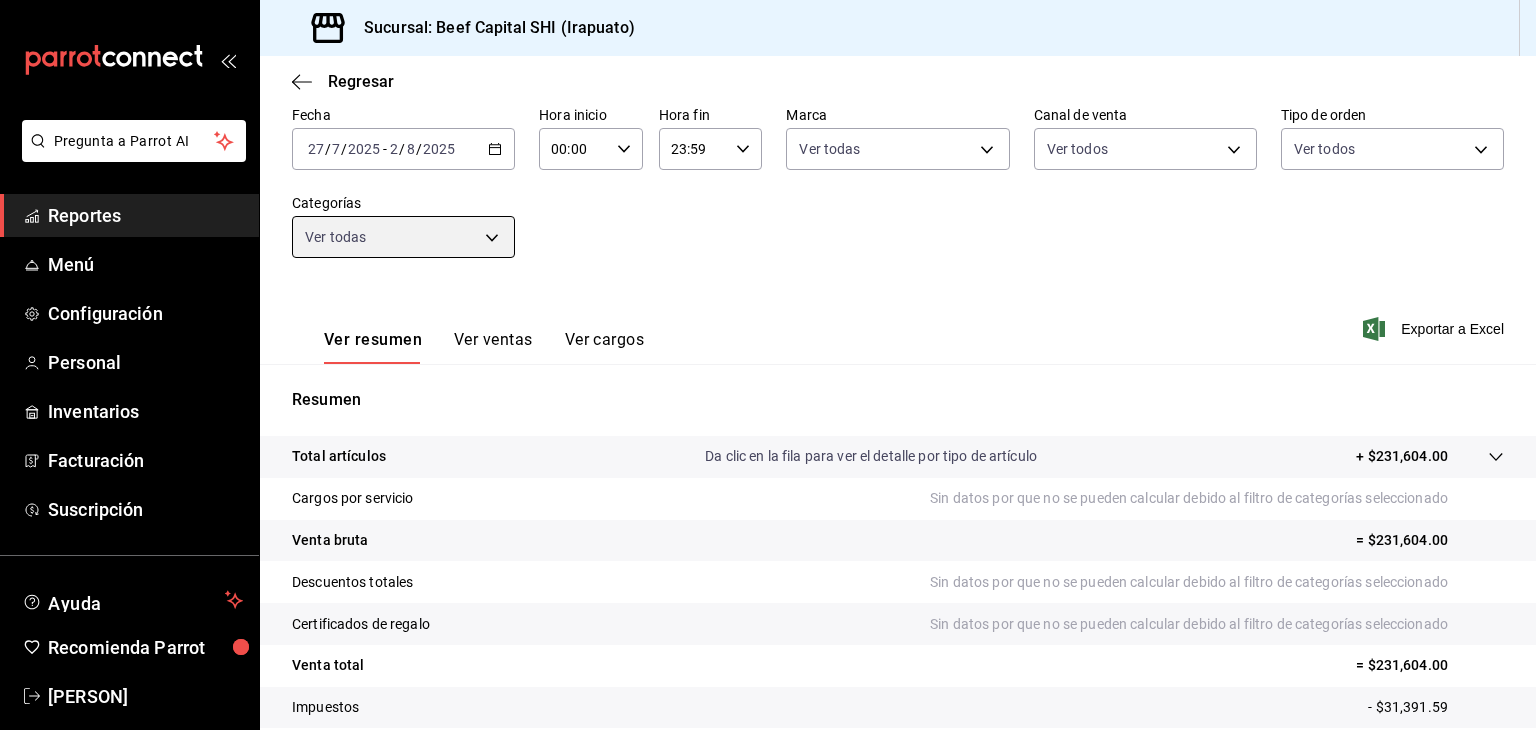 scroll, scrollTop: 200, scrollLeft: 0, axis: vertical 